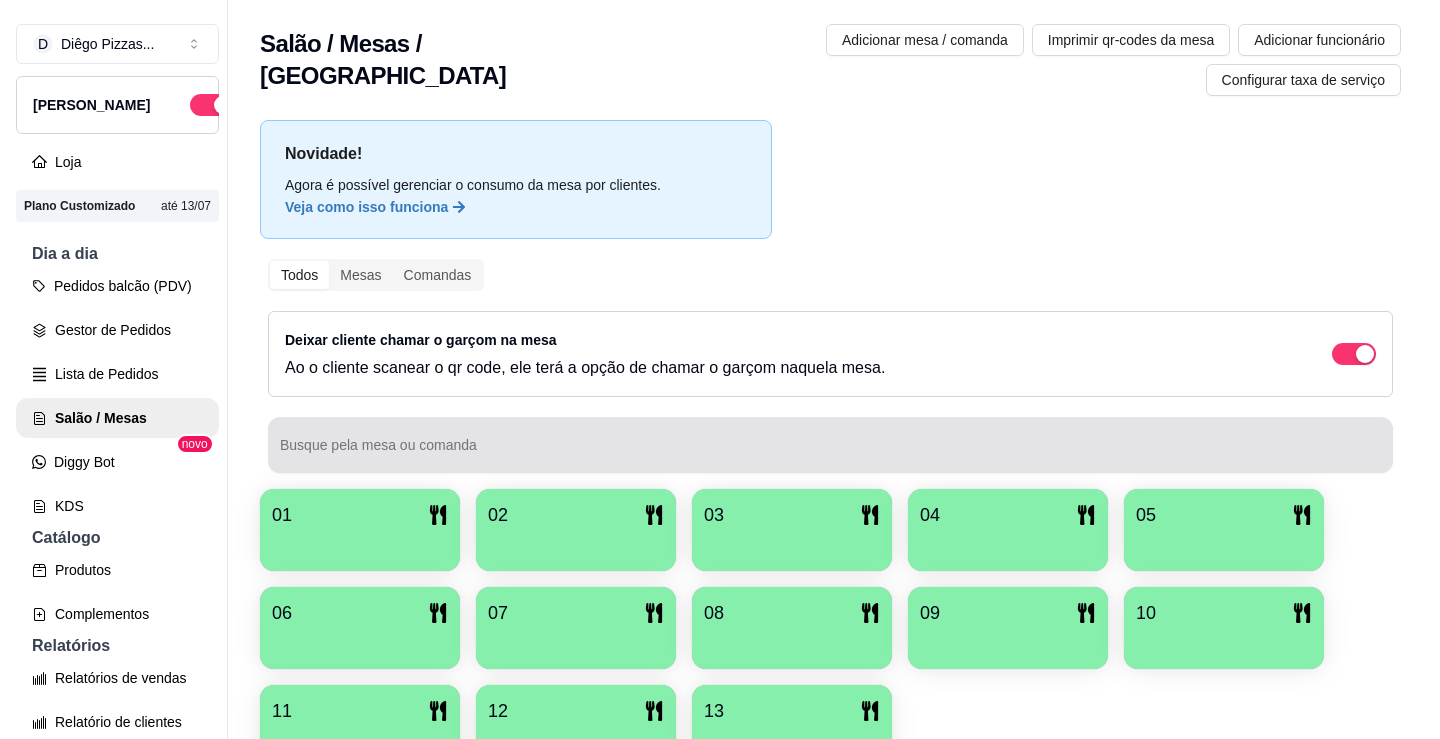scroll, scrollTop: 0, scrollLeft: 0, axis: both 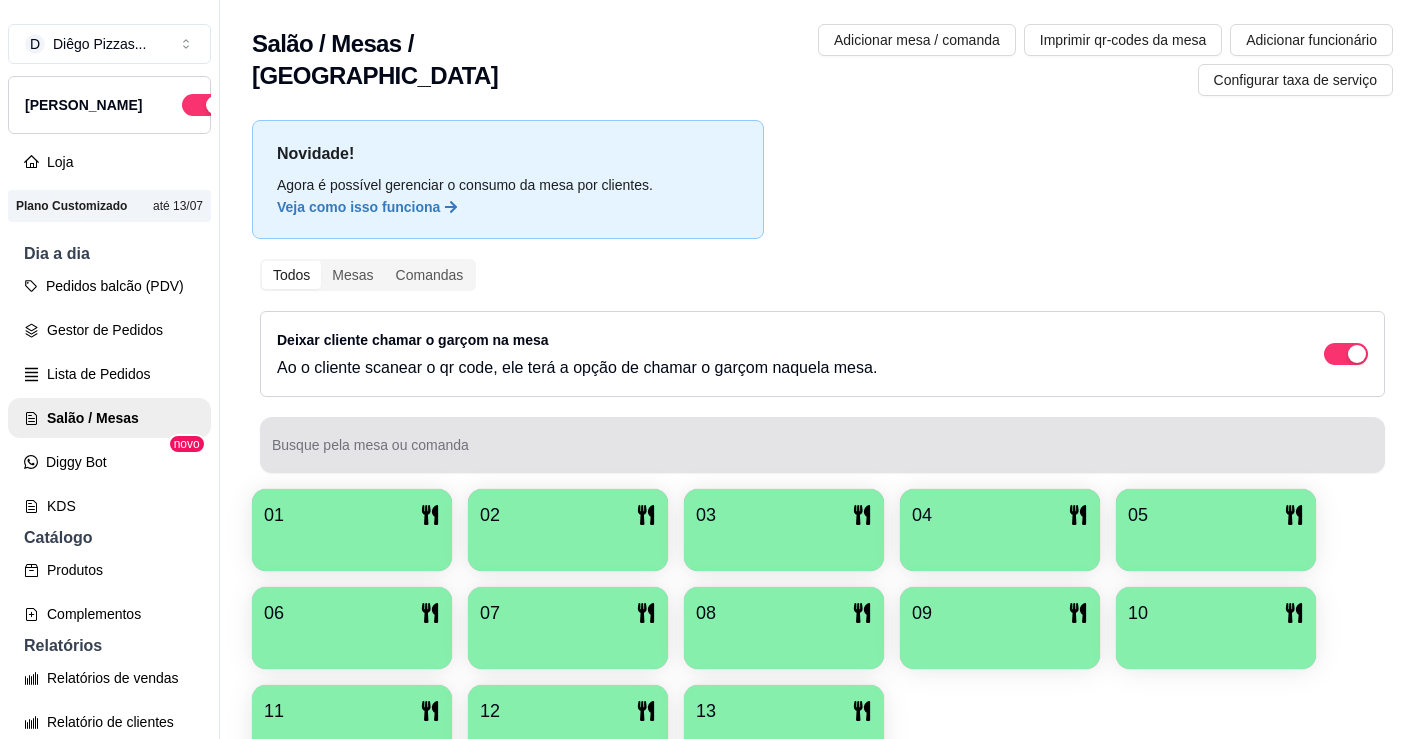 click at bounding box center [352, 544] 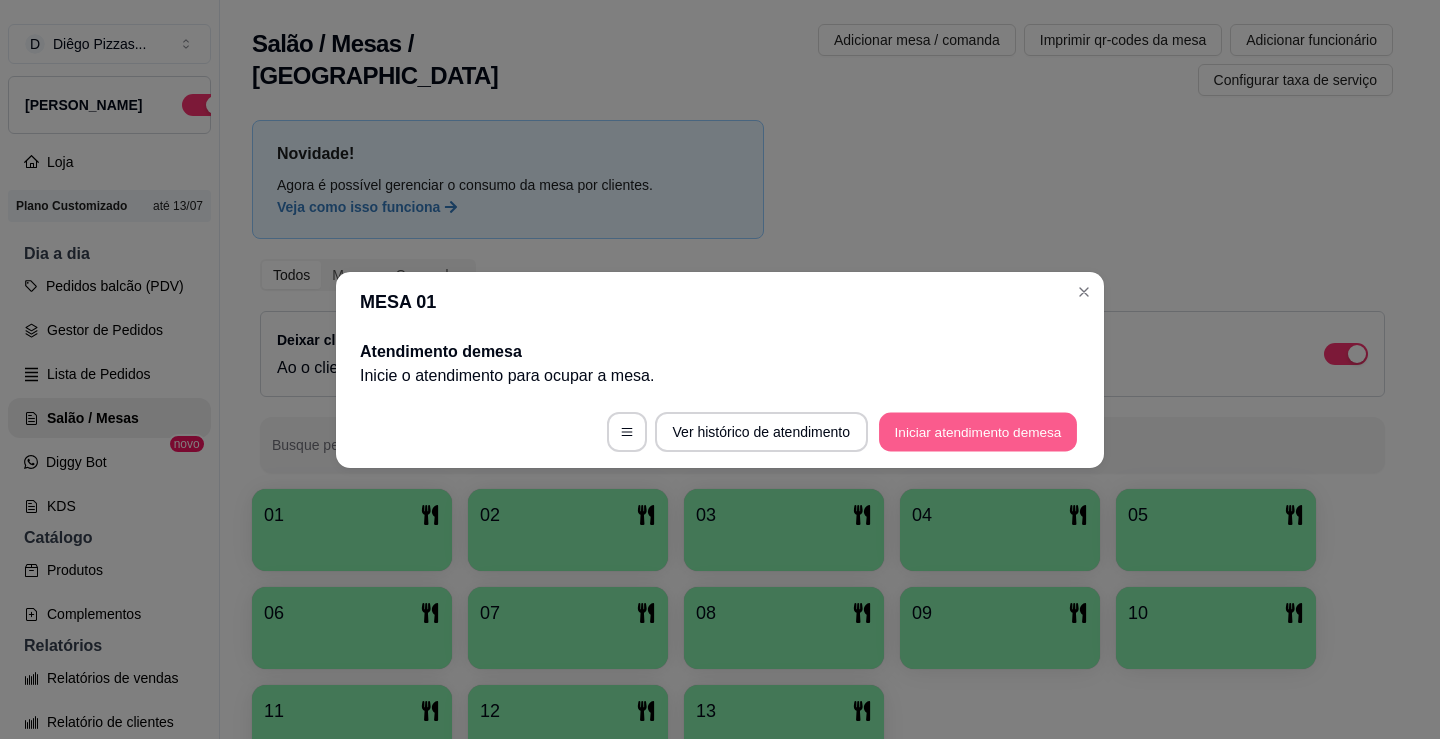 click on "Iniciar atendimento de  mesa" at bounding box center (978, 431) 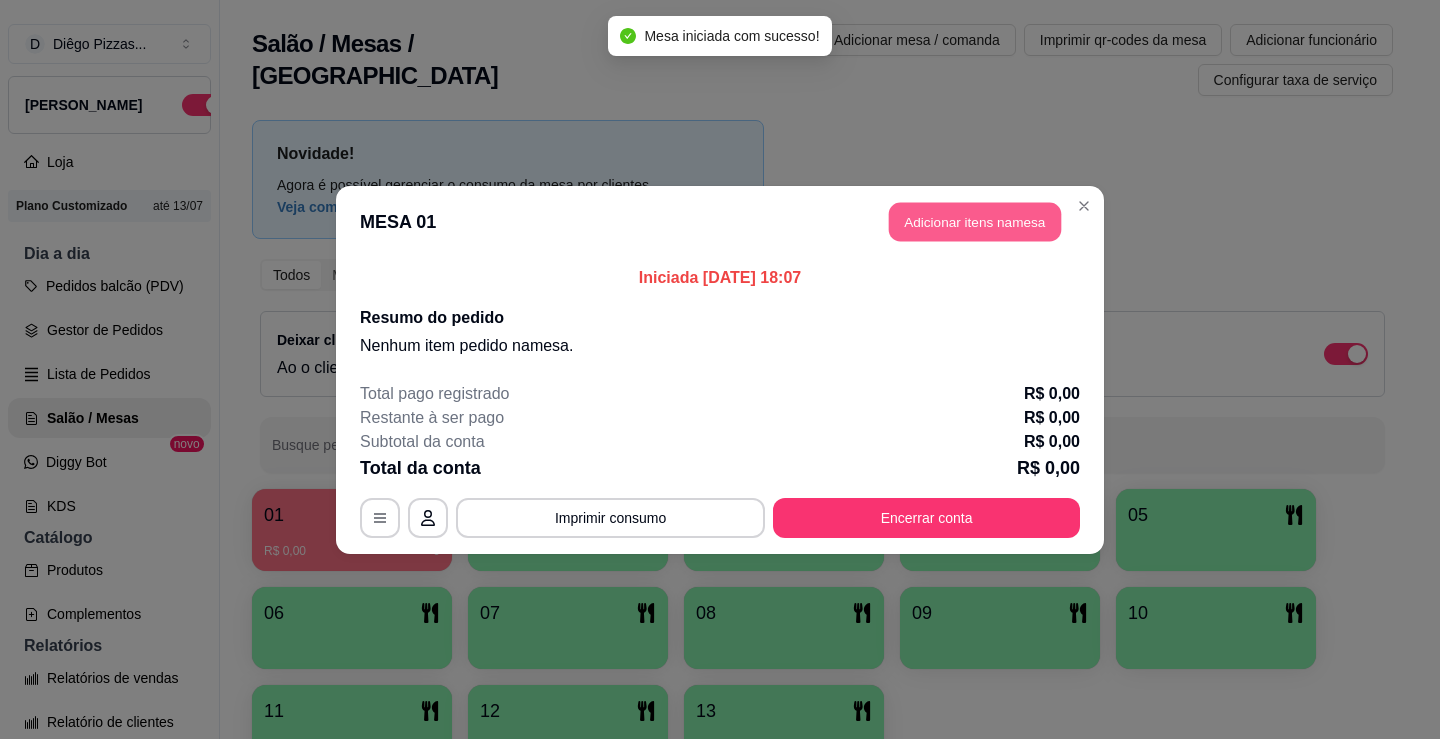 click on "Adicionar itens na  mesa" at bounding box center (975, 221) 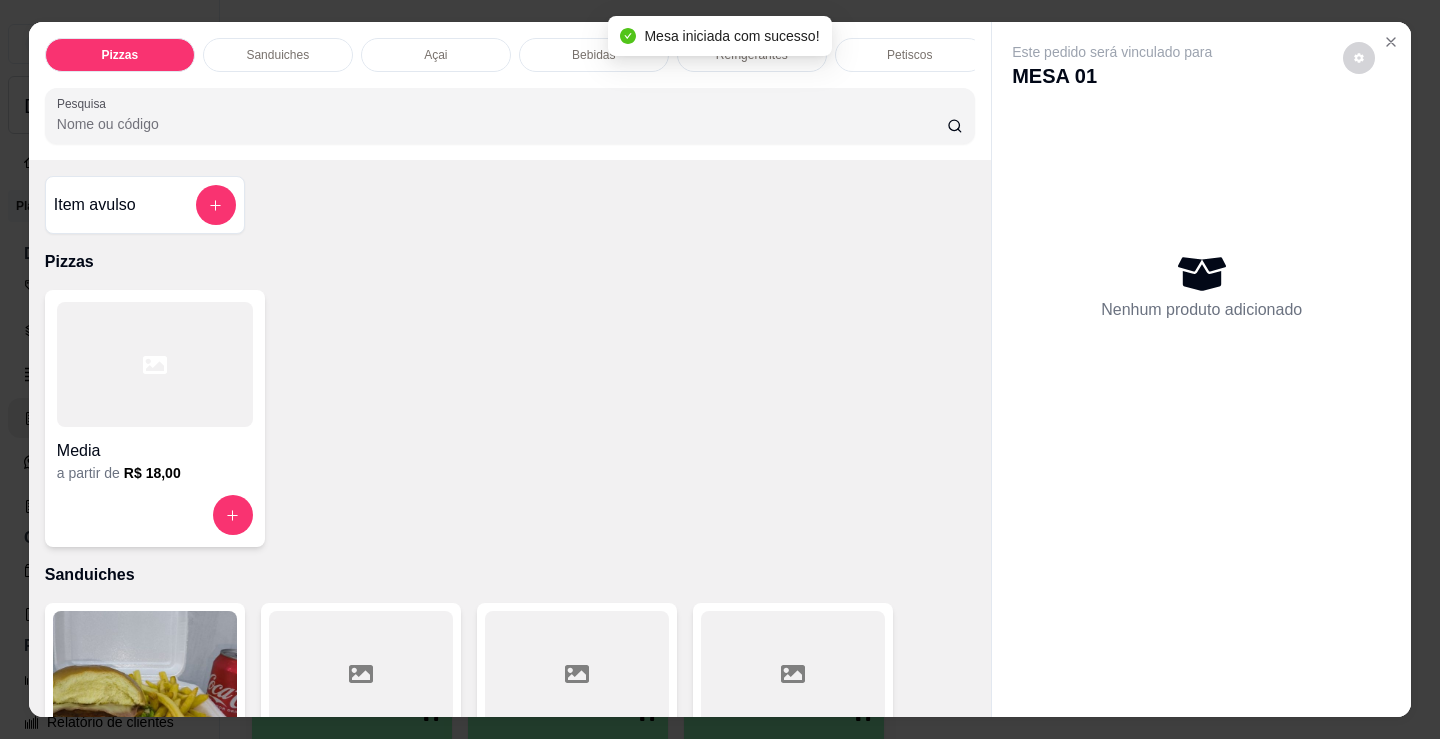 click on "Bebidas" at bounding box center [594, 55] 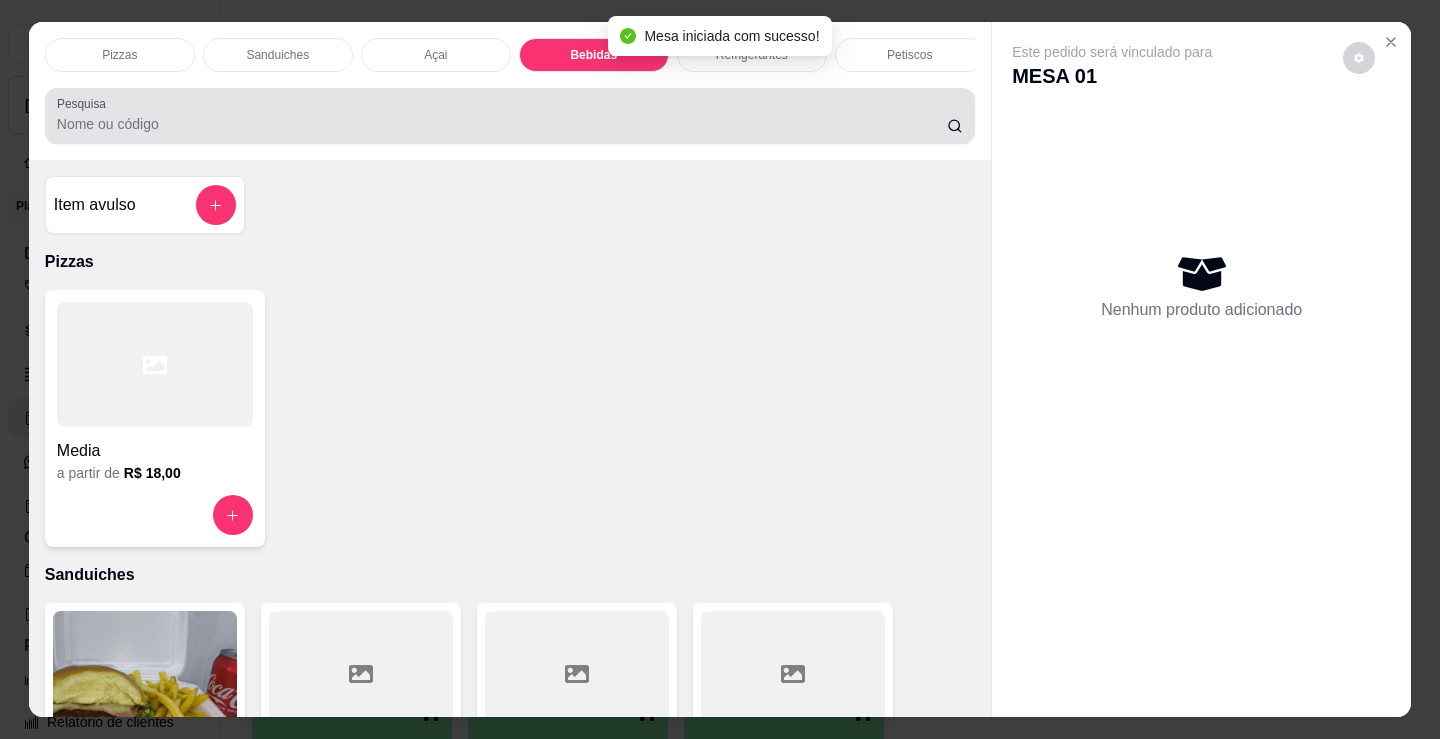 scroll, scrollTop: 2478, scrollLeft: 0, axis: vertical 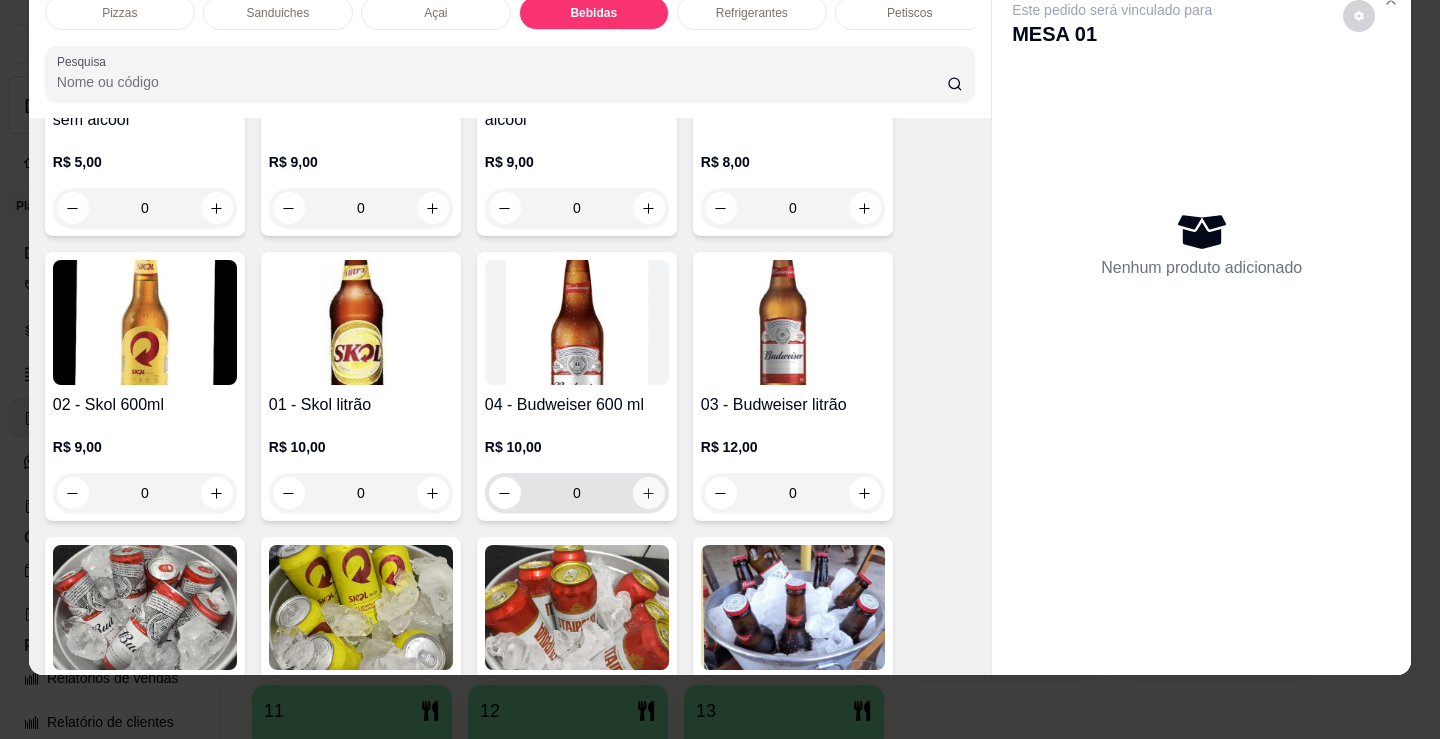 click 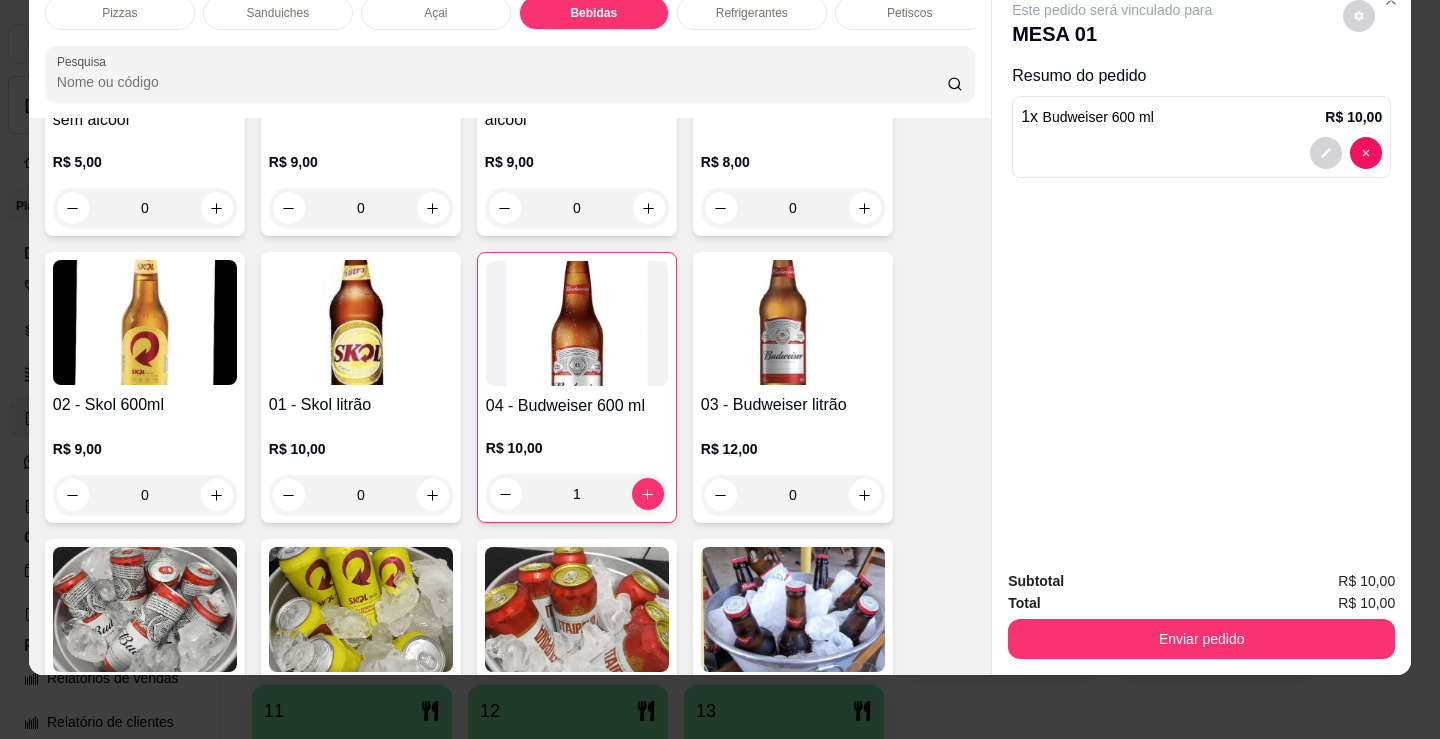 click on "Refrigerantes" at bounding box center (752, 13) 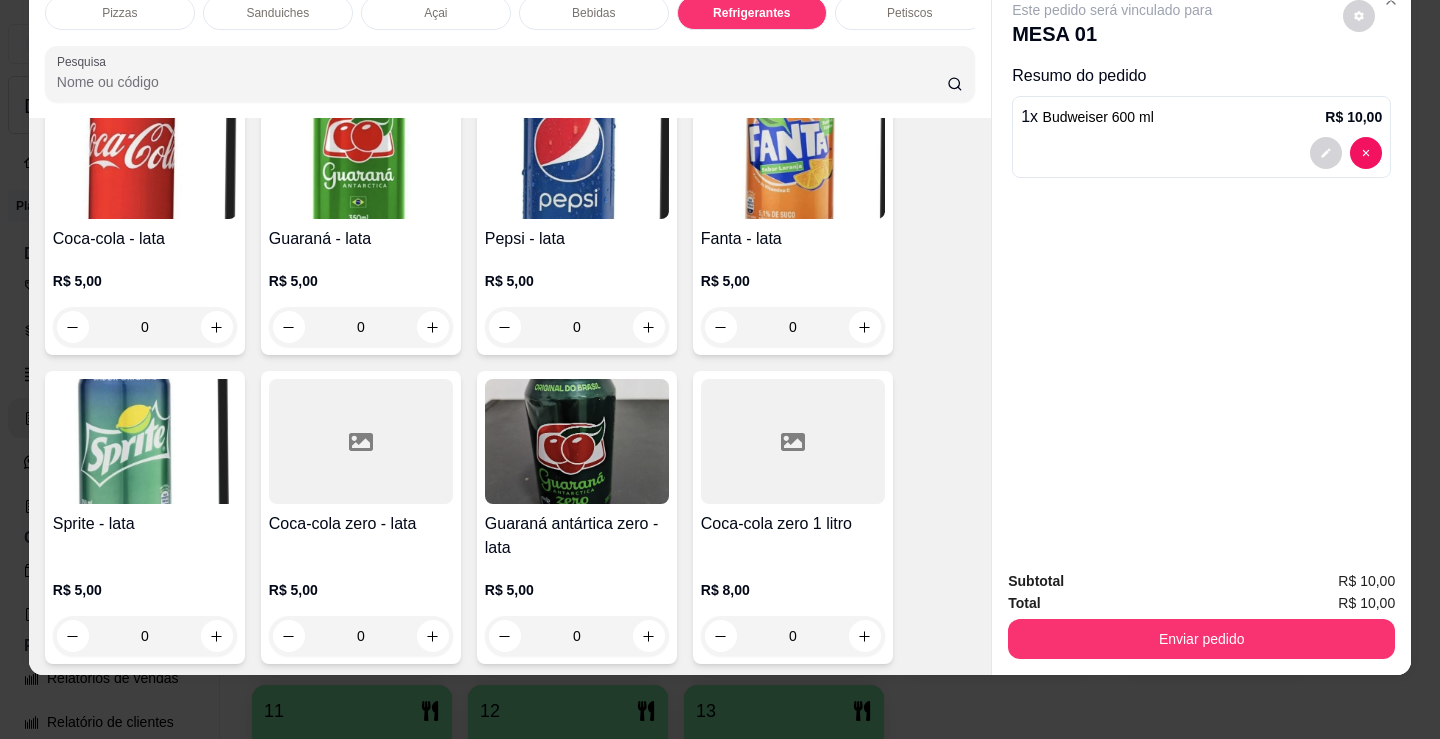 scroll, scrollTop: 5020, scrollLeft: 0, axis: vertical 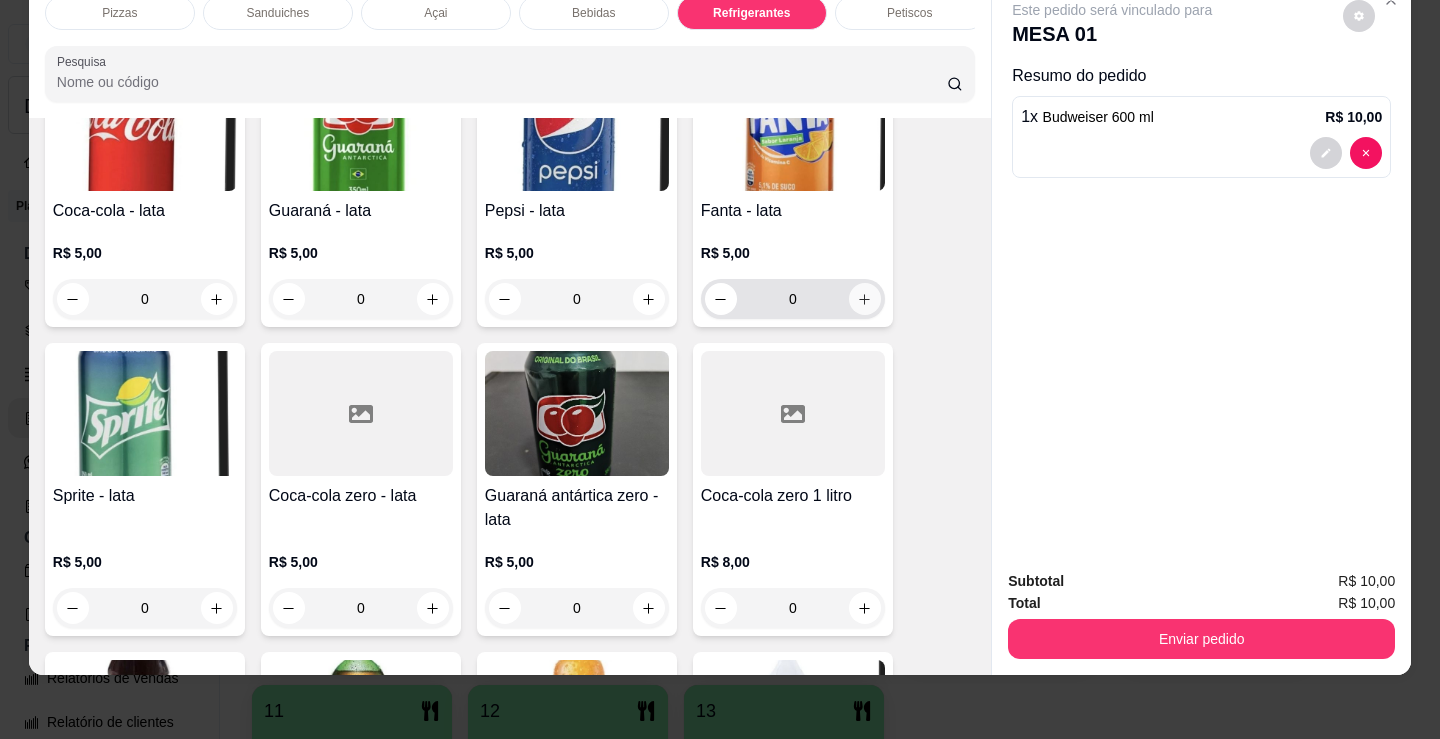 click 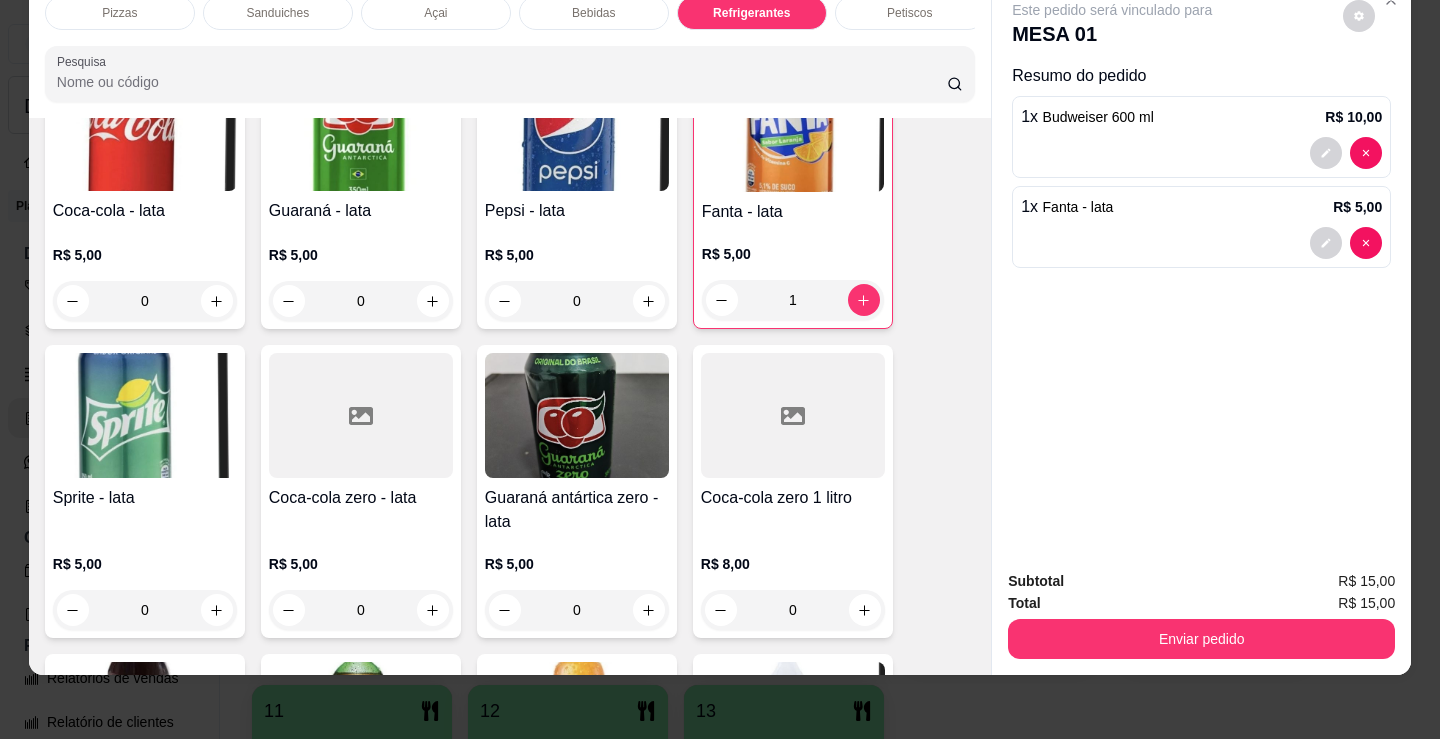 click on "Pizzas" at bounding box center (120, 13) 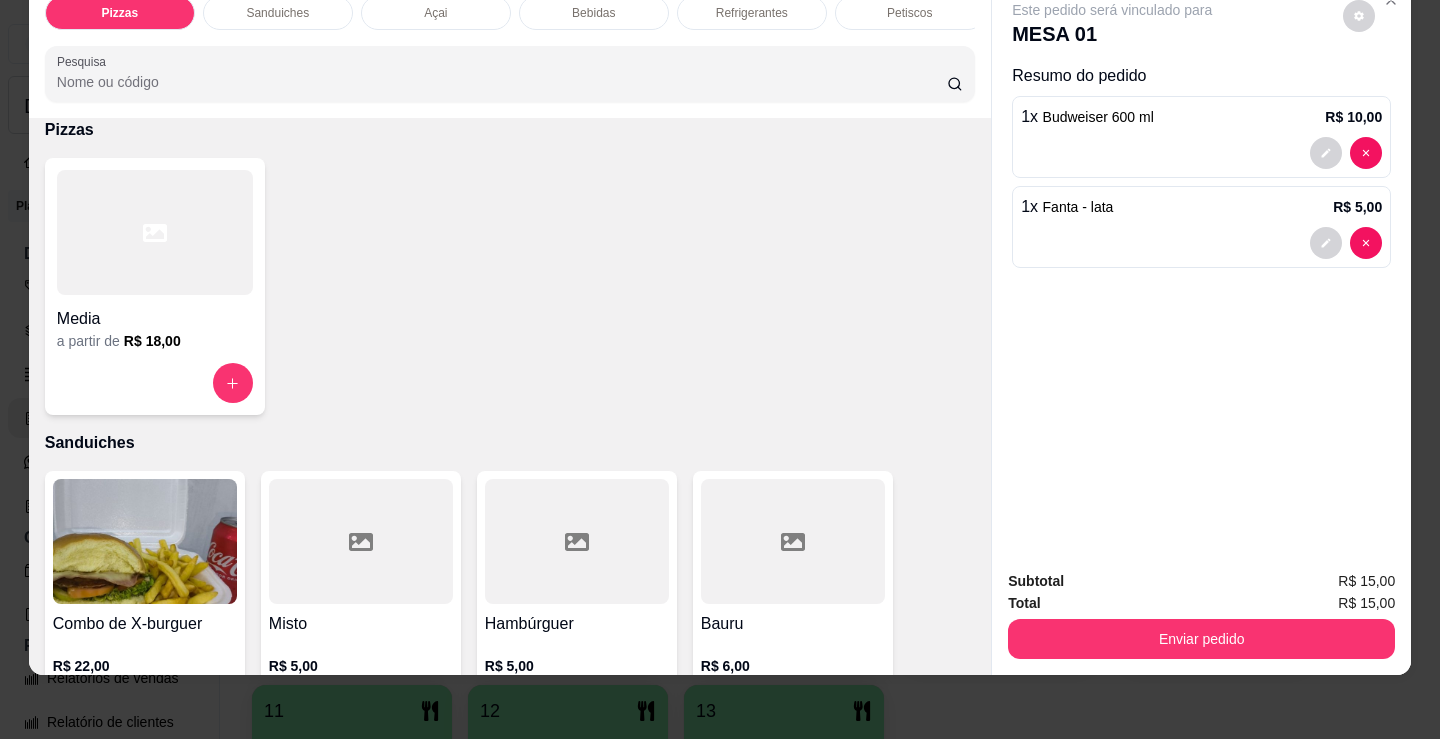 click on "Sanduiches" at bounding box center [277, 13] 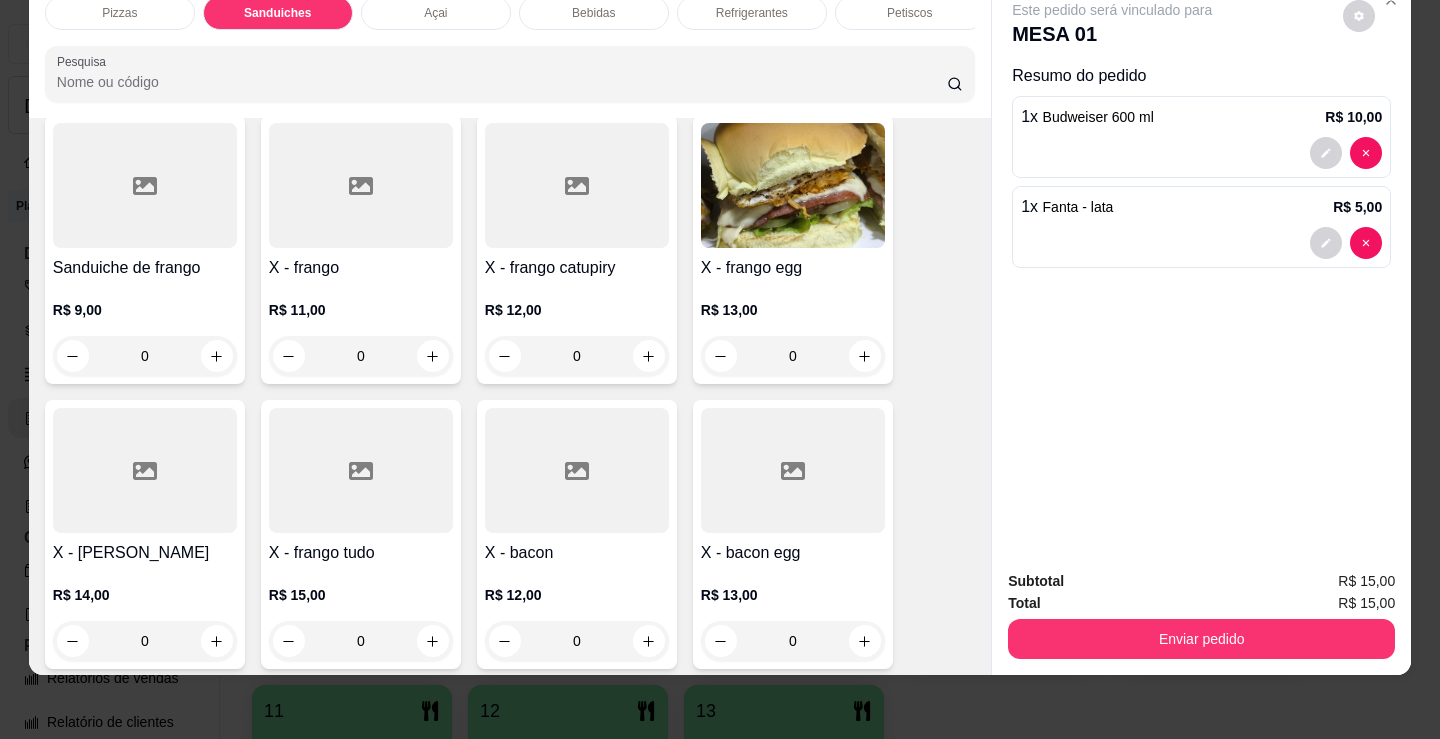 scroll, scrollTop: 1303, scrollLeft: 0, axis: vertical 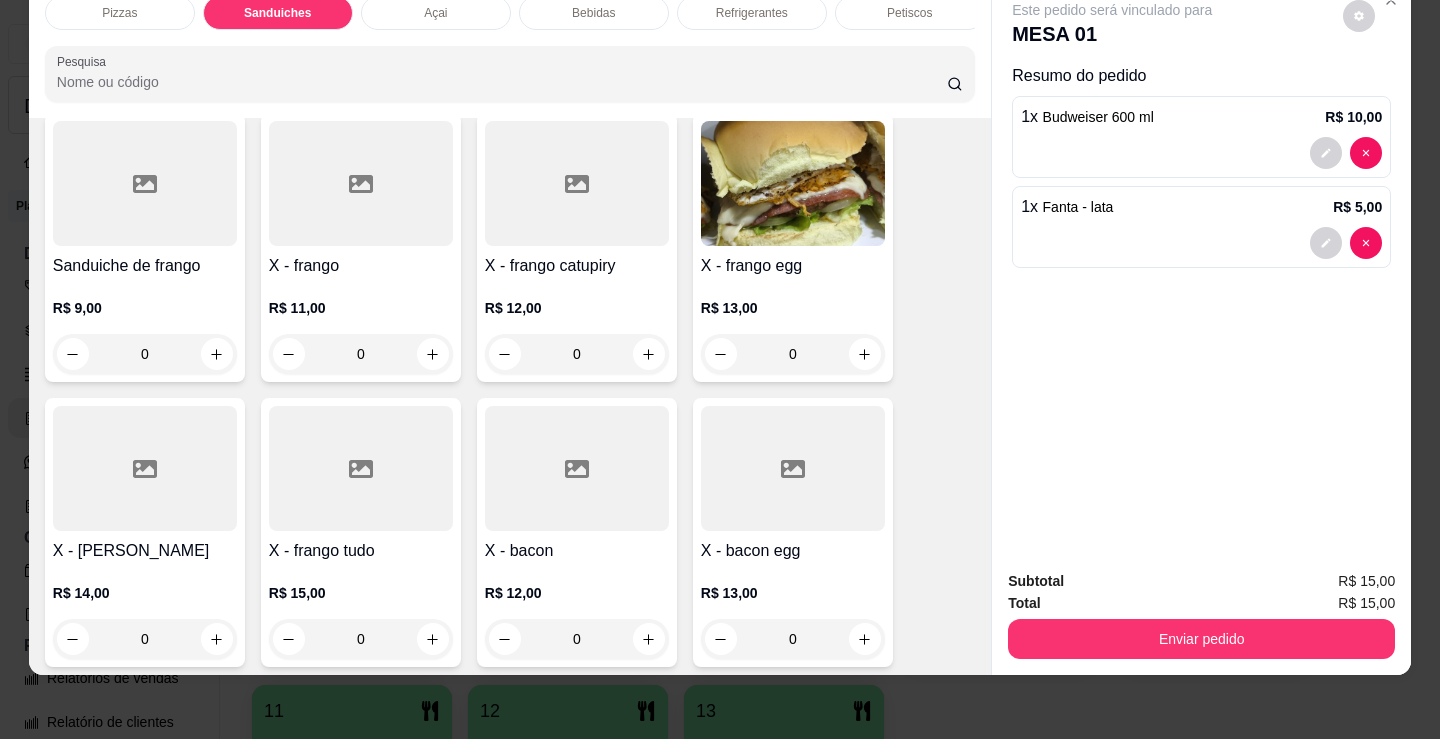 click on "0" at bounding box center (361, 354) 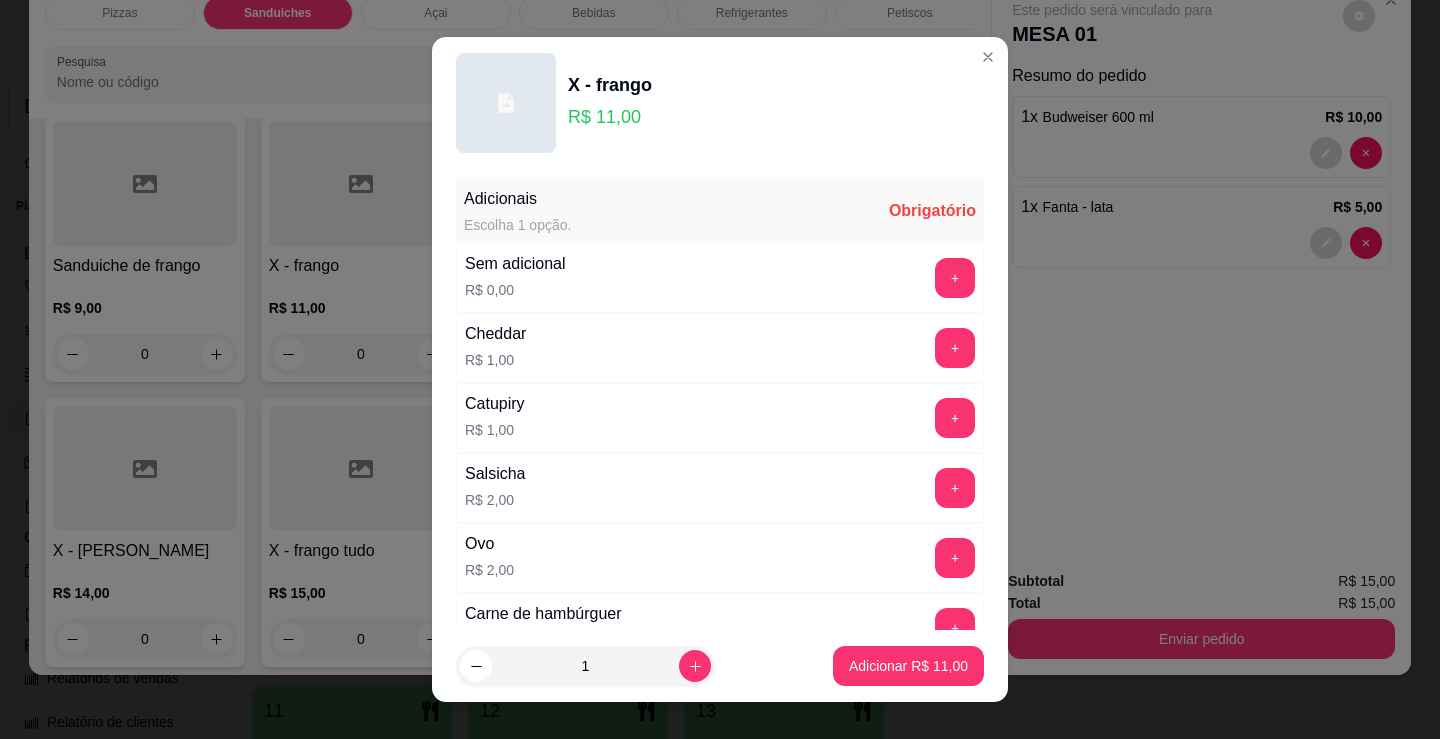 click on "+" at bounding box center [955, 278] 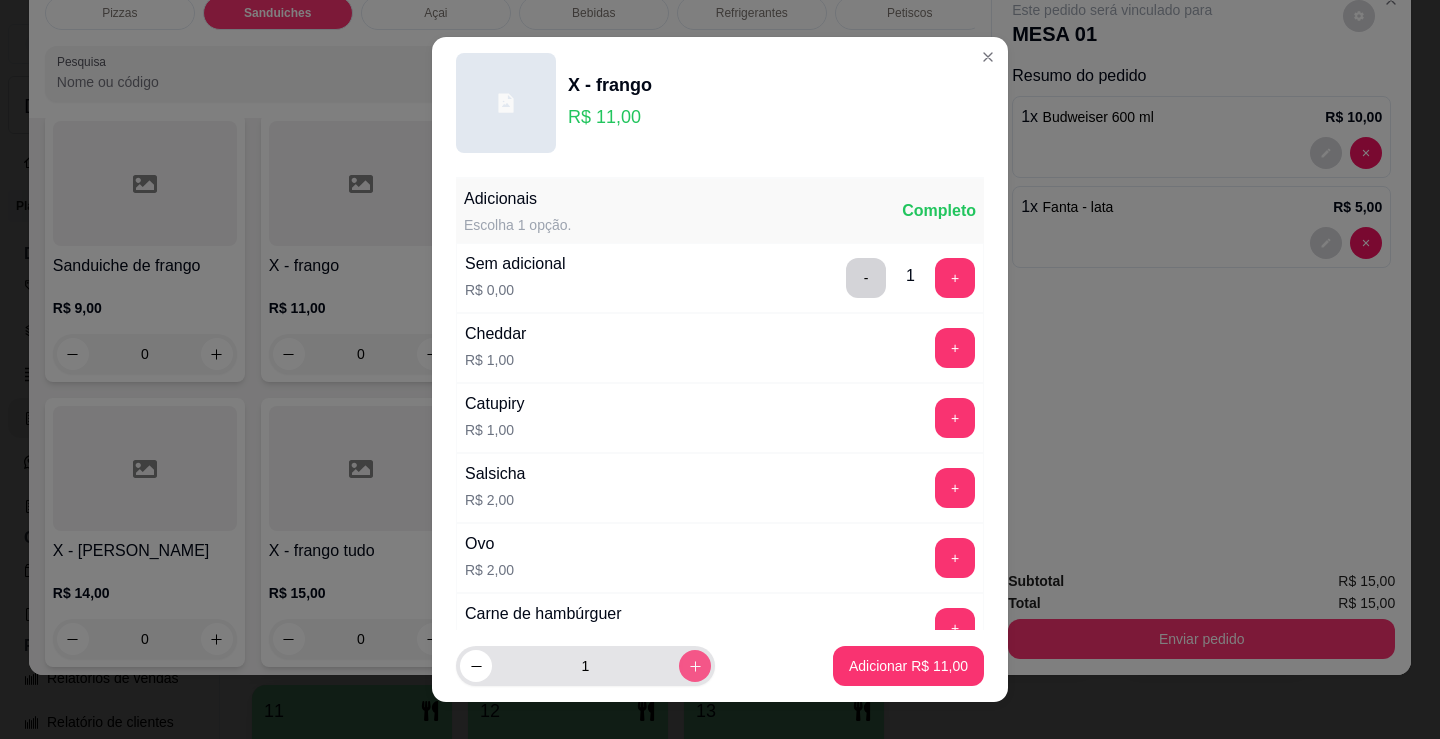 click 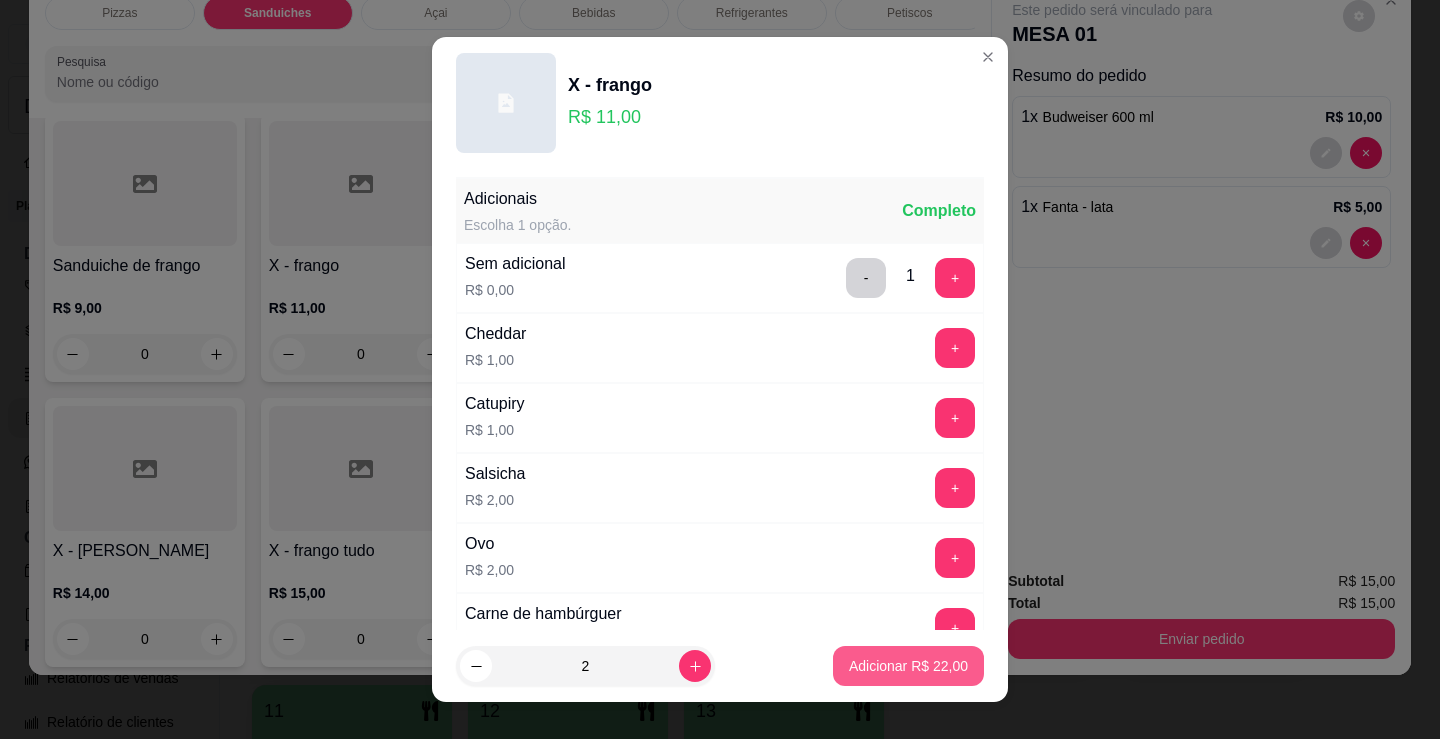 click on "Adicionar   R$ 22,00" at bounding box center (908, 666) 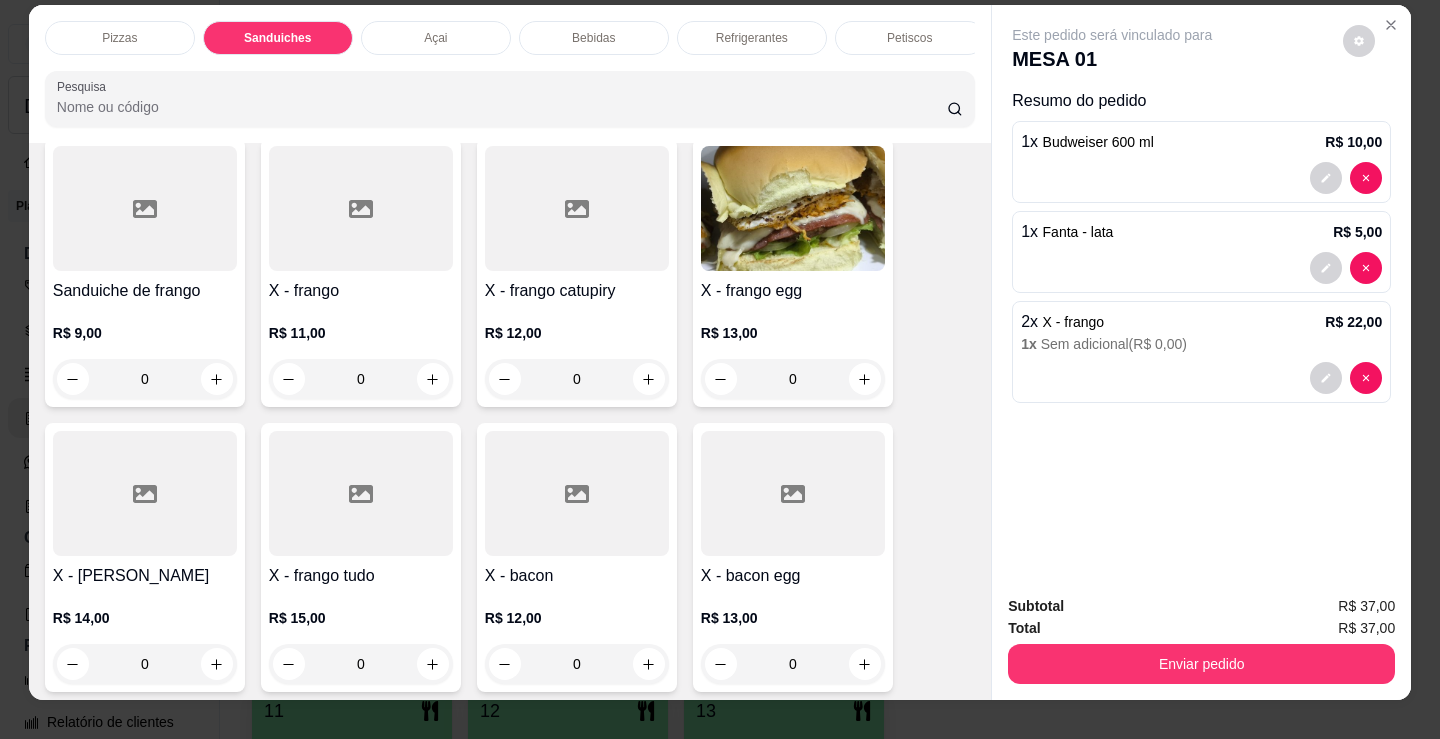 scroll, scrollTop: 0, scrollLeft: 0, axis: both 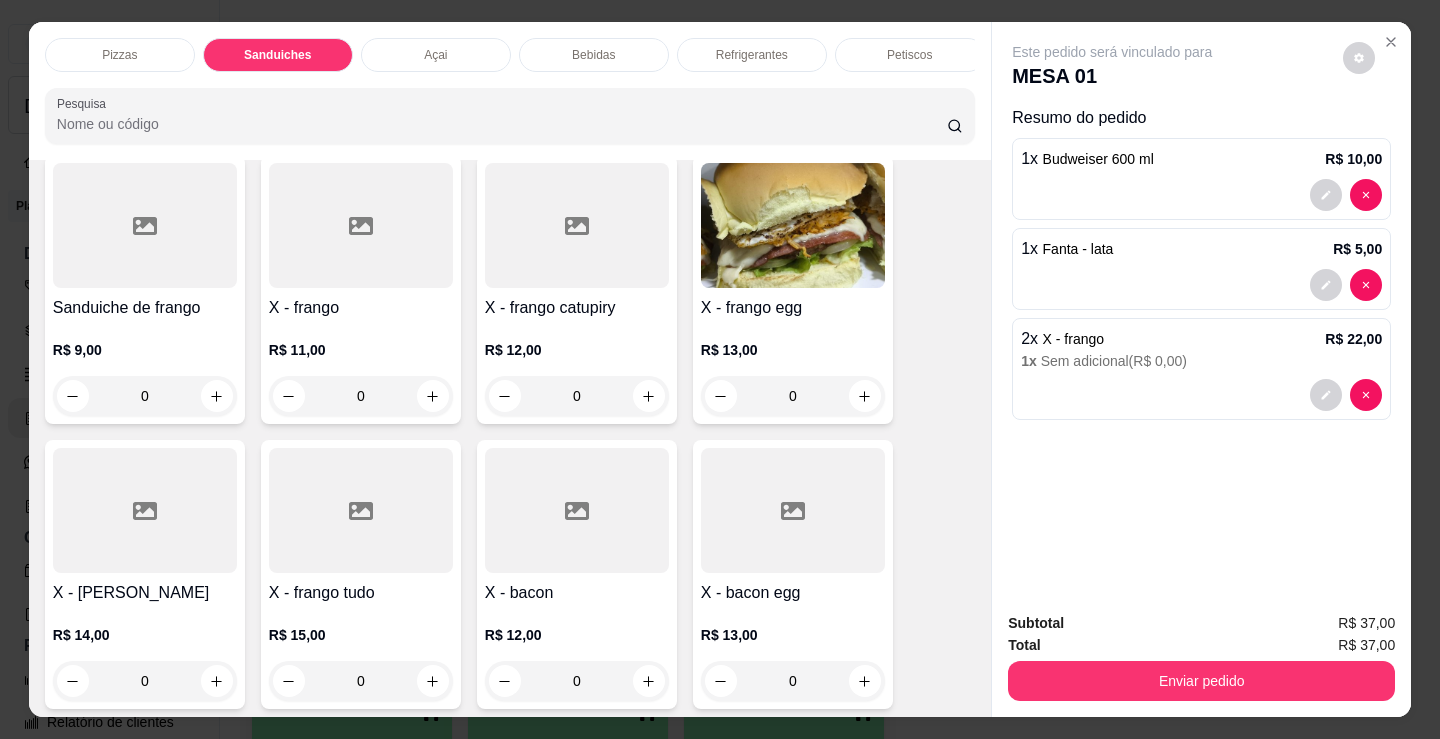 click on "Enviar pedido" at bounding box center [1201, 681] 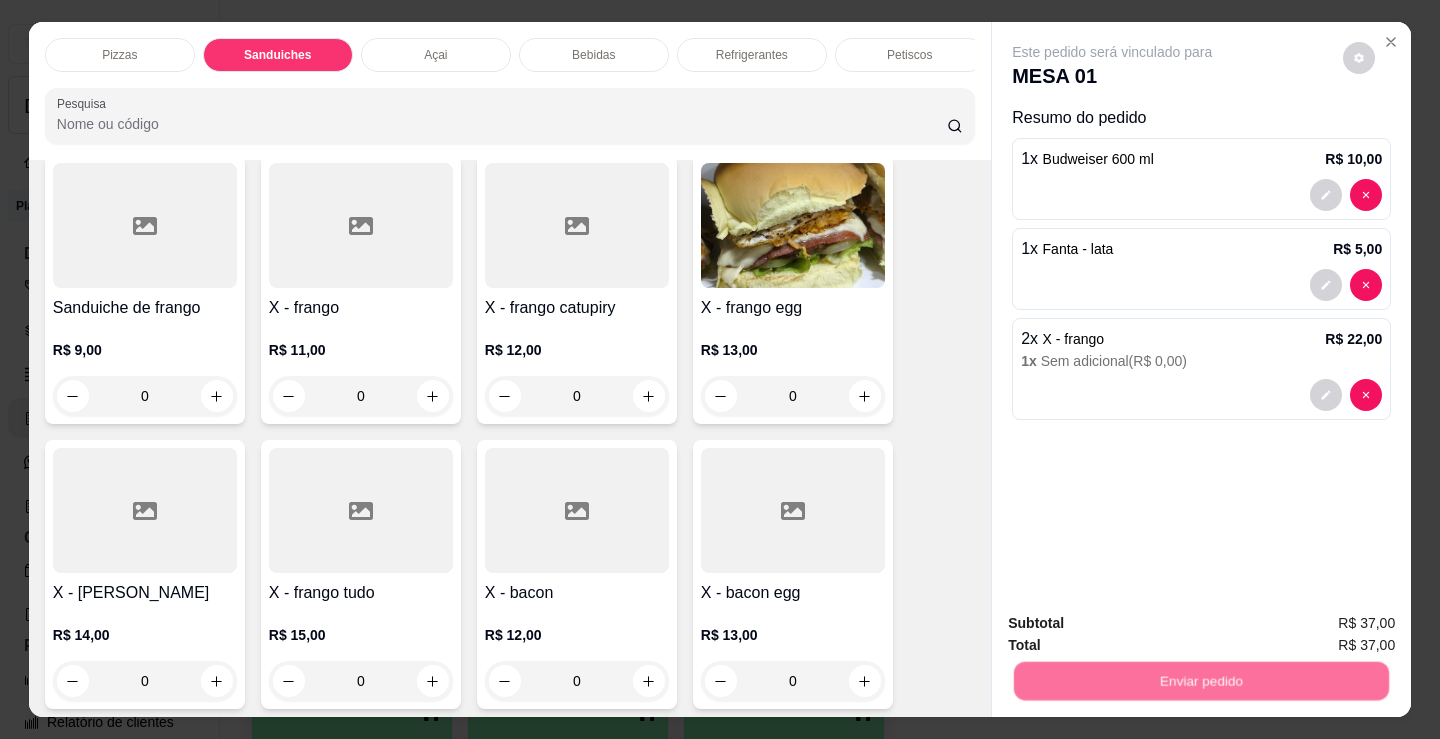 click on "Não registrar e enviar pedido" at bounding box center (1135, 624) 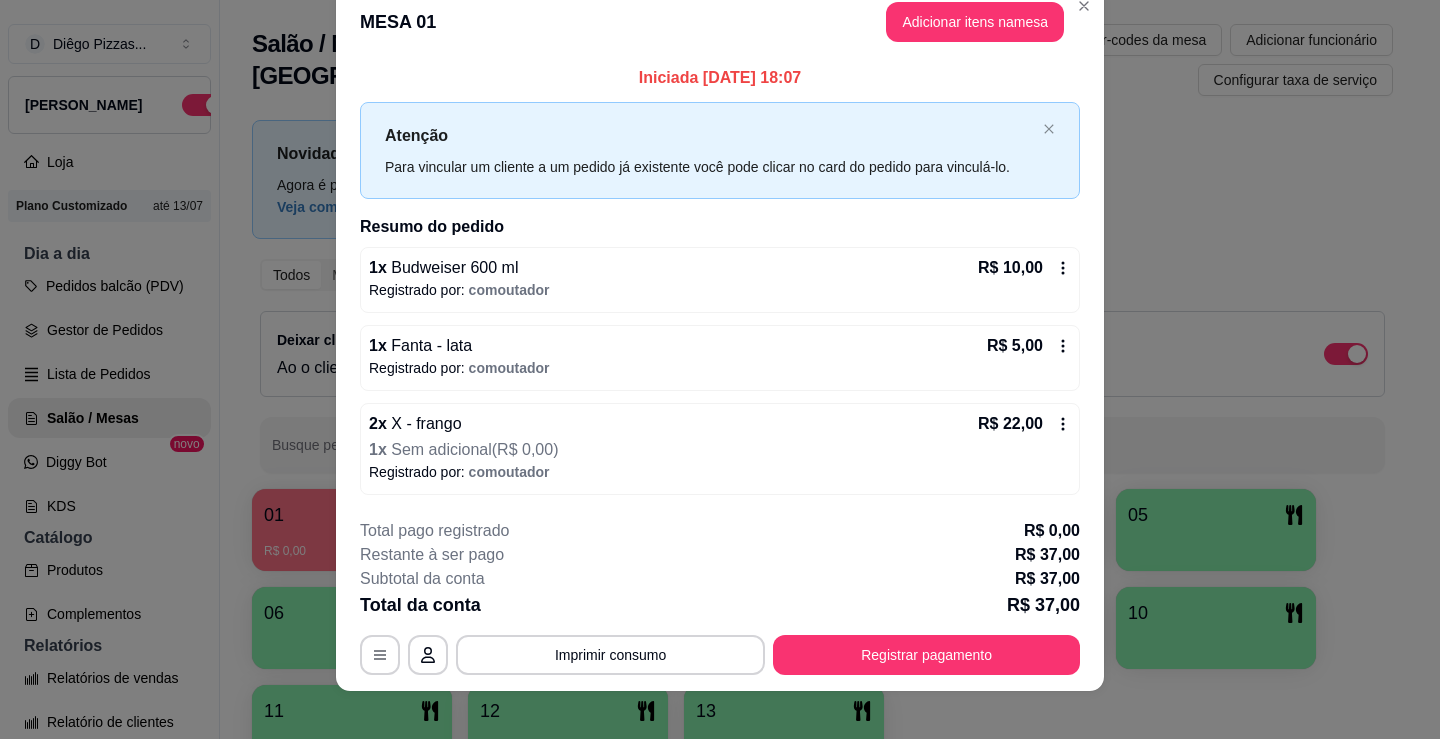 scroll, scrollTop: 47, scrollLeft: 0, axis: vertical 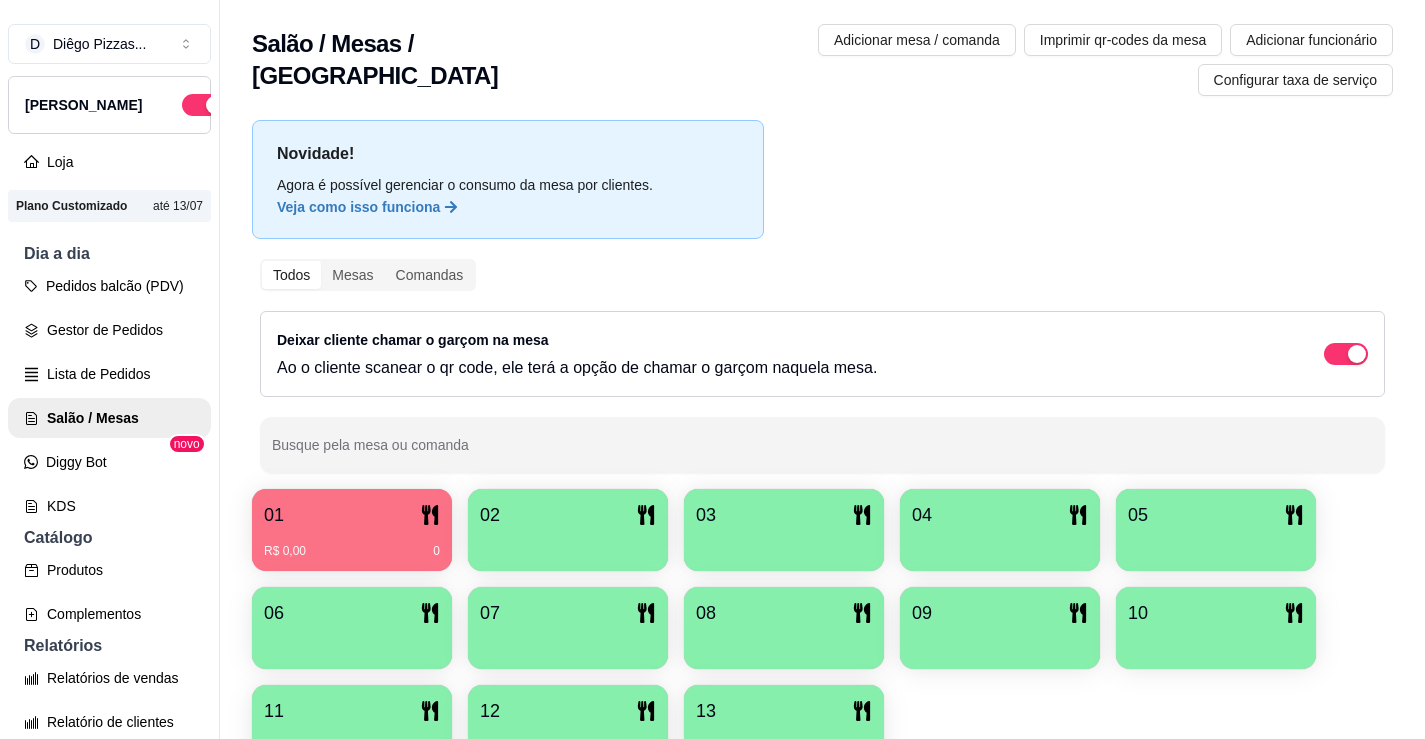 click at bounding box center [568, 544] 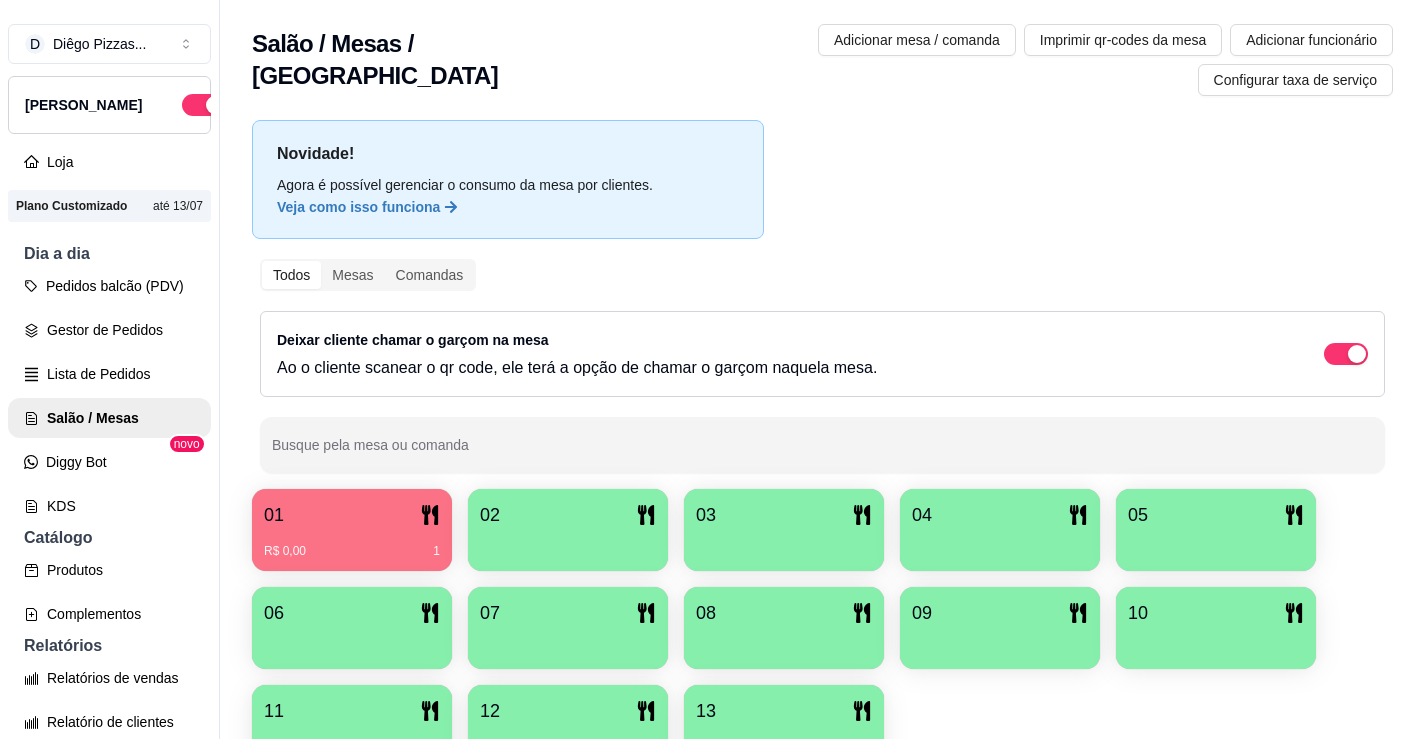 click at bounding box center (568, 544) 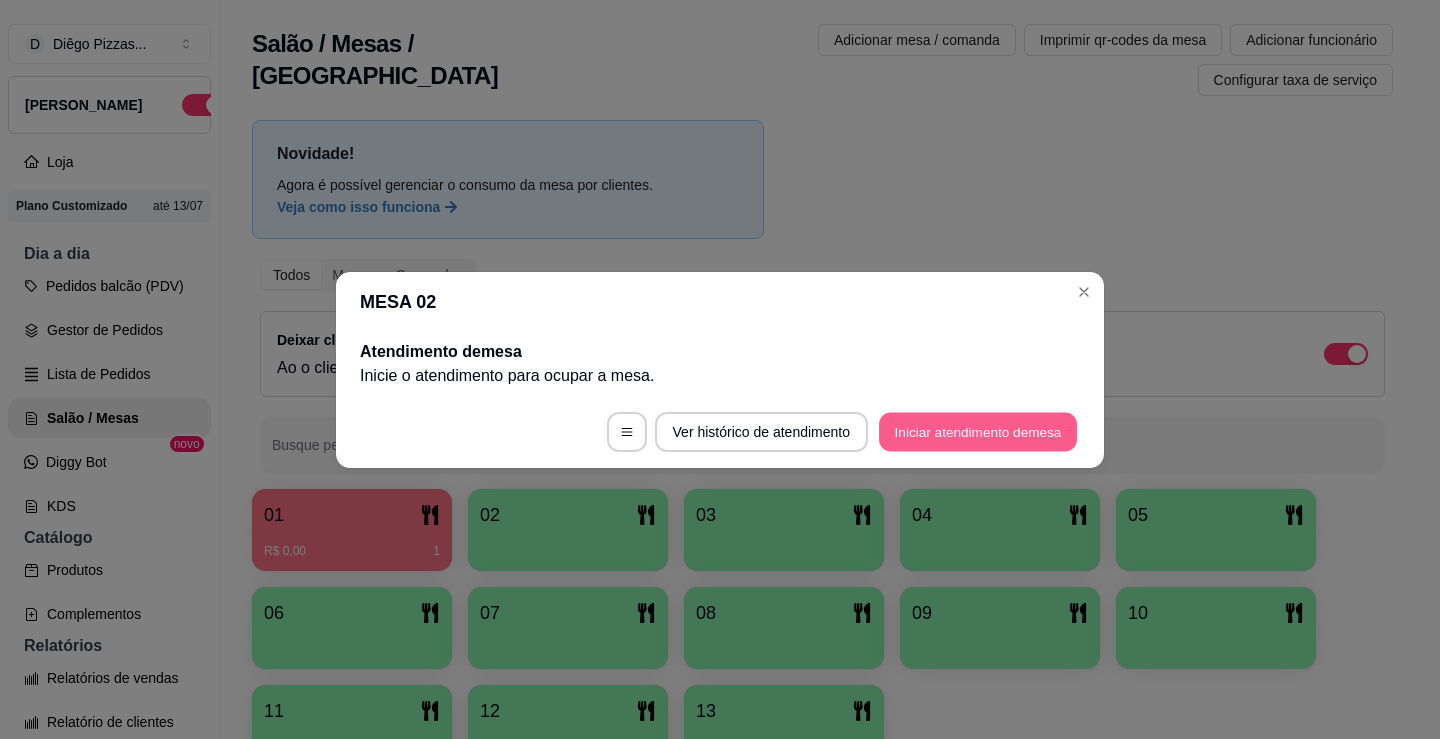click on "Iniciar atendimento de  mesa" at bounding box center (978, 431) 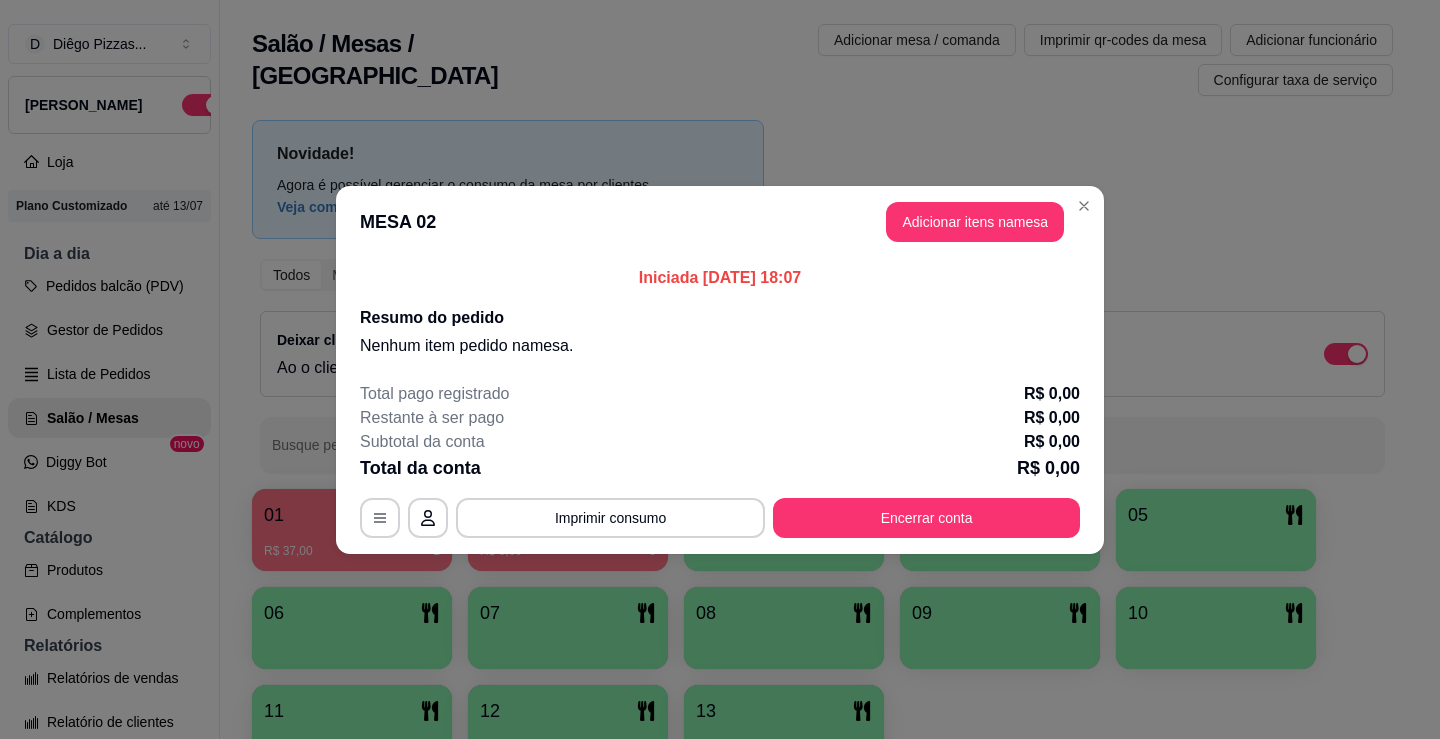 drag, startPoint x: 939, startPoint y: 200, endPoint x: 938, endPoint y: 210, distance: 10.049875 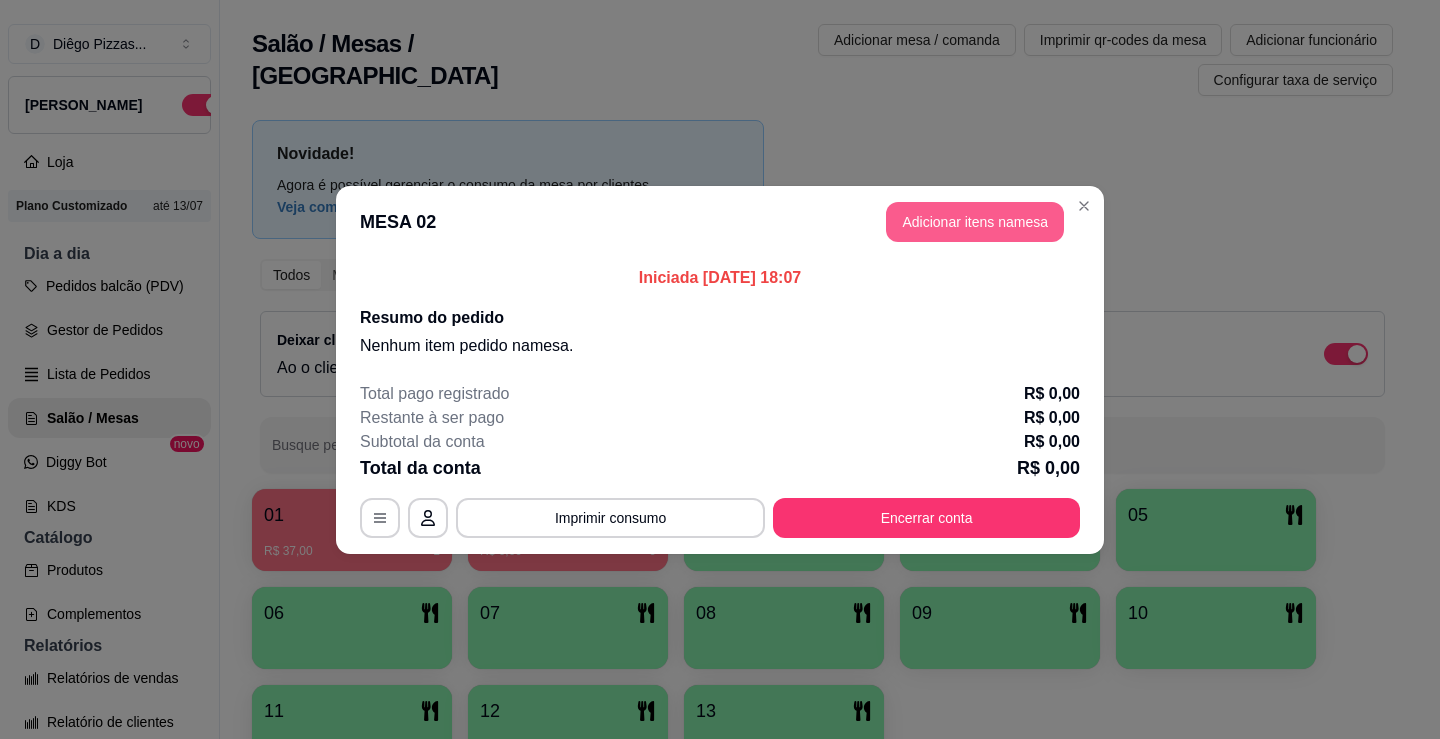 click on "Adicionar itens na  mesa" at bounding box center (975, 222) 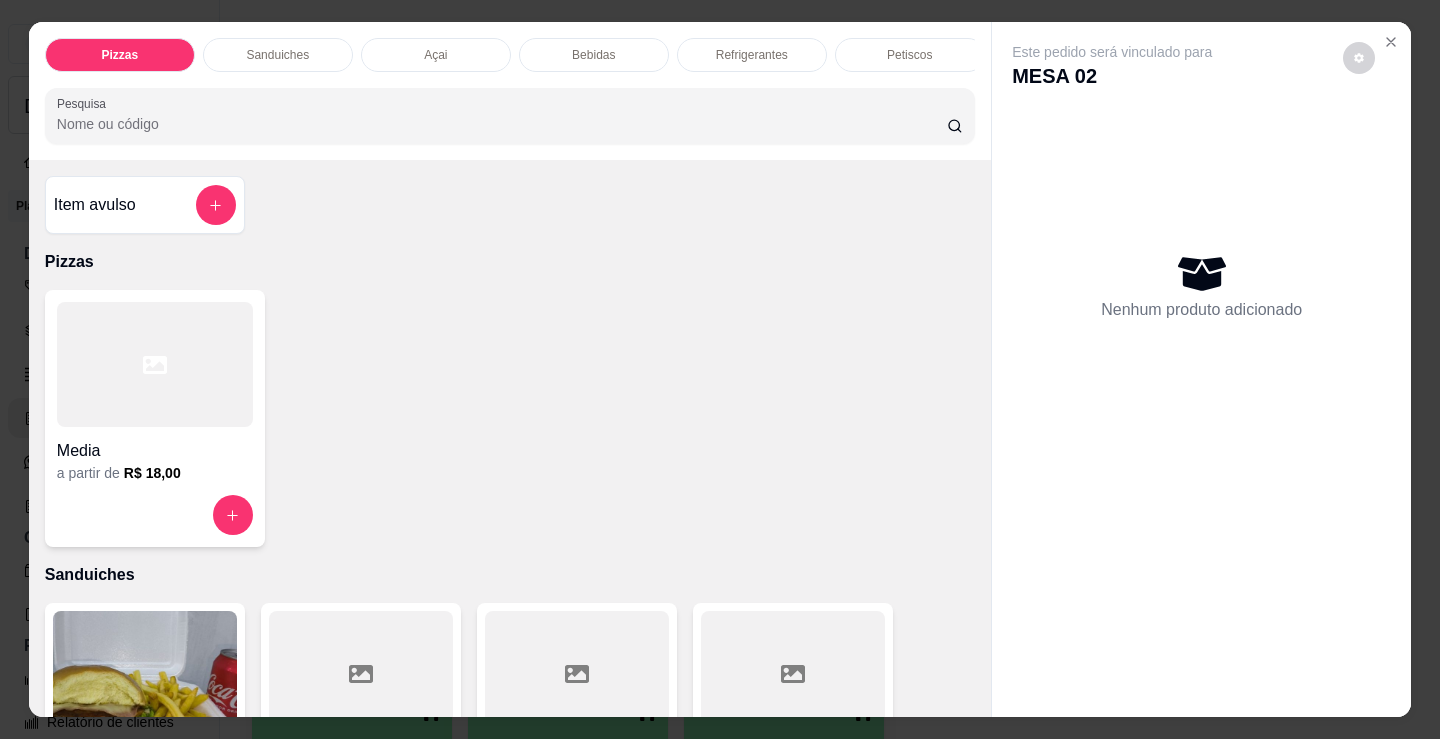 click on "Refrigerantes" at bounding box center (752, 55) 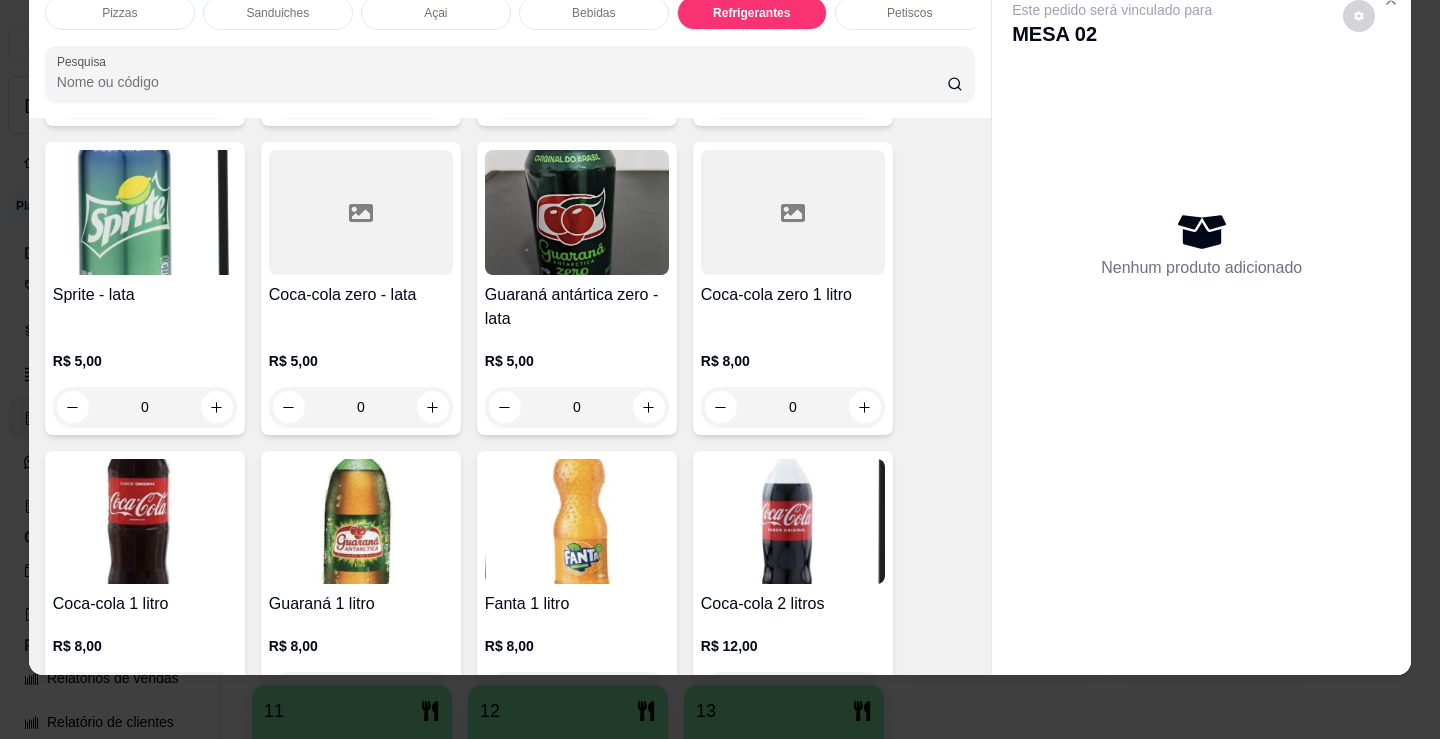 scroll, scrollTop: 5518, scrollLeft: 0, axis: vertical 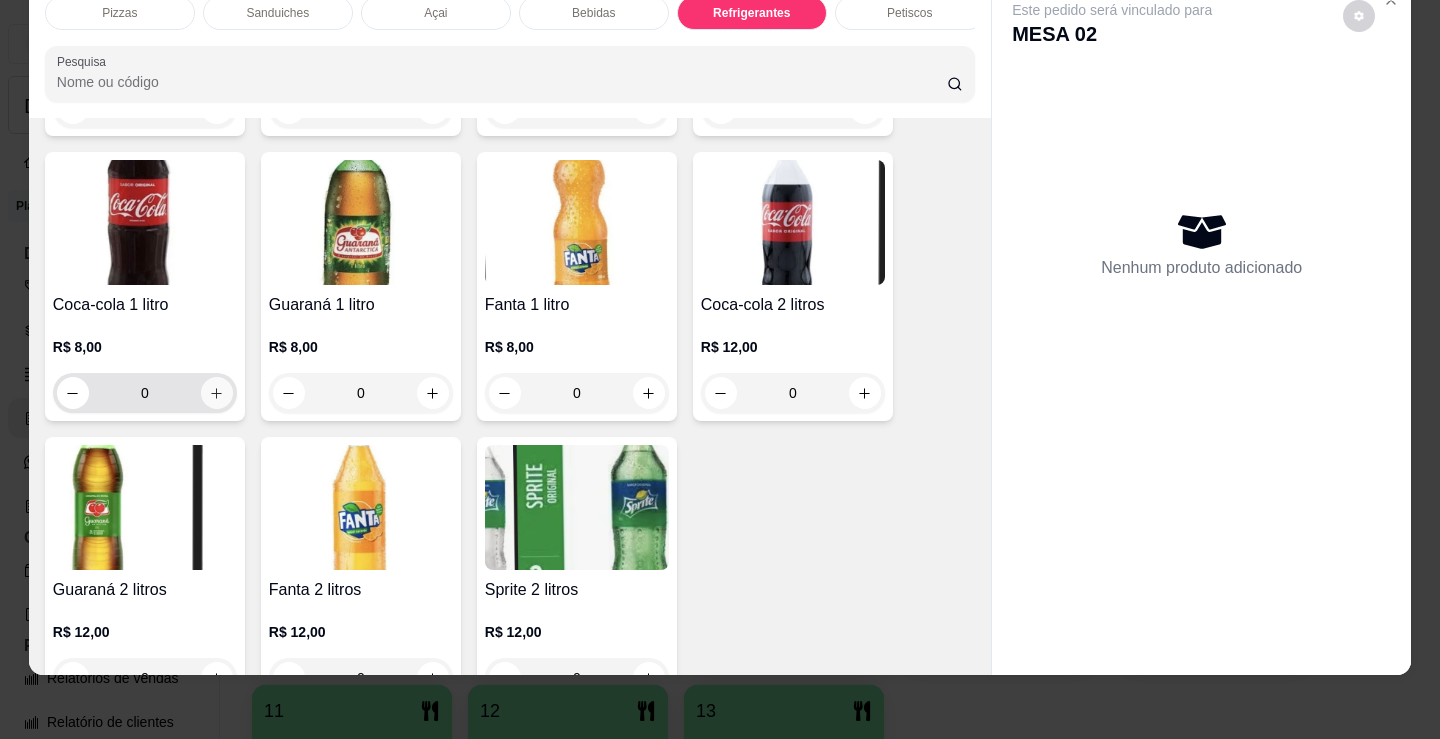 click 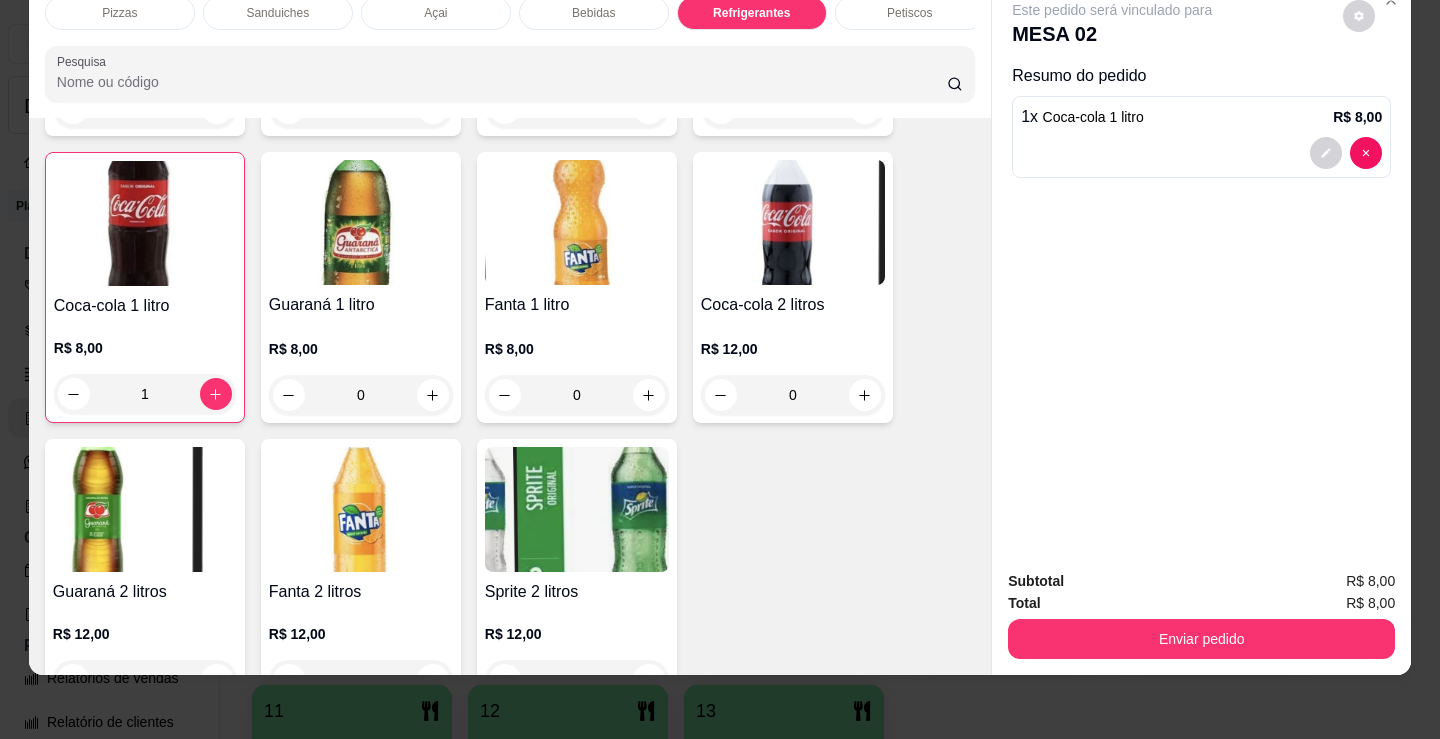 click on "Pizzas" at bounding box center [120, 13] 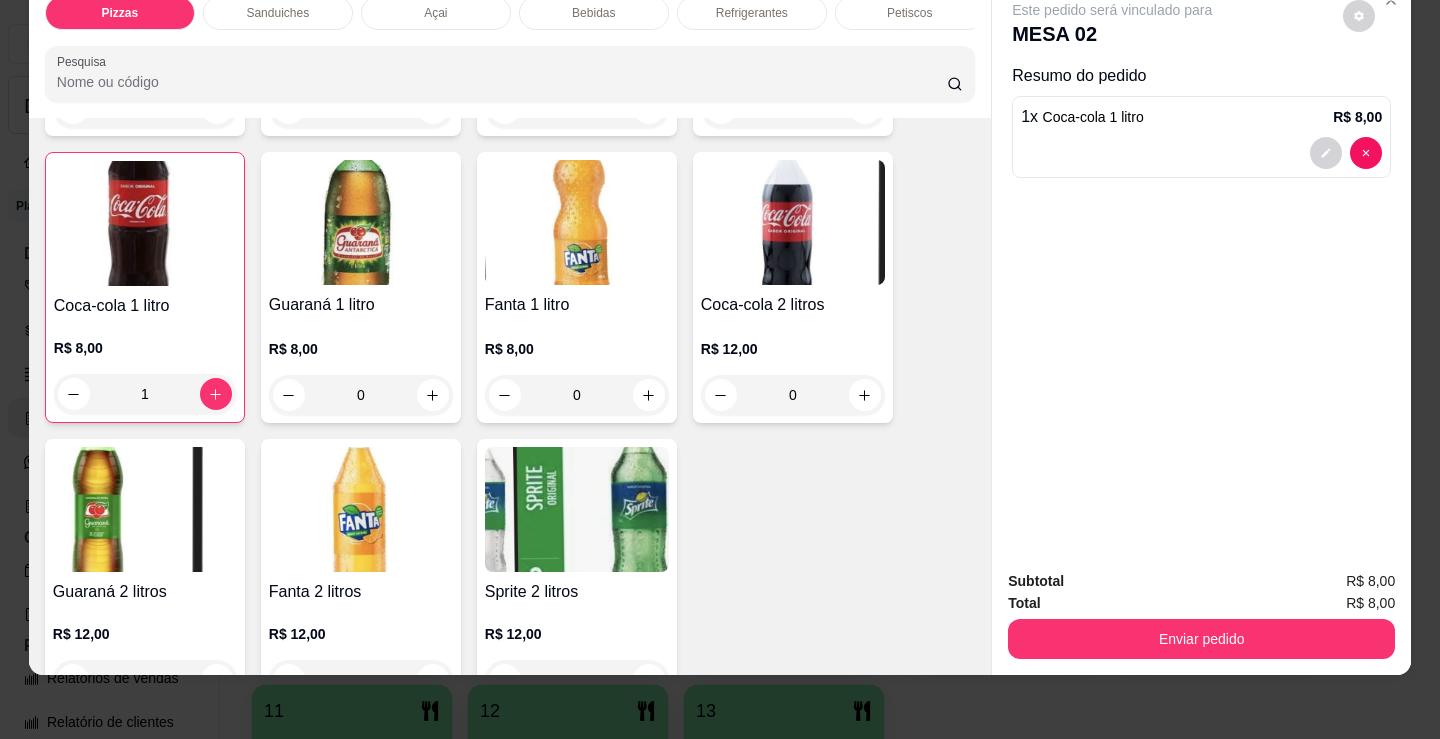 scroll, scrollTop: 90, scrollLeft: 0, axis: vertical 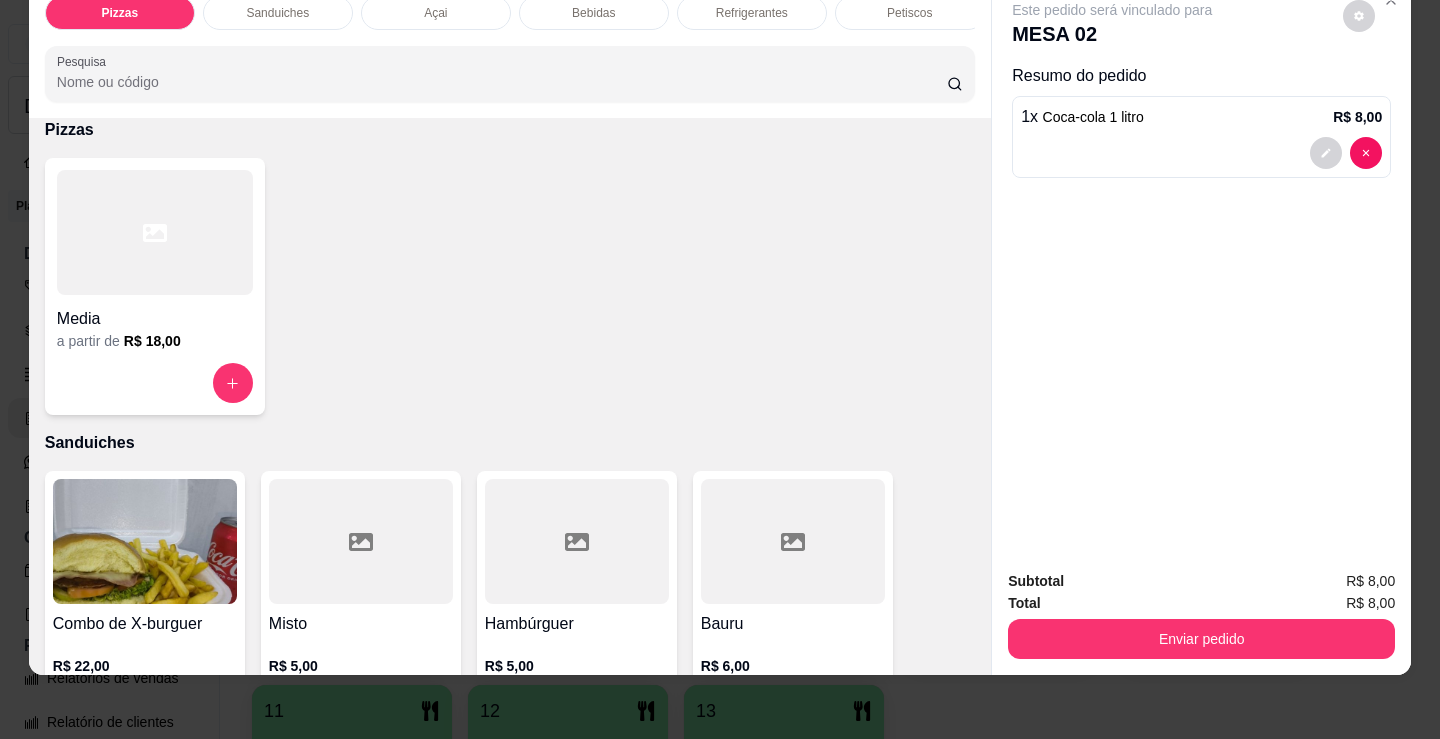 click on "Media" at bounding box center [155, 319] 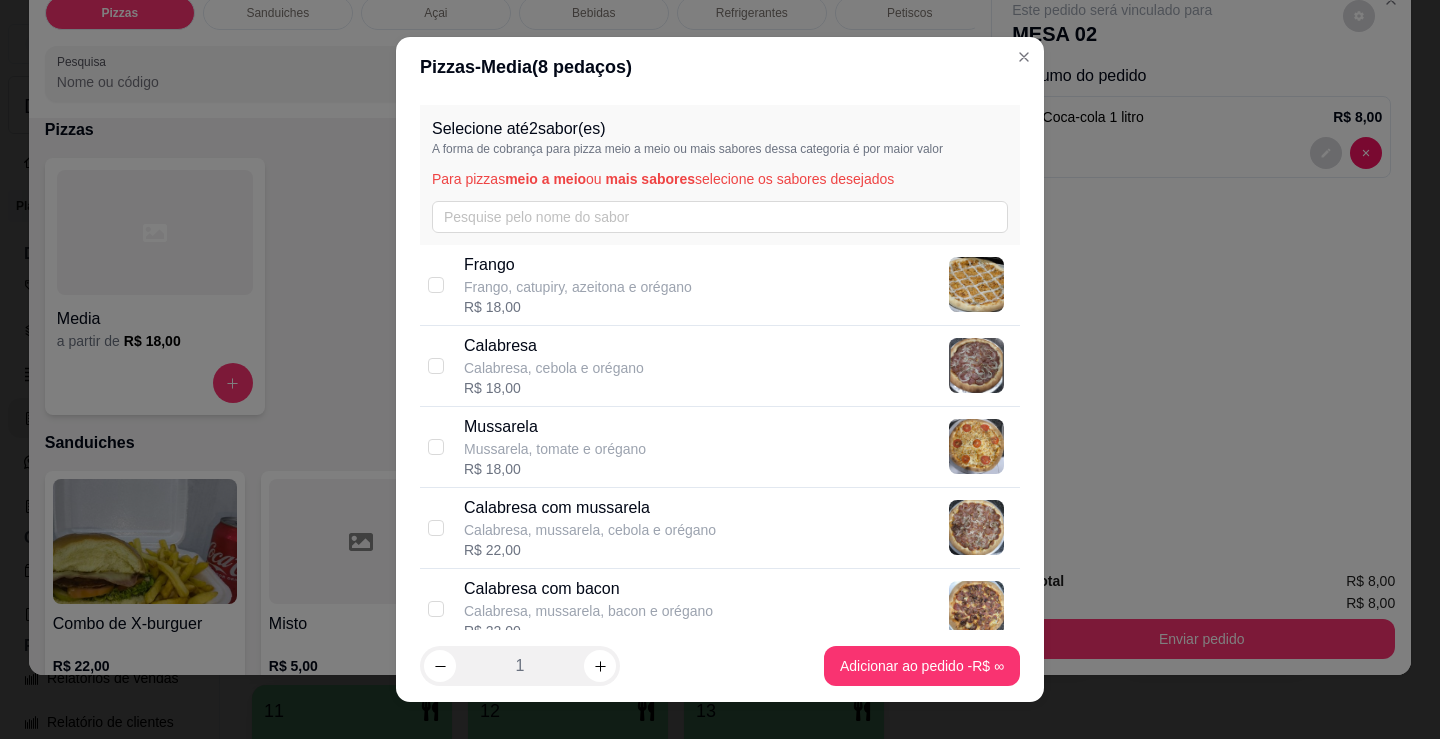 click on "Calabresa, cebola e orégano" at bounding box center [554, 368] 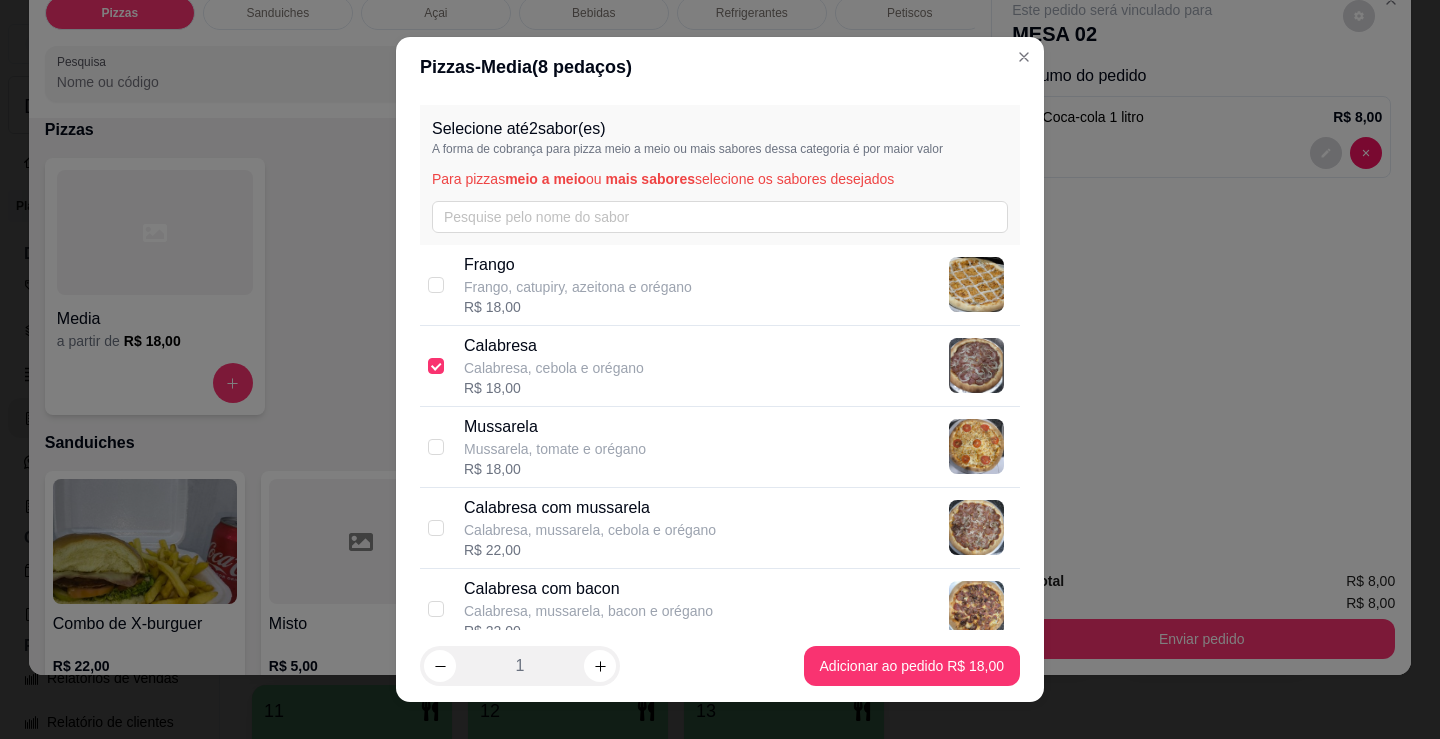 click on "Frango, catupiry, azeitona e orégano" at bounding box center [578, 287] 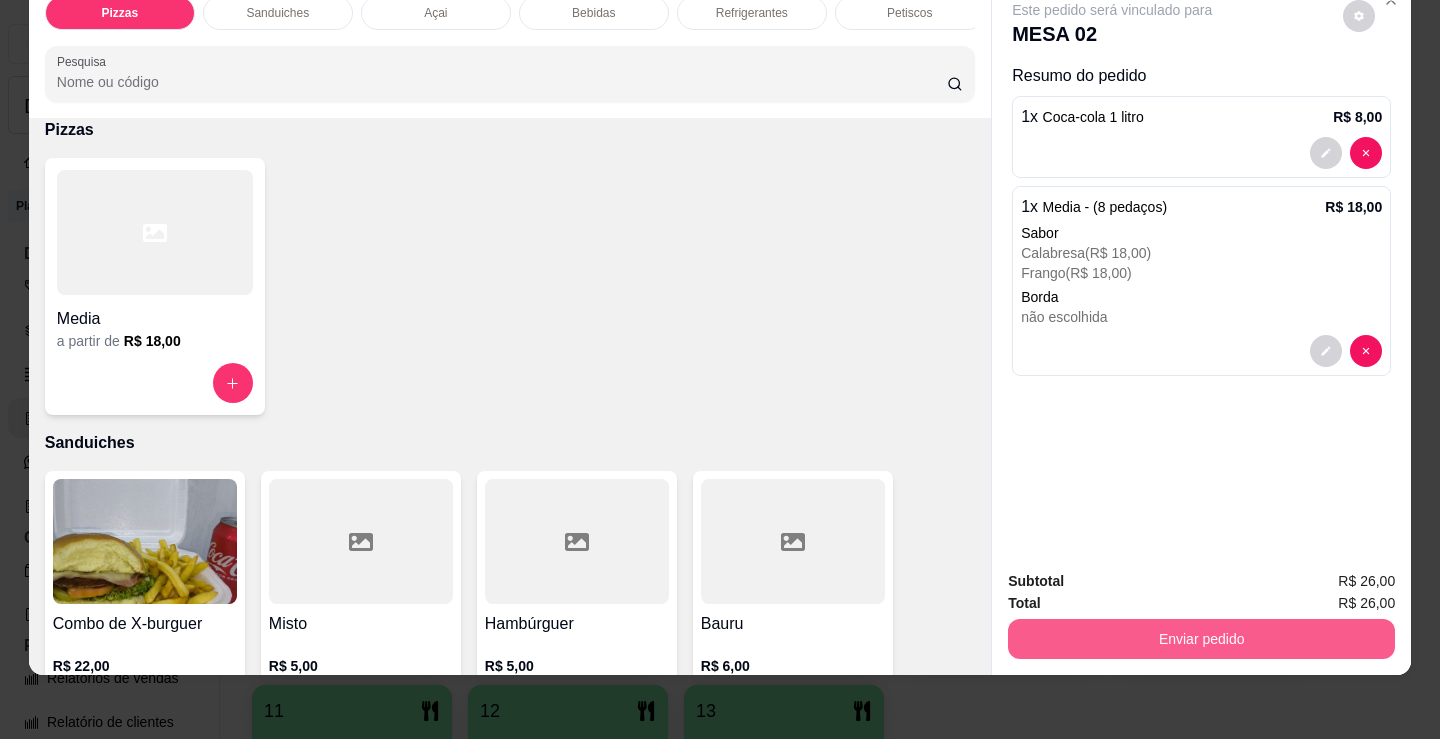click on "Enviar pedido" at bounding box center [1201, 639] 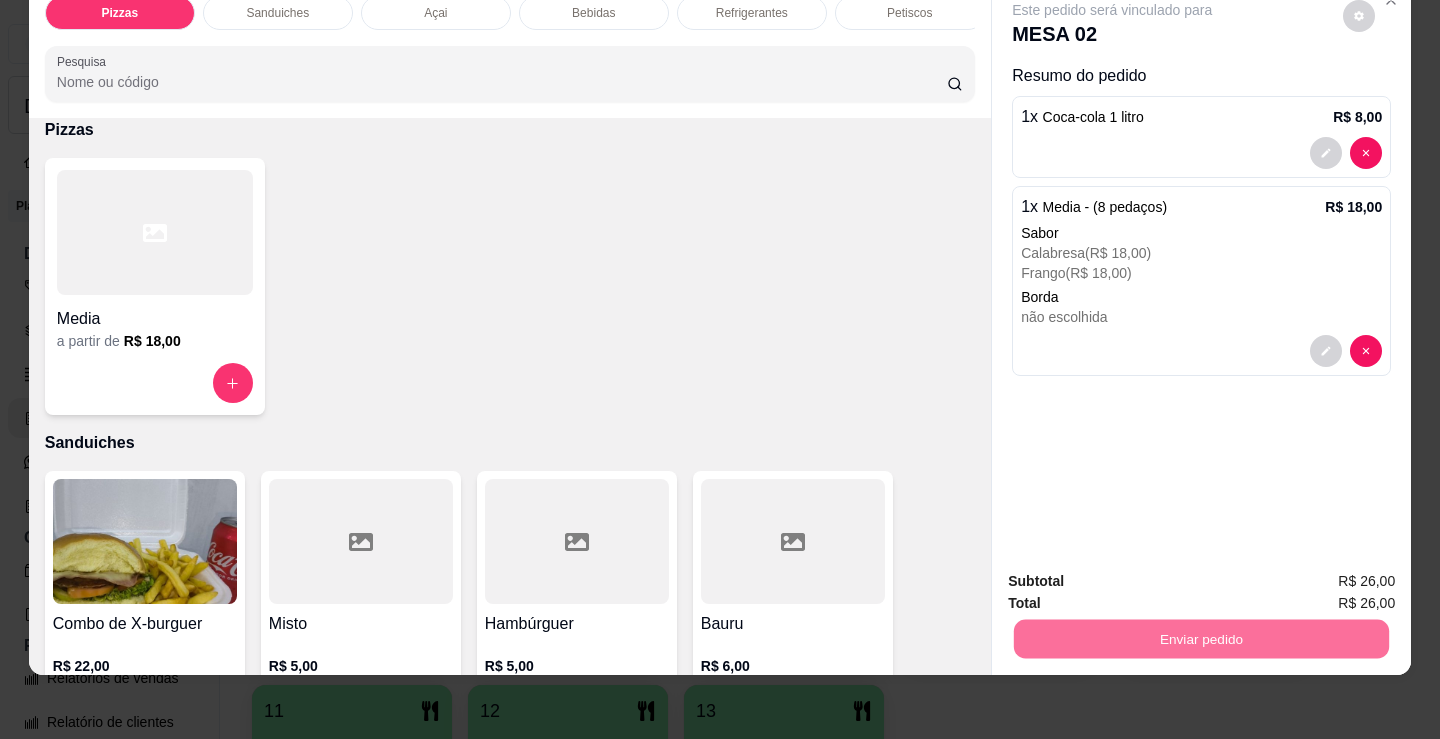 click on "Não registrar e enviar pedido" at bounding box center [1135, 575] 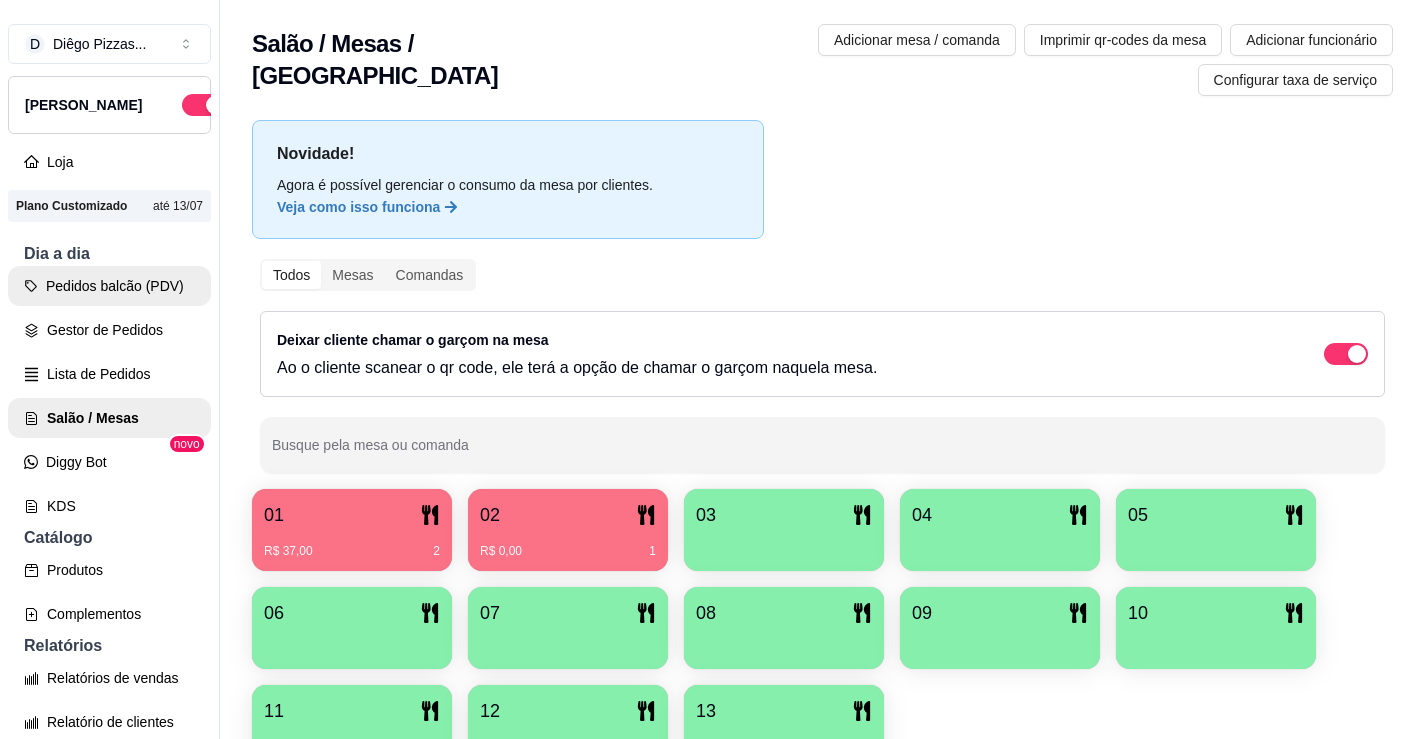 click on "Pedidos balcão (PDV)" at bounding box center (109, 286) 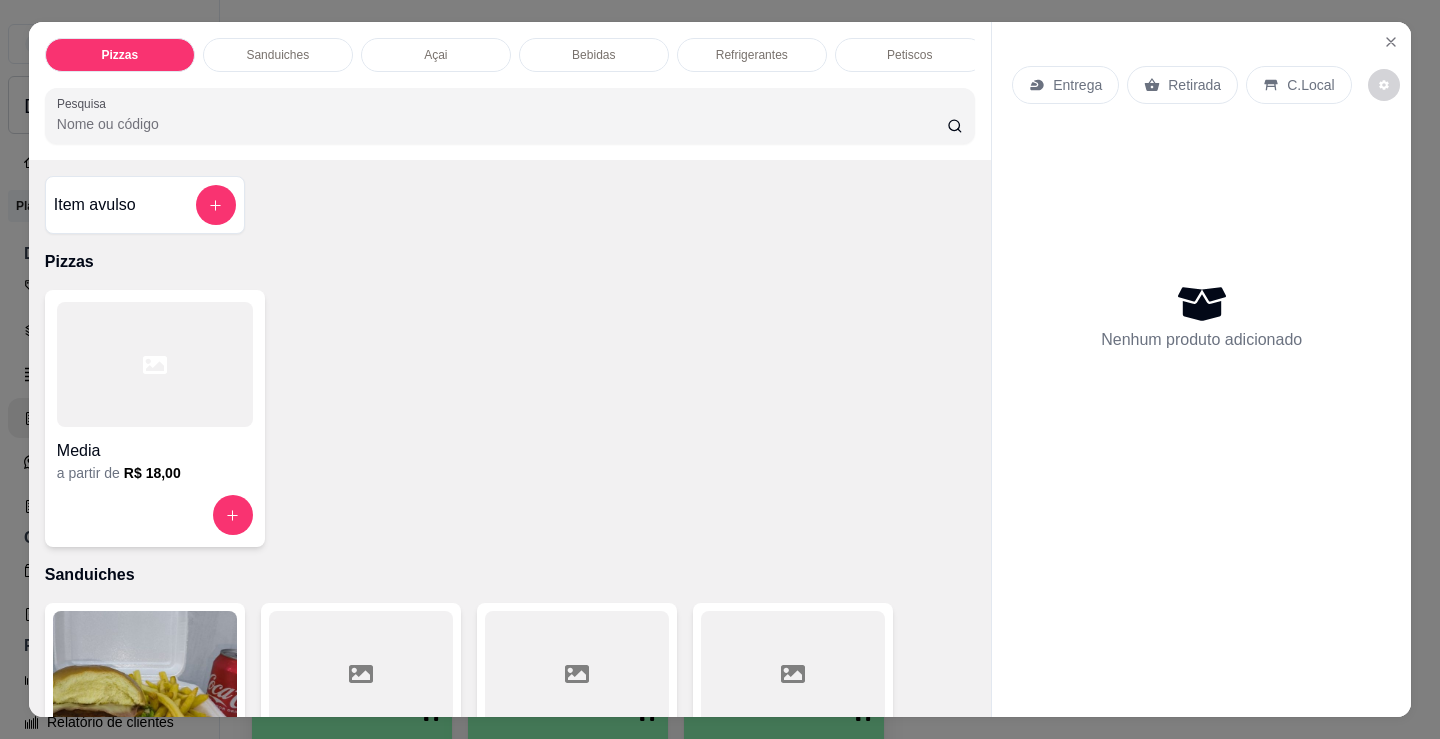 click on "Açai" at bounding box center (436, 55) 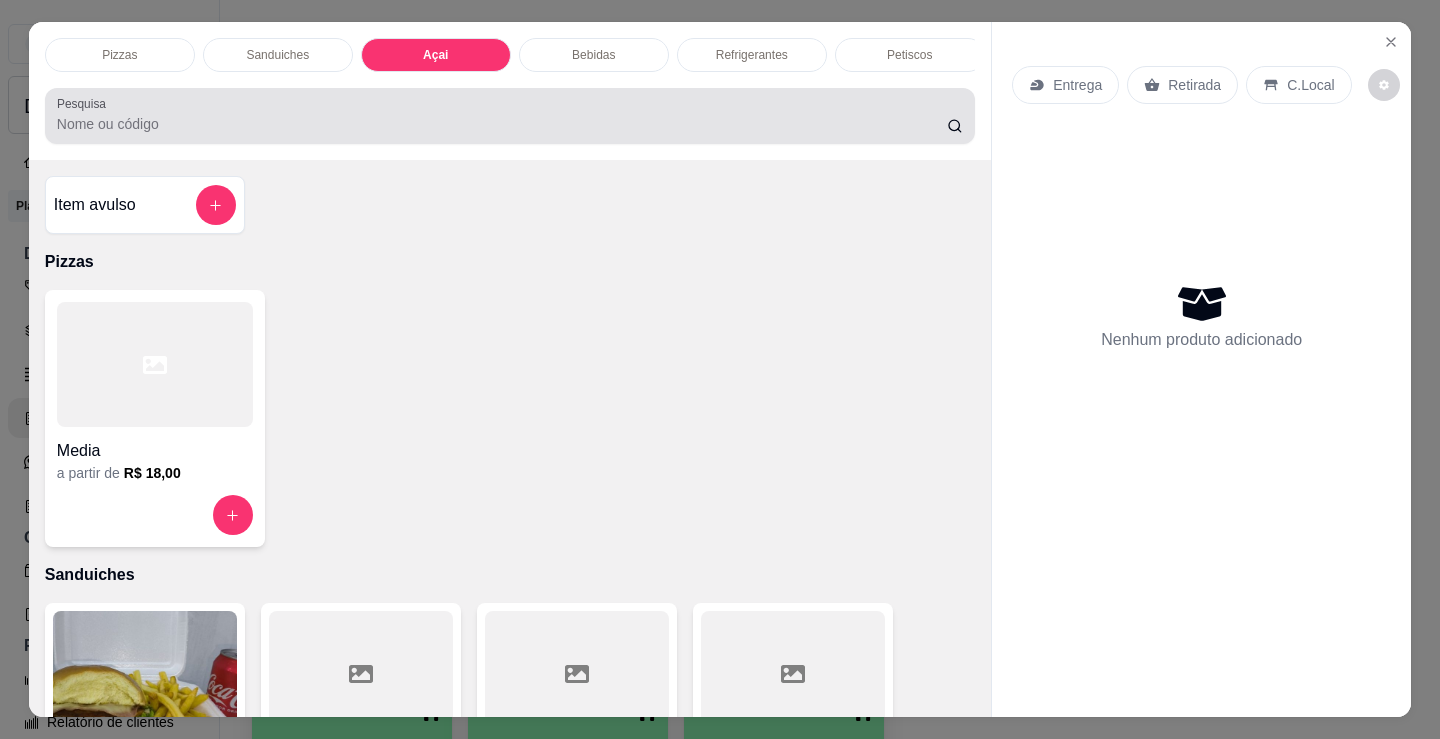 scroll, scrollTop: 2153, scrollLeft: 0, axis: vertical 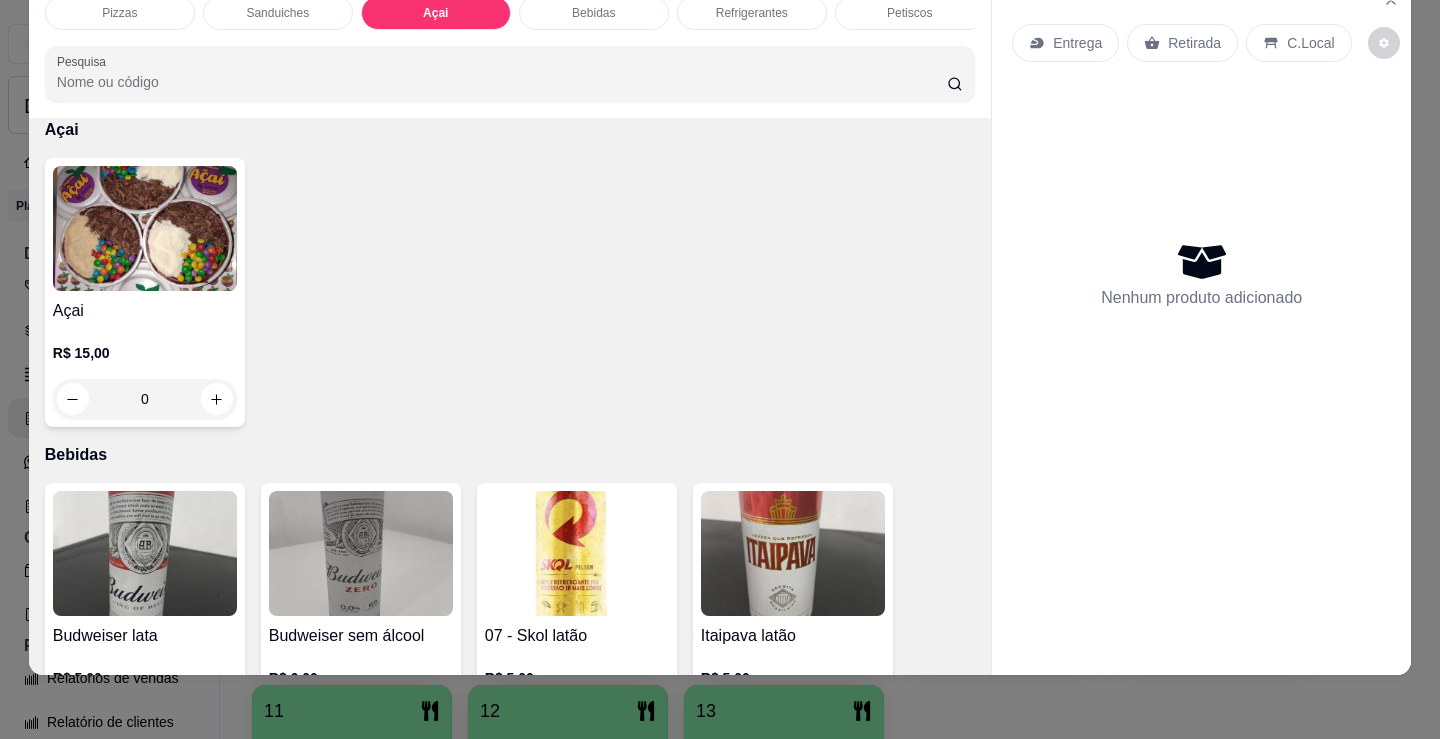 click at bounding box center (145, 228) 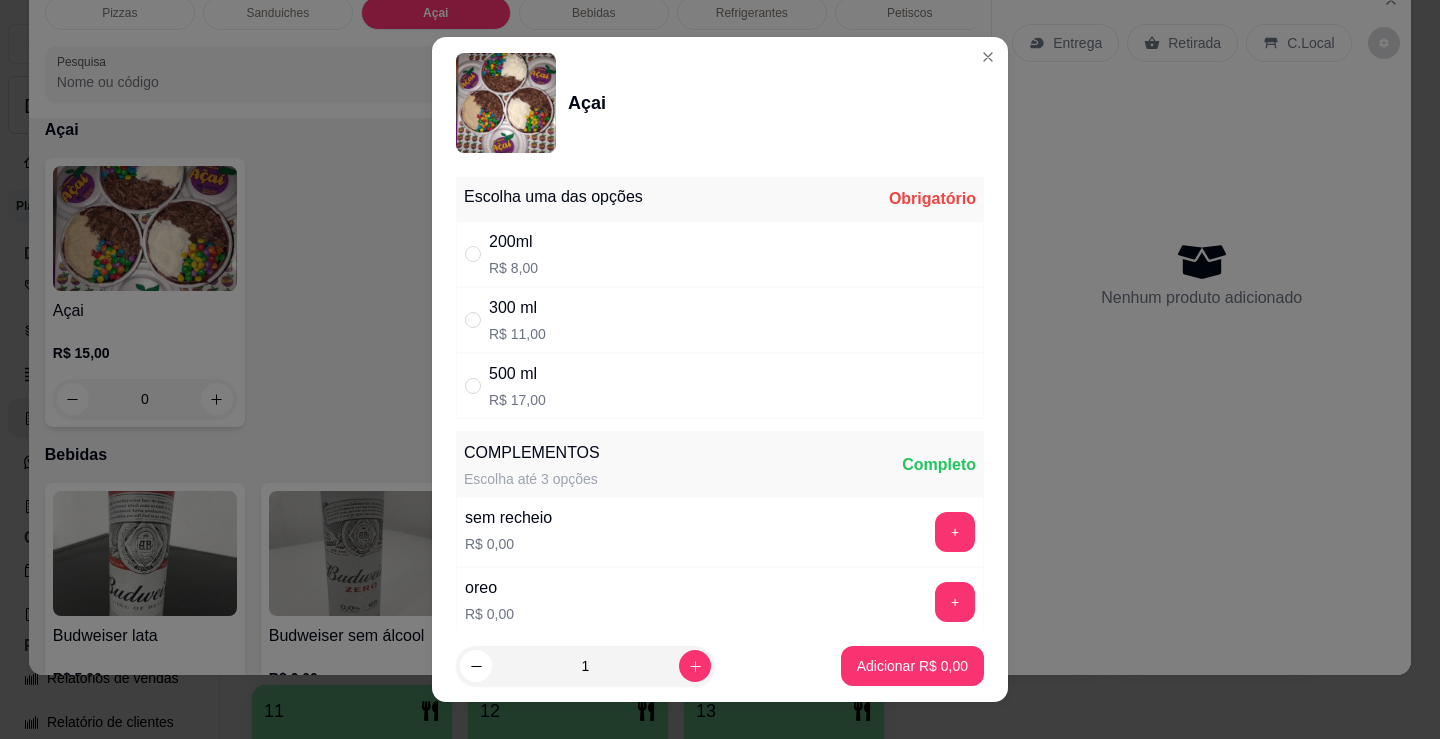 click on "500 ml R$ 17,00" at bounding box center [720, 386] 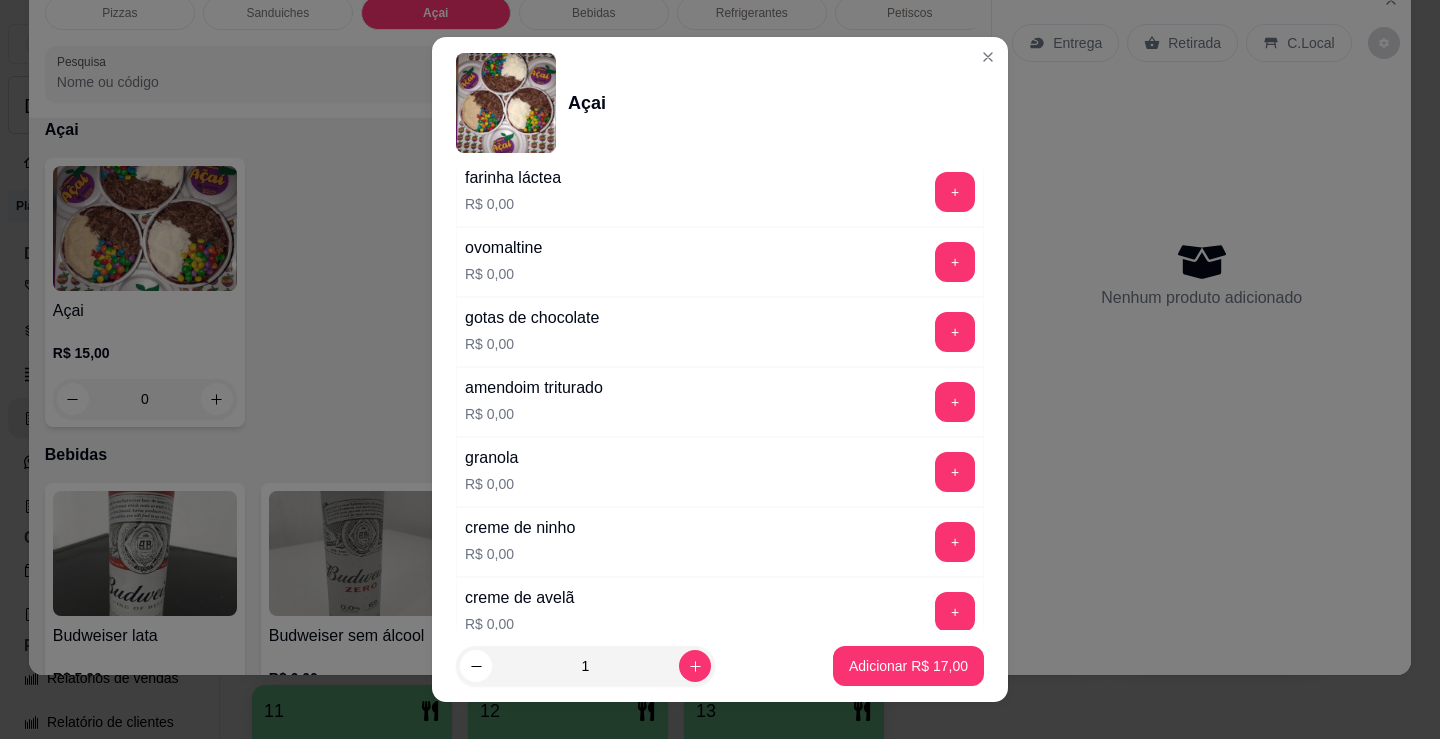 scroll, scrollTop: 1000, scrollLeft: 0, axis: vertical 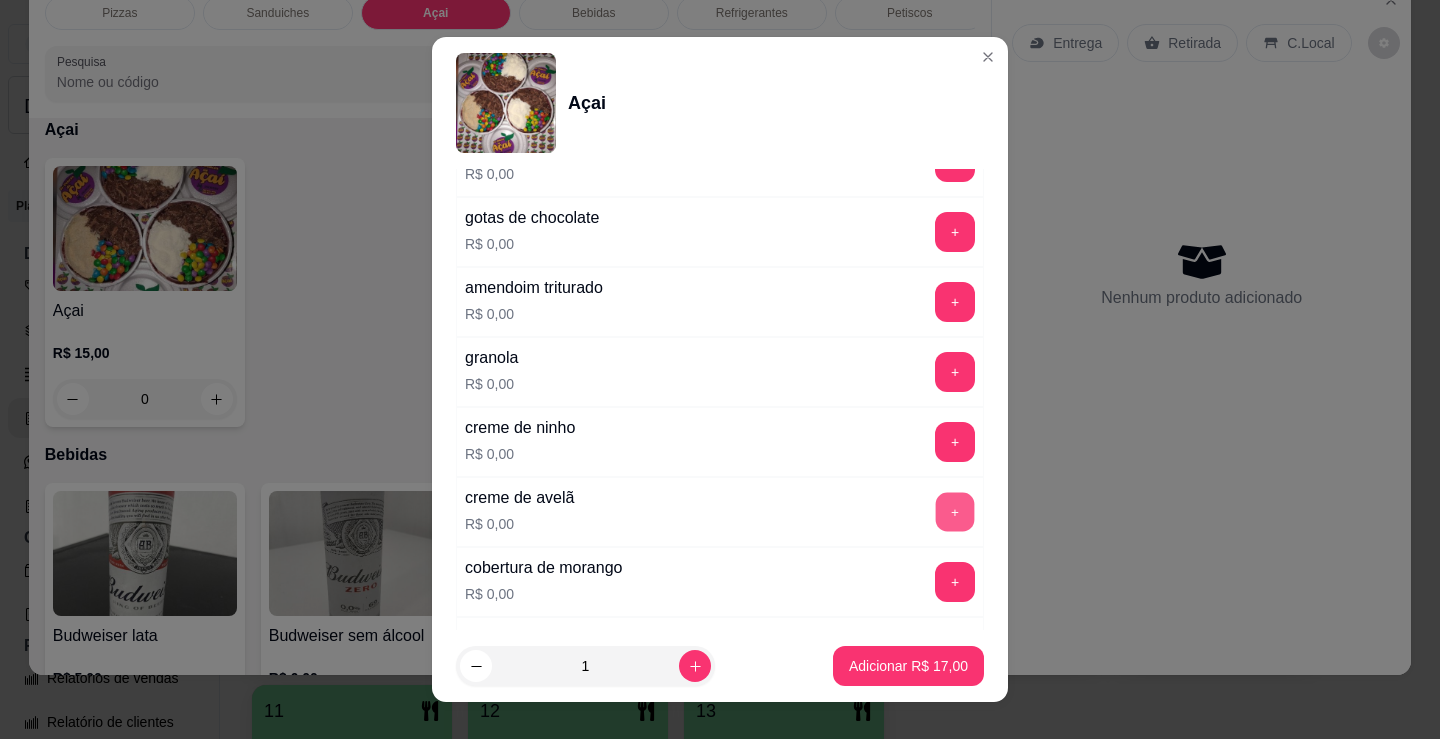 click on "+" at bounding box center (955, 512) 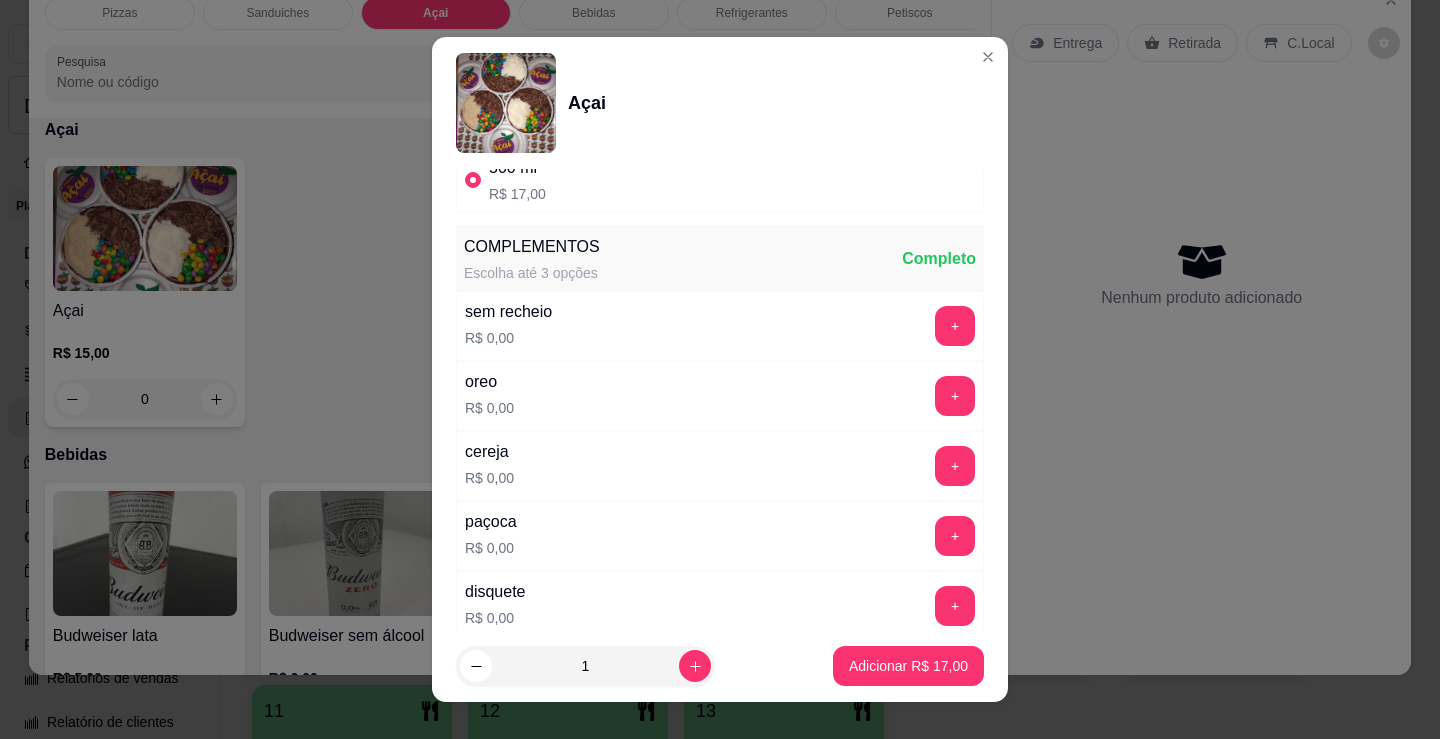 scroll, scrollTop: 200, scrollLeft: 0, axis: vertical 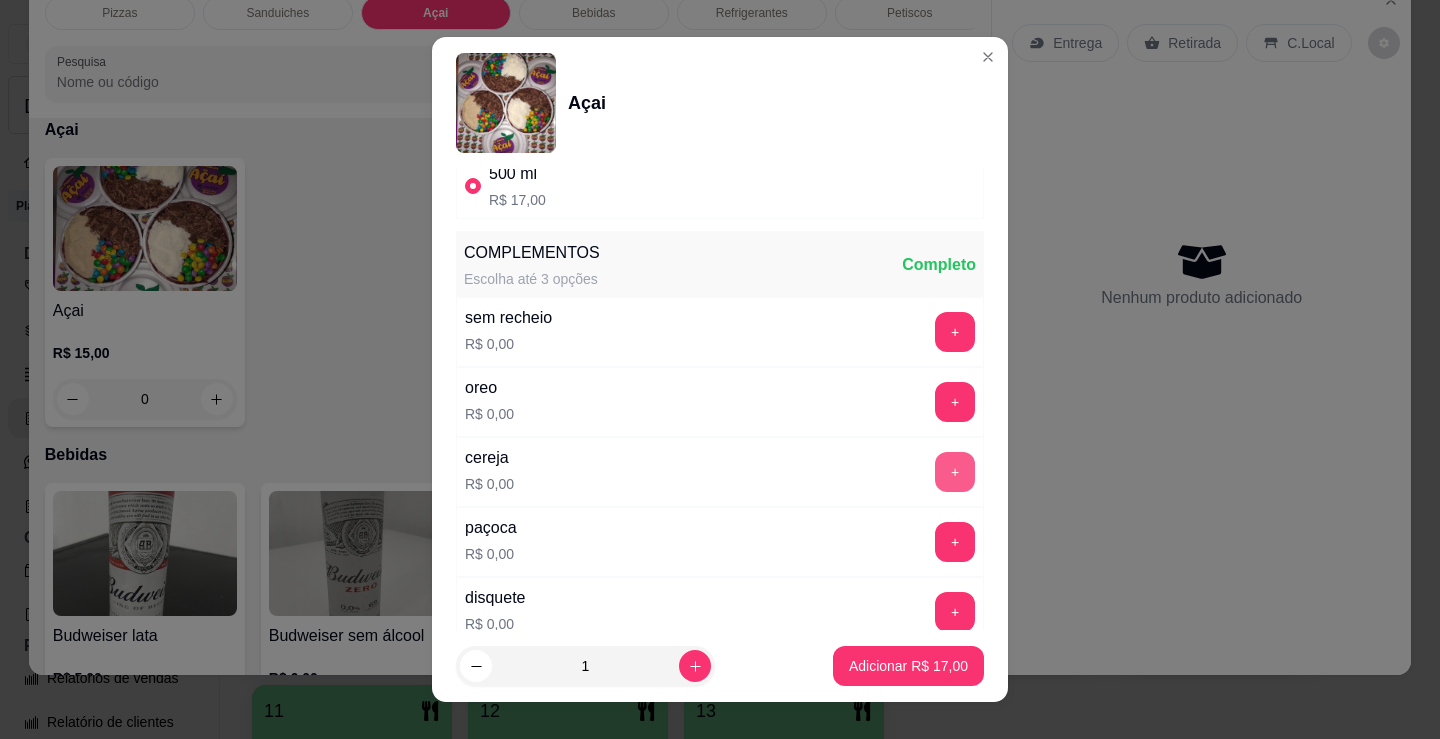 click on "+" at bounding box center (955, 472) 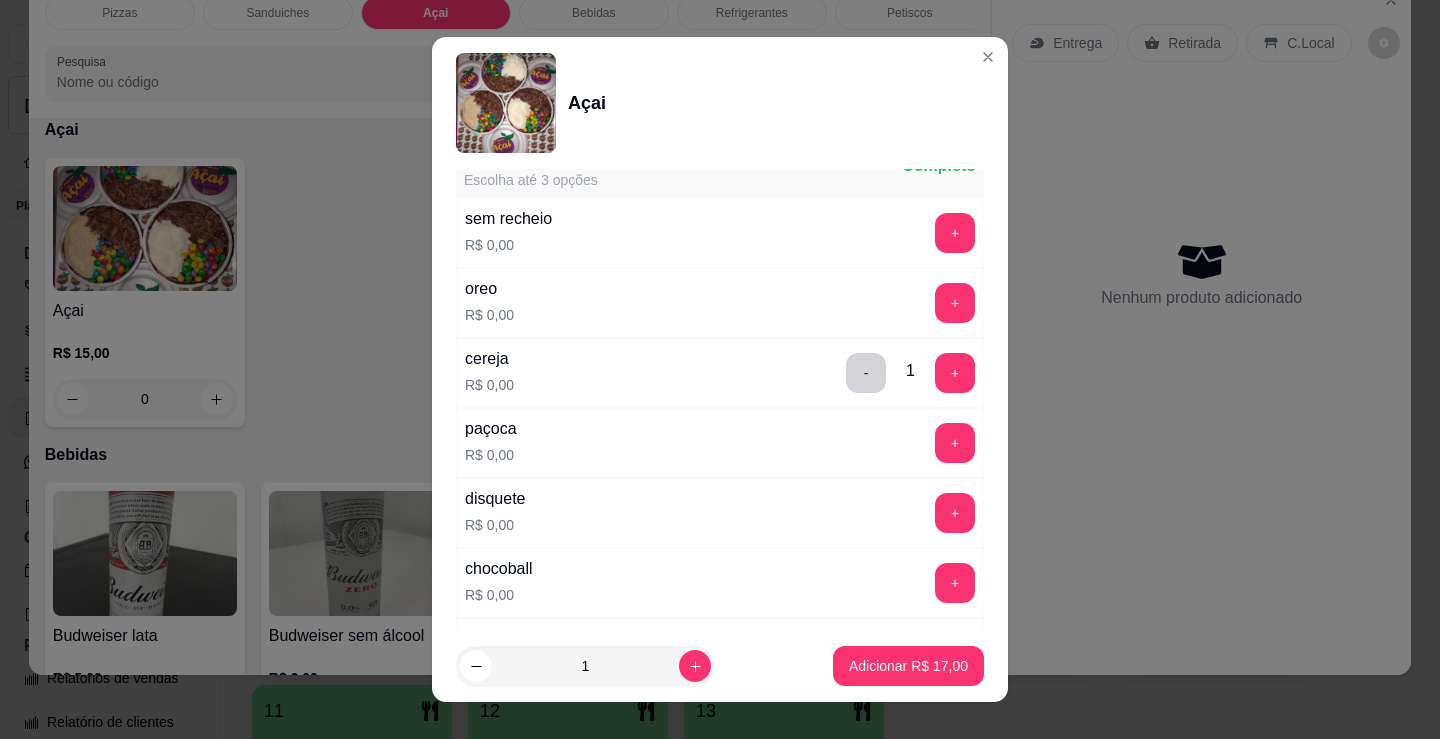 scroll, scrollTop: 300, scrollLeft: 0, axis: vertical 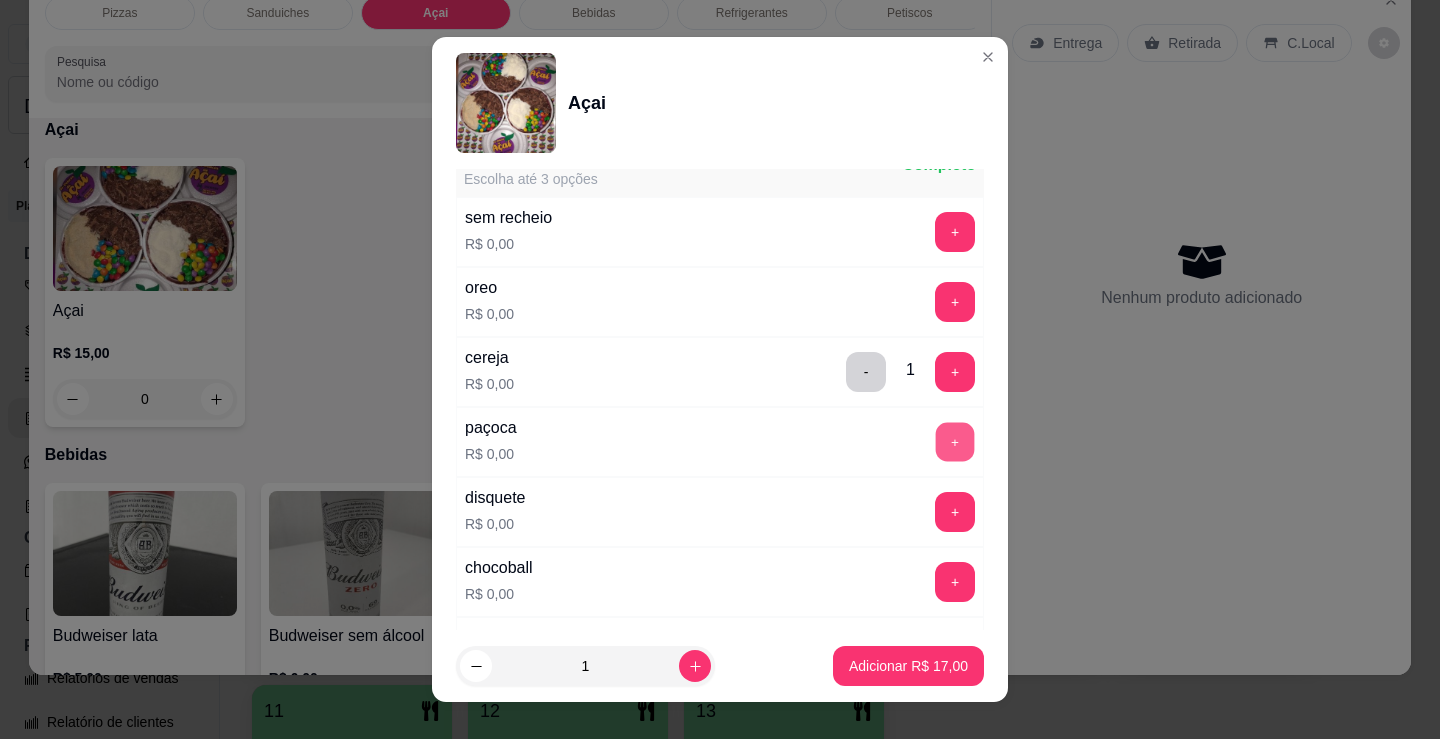 click on "+" at bounding box center [955, 442] 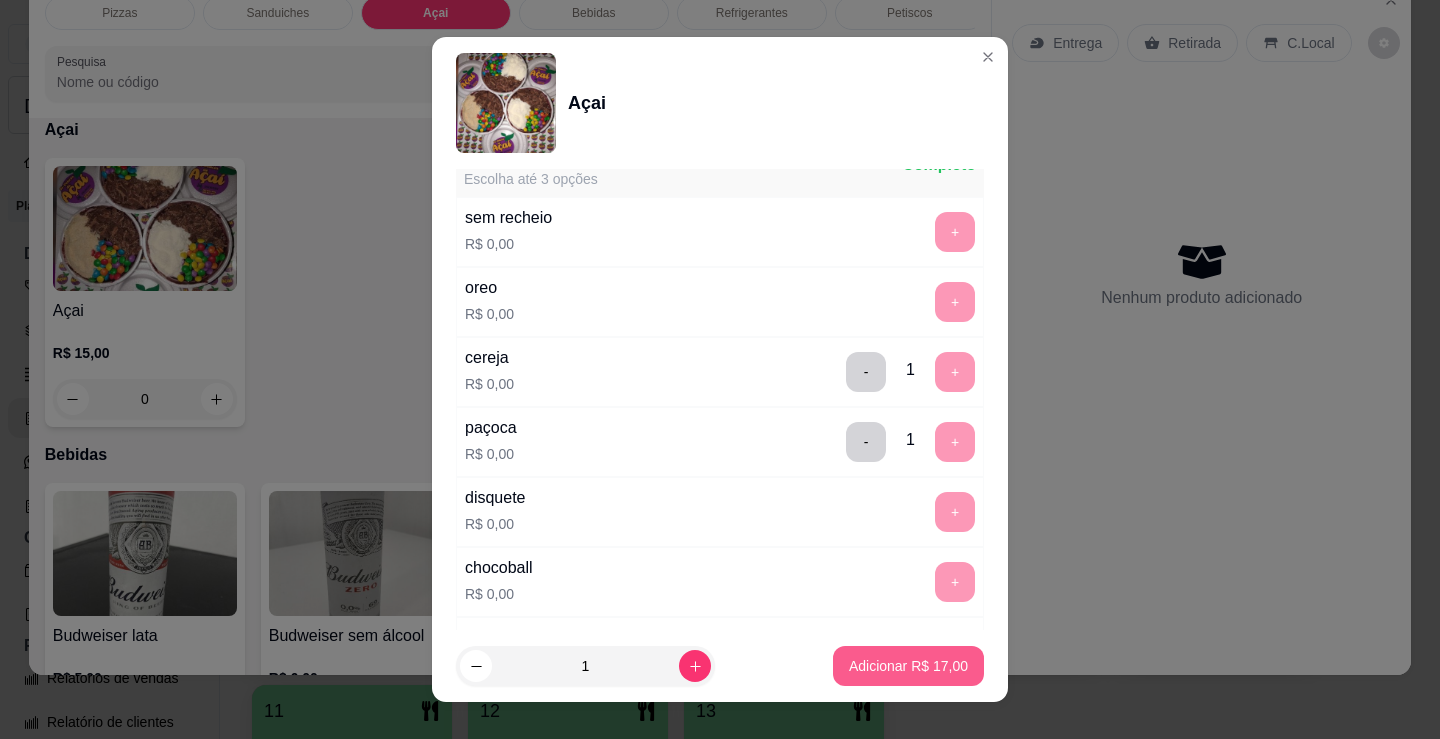 click on "Adicionar   R$ 17,00" at bounding box center (908, 666) 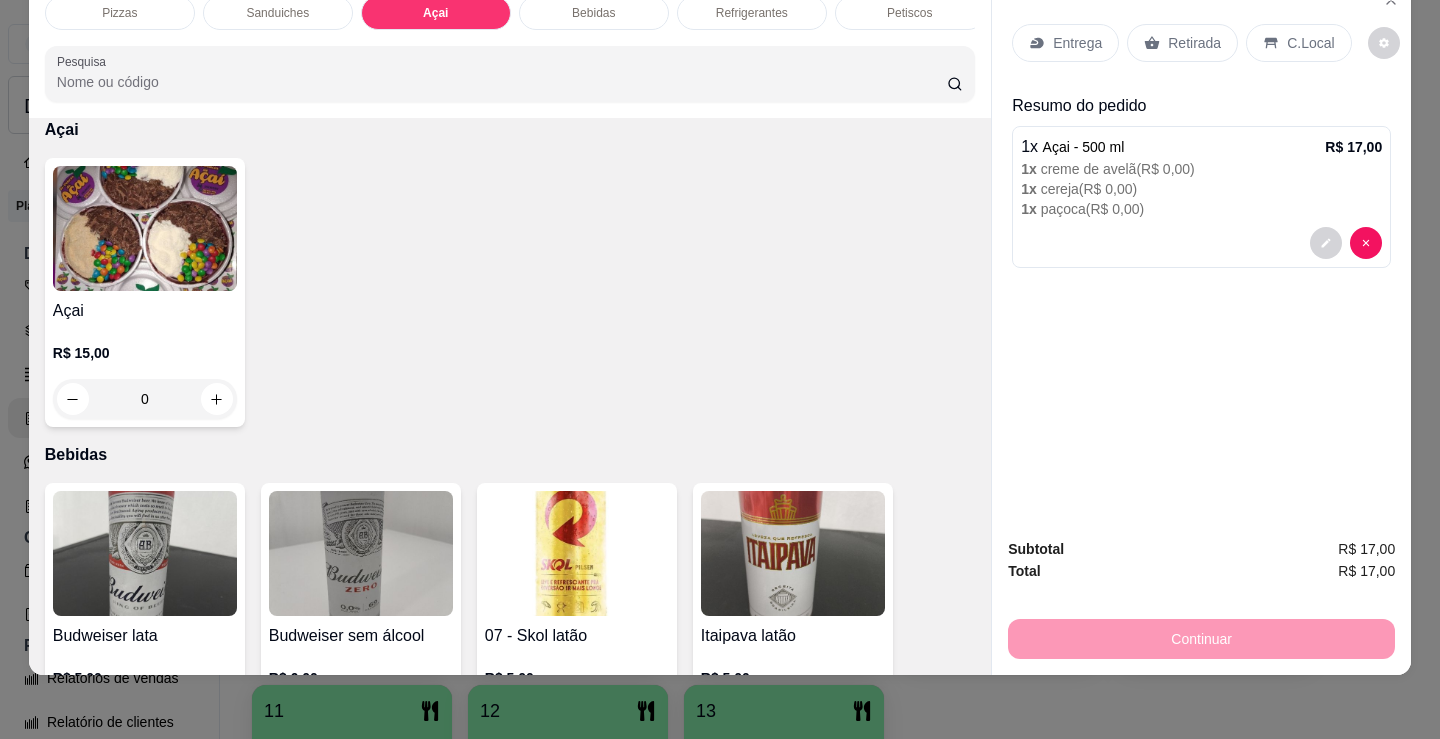 click on "Entrega" at bounding box center (1077, 43) 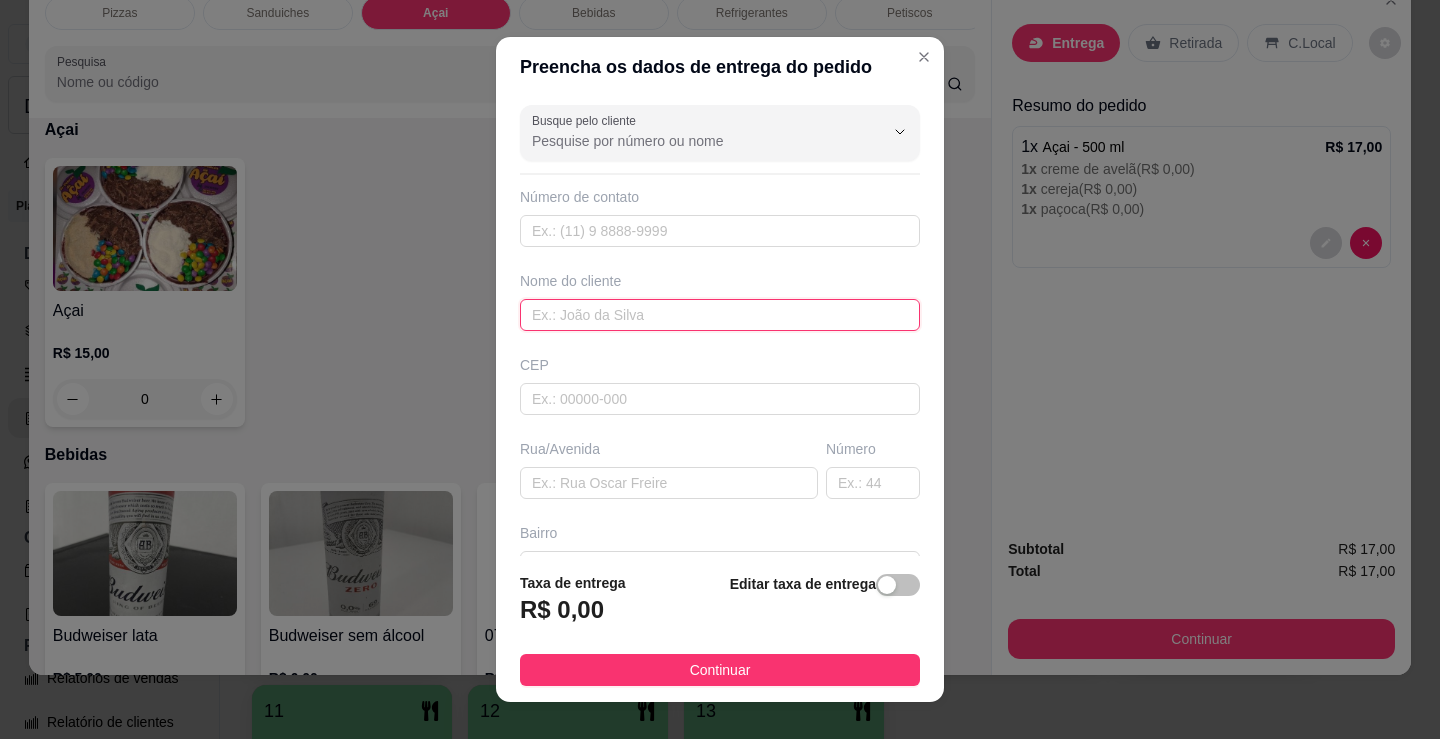 click at bounding box center (720, 315) 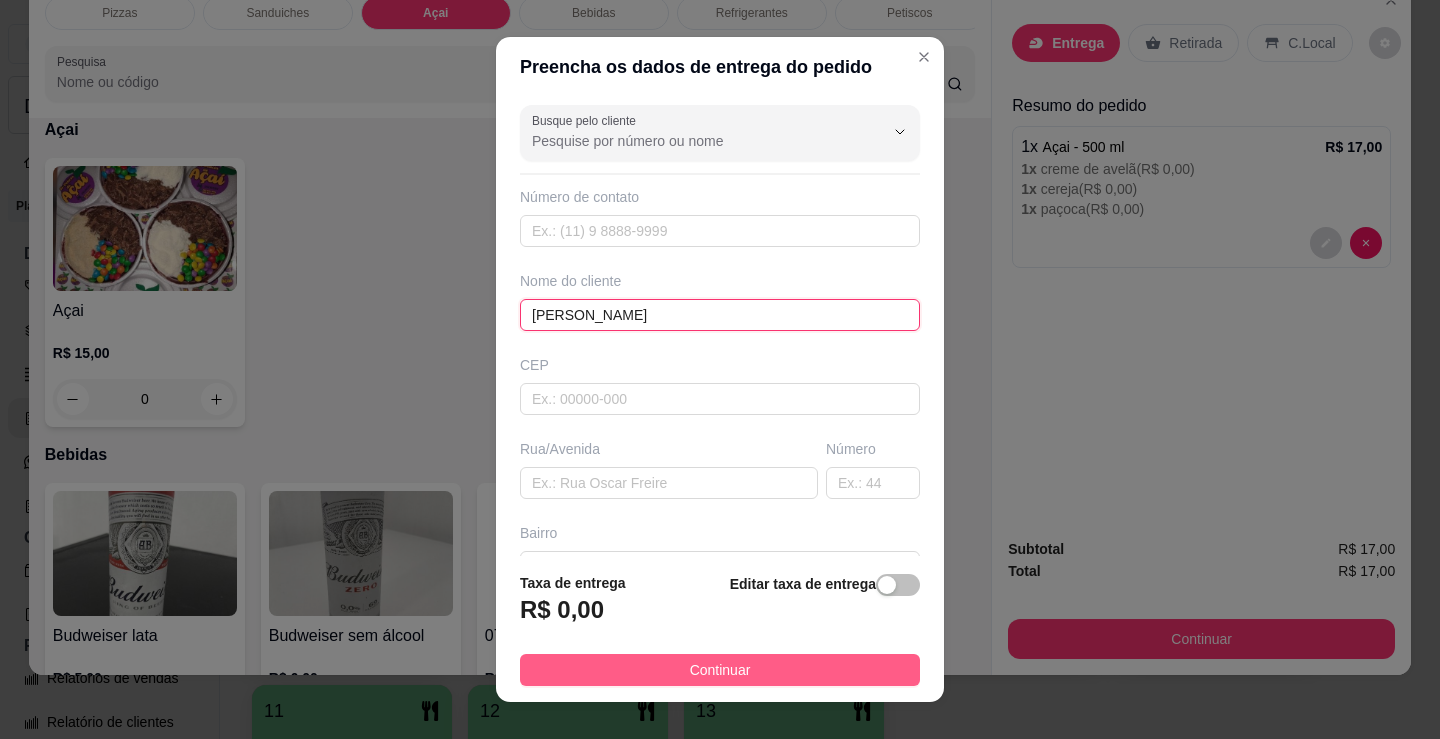 type on "[PERSON_NAME]" 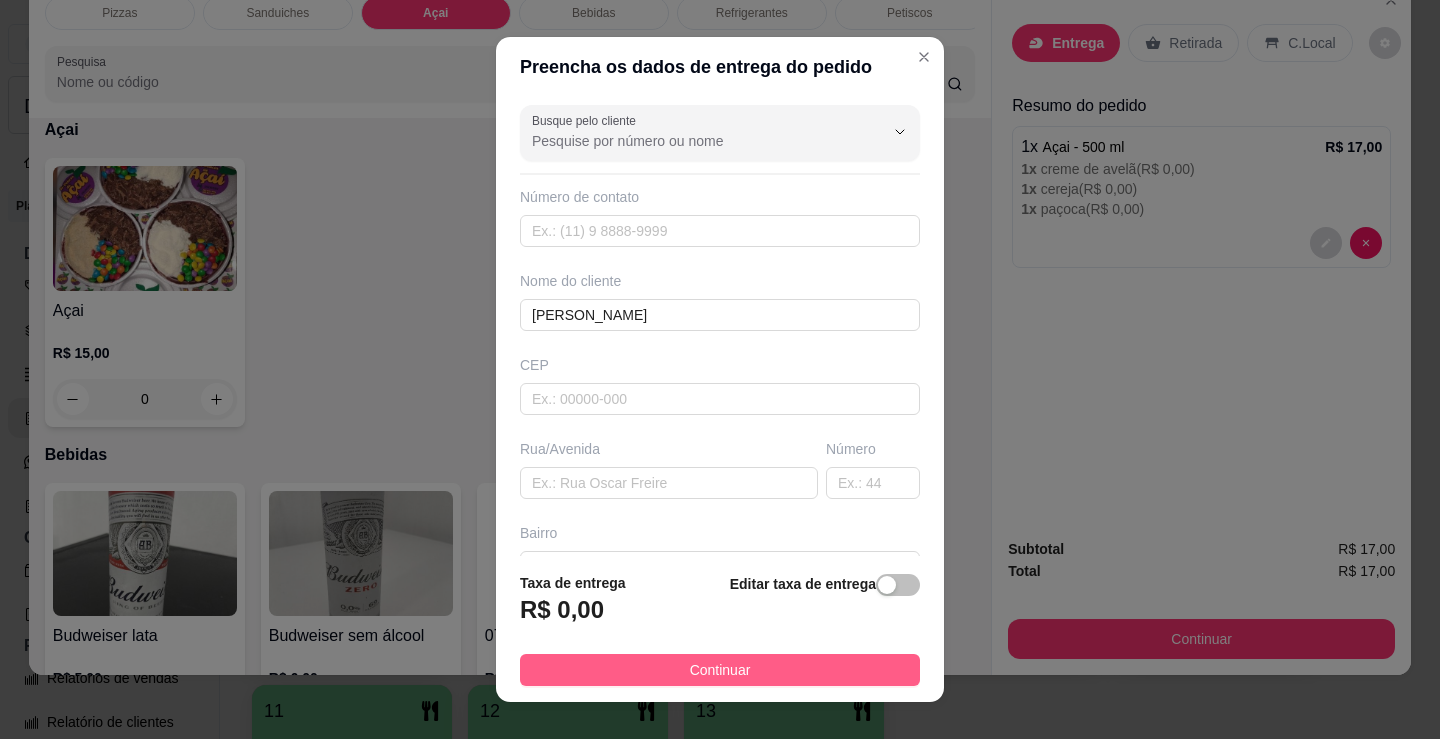 drag, startPoint x: 744, startPoint y: 664, endPoint x: 1268, endPoint y: 645, distance: 524.34436 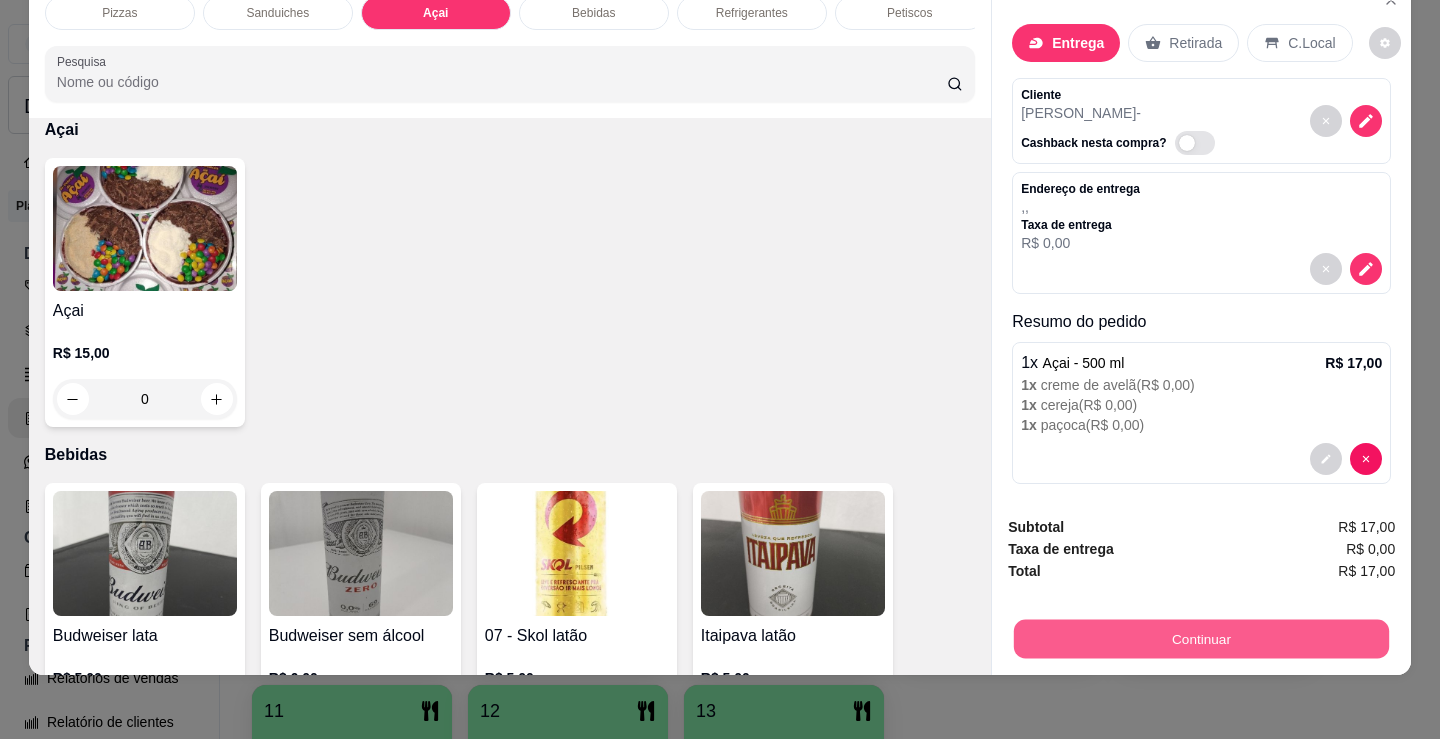 click on "Continuar" at bounding box center (1201, 638) 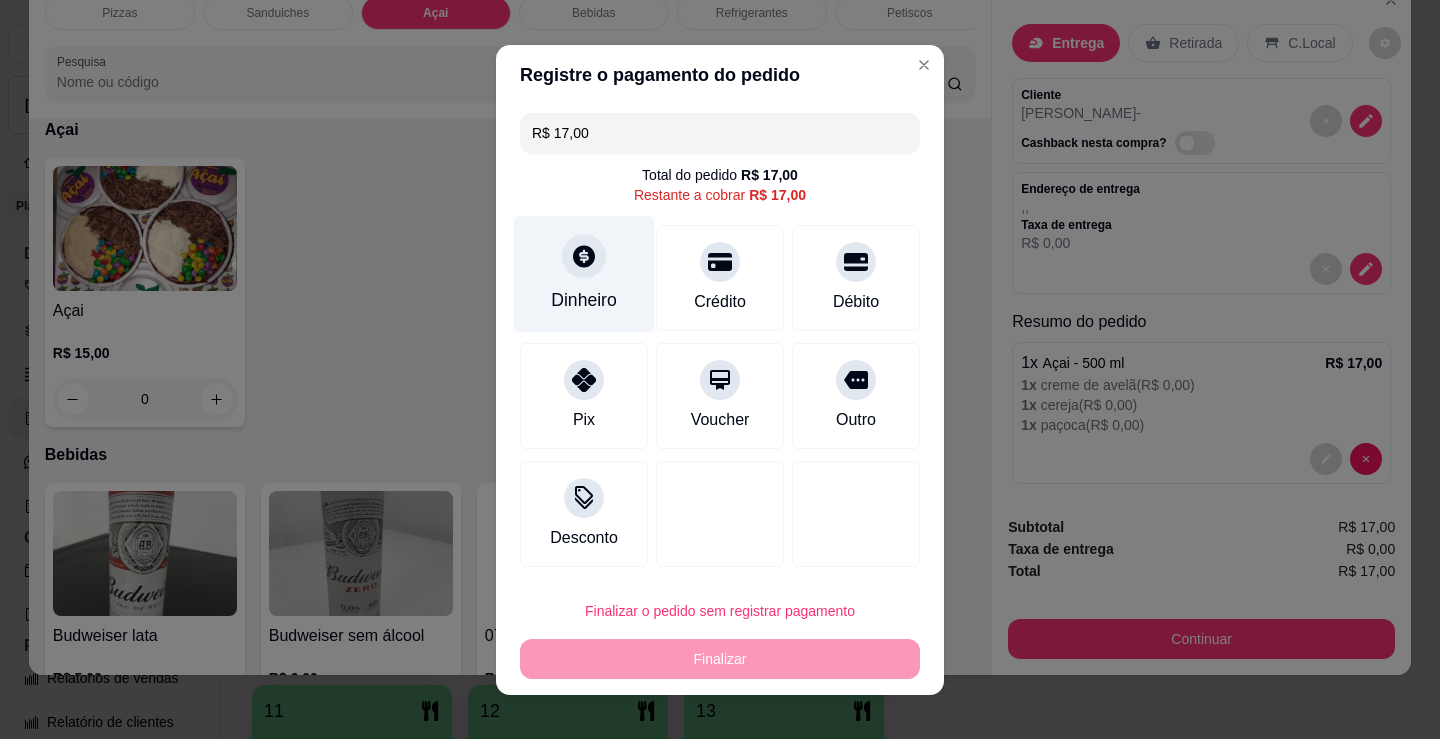 click on "Dinheiro" at bounding box center [584, 273] 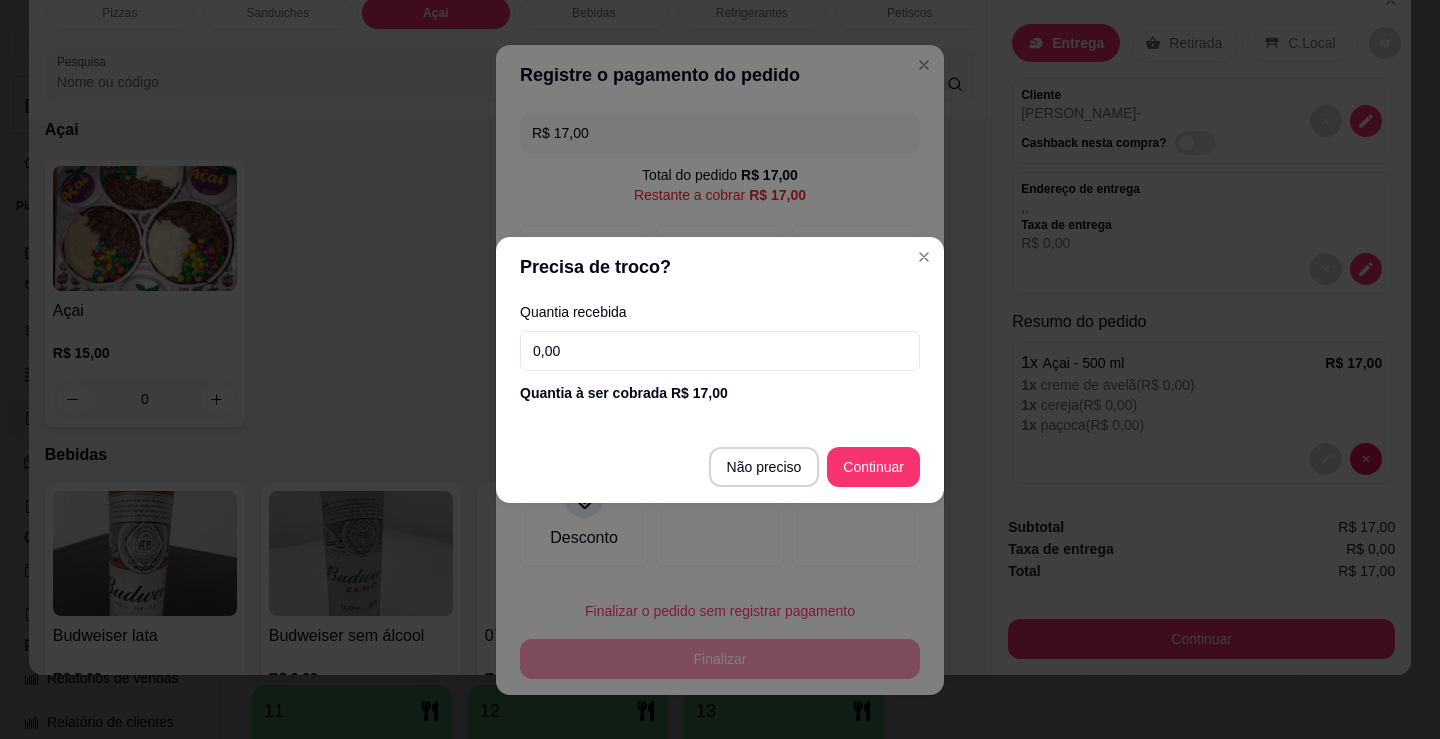 click on "Quantia à ser cobrada   R$ 17,00" at bounding box center [720, 393] 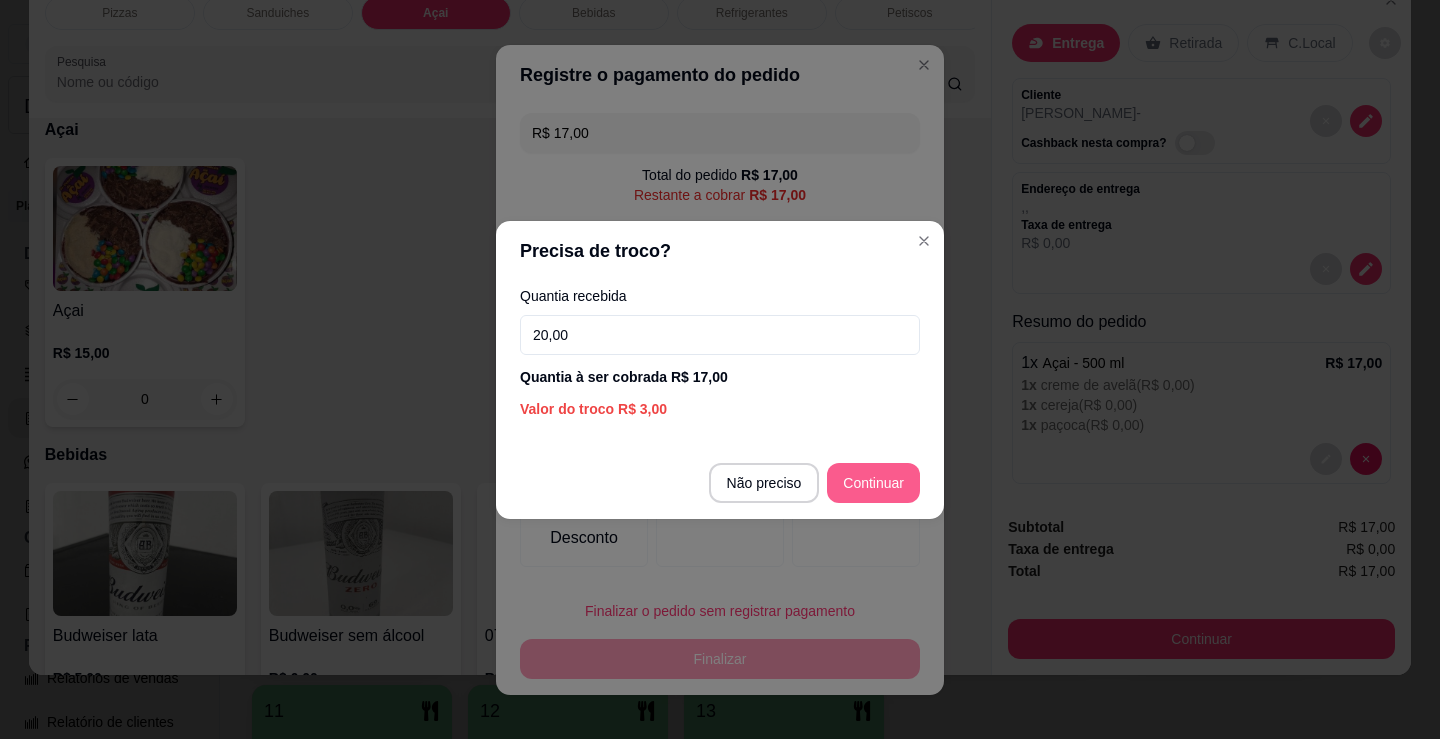 type on "20,00" 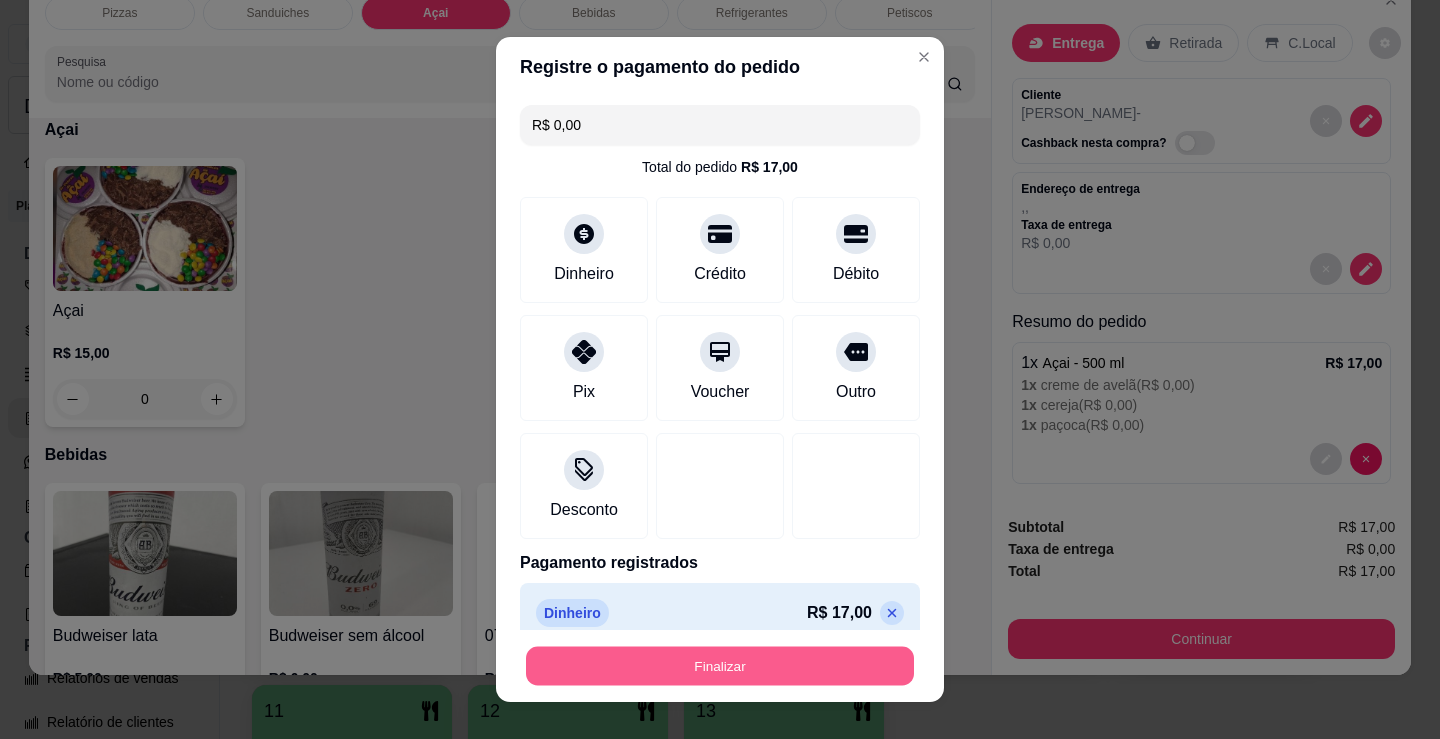 click on "Finalizar" at bounding box center [720, 666] 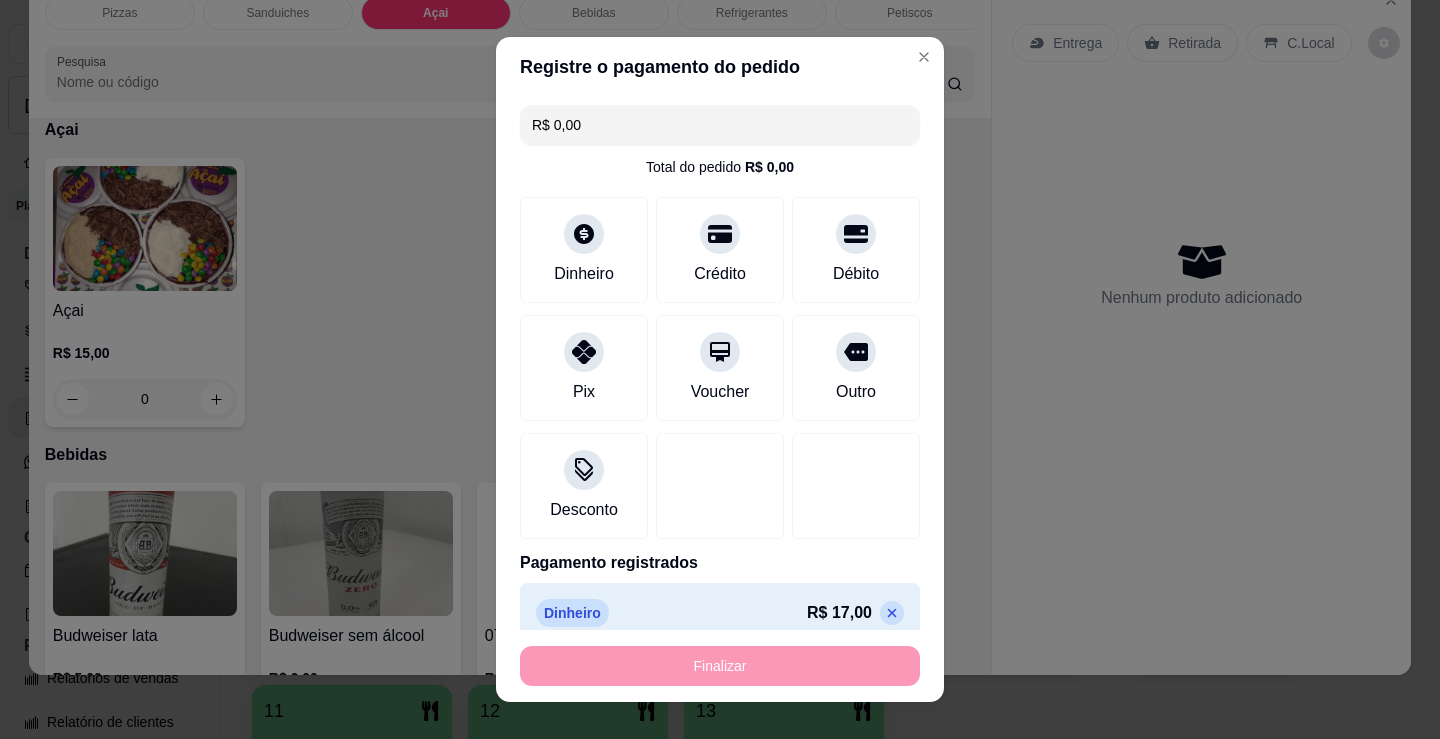 type on "-R$ 17,00" 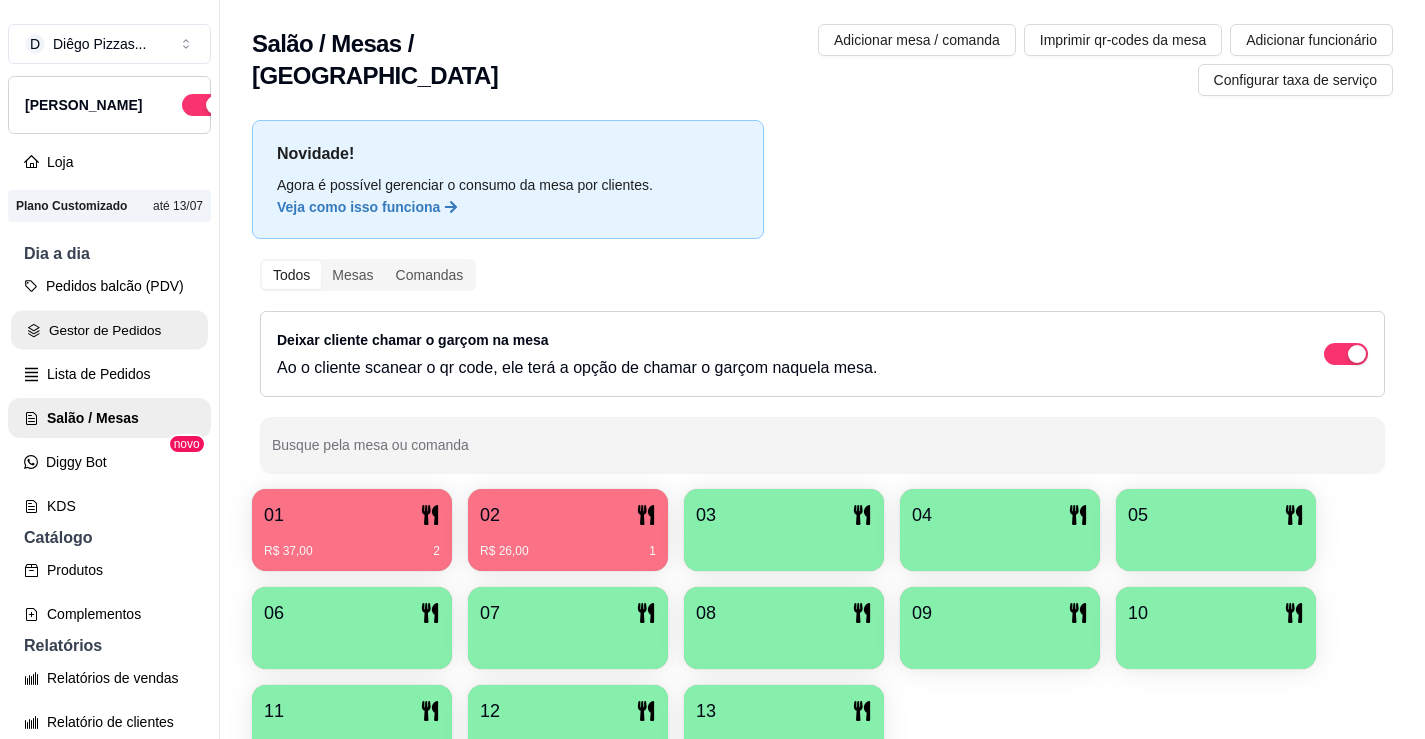 click on "Gestor de Pedidos" at bounding box center [109, 330] 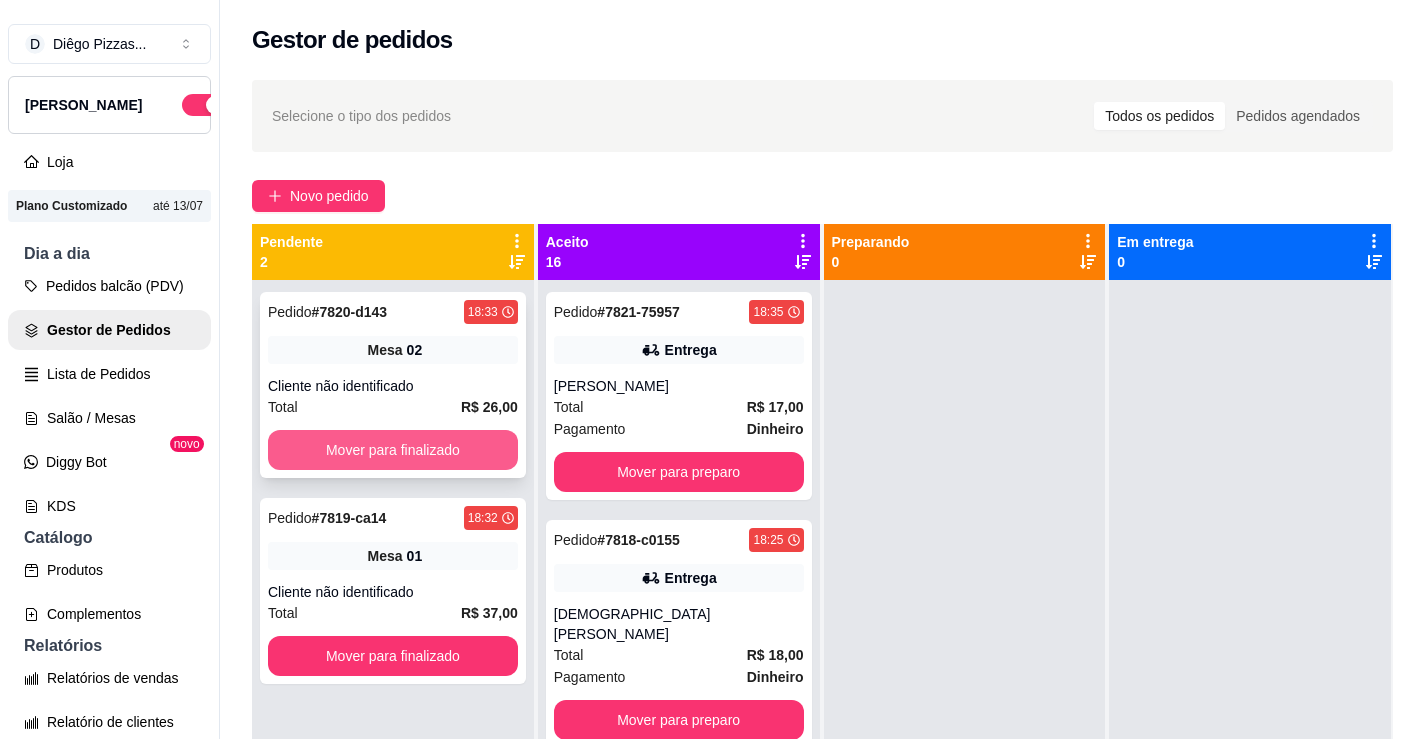 click on "Mover para finalizado" at bounding box center (393, 450) 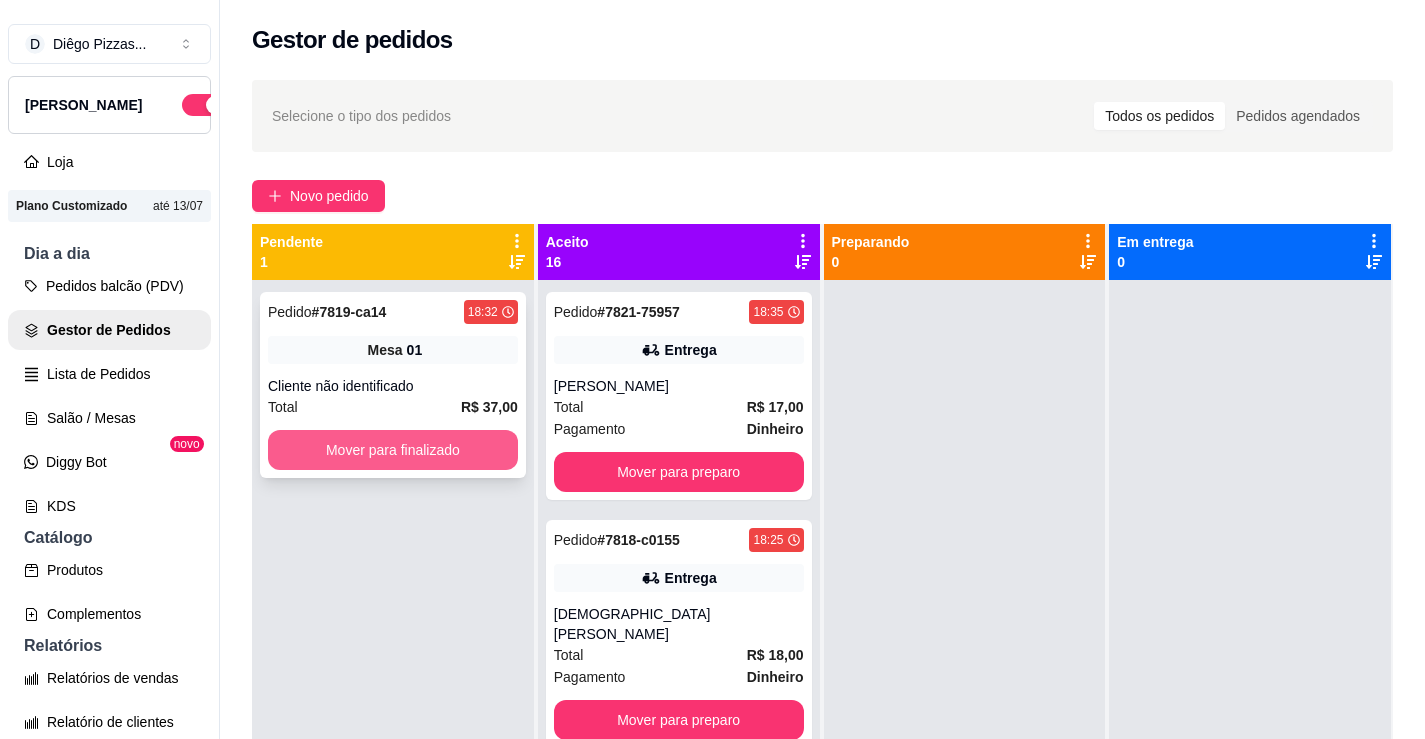 click on "Mover para finalizado" at bounding box center [393, 450] 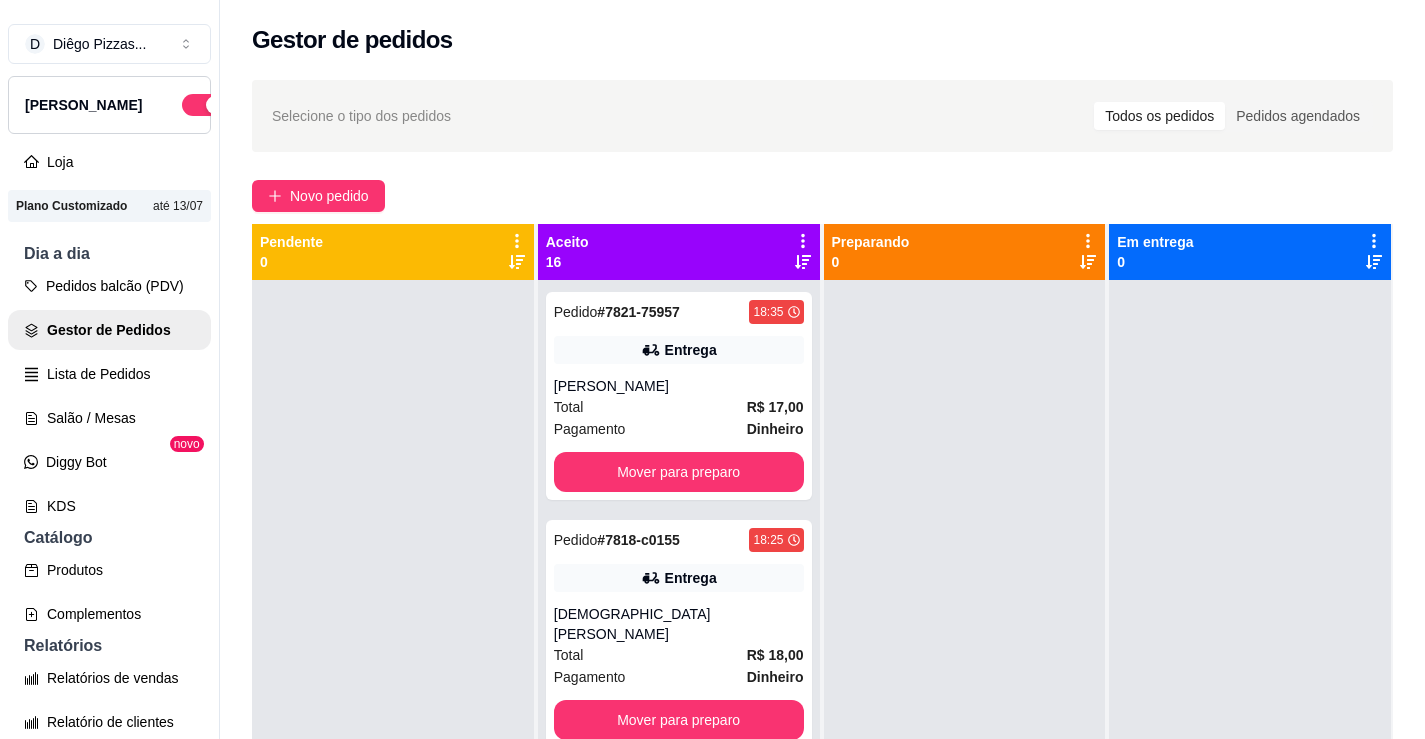 click at bounding box center [393, 649] 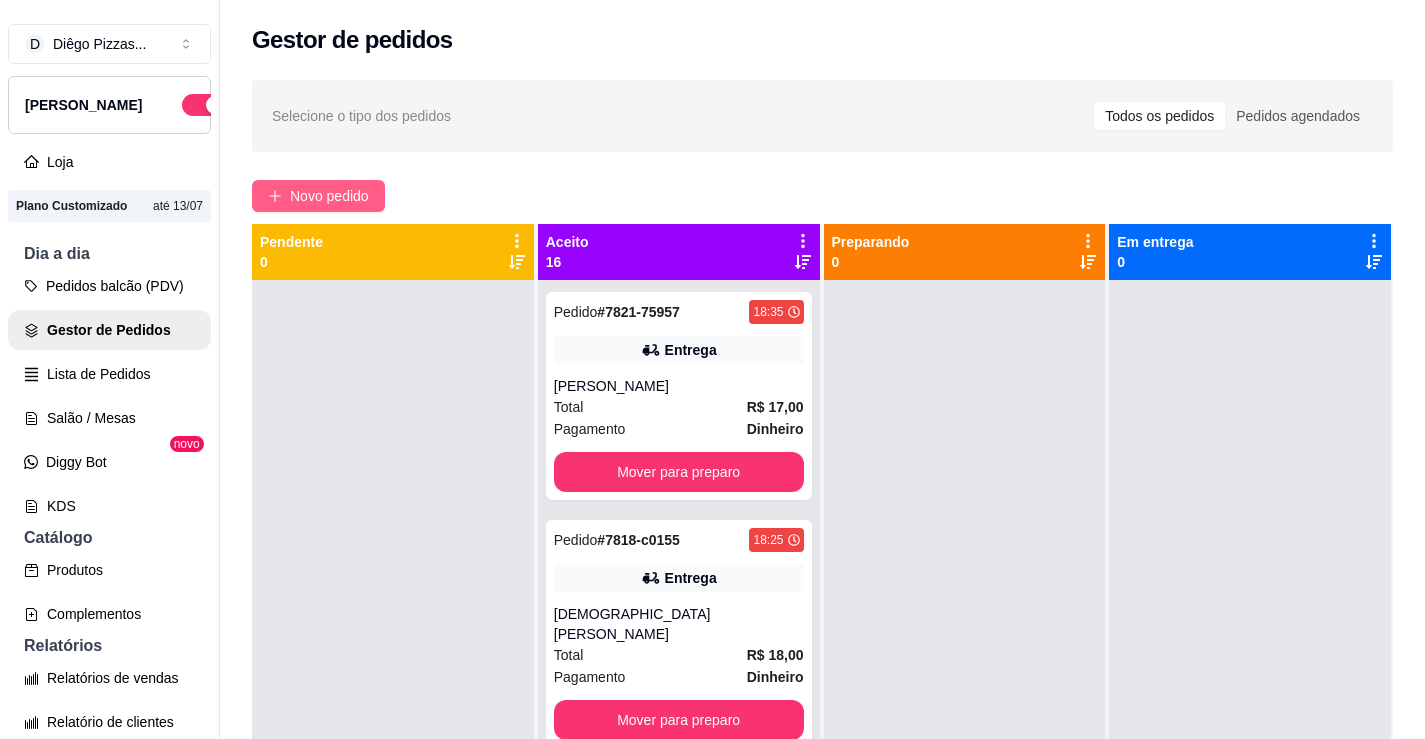 click on "Novo pedido" at bounding box center [329, 196] 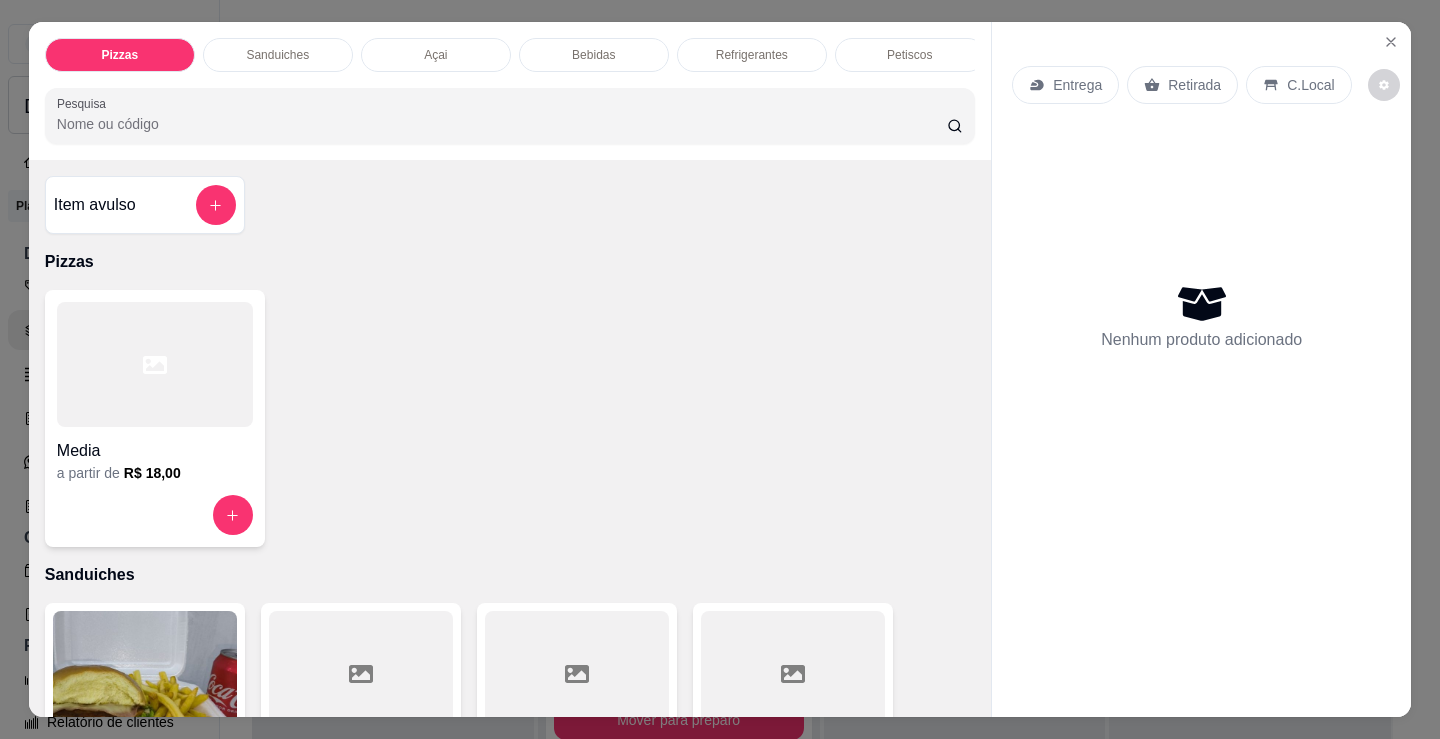 click at bounding box center [155, 364] 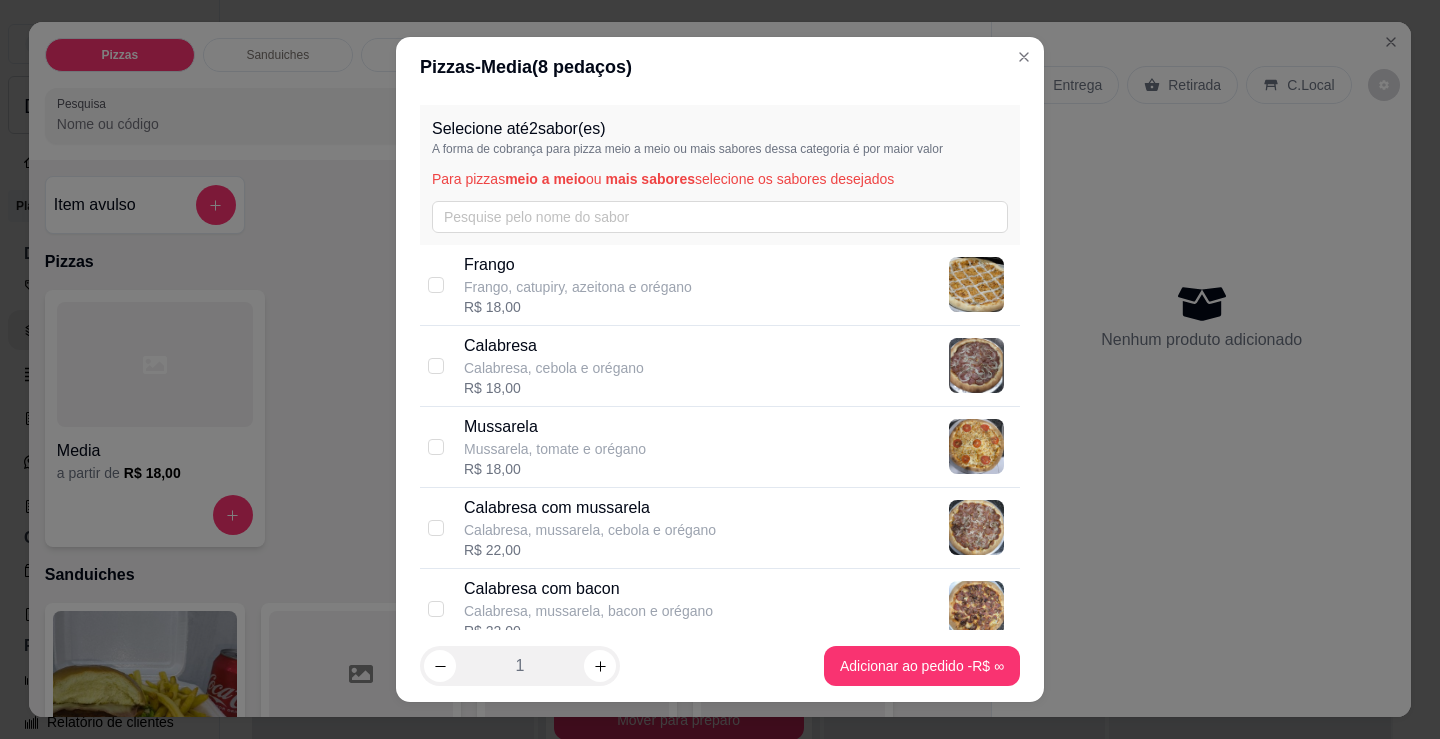 drag, startPoint x: 512, startPoint y: 597, endPoint x: 528, endPoint y: 597, distance: 16 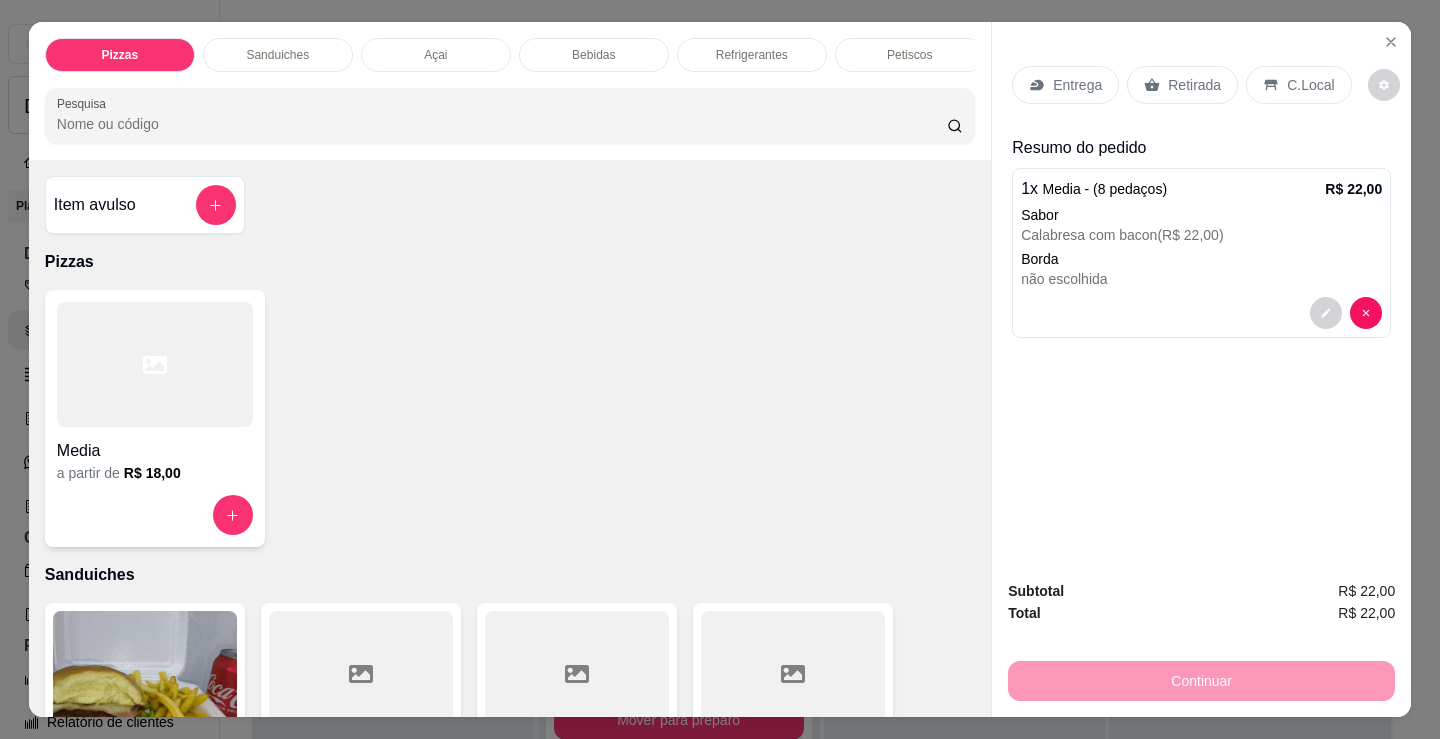 click on "Entrega" at bounding box center (1065, 85) 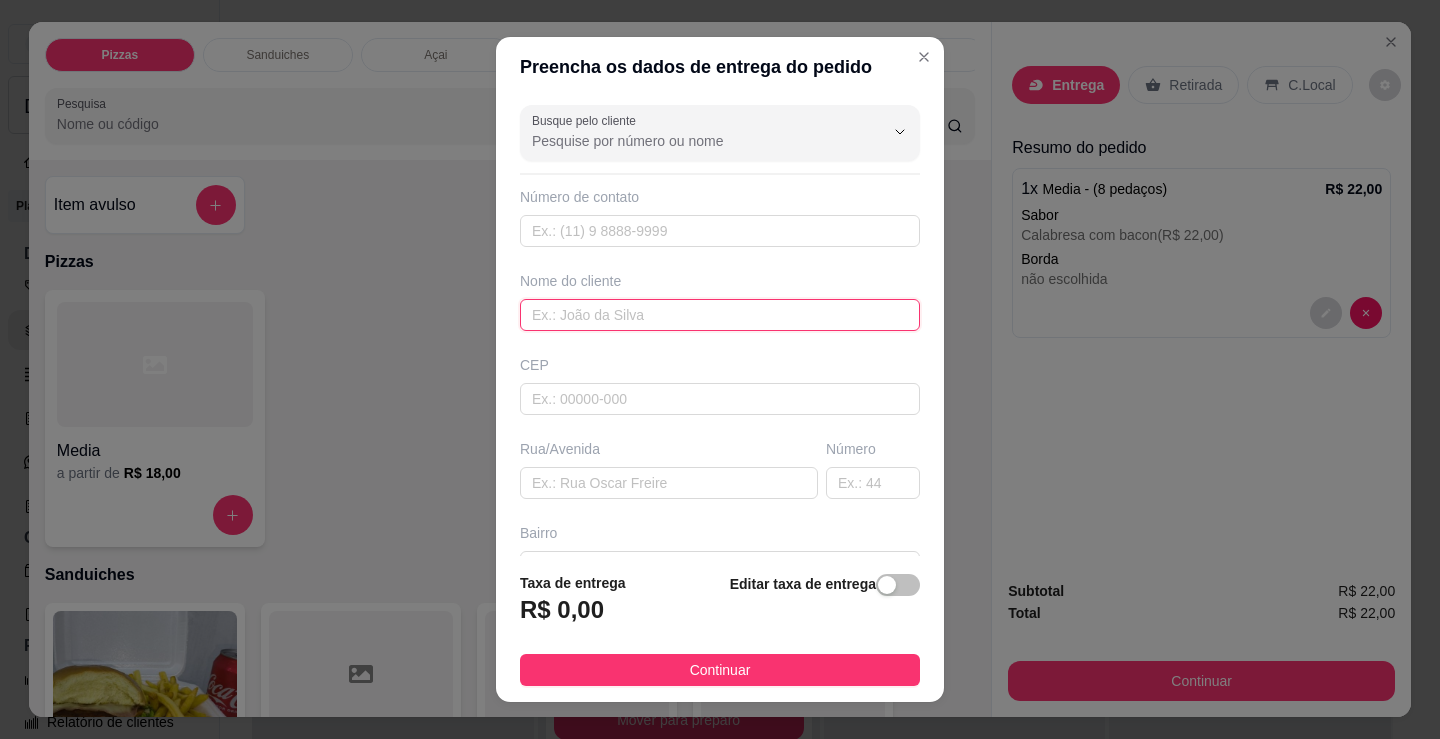 click at bounding box center (720, 315) 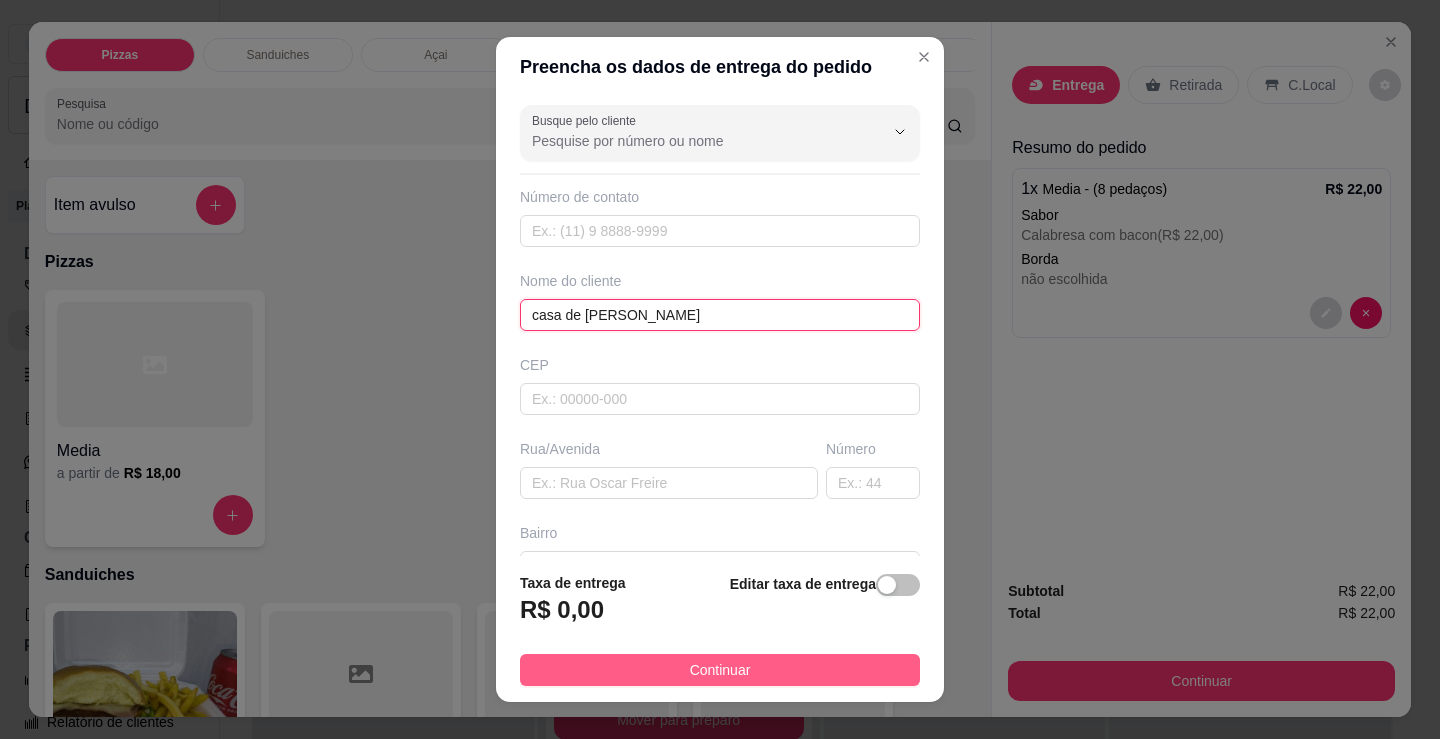type on "casa de [PERSON_NAME]" 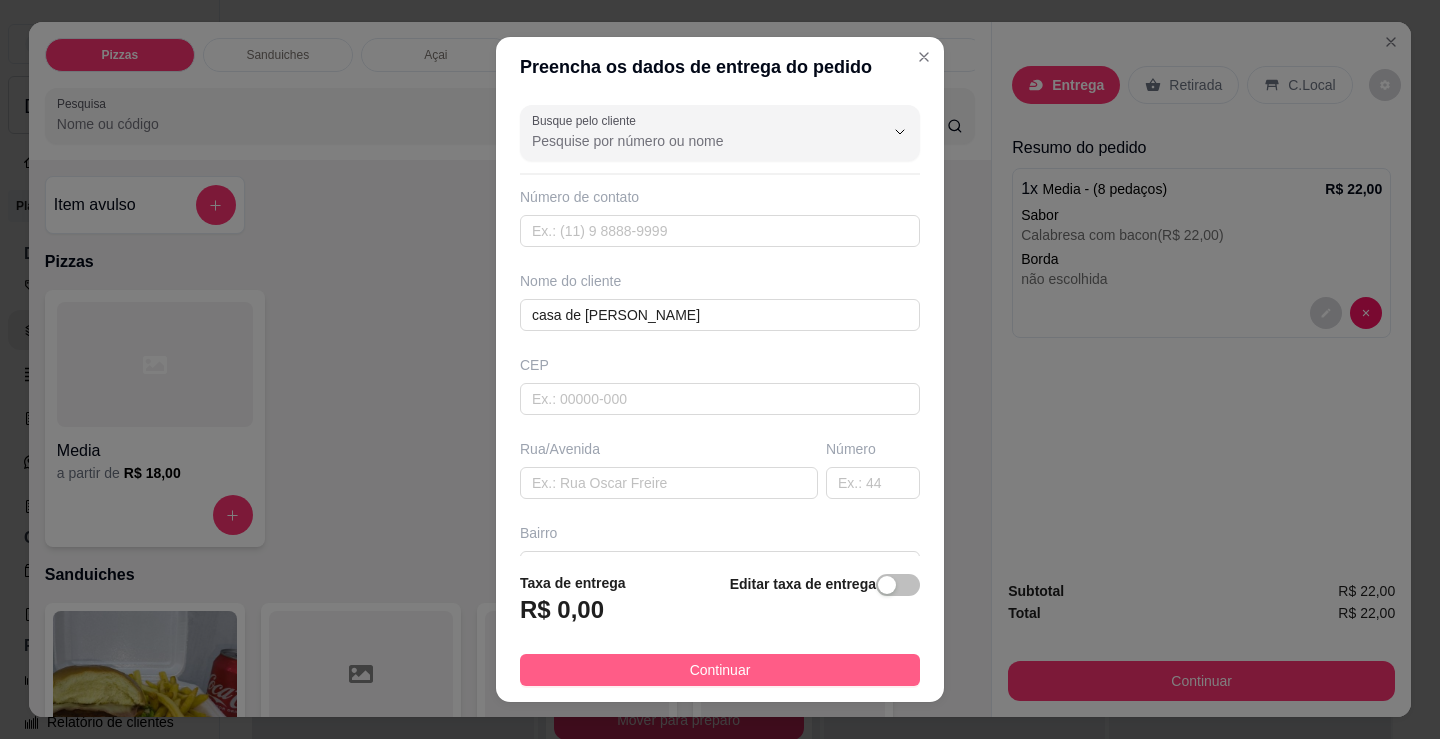 click on "Continuar" at bounding box center [720, 670] 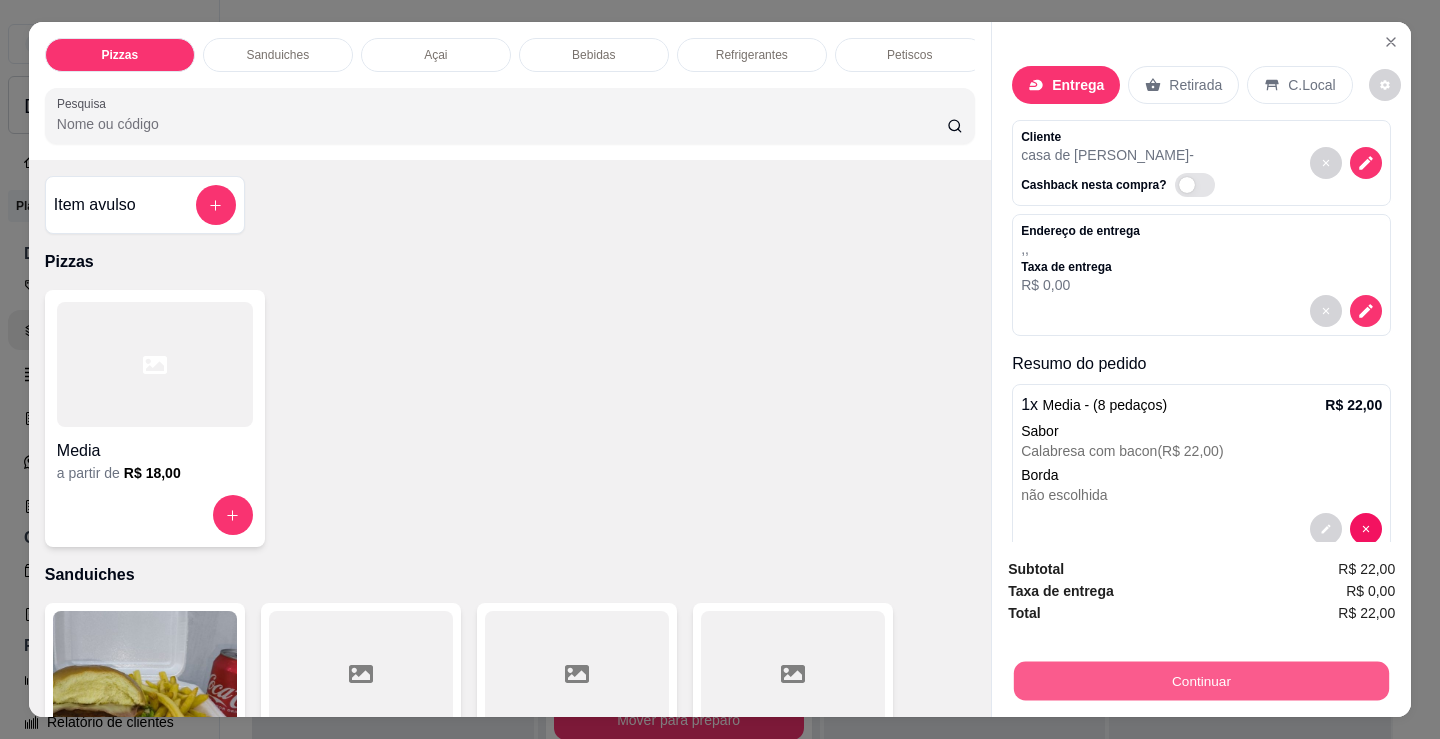 click on "Continuar" at bounding box center [1201, 680] 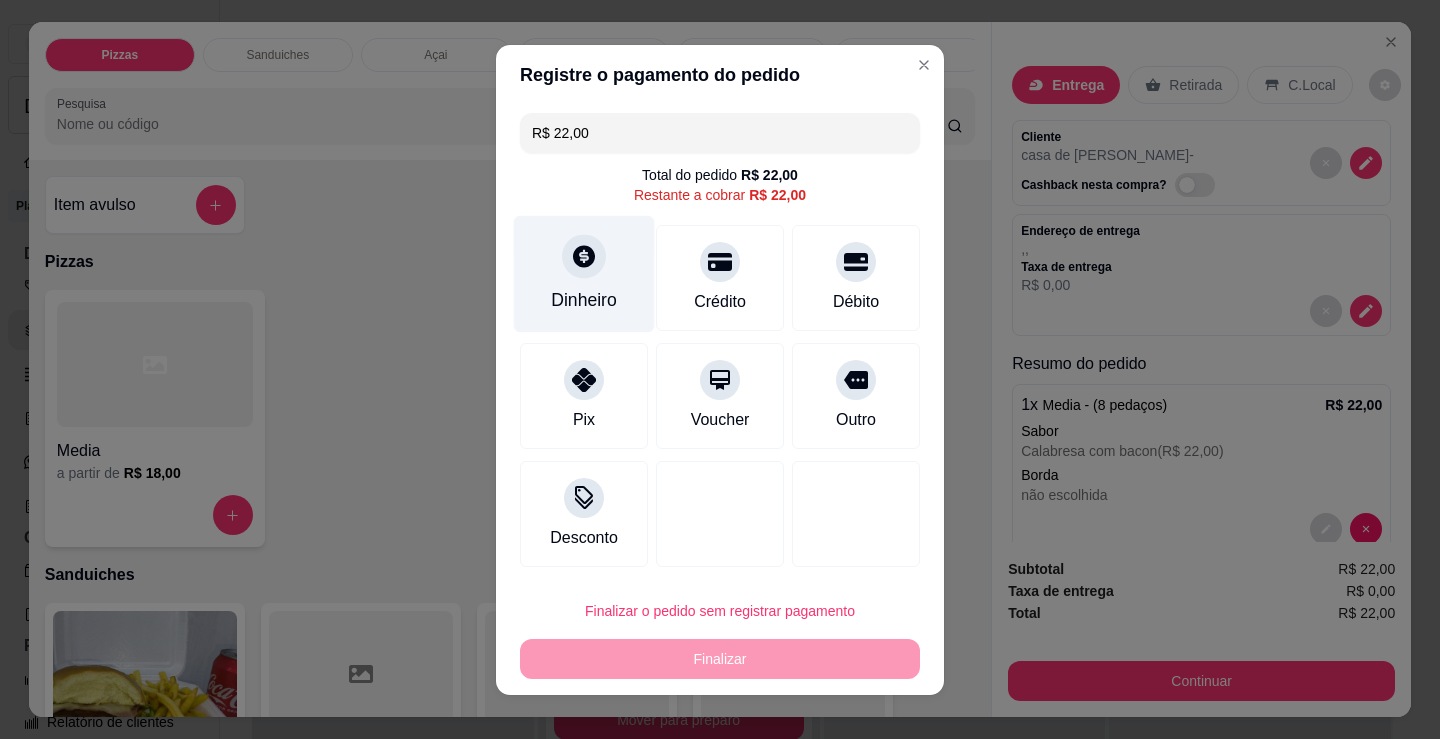 click on "Dinheiro" at bounding box center (584, 273) 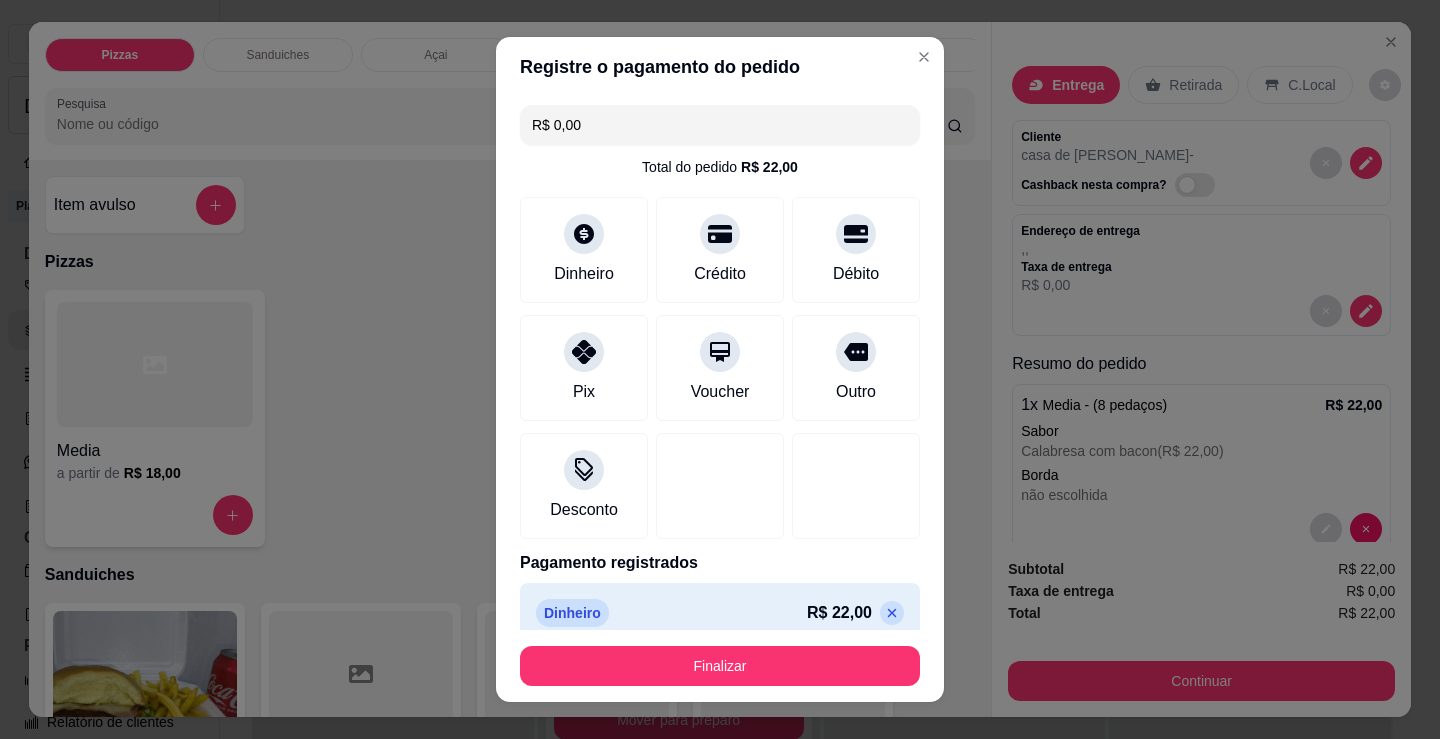 click on "Finalizar" at bounding box center [720, 666] 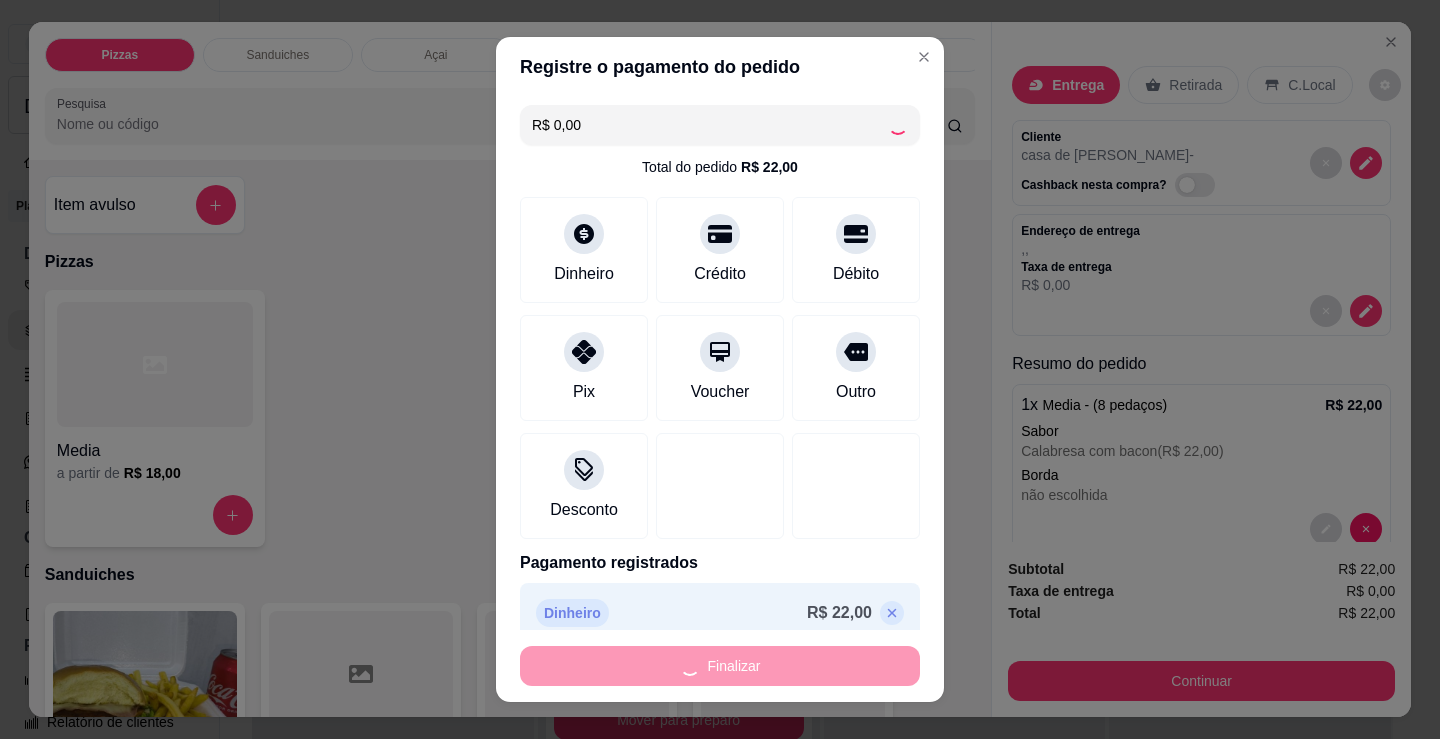 type on "-R$ 22,00" 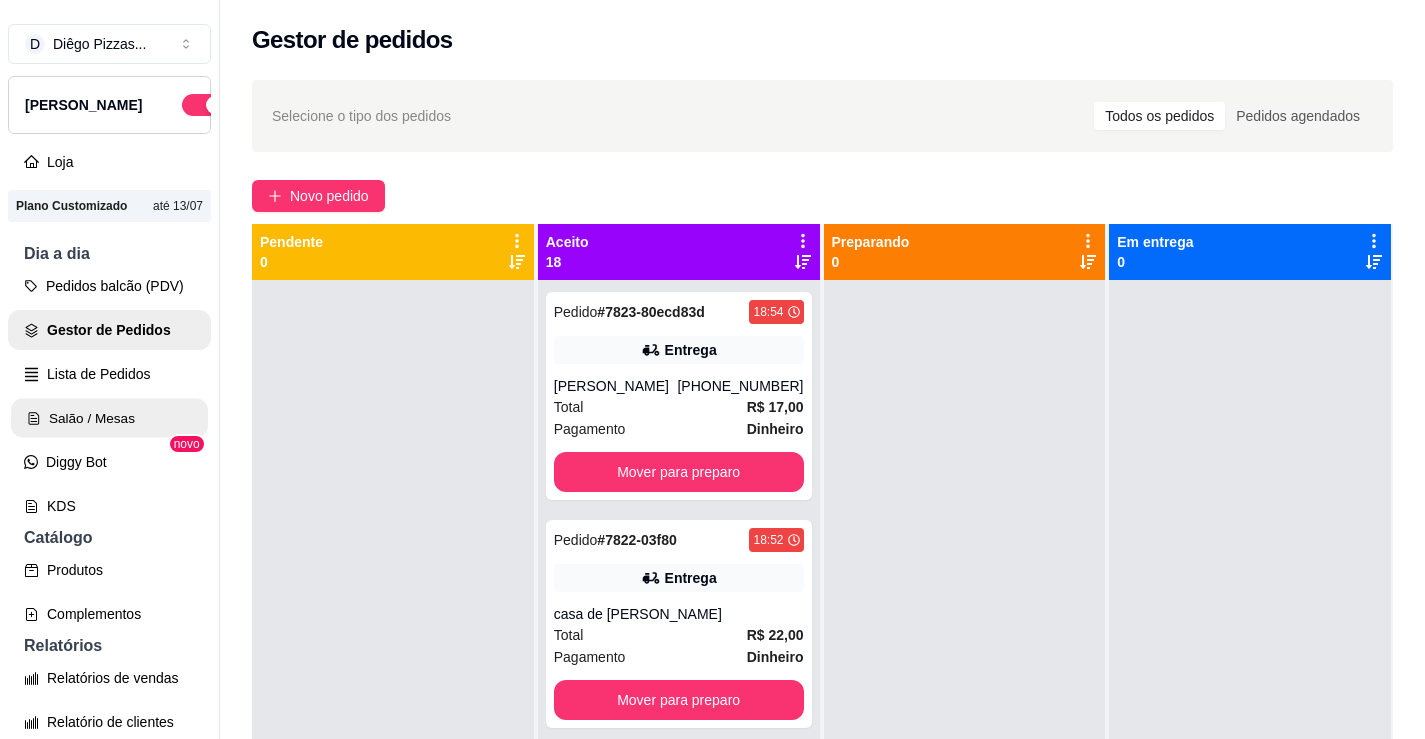 click on "Salão / Mesas" at bounding box center (109, 418) 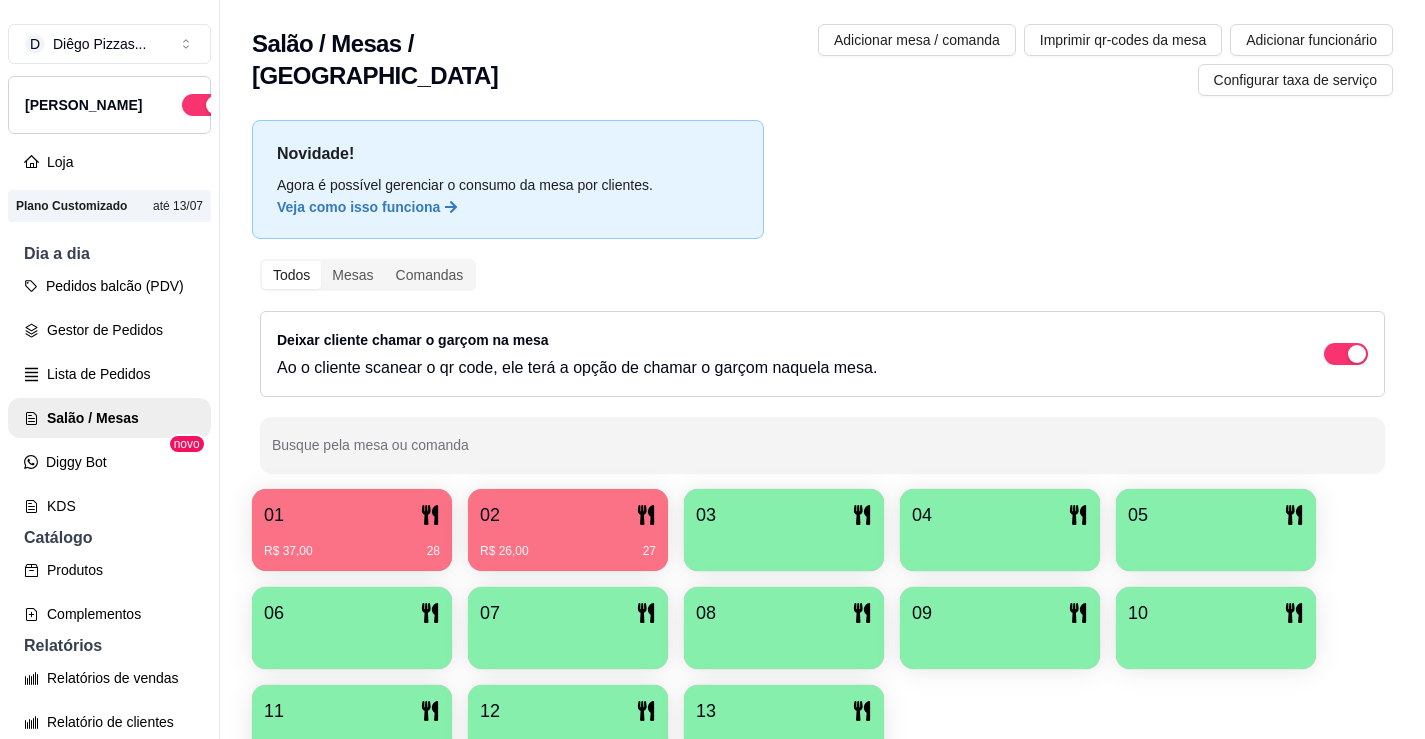 click on "R$ 37,00 28" at bounding box center [352, 551] 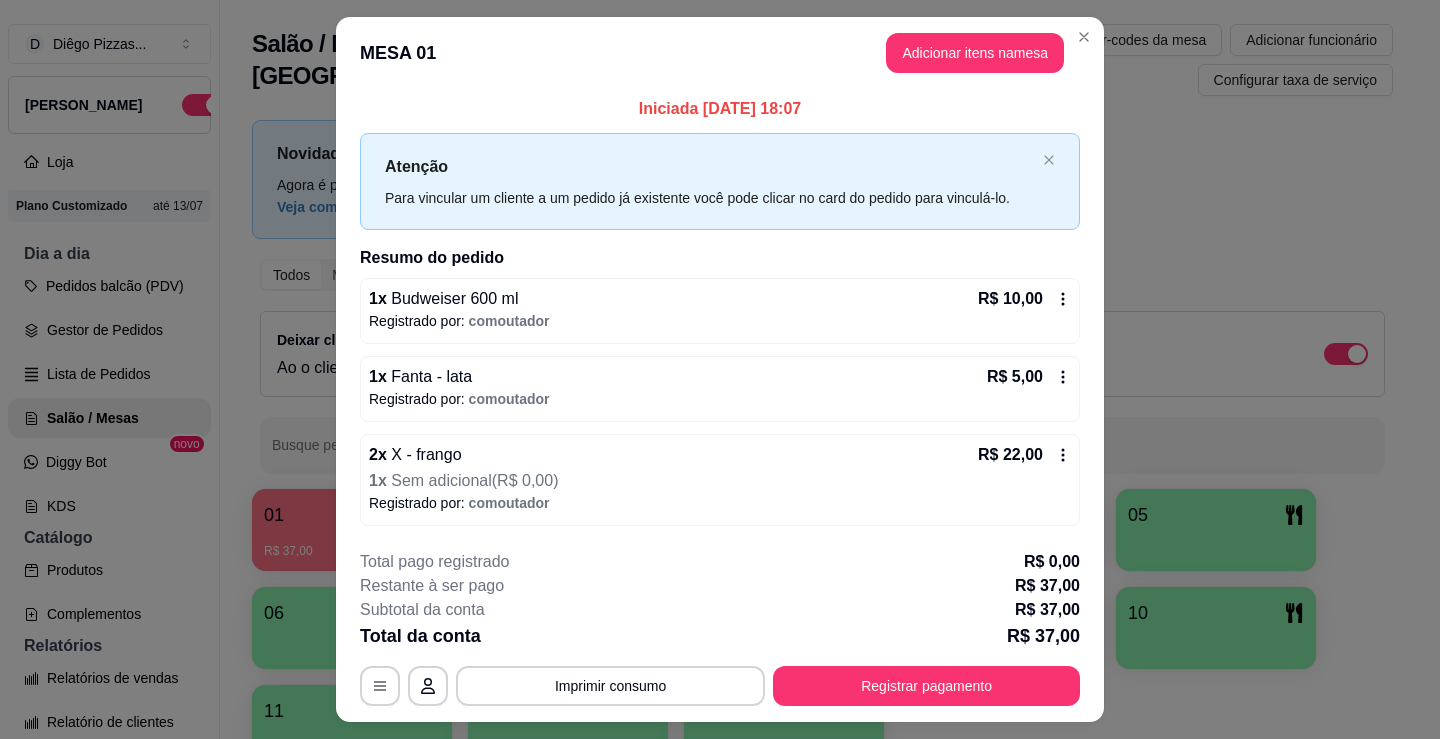 click on "Adicionar itens na  mesa" at bounding box center [975, 53] 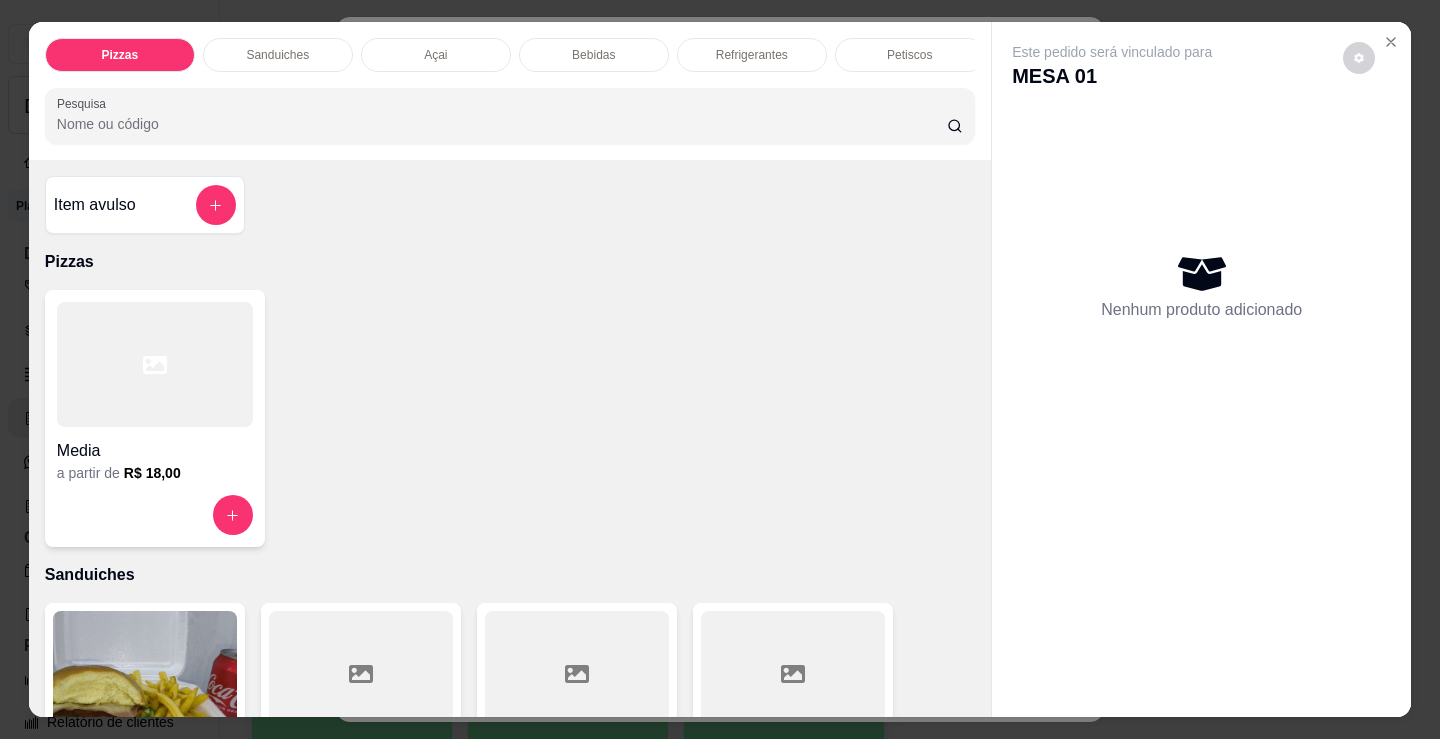 click on "Bebidas" at bounding box center (593, 55) 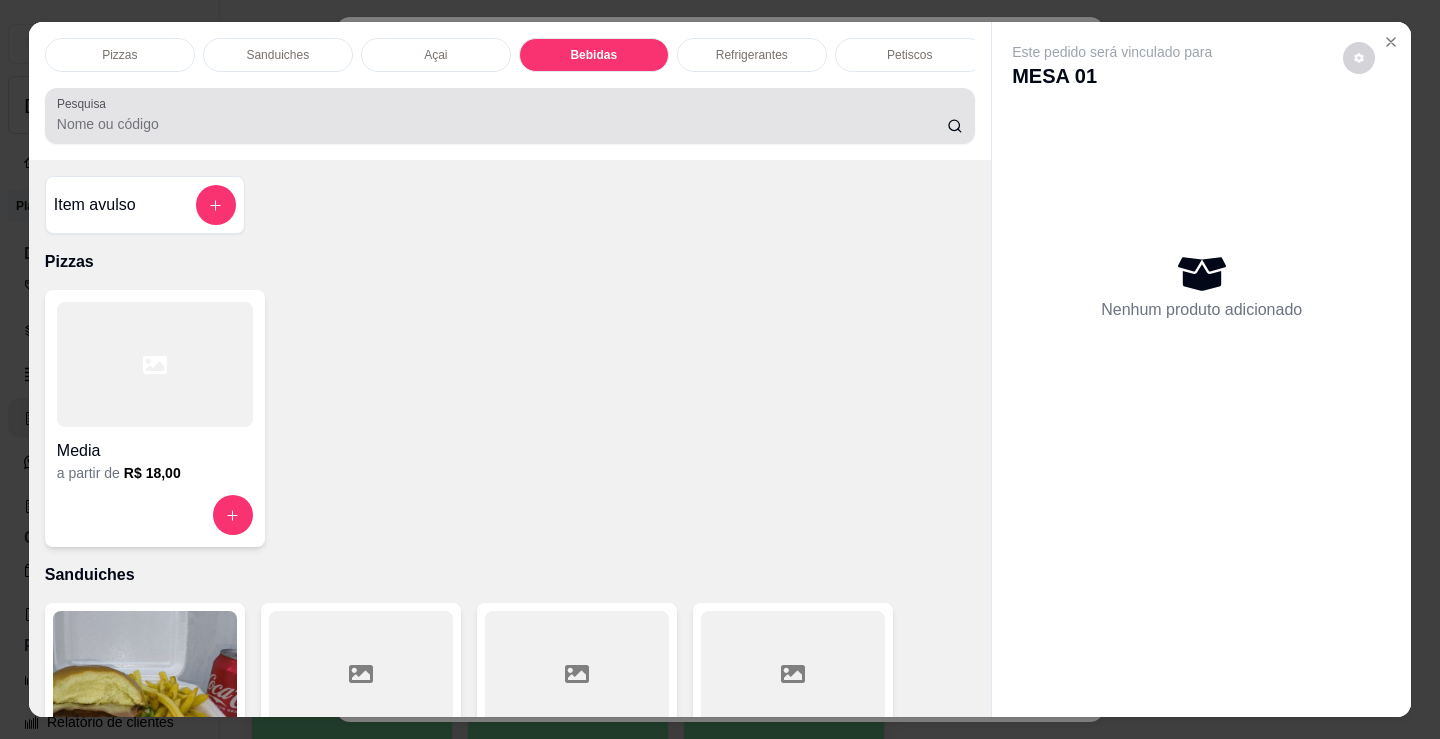scroll, scrollTop: 2478, scrollLeft: 0, axis: vertical 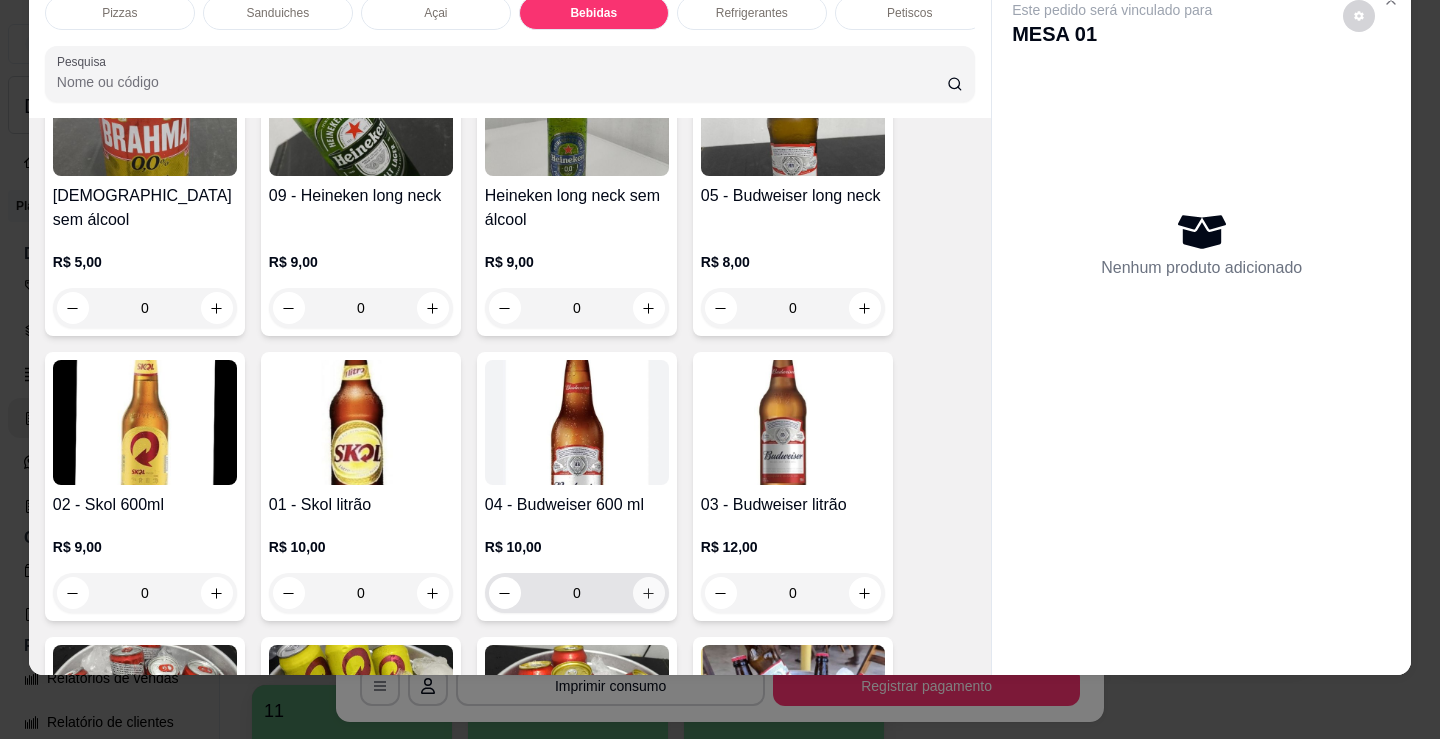 click at bounding box center [649, 593] 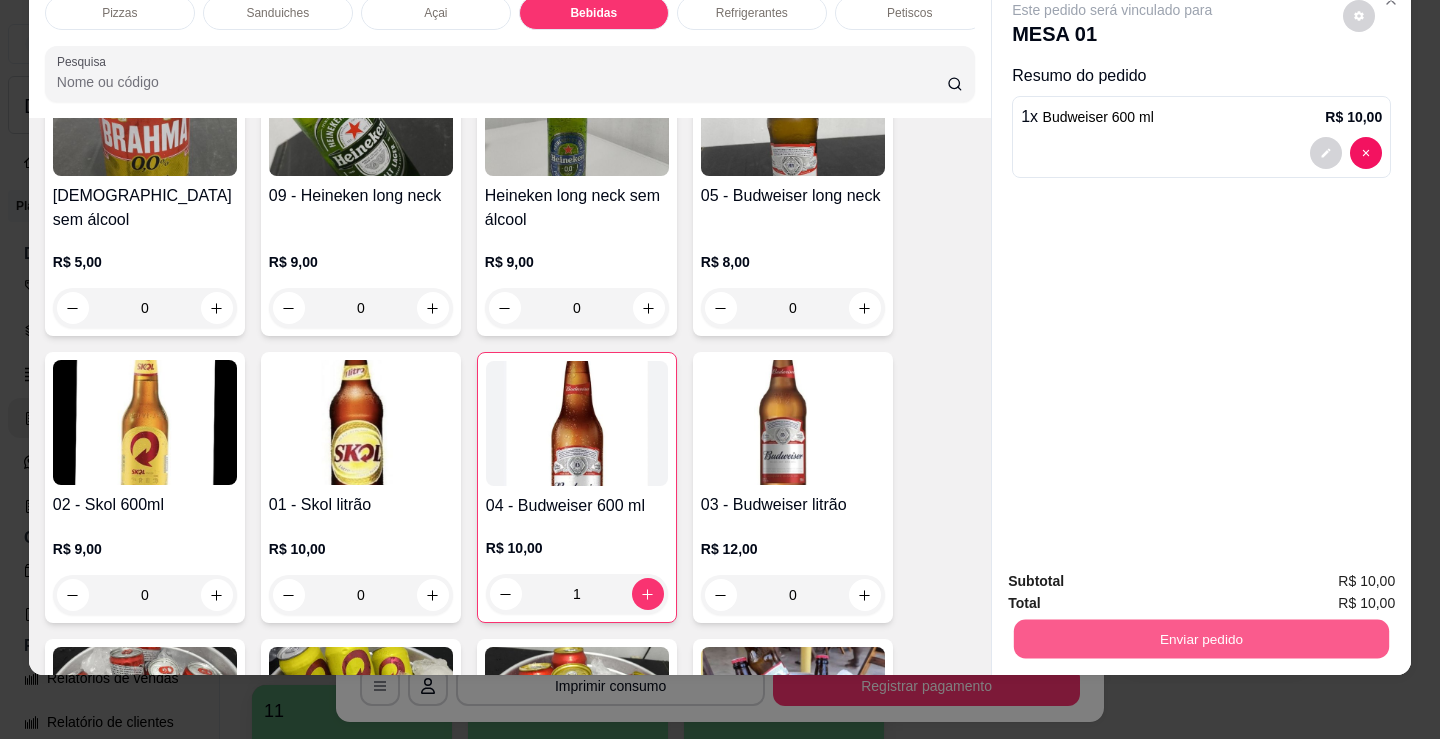 click on "Enviar pedido" at bounding box center [1201, 638] 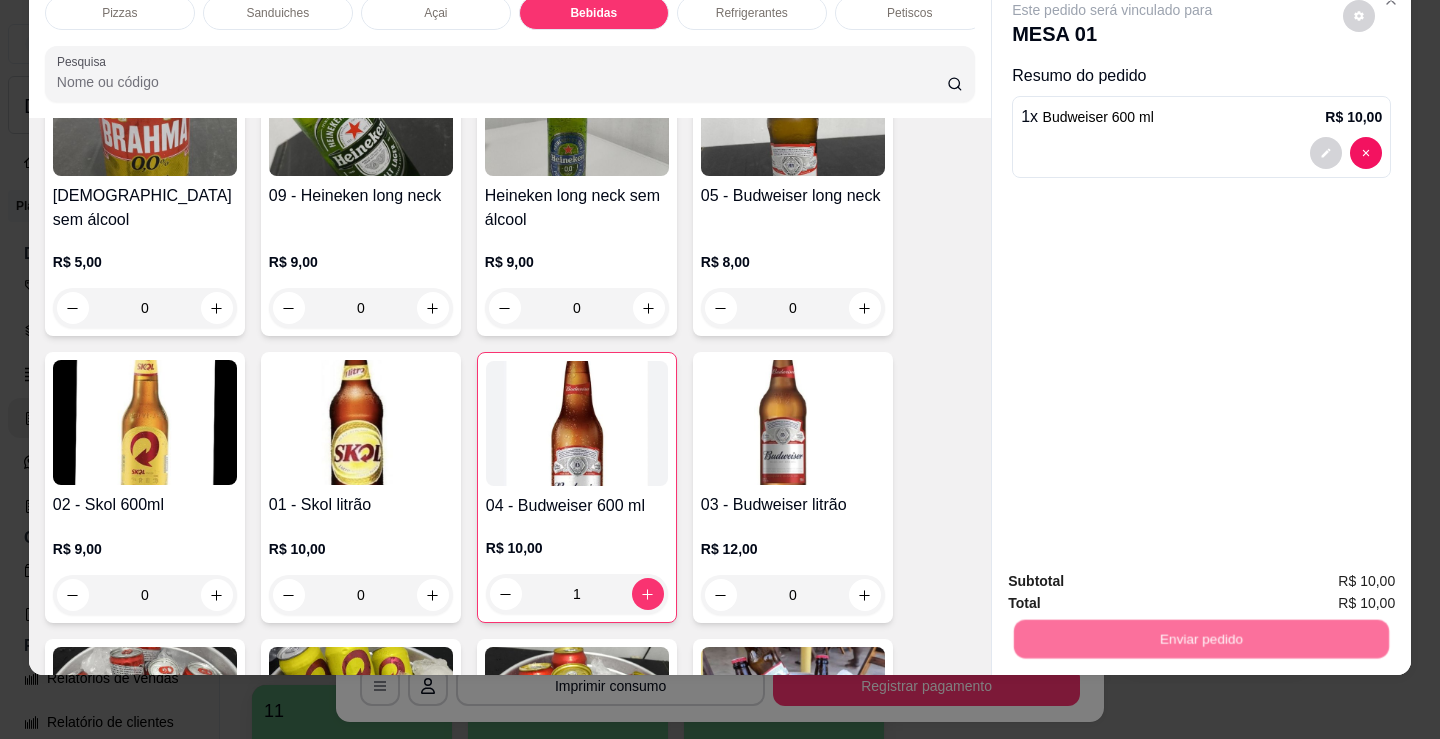 click on "Não registrar e enviar pedido" at bounding box center (1136, 574) 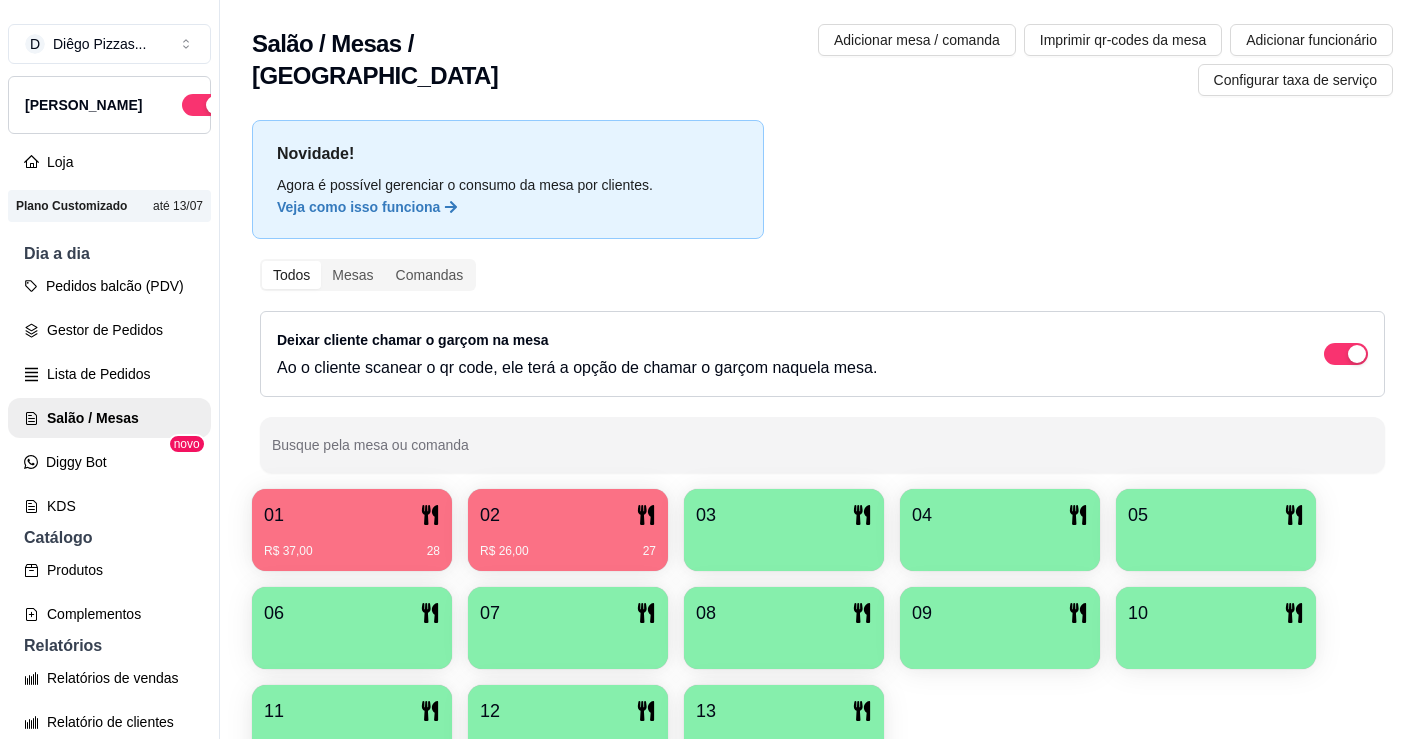 click on "R$ 26,00 27" at bounding box center (568, 551) 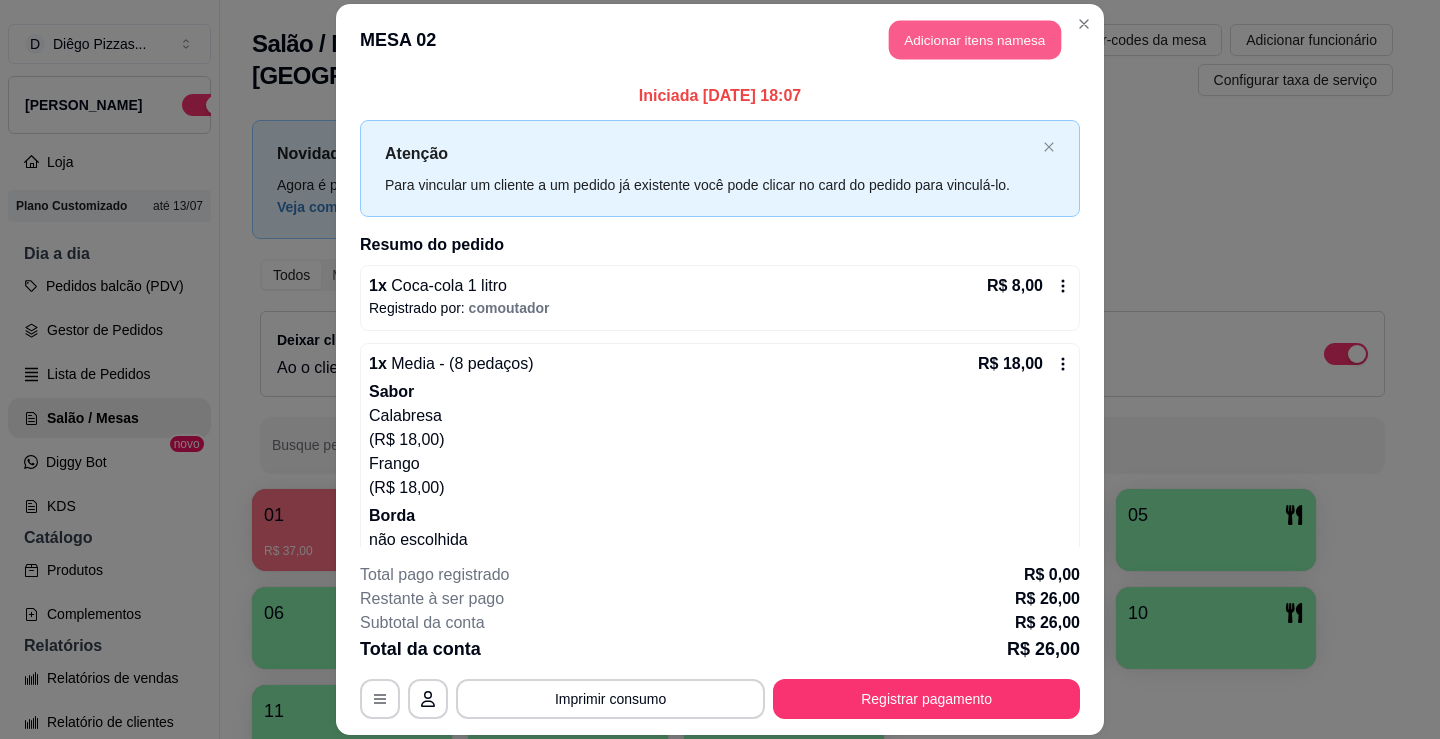 click on "Adicionar itens na  mesa" at bounding box center (975, 39) 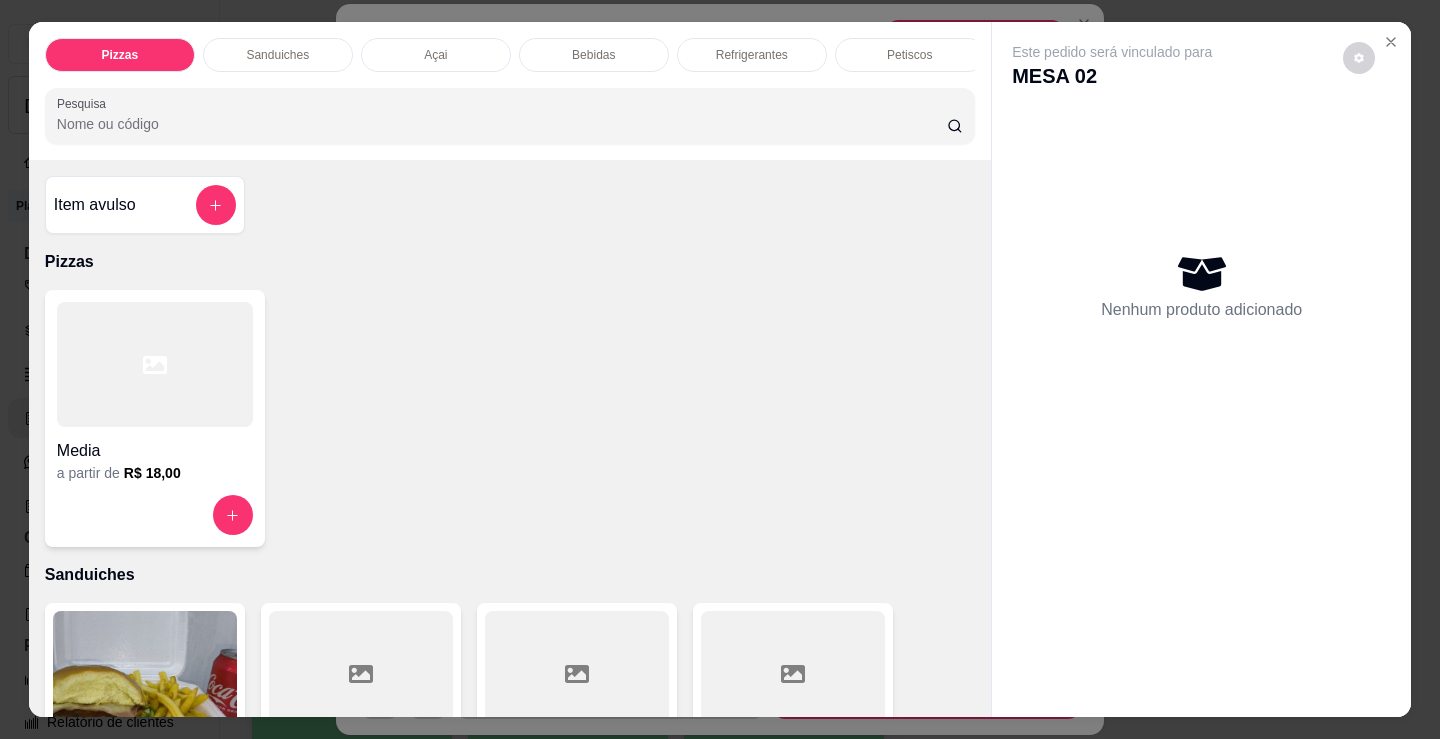 click on "Bebidas" at bounding box center (593, 55) 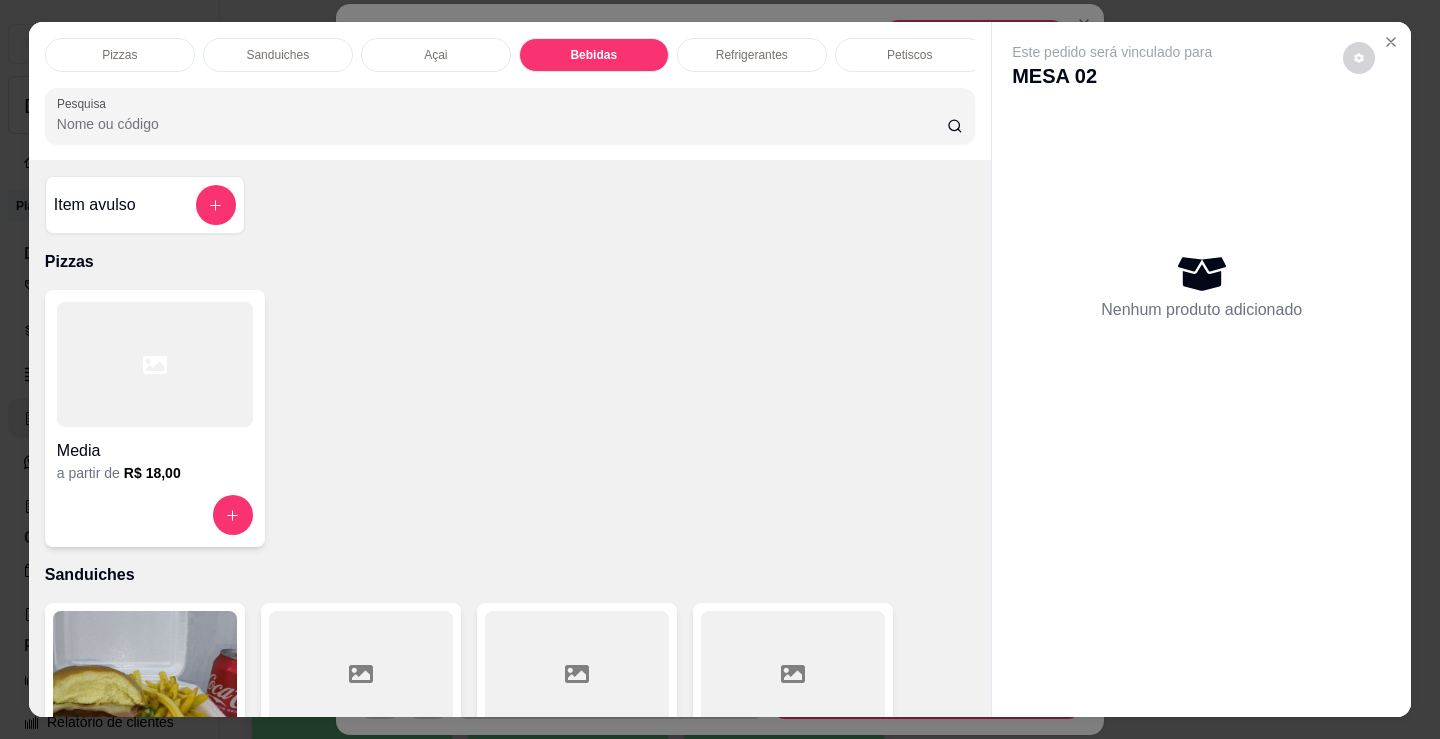 scroll, scrollTop: 2478, scrollLeft: 0, axis: vertical 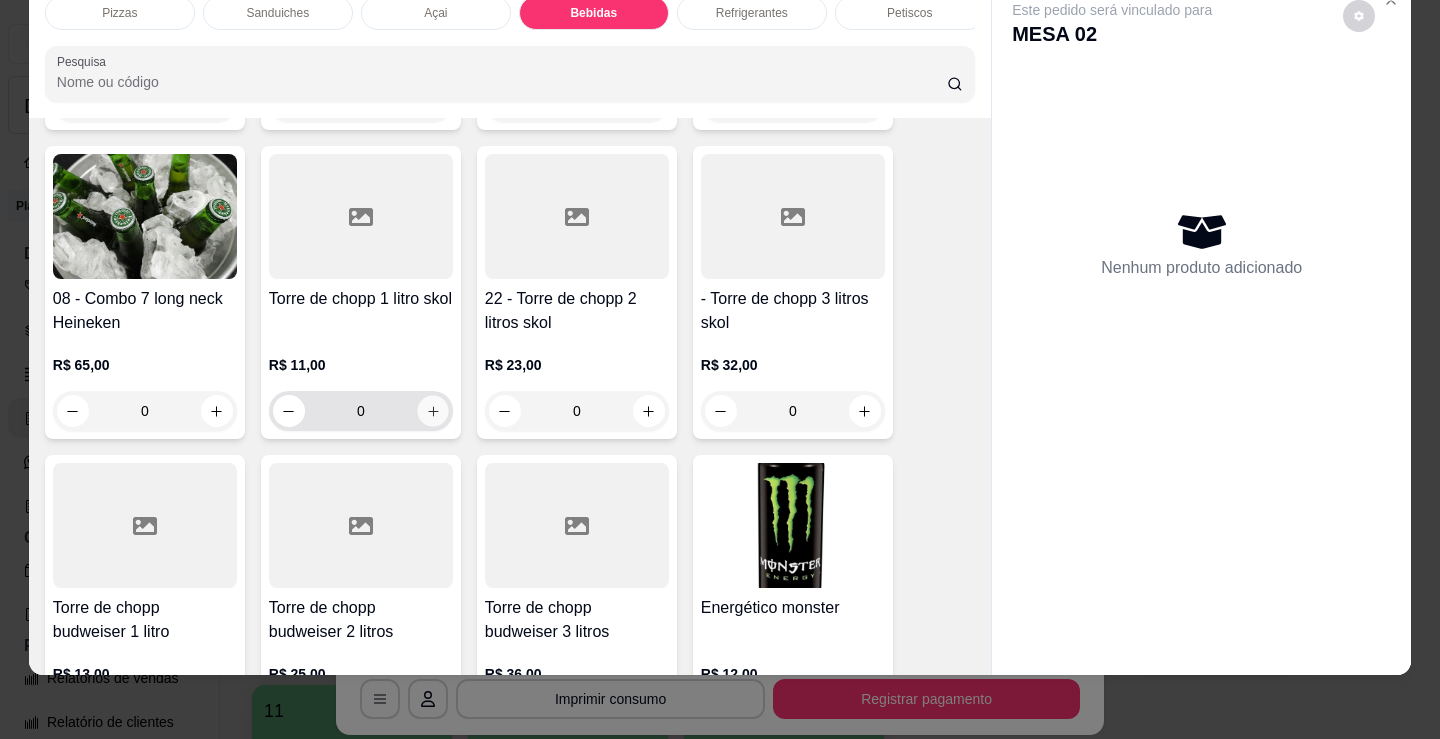 click 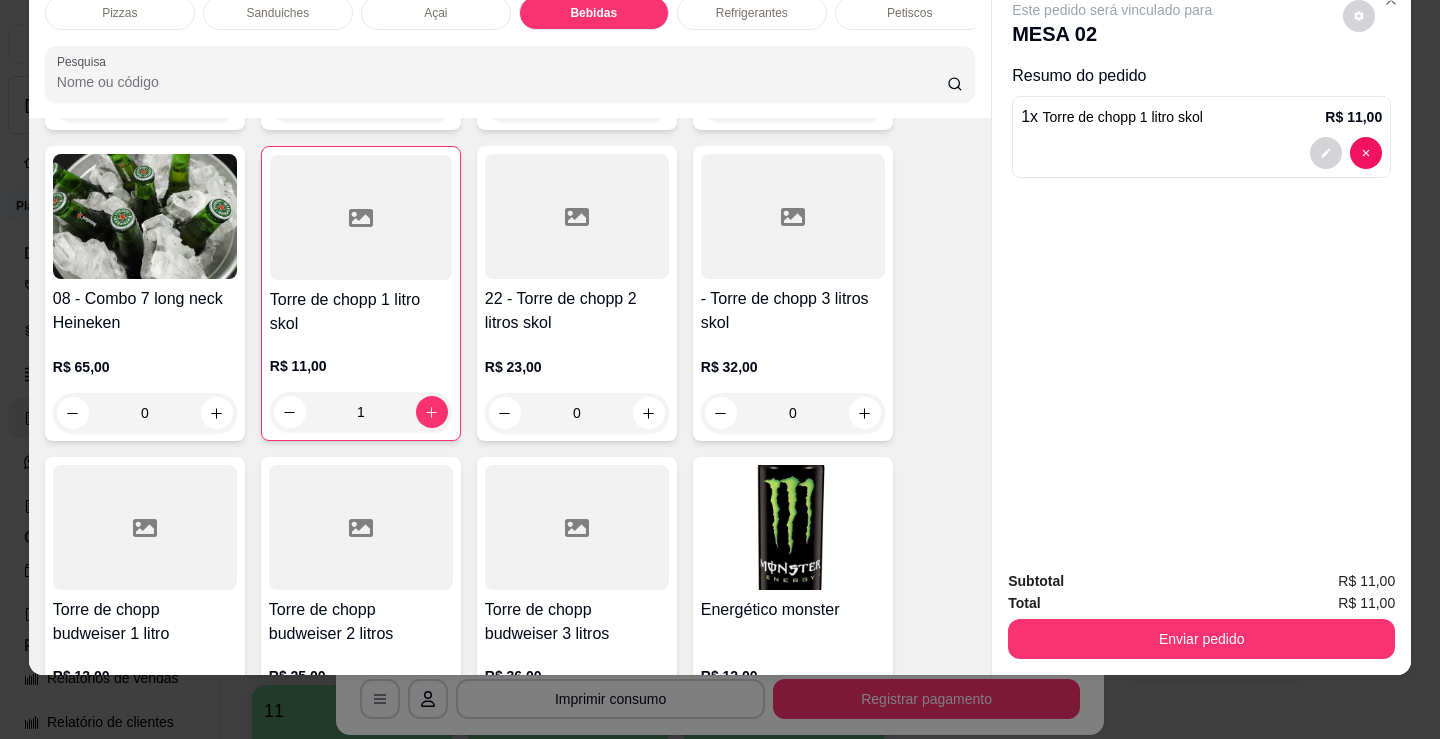 drag, startPoint x: 1095, startPoint y: 609, endPoint x: 1097, endPoint y: 621, distance: 12.165525 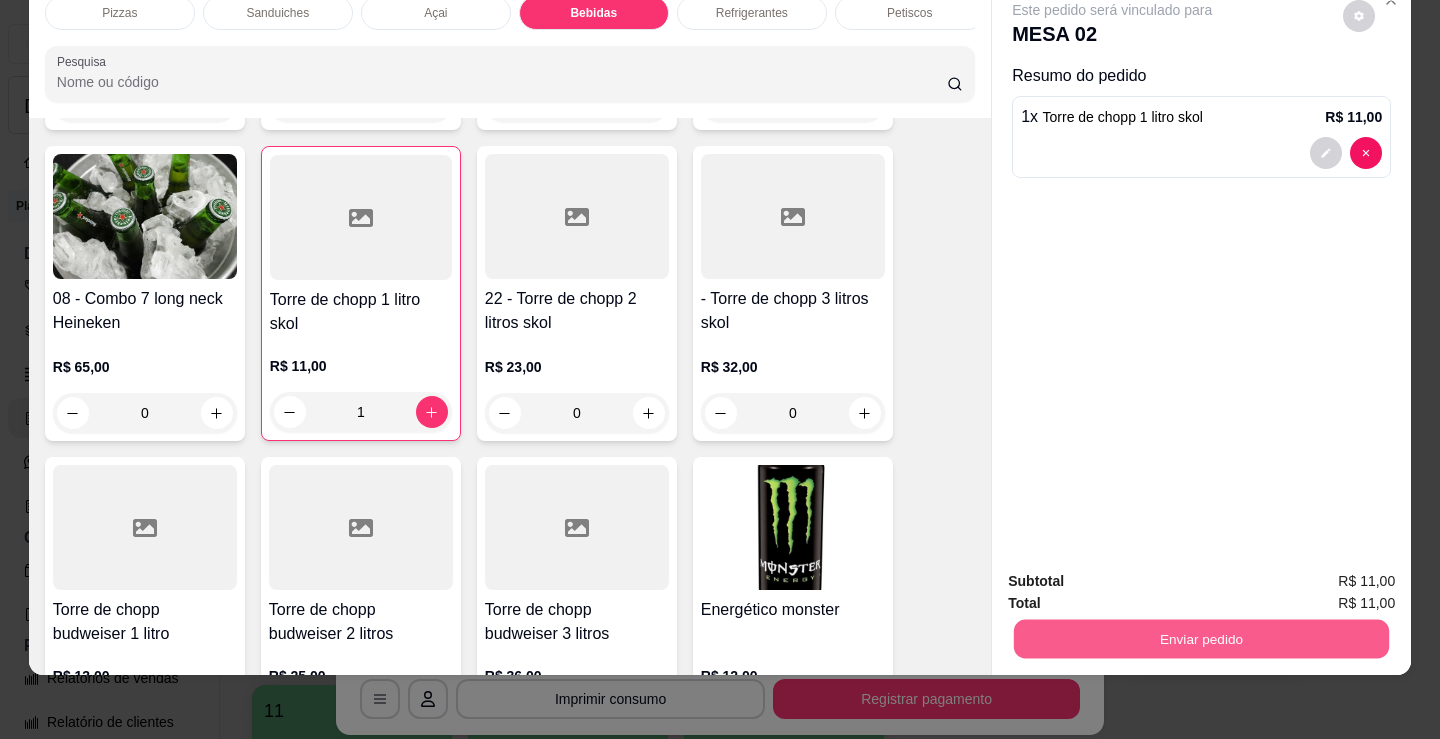 click on "Enviar pedido" at bounding box center [1201, 638] 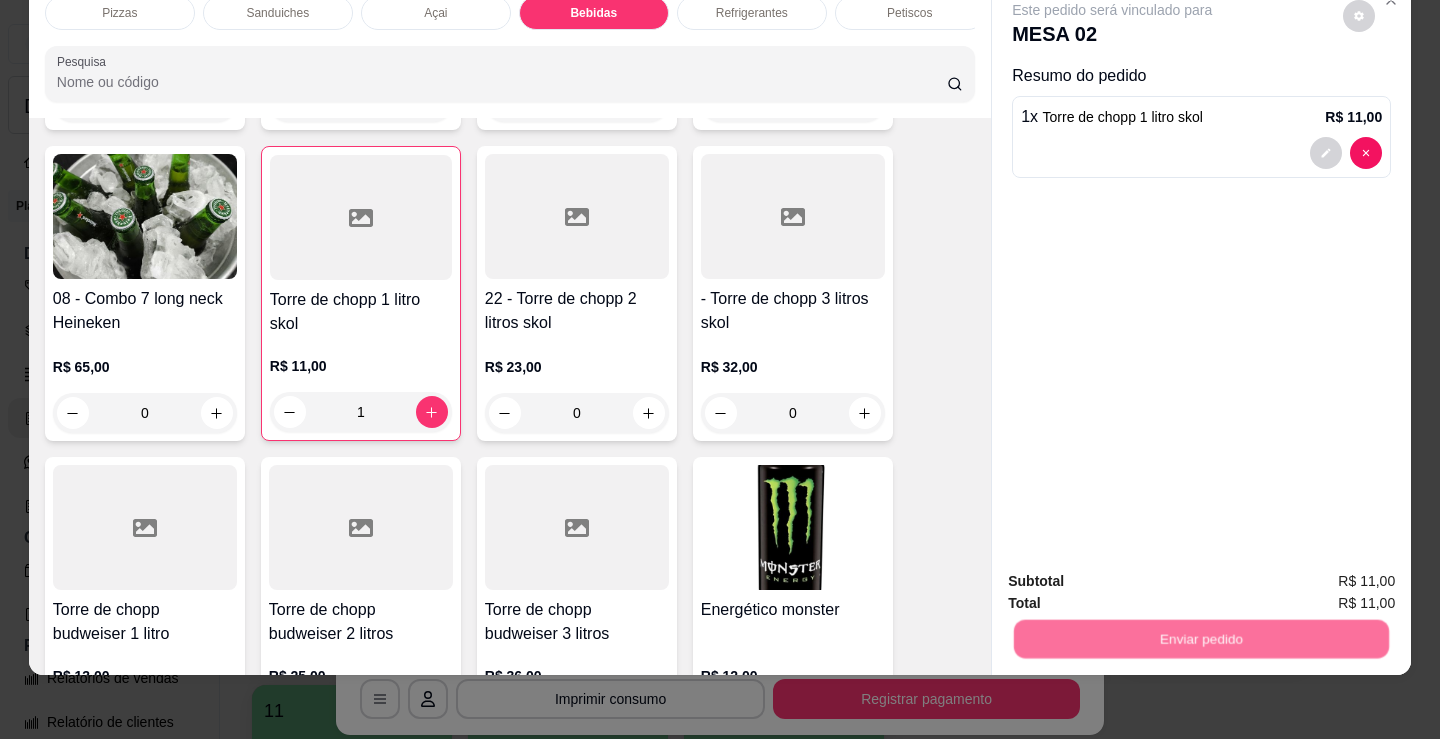 click on "Não registrar e enviar pedido" at bounding box center [1136, 574] 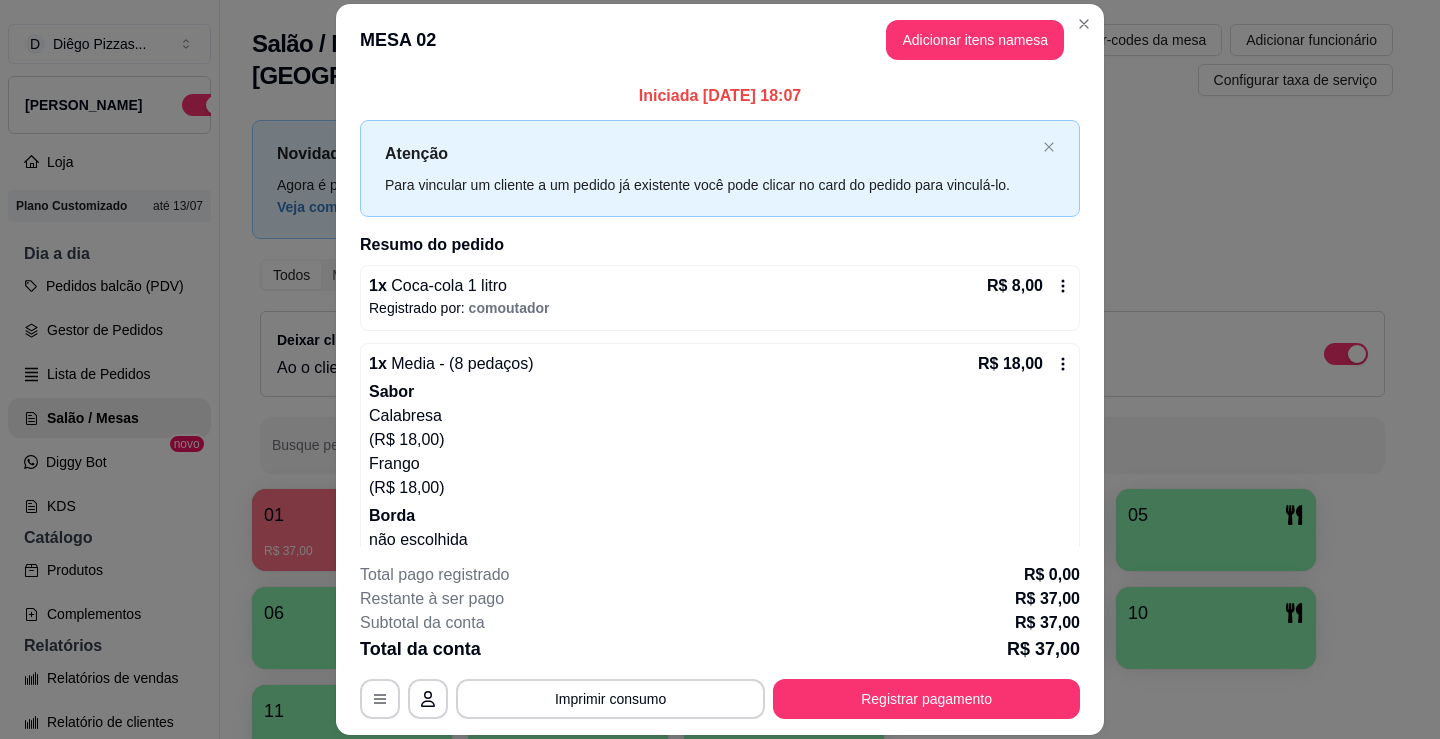 type 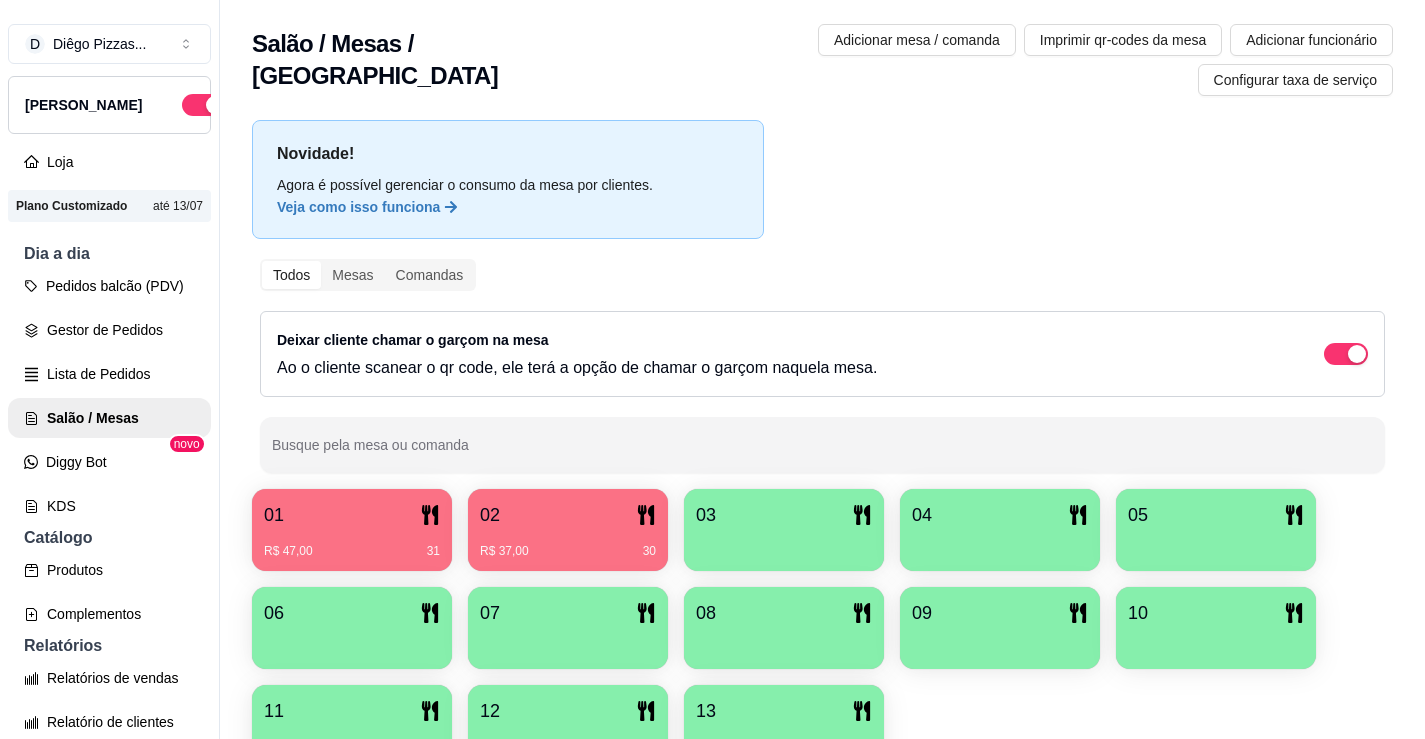 click on "R$ 37,00" at bounding box center [504, 551] 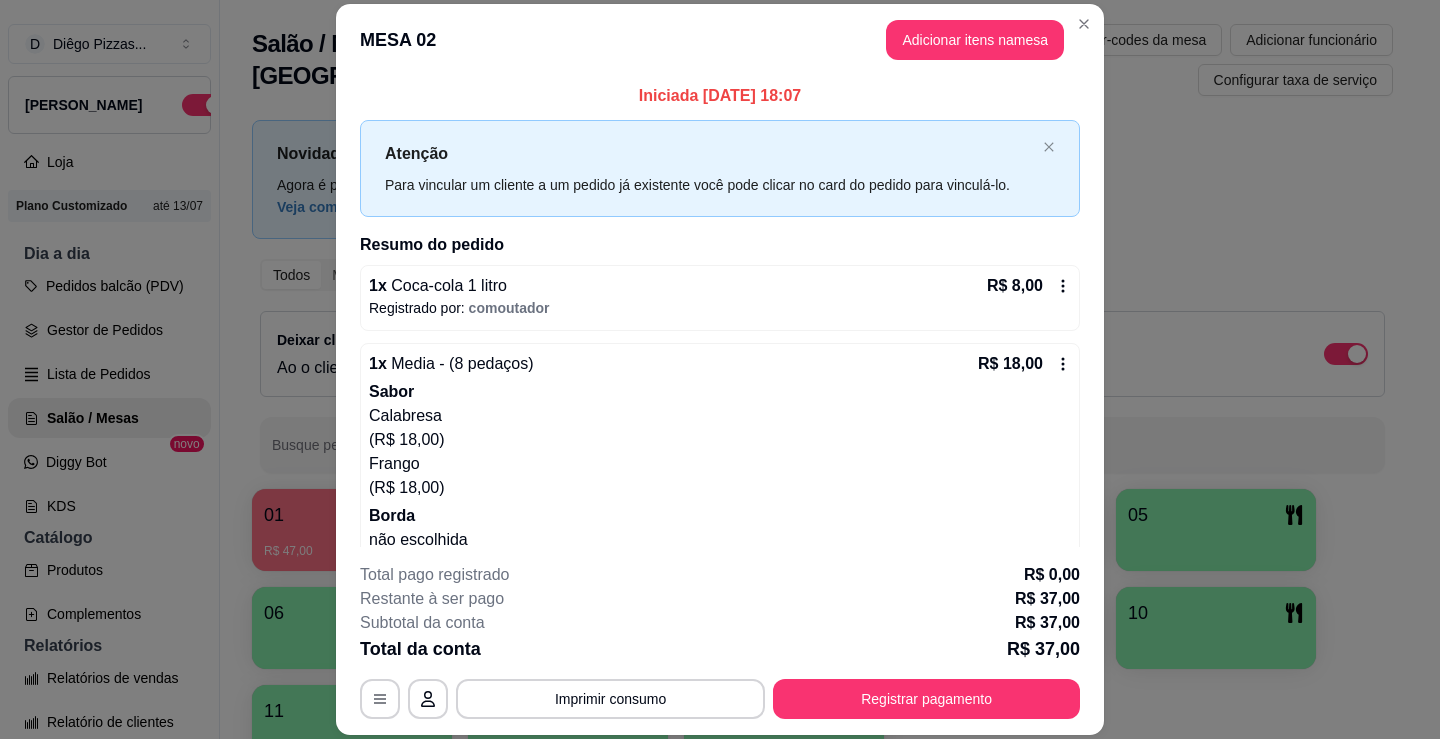 click on "MESA 02 Adicionar itens na  mesa" at bounding box center [720, 40] 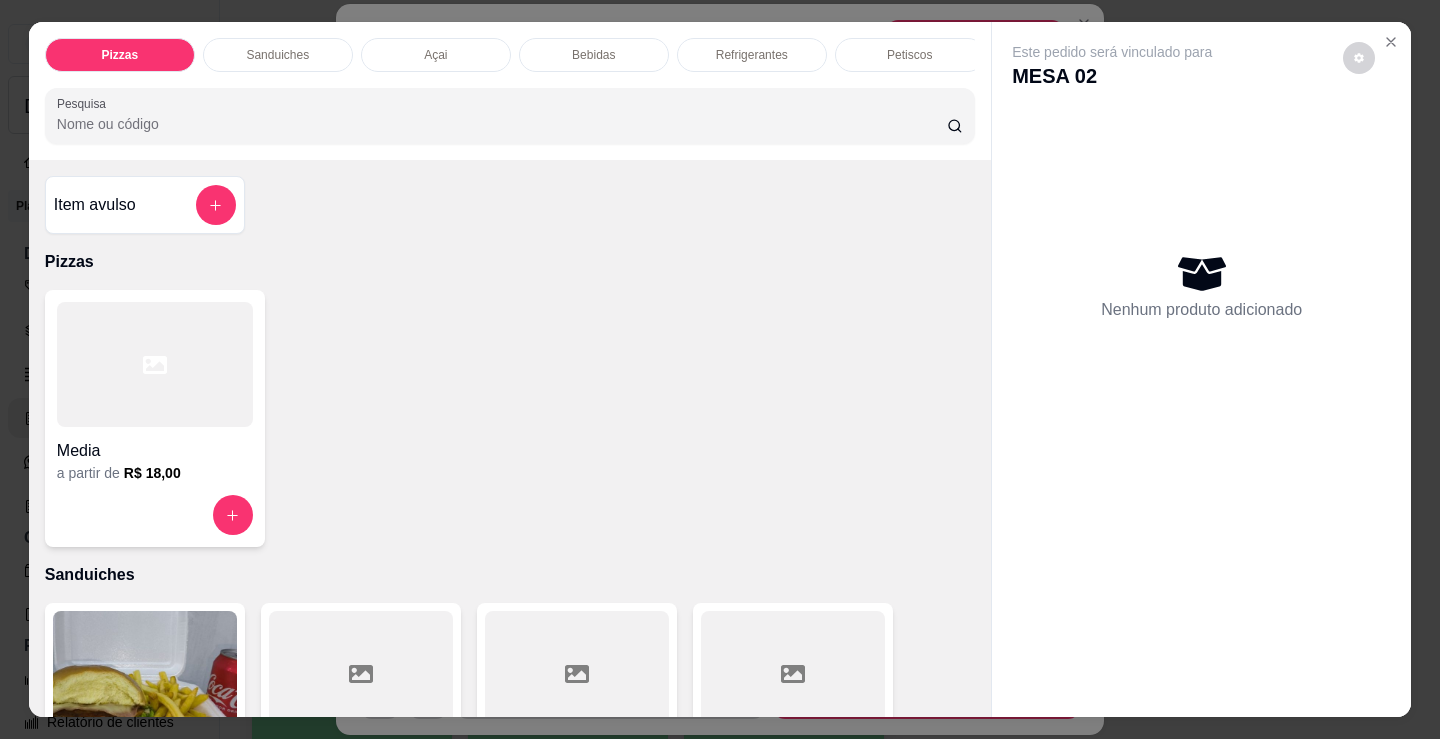 click on "Petiscos" at bounding box center (909, 55) 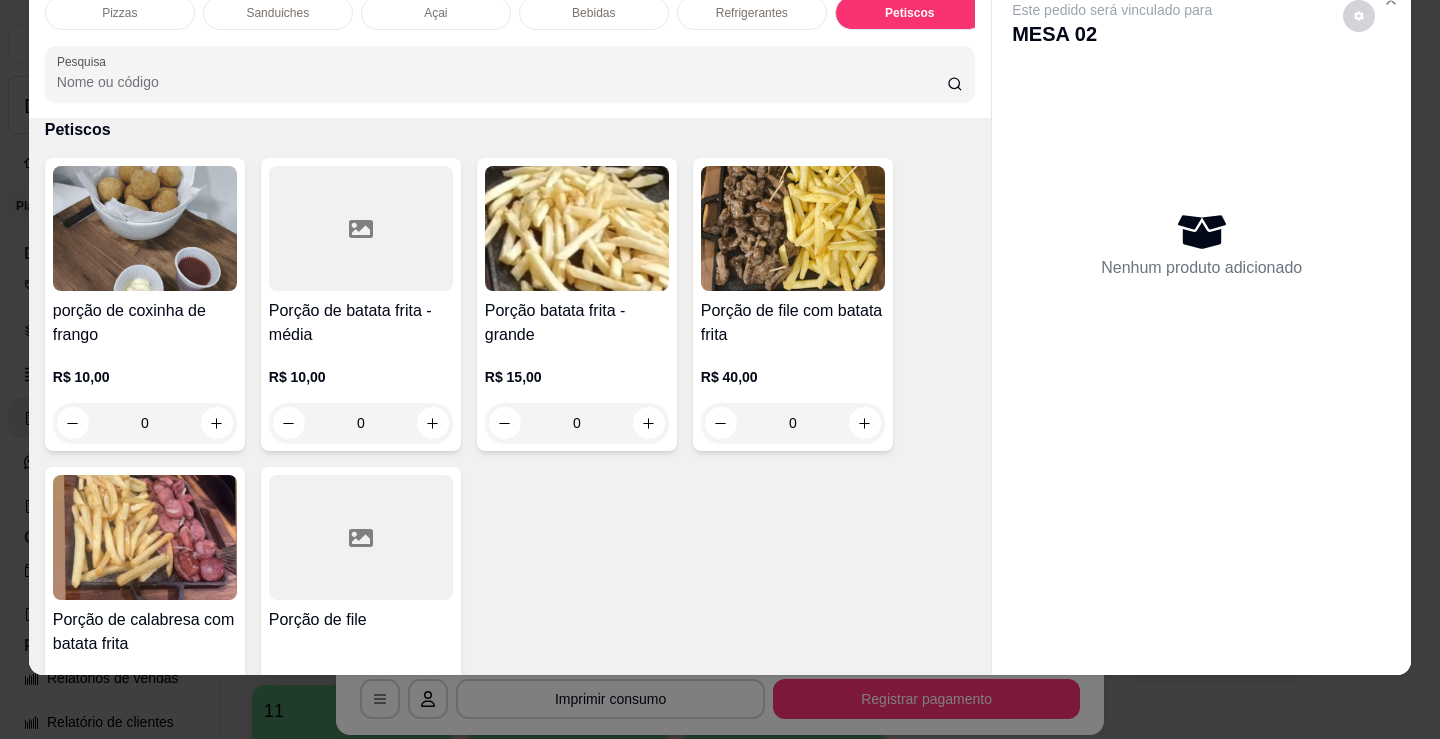 click 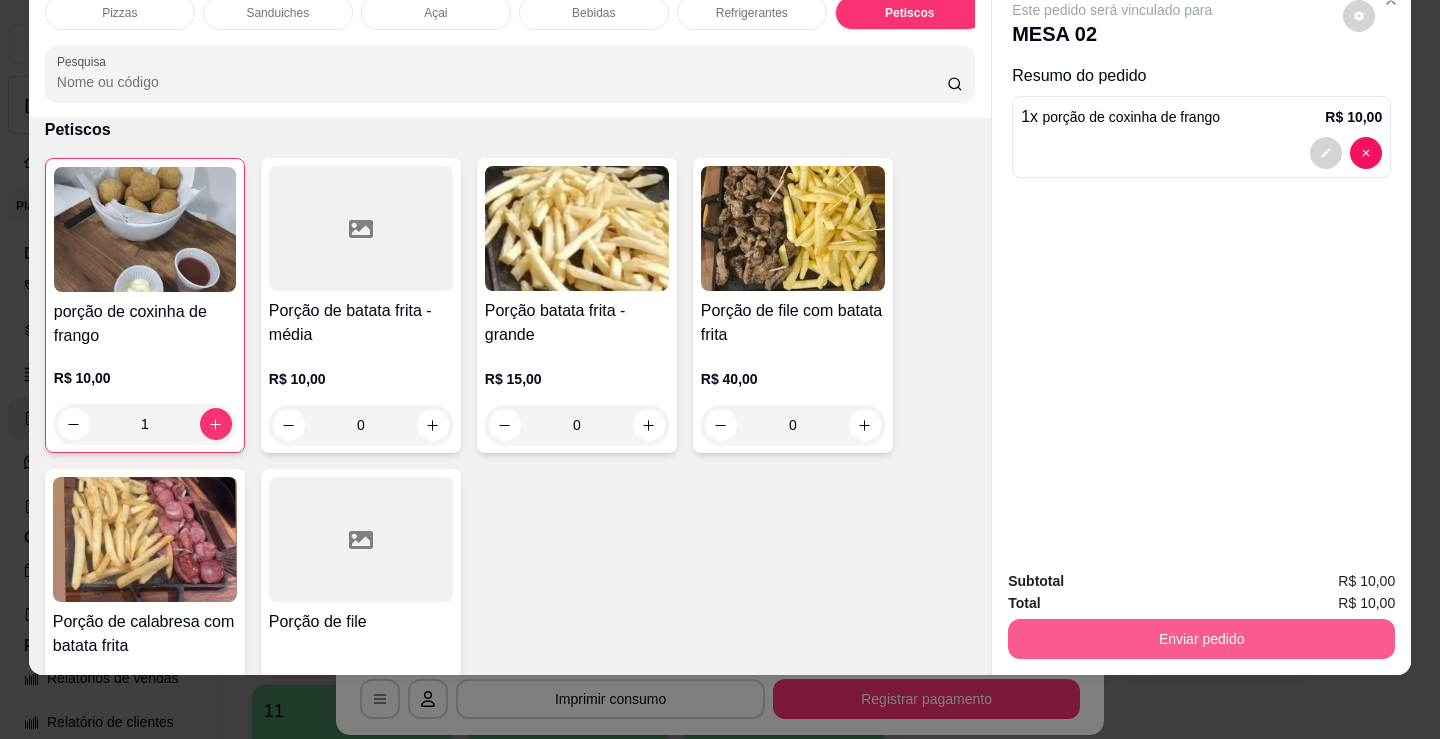 click on "Enviar pedido" at bounding box center [1201, 639] 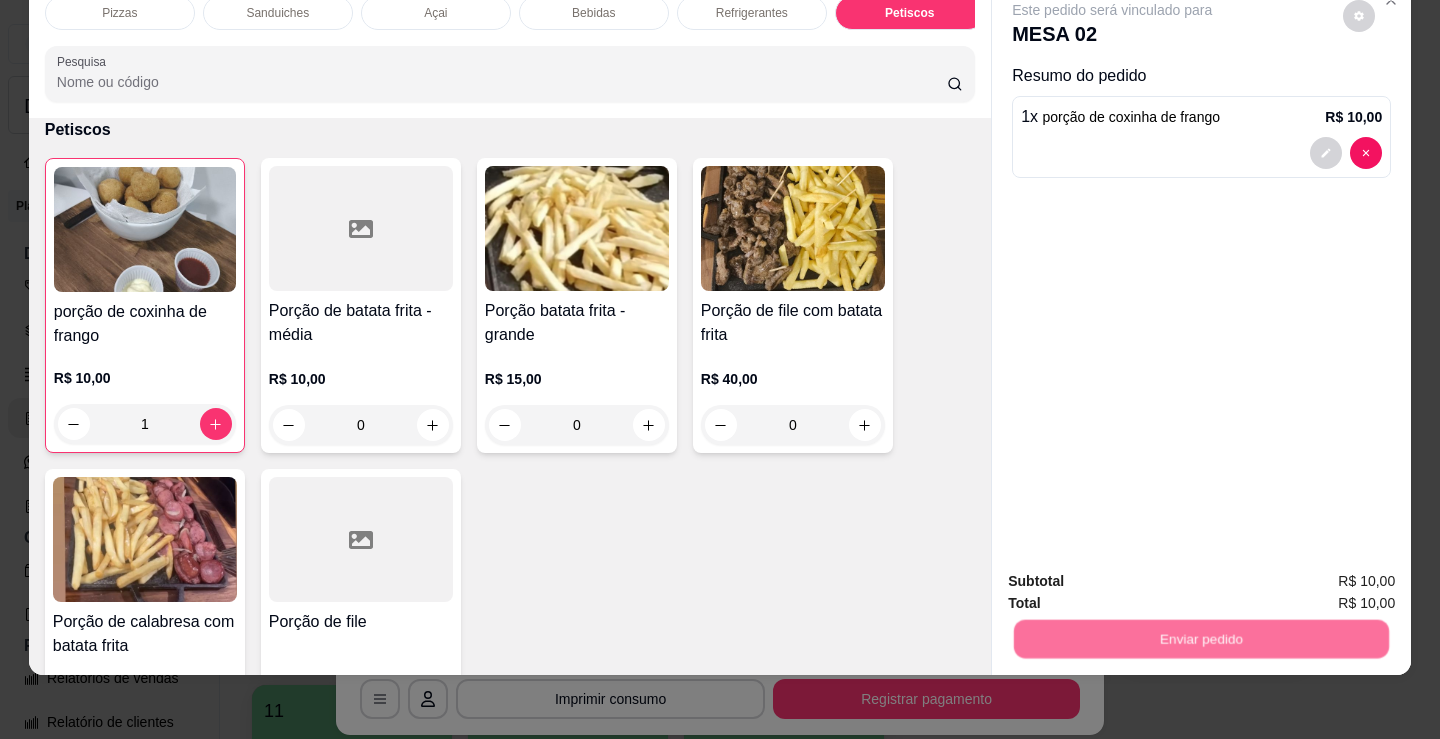 click on "Não registrar e enviar pedido" at bounding box center (1136, 574) 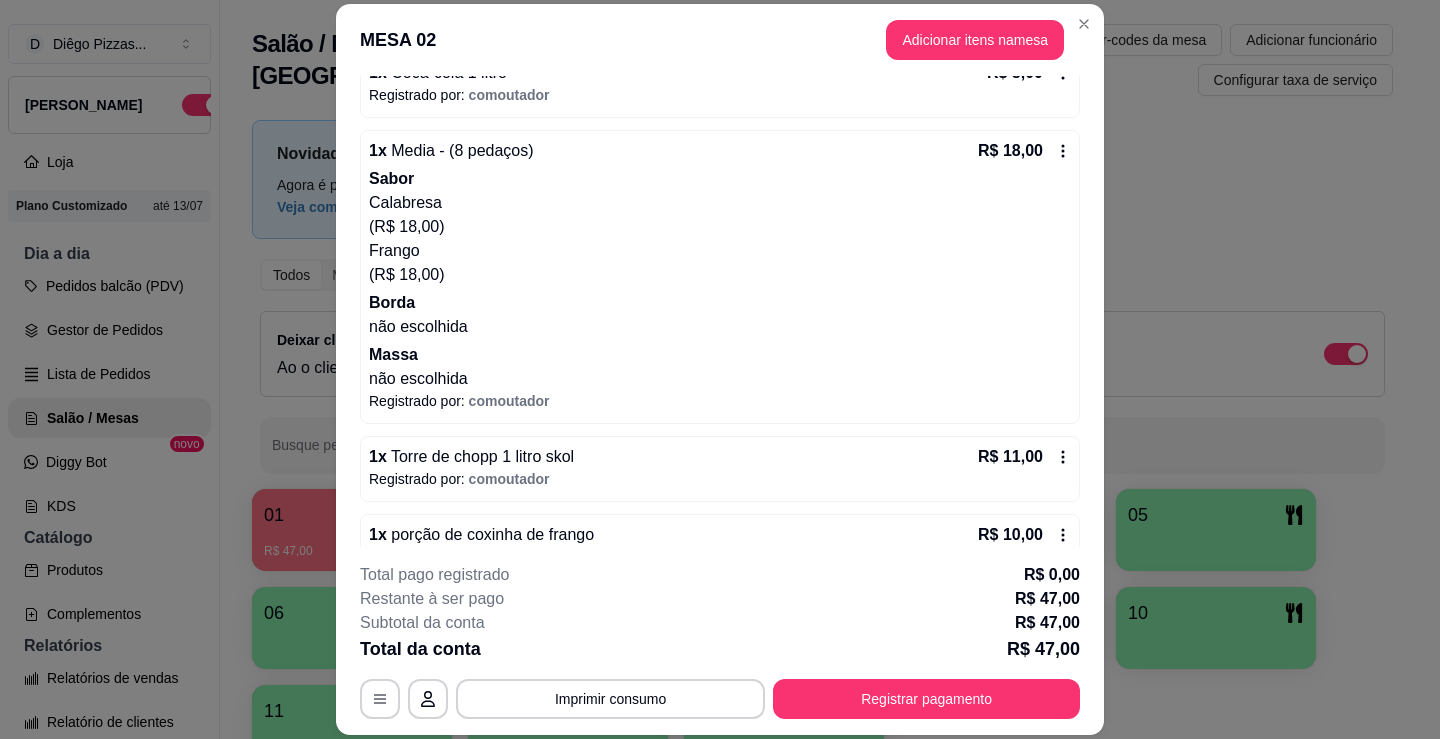 scroll, scrollTop: 253, scrollLeft: 0, axis: vertical 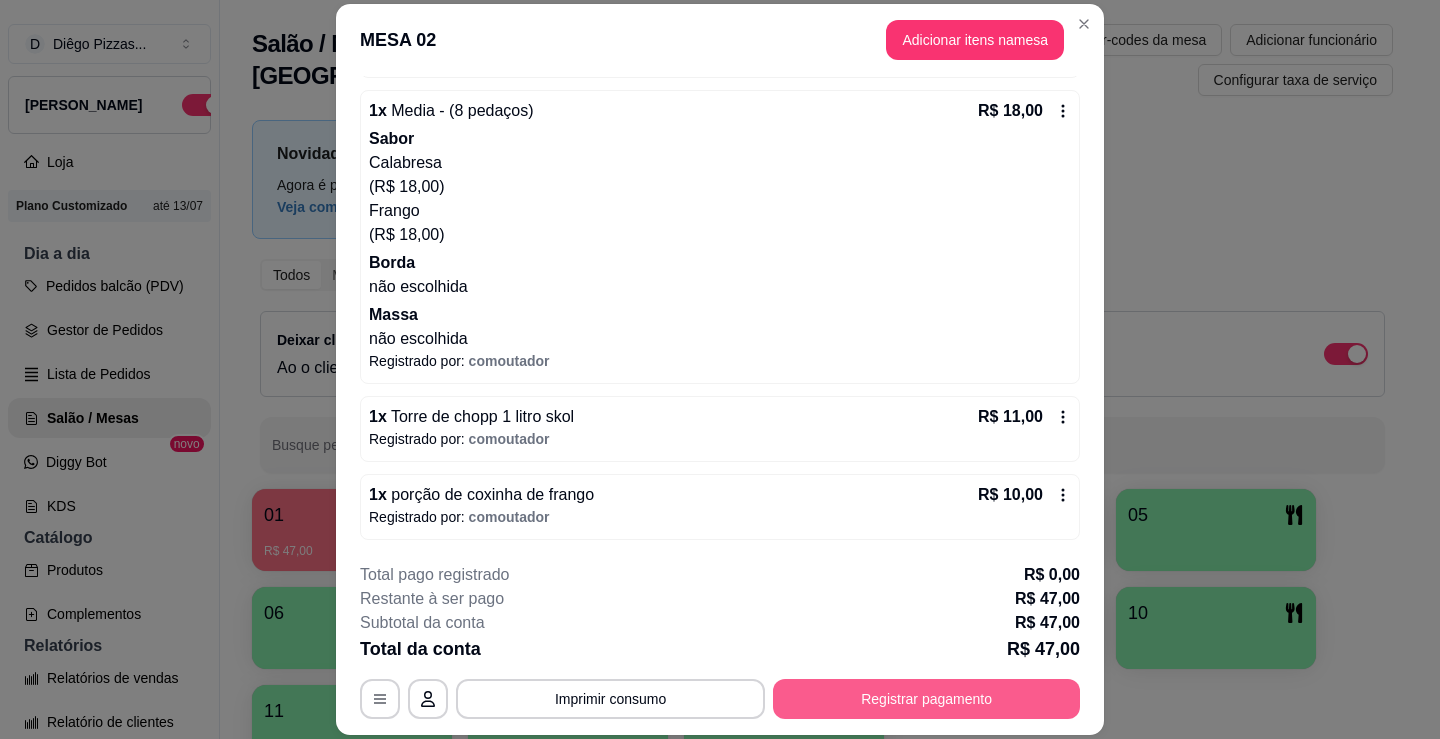 click on "Registrar pagamento" at bounding box center [926, 699] 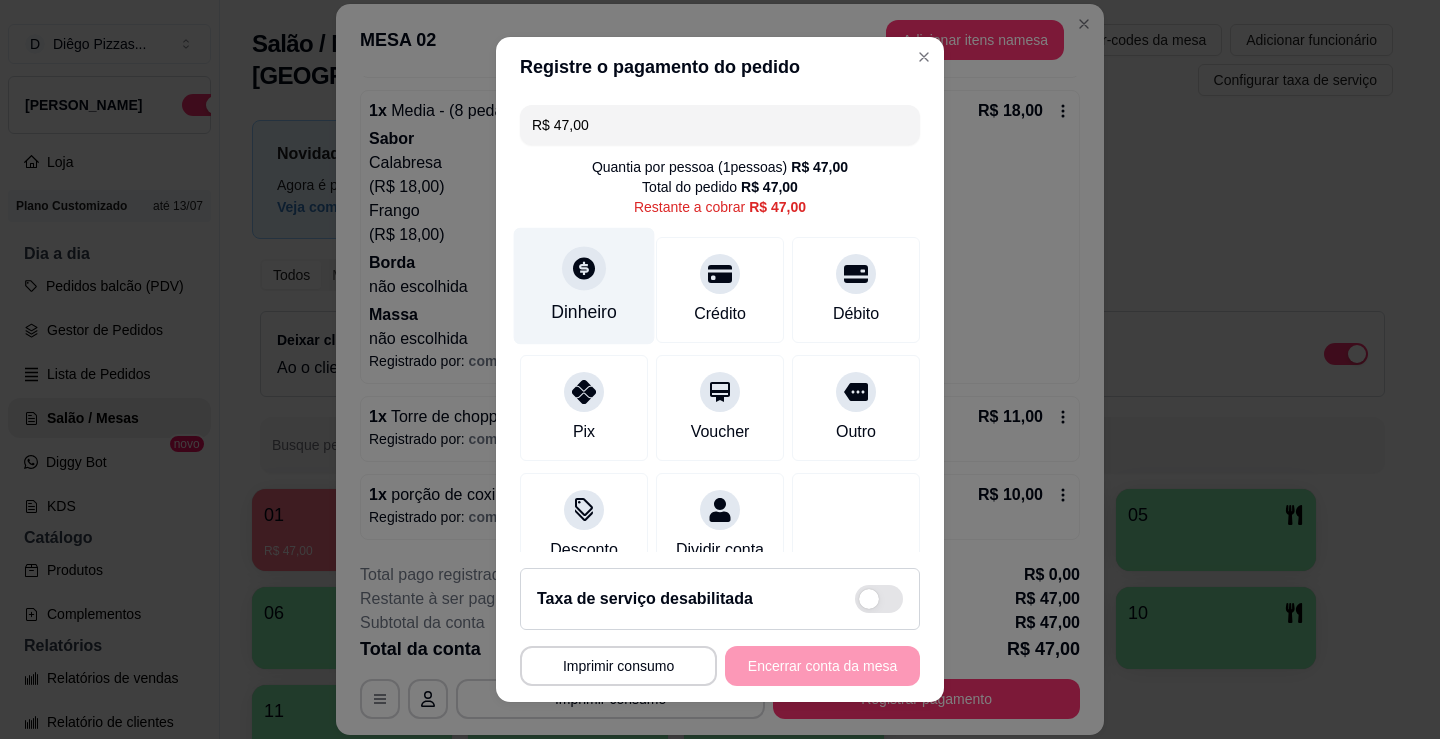 click on "Dinheiro" at bounding box center [584, 312] 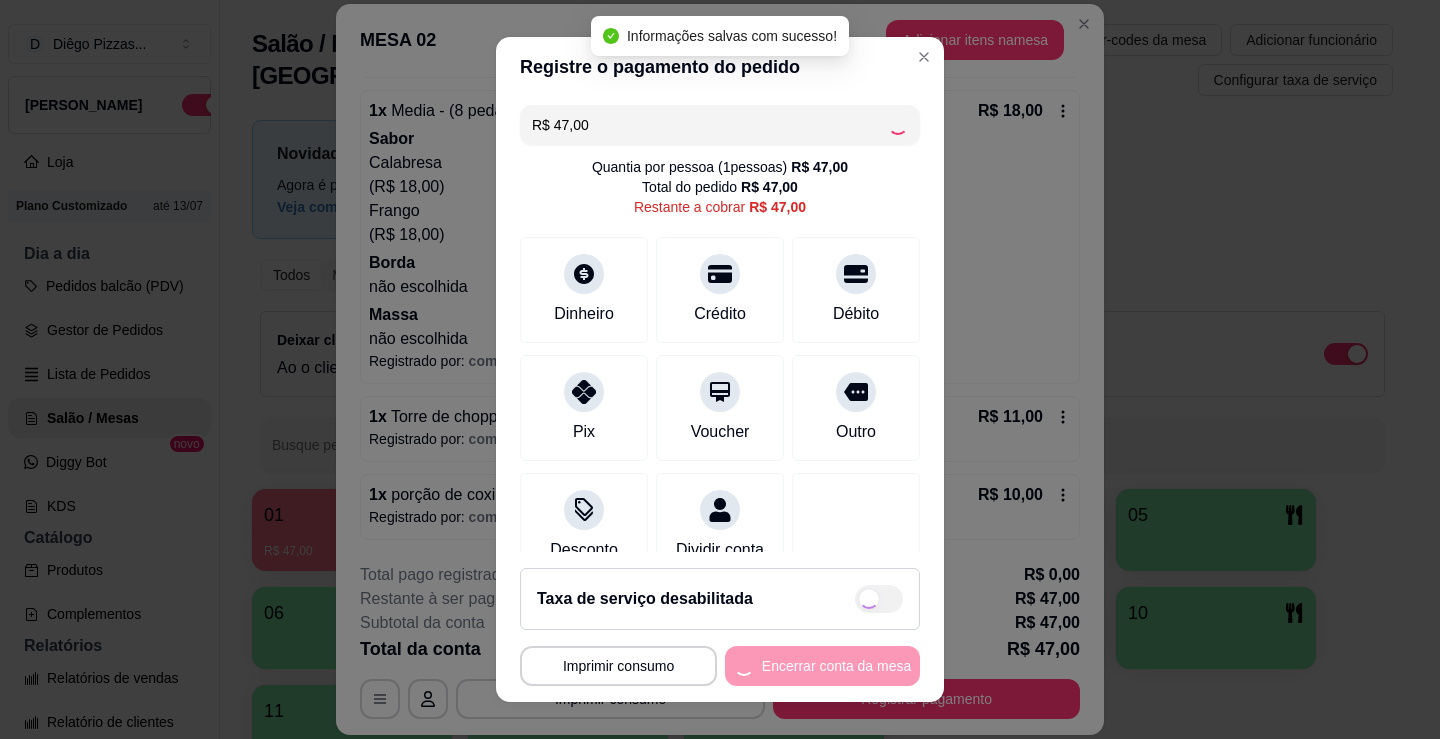 type on "R$ 0,00" 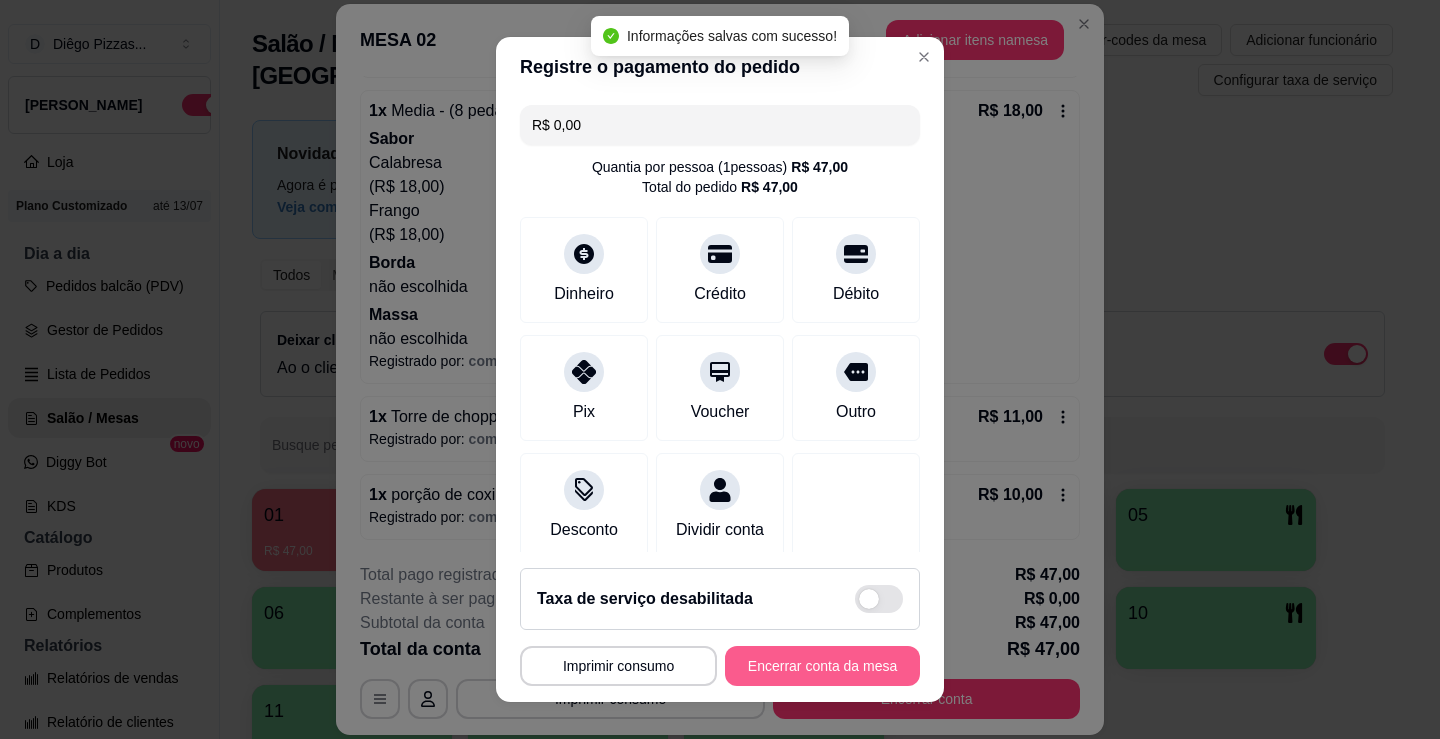 click on "Encerrar conta da mesa" at bounding box center [822, 666] 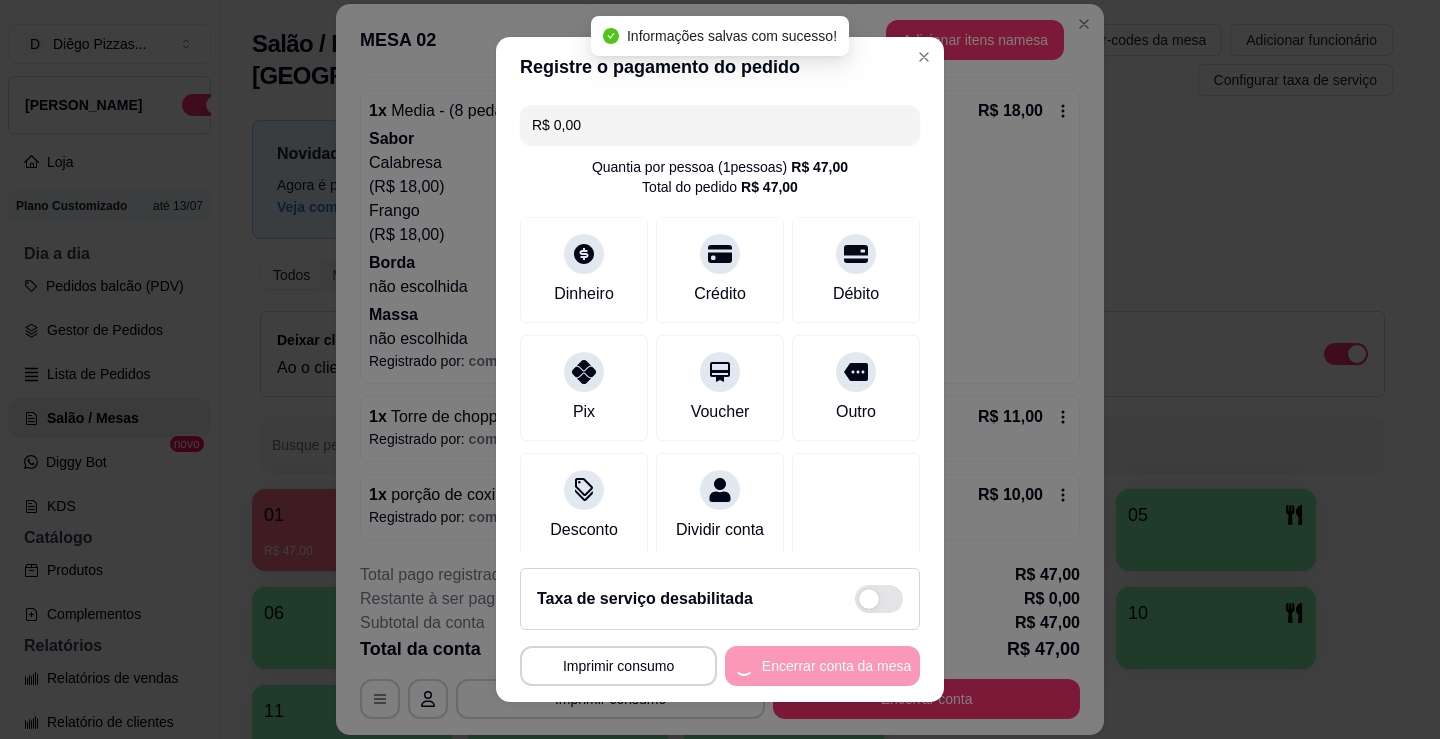 scroll, scrollTop: 0, scrollLeft: 0, axis: both 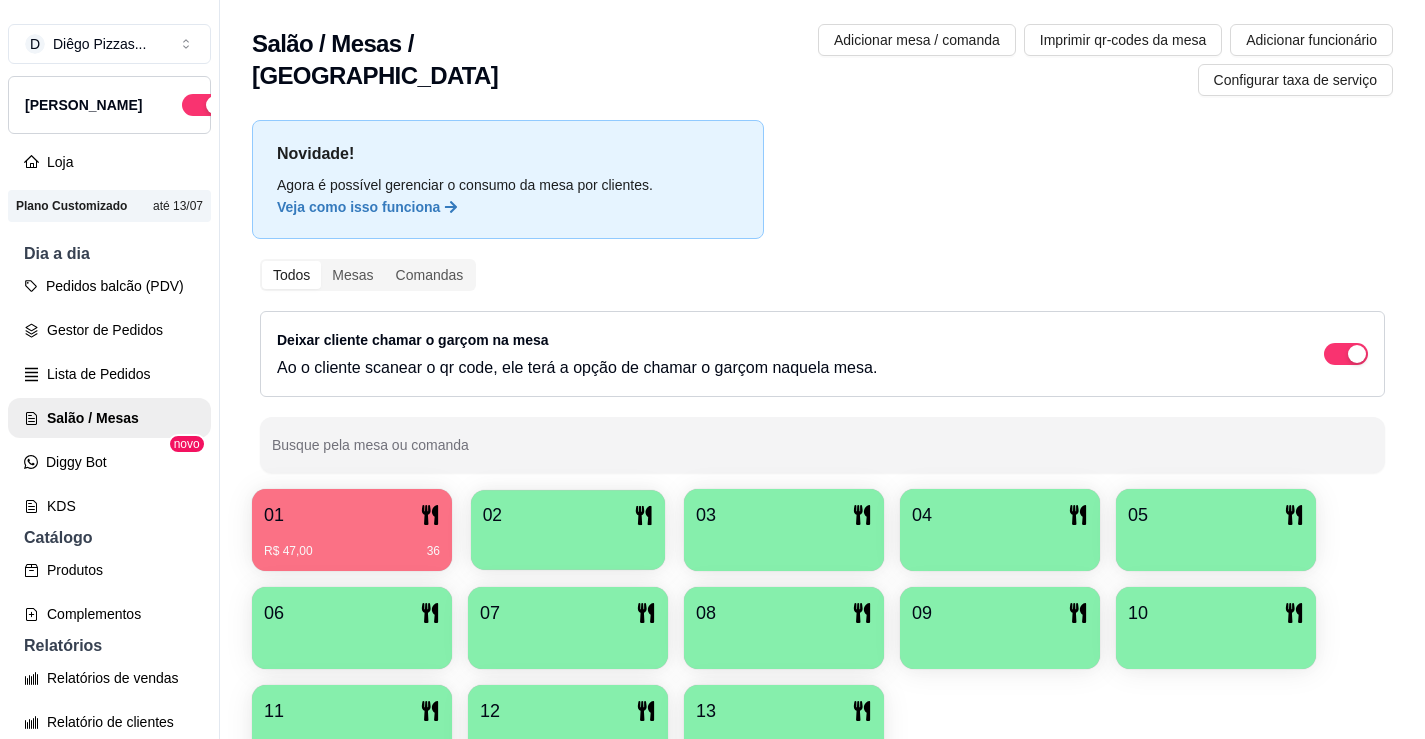 click on "02" at bounding box center (568, 515) 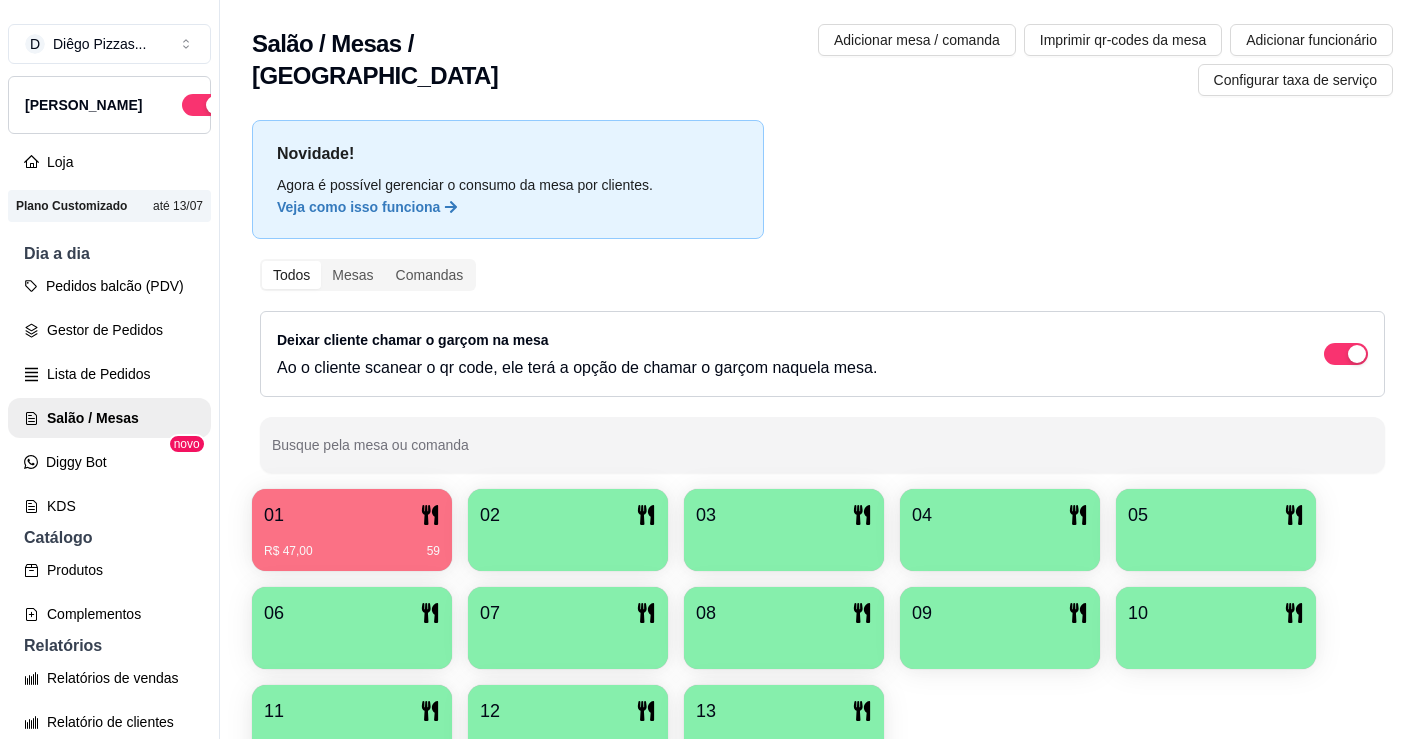 click on "03" at bounding box center [784, 515] 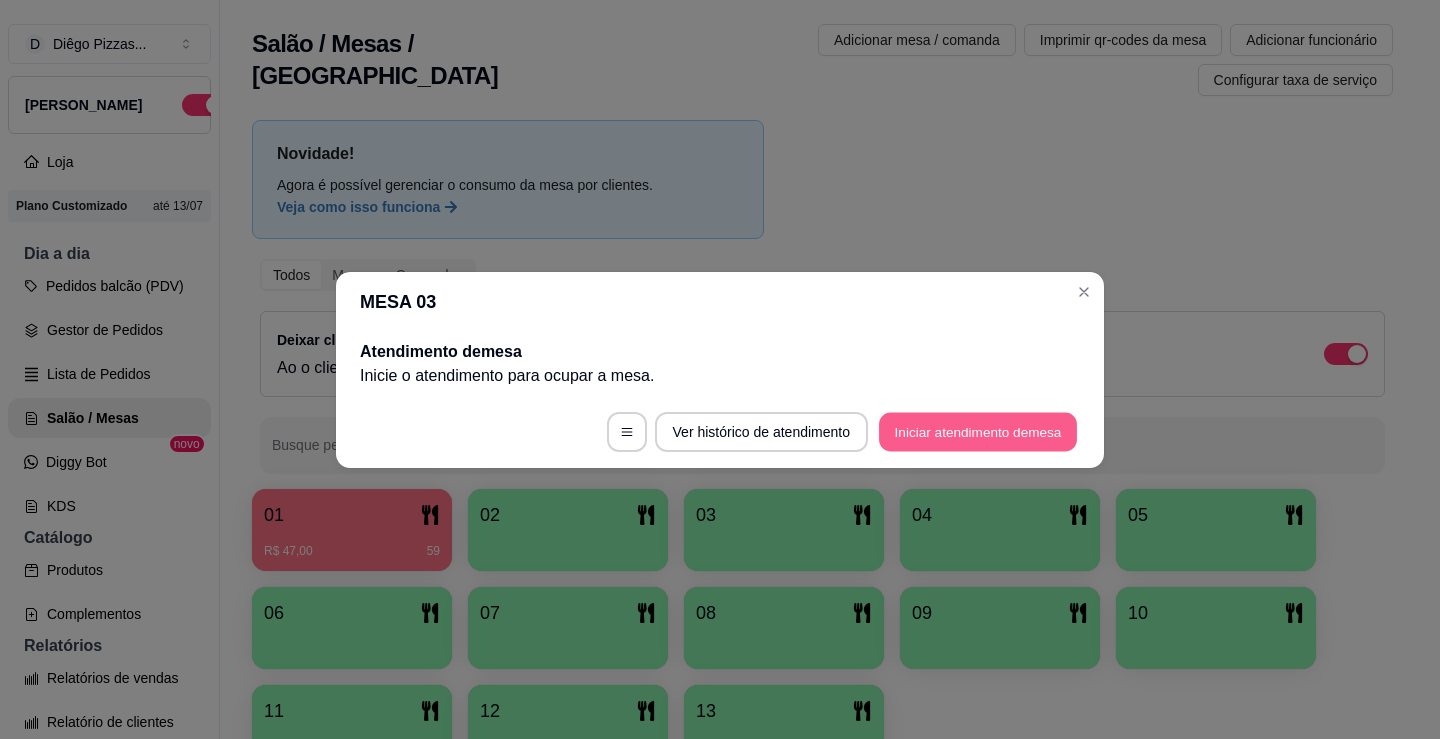 click on "Iniciar atendimento de  mesa" at bounding box center (978, 431) 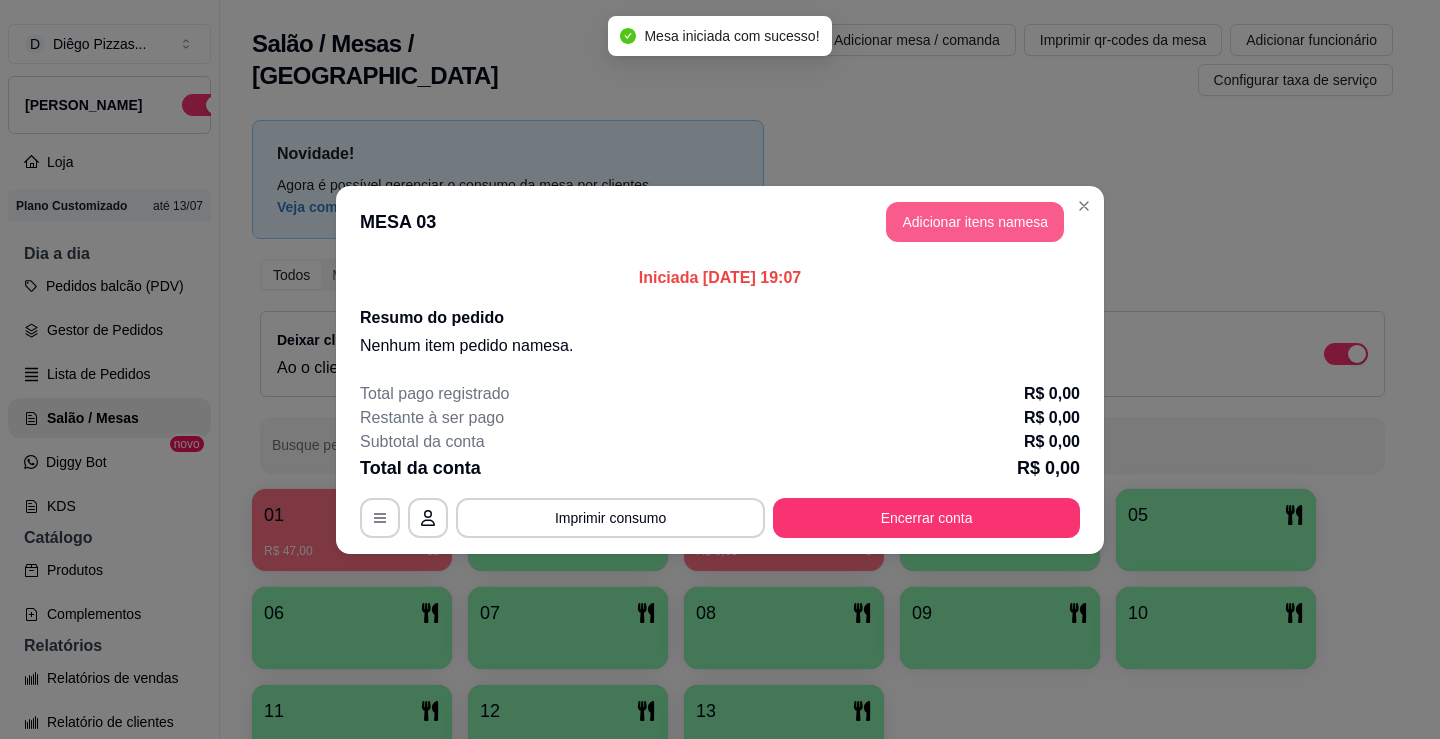 click on "Adicionar itens na  mesa" at bounding box center (975, 222) 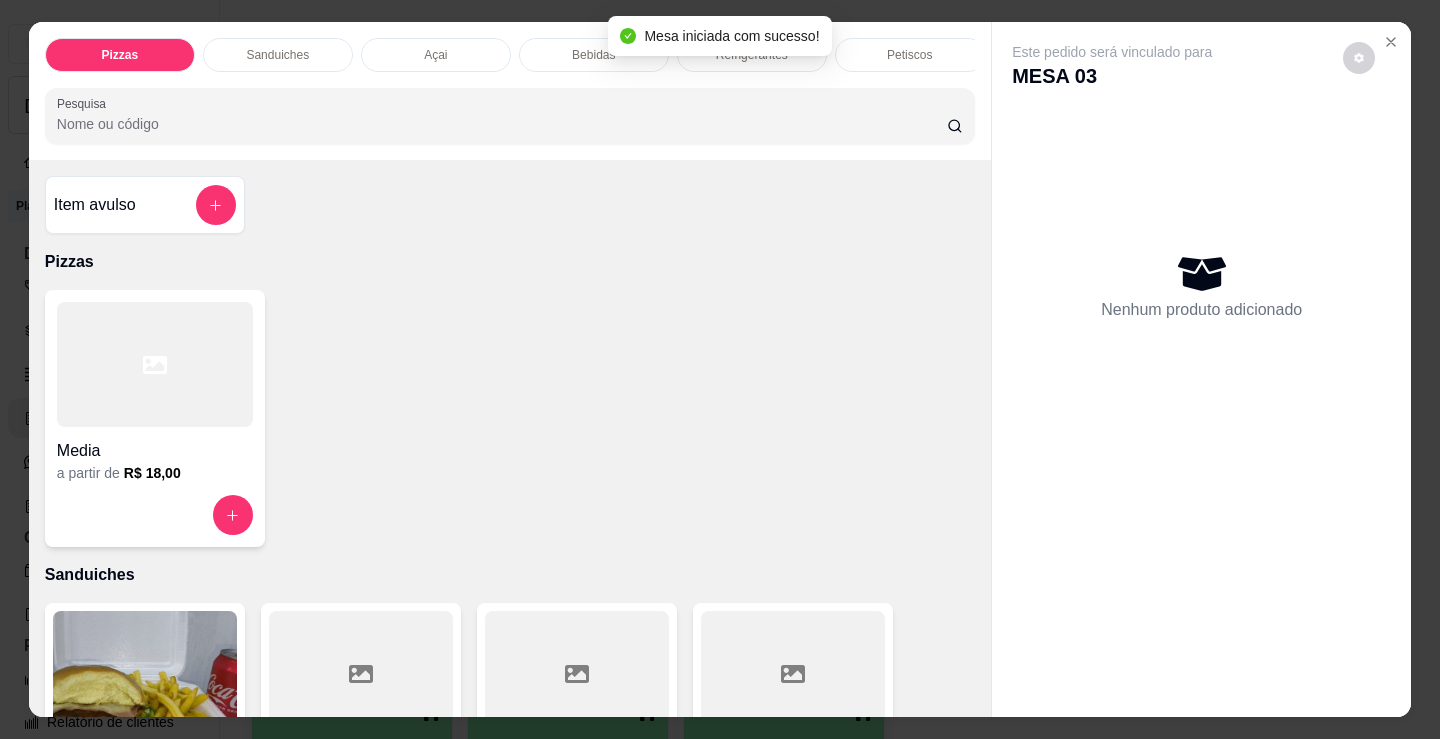 click on "R$ 18,00" at bounding box center (152, 473) 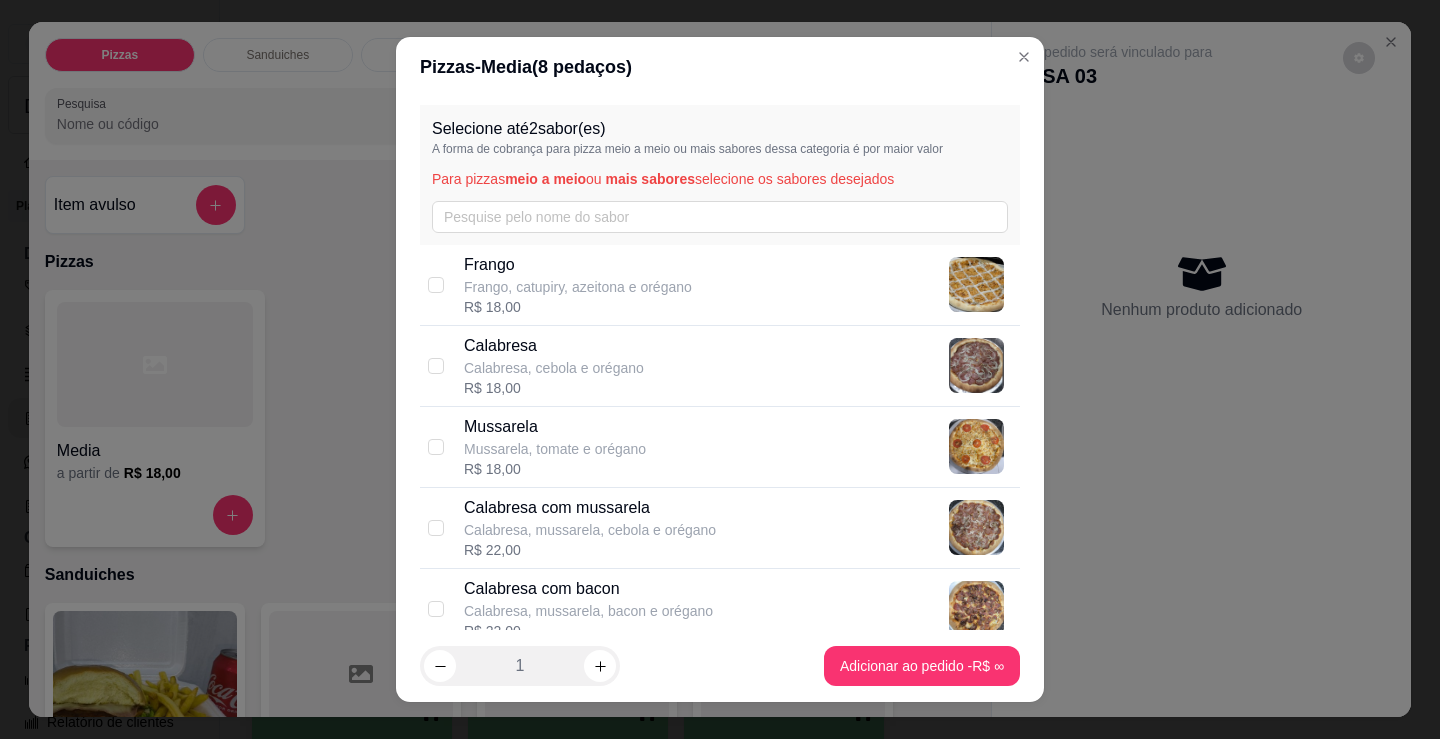click on "Calabresa  Calabresa, cebola e orégano  R$ 18,00" at bounding box center [738, 366] 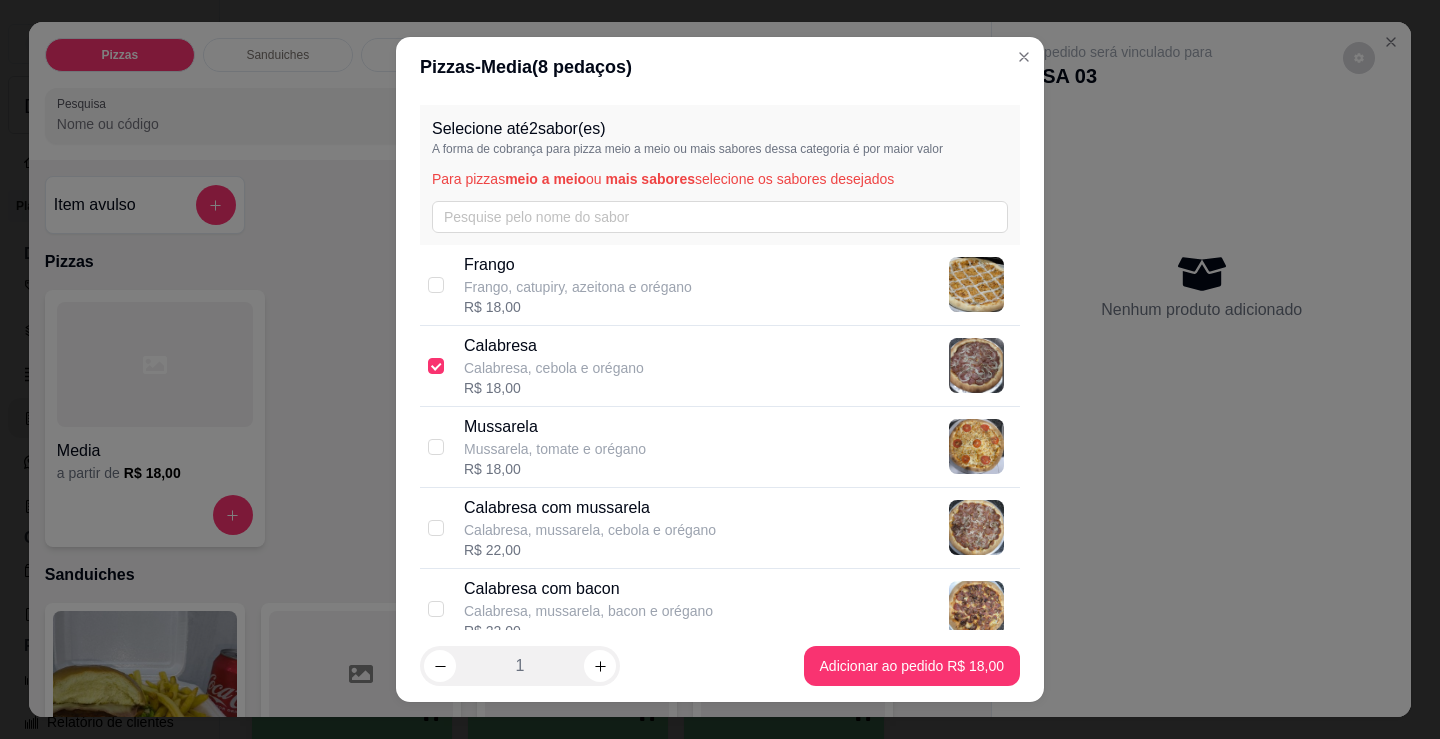 click on "Mussarela  Mussarela, tomate e orégano  R$ 18,00" at bounding box center [738, 447] 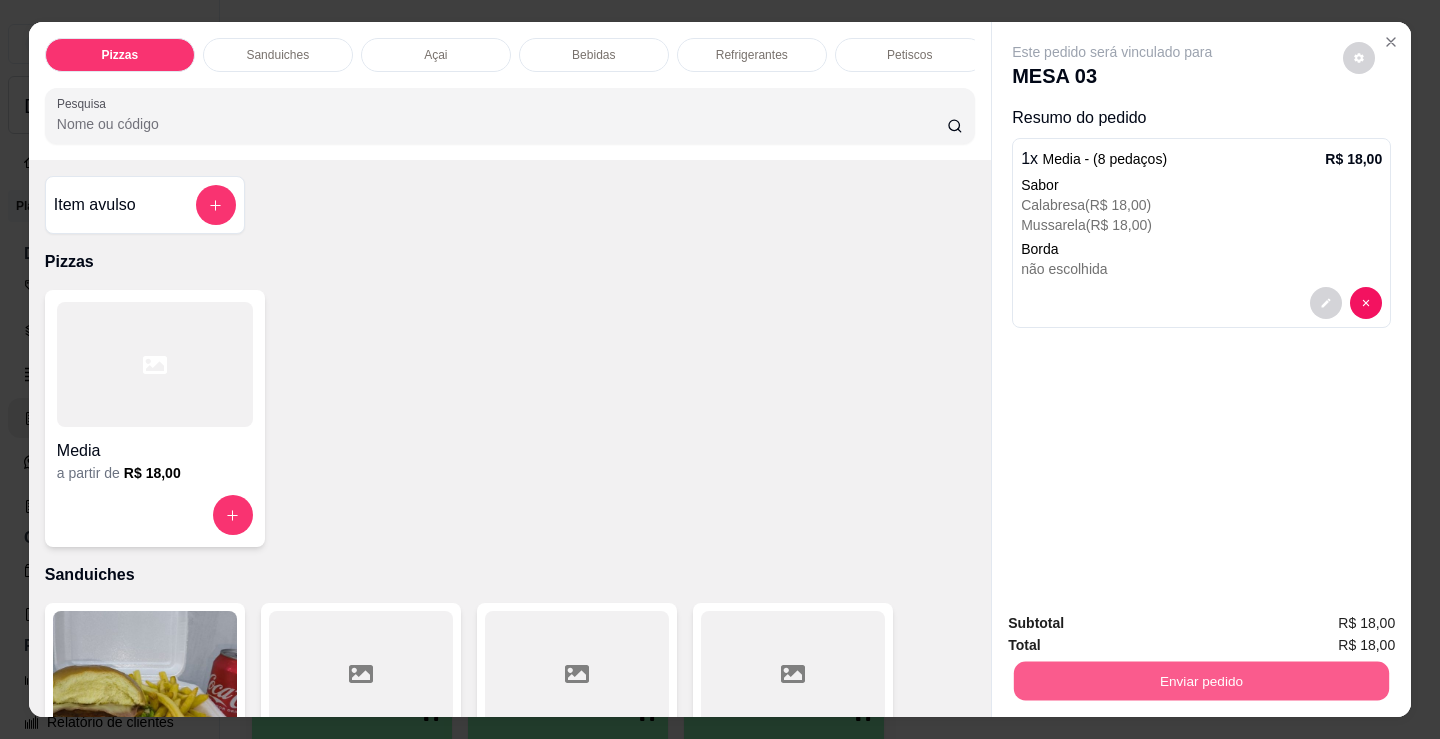click on "Enviar pedido" at bounding box center (1201, 680) 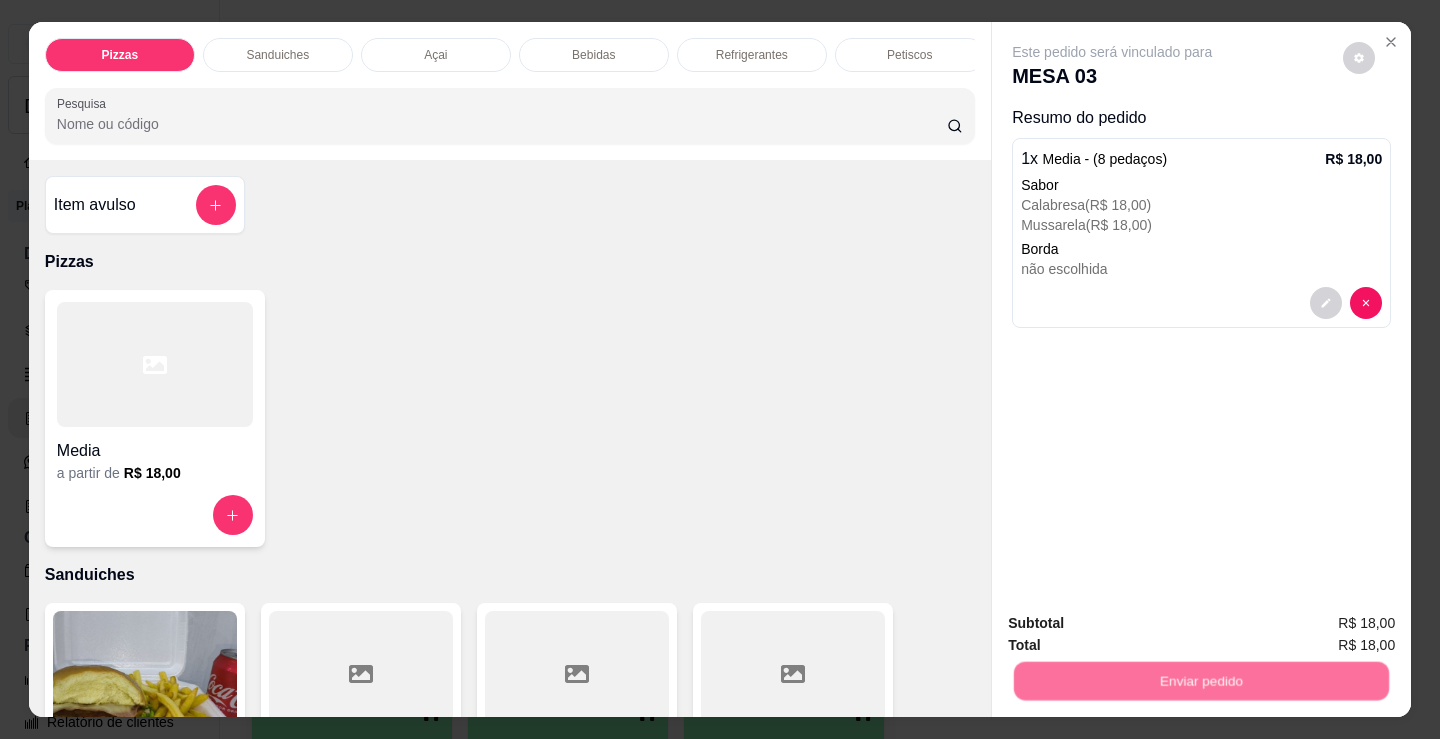 click on "Não registrar e enviar pedido" at bounding box center (1135, 624) 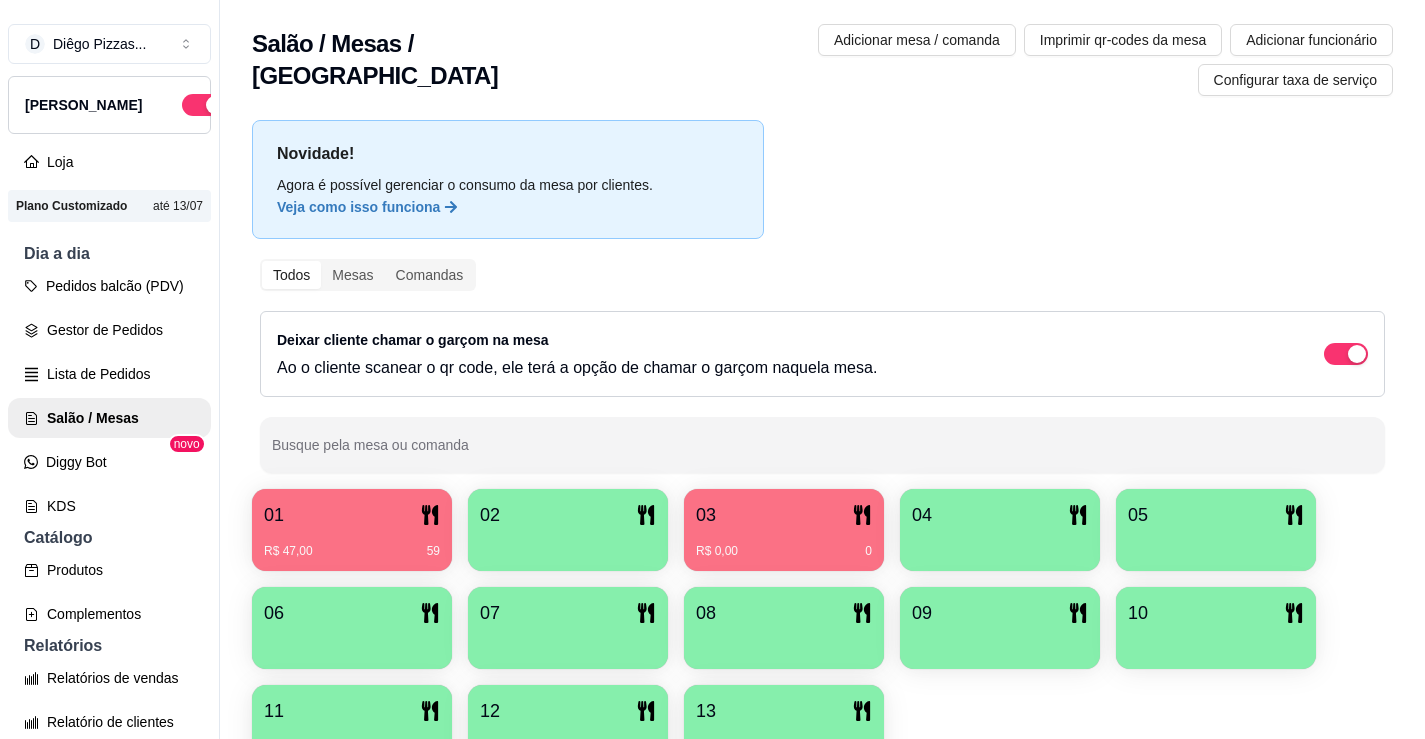 click on "R$ 0,00 0" at bounding box center [784, 551] 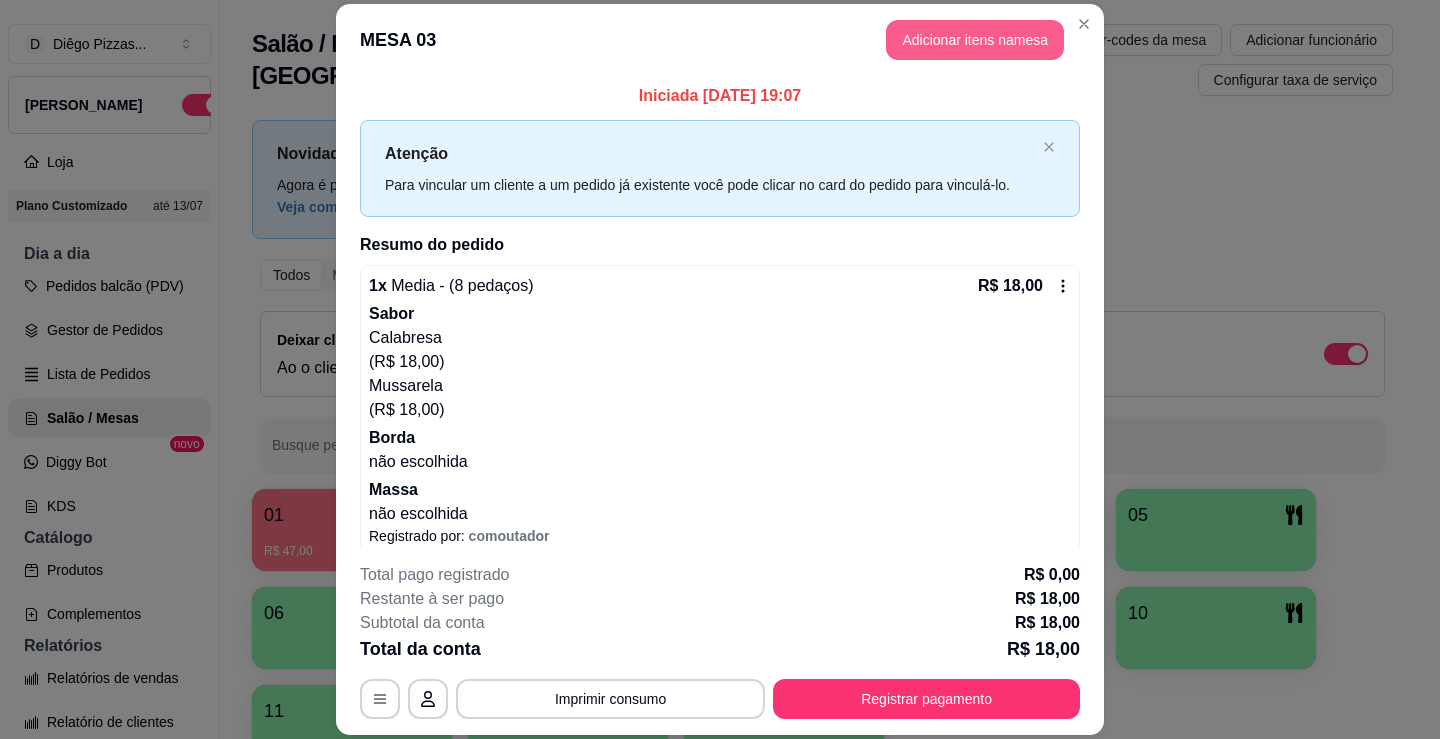click on "Adicionar itens na  mesa" at bounding box center [975, 40] 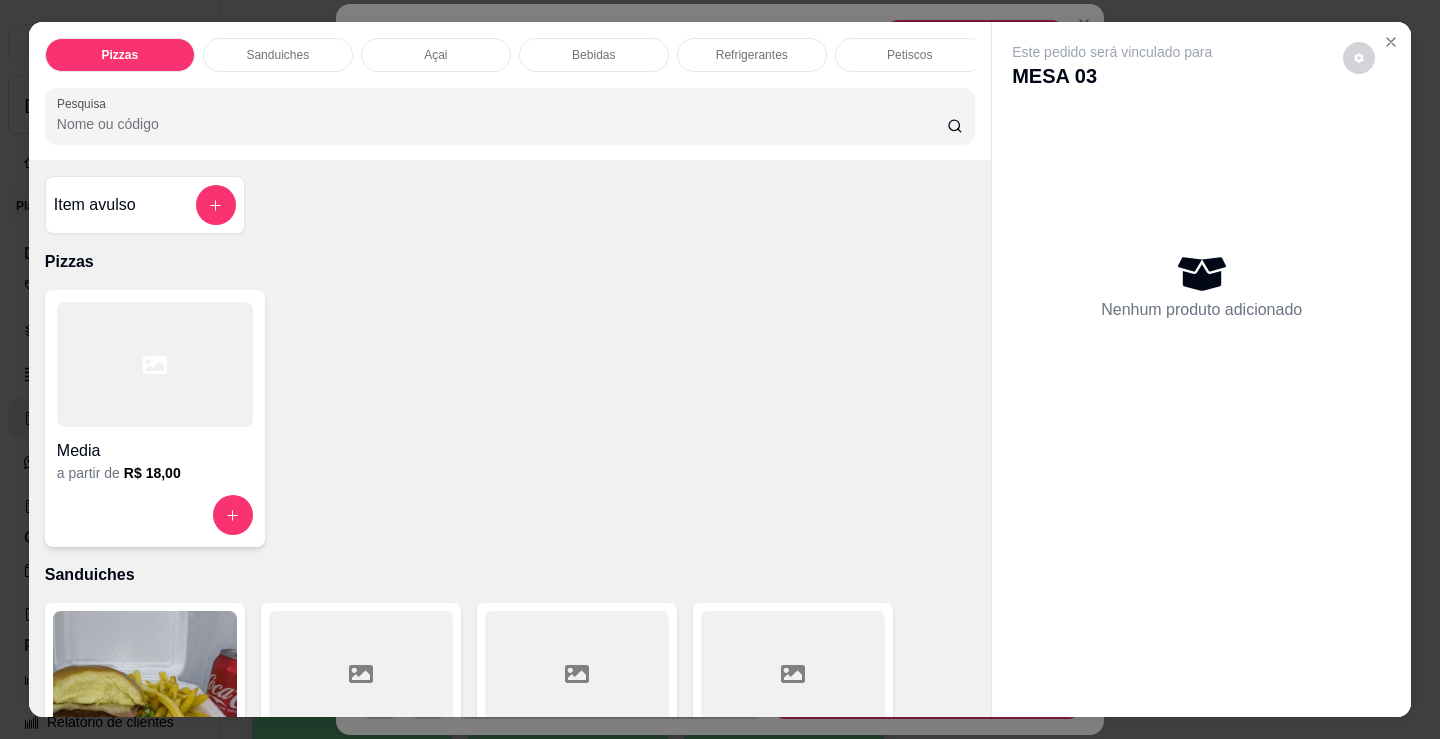 click on "Bebidas" at bounding box center [593, 55] 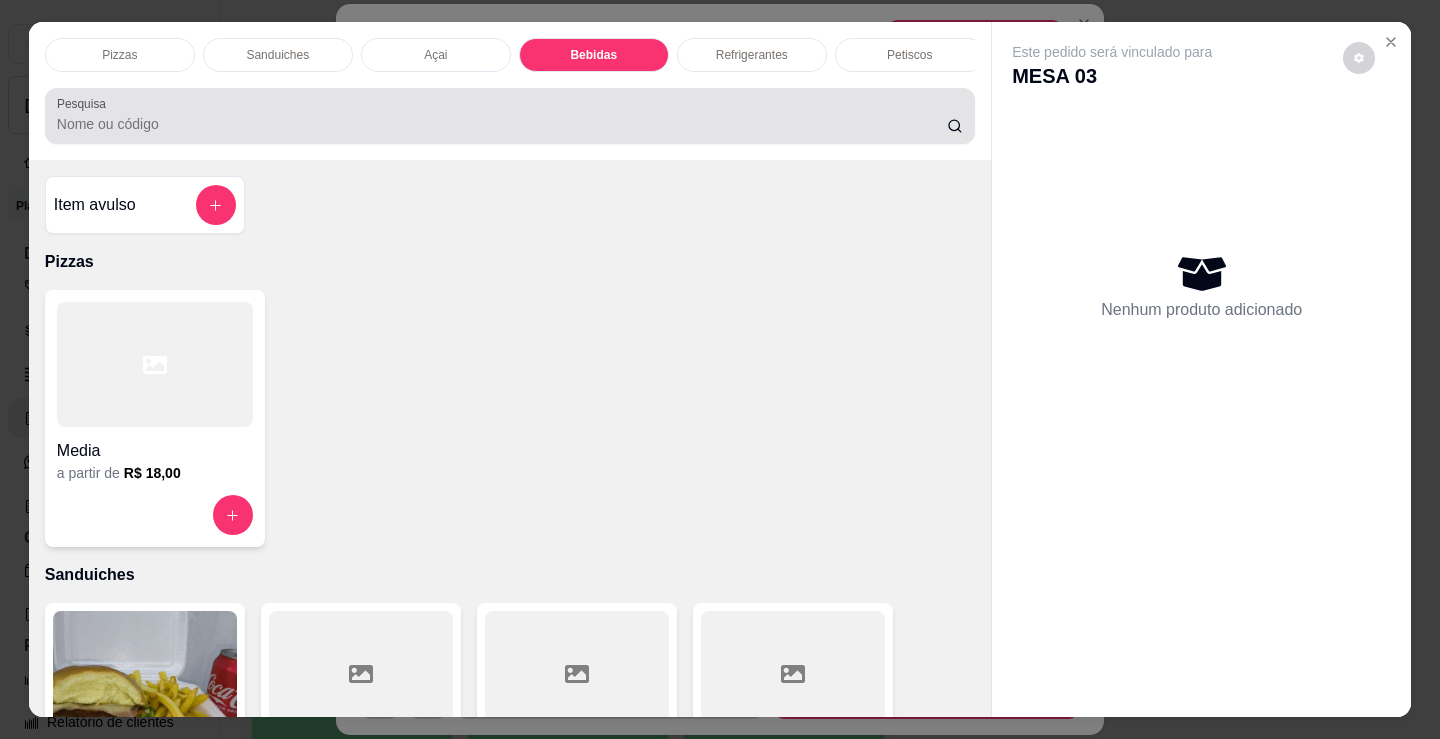 scroll, scrollTop: 2478, scrollLeft: 0, axis: vertical 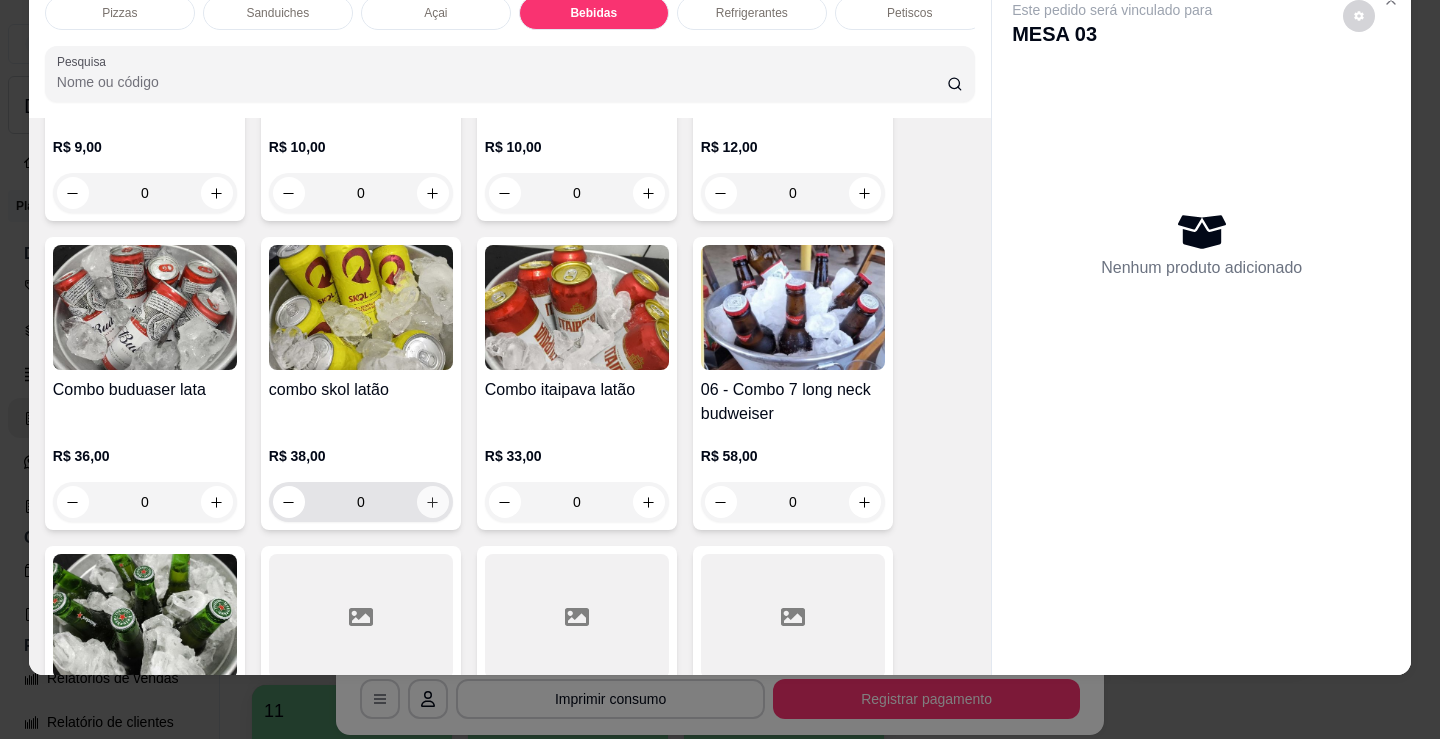 click 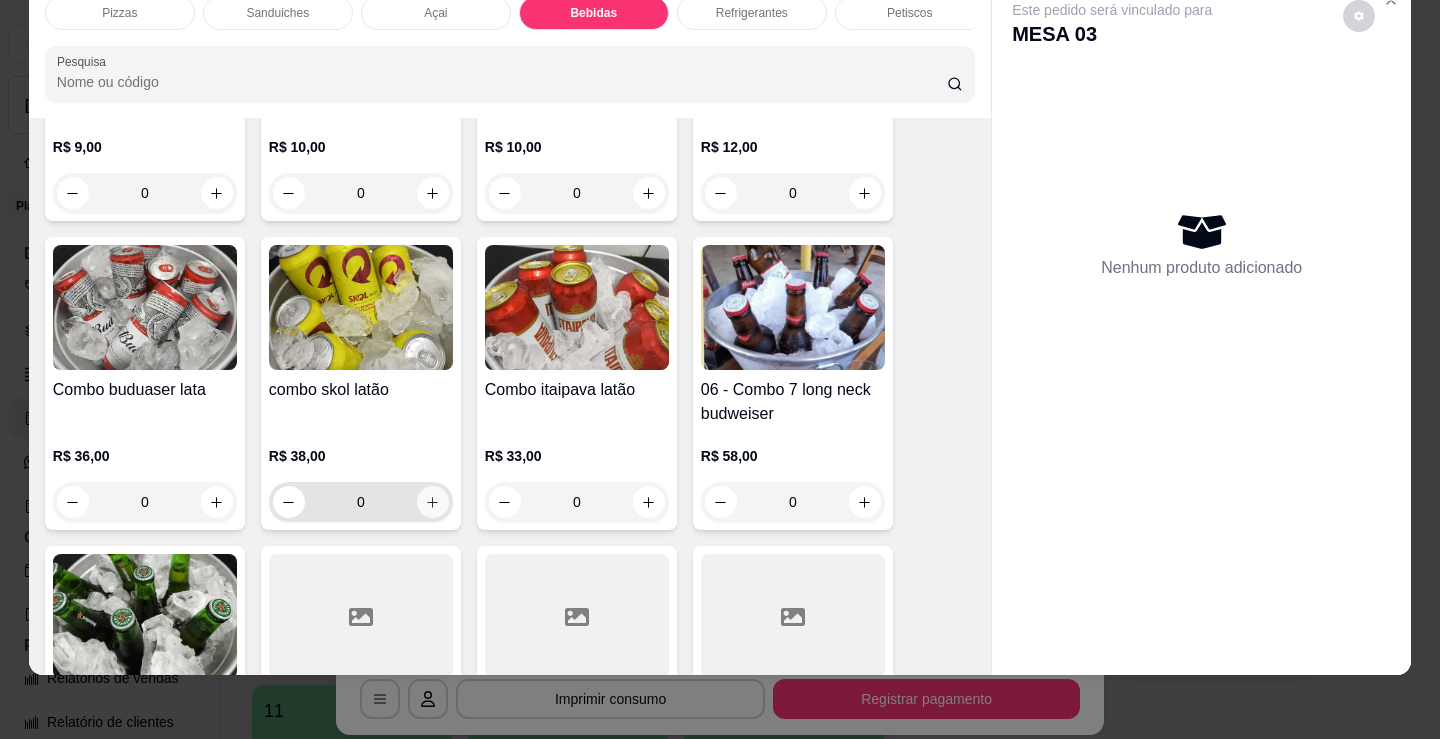 type on "1" 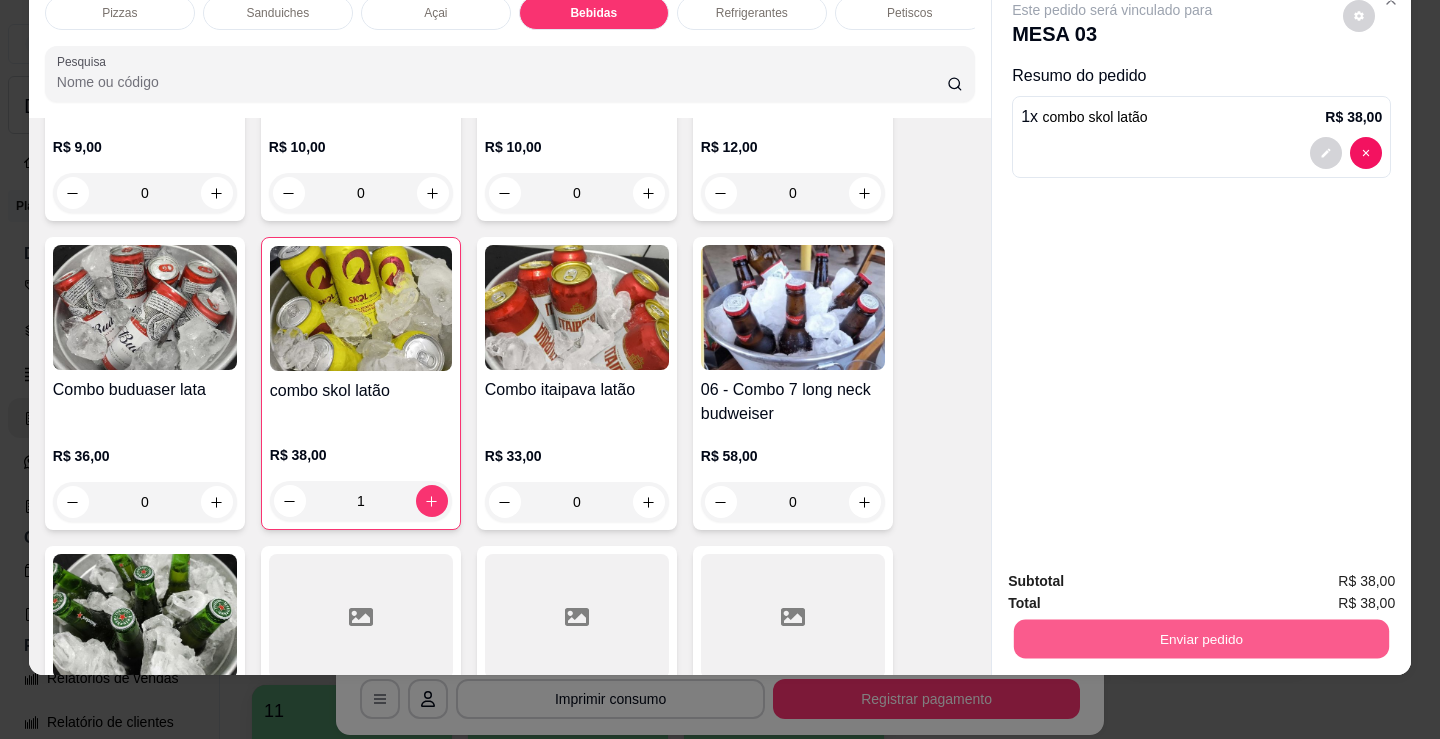 click on "Enviar pedido" at bounding box center [1201, 638] 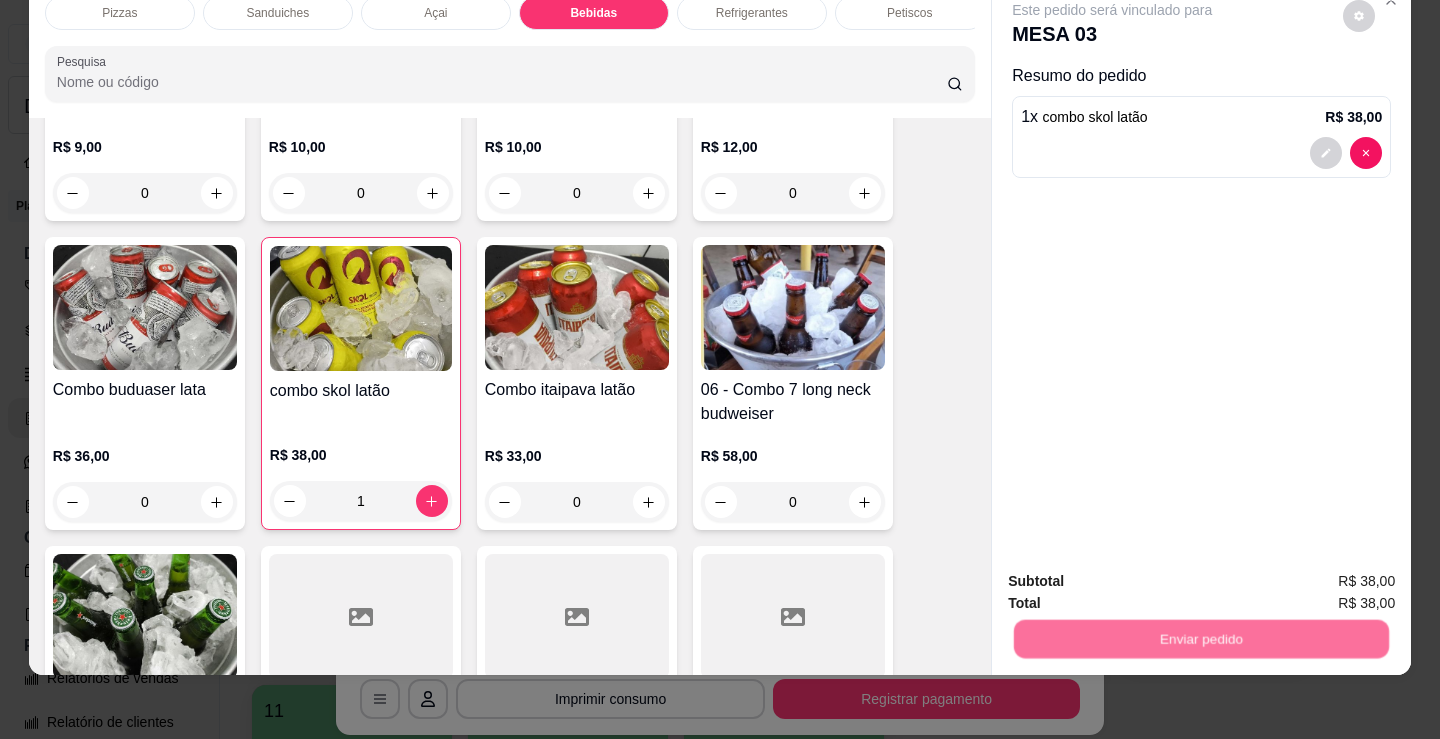 click on "Não registrar e enviar pedido" at bounding box center [1136, 574] 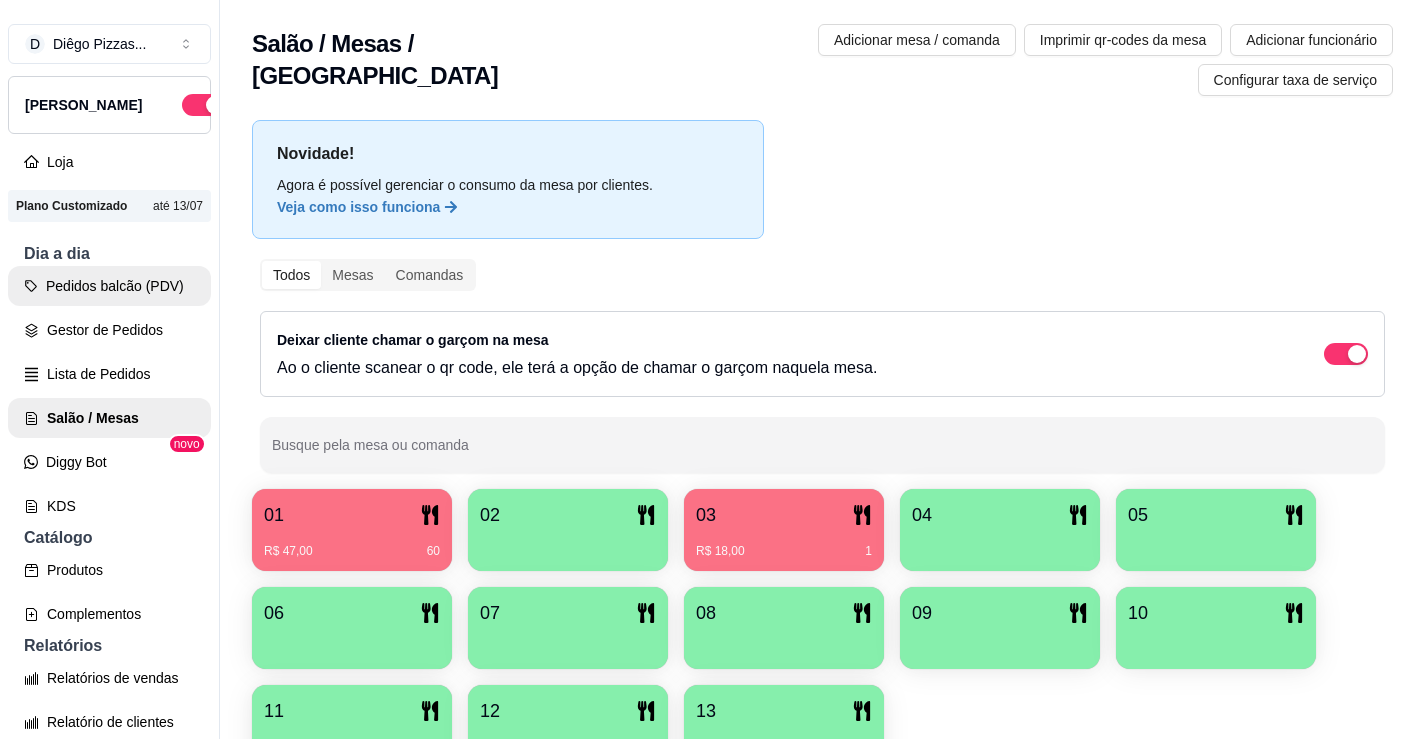 click on "Pedidos balcão (PDV)" at bounding box center (109, 286) 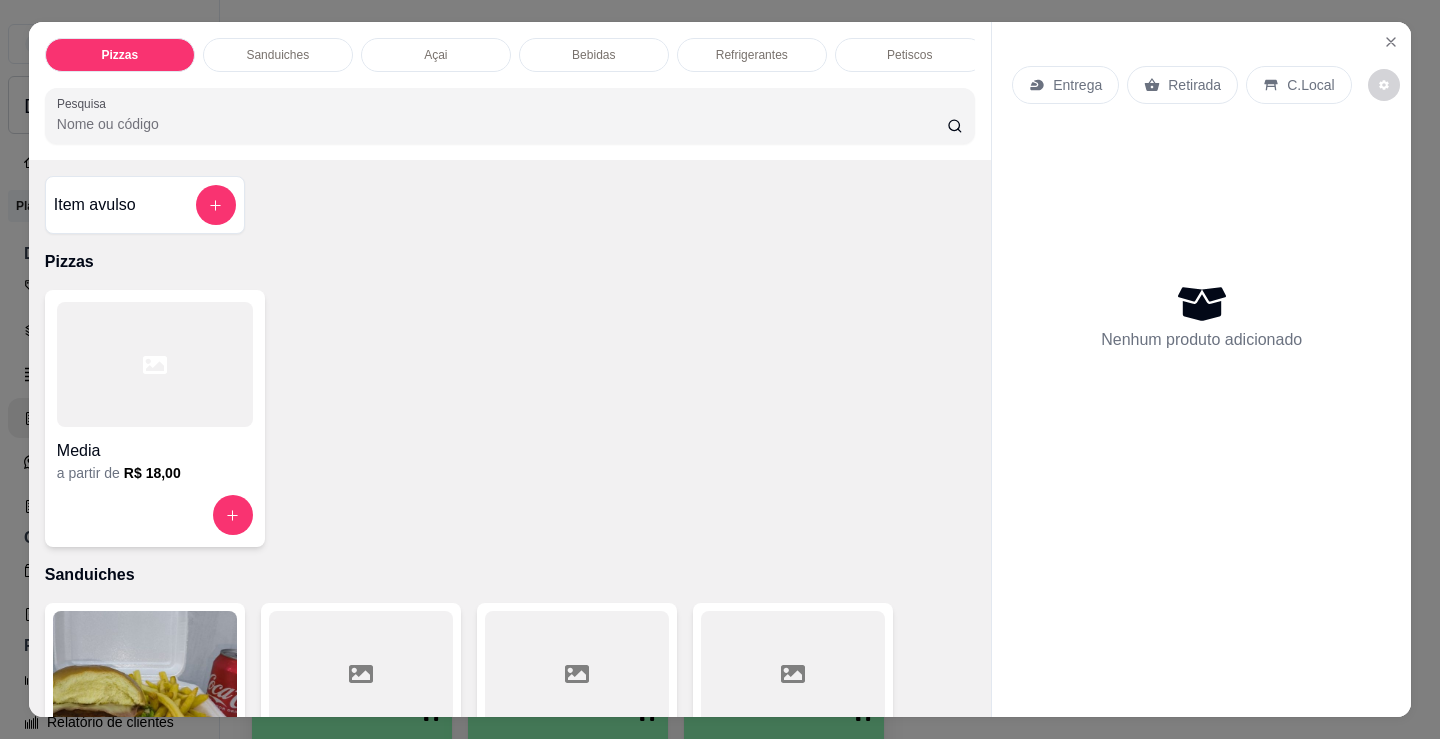 click on "Petiscos" at bounding box center [910, 55] 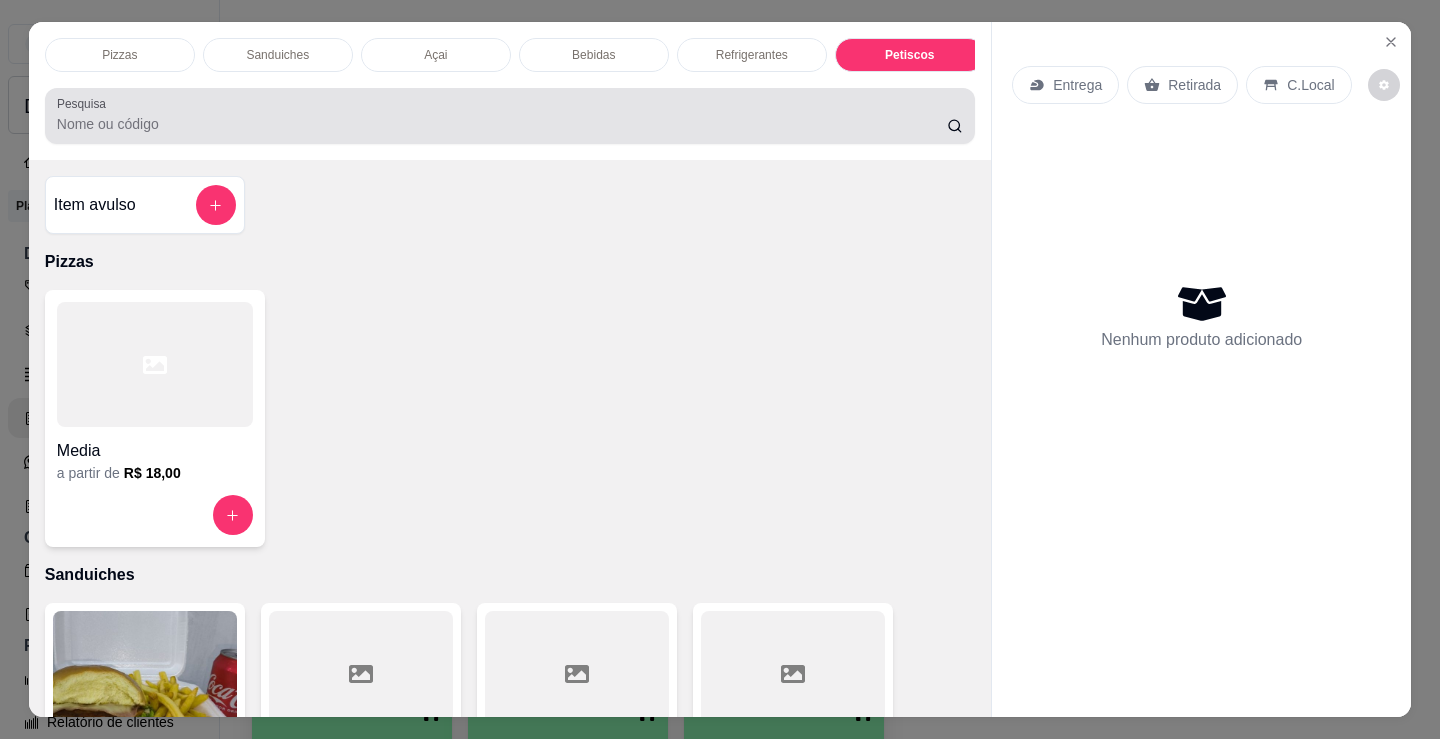 scroll, scrollTop: 6122, scrollLeft: 0, axis: vertical 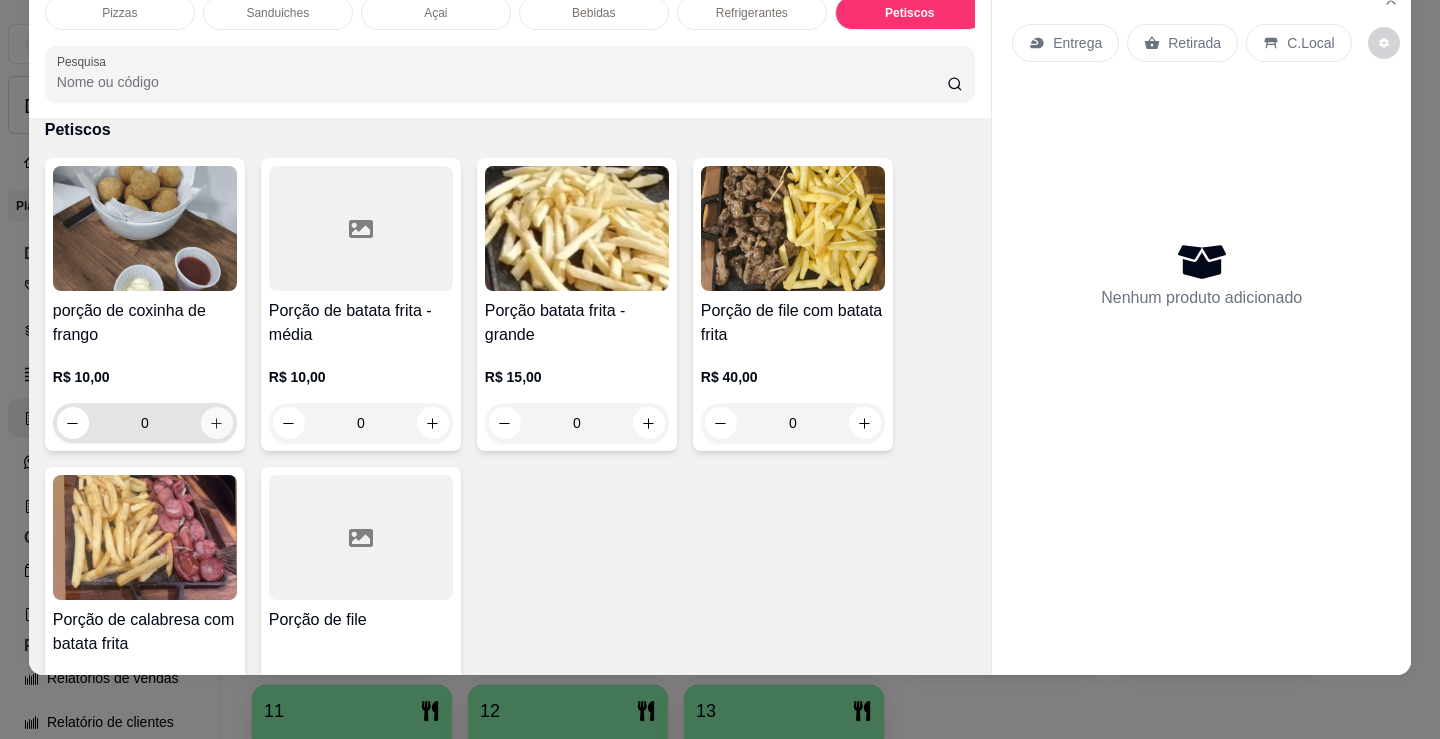 click 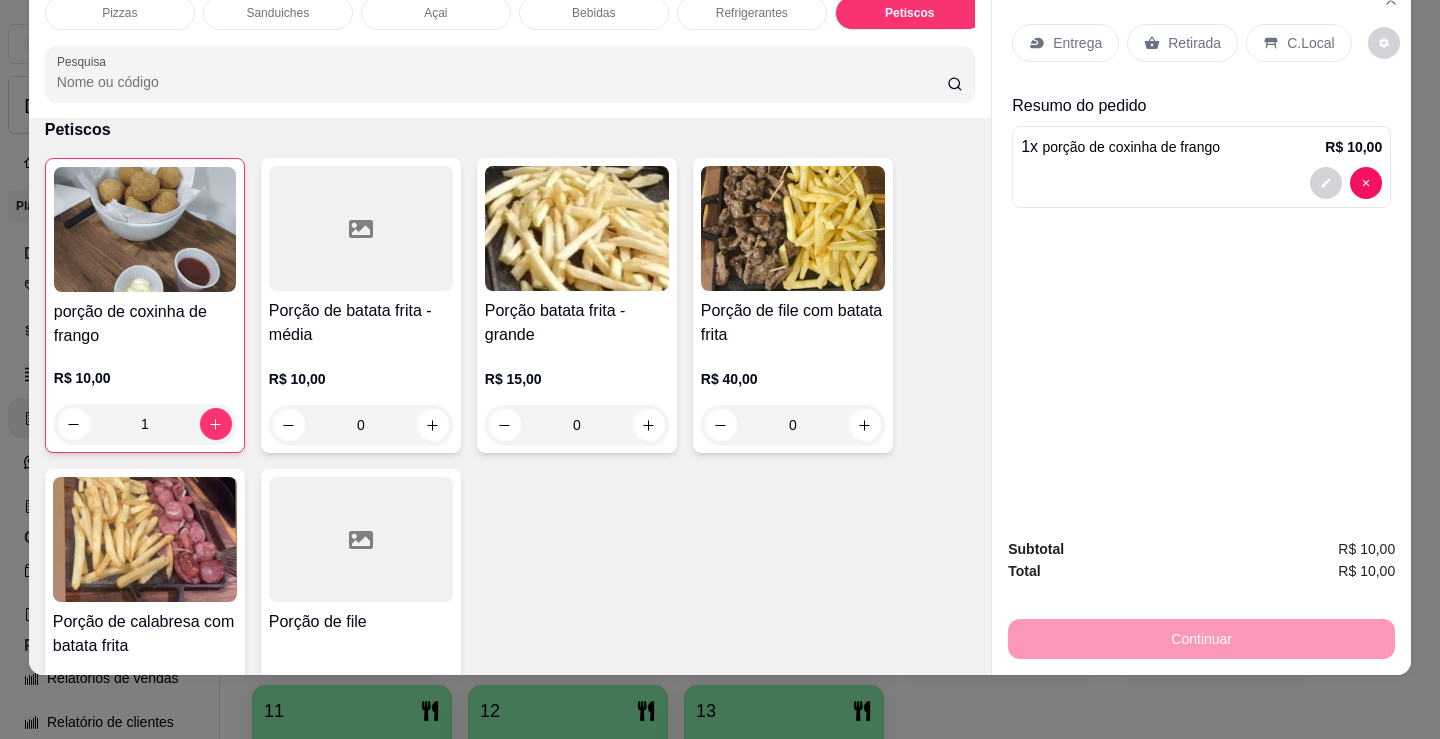 click on "Entrega" at bounding box center [1077, 43] 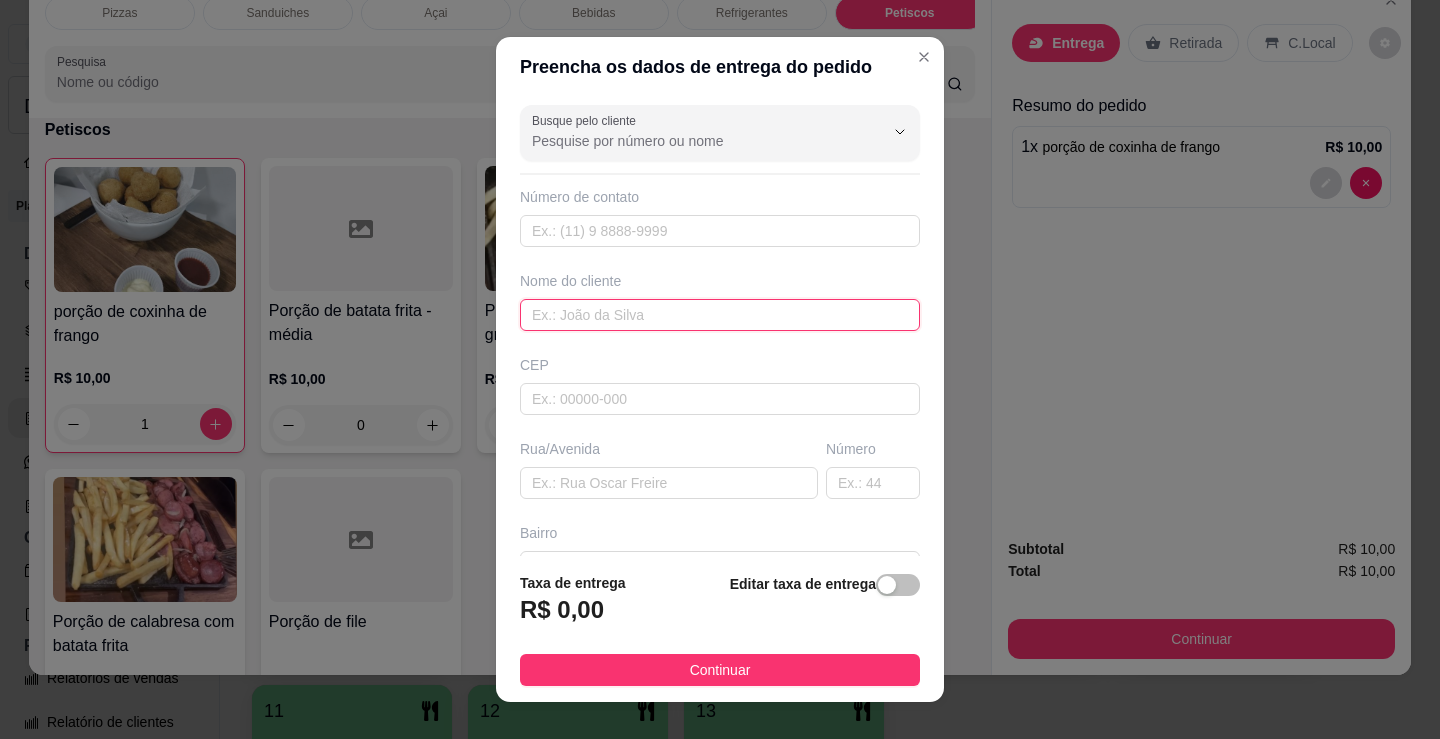 click at bounding box center [720, 315] 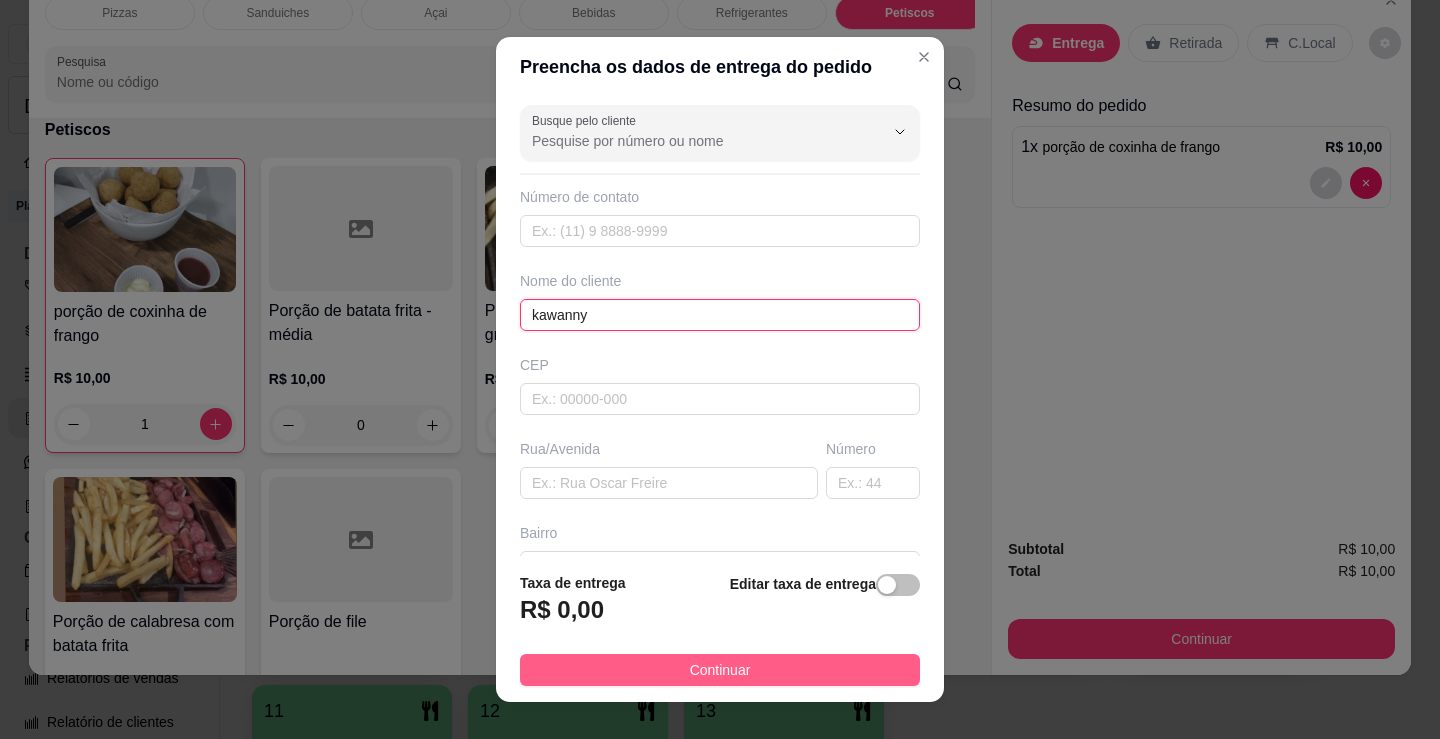 type on "kawanny" 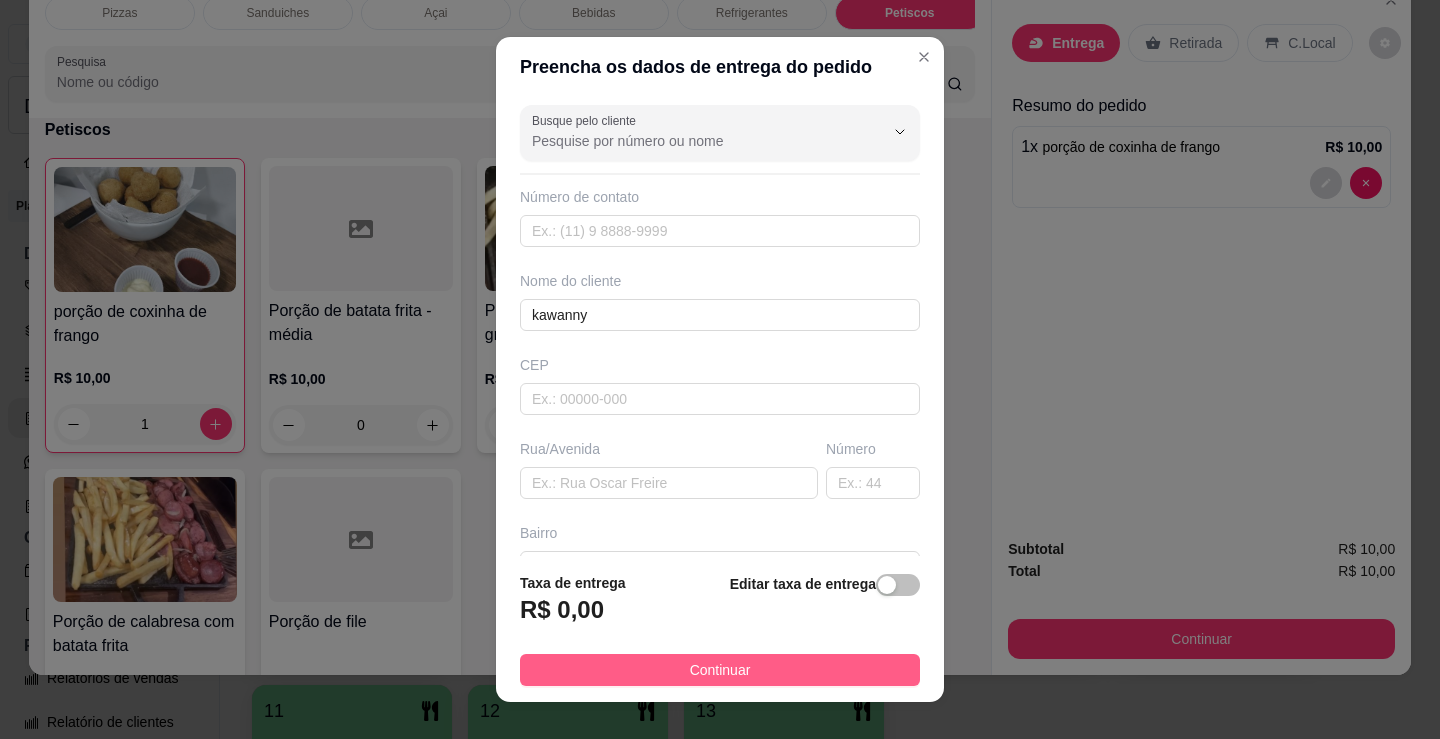 click on "Continuar" at bounding box center [720, 670] 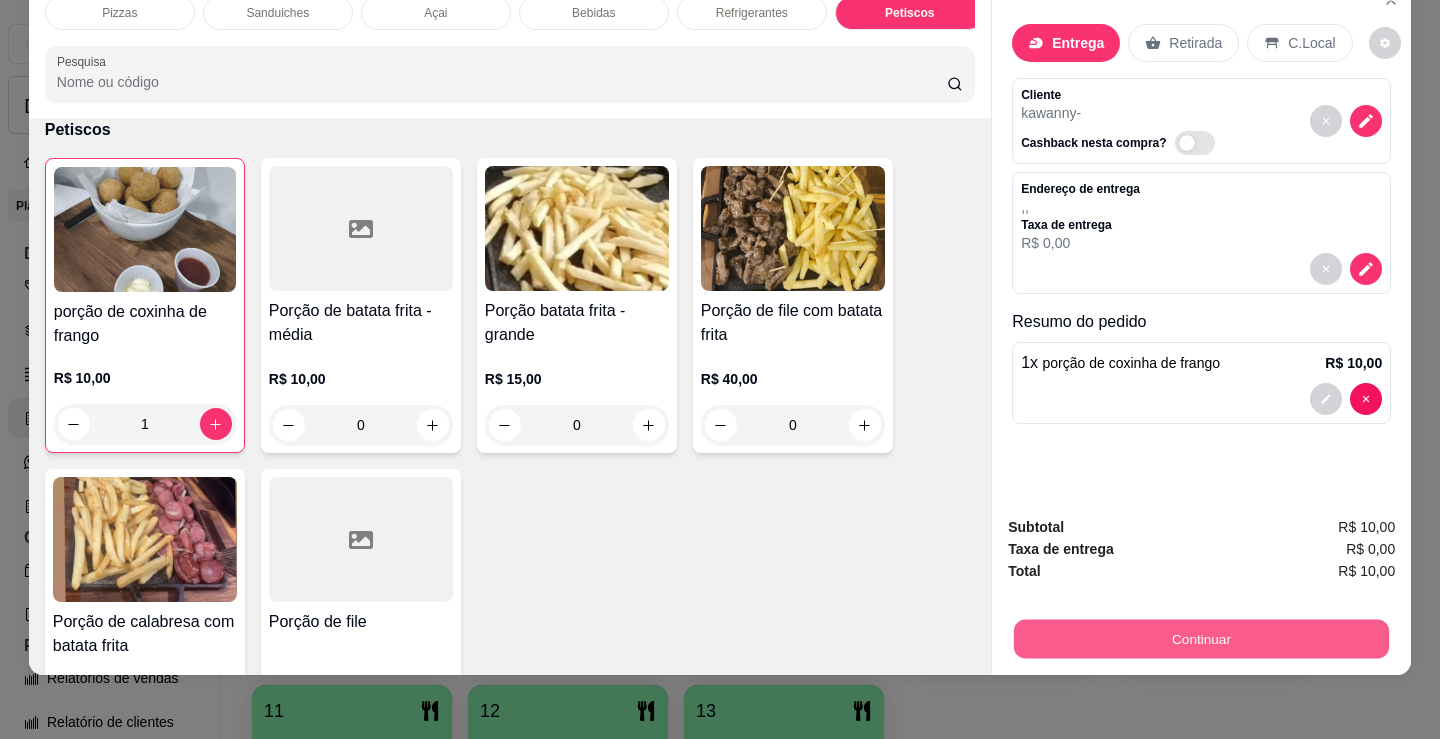 click on "Continuar" at bounding box center (1201, 638) 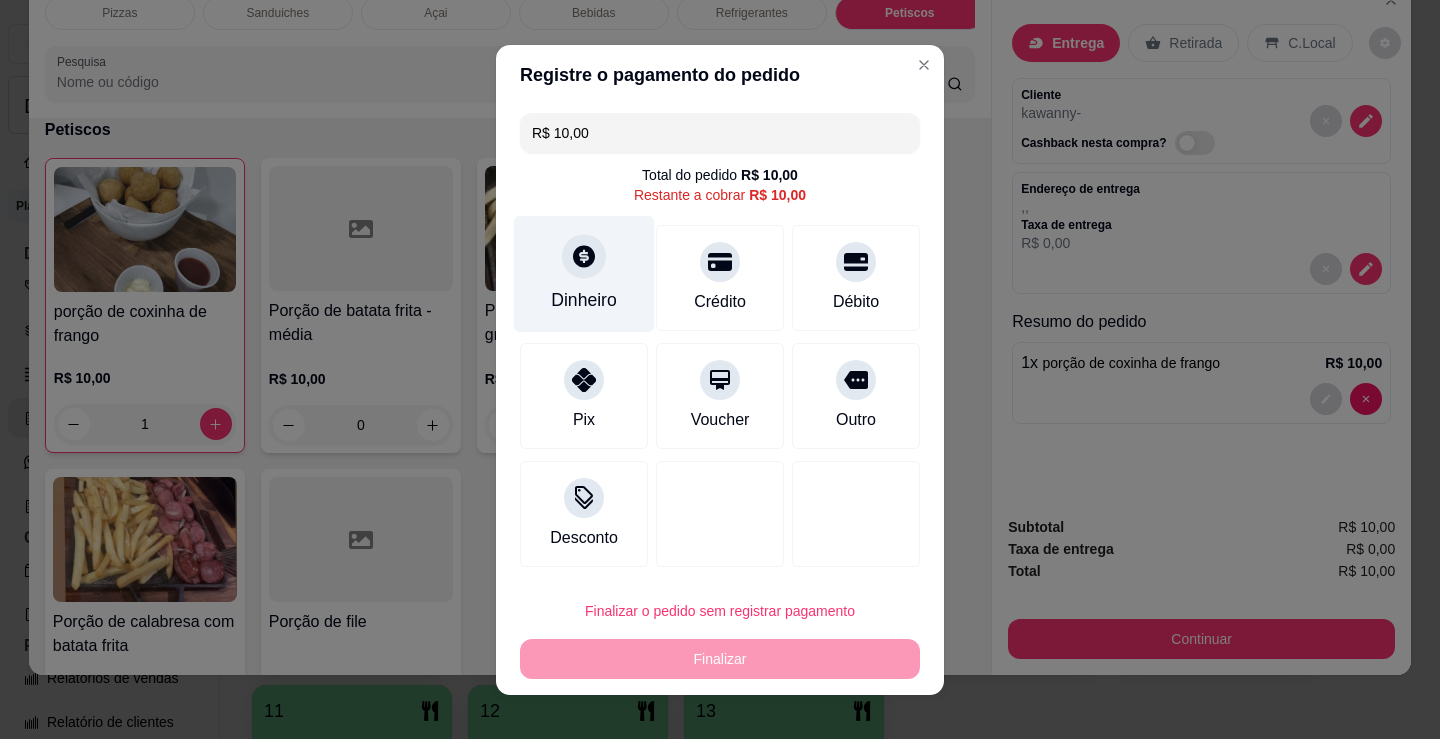 click on "Dinheiro" at bounding box center [584, 300] 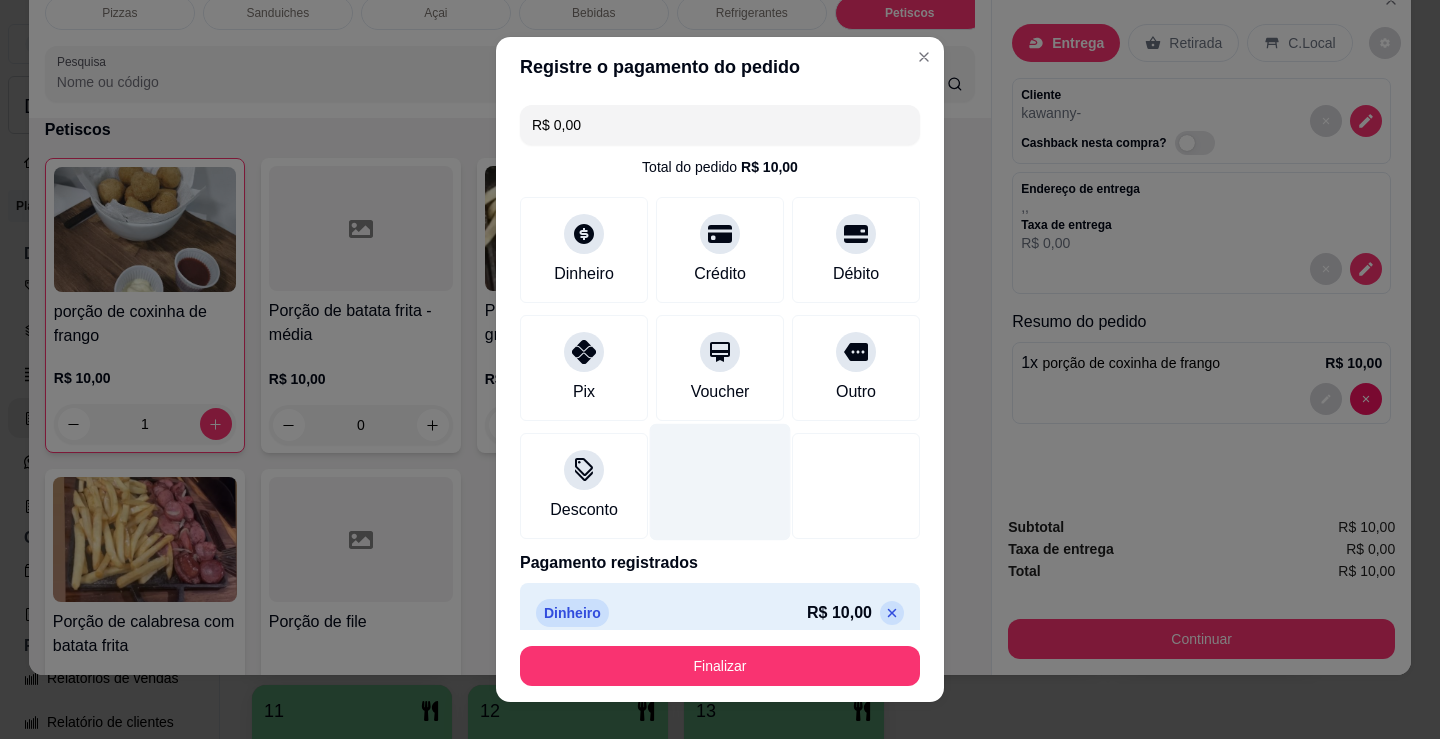 type on "R$ 0,00" 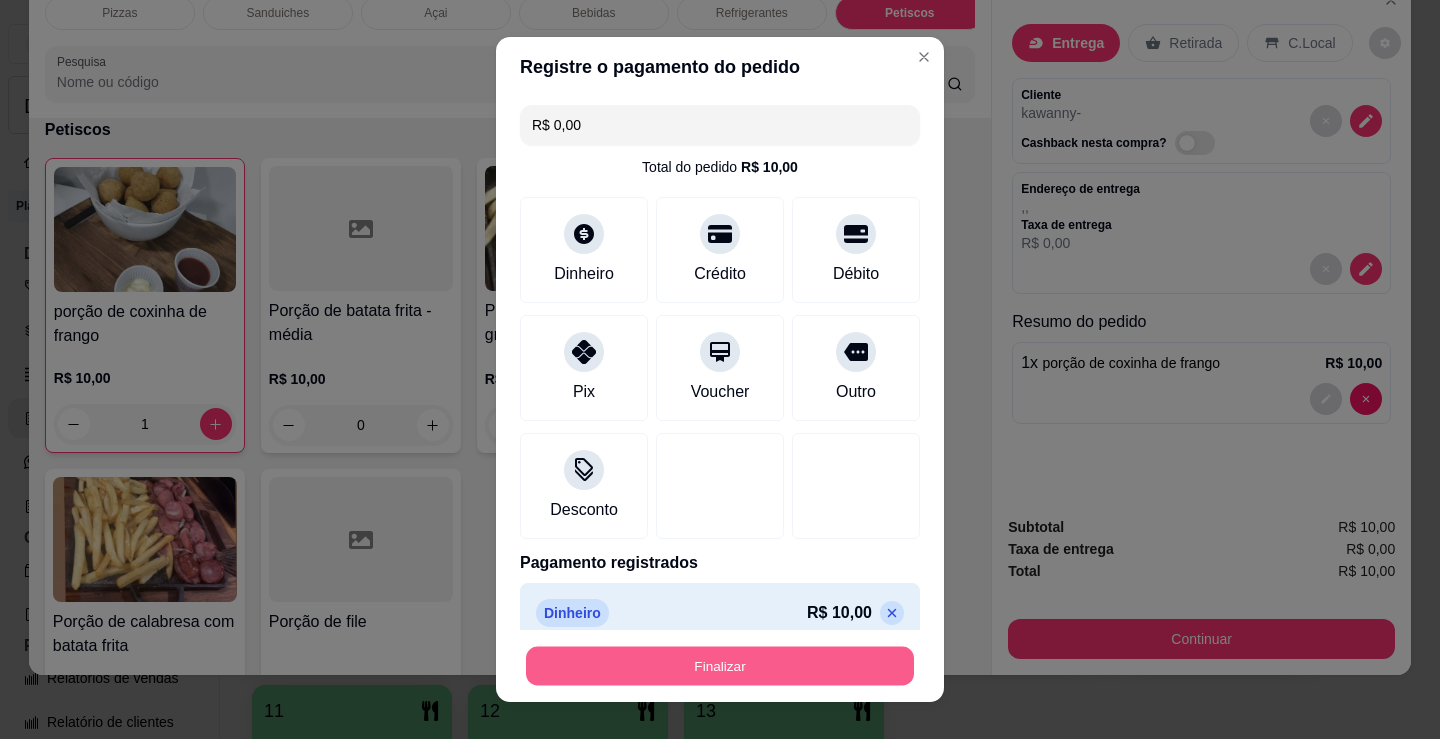 click on "Finalizar" at bounding box center (720, 666) 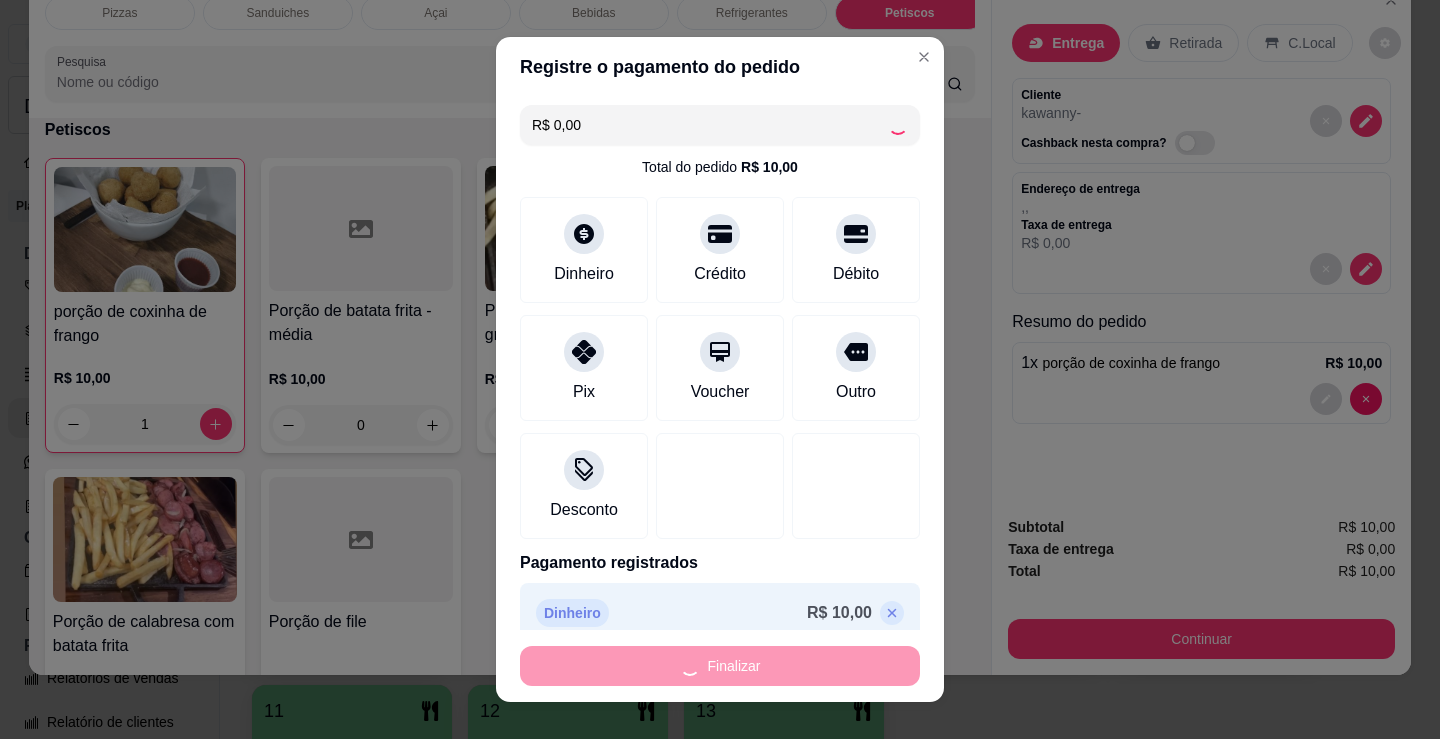 type on "0" 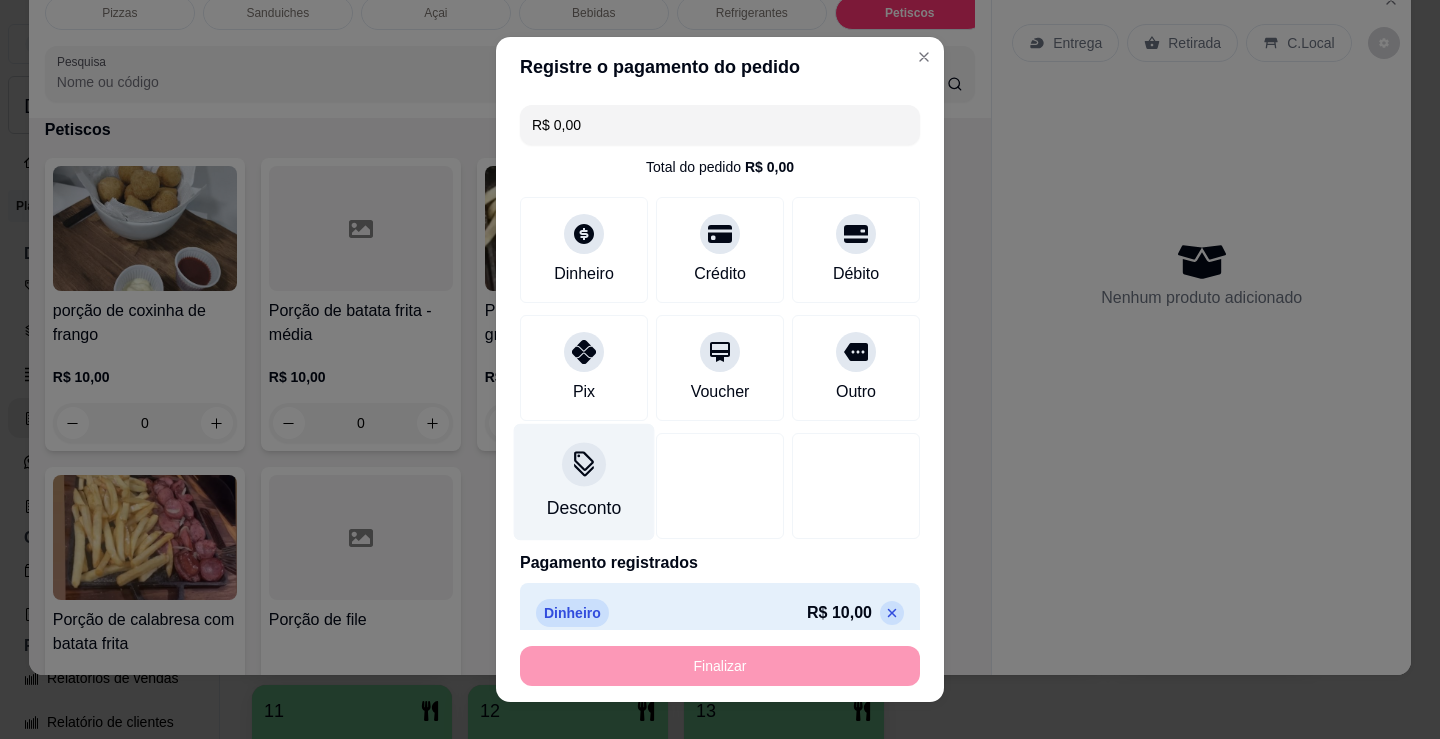 type on "-R$ 10,00" 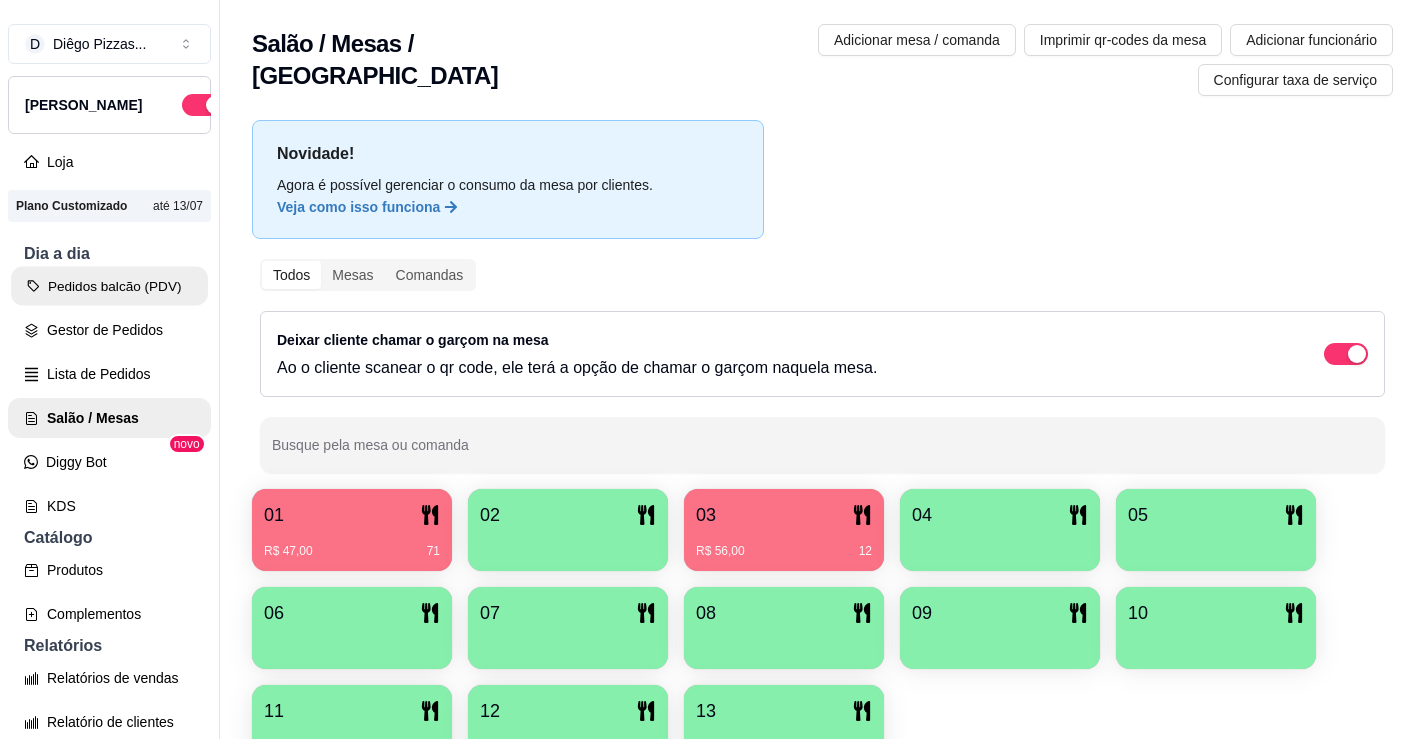 click on "Pedidos balcão (PDV)" at bounding box center [109, 286] 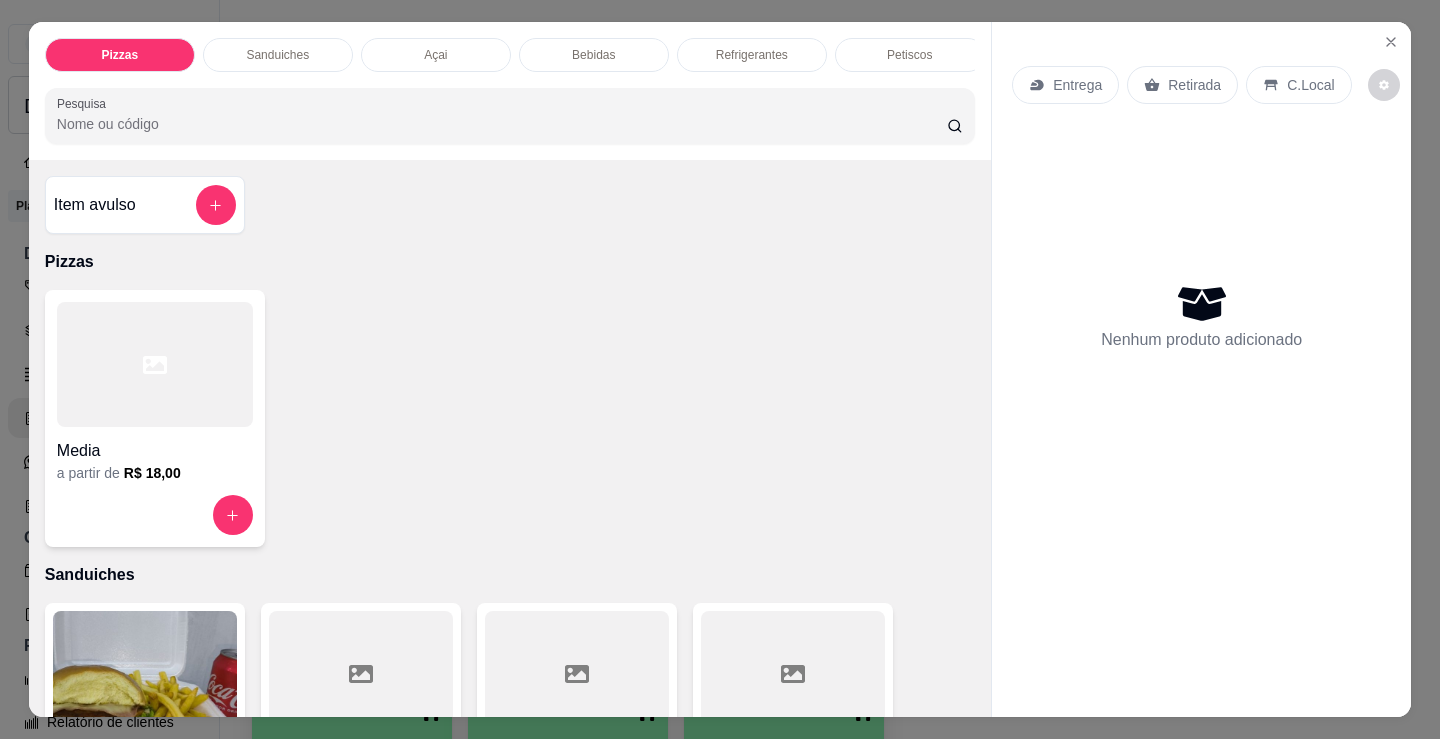 click on "Petiscos" at bounding box center (909, 55) 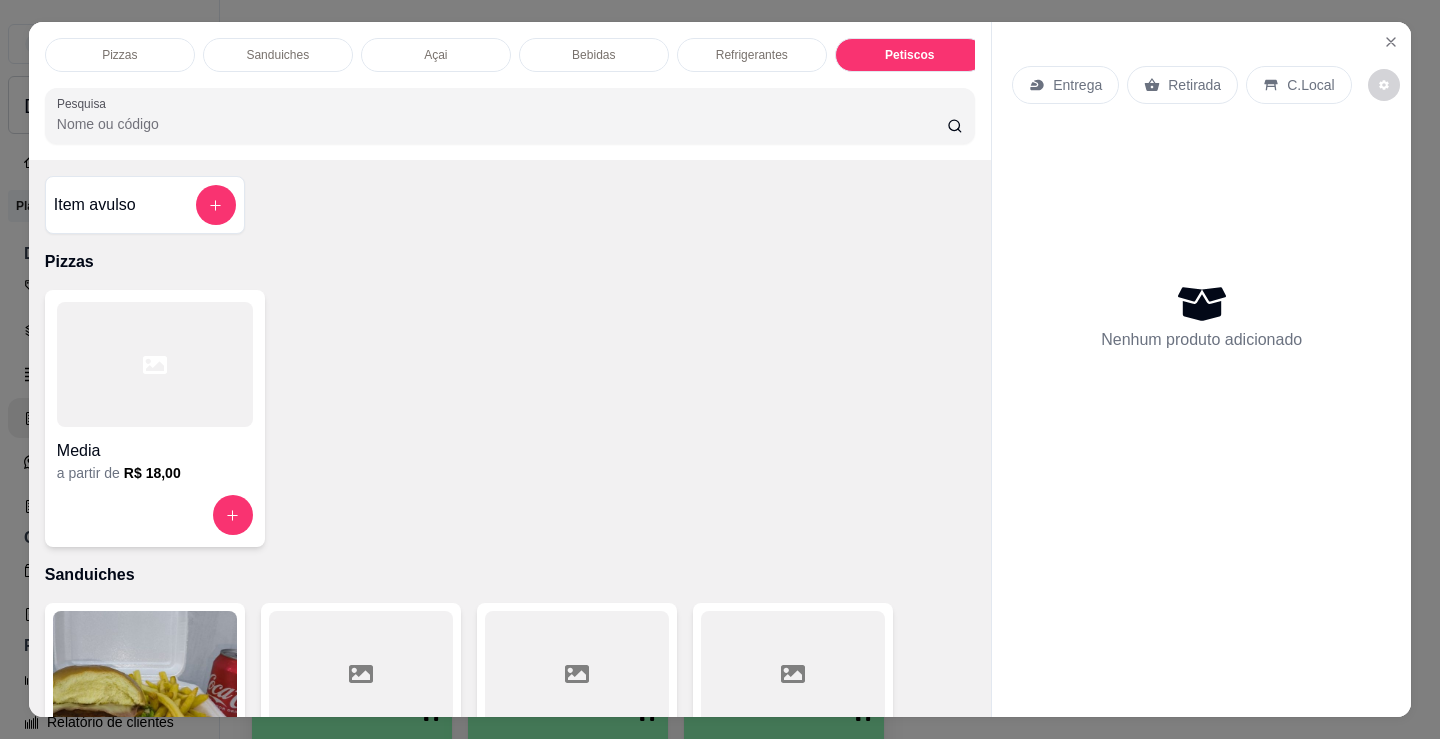 scroll, scrollTop: 6122, scrollLeft: 0, axis: vertical 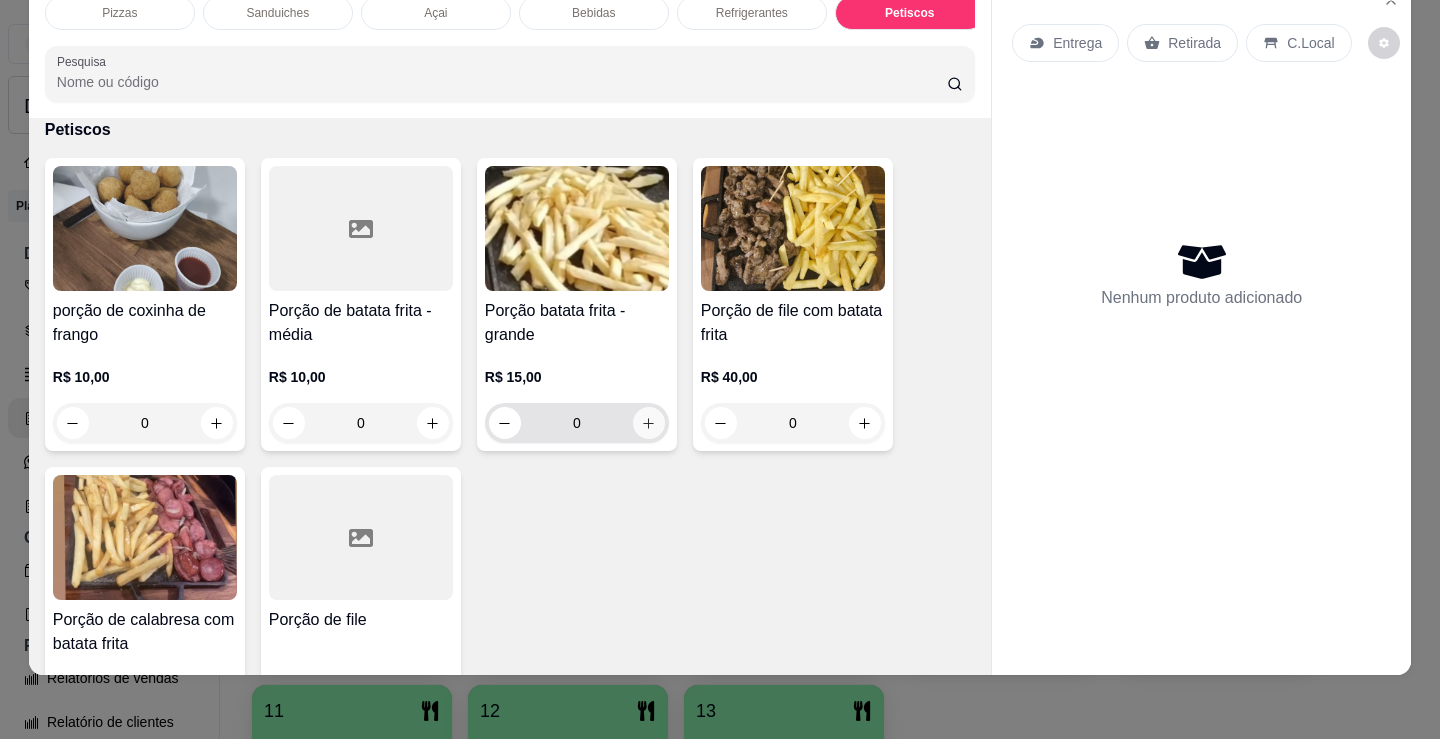 click 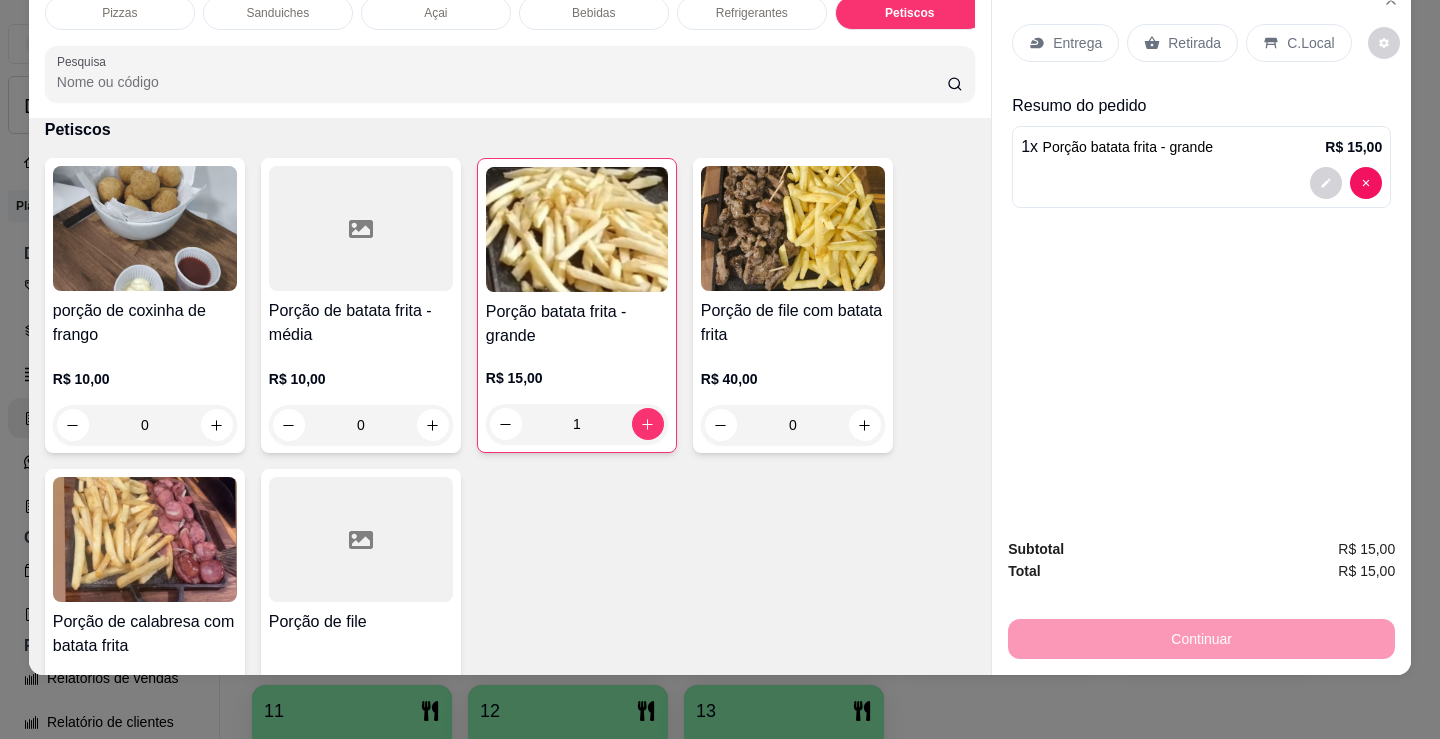 click on "Entrega" at bounding box center (1077, 43) 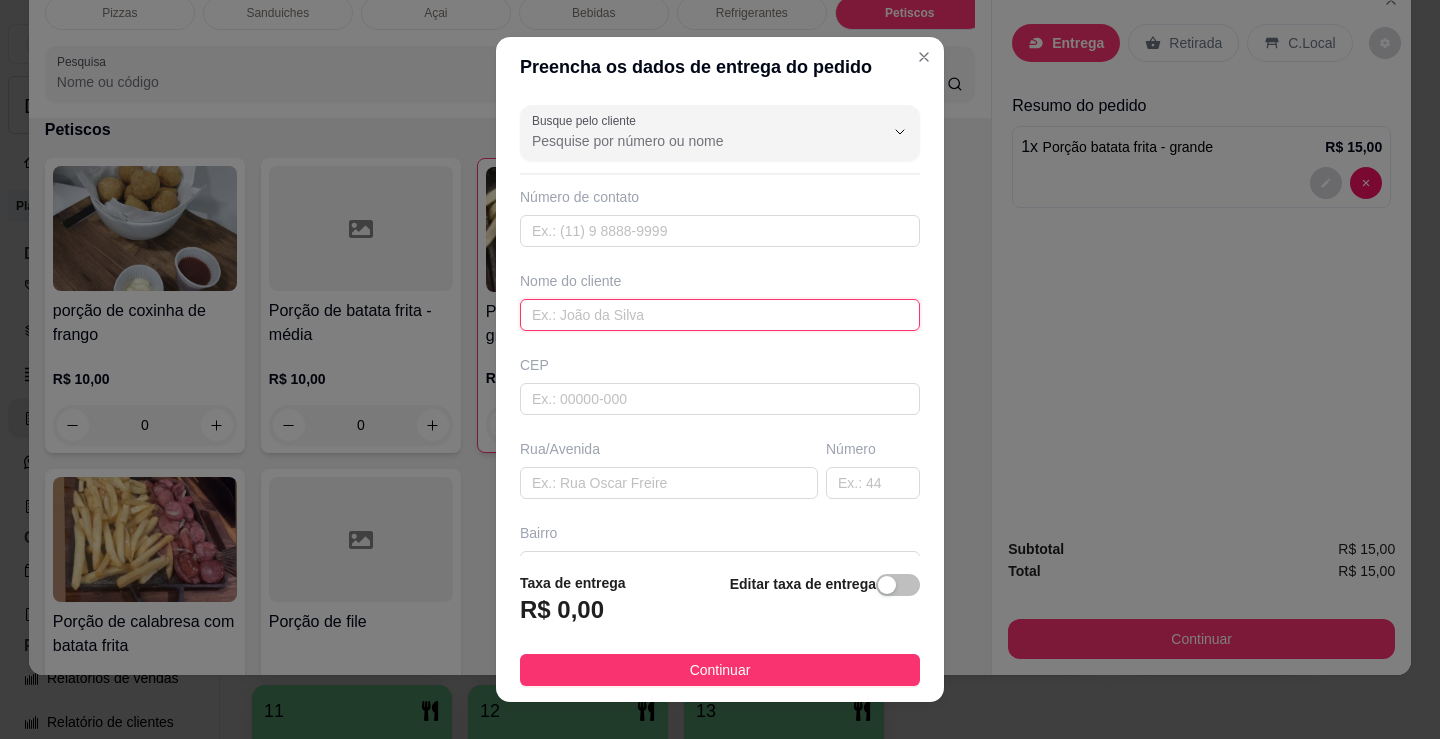 click at bounding box center [720, 315] 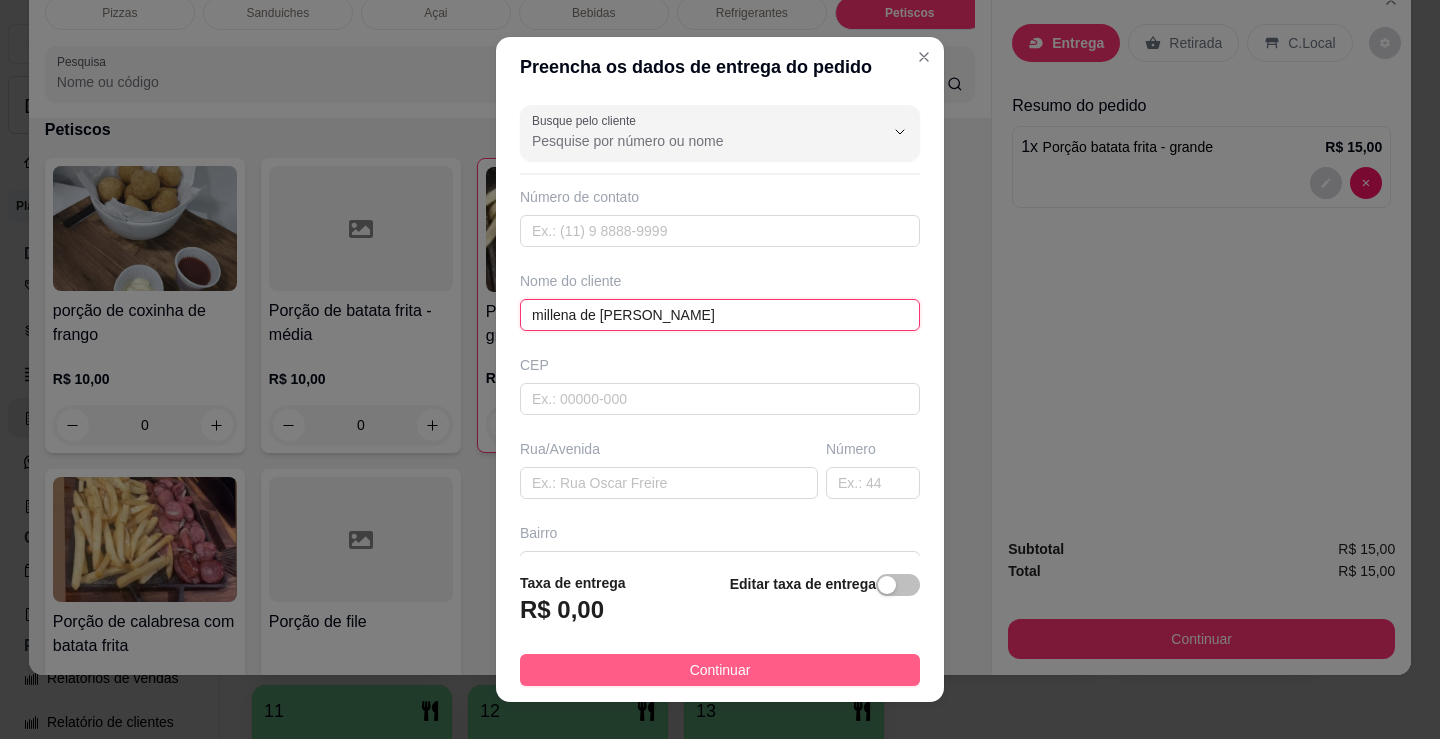 type on "millena de [PERSON_NAME]" 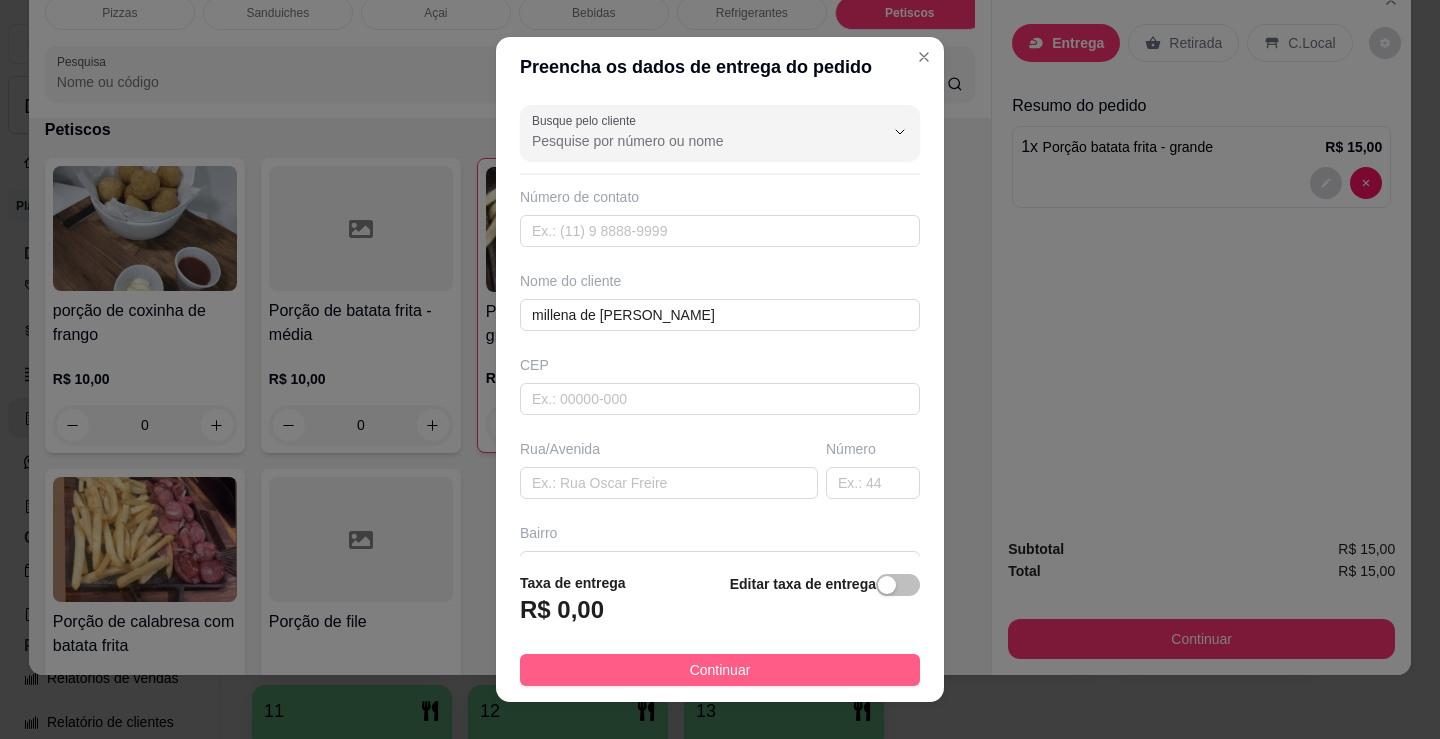 click on "Continuar" at bounding box center [720, 670] 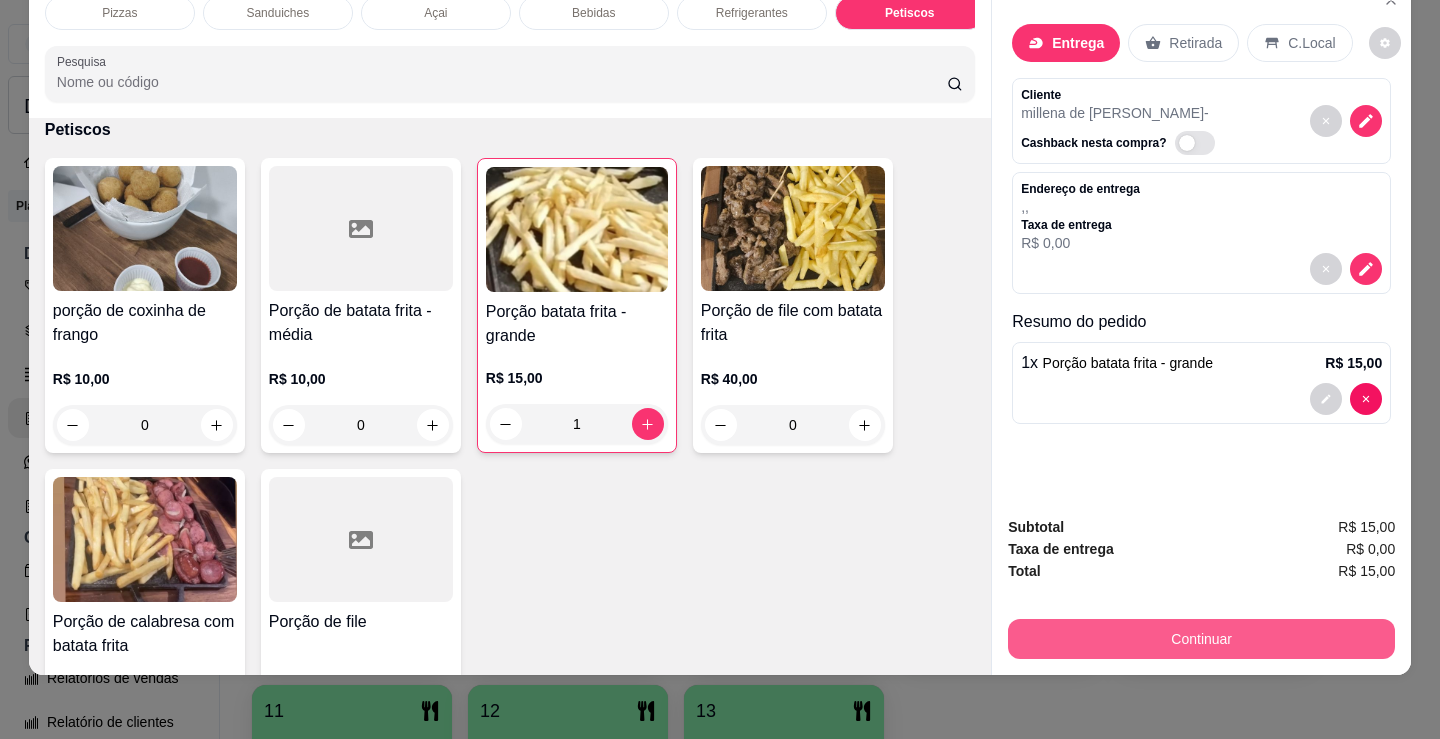 click on "Continuar" at bounding box center (1201, 639) 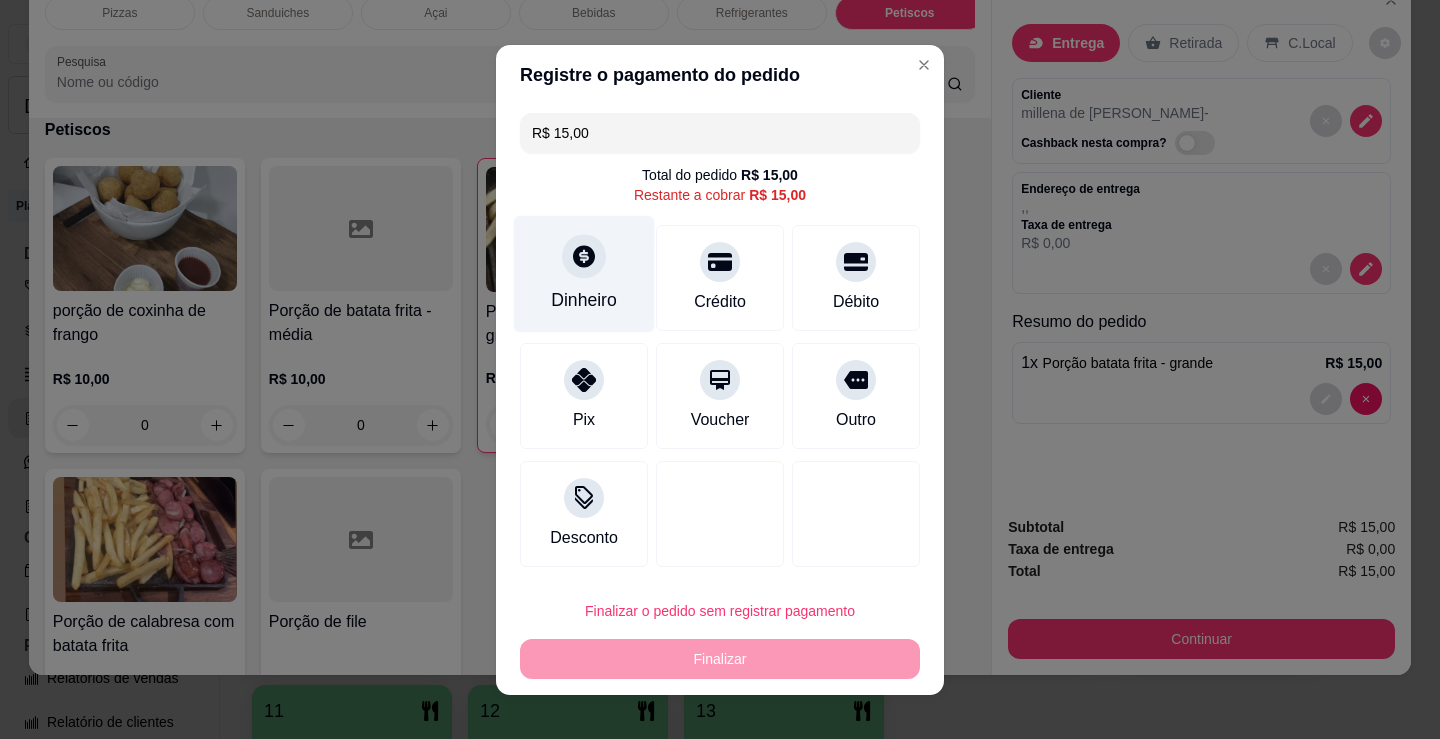 click on "Dinheiro" at bounding box center (584, 273) 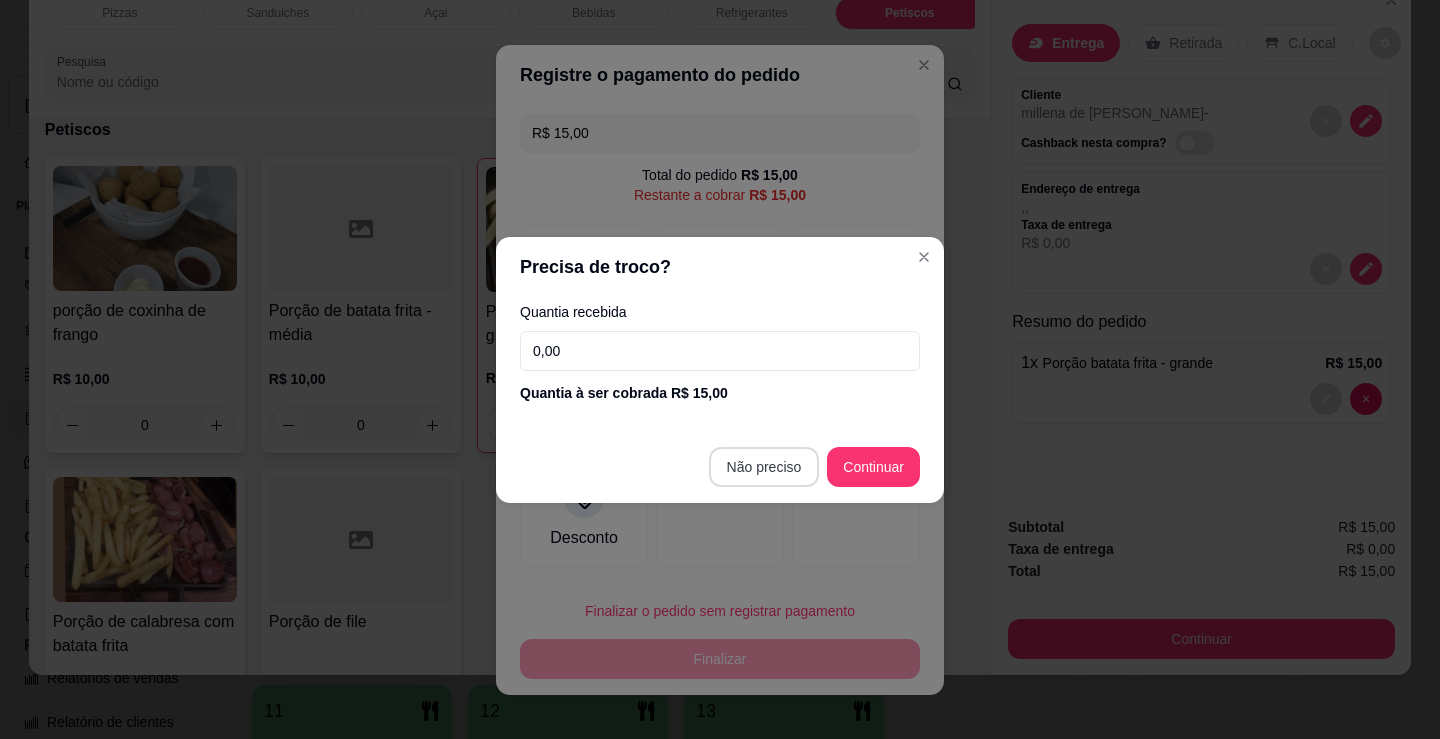 type on "R$ 0,00" 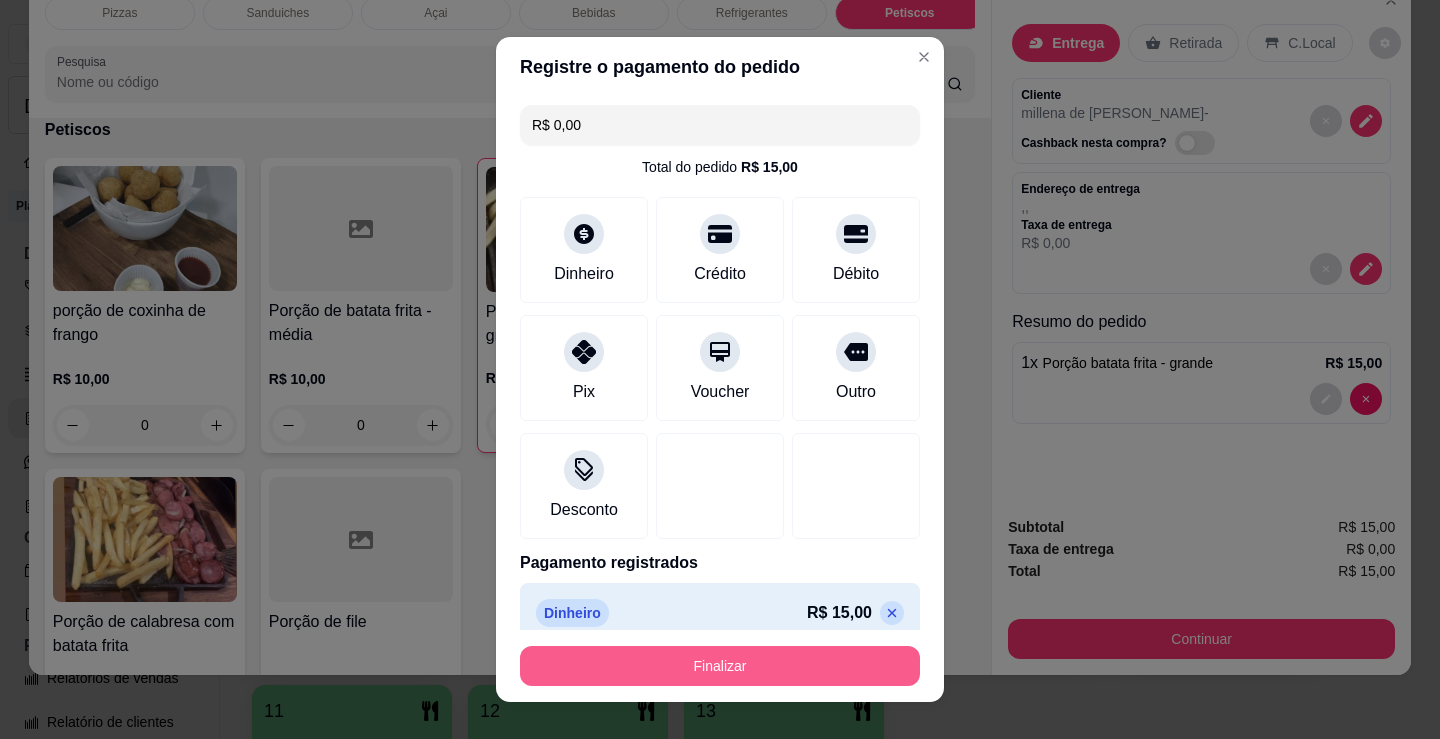 click on "Finalizar" at bounding box center (720, 666) 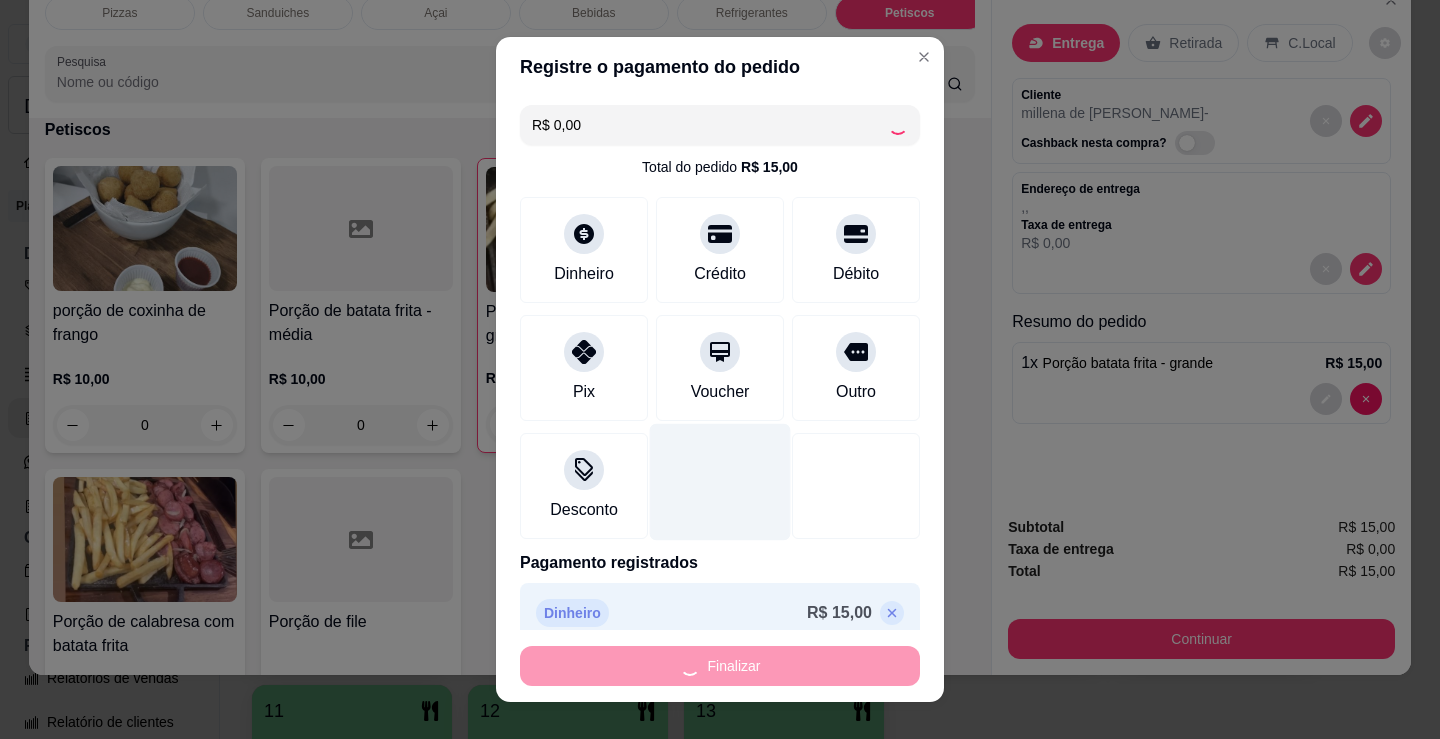 type on "0" 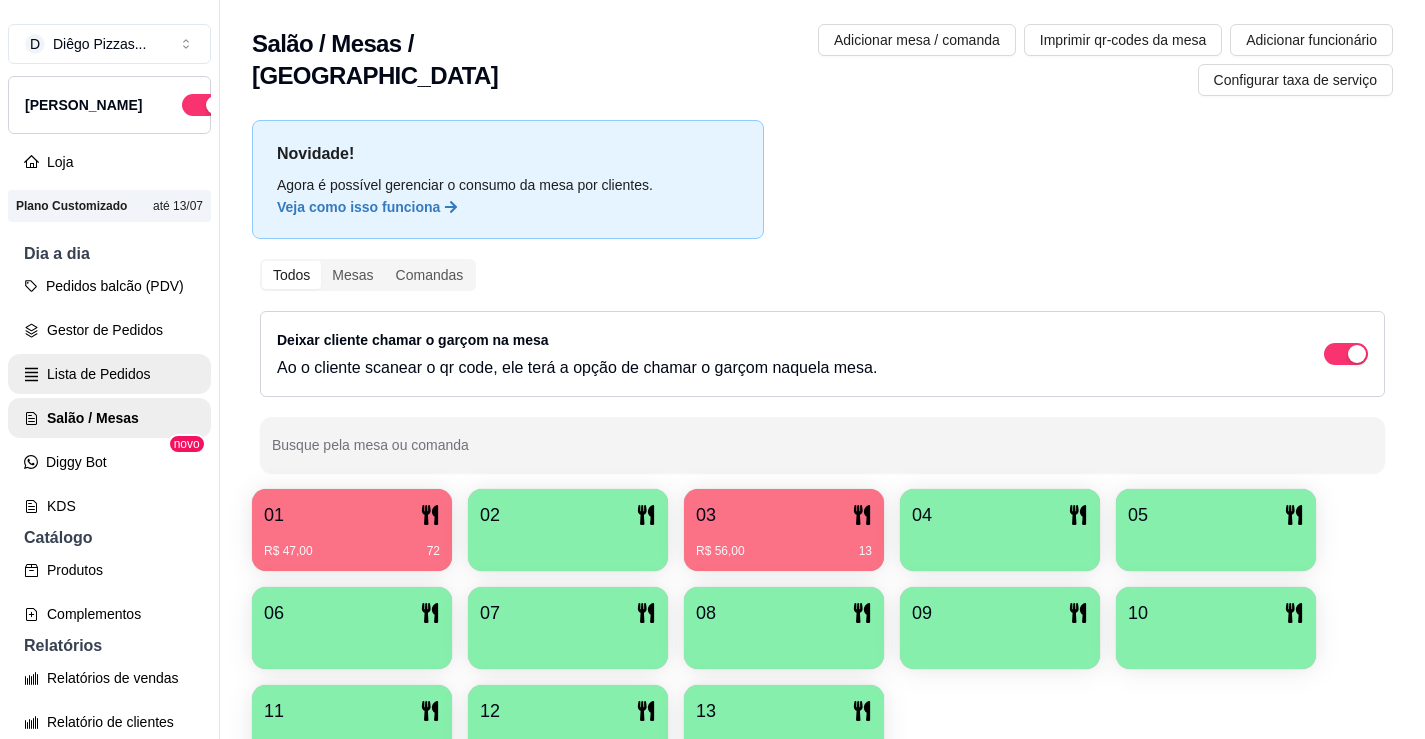 click on "Lista de Pedidos" at bounding box center (109, 374) 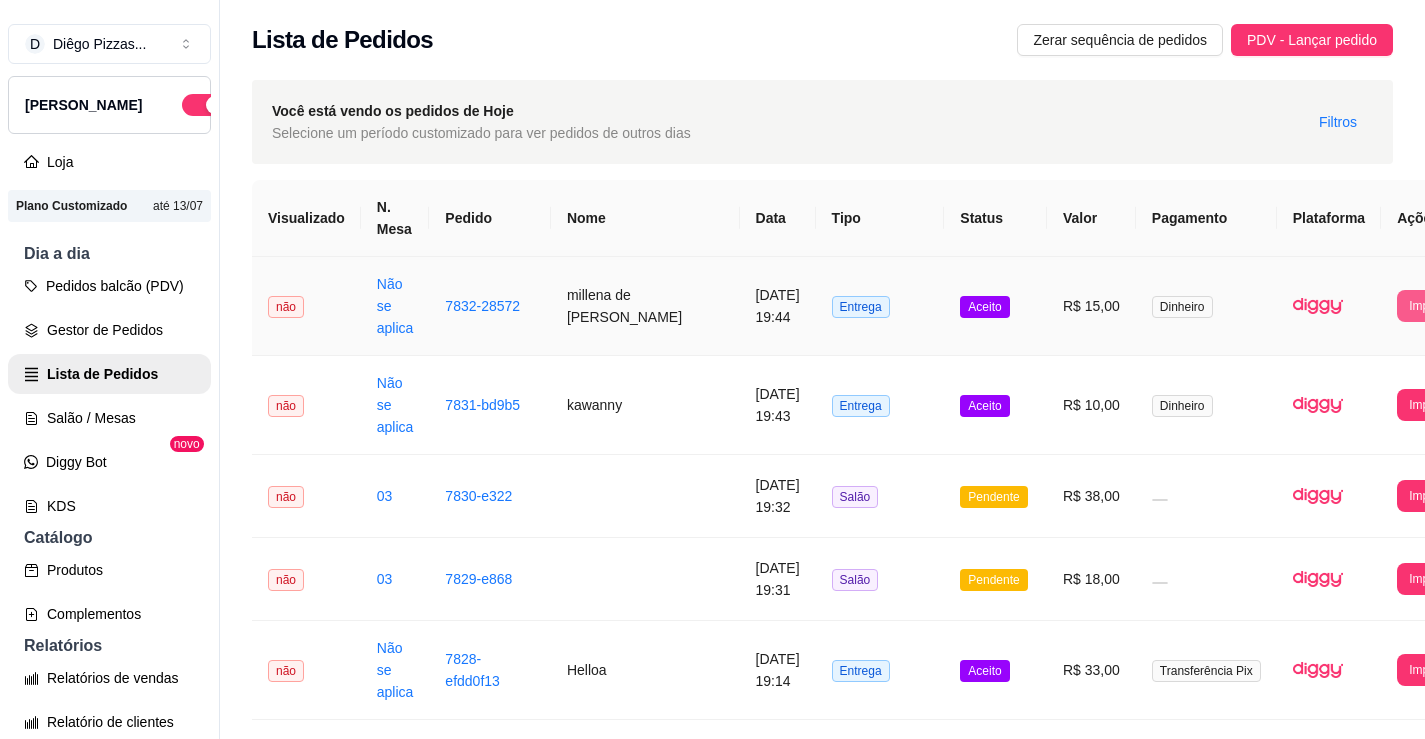 click on "Imprimir" at bounding box center [1430, 306] 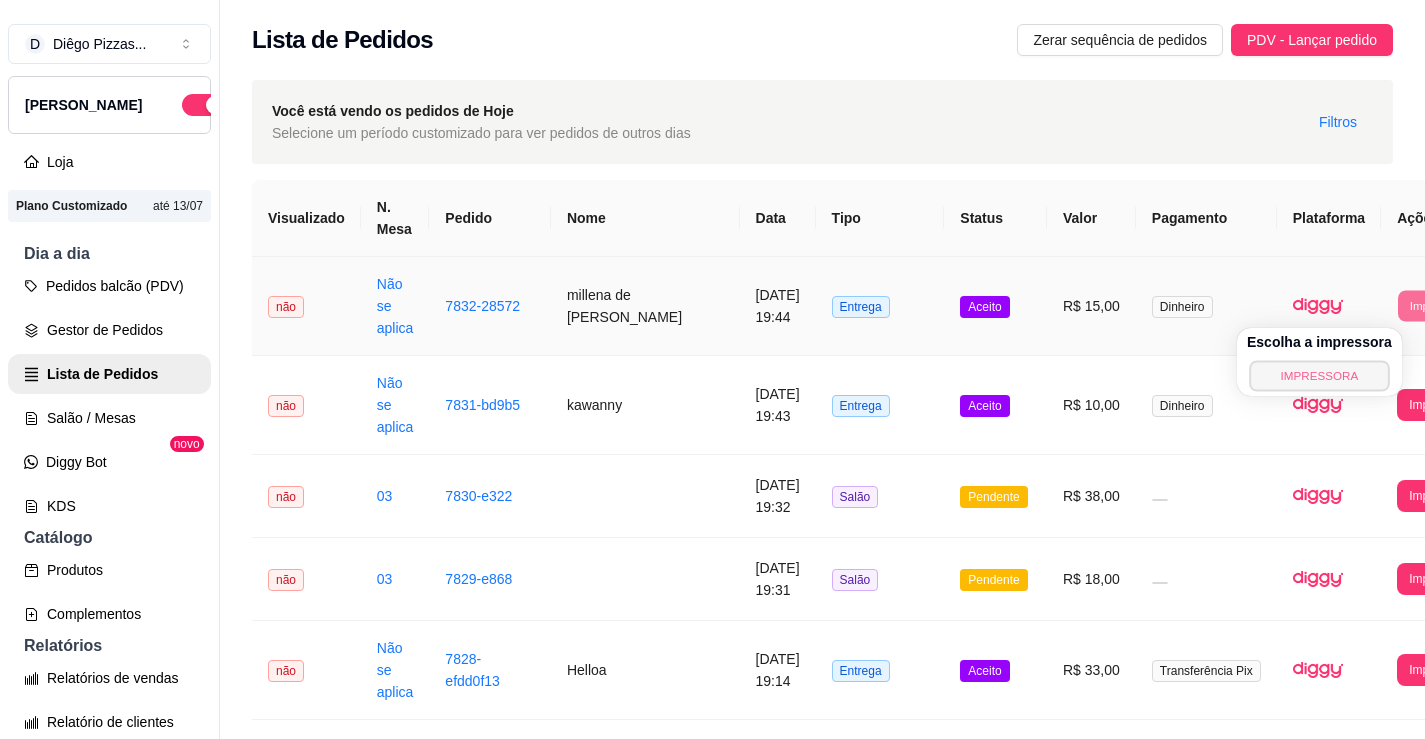 click on "IMPRESSORA" at bounding box center (1319, 375) 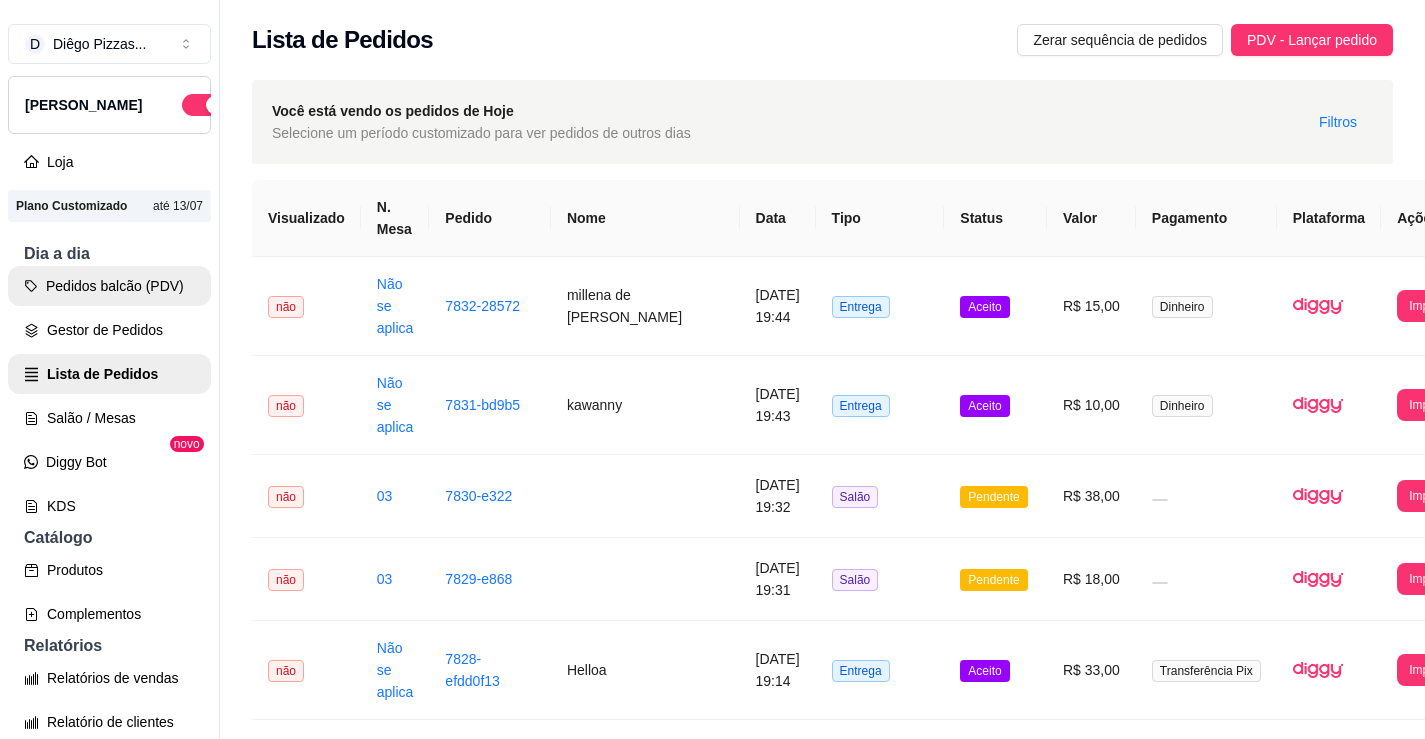 click on "Pedidos balcão (PDV)" at bounding box center [109, 286] 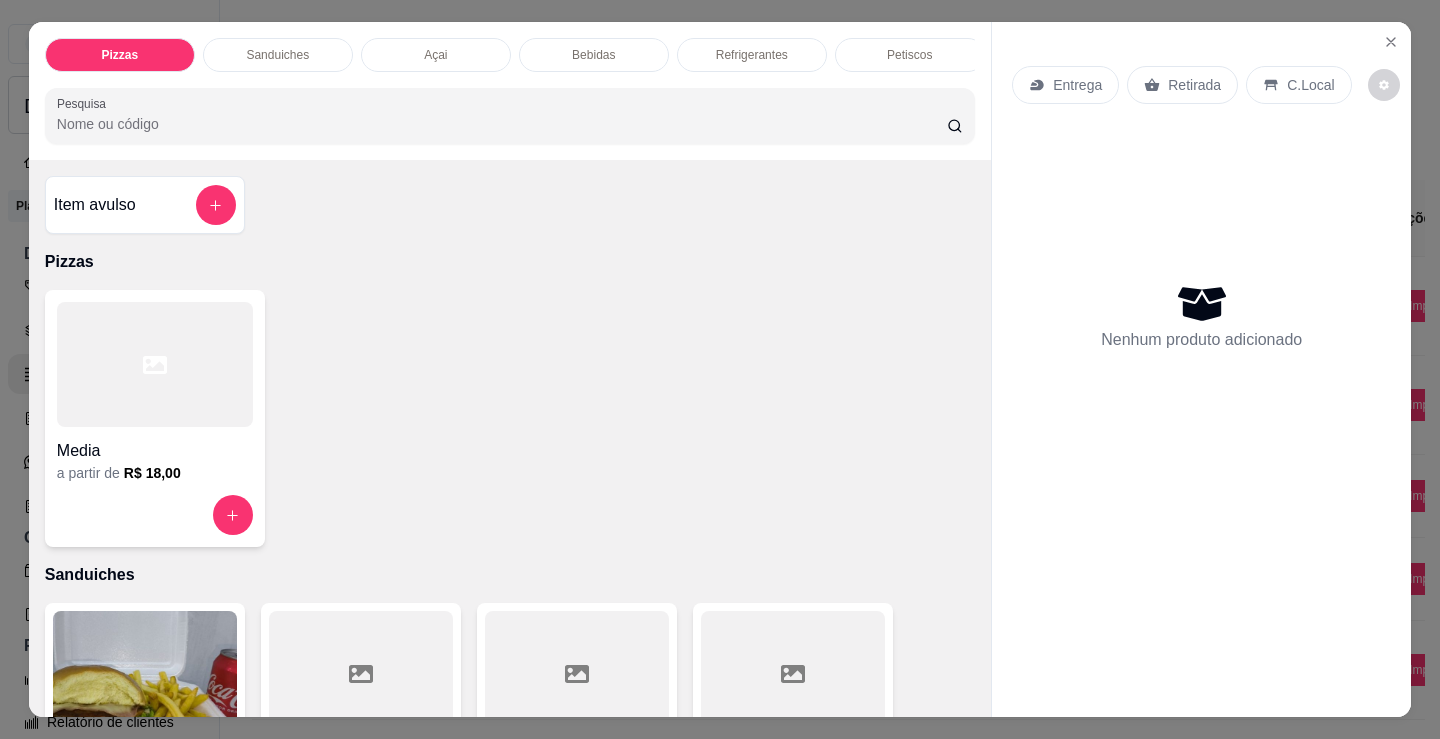 click at bounding box center [155, 364] 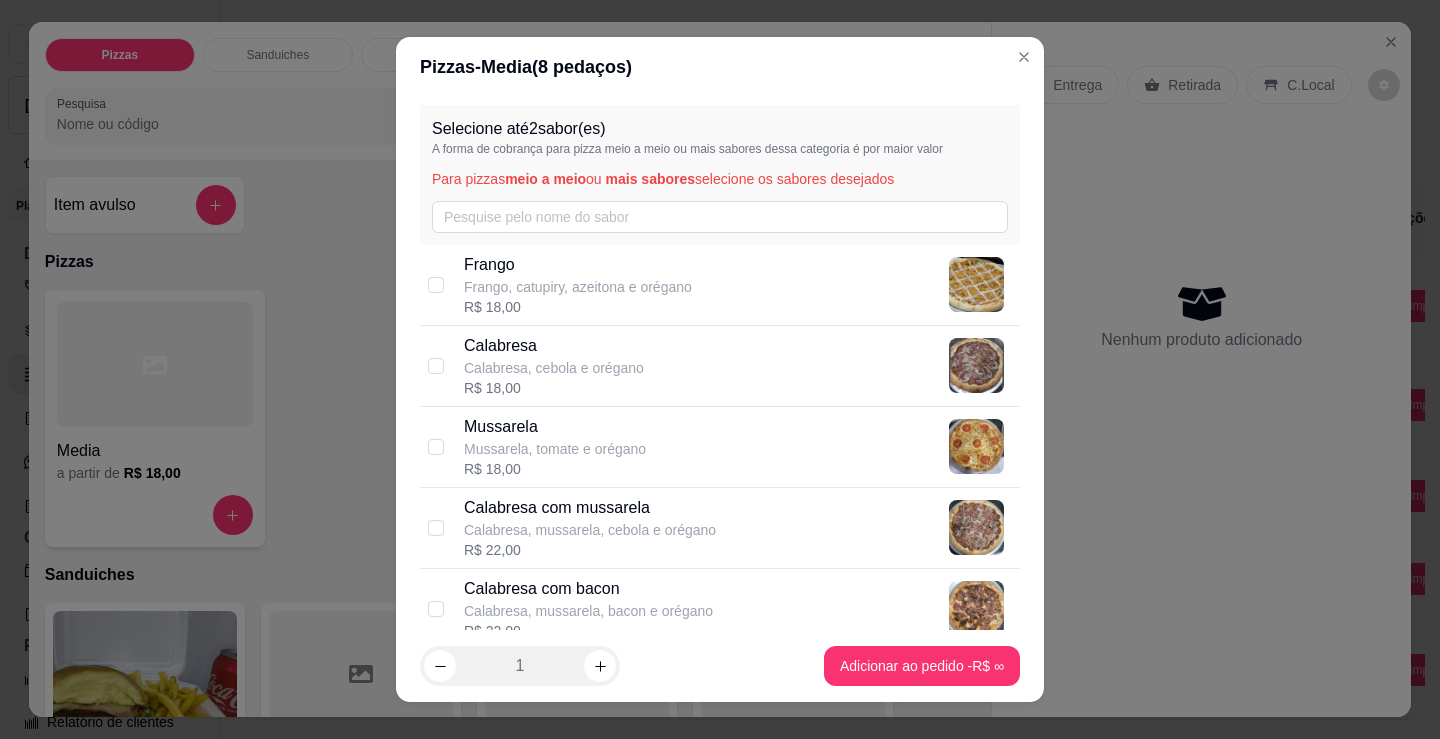 click on "Frango, catupiry, azeitona e orégano" at bounding box center (578, 287) 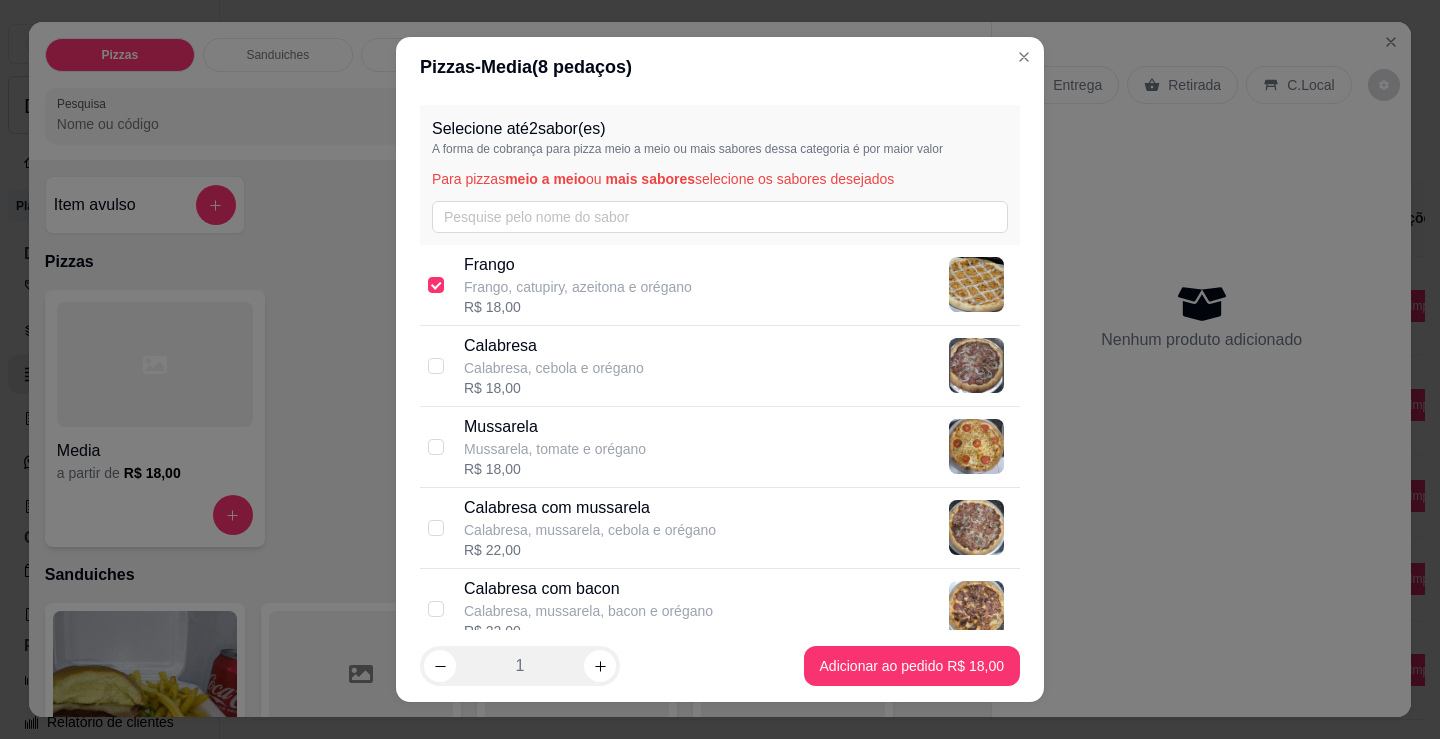 click on "Calabresa, cebola e orégano" at bounding box center (554, 368) 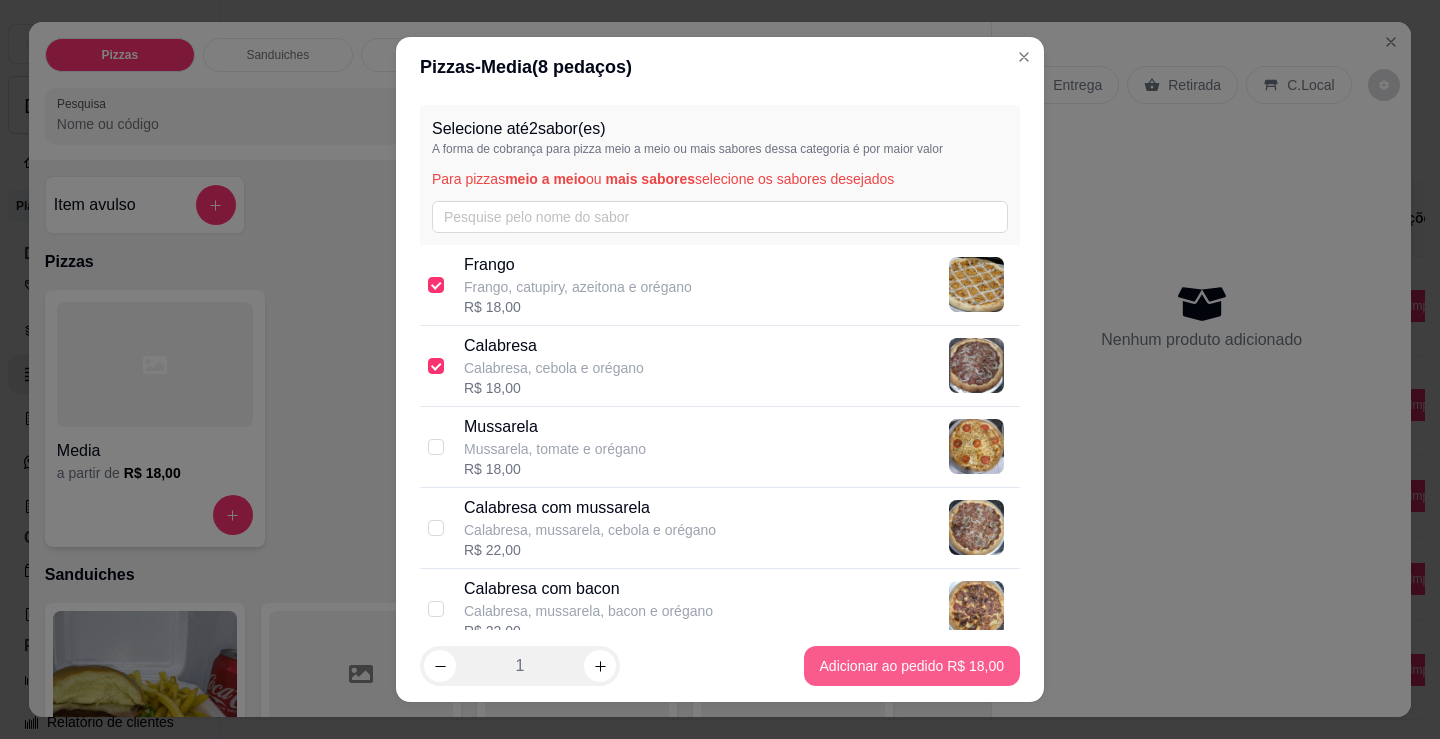 click on "1 Adicionar ao pedido   R$ 18,00" at bounding box center [720, 666] 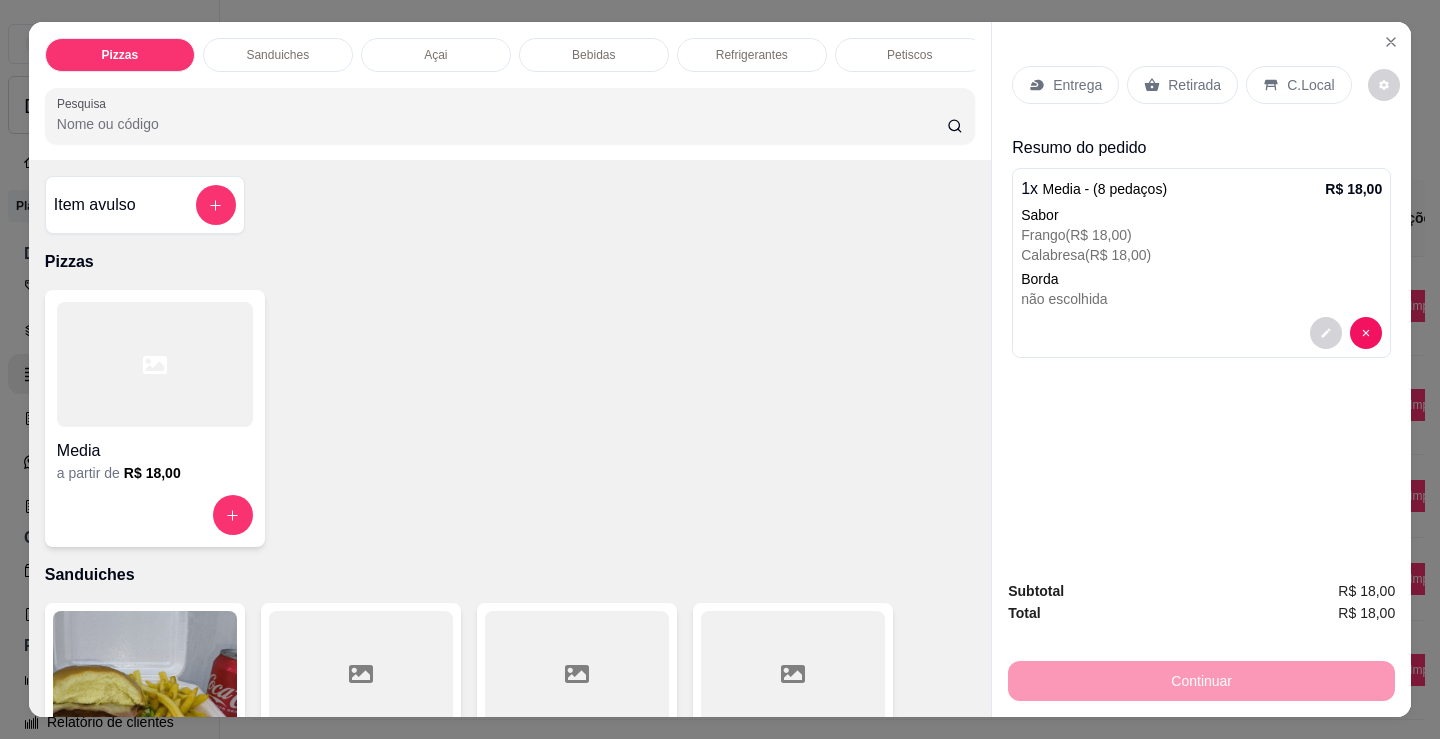 click on "Entrega" at bounding box center [1065, 85] 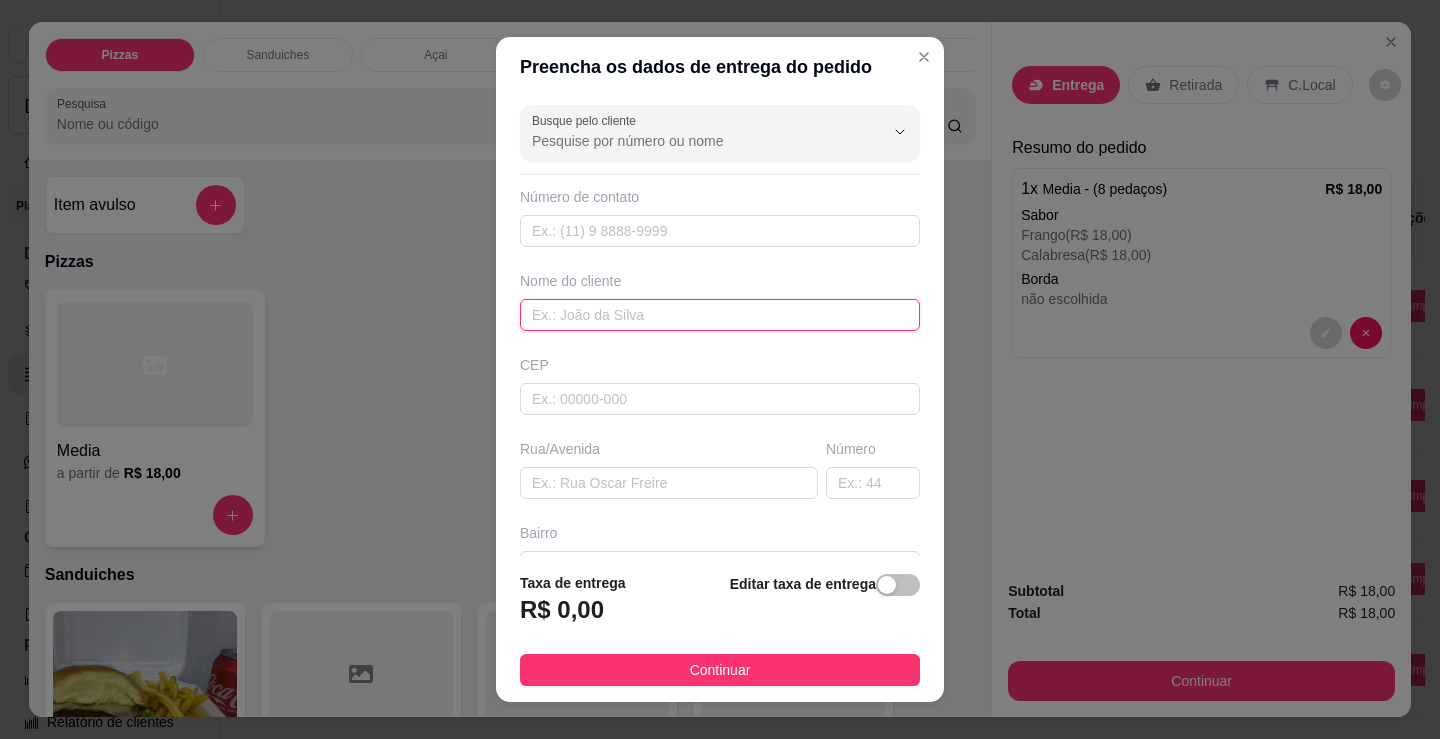 click at bounding box center [720, 315] 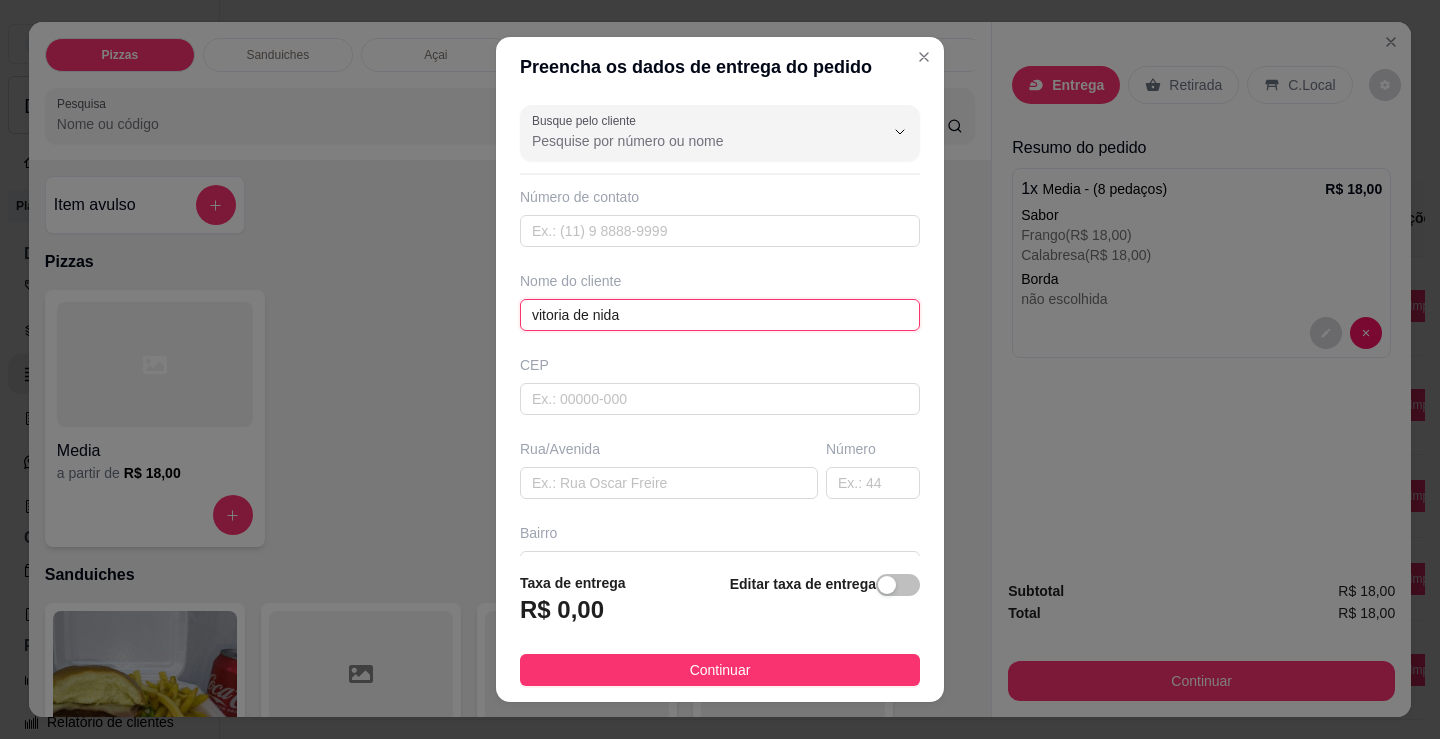 type on "vitoria de nida" 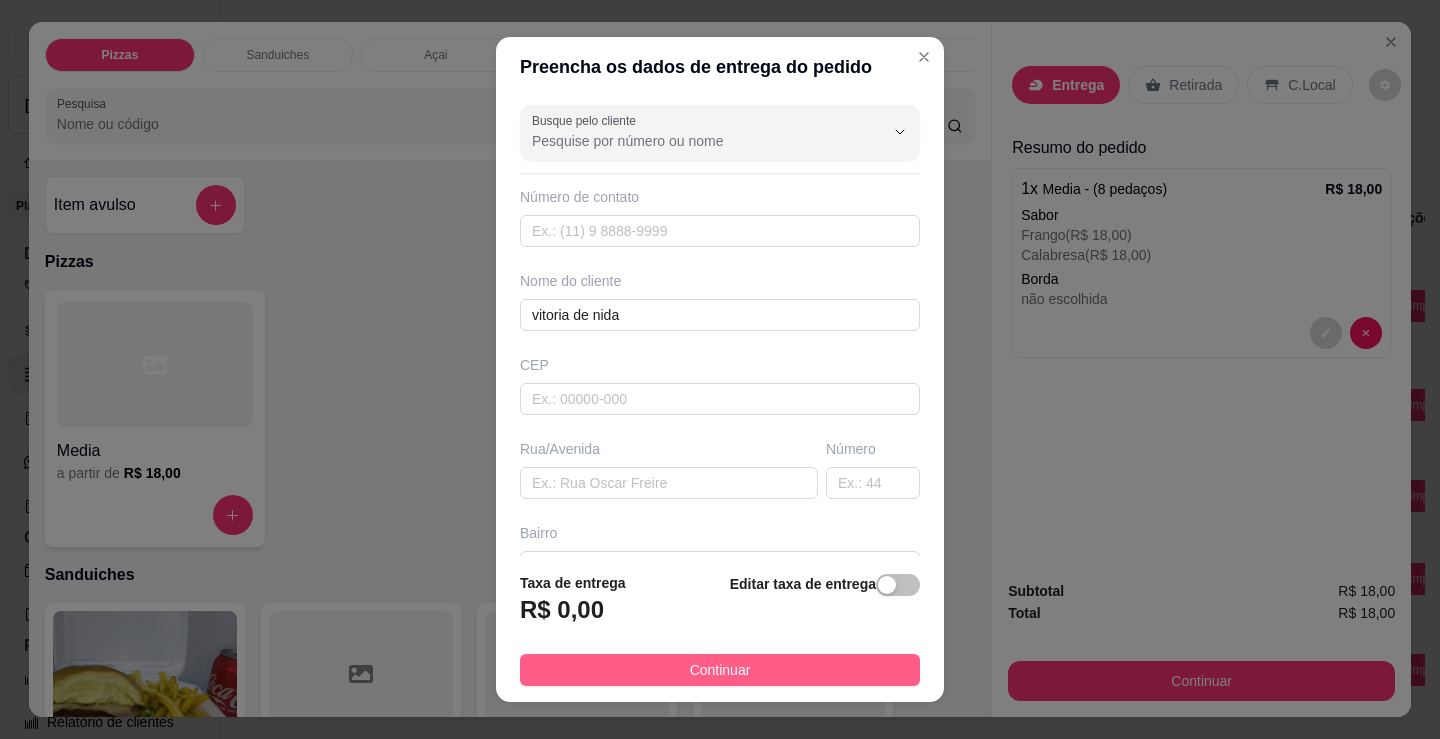 click on "Continuar" at bounding box center [720, 670] 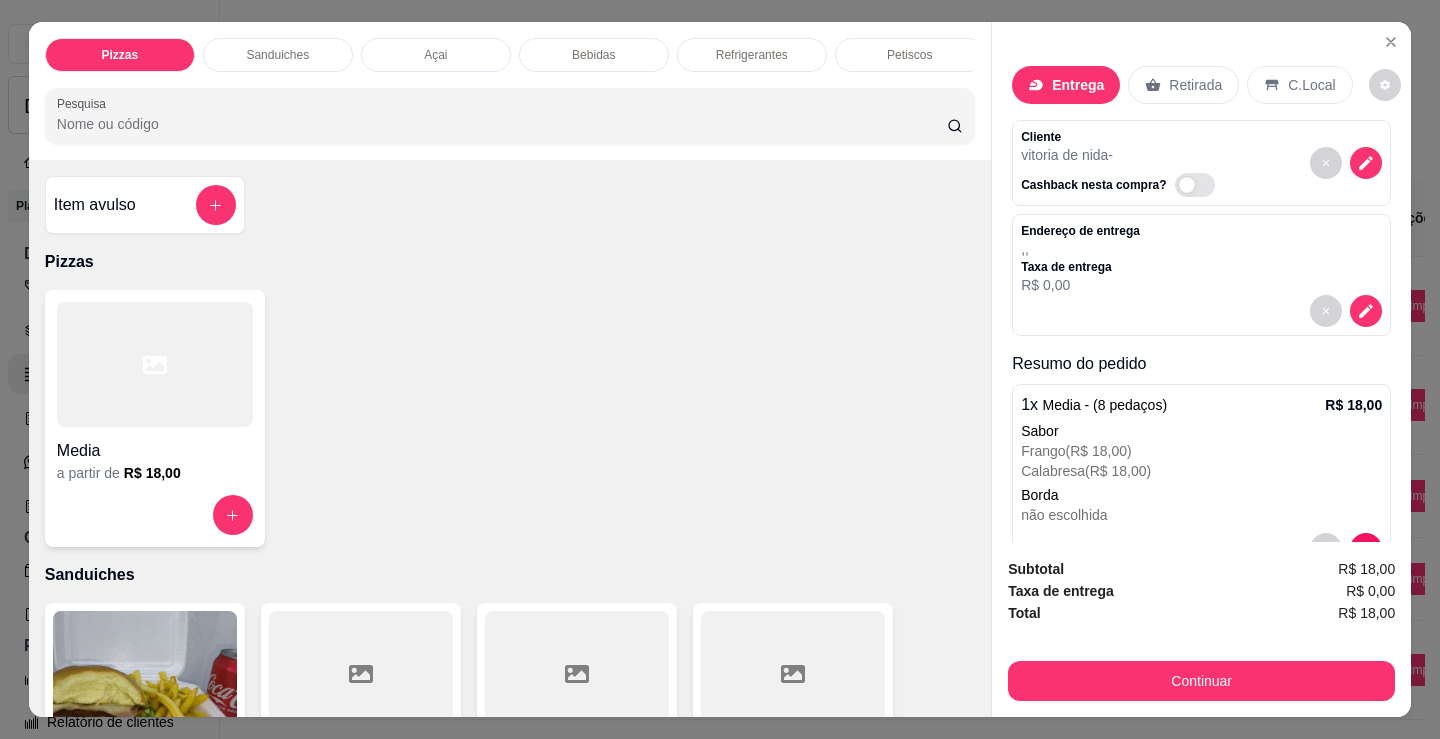 click at bounding box center (793, 673) 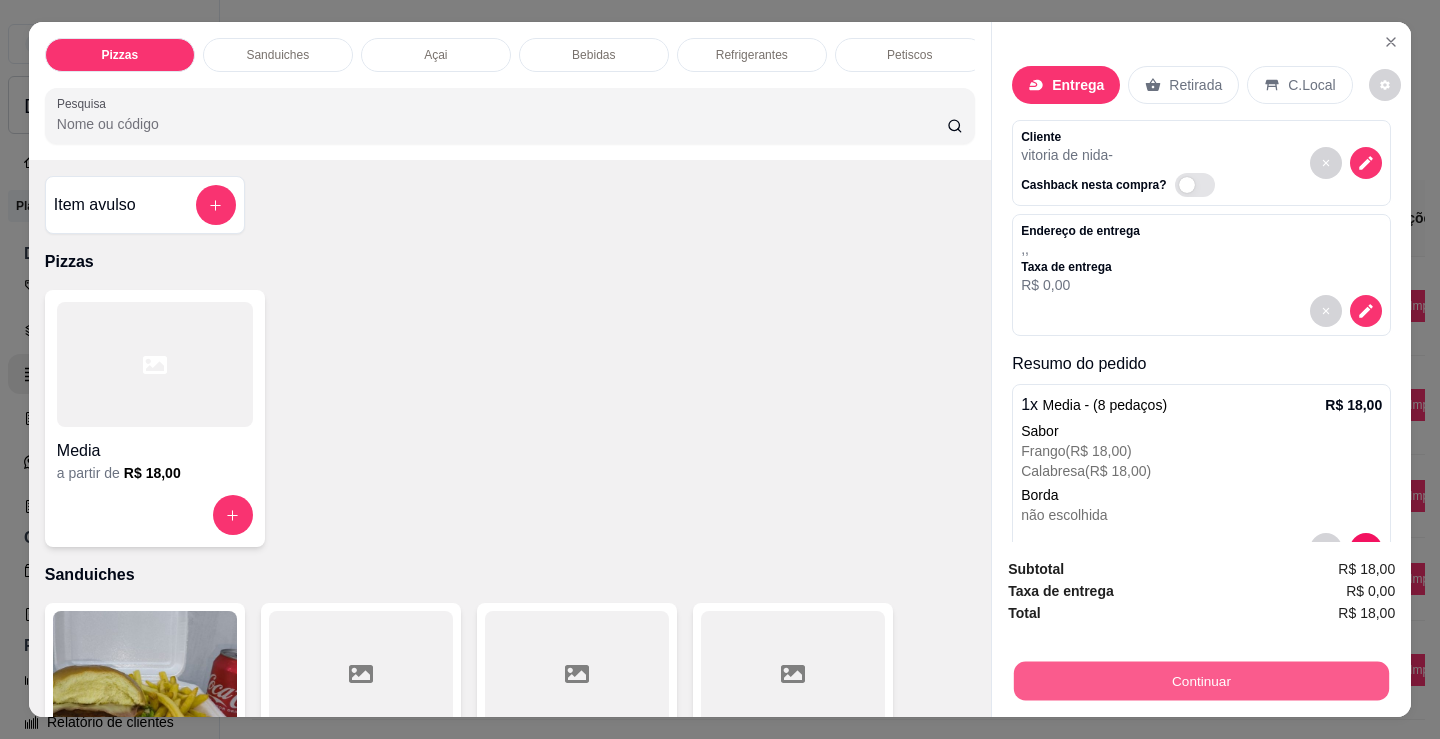 click on "Continuar" at bounding box center [1201, 680] 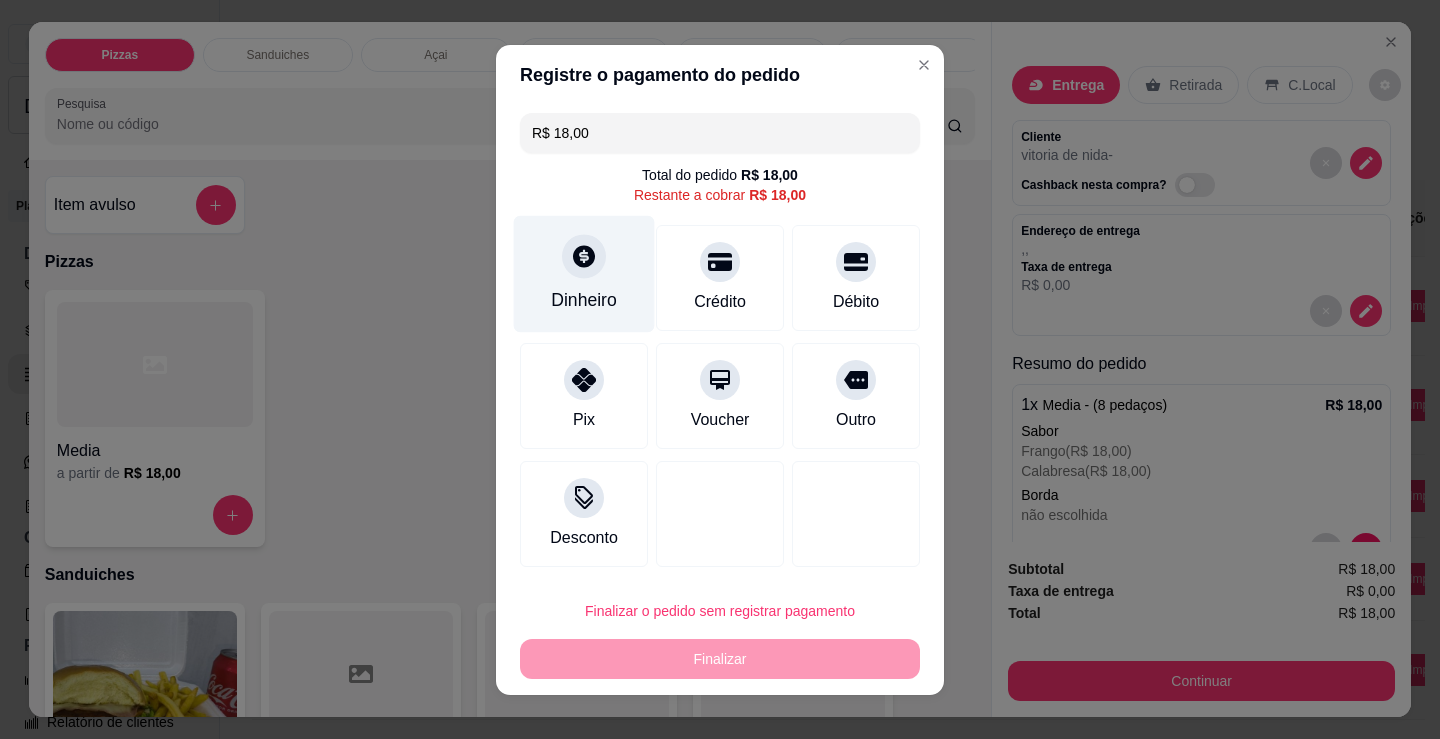 click at bounding box center (584, 256) 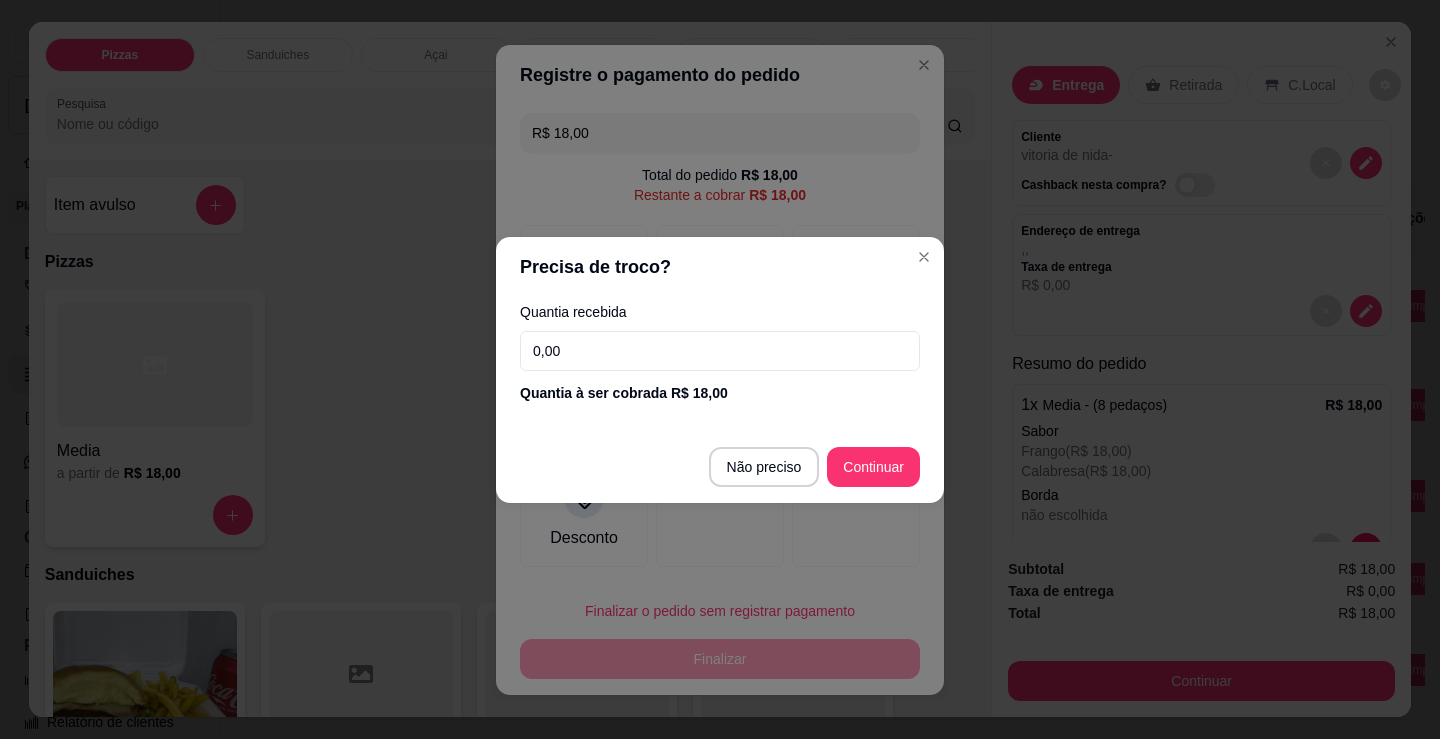 drag, startPoint x: 649, startPoint y: 336, endPoint x: 581, endPoint y: 324, distance: 69.050705 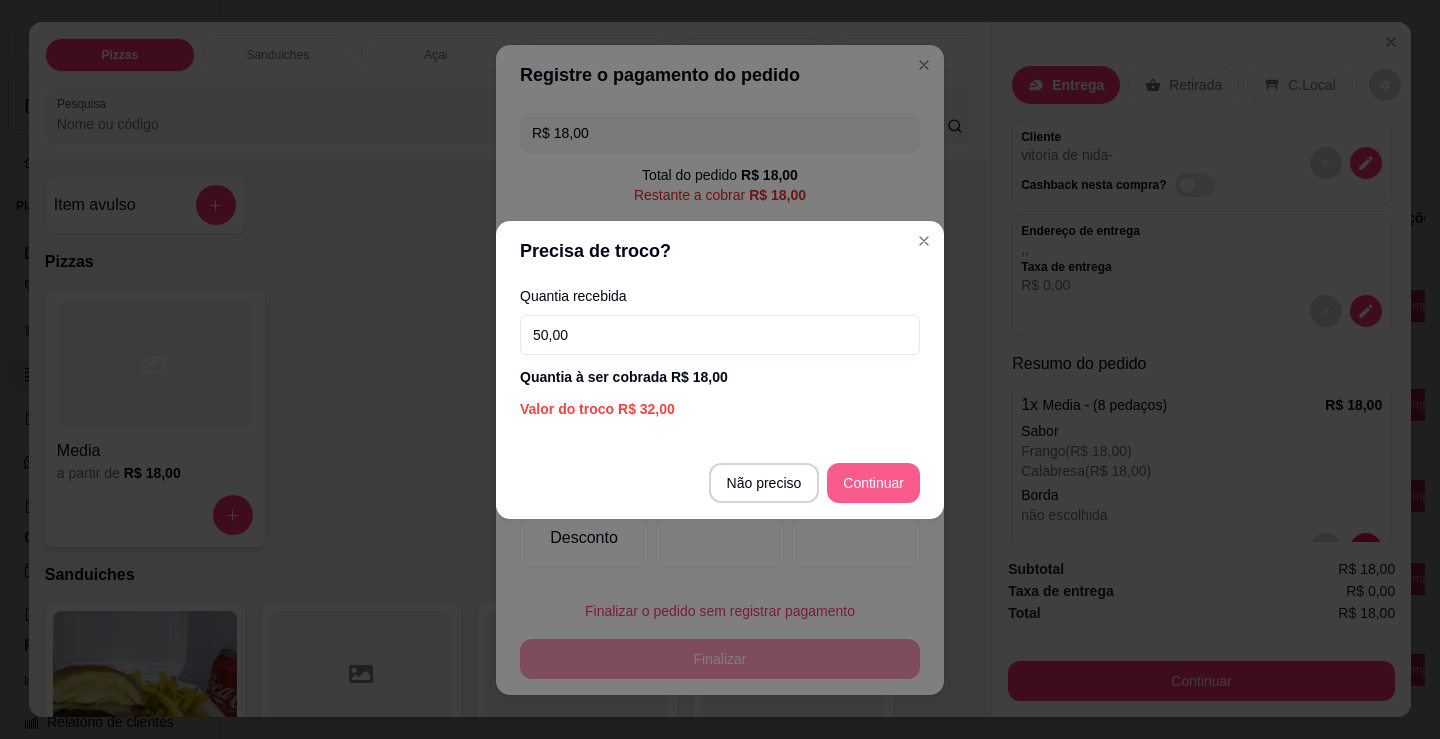 type on "50,00" 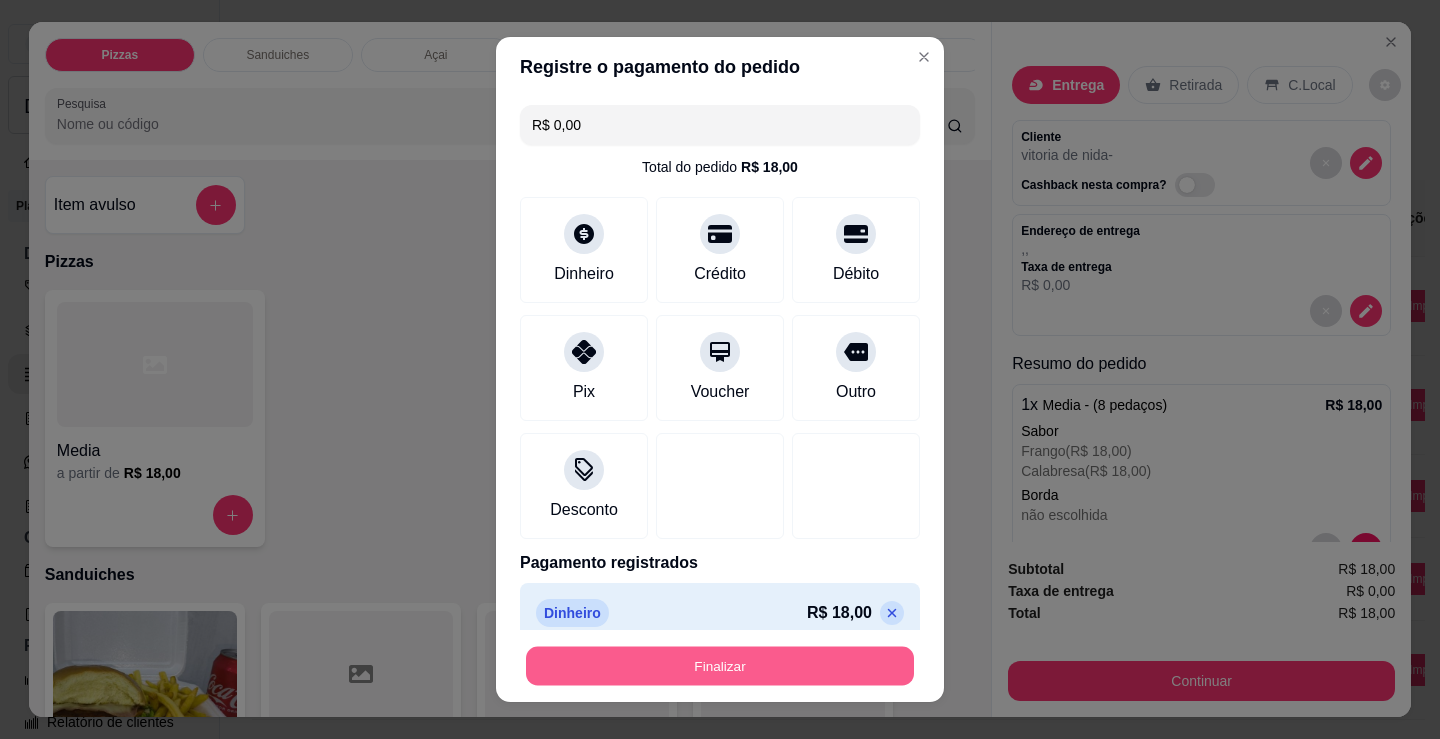 click on "Finalizar" at bounding box center (720, 666) 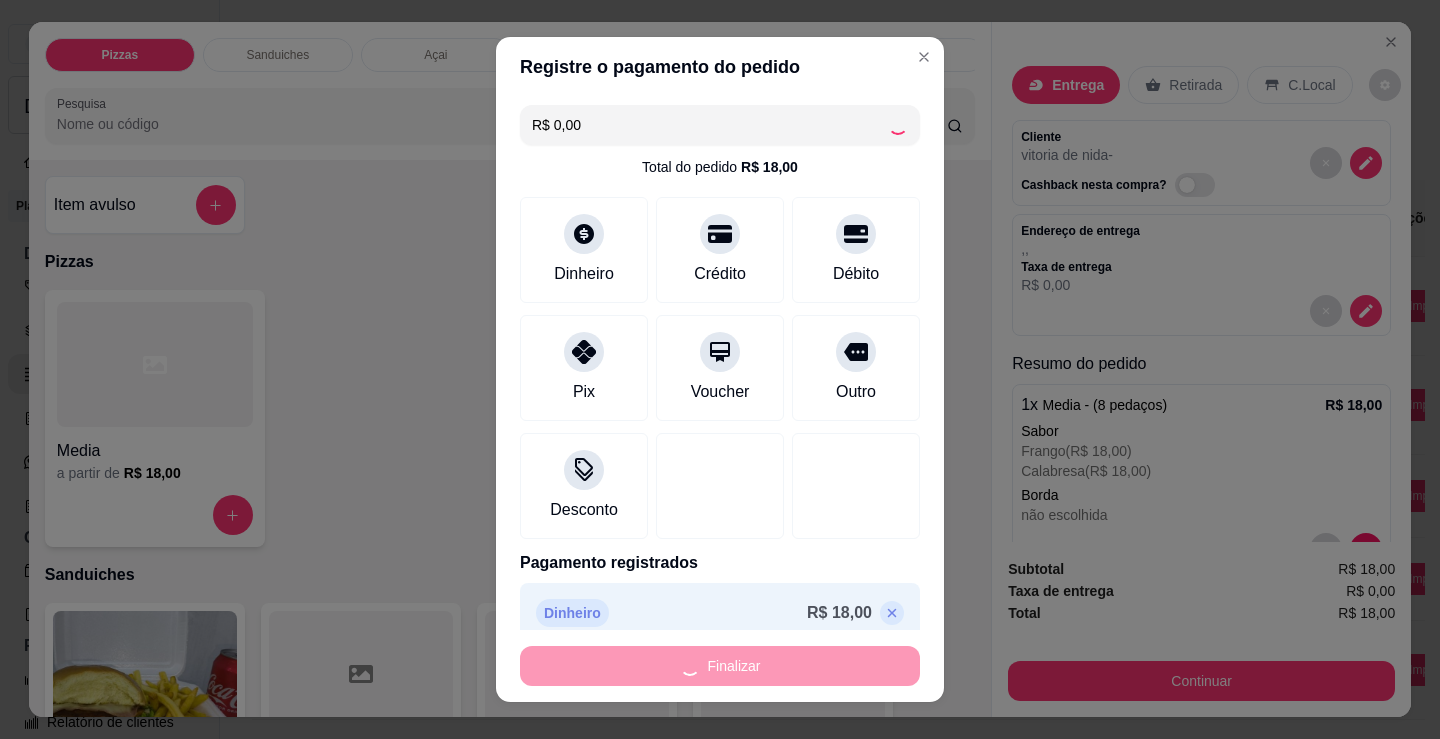type on "-R$ 18,00" 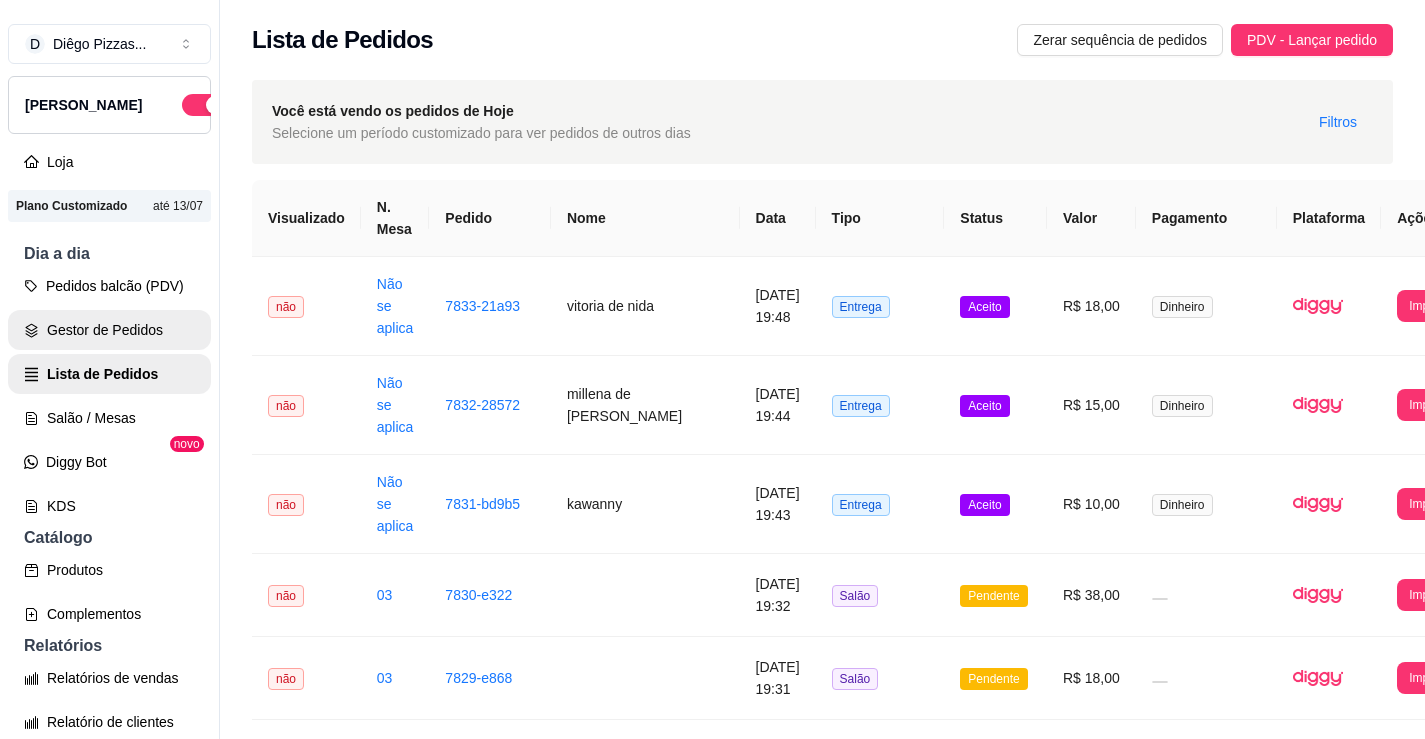 click on "Gestor de Pedidos" at bounding box center [109, 330] 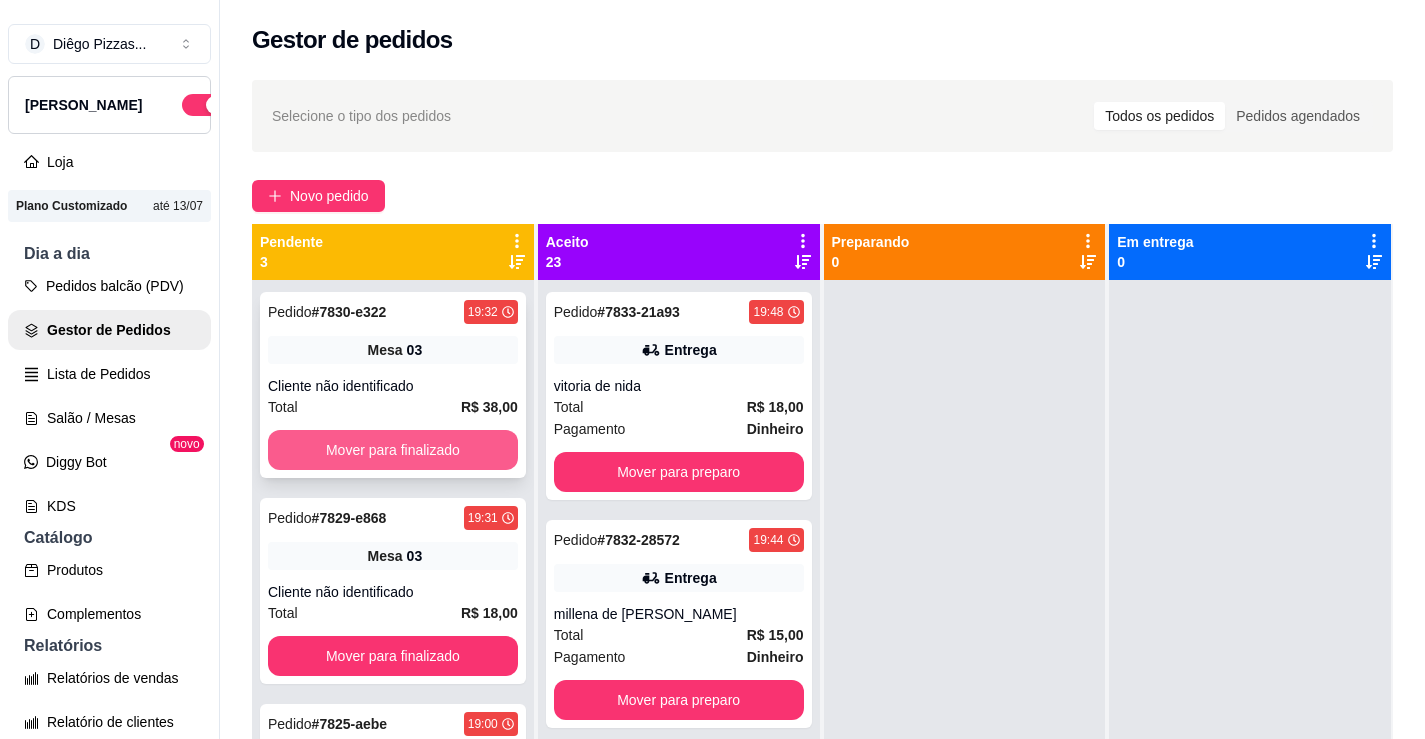 click on "Mover para finalizado" at bounding box center (393, 450) 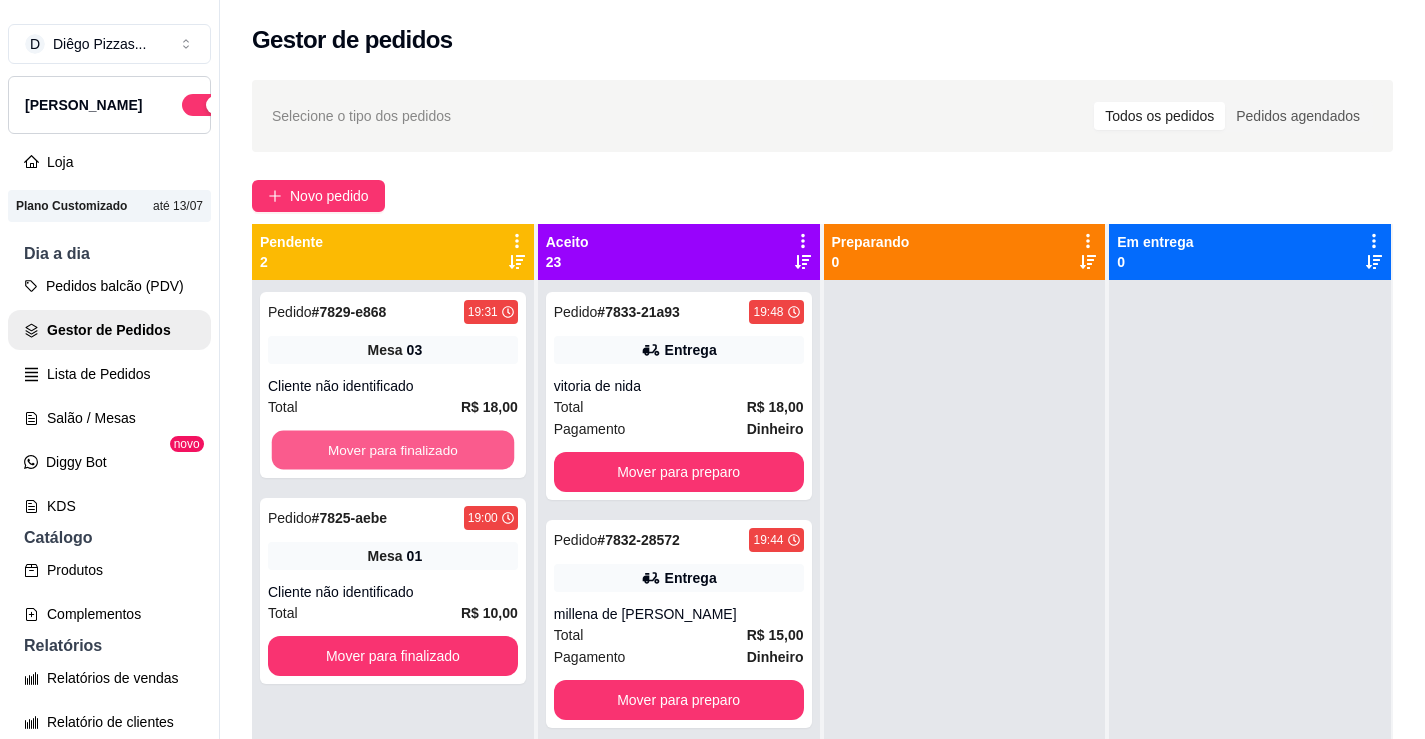 click on "Mover para finalizado" at bounding box center (393, 450) 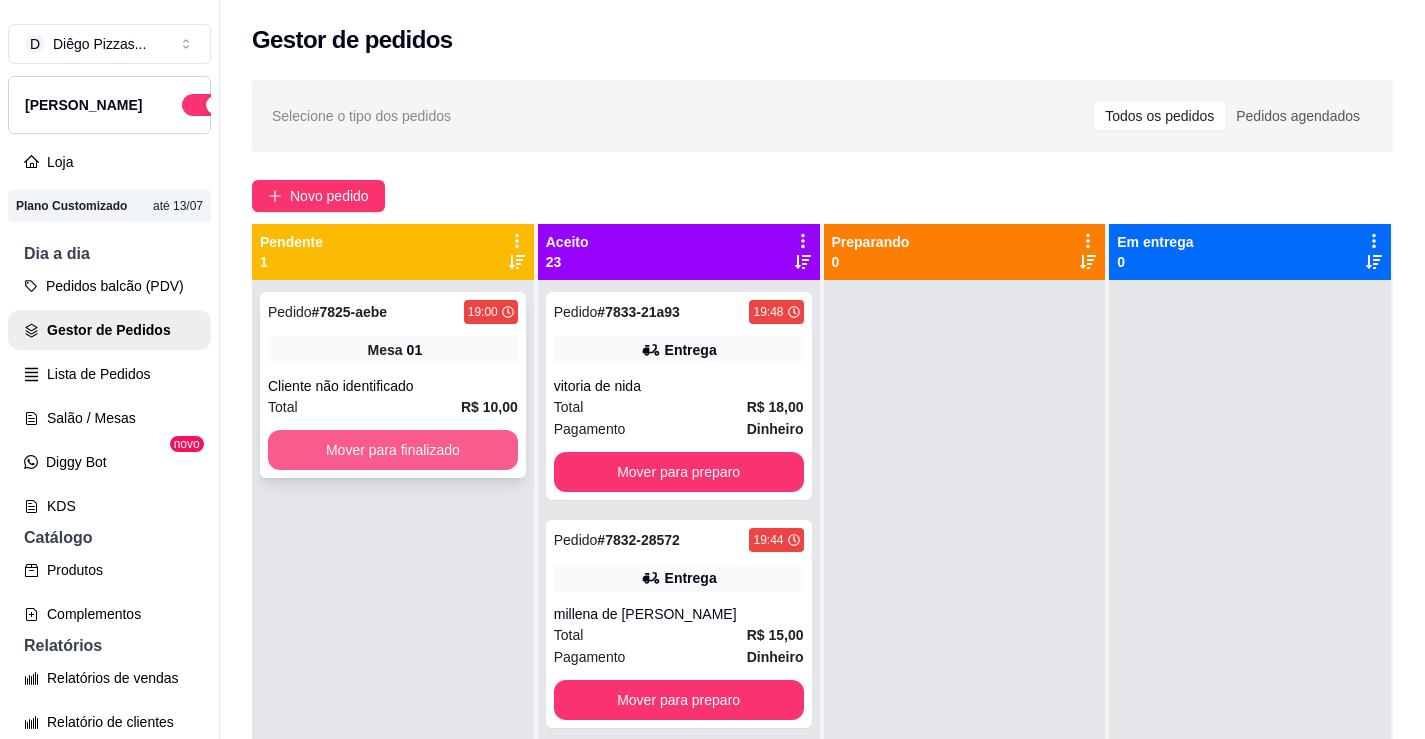 click on "Mover para finalizado" at bounding box center (393, 450) 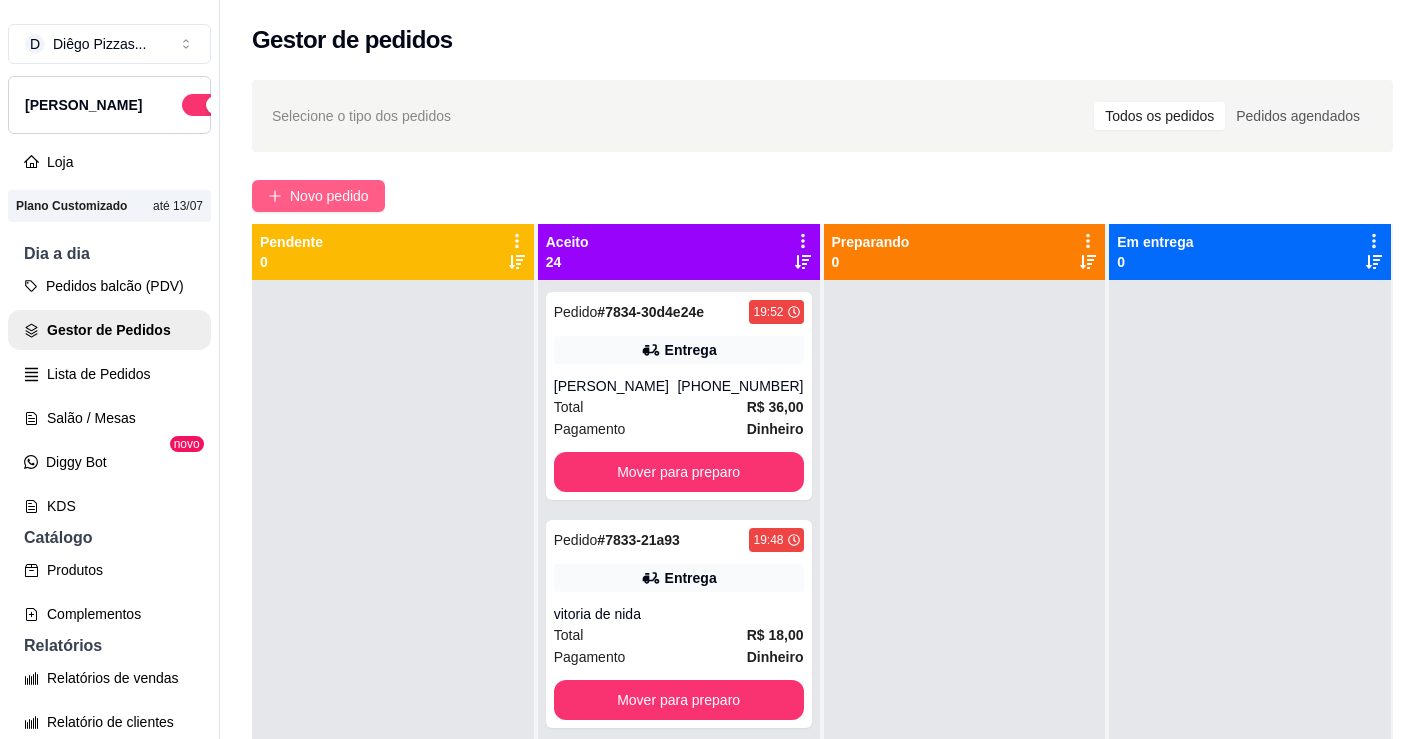 click on "Novo pedido" at bounding box center (329, 196) 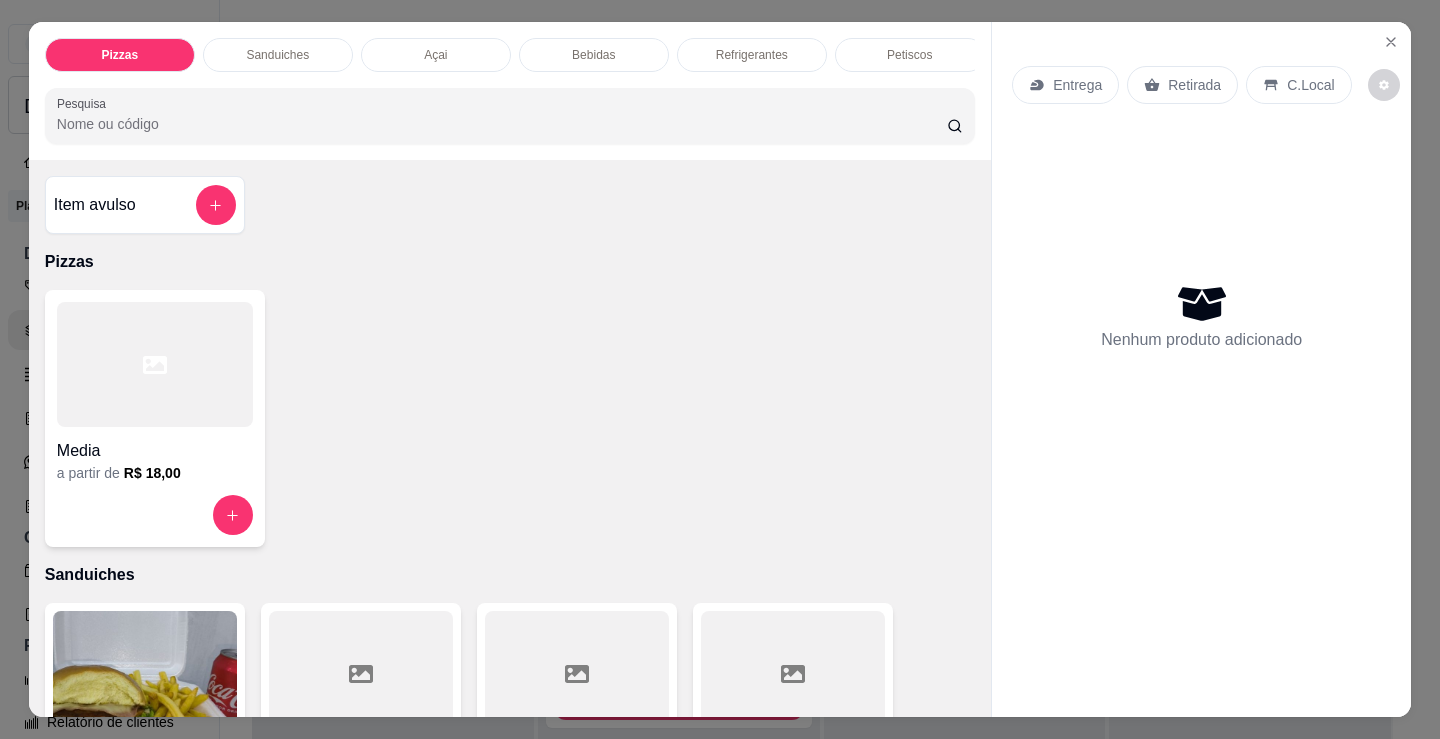 click on "Petiscos" at bounding box center (909, 55) 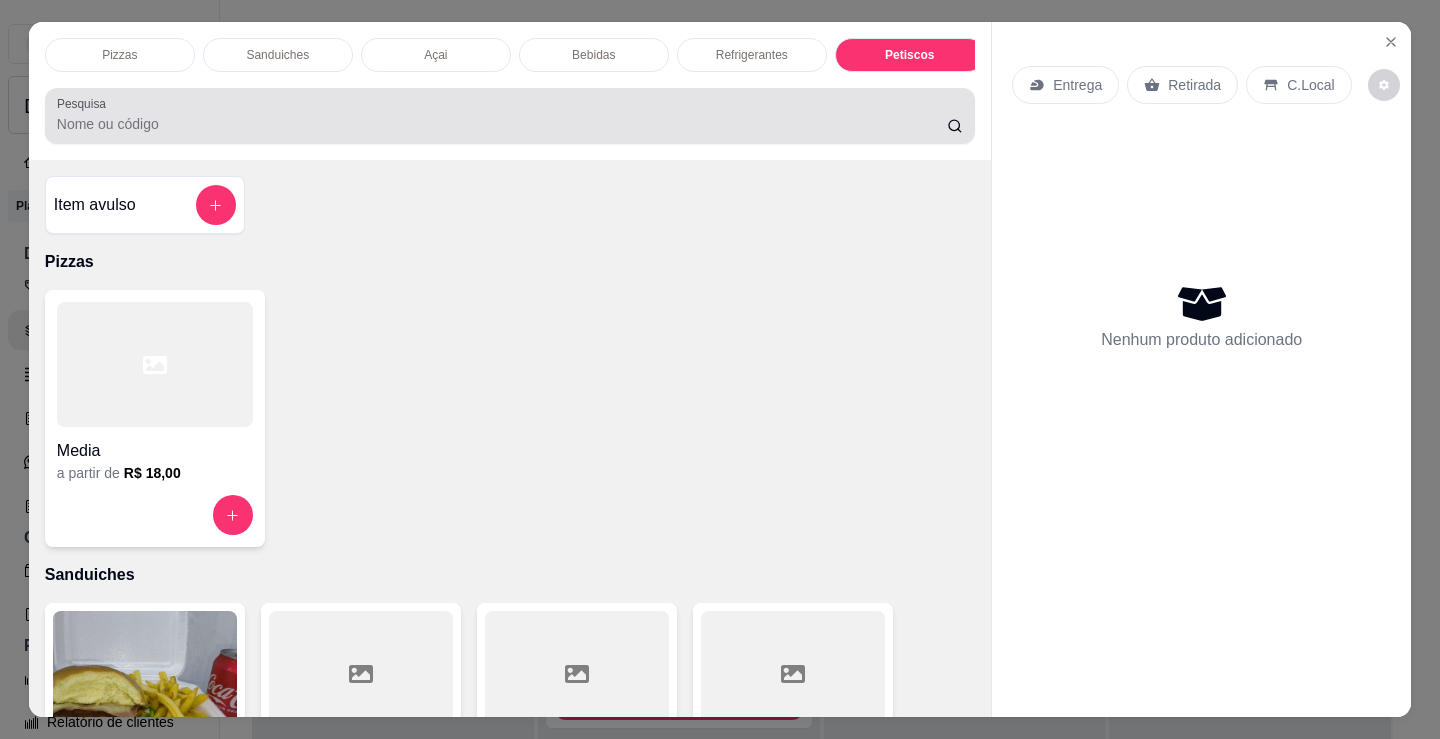 scroll, scrollTop: 6122, scrollLeft: 0, axis: vertical 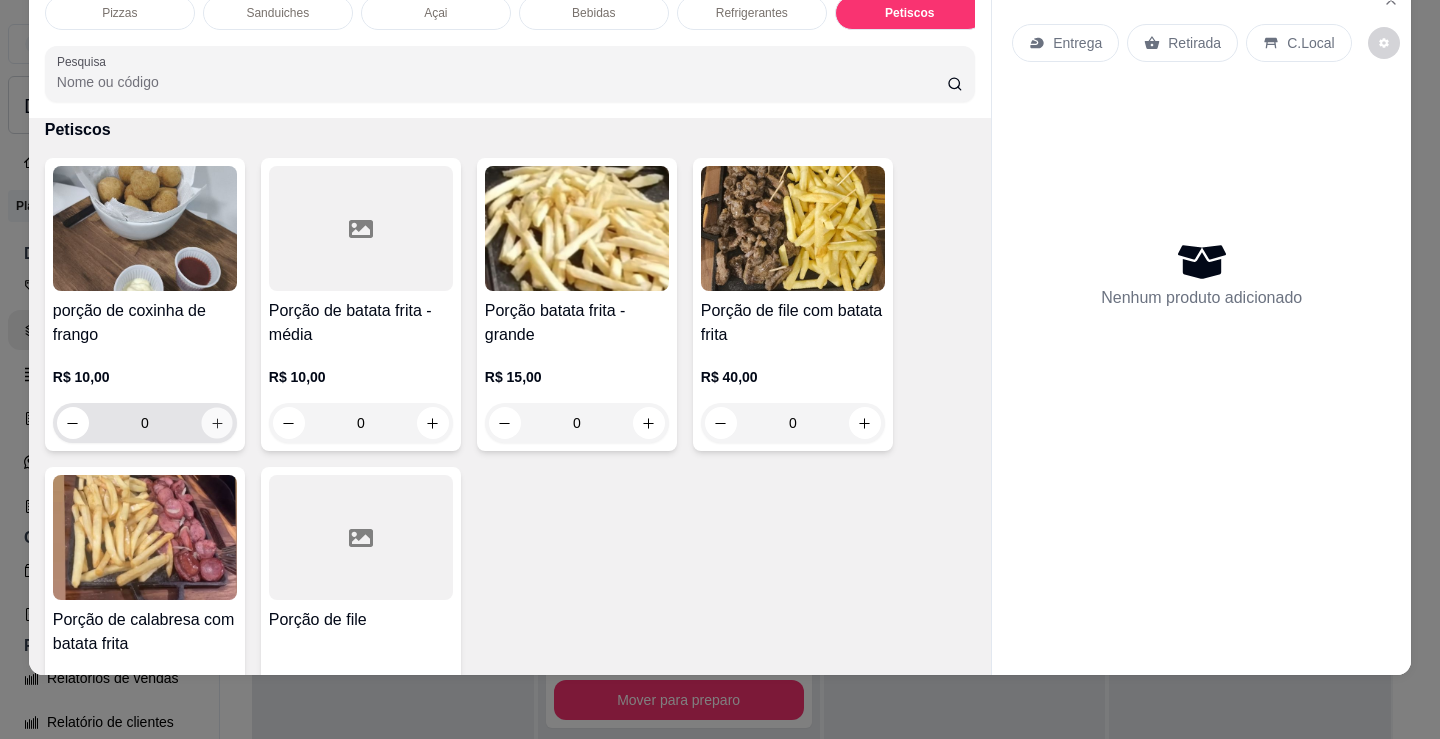 click 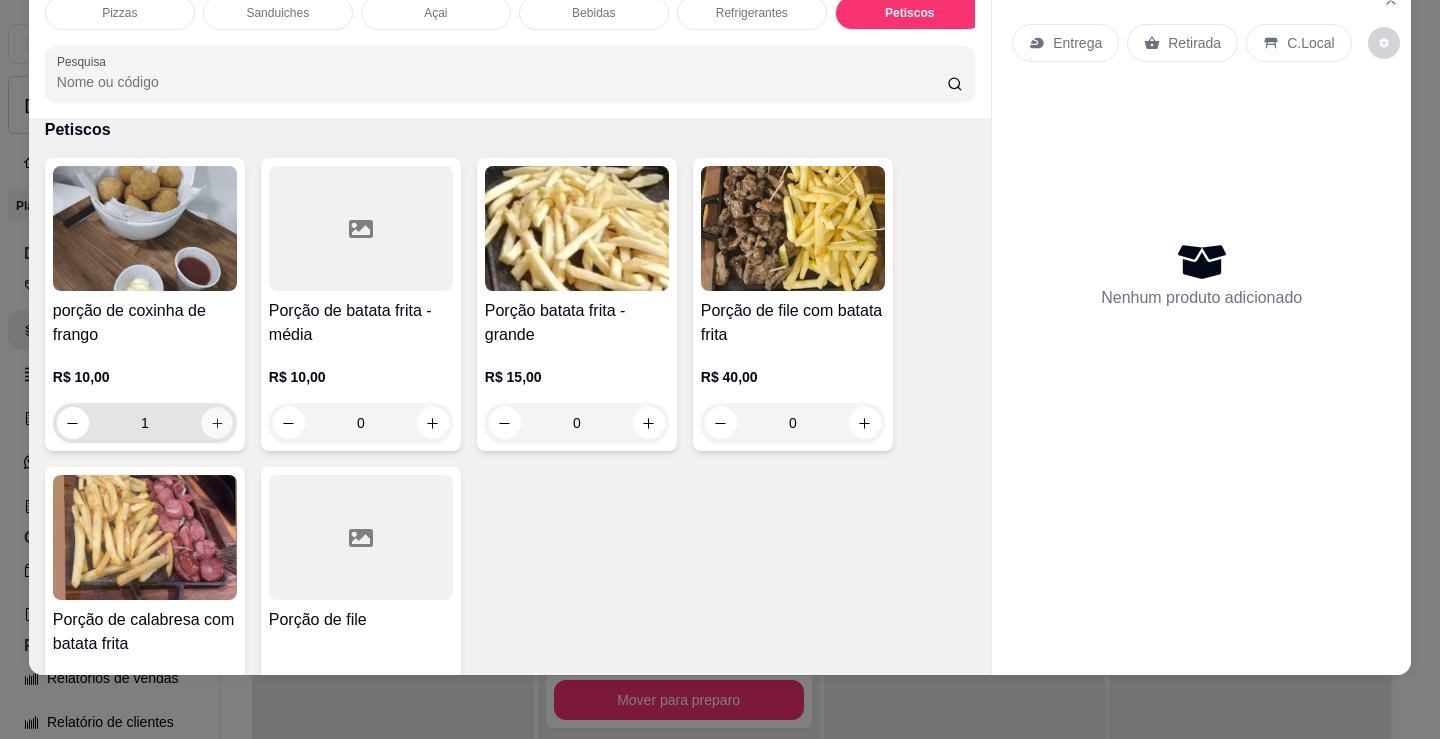 click 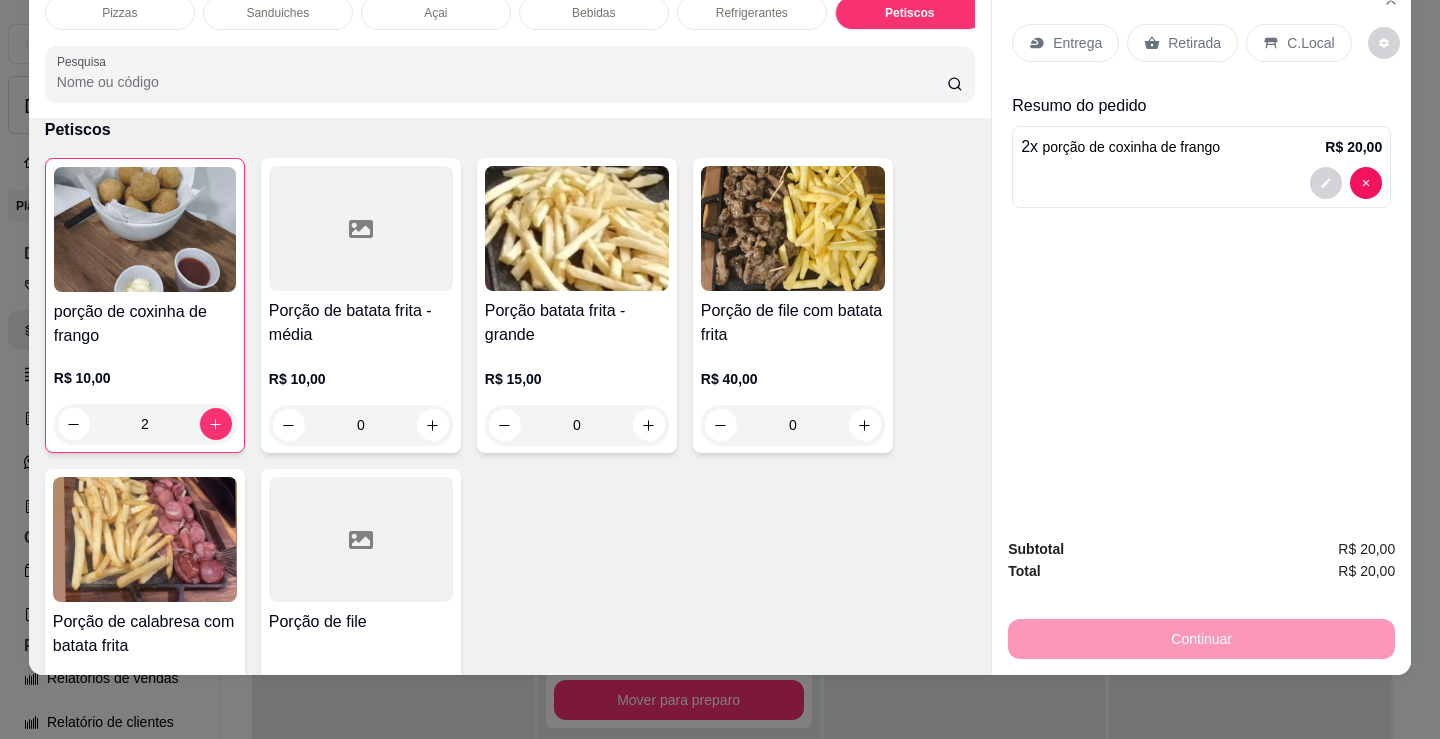 click on "Entrega" at bounding box center [1065, 43] 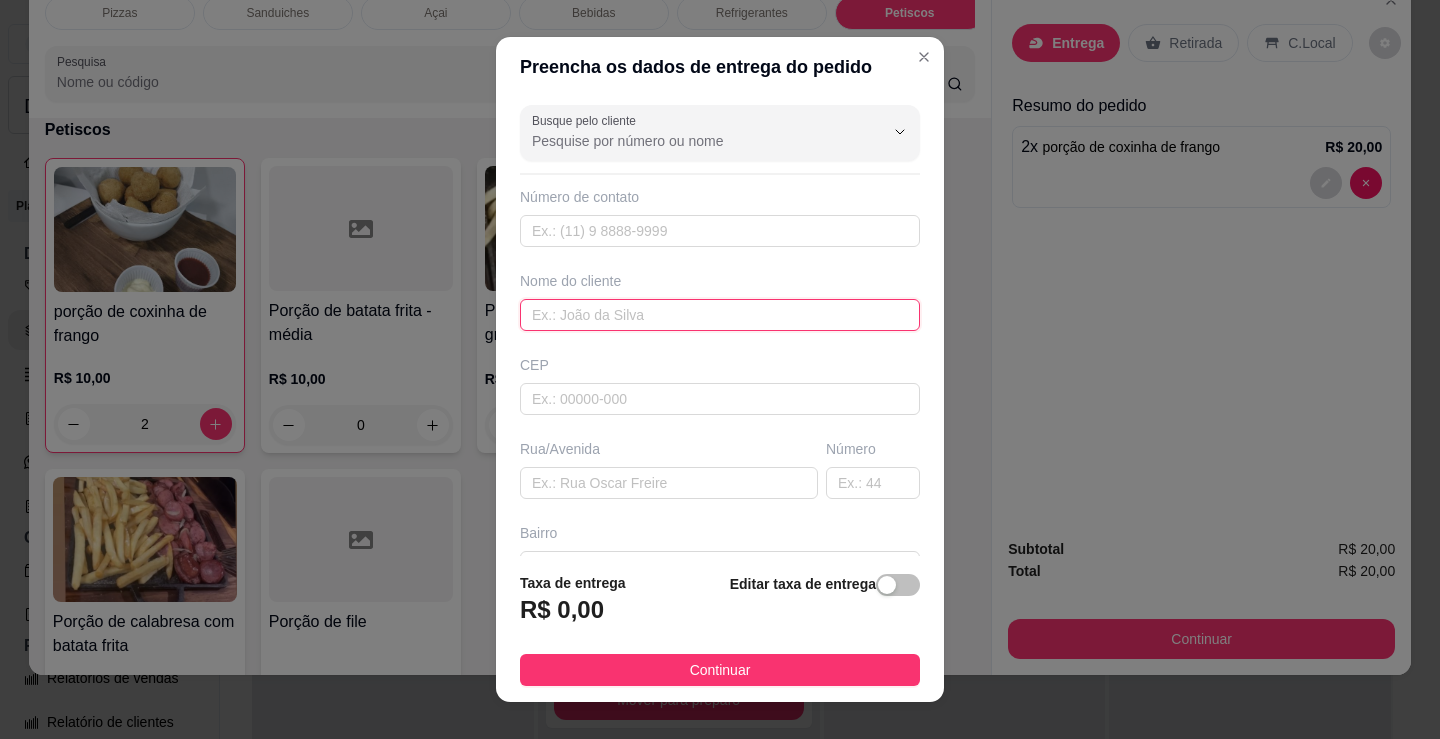 click at bounding box center (720, 315) 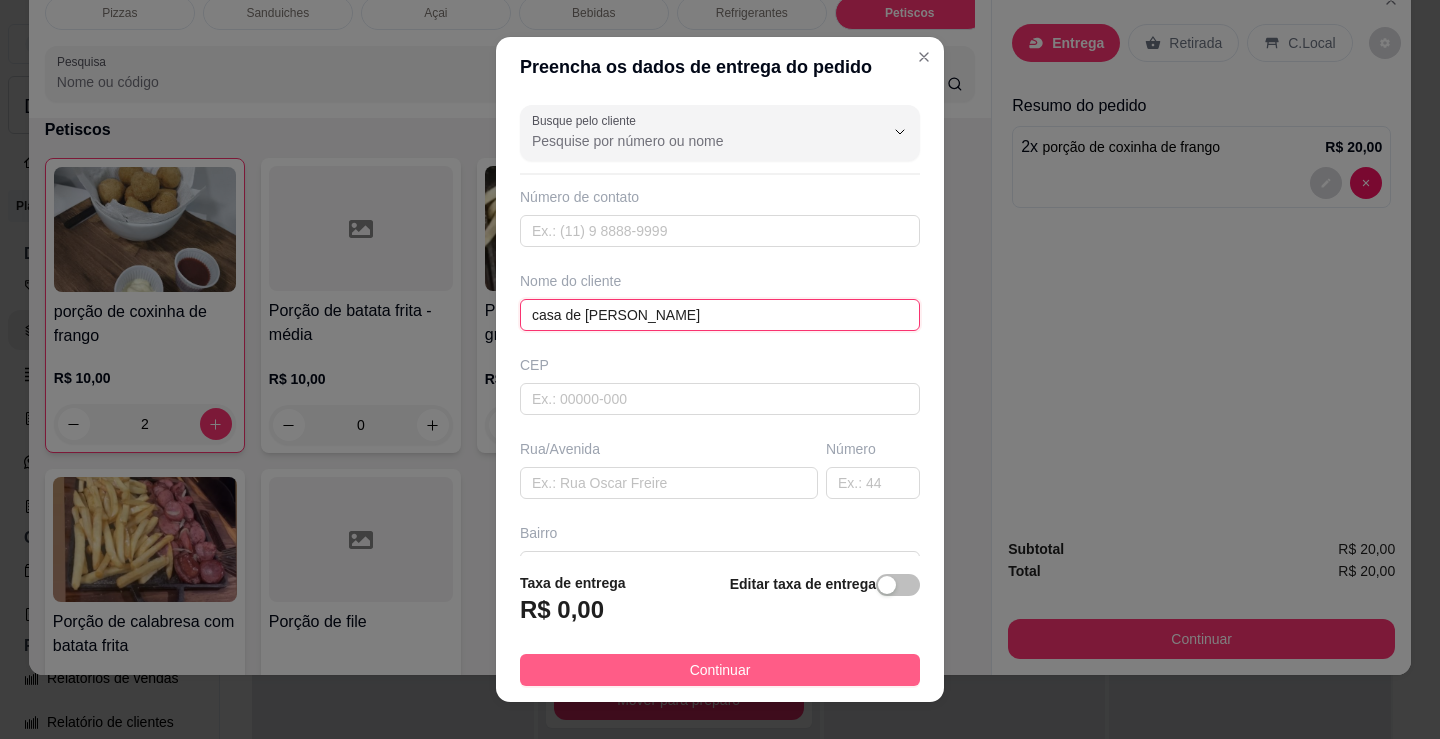 type on "casa de [PERSON_NAME]" 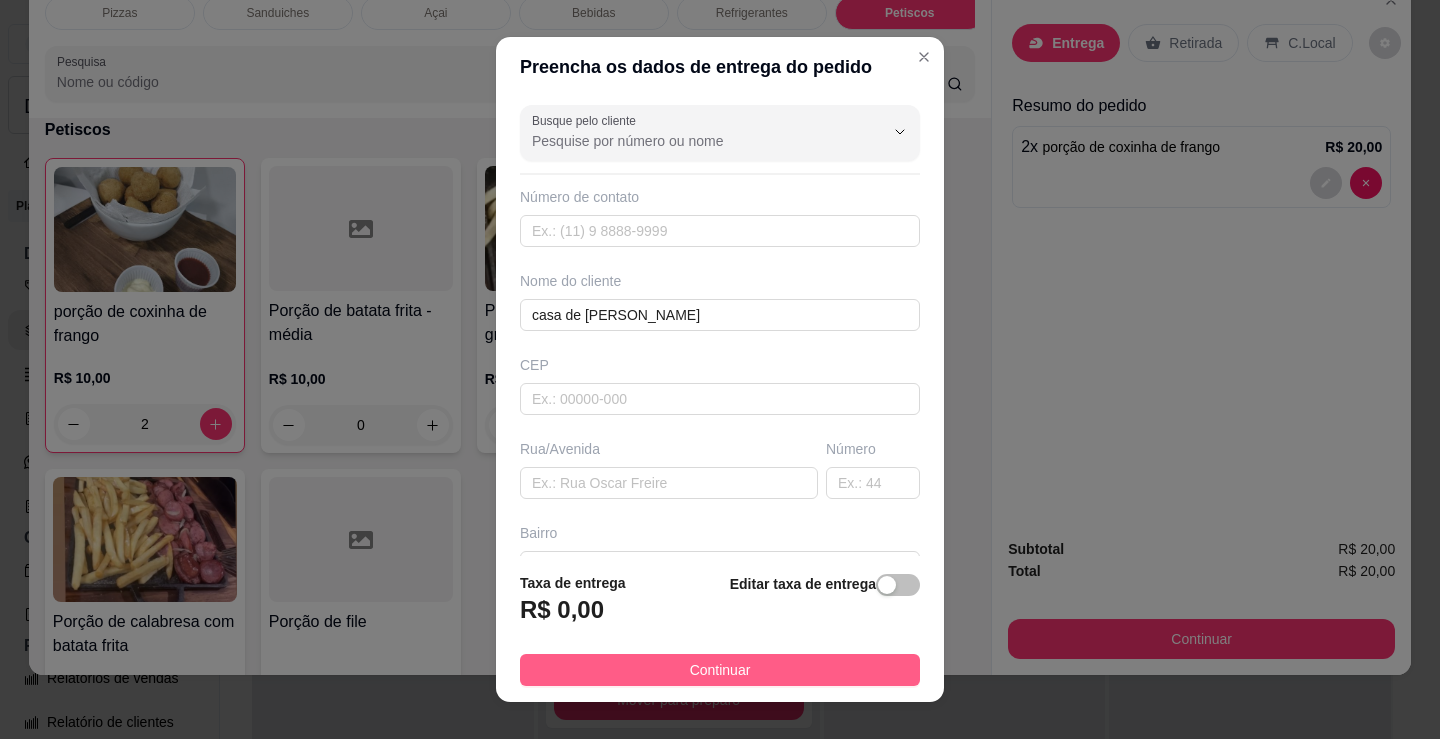 click on "Continuar" at bounding box center (720, 670) 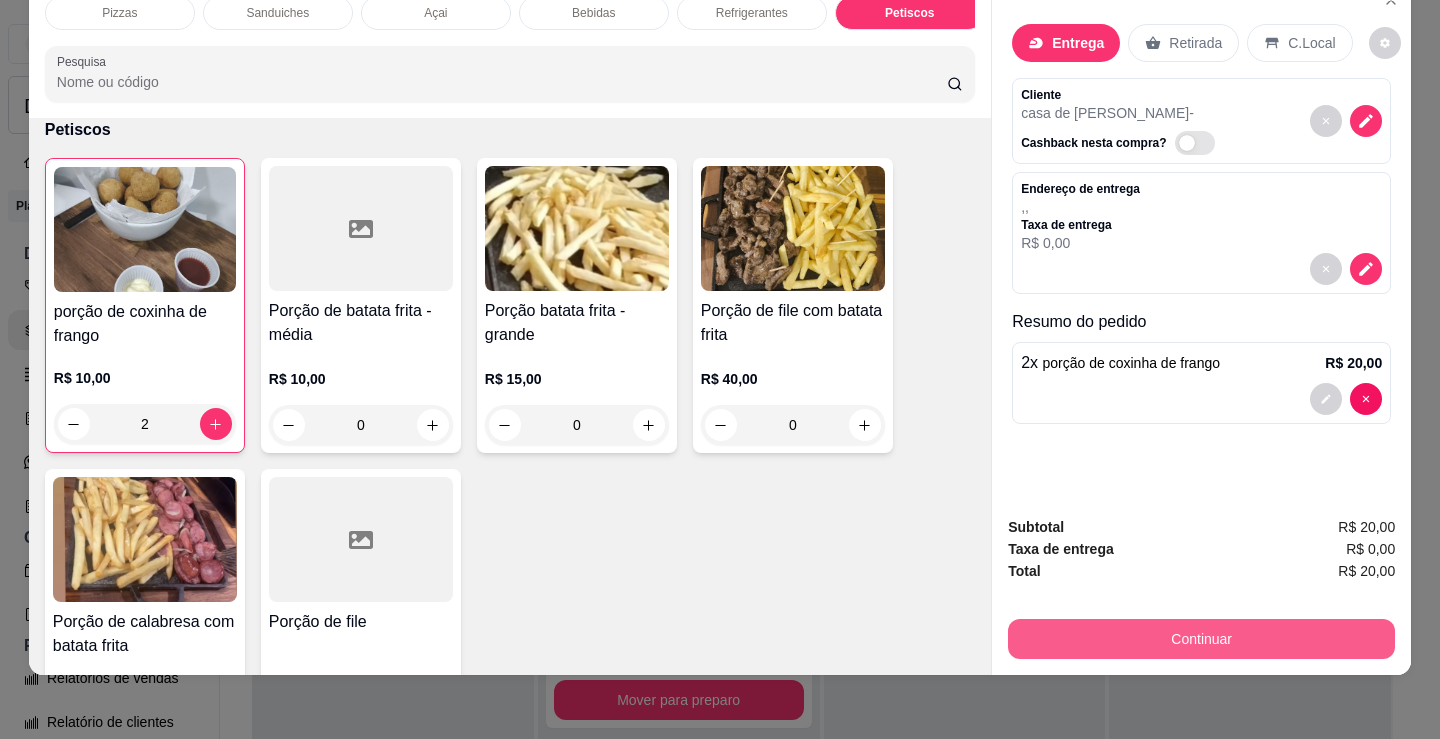 click on "Continuar" at bounding box center (1201, 639) 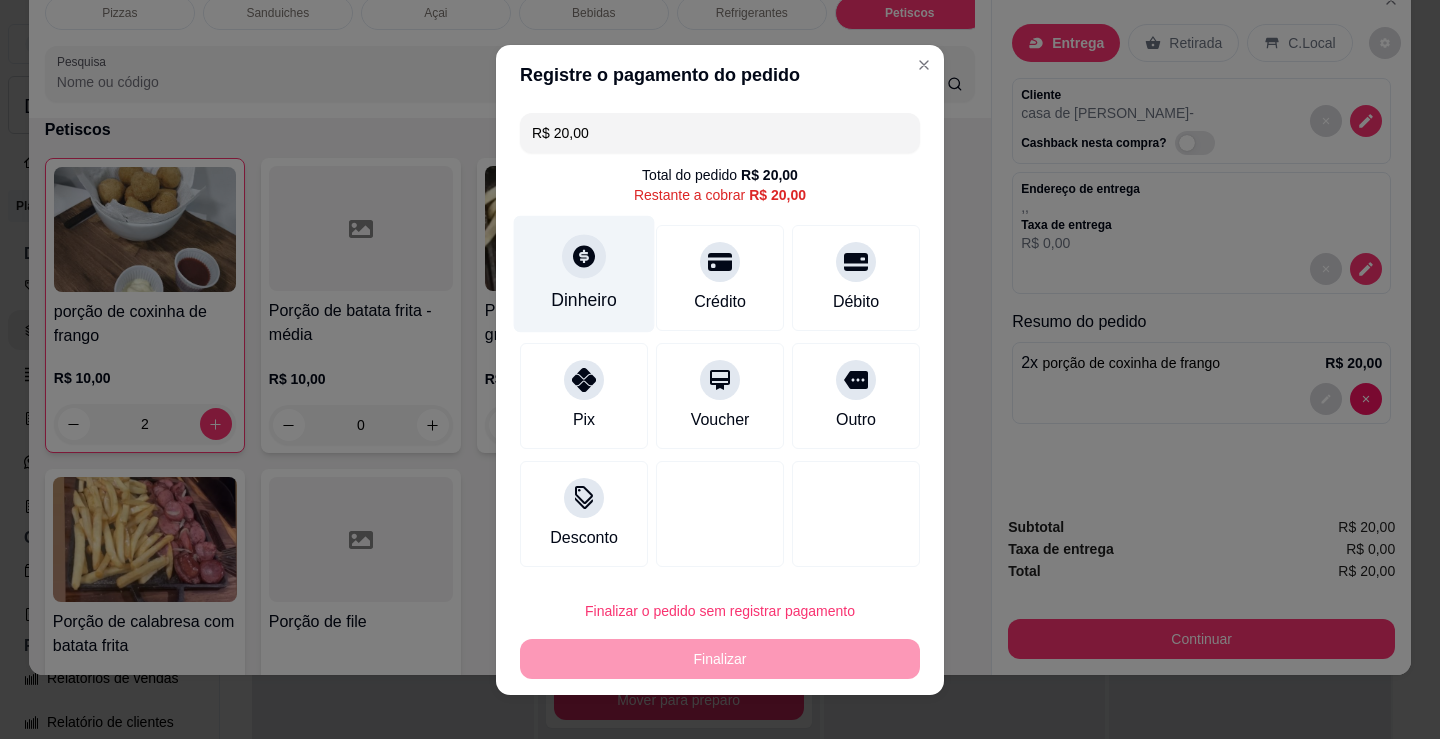 click at bounding box center (584, 256) 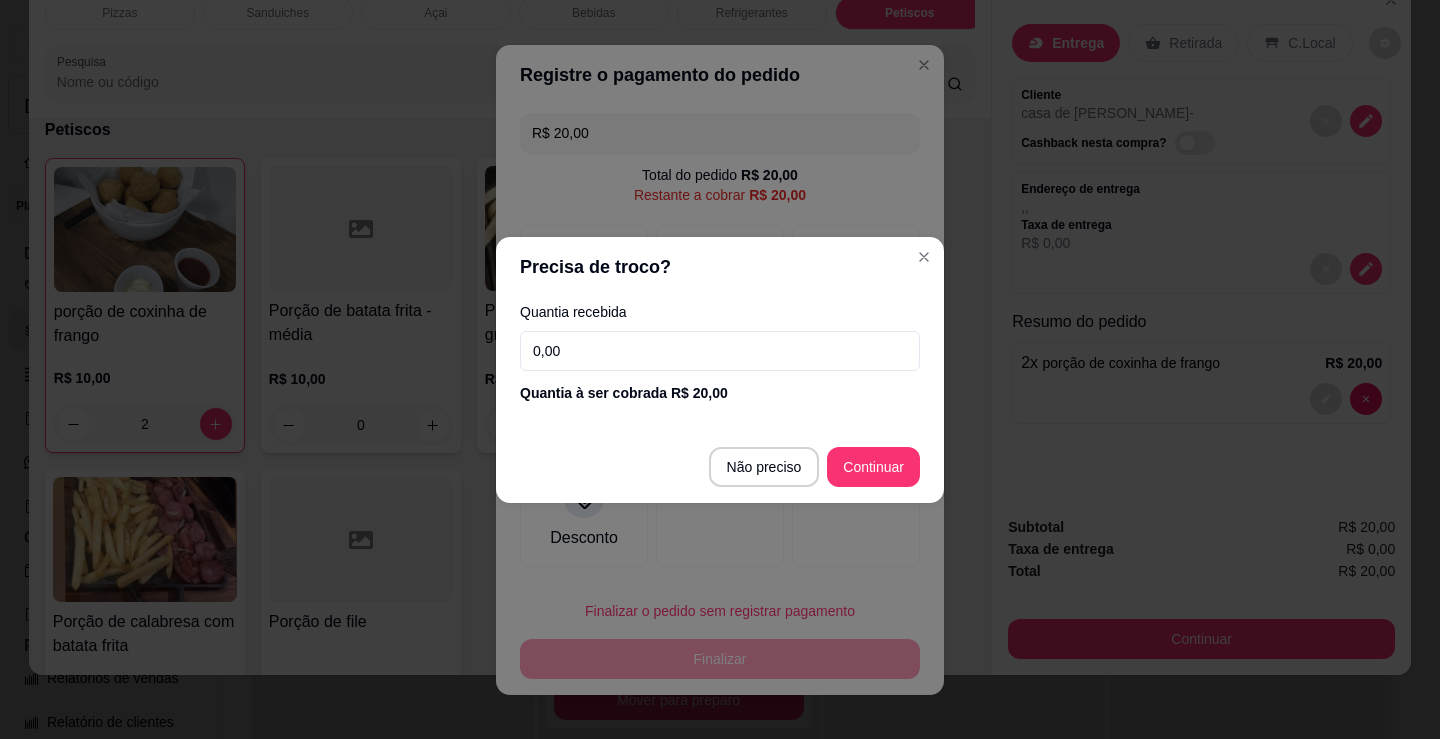 click on "0,00" at bounding box center (720, 351) 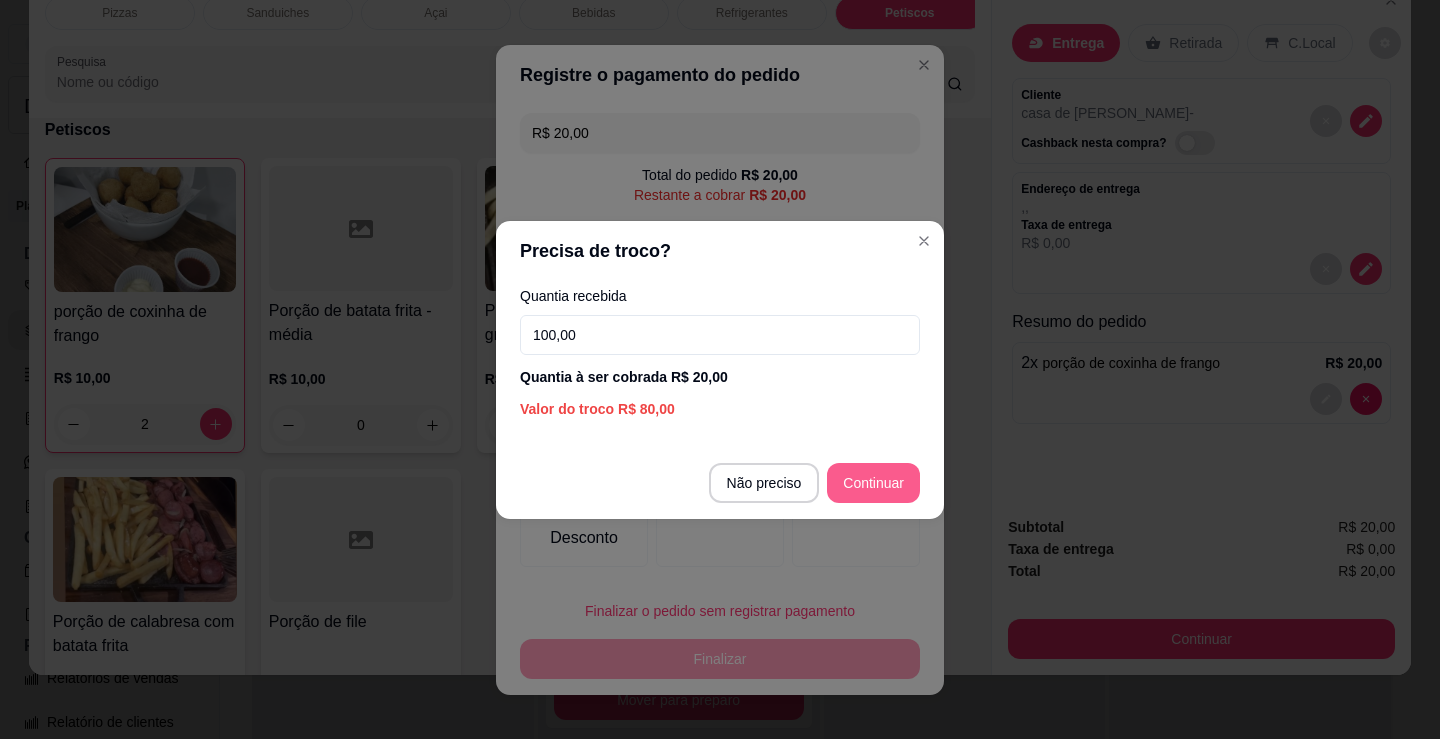 type on "100,00" 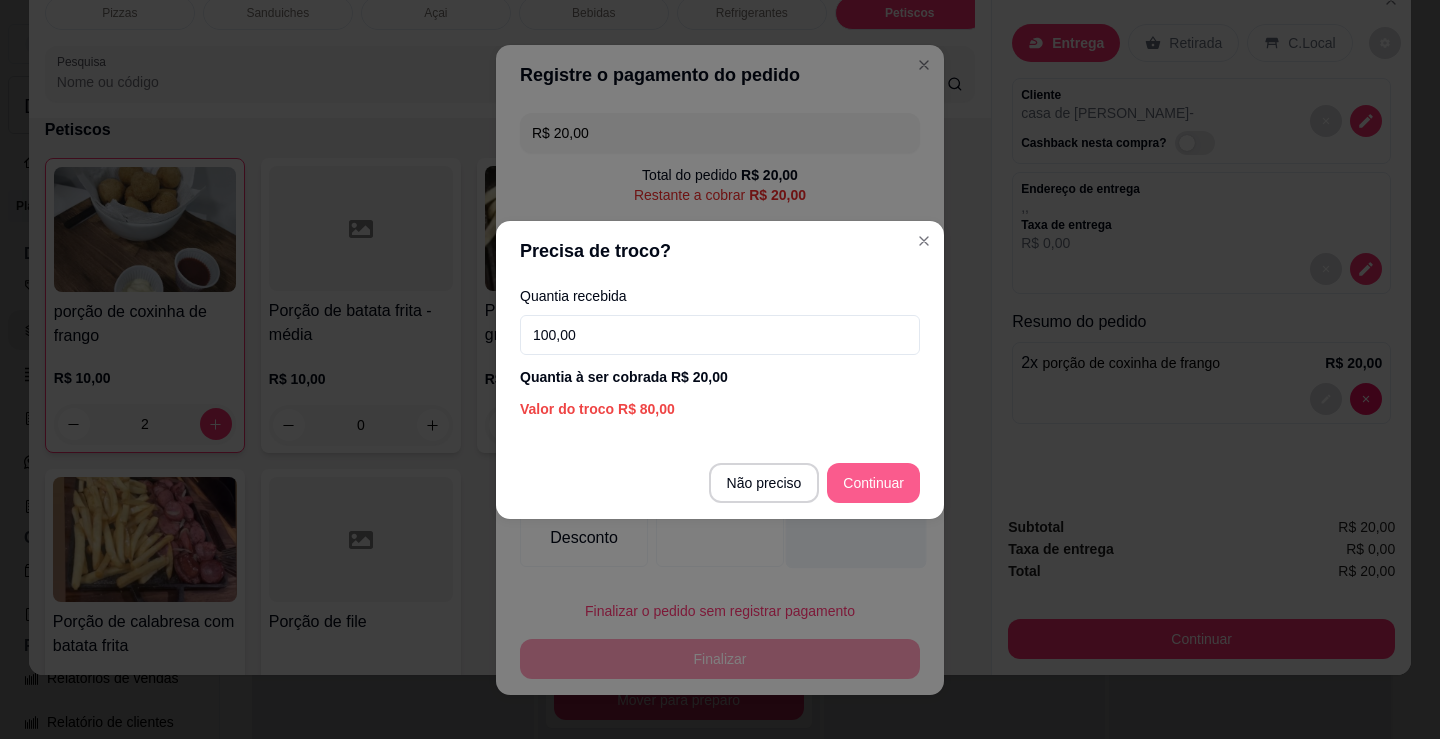 type on "R$ 0,00" 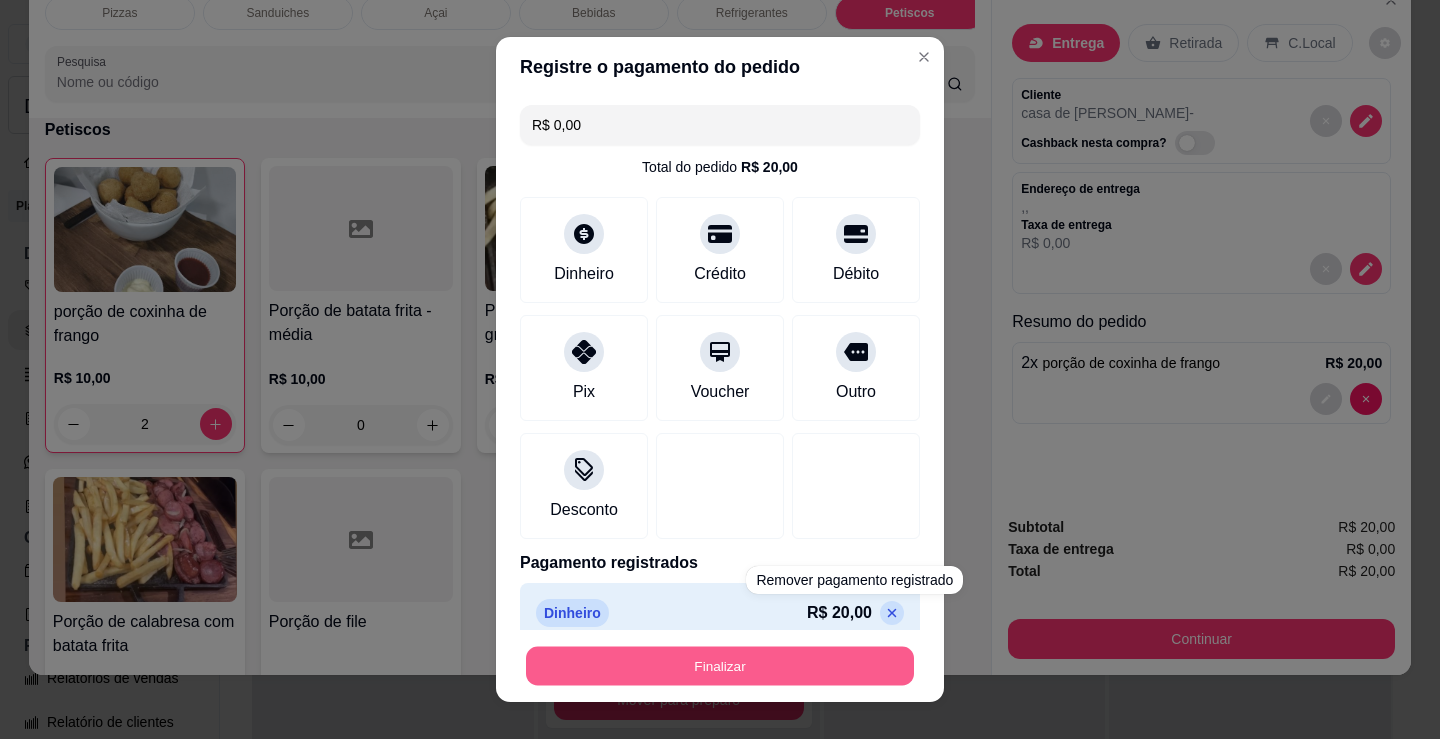 click on "Finalizar" at bounding box center [720, 666] 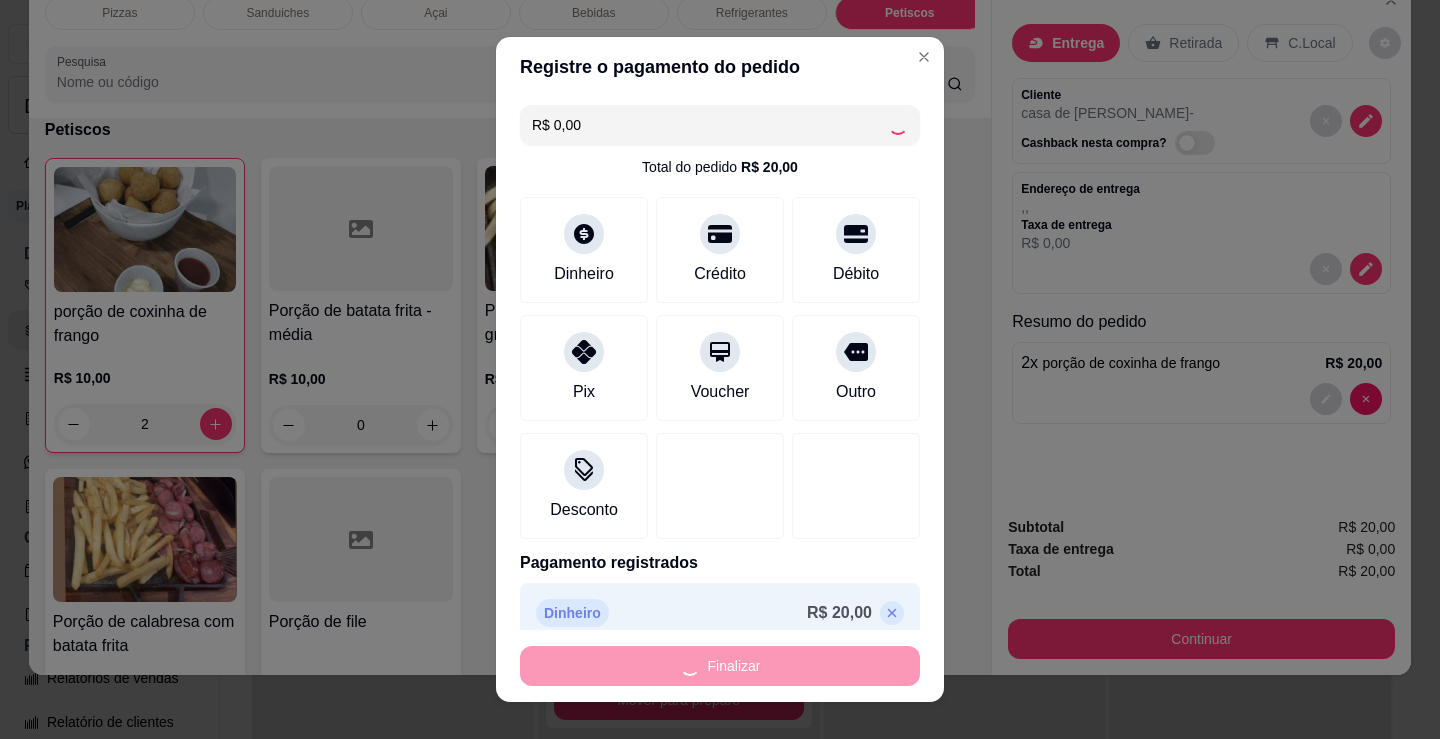 type on "0" 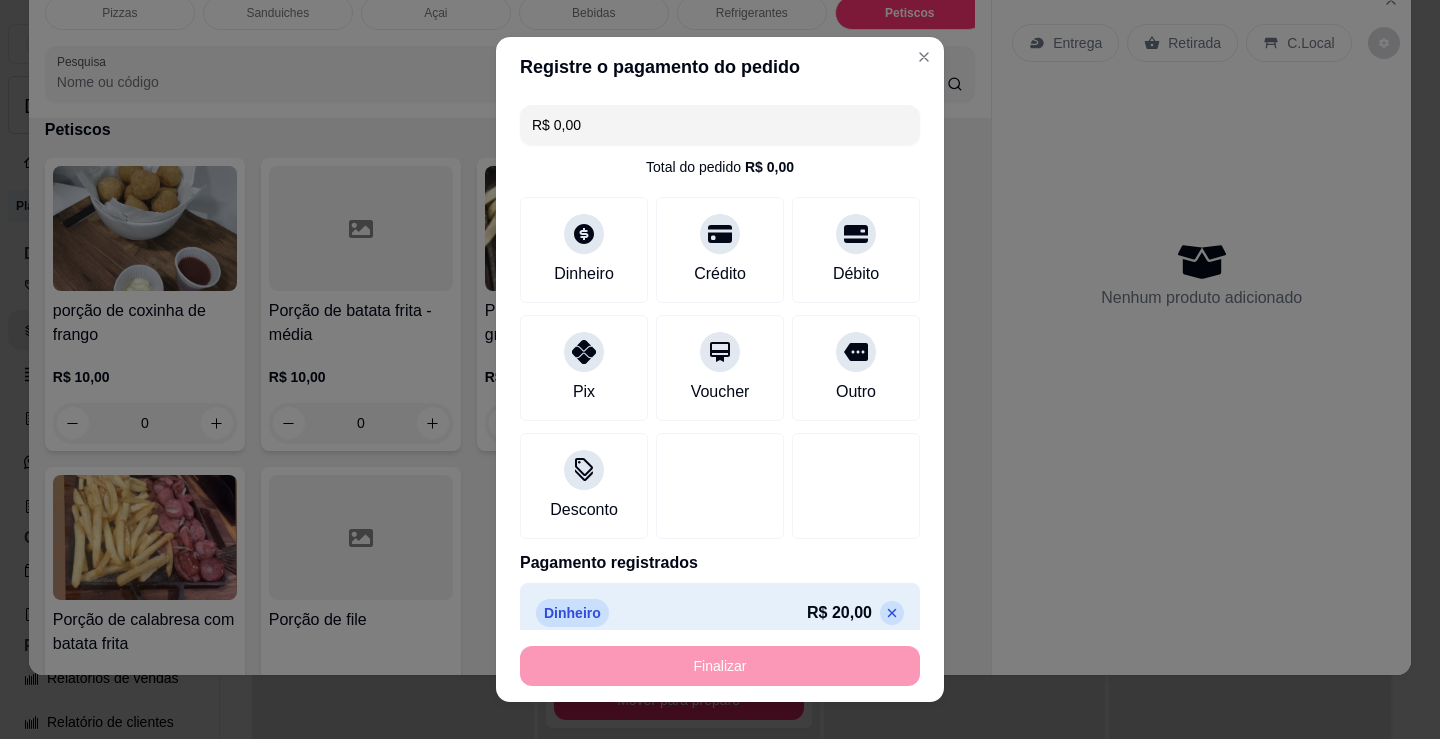 type on "-R$ 20,00" 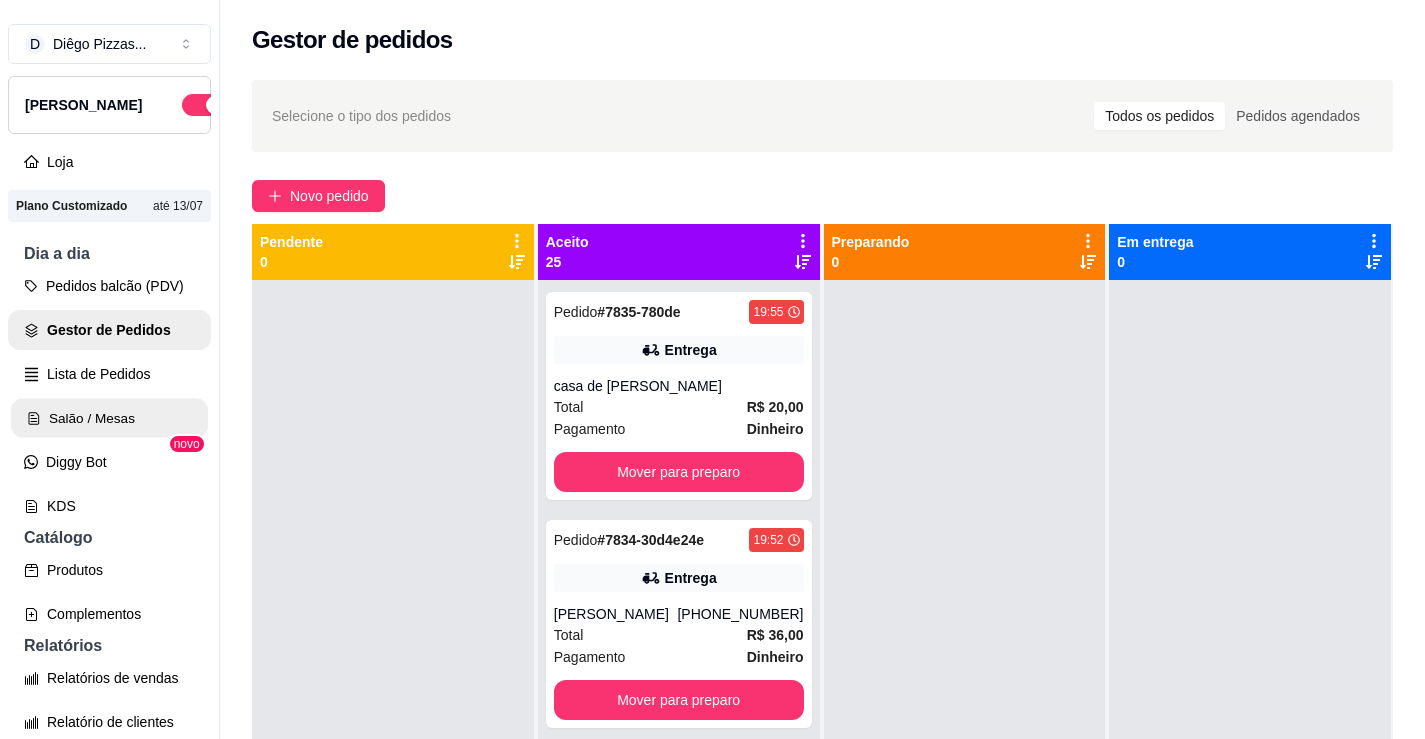 click on "Salão / Mesas" at bounding box center (109, 418) 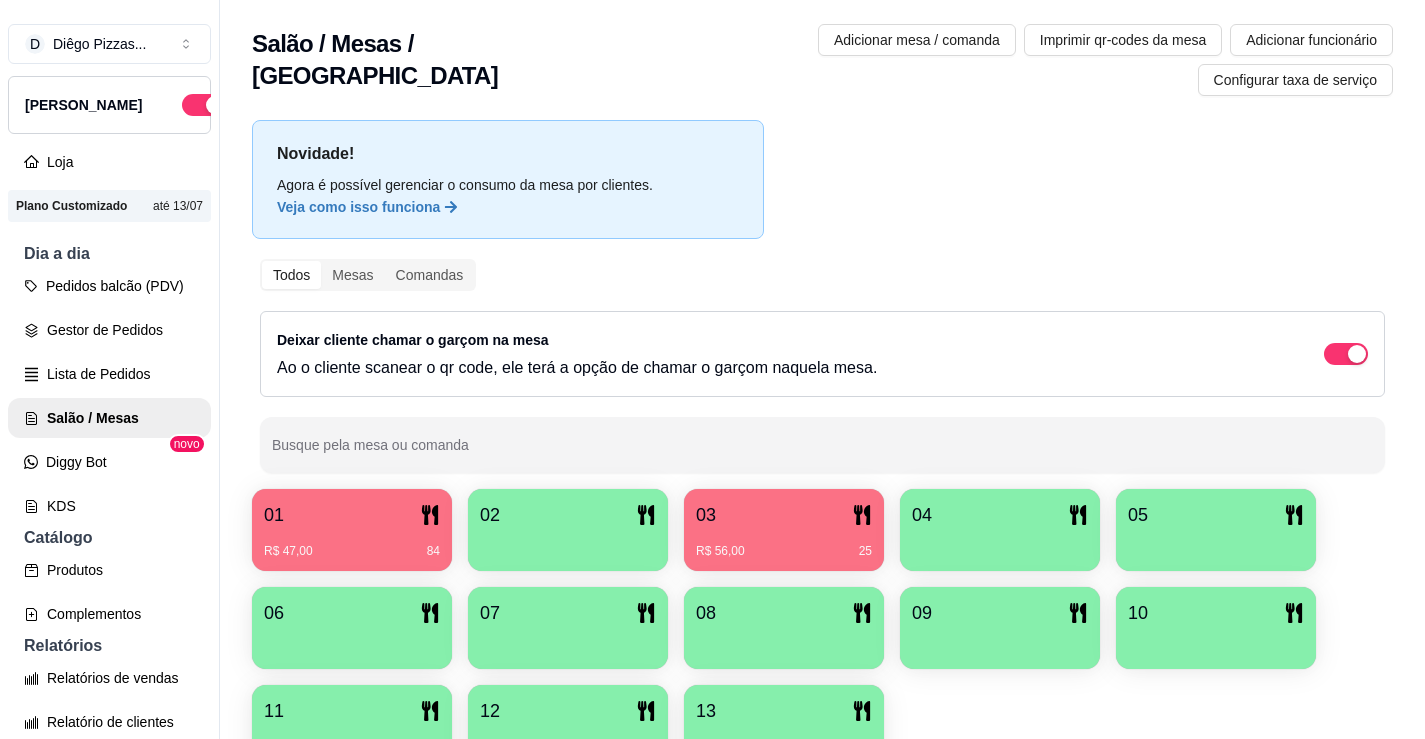 click on "01 R$ 47,00 84" at bounding box center [352, 530] 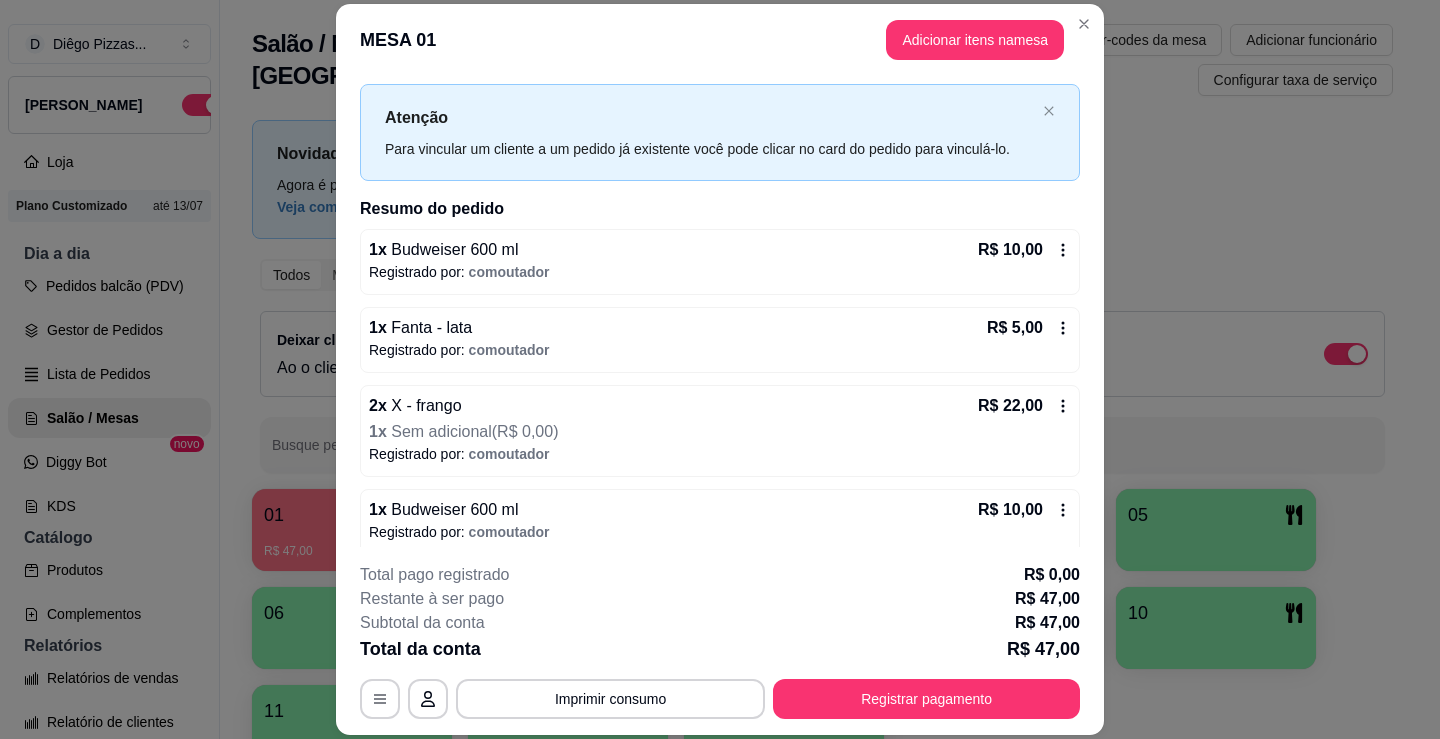 scroll, scrollTop: 51, scrollLeft: 0, axis: vertical 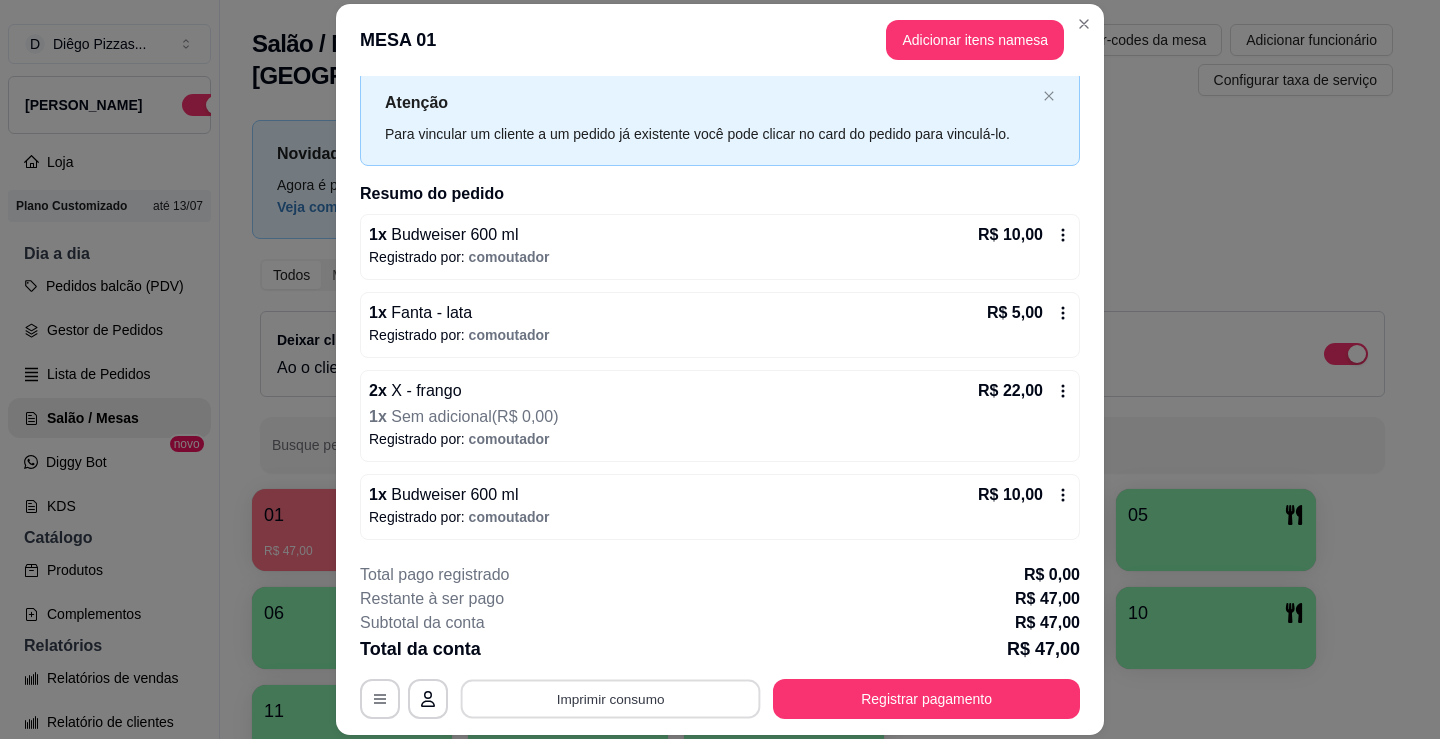 click on "Imprimir consumo" at bounding box center [611, 699] 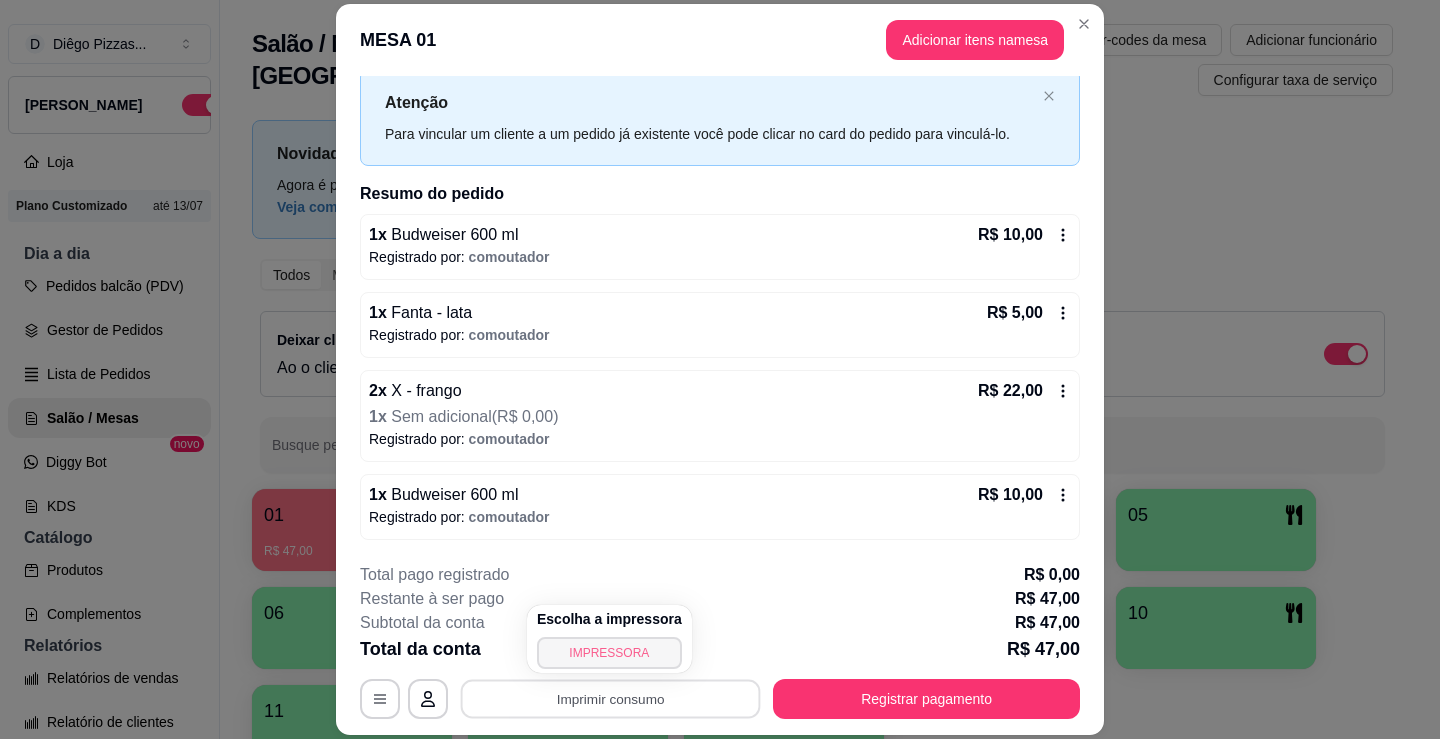 click on "IMPRESSORA" at bounding box center [609, 653] 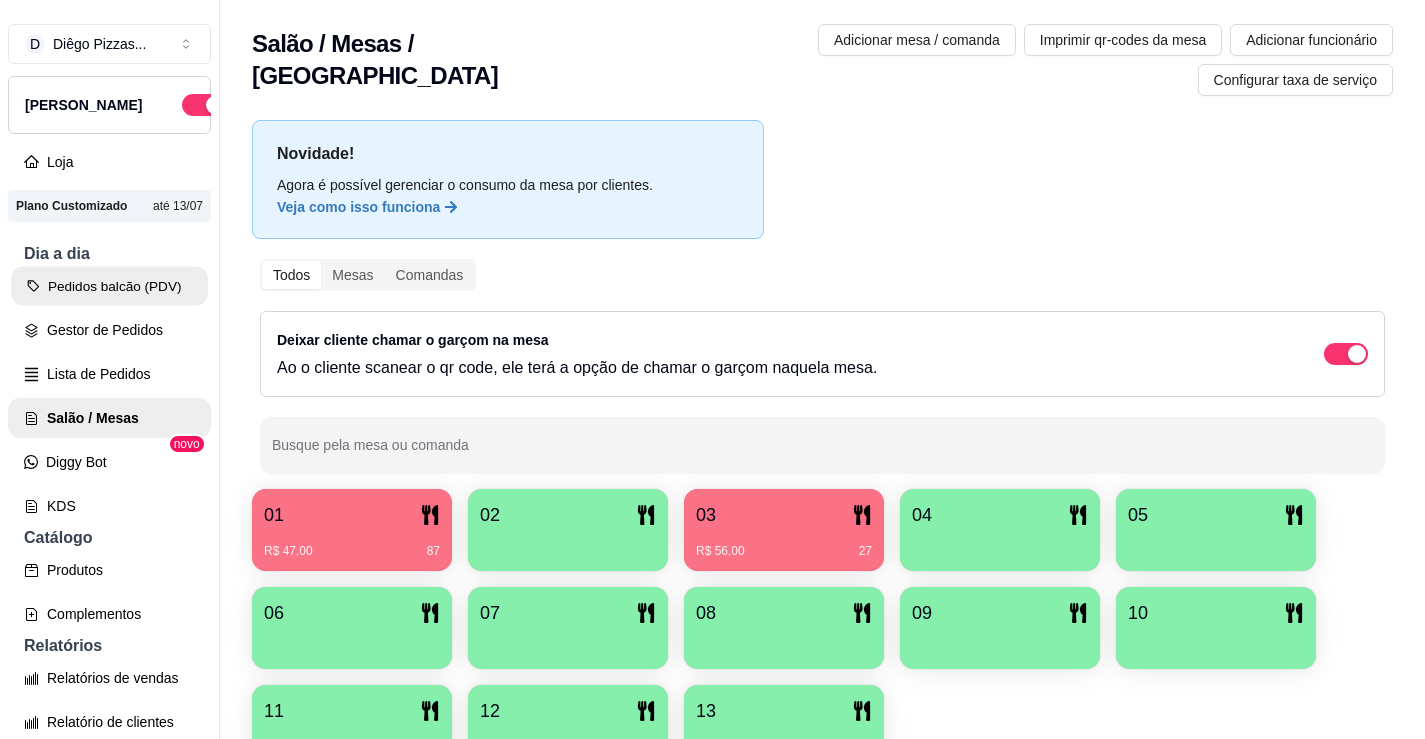 click on "Pedidos balcão (PDV)" at bounding box center [109, 286] 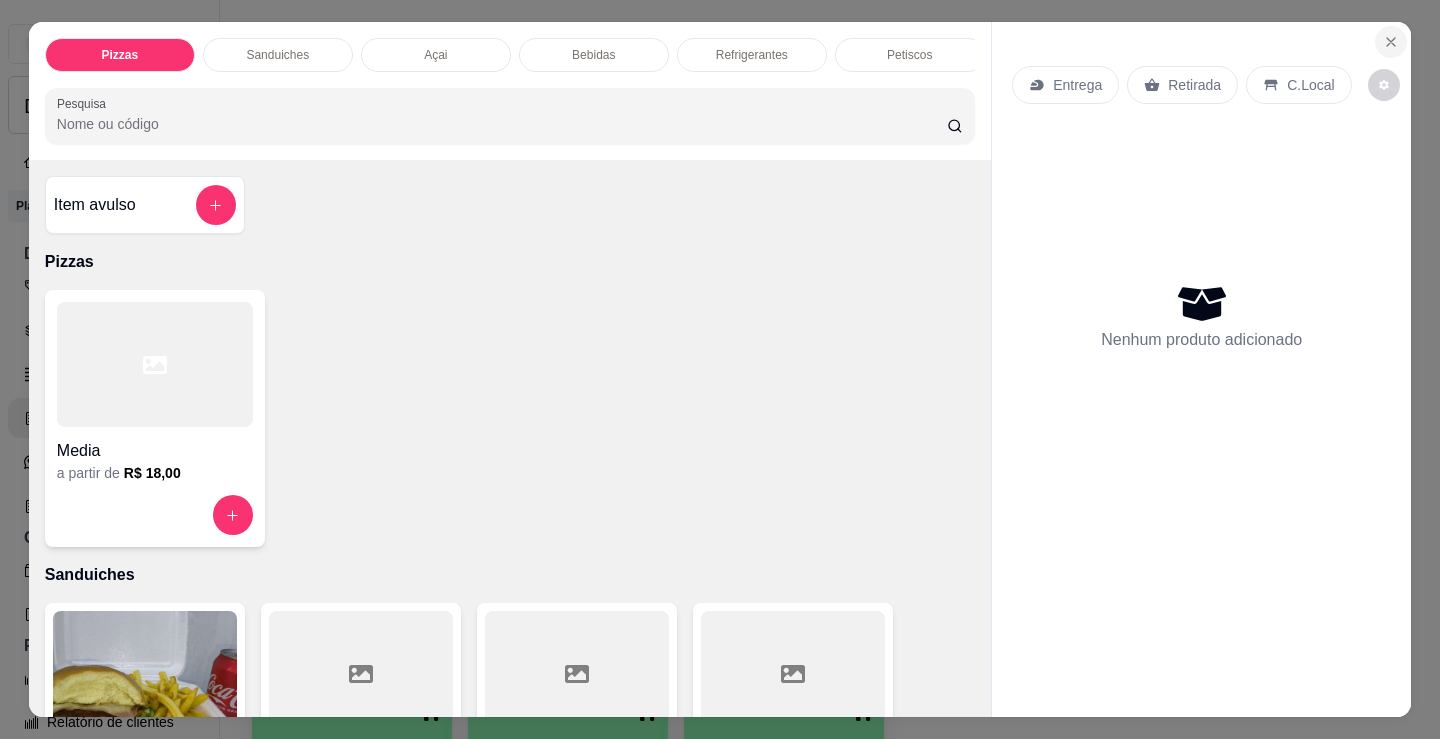 click 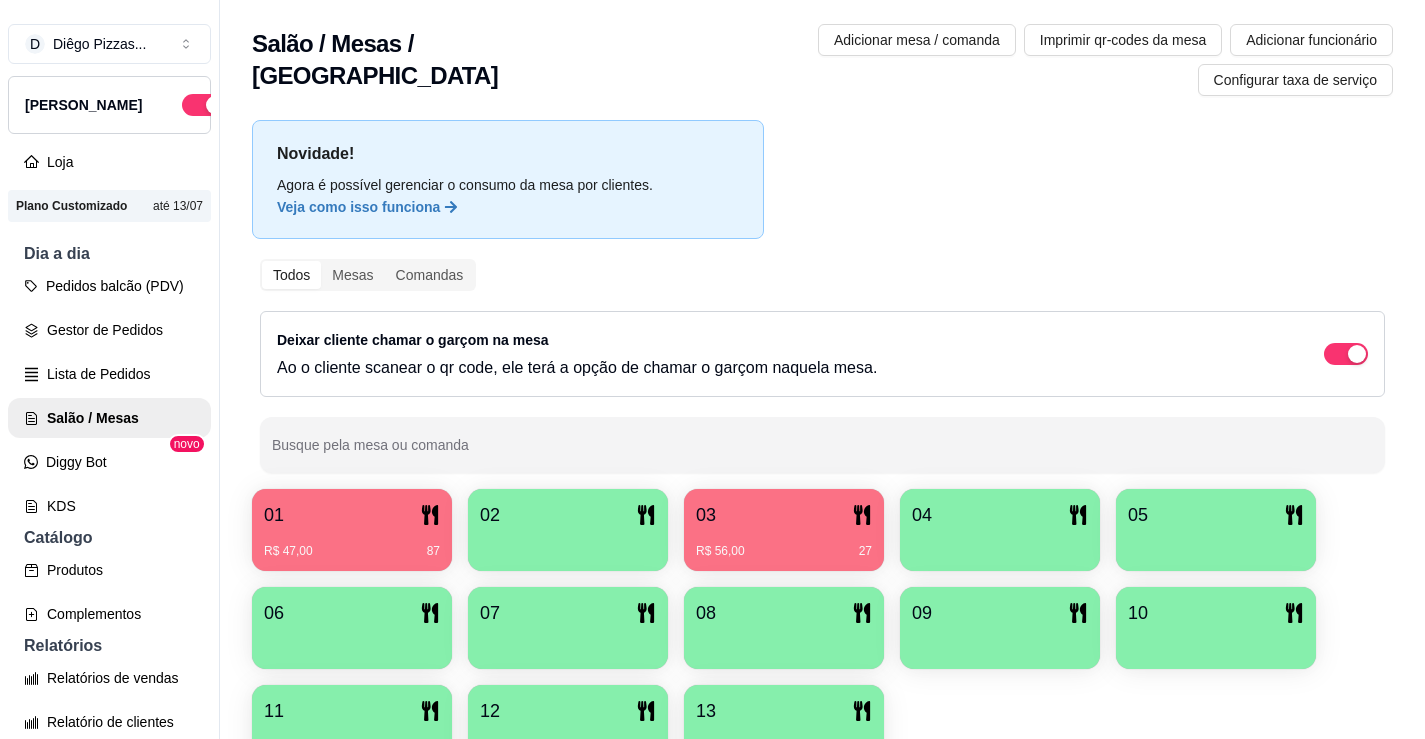 click on "01" at bounding box center [352, 515] 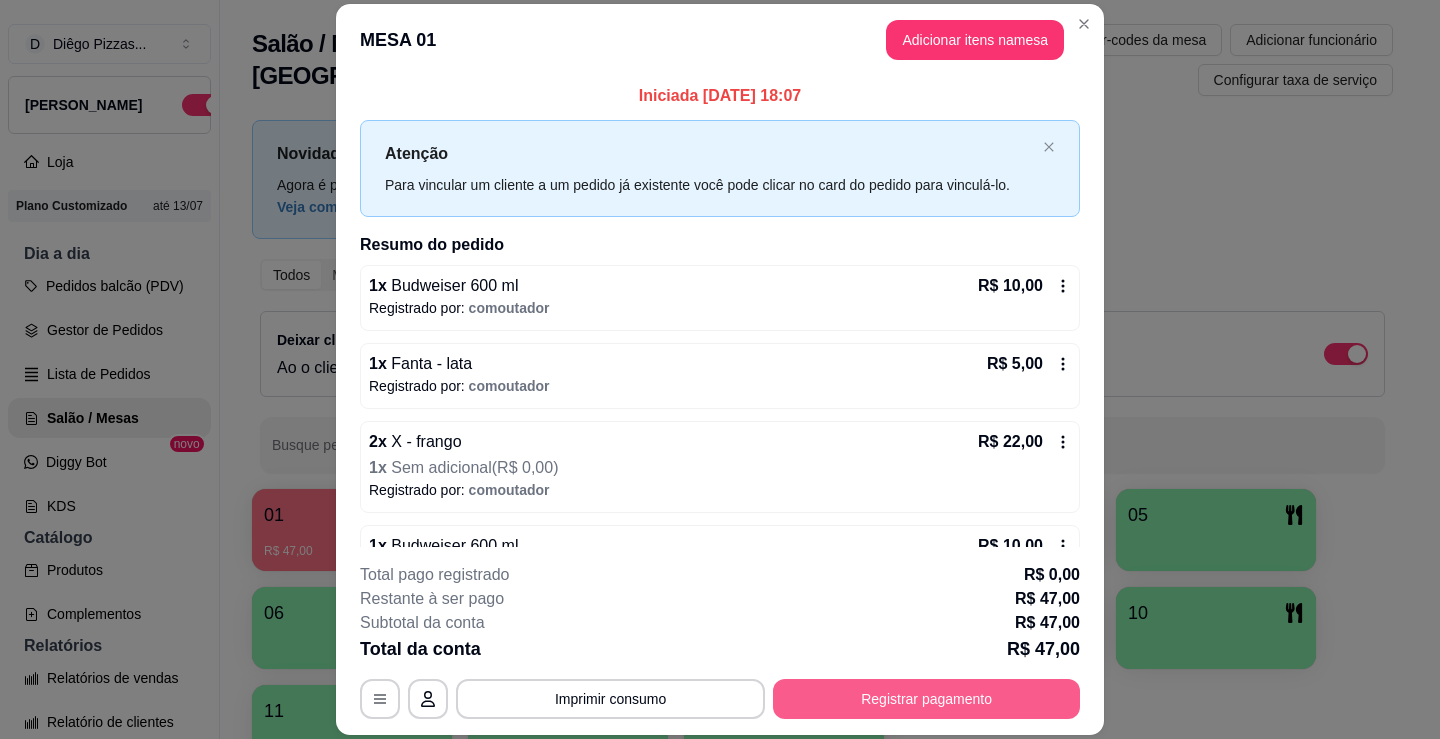 click on "Registrar pagamento" at bounding box center [926, 699] 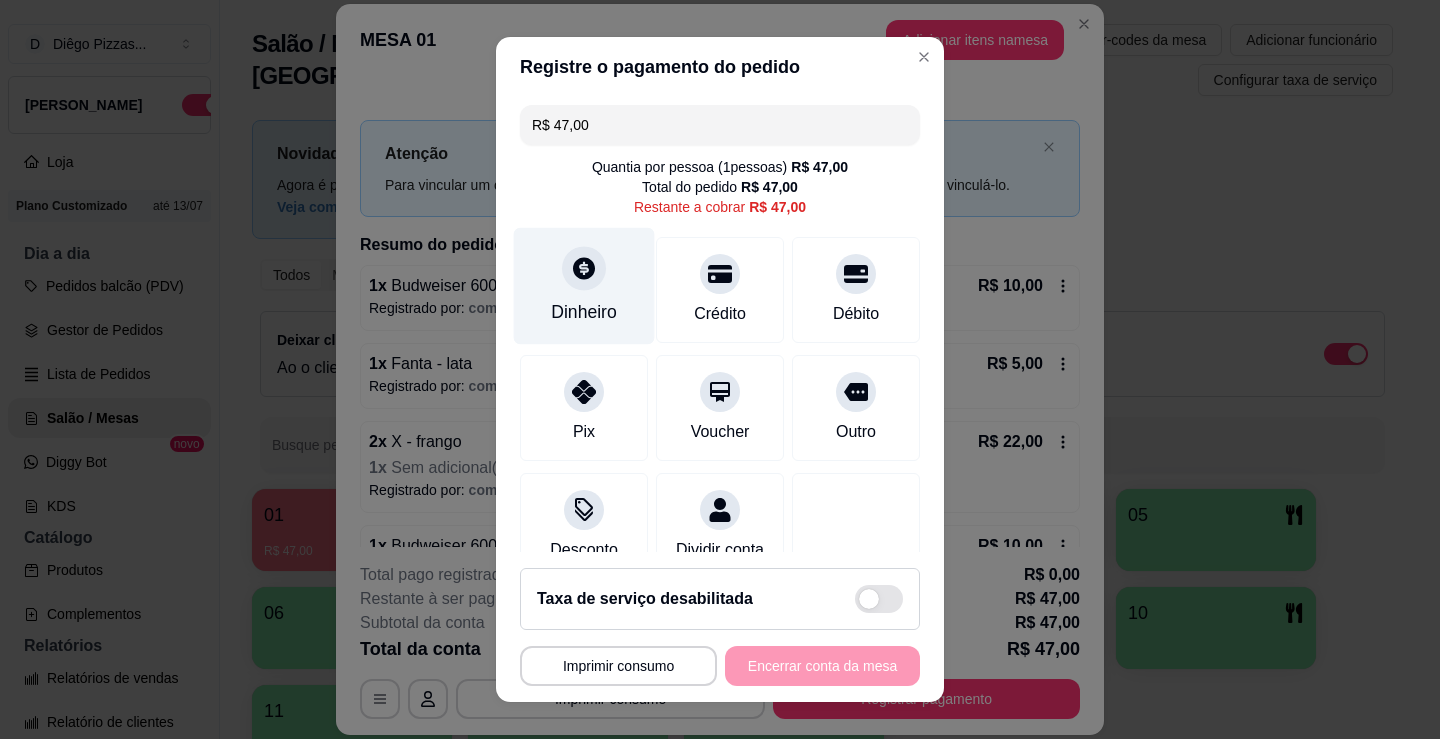 click on "Dinheiro" at bounding box center [584, 286] 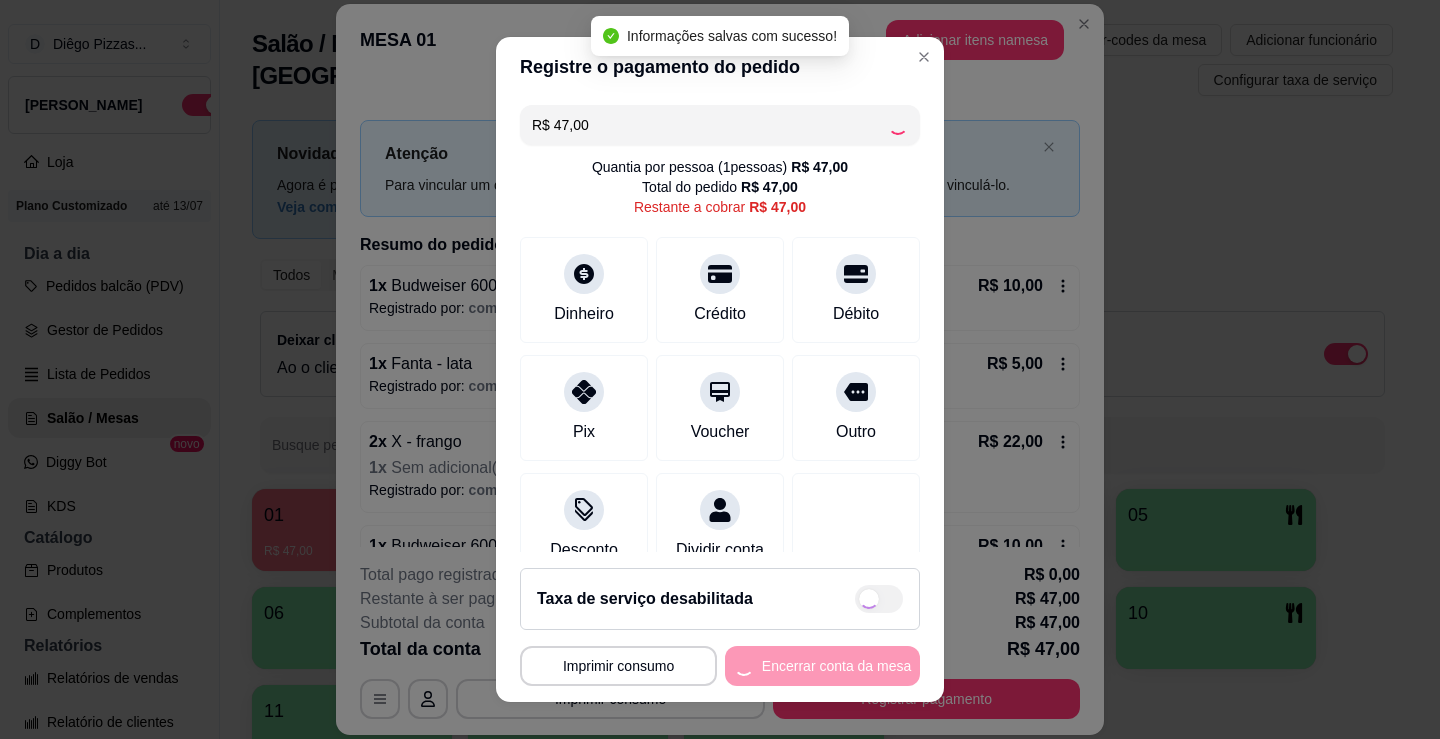 type on "R$ 0,00" 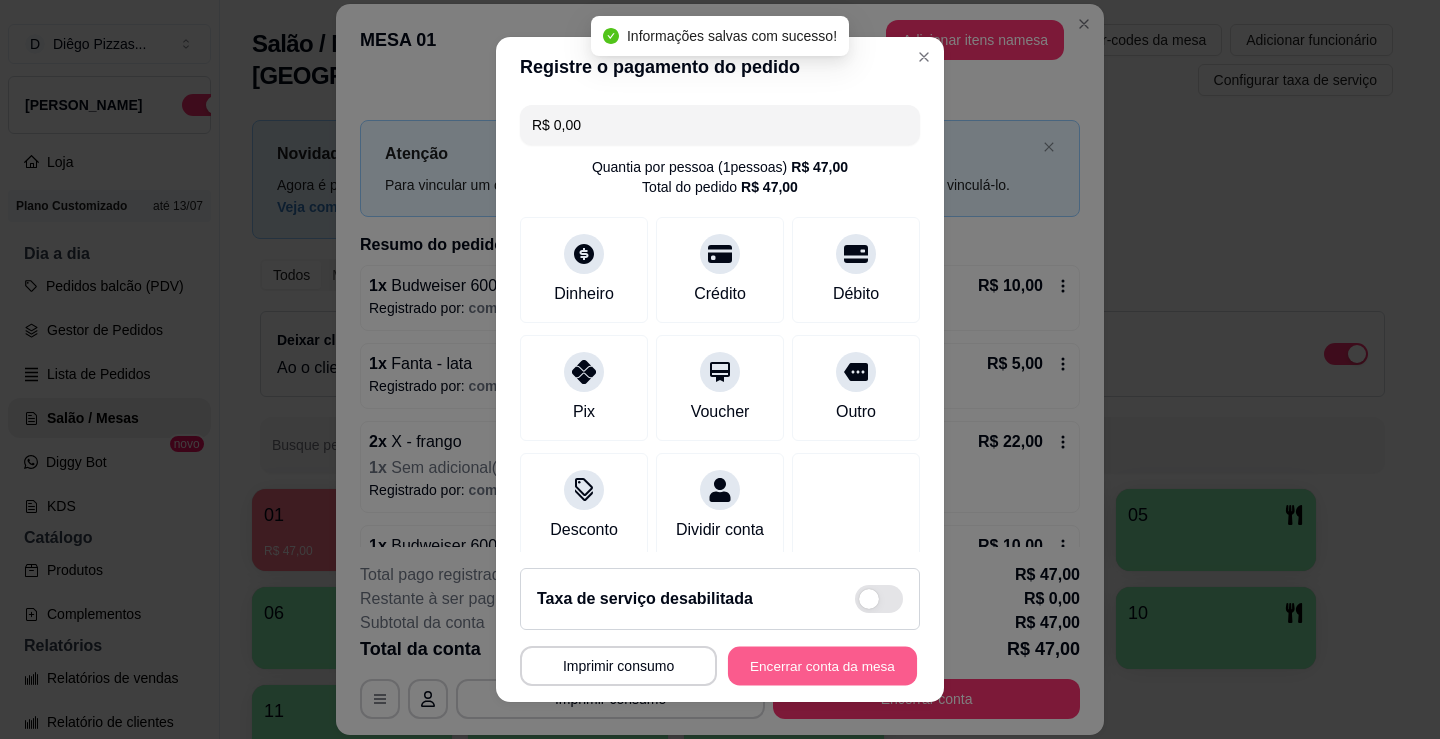 click on "Encerrar conta da mesa" at bounding box center [822, 666] 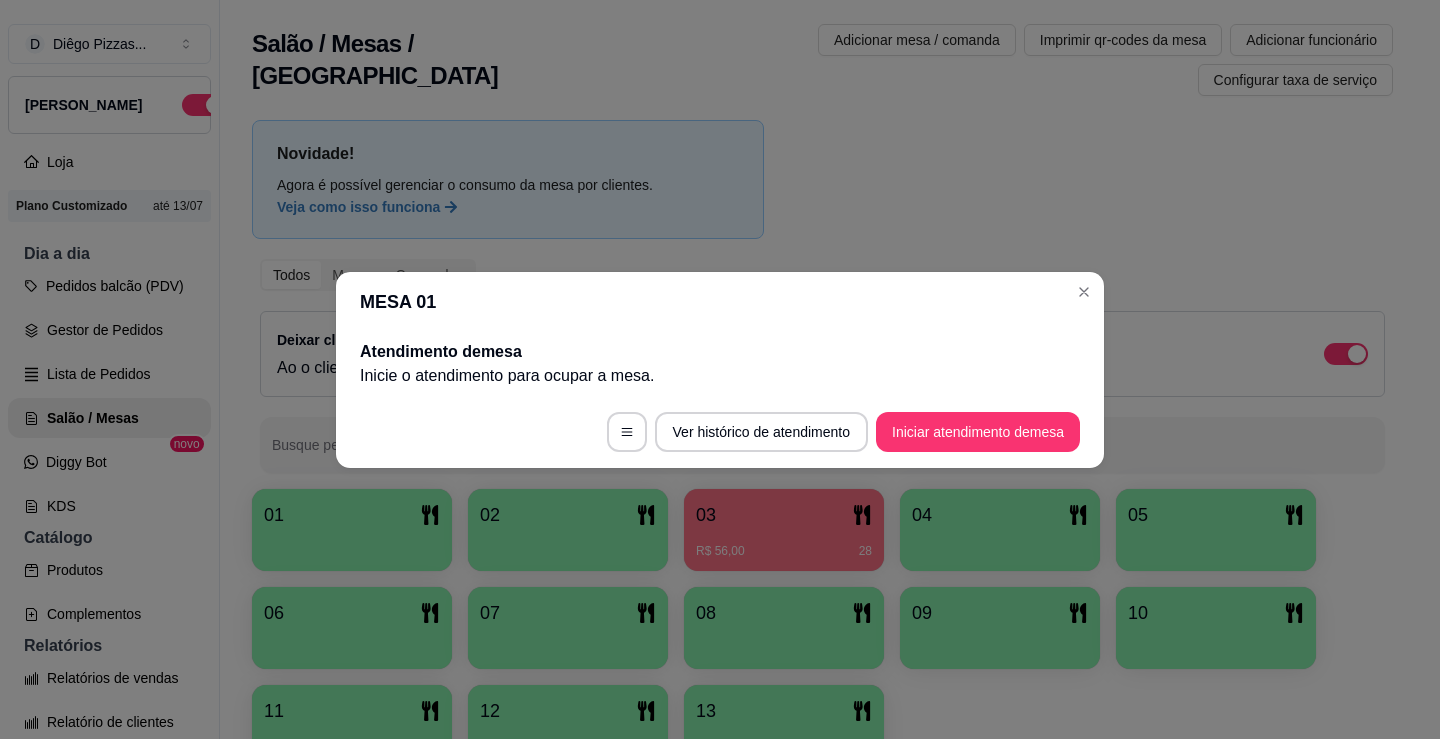 click on "Ver histórico de atendimento Iniciar atendimento de  mesa" at bounding box center [720, 432] 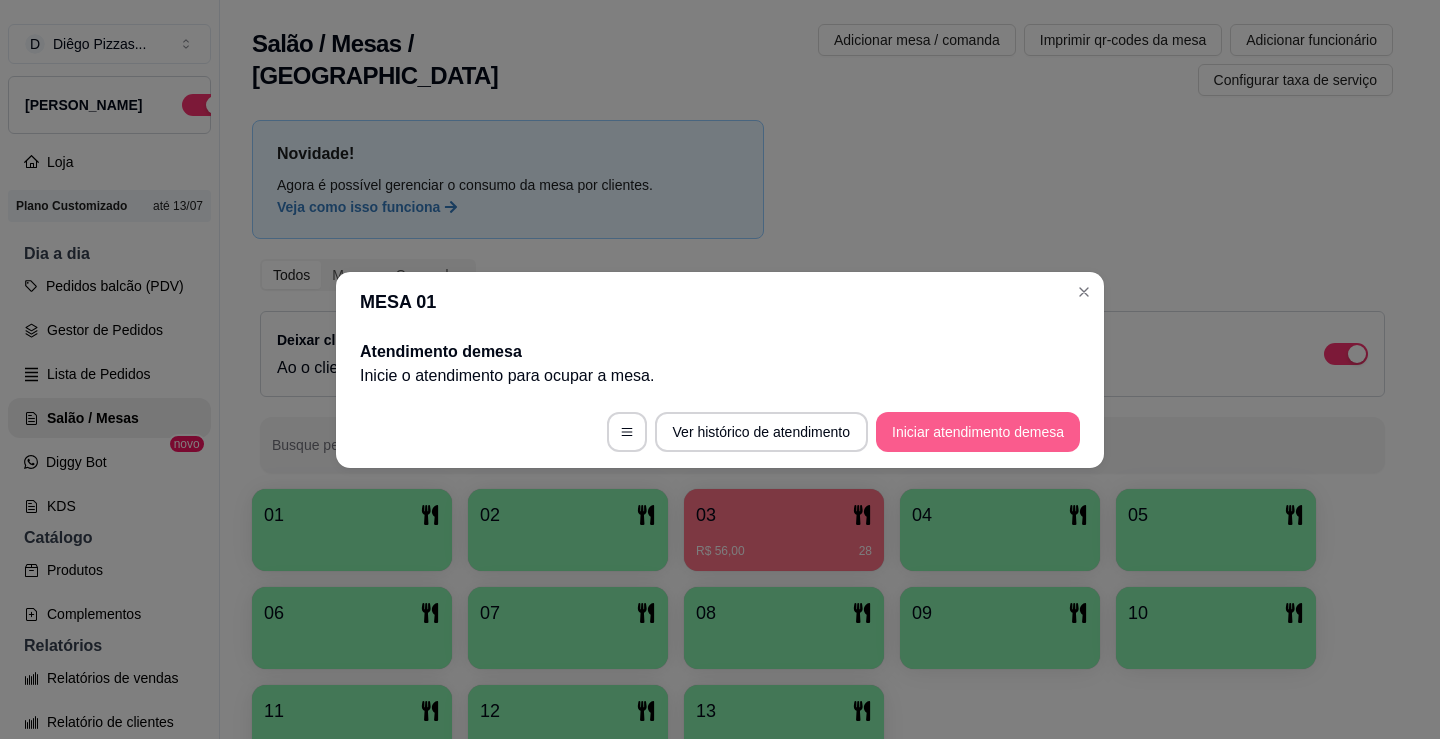 click on "Iniciar atendimento de  mesa" at bounding box center [978, 432] 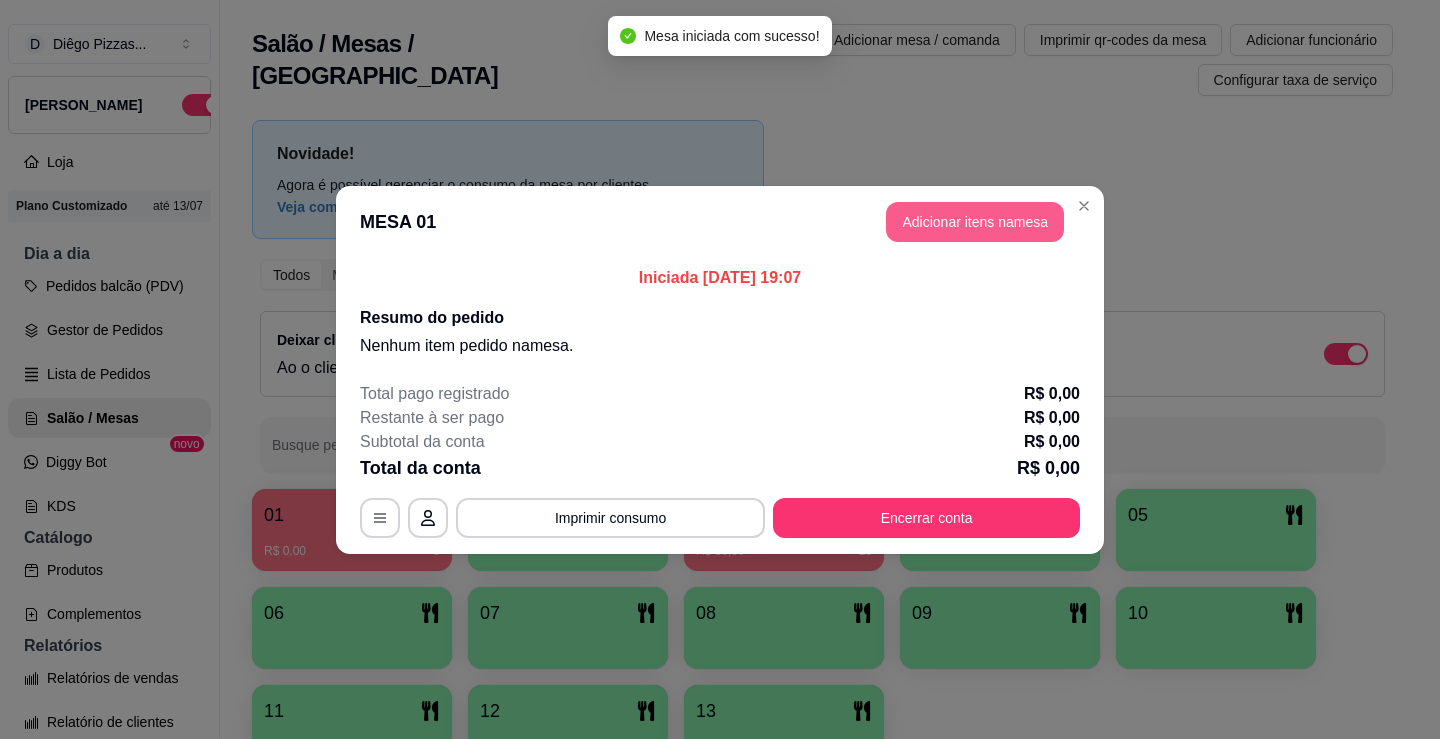 click on "Adicionar itens na  mesa" at bounding box center (975, 222) 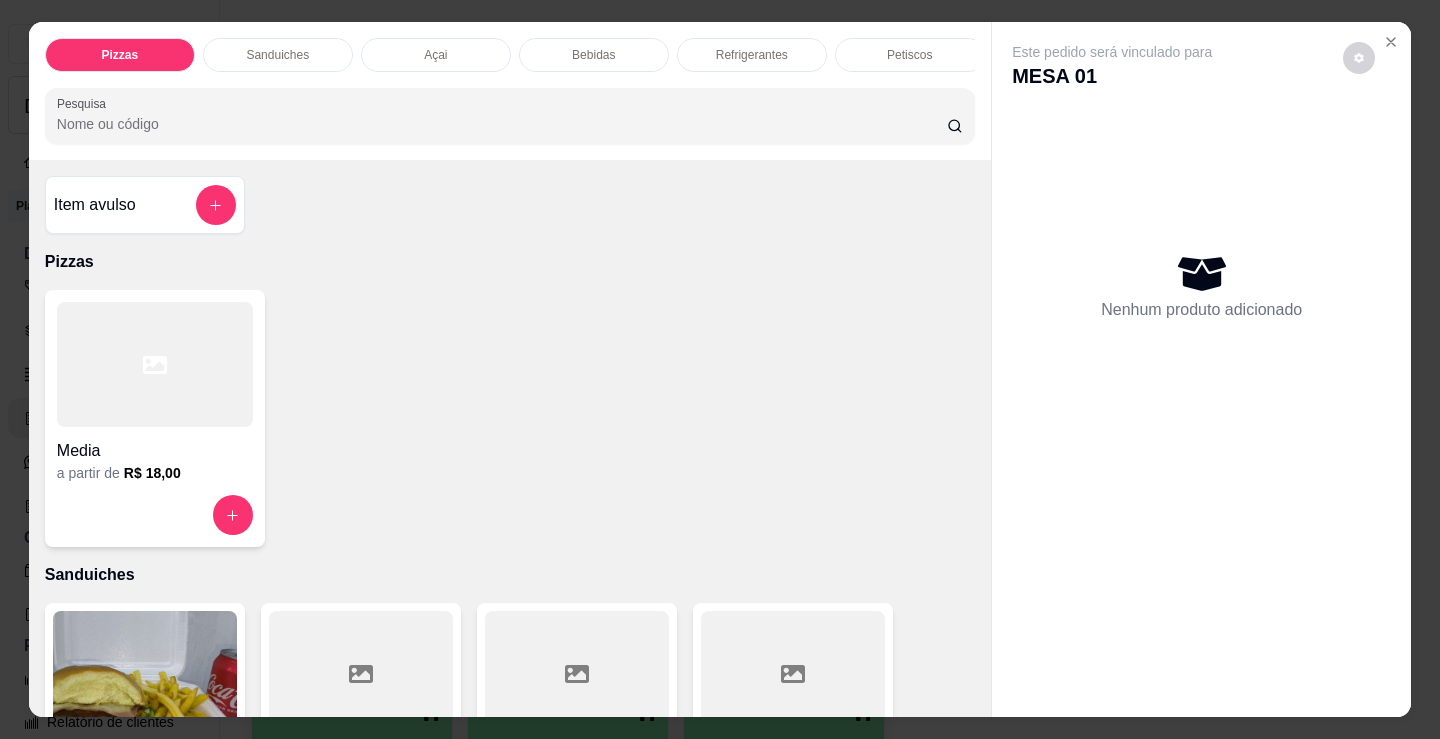 click on "Petiscos" at bounding box center (909, 55) 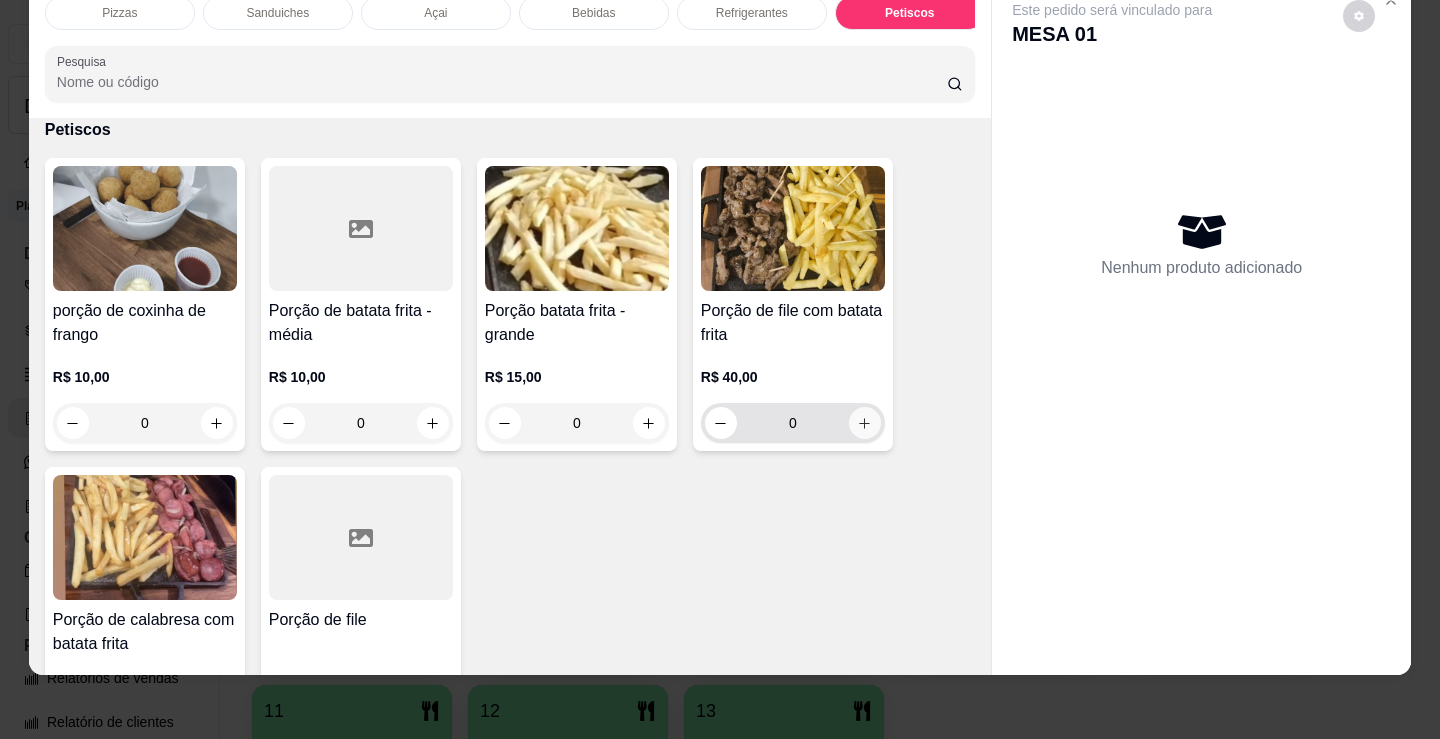 click 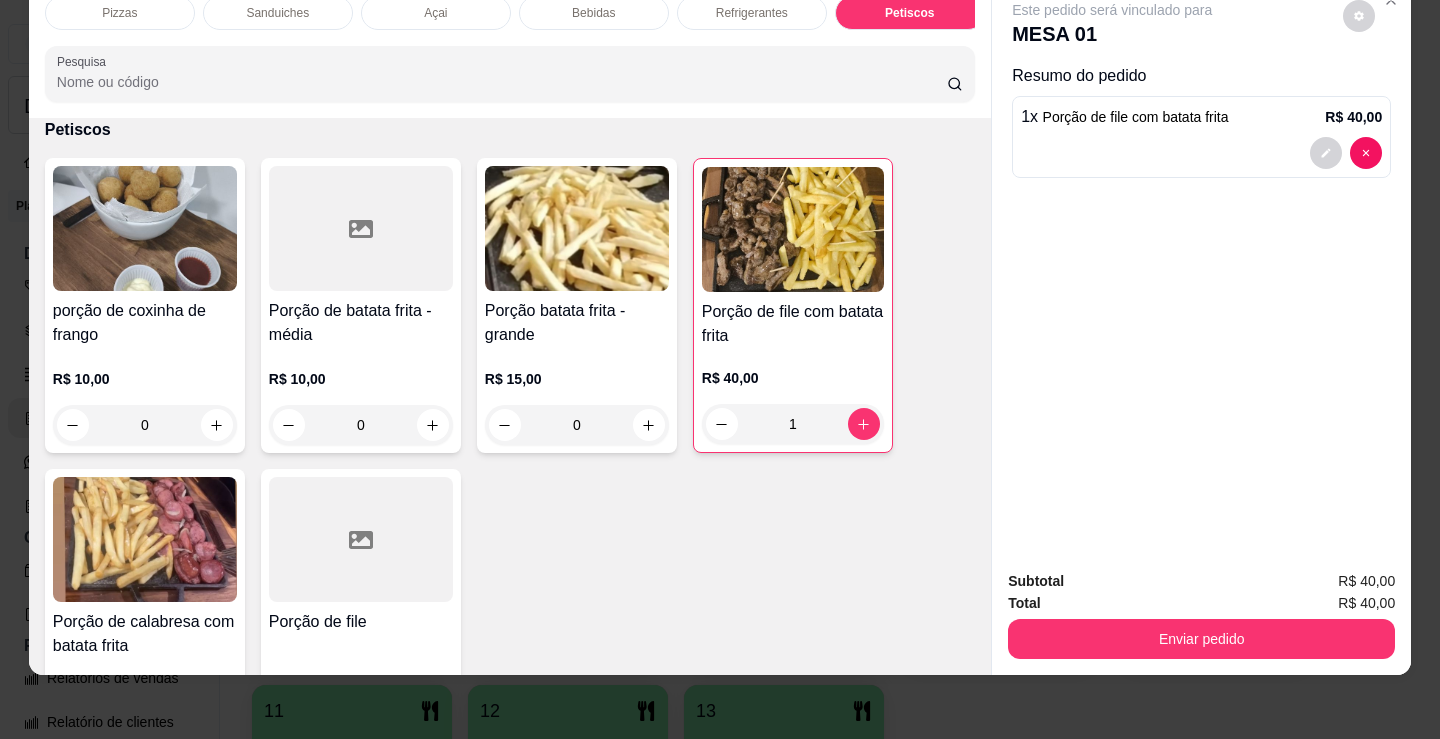 click on "Bebidas" at bounding box center [594, 13] 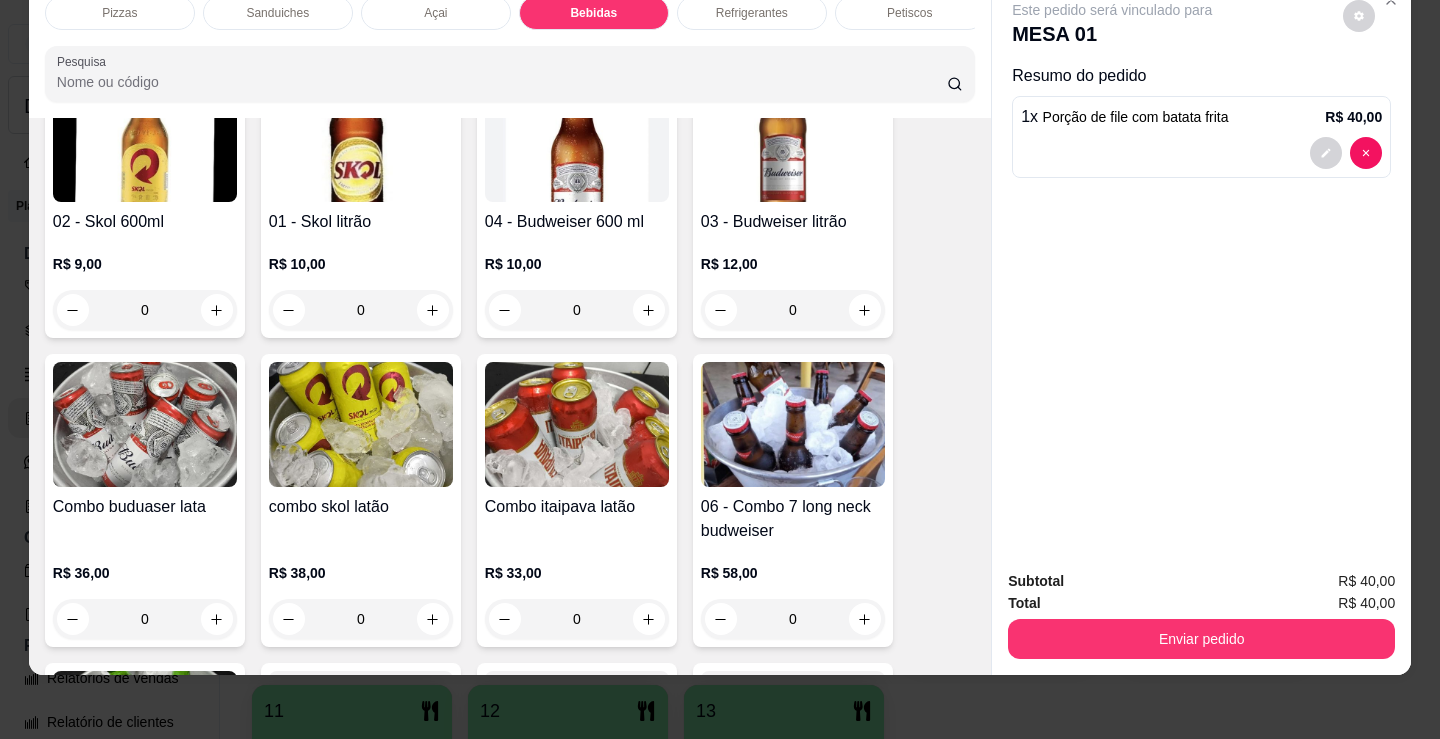 scroll, scrollTop: 3178, scrollLeft: 0, axis: vertical 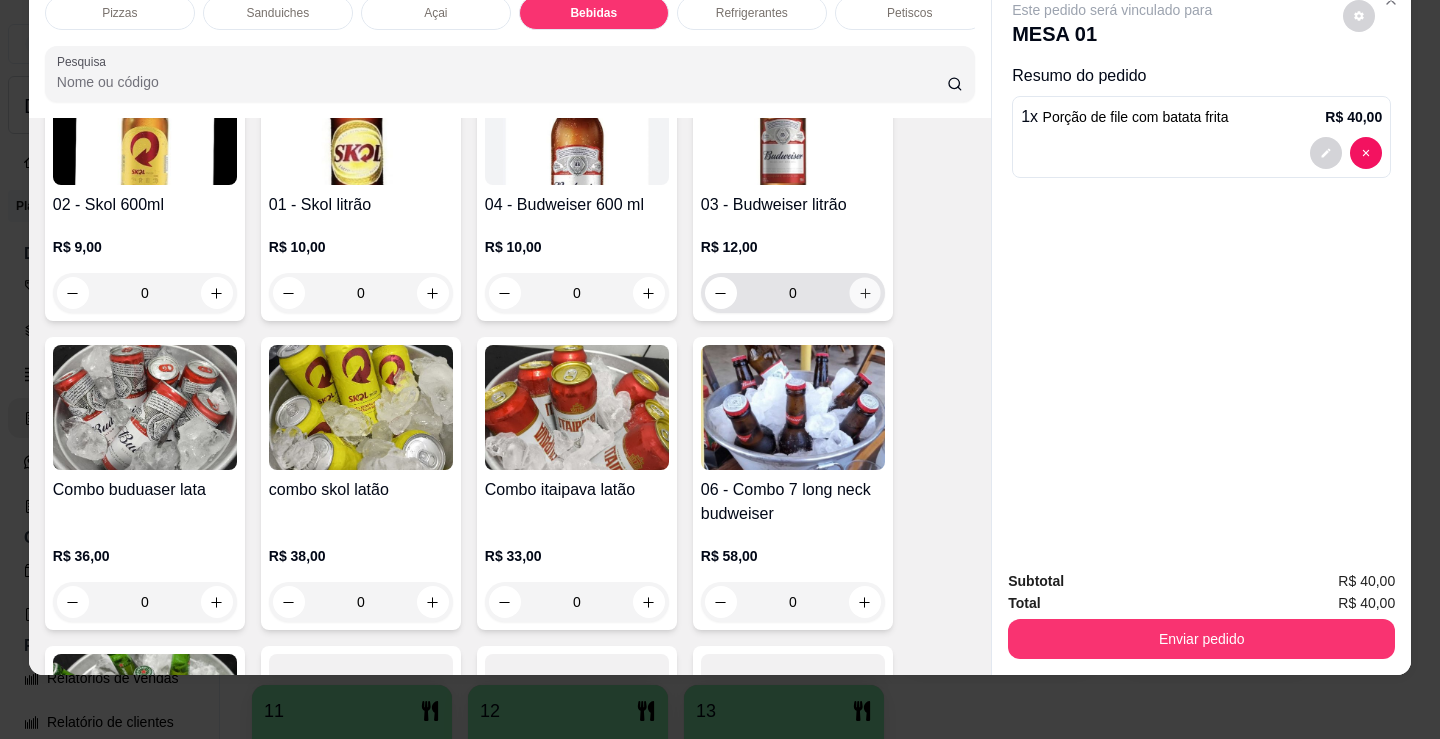 click 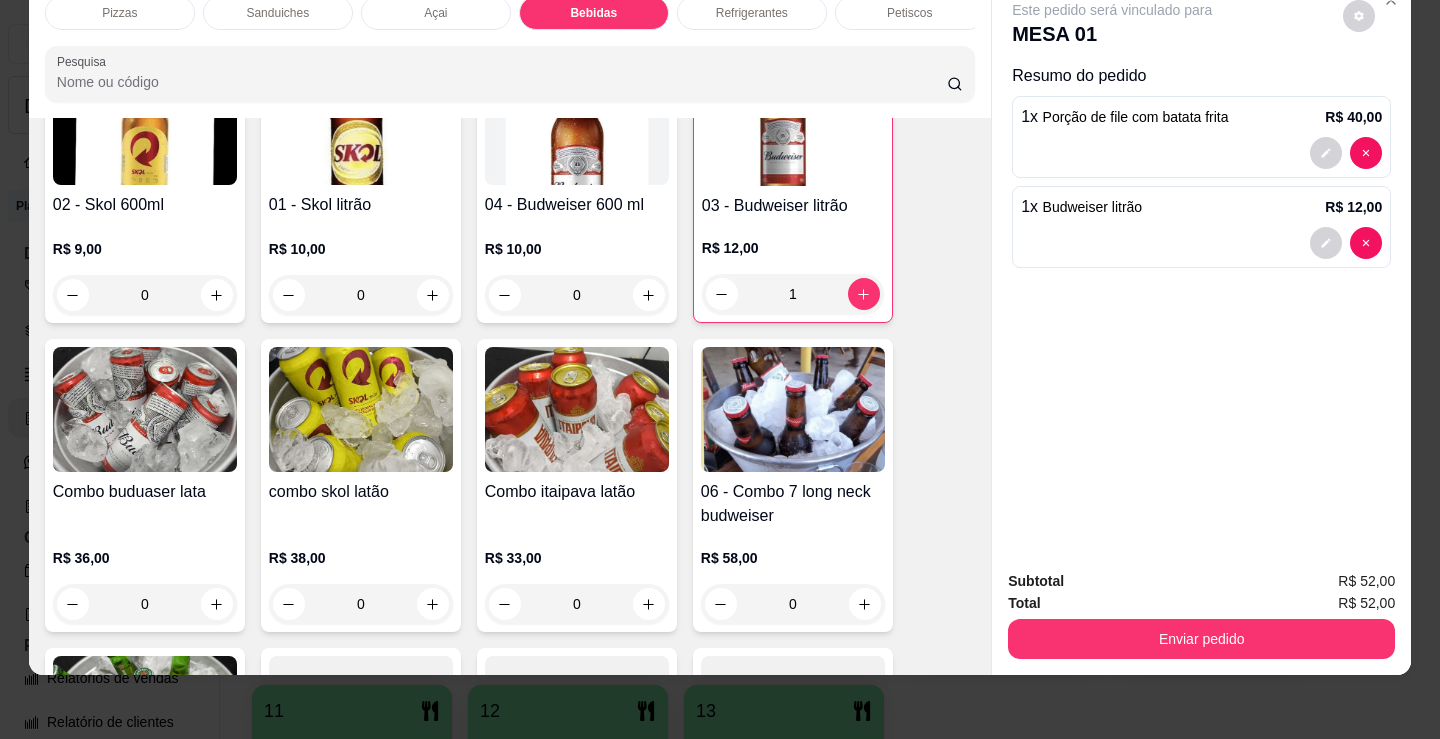 click on "Refrigerantes" at bounding box center (752, 13) 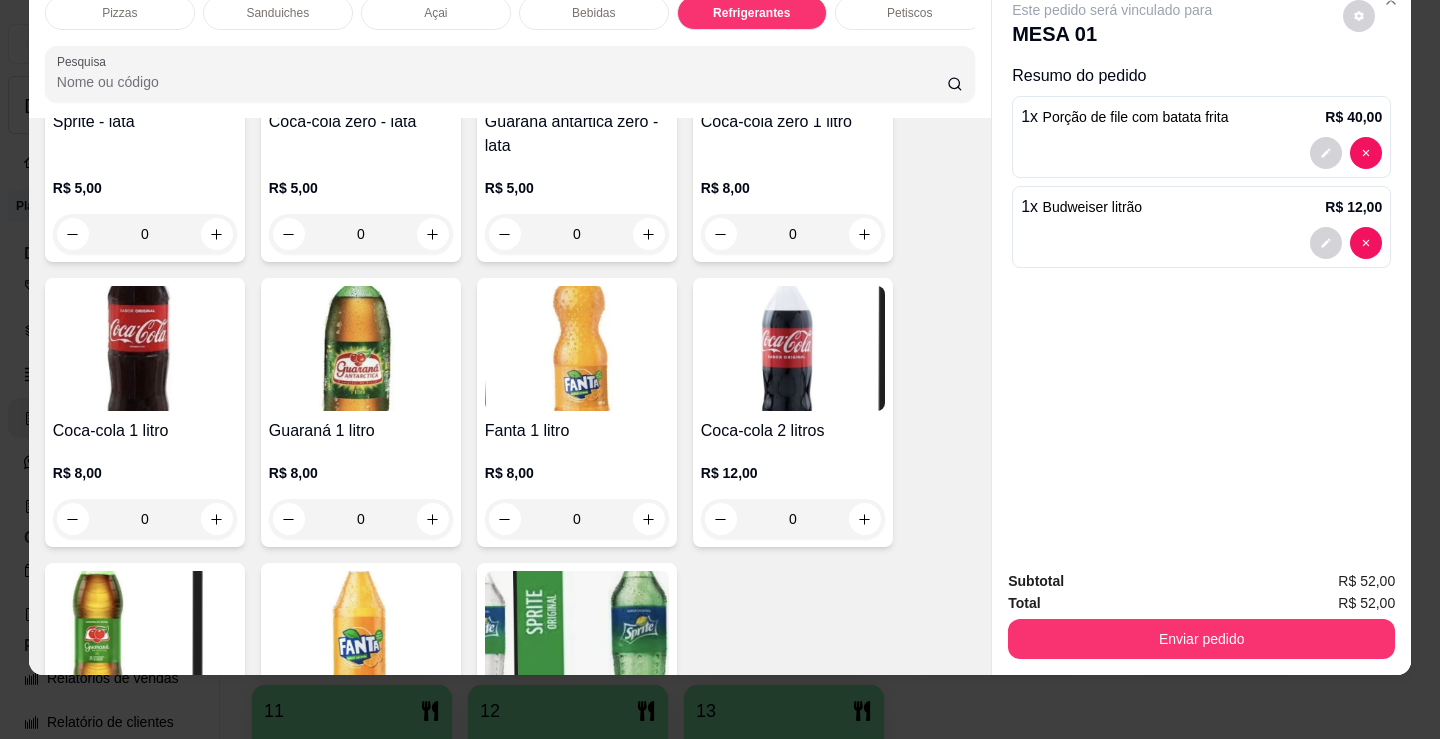 scroll, scrollTop: 5420, scrollLeft: 0, axis: vertical 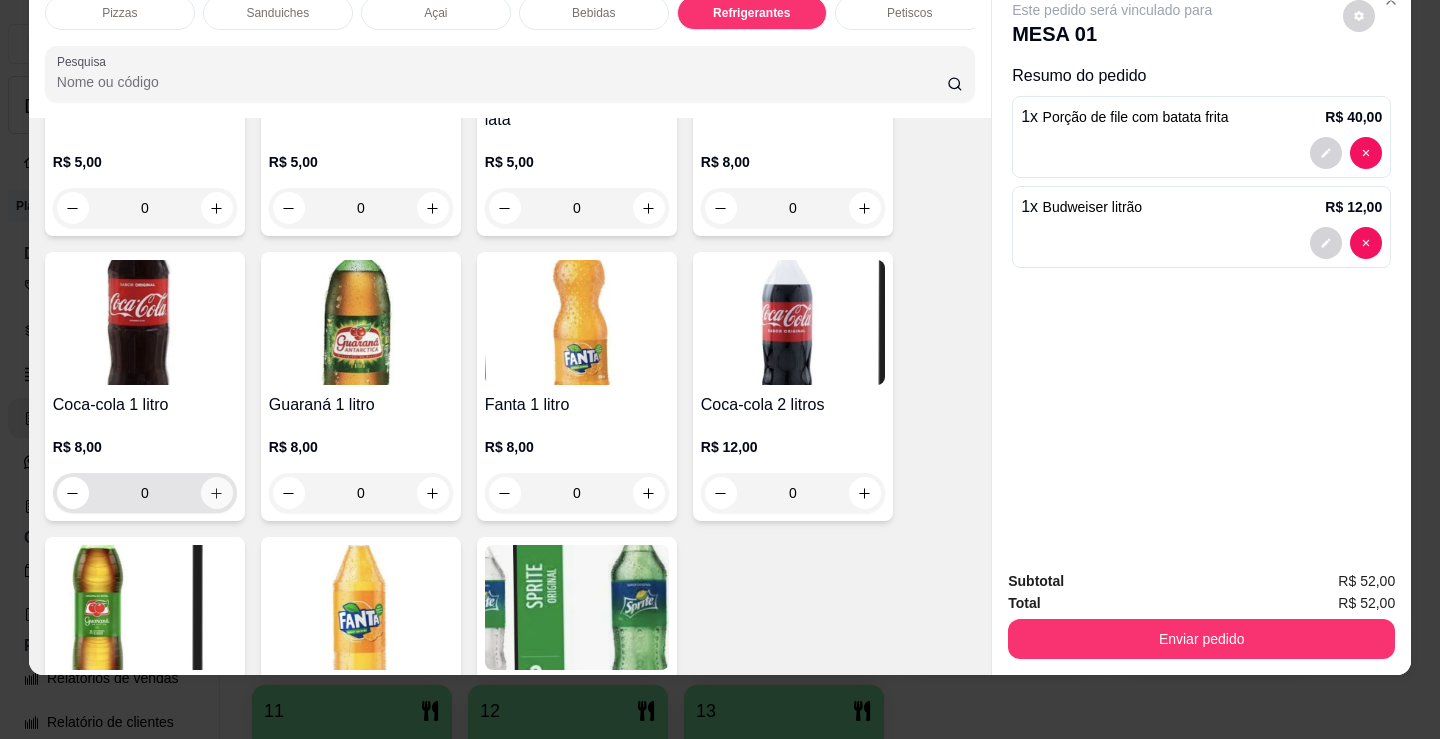 click 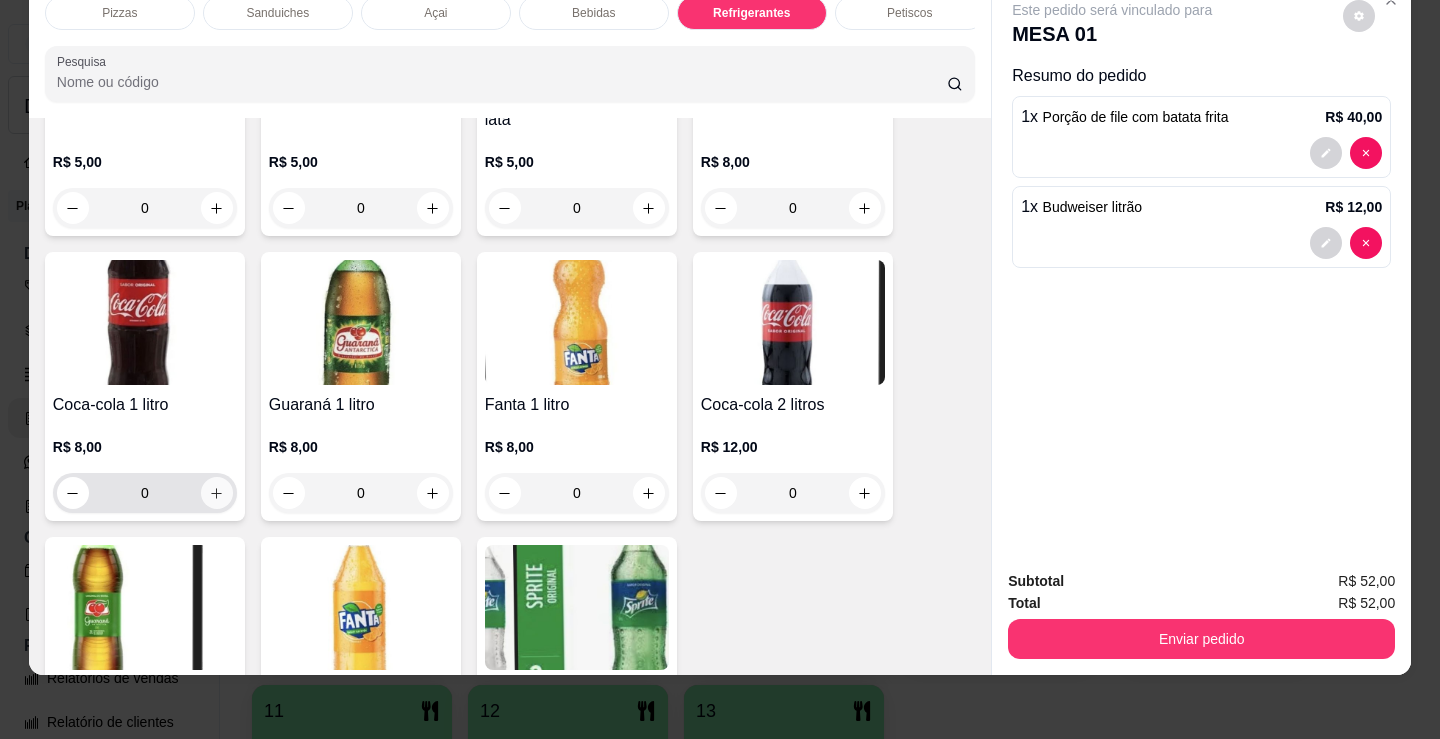 type on "1" 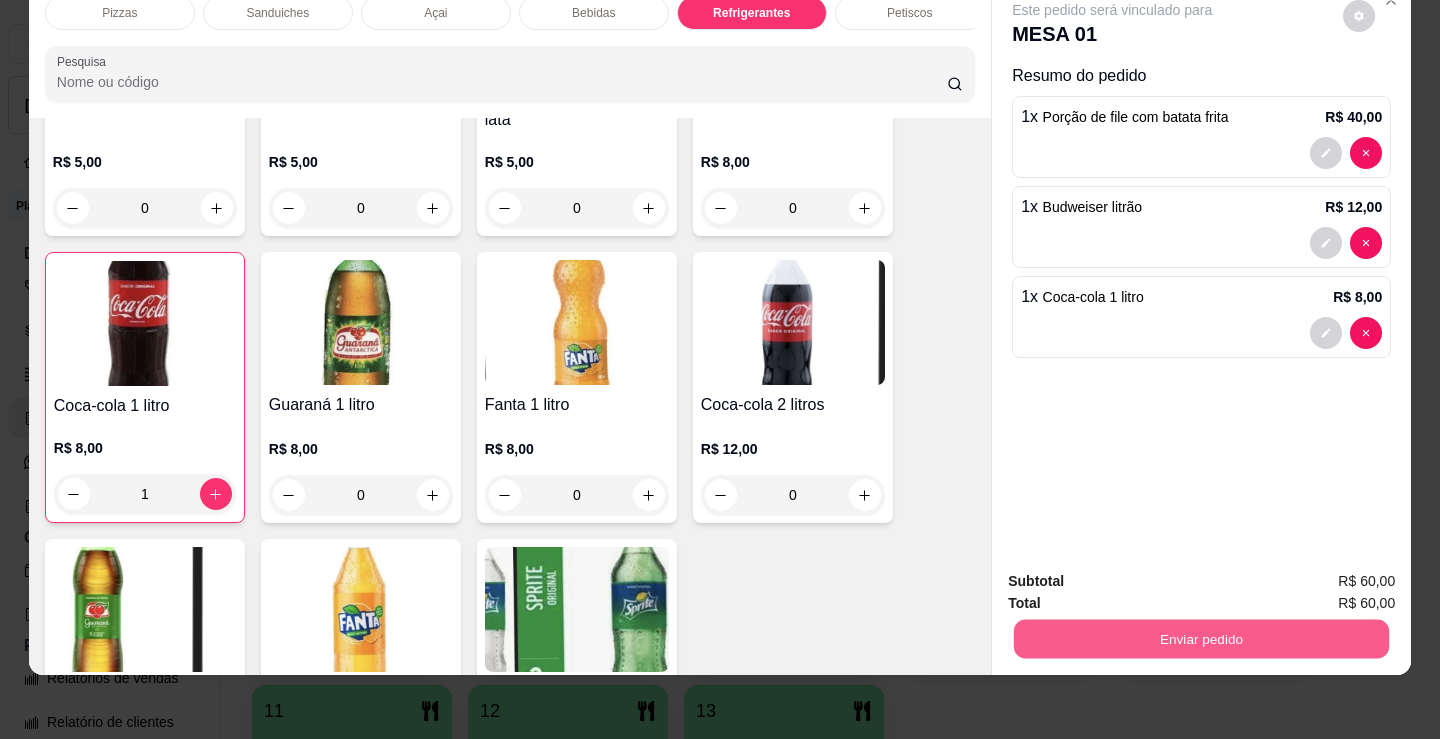 click on "Enviar pedido" at bounding box center (1201, 638) 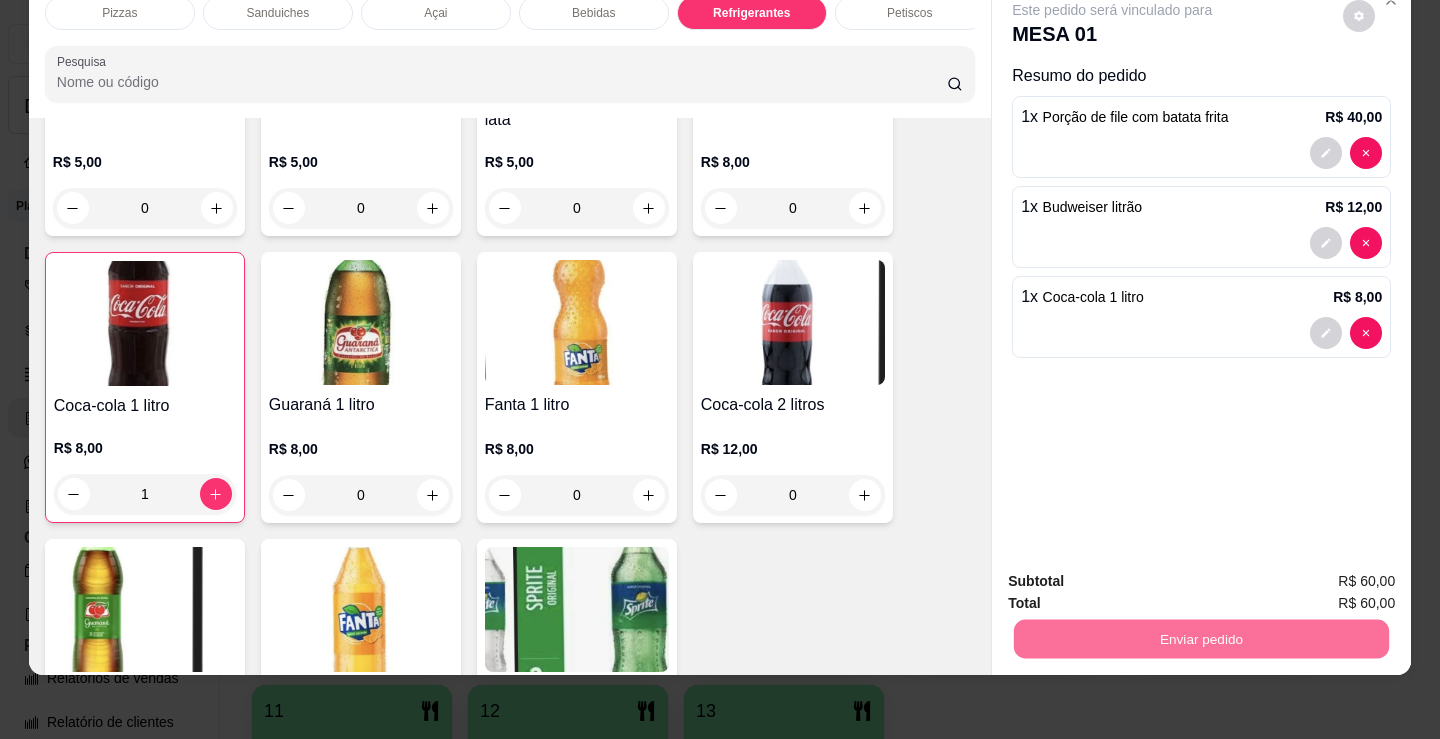 click on "Não registrar e enviar pedido" at bounding box center [1135, 575] 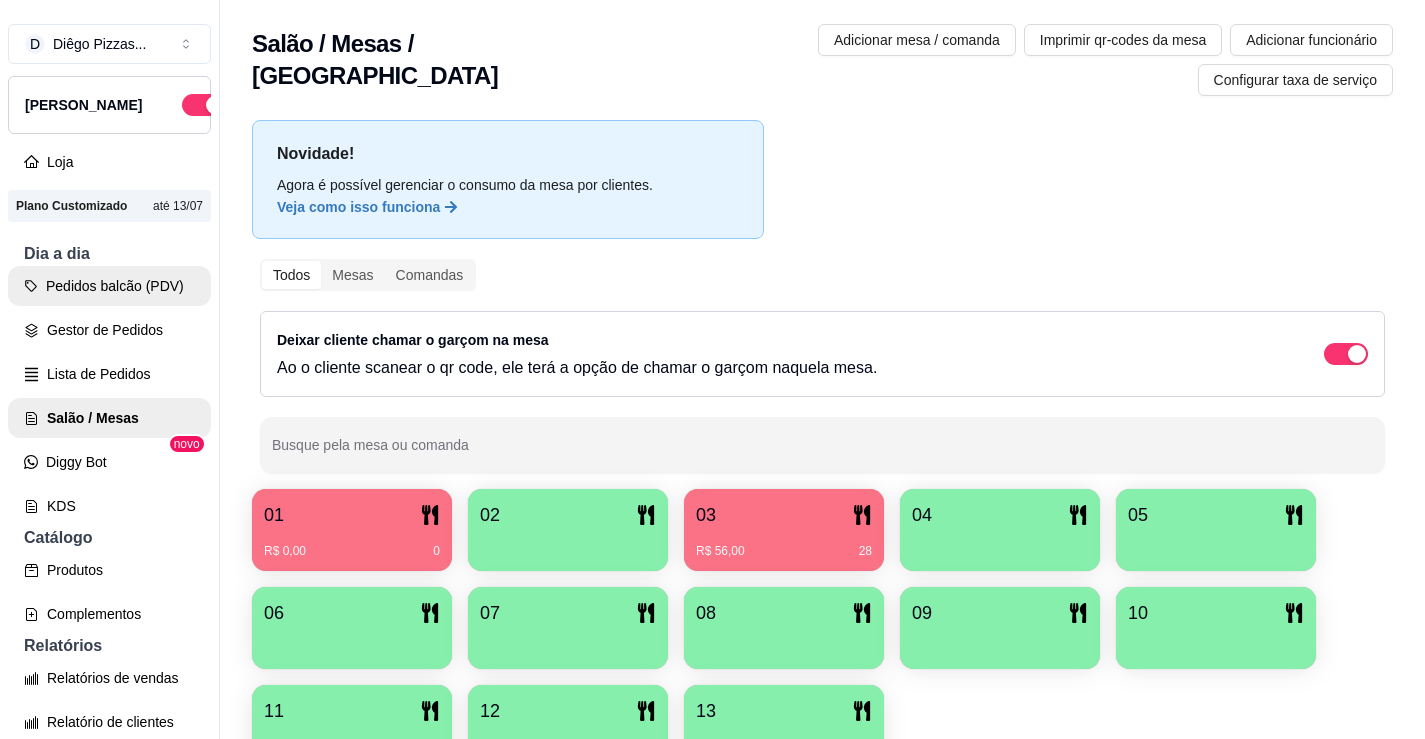 click on "Pedidos balcão (PDV)" at bounding box center (109, 286) 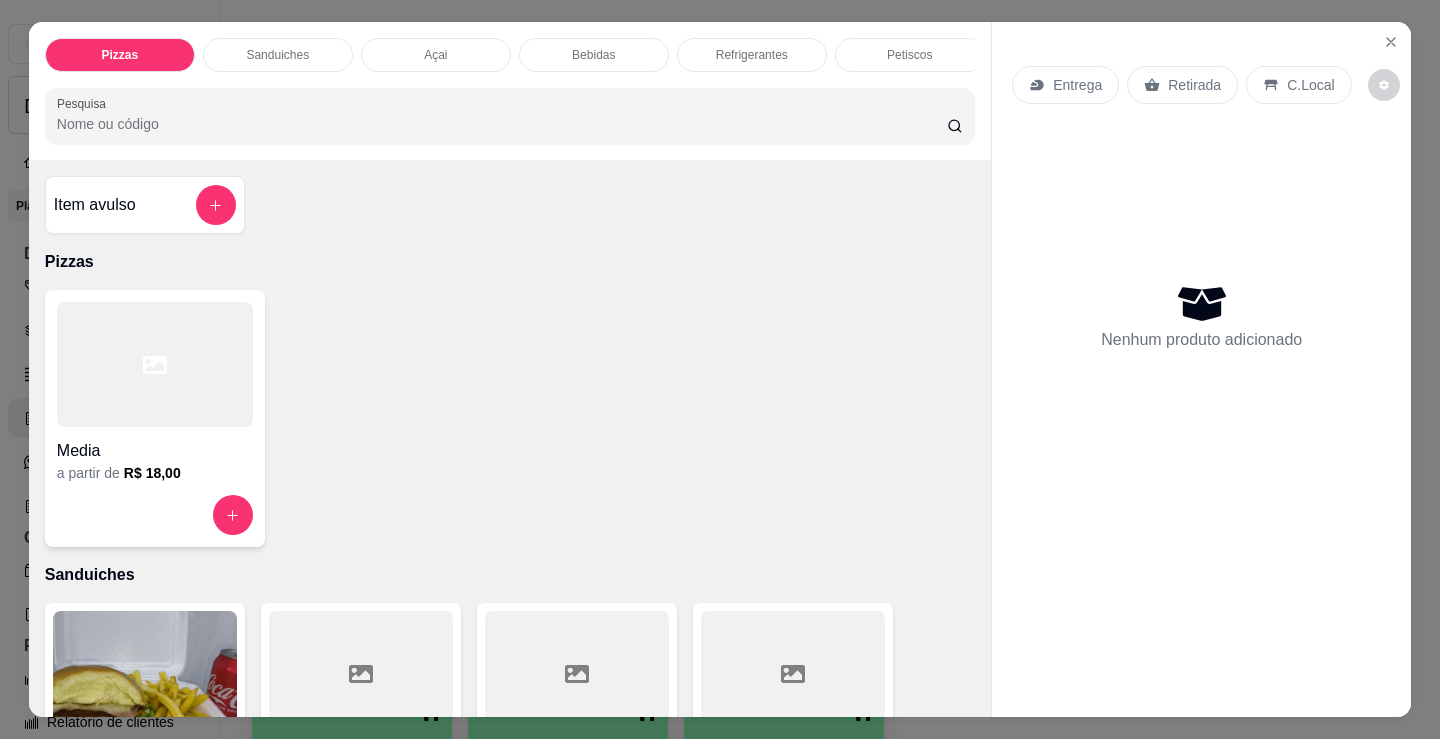 click at bounding box center (155, 364) 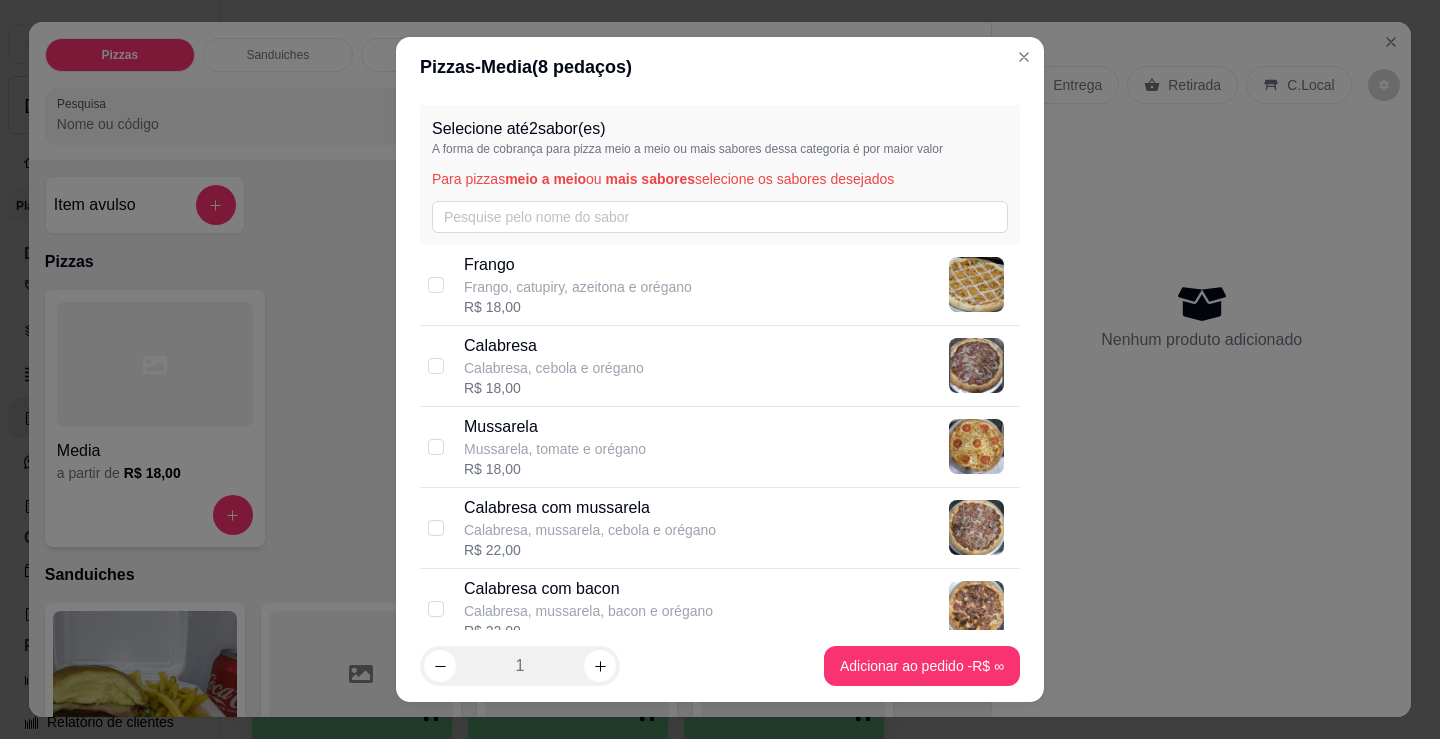 click on "R$ 18,00" at bounding box center (578, 307) 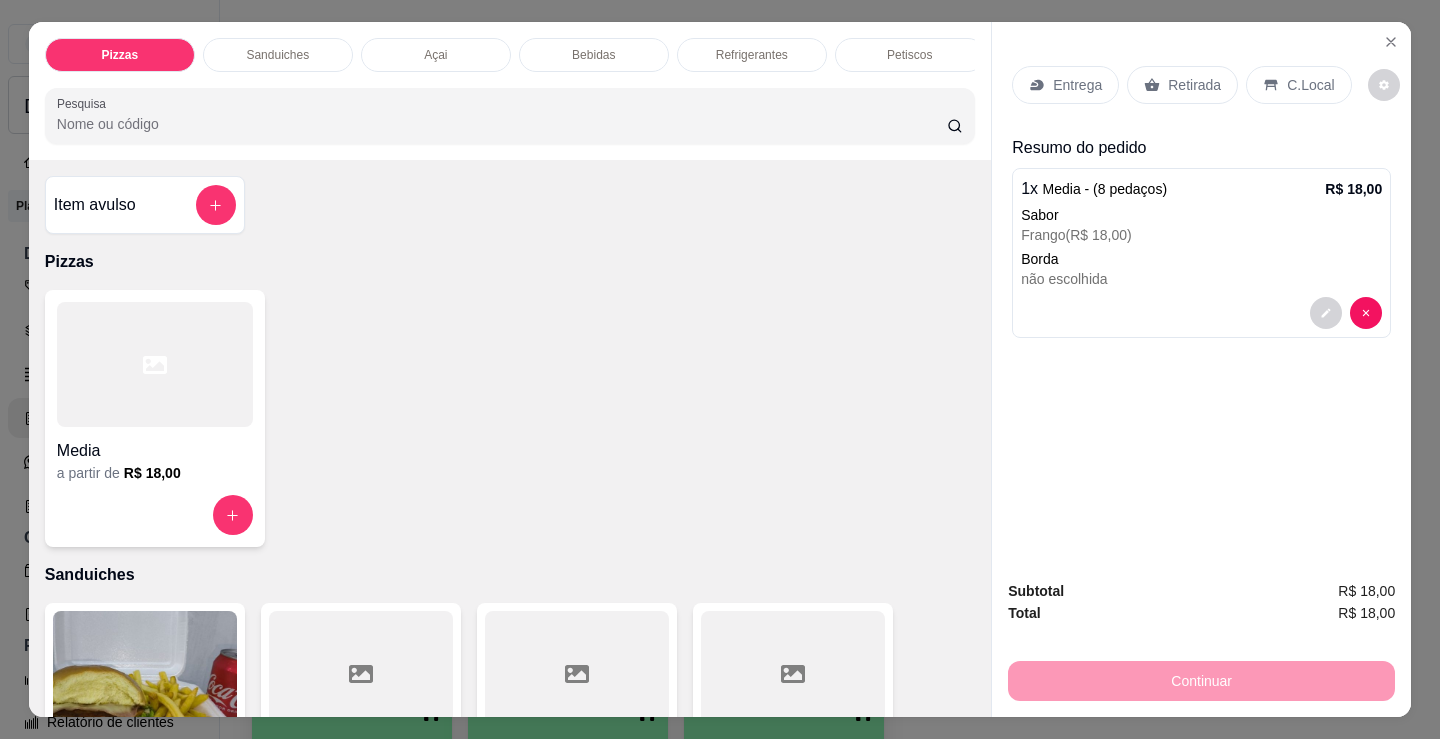 click at bounding box center [155, 364] 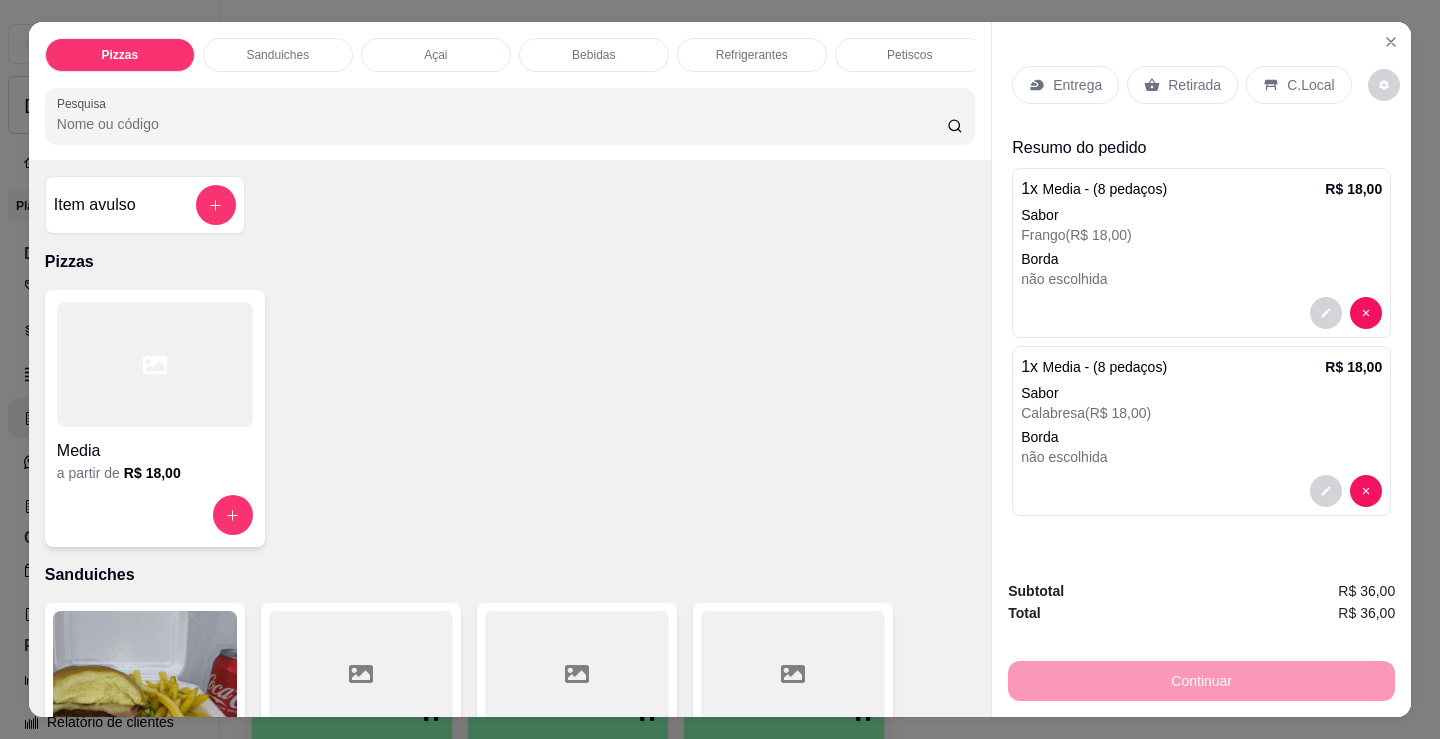 click on "Media" at bounding box center (155, 451) 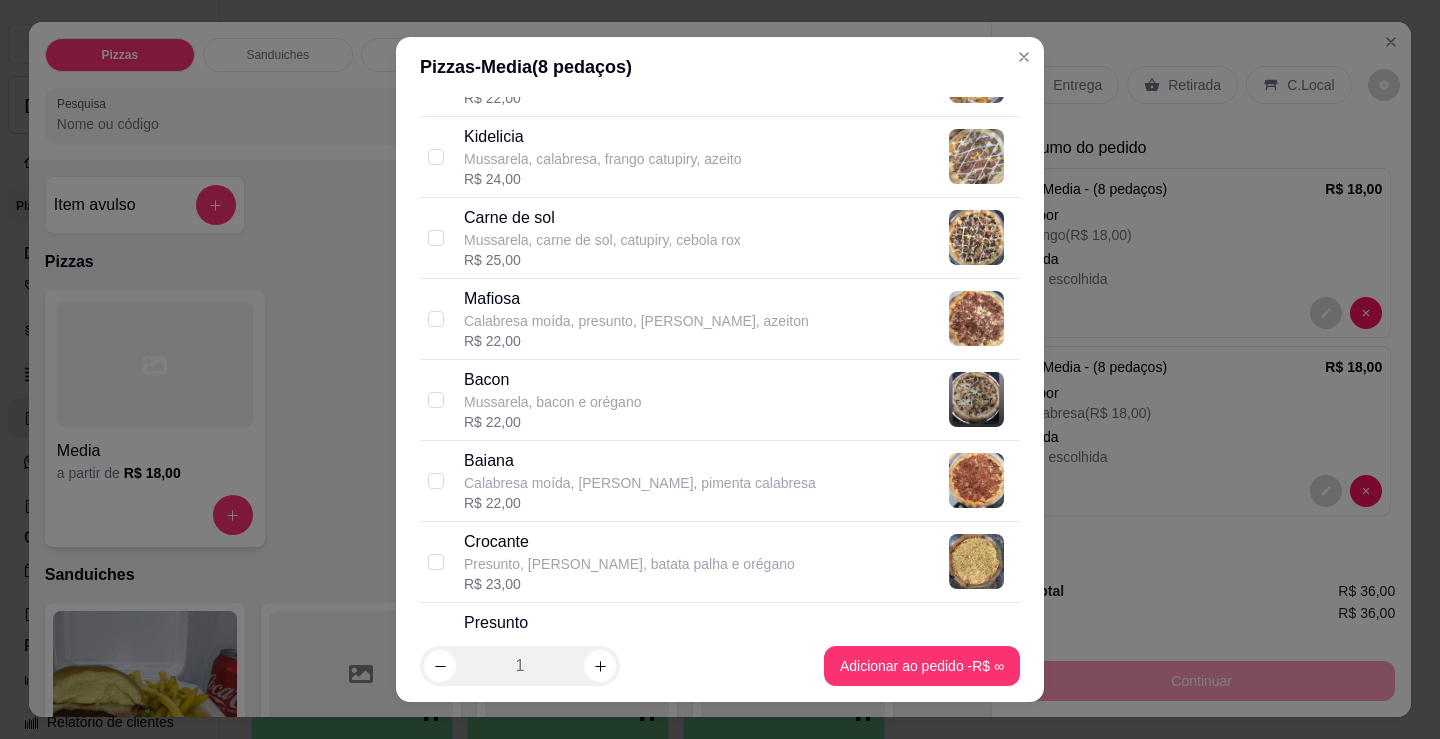 scroll, scrollTop: 1300, scrollLeft: 0, axis: vertical 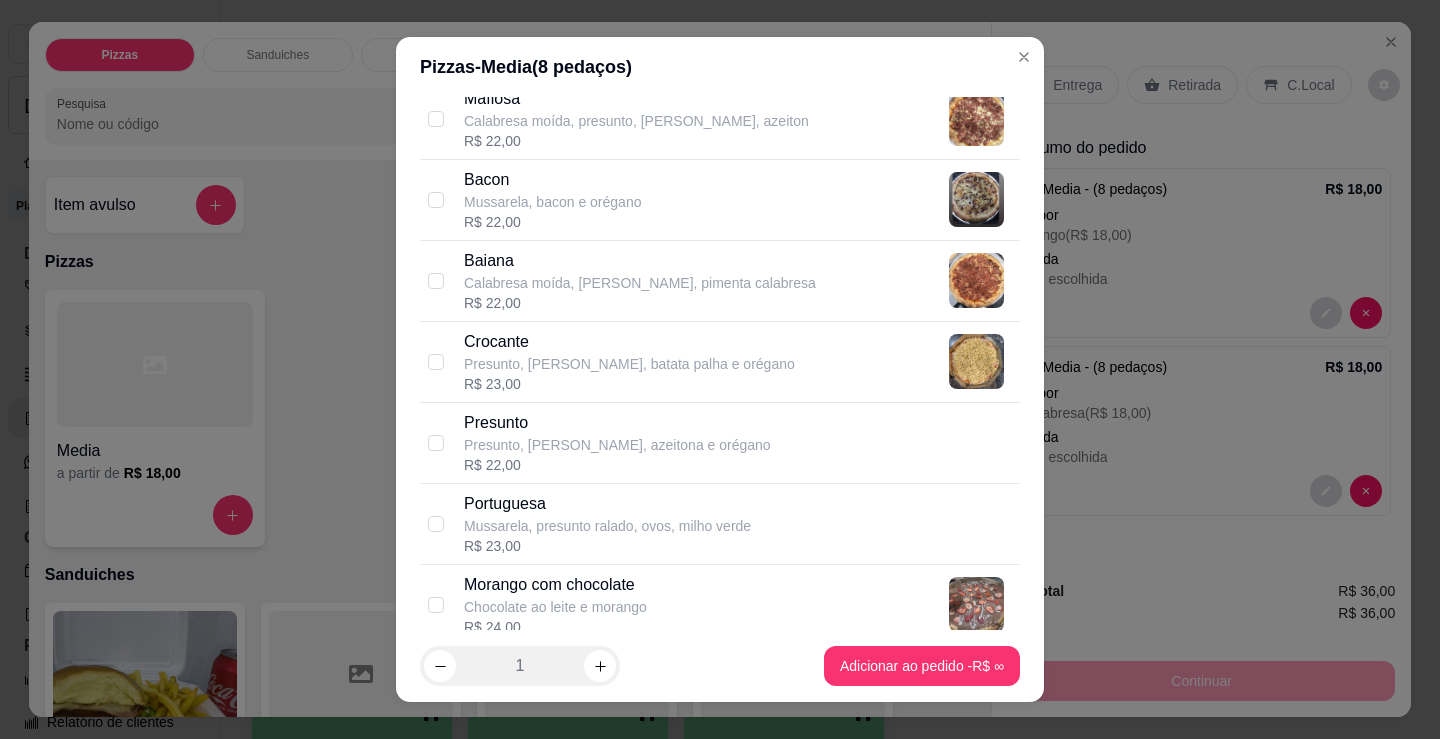 click on "Mussarela, presunto ralado, ovos, milho verde" at bounding box center [607, 526] 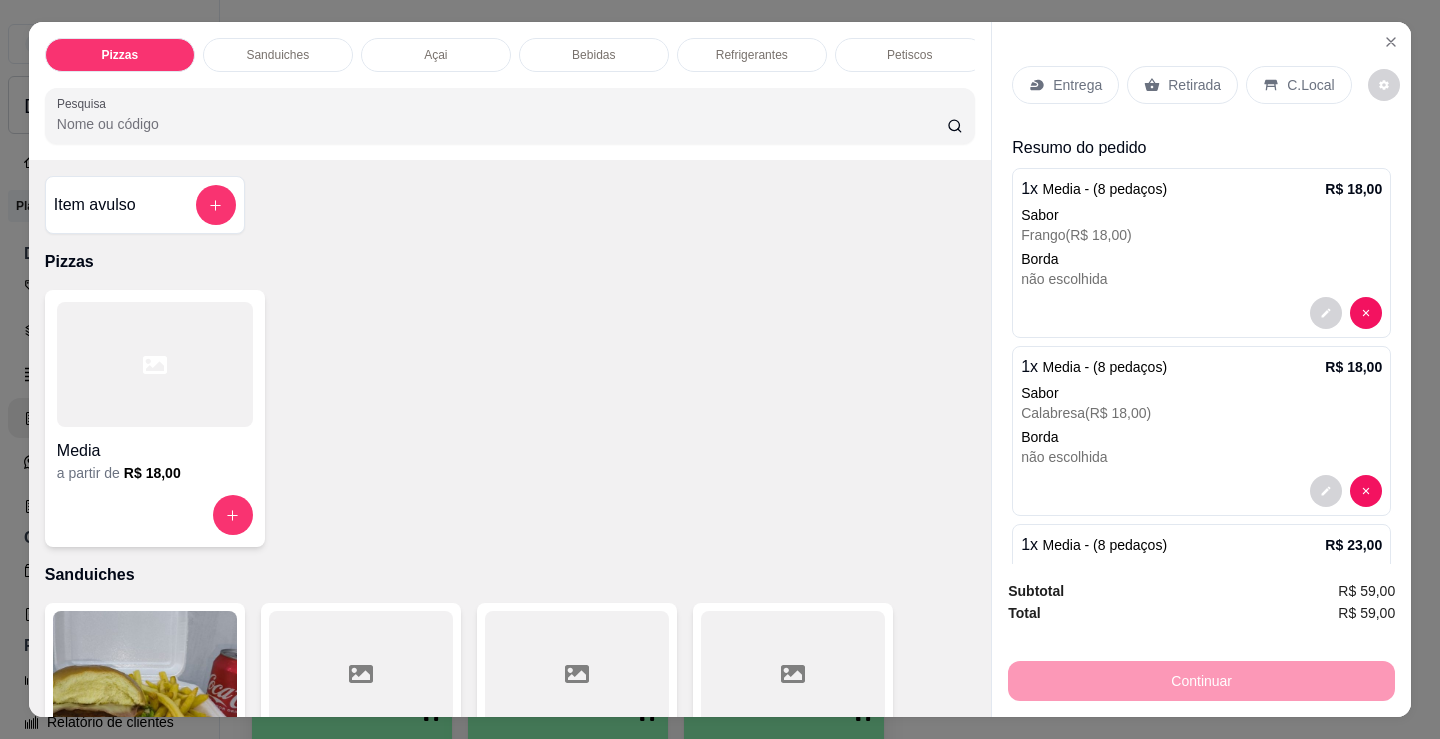 click on "Refrigerantes" at bounding box center (752, 55) 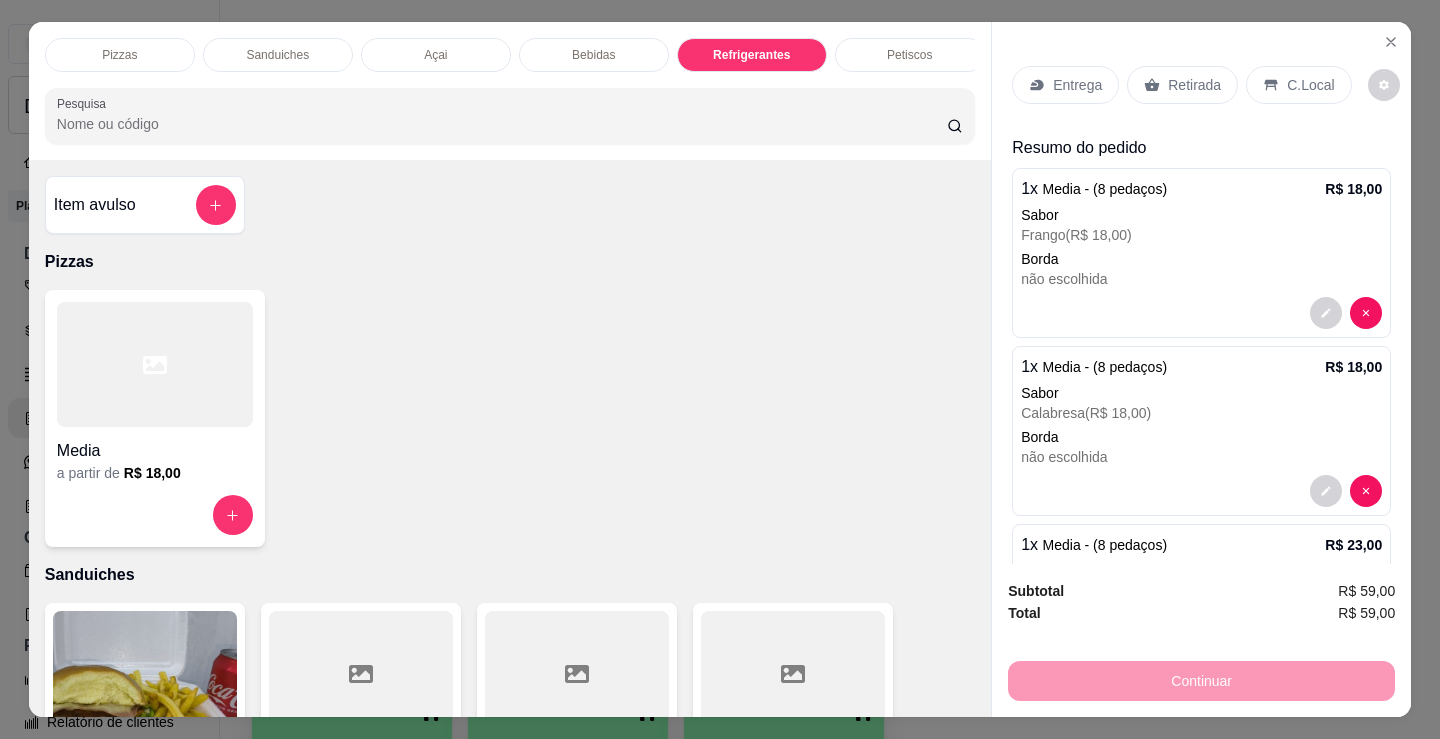 scroll, scrollTop: 4918, scrollLeft: 0, axis: vertical 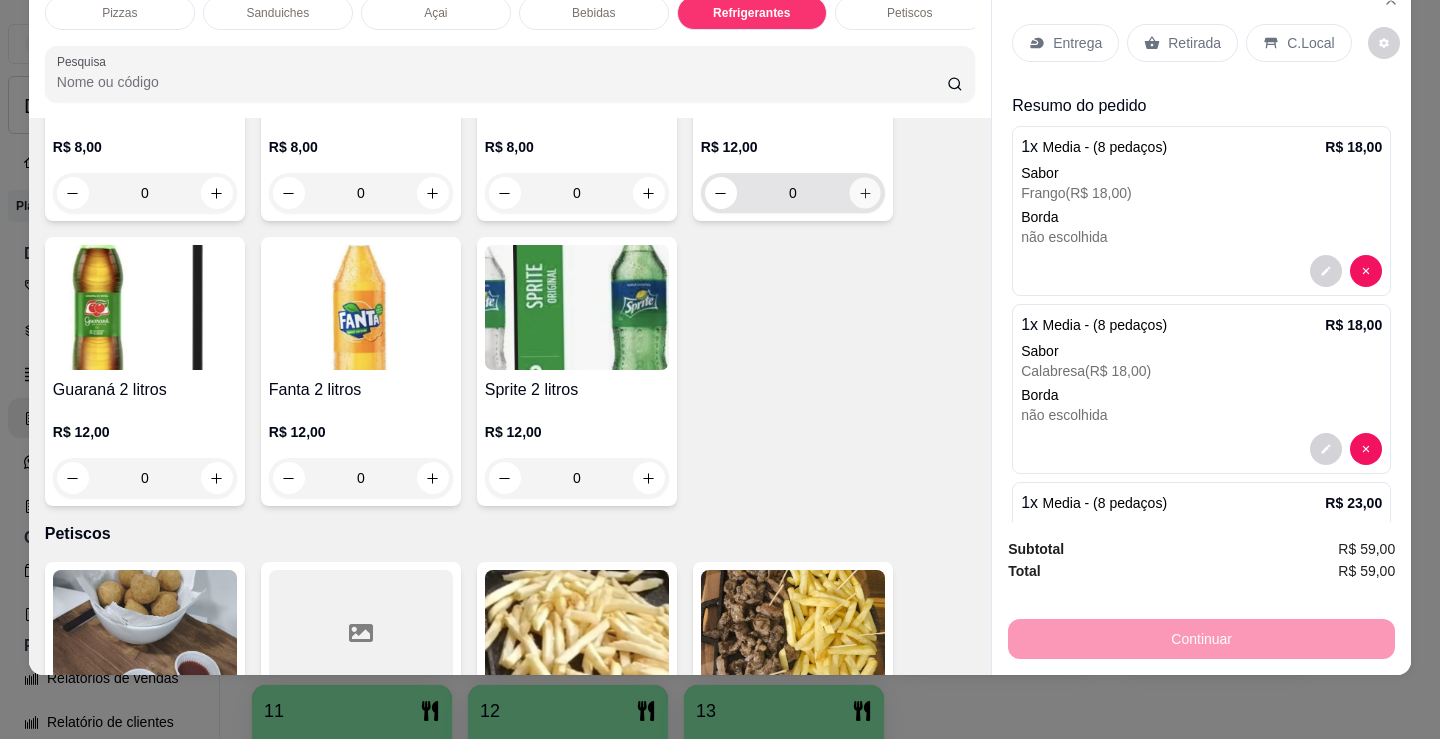 click 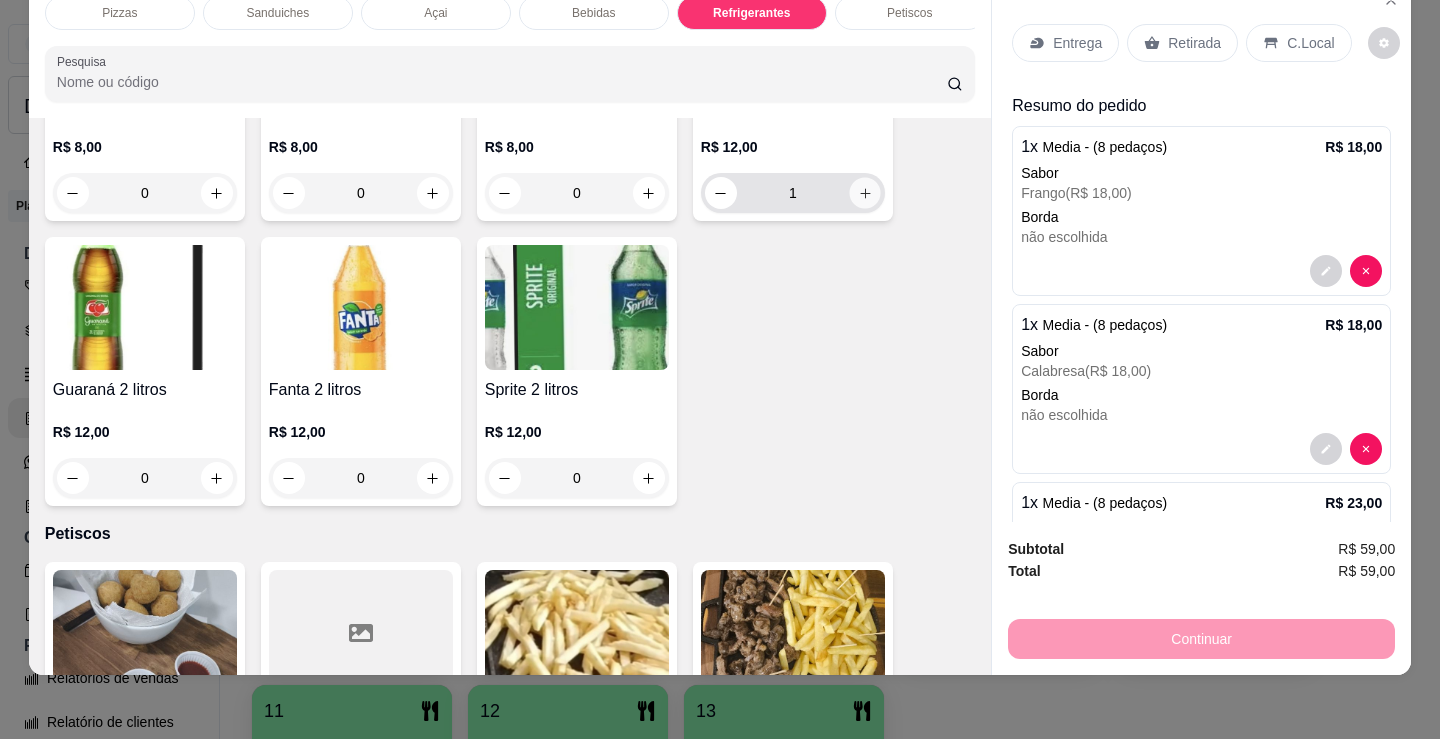 scroll, scrollTop: 5720, scrollLeft: 0, axis: vertical 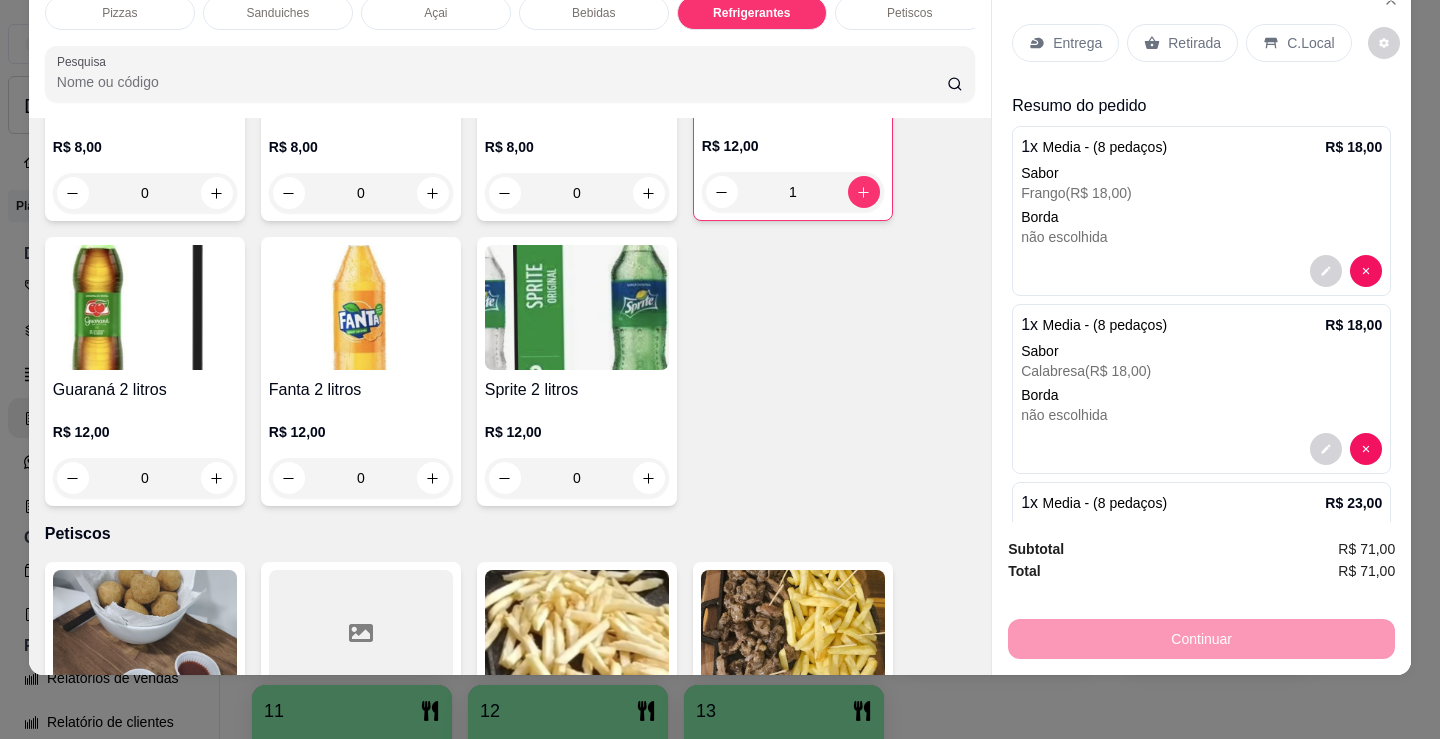 drag, startPoint x: 920, startPoint y: 469, endPoint x: 941, endPoint y: 428, distance: 46.06517 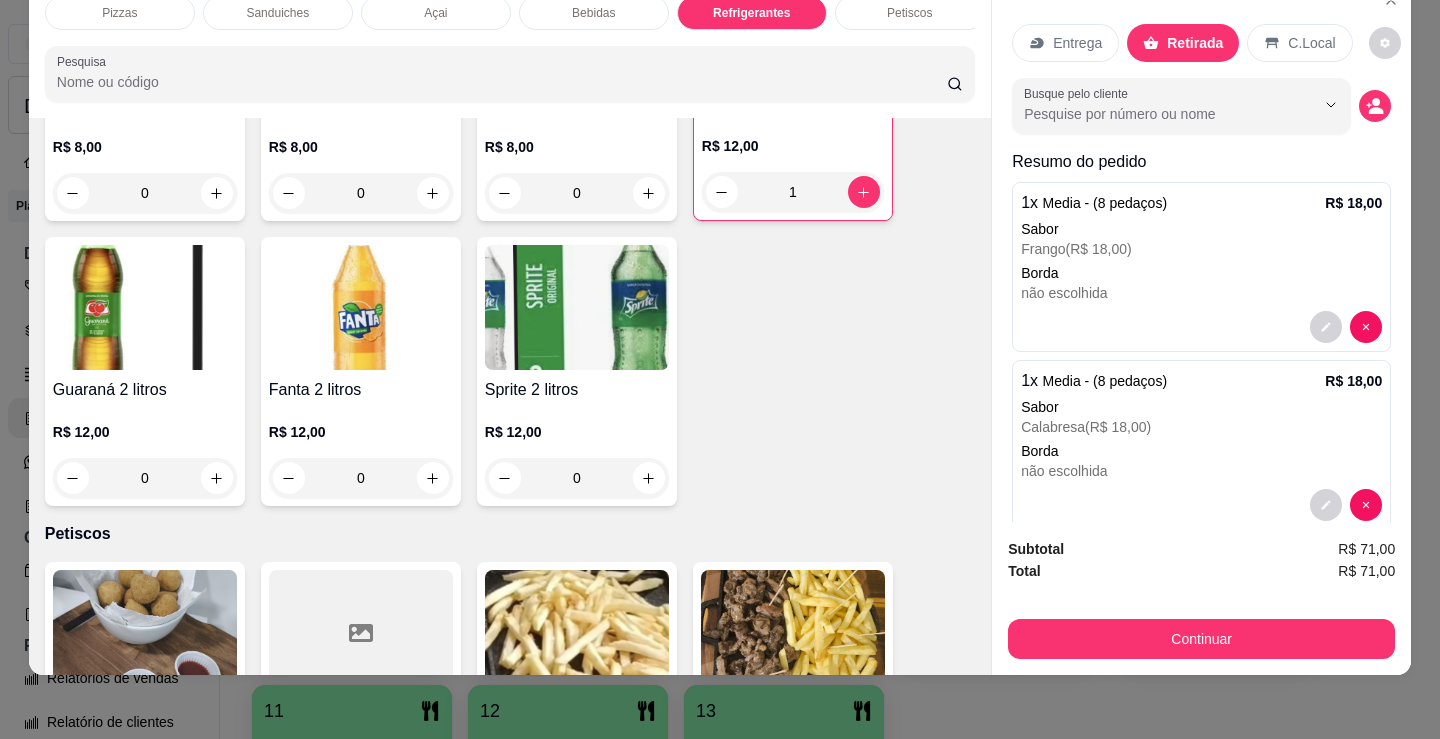 click on "Busque pelo cliente" at bounding box center (1201, 106) 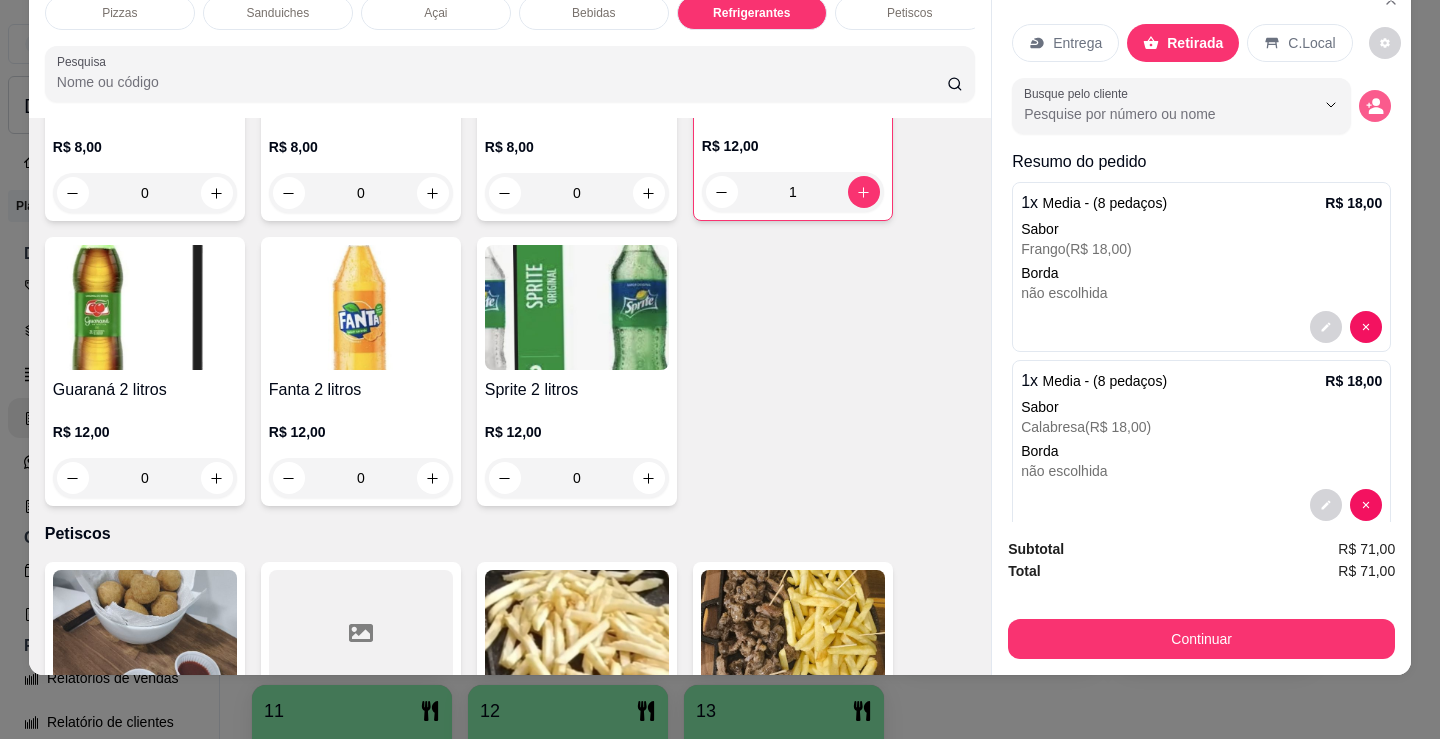 click at bounding box center (1375, 106) 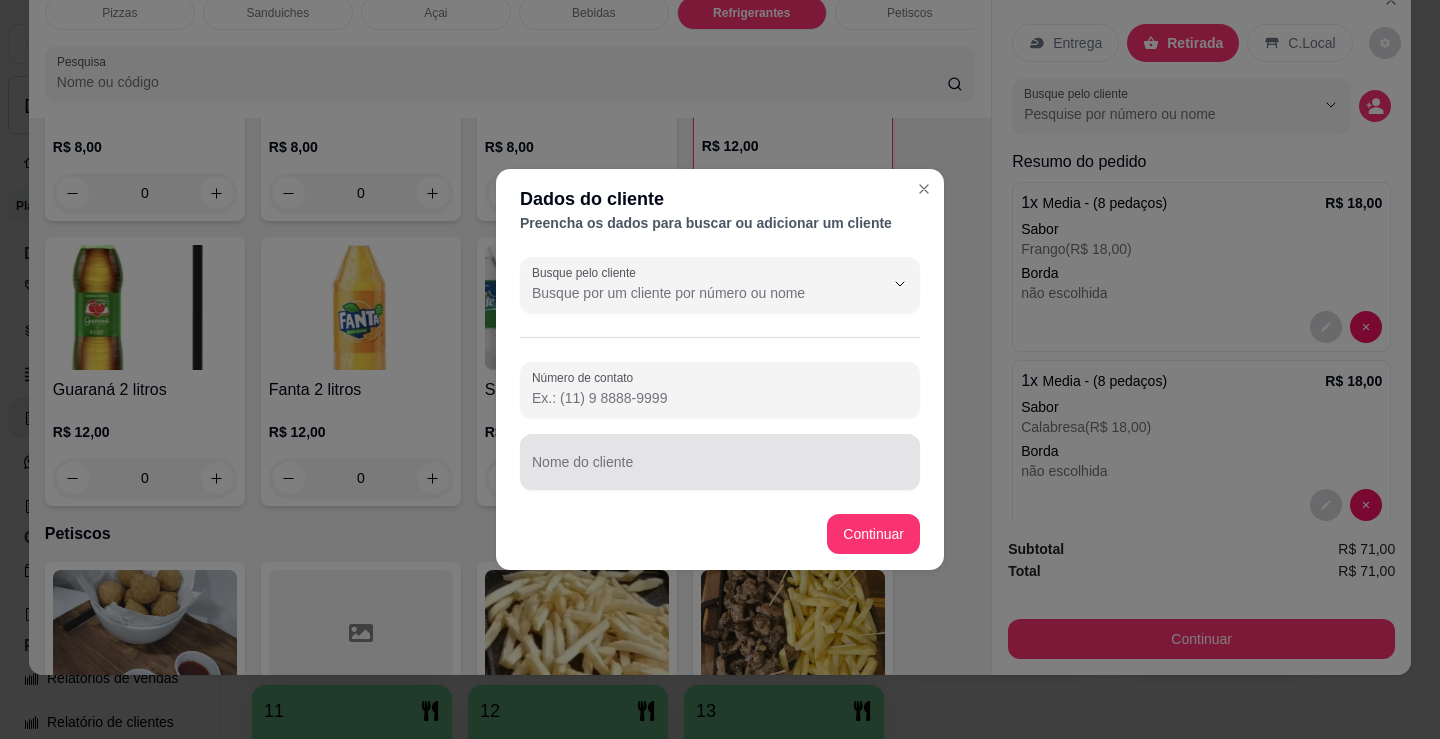 click at bounding box center [720, 462] 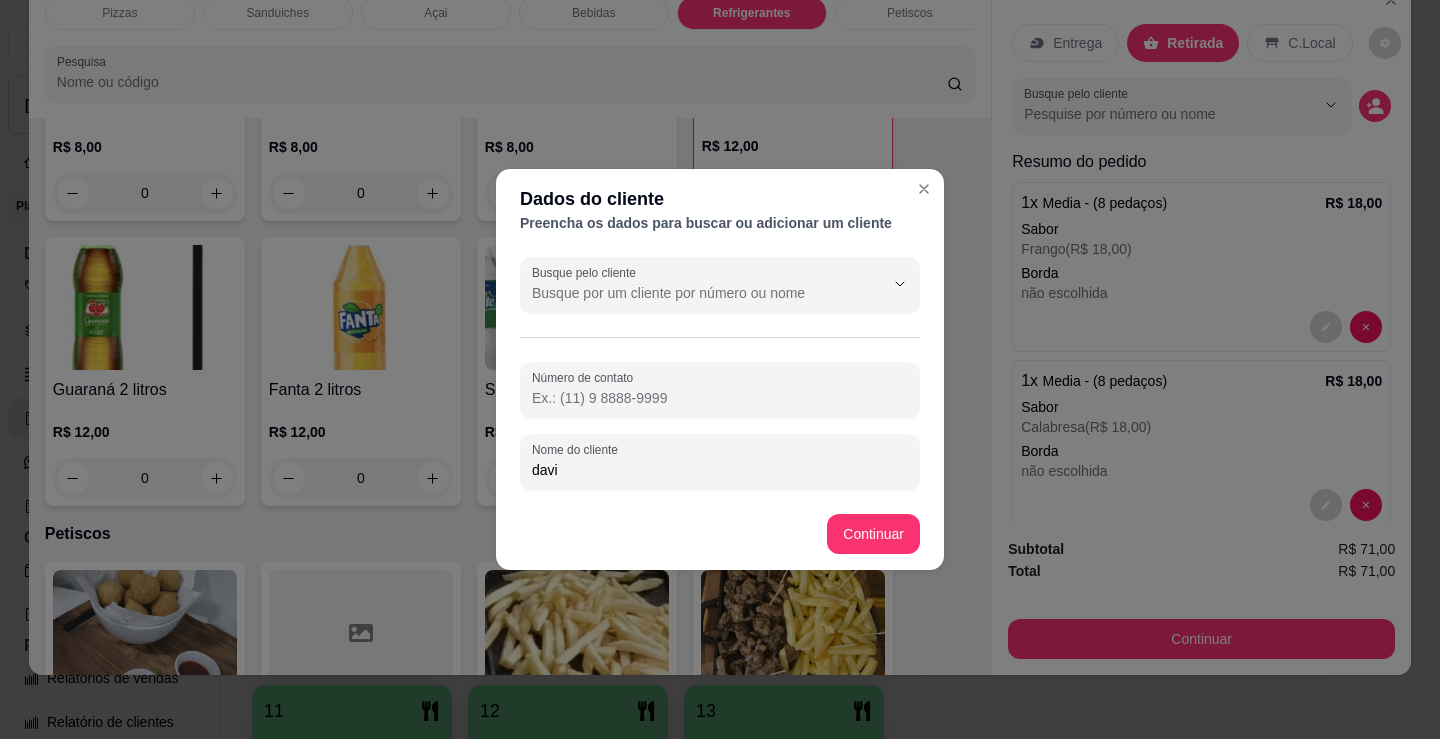 type on "[PERSON_NAME]" 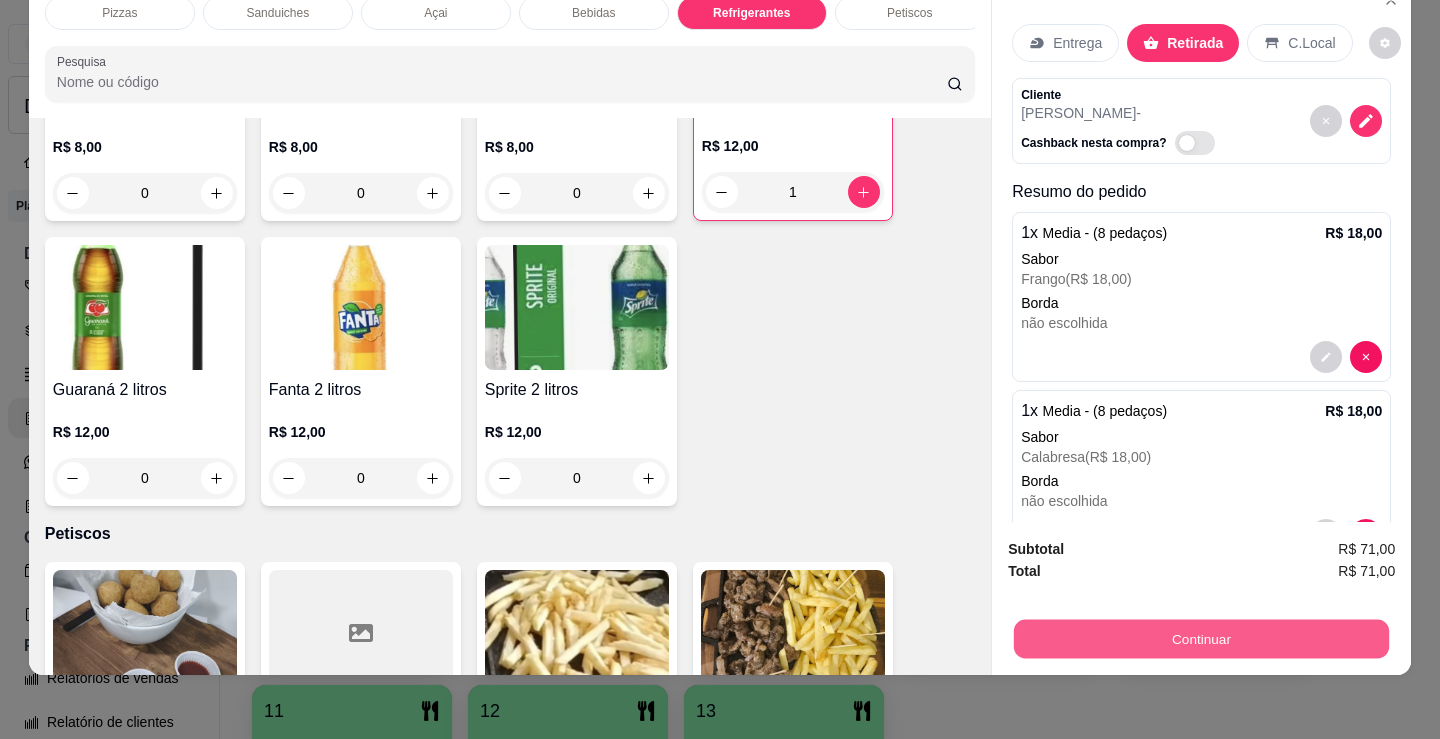 click on "Continuar" at bounding box center [1201, 638] 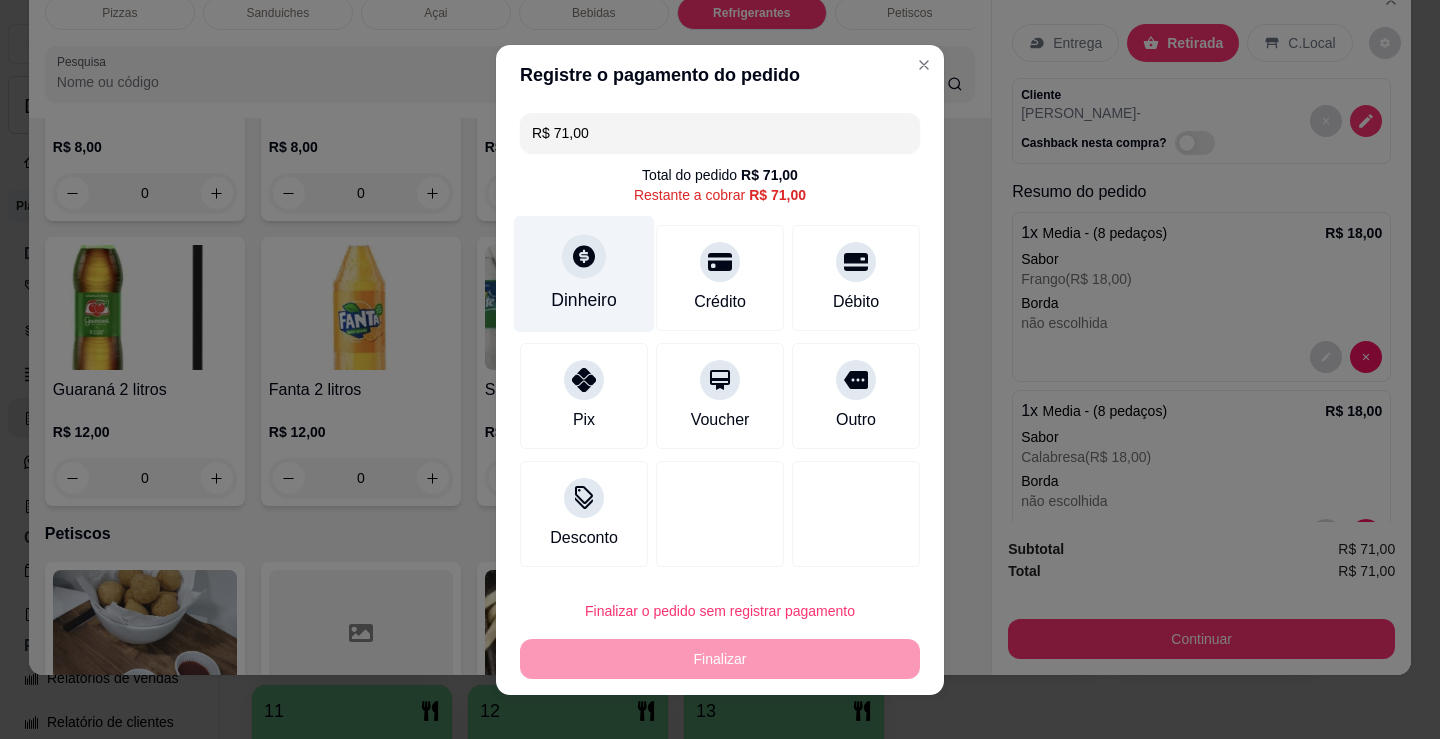 click on "Dinheiro" at bounding box center [584, 273] 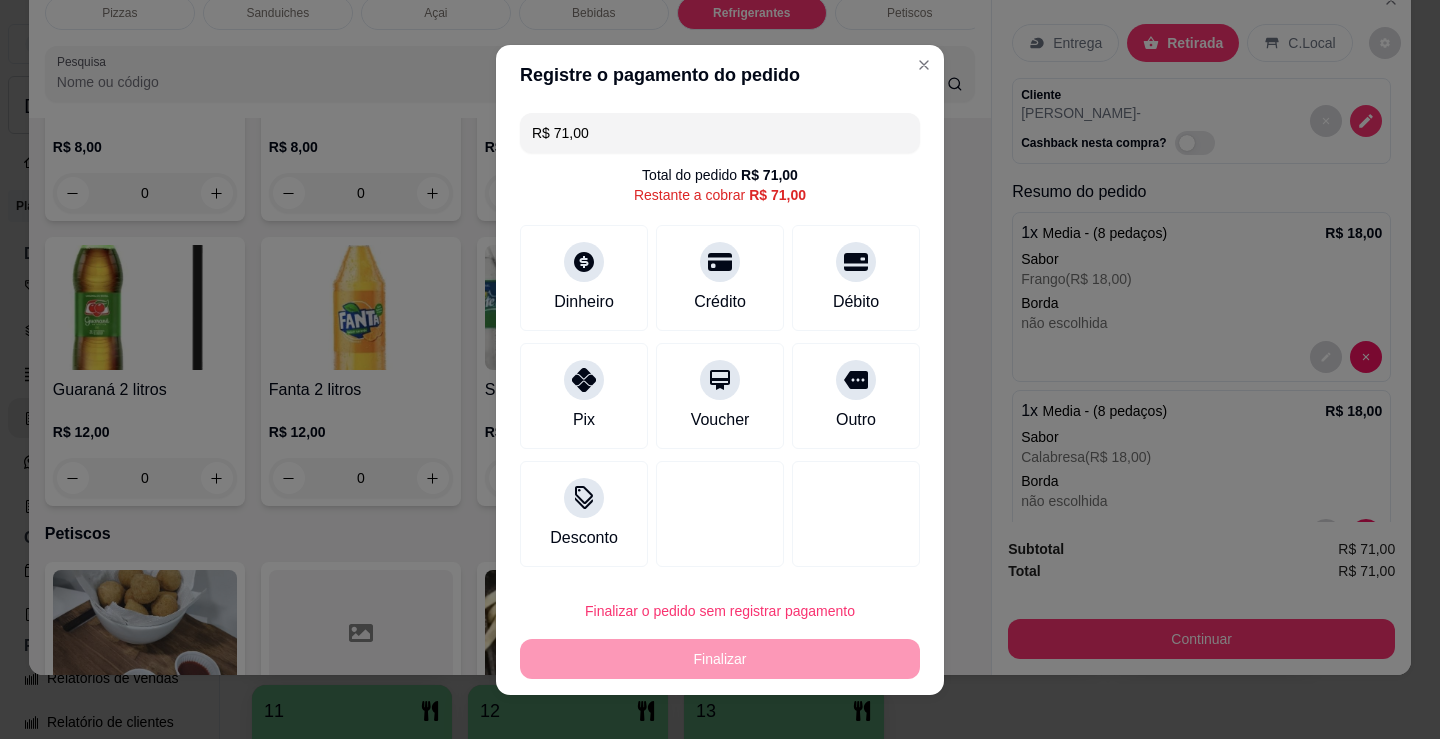 type on "R$ 0,00" 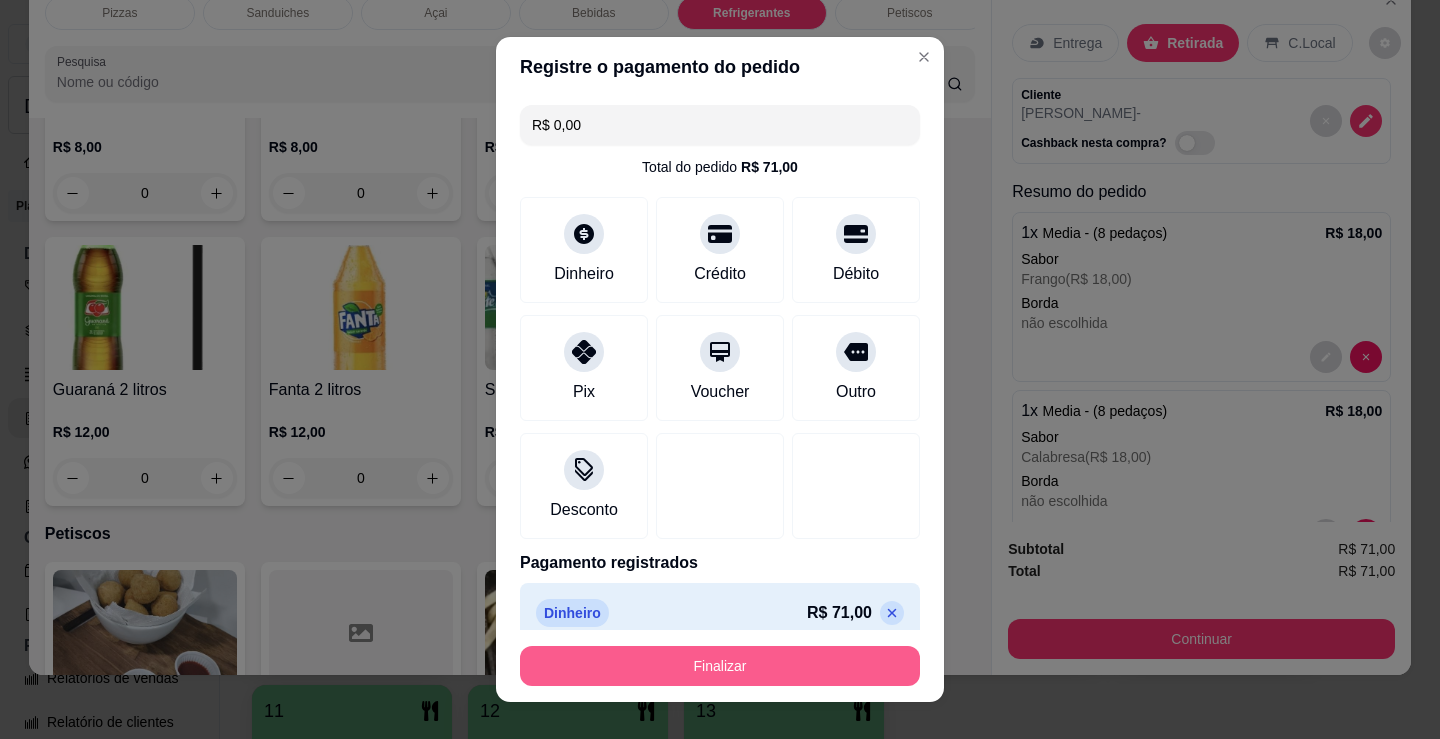 click on "Finalizar" at bounding box center (720, 666) 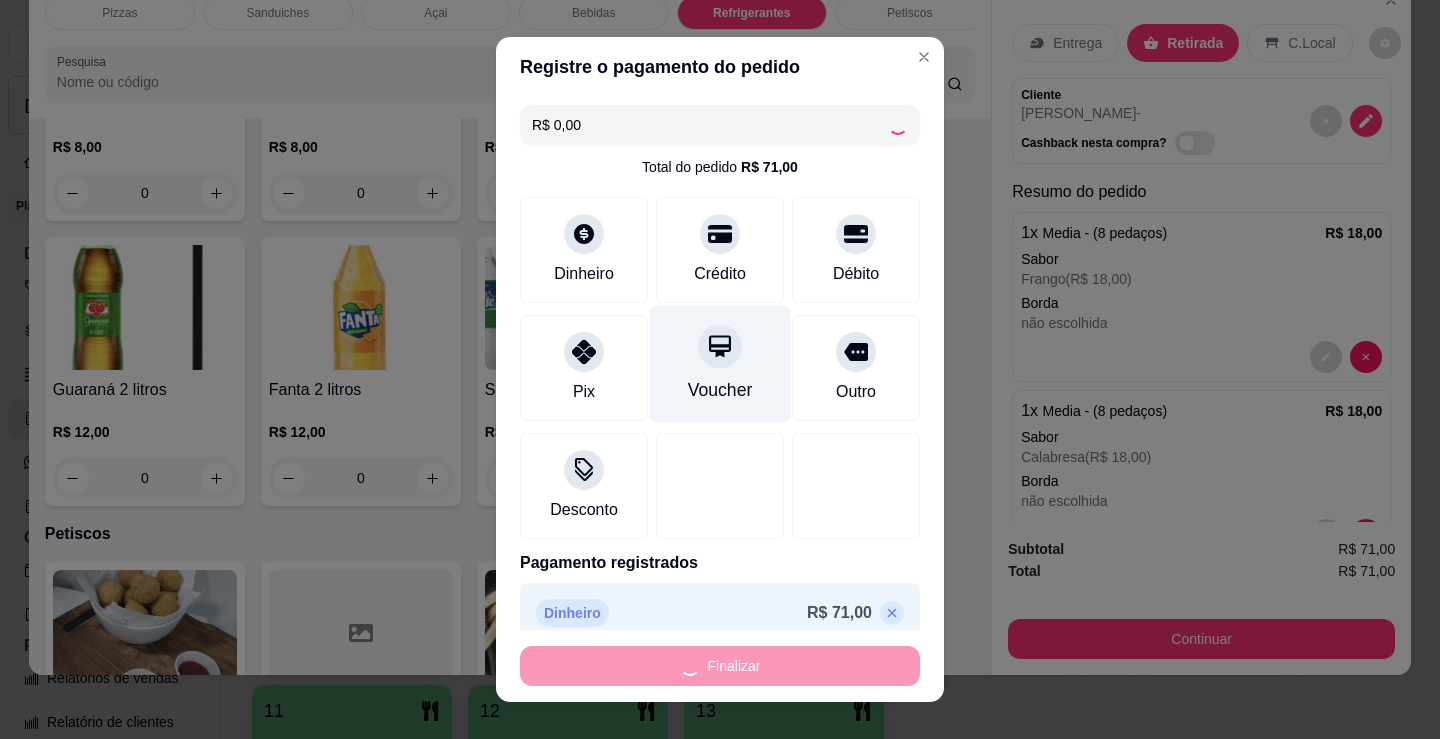 type on "0" 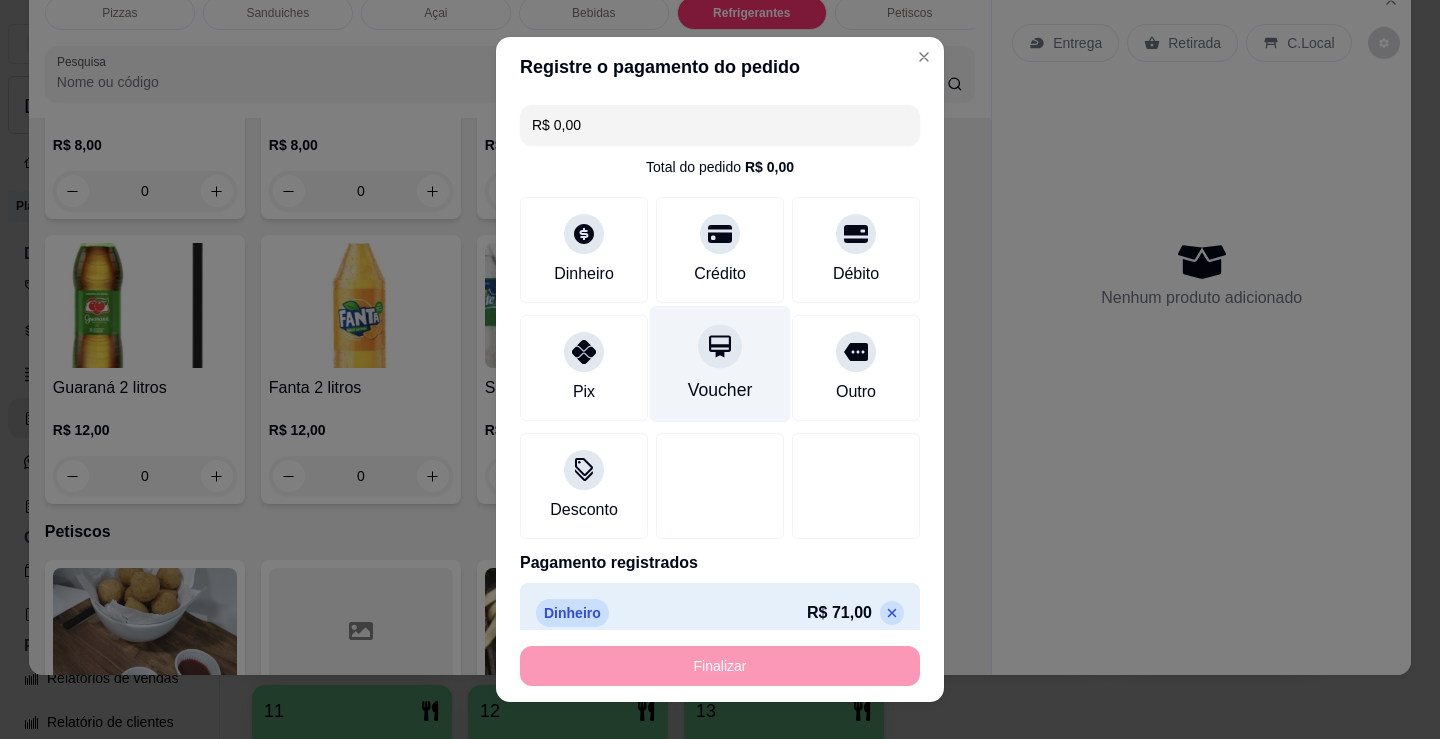type on "-R$ 71,00" 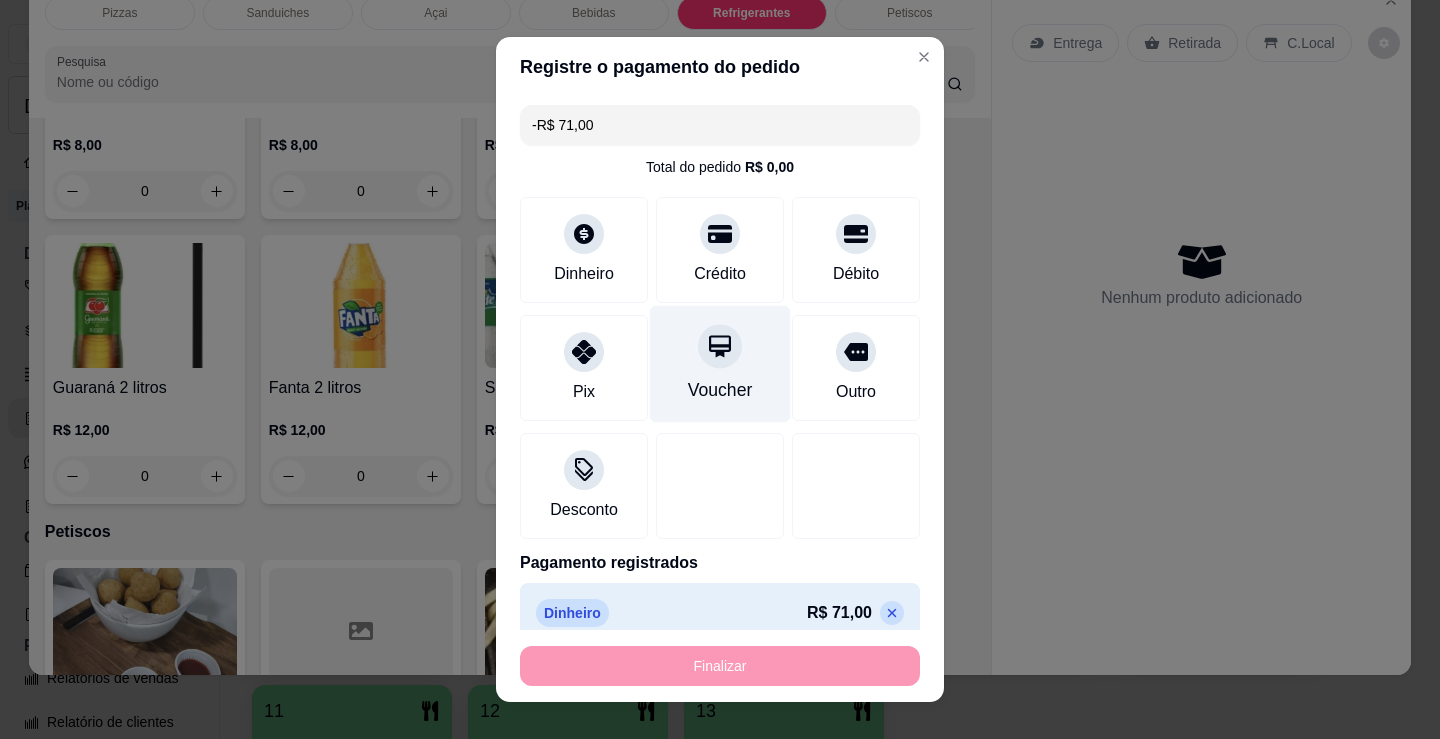 scroll, scrollTop: 5718, scrollLeft: 0, axis: vertical 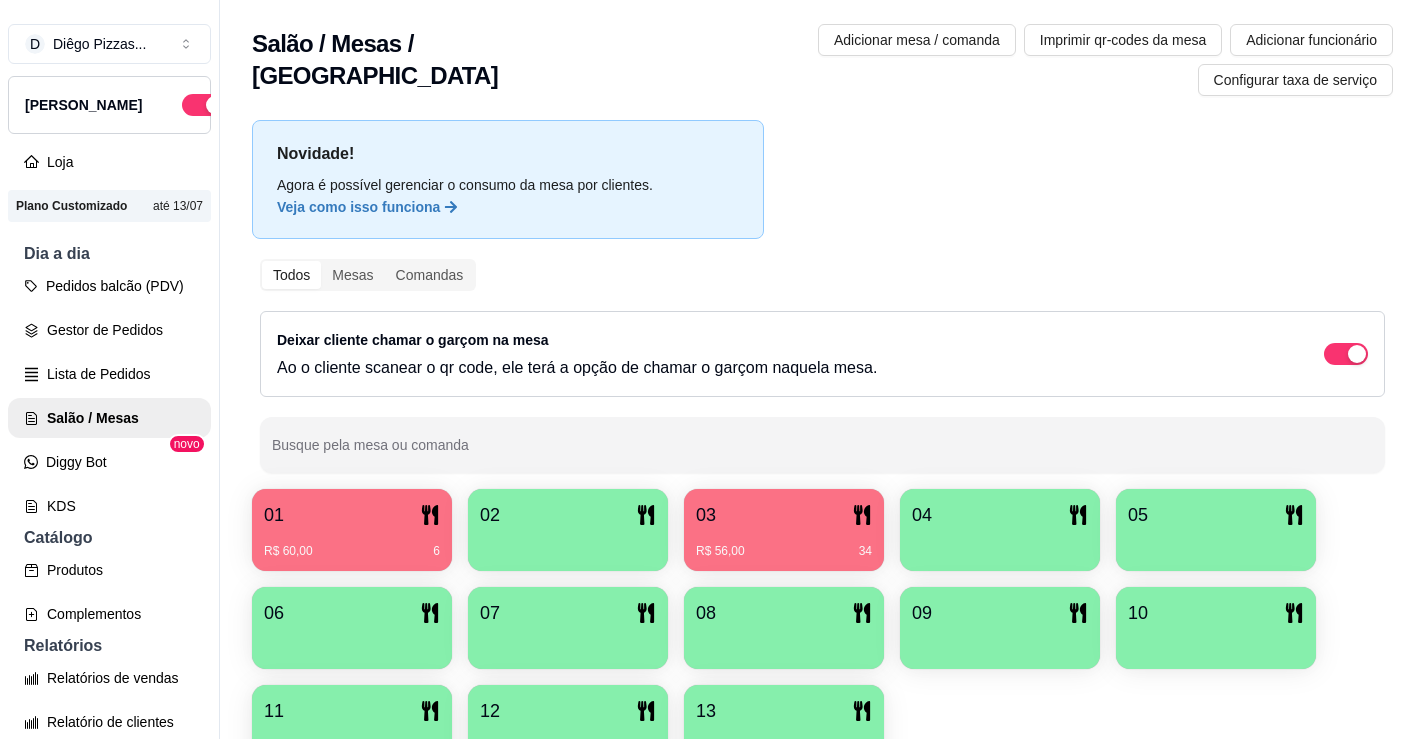 click on "Pedidos balcão (PDV)" at bounding box center [109, 286] 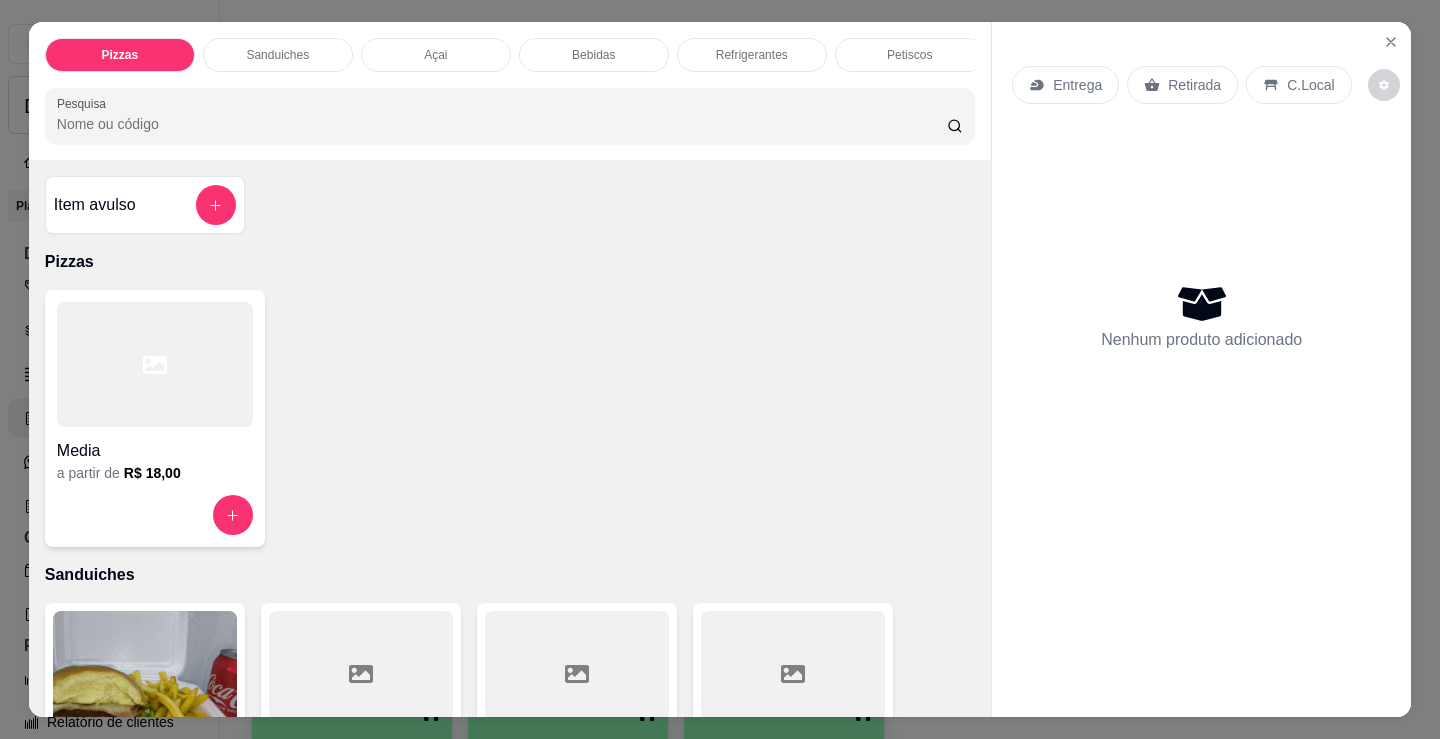 click on "Açai" at bounding box center [435, 55] 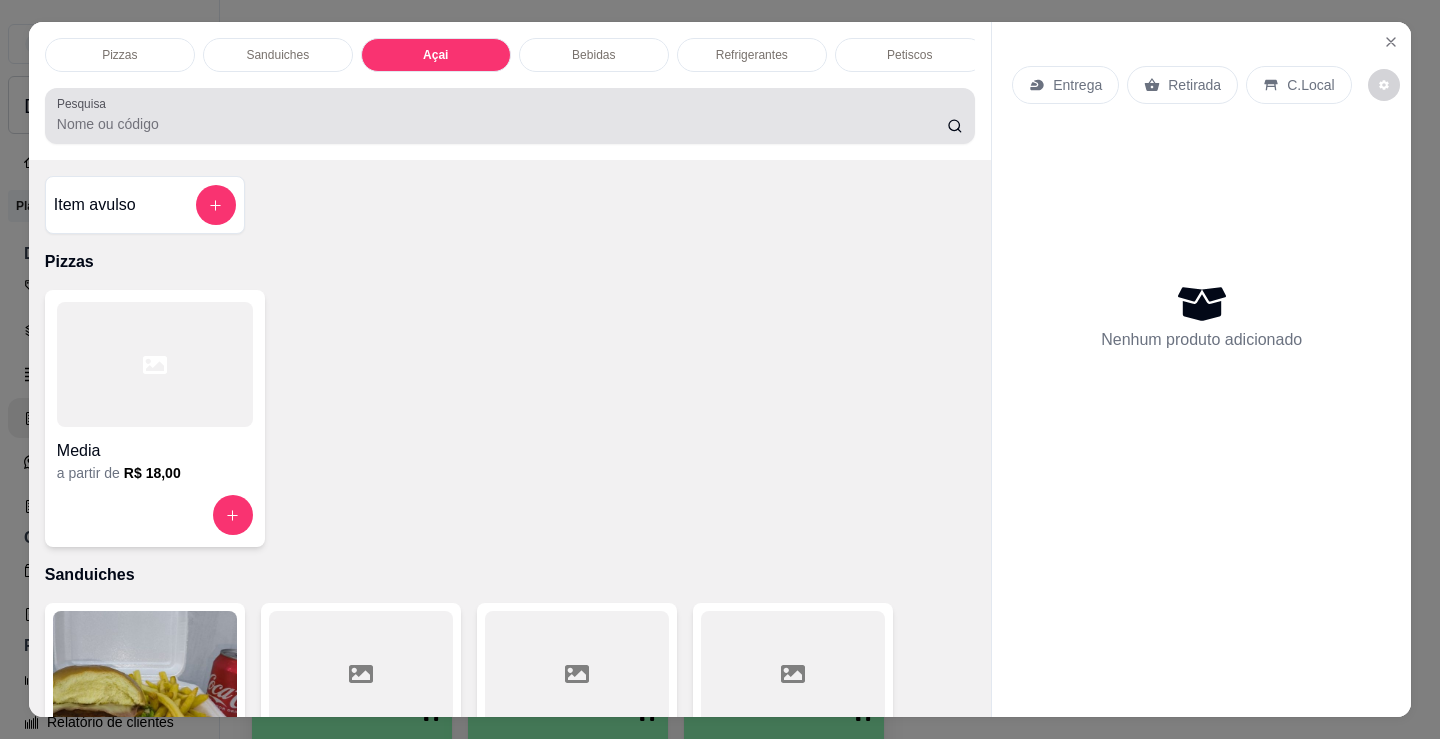 scroll, scrollTop: 2153, scrollLeft: 0, axis: vertical 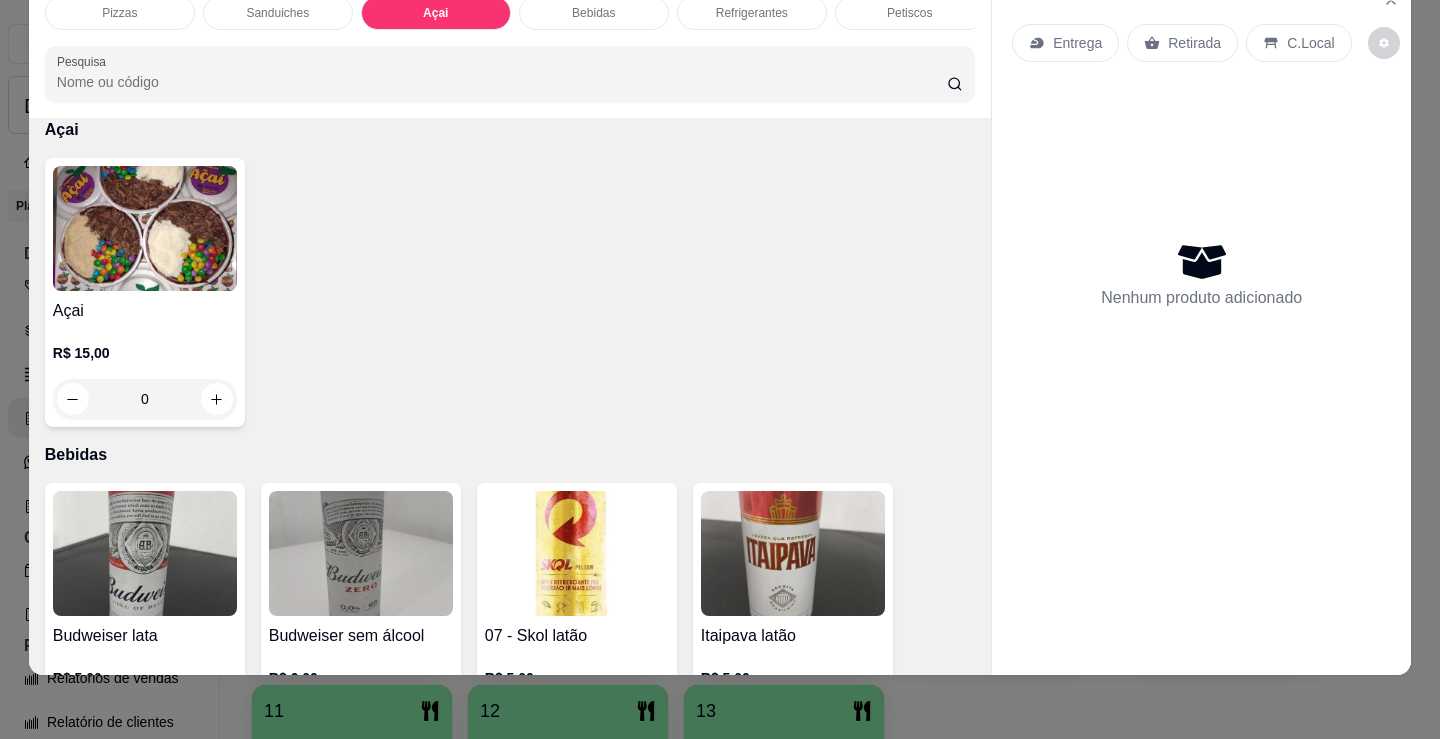 click at bounding box center [145, 228] 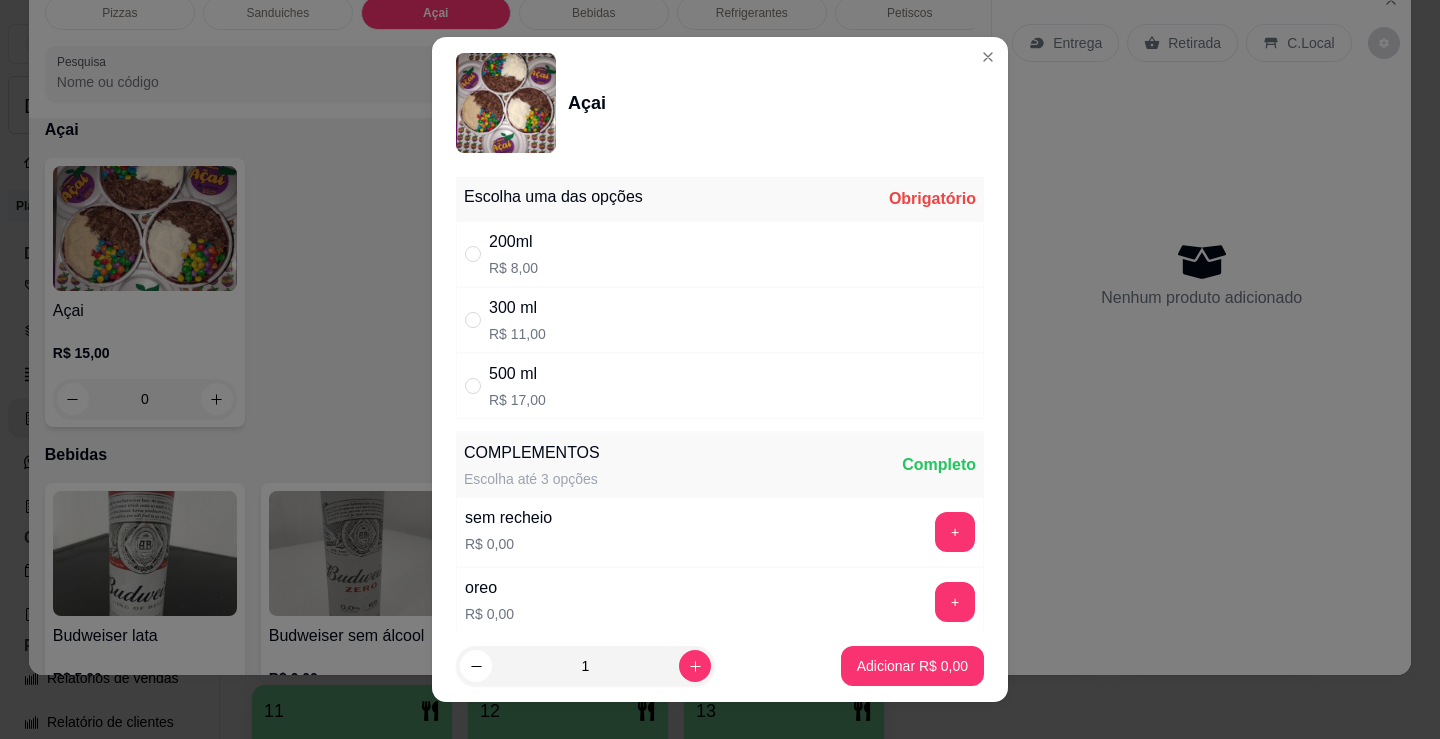 click on "200ml R$ 8,00" at bounding box center [720, 254] 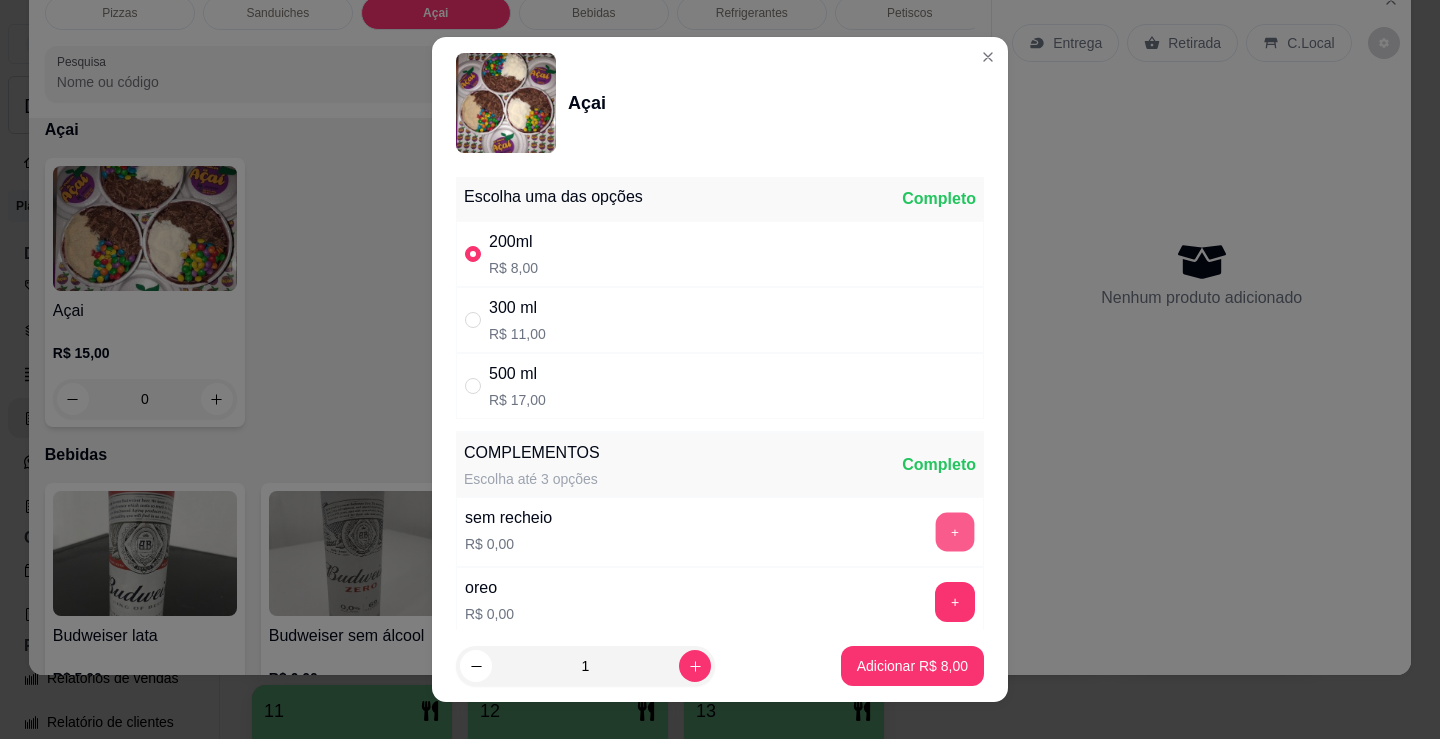 click on "+" at bounding box center (955, 532) 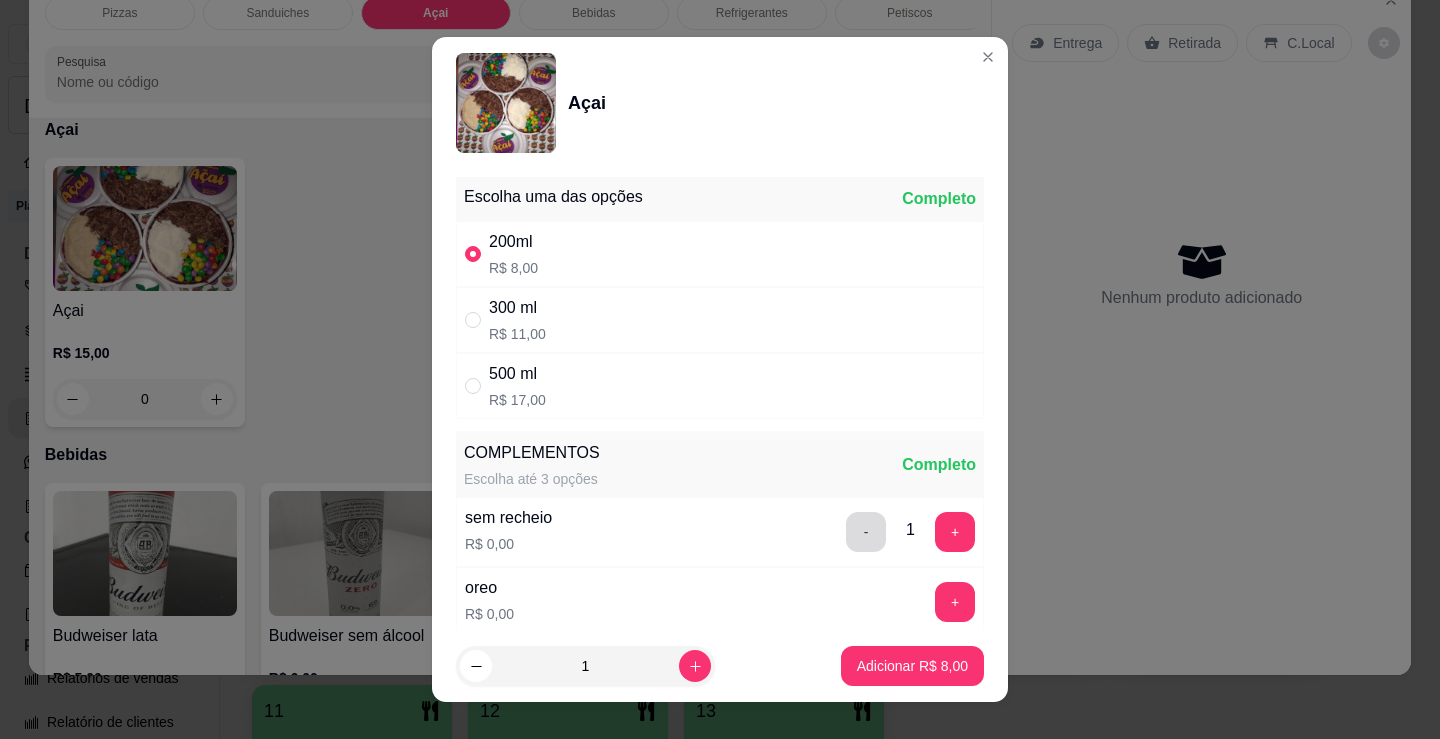 click on "-" at bounding box center [866, 532] 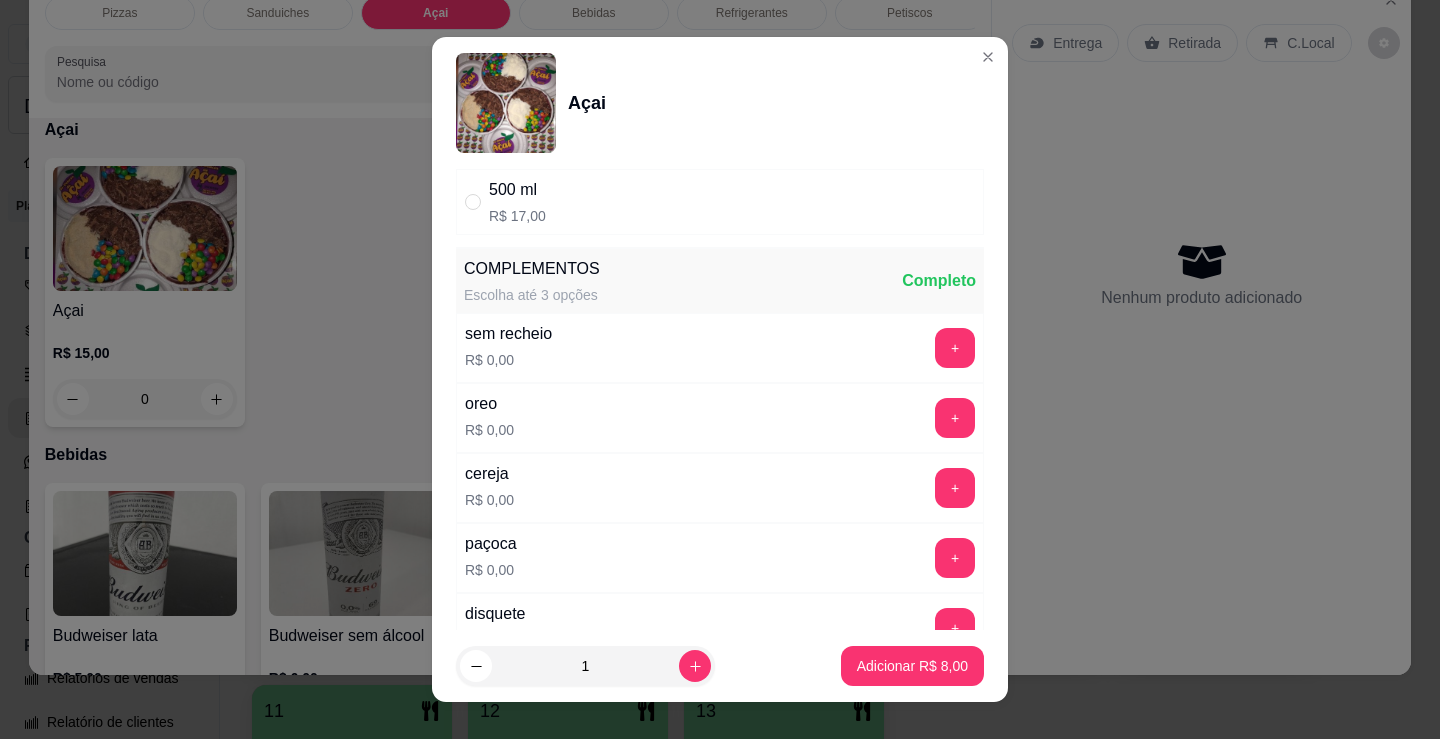 scroll, scrollTop: 200, scrollLeft: 0, axis: vertical 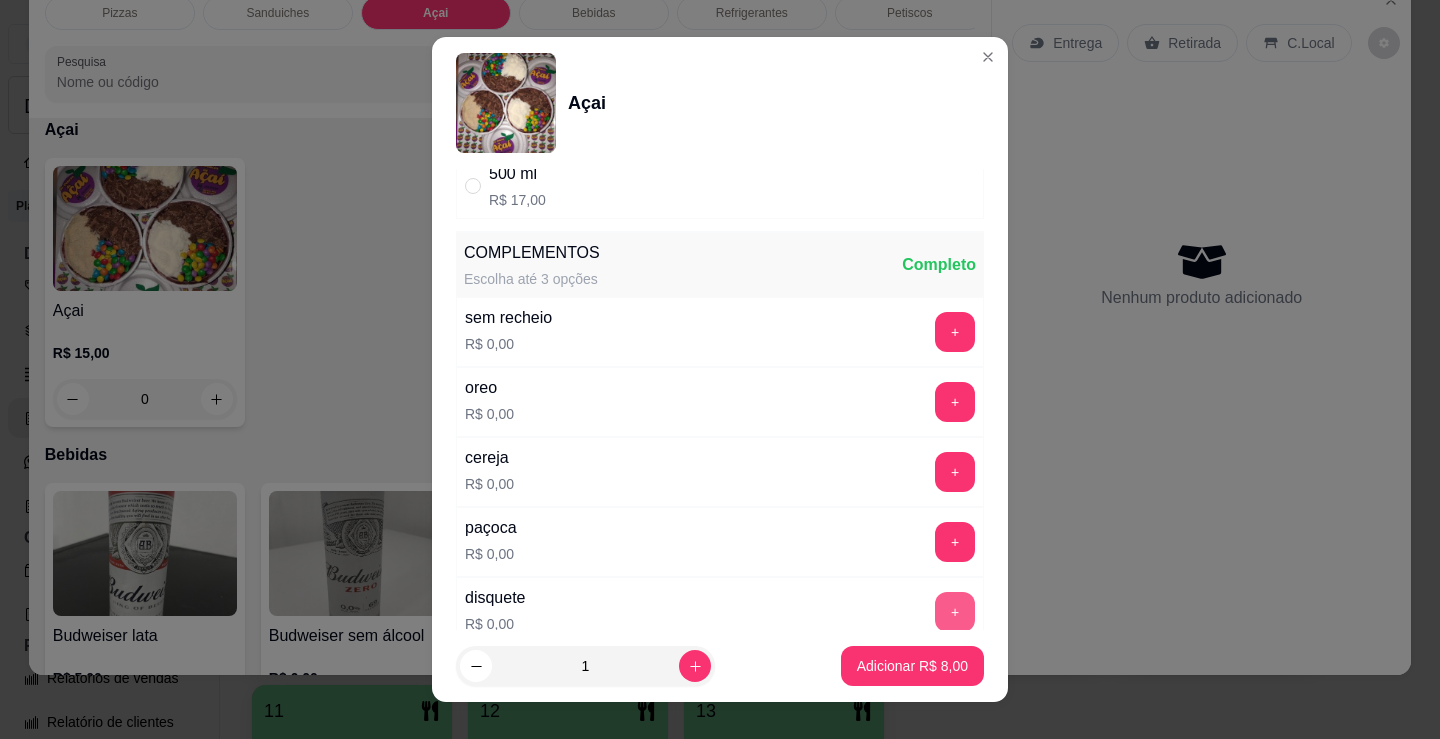 click on "+" at bounding box center [955, 612] 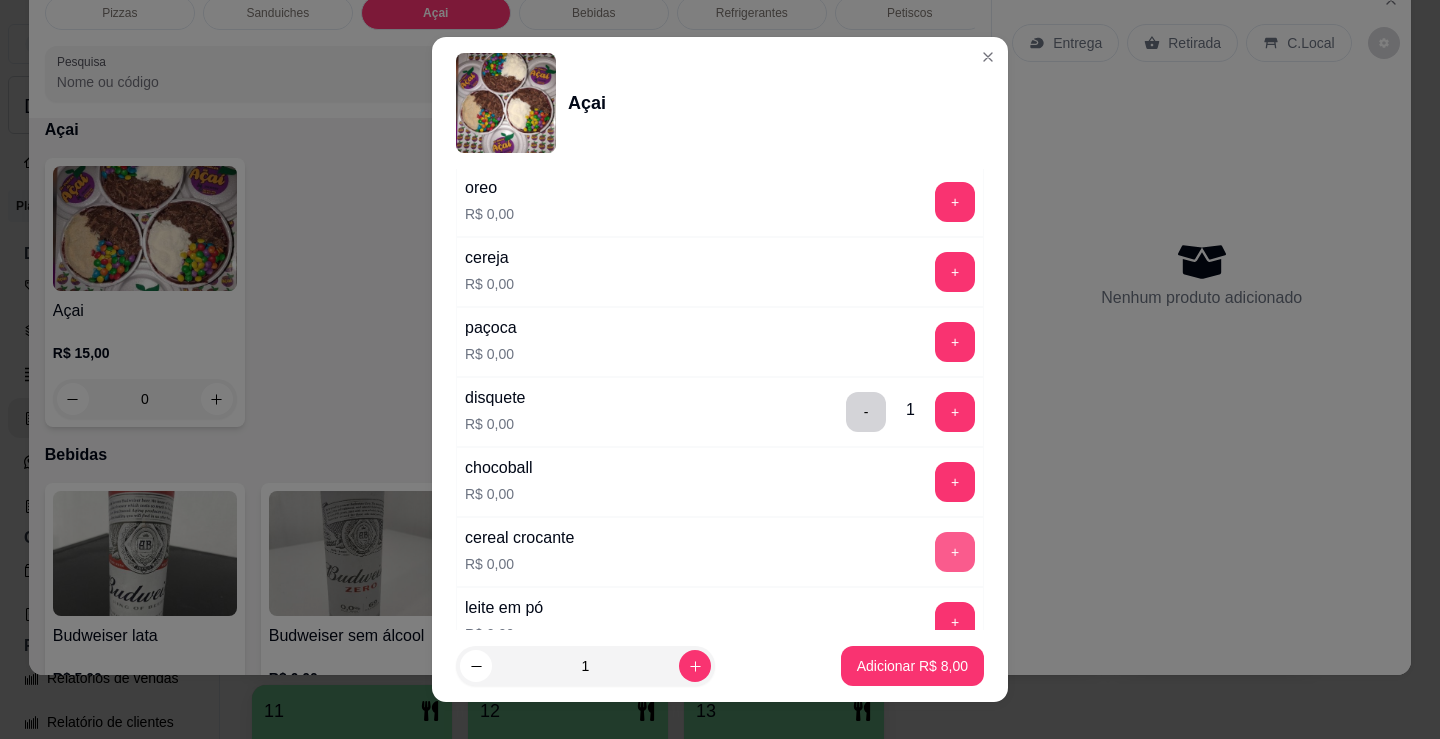 scroll, scrollTop: 600, scrollLeft: 0, axis: vertical 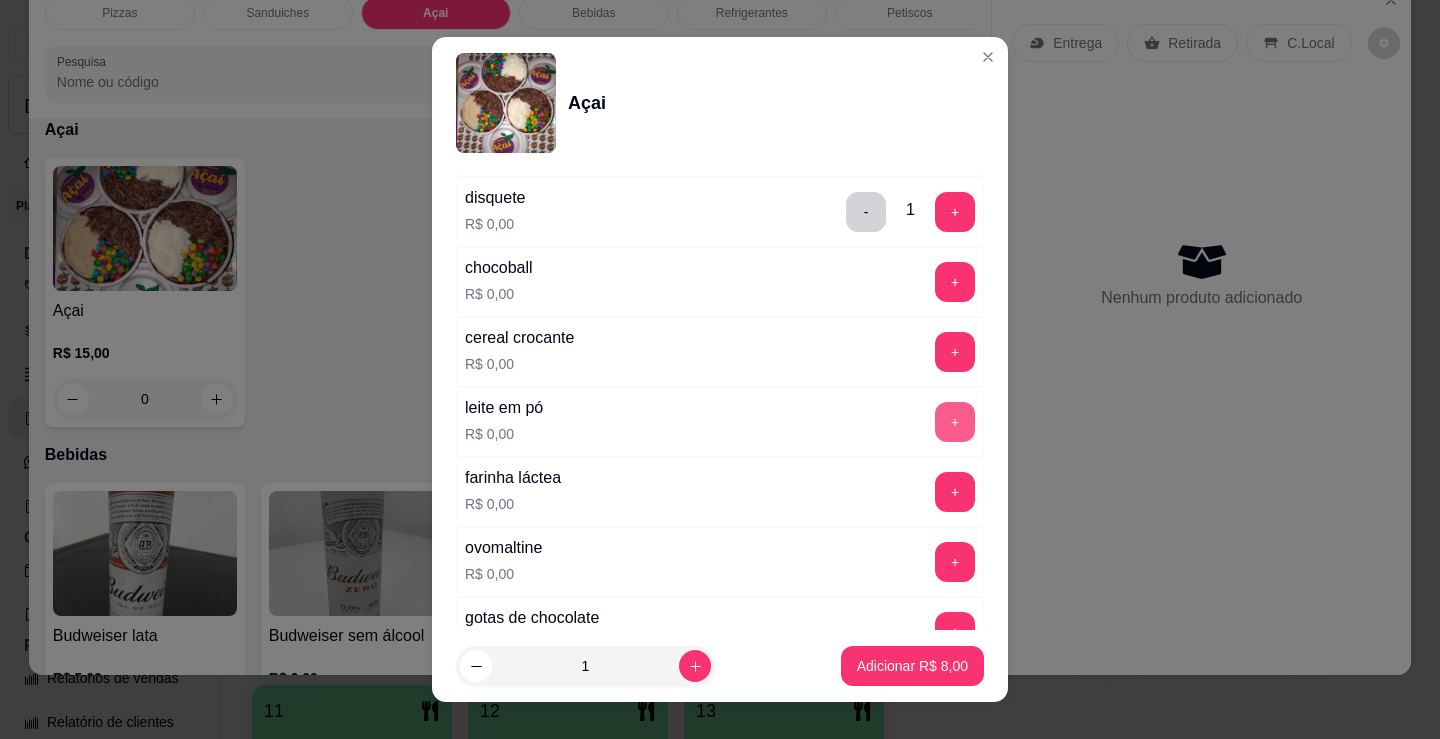click on "+" at bounding box center [955, 422] 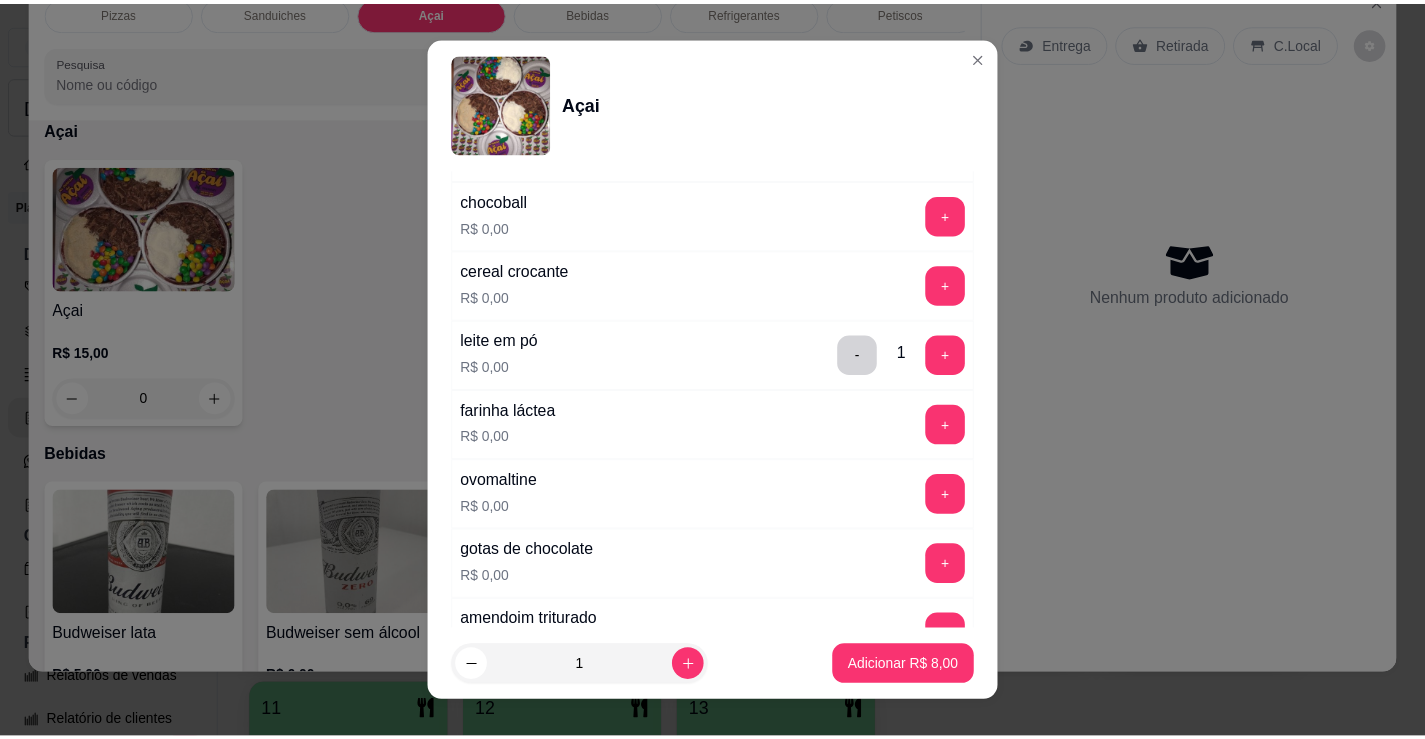 scroll, scrollTop: 800, scrollLeft: 0, axis: vertical 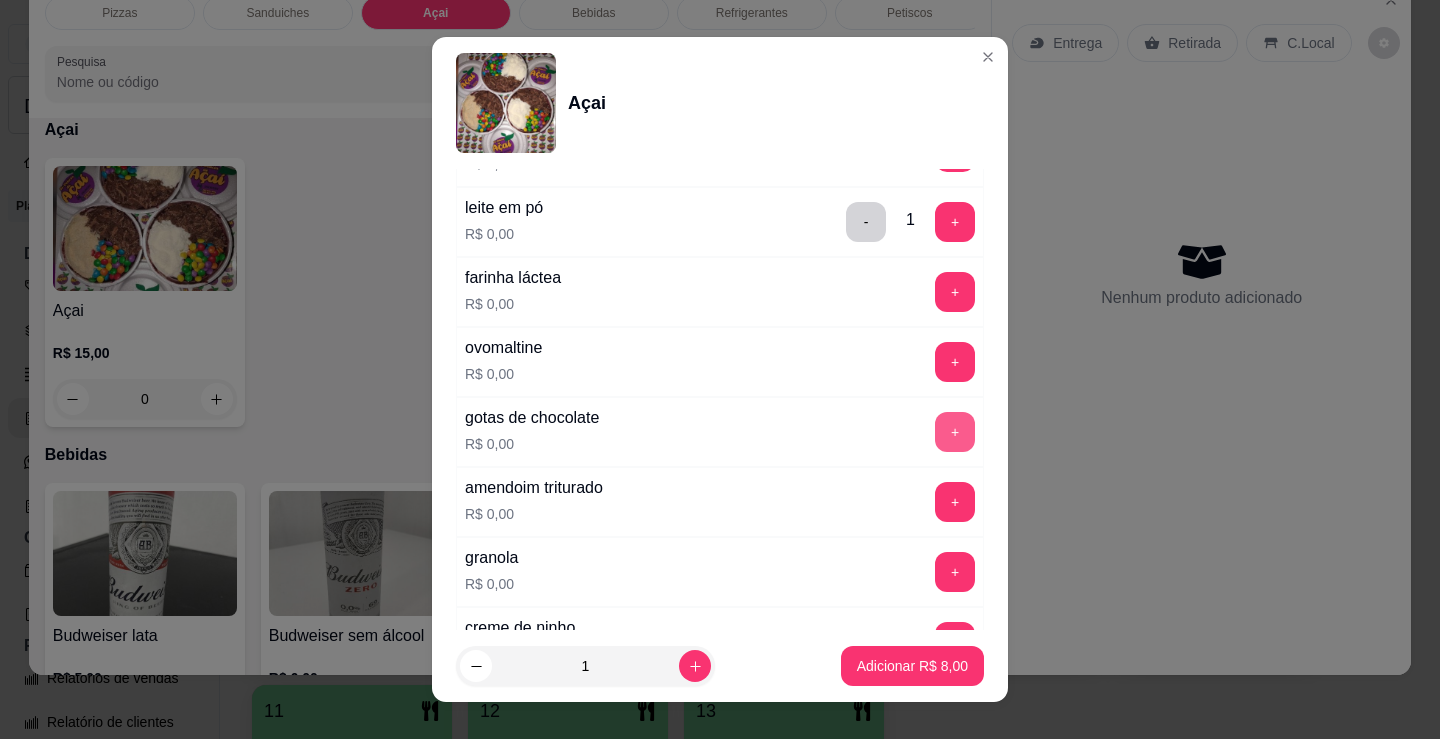 click on "+" at bounding box center [955, 432] 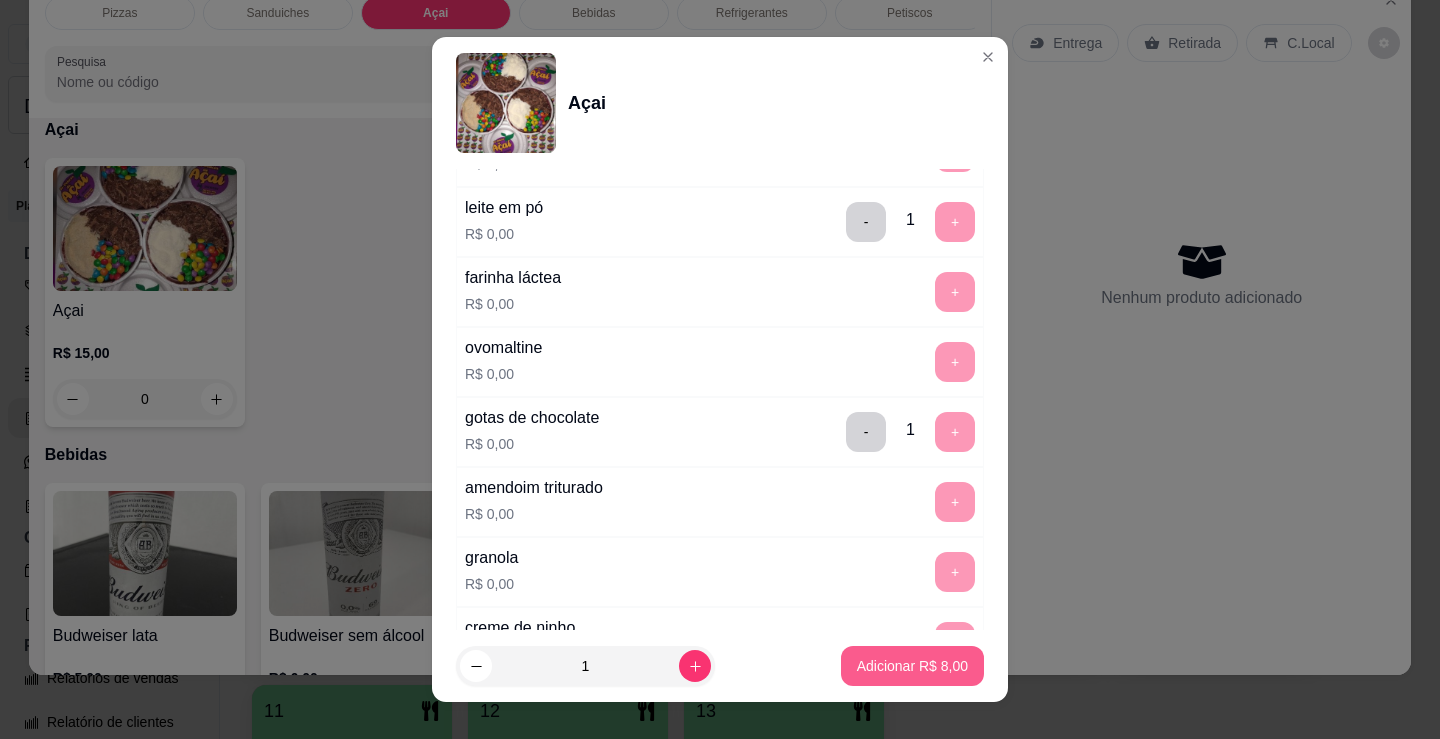 click on "Adicionar   R$ 8,00" at bounding box center (912, 666) 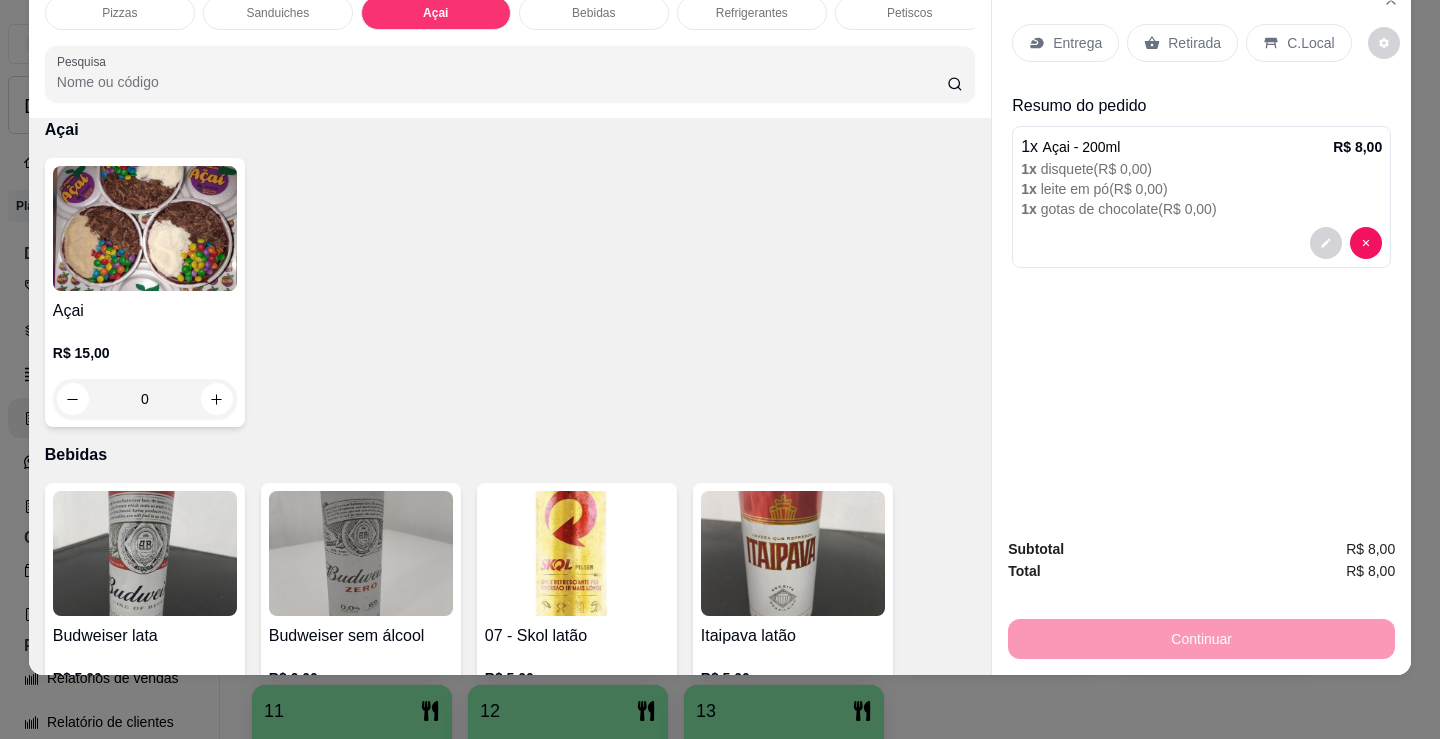 click at bounding box center (1201, 243) 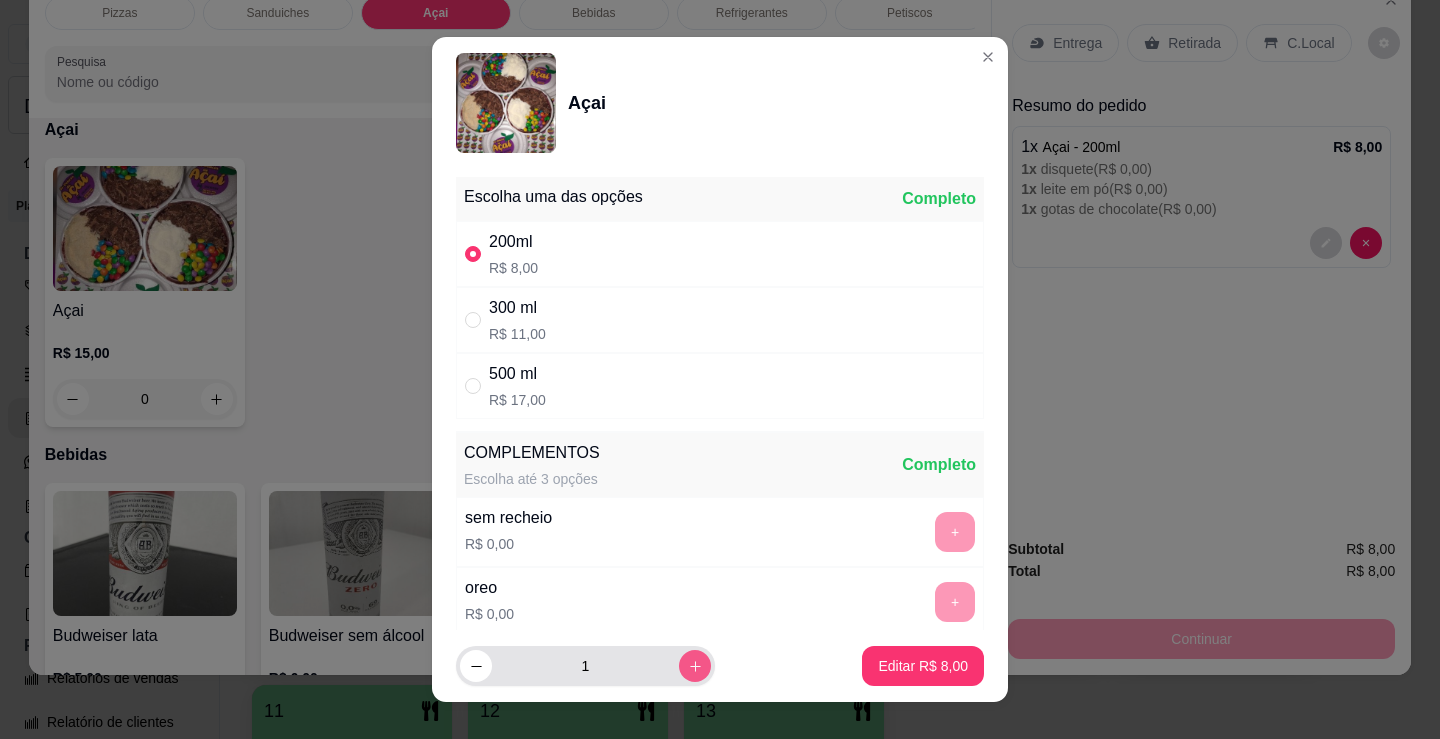 click 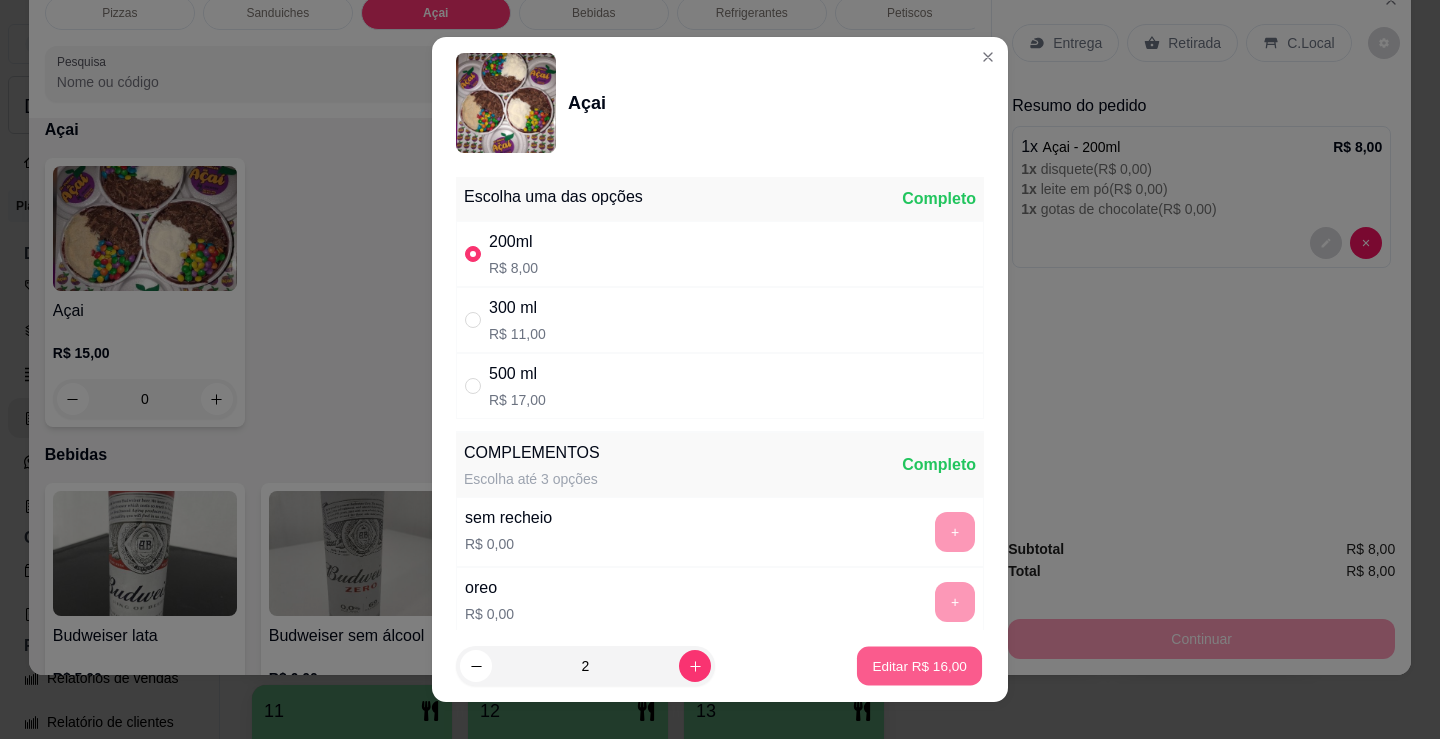 click on "Editar   R$ 16,00" at bounding box center [919, 665] 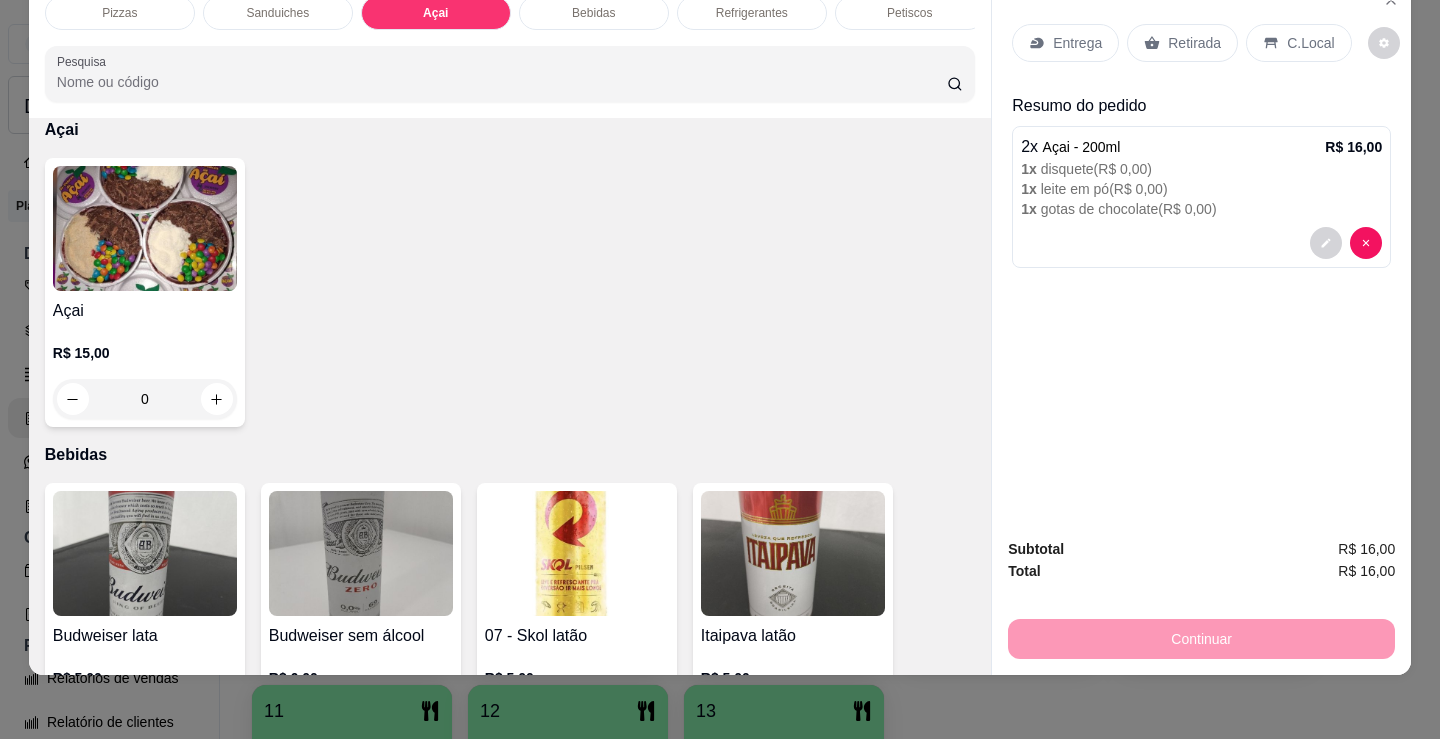 click on "Entrega" at bounding box center [1077, 43] 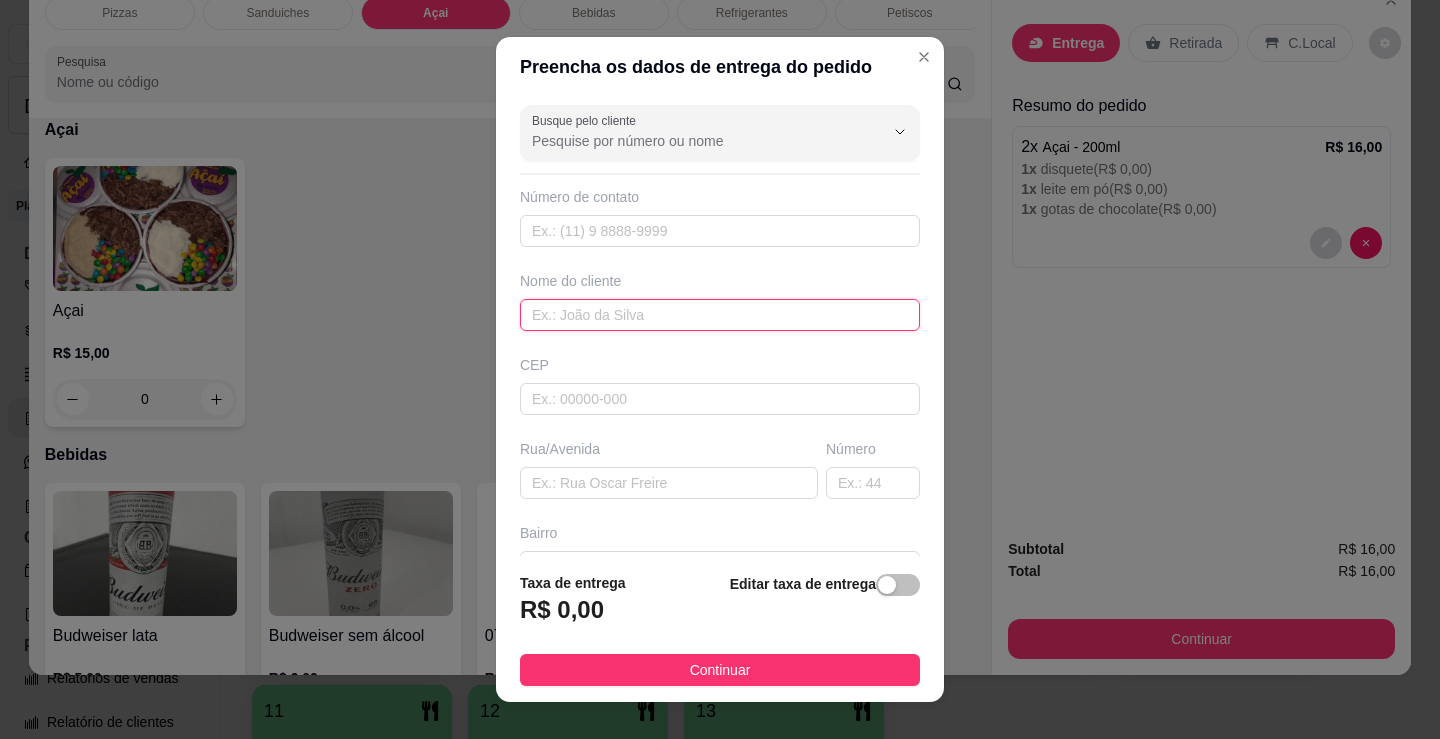 click at bounding box center [720, 315] 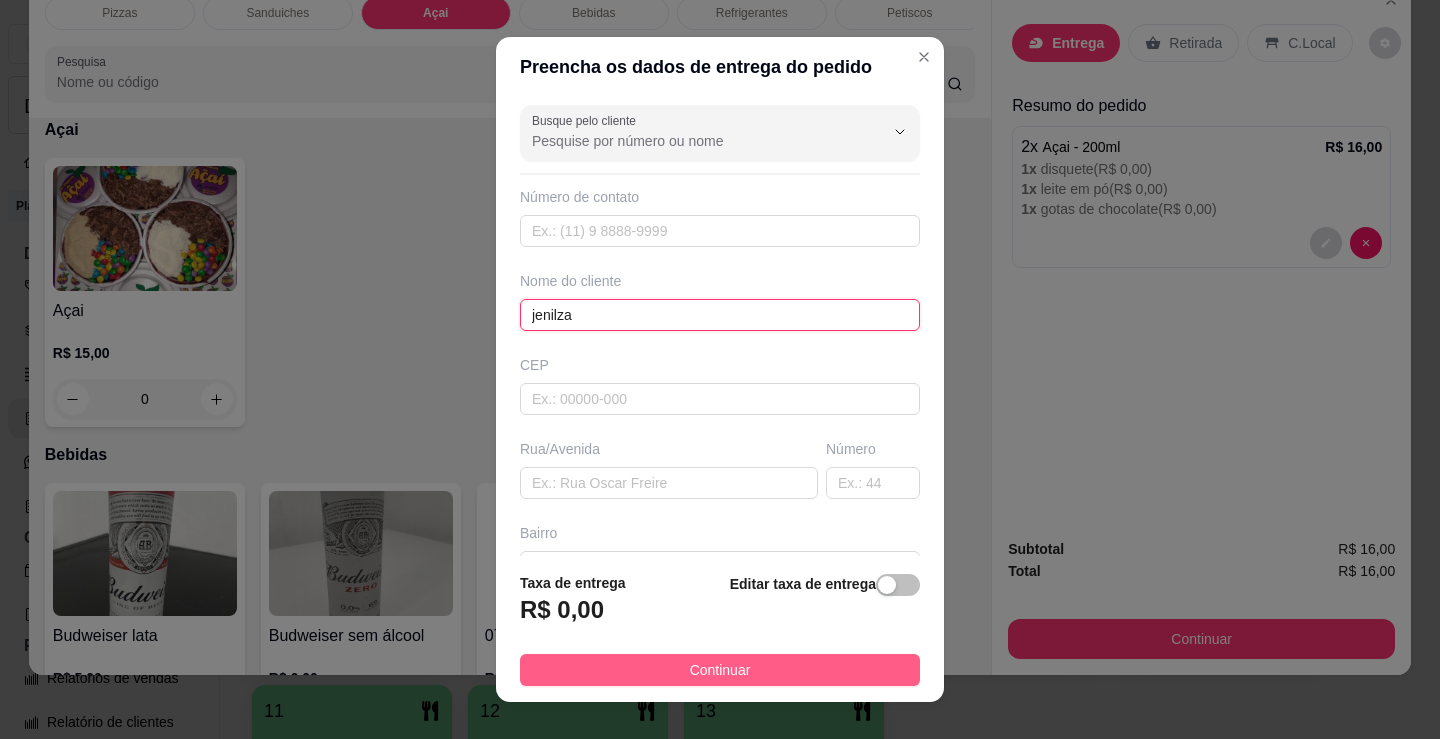 type on "jenilza" 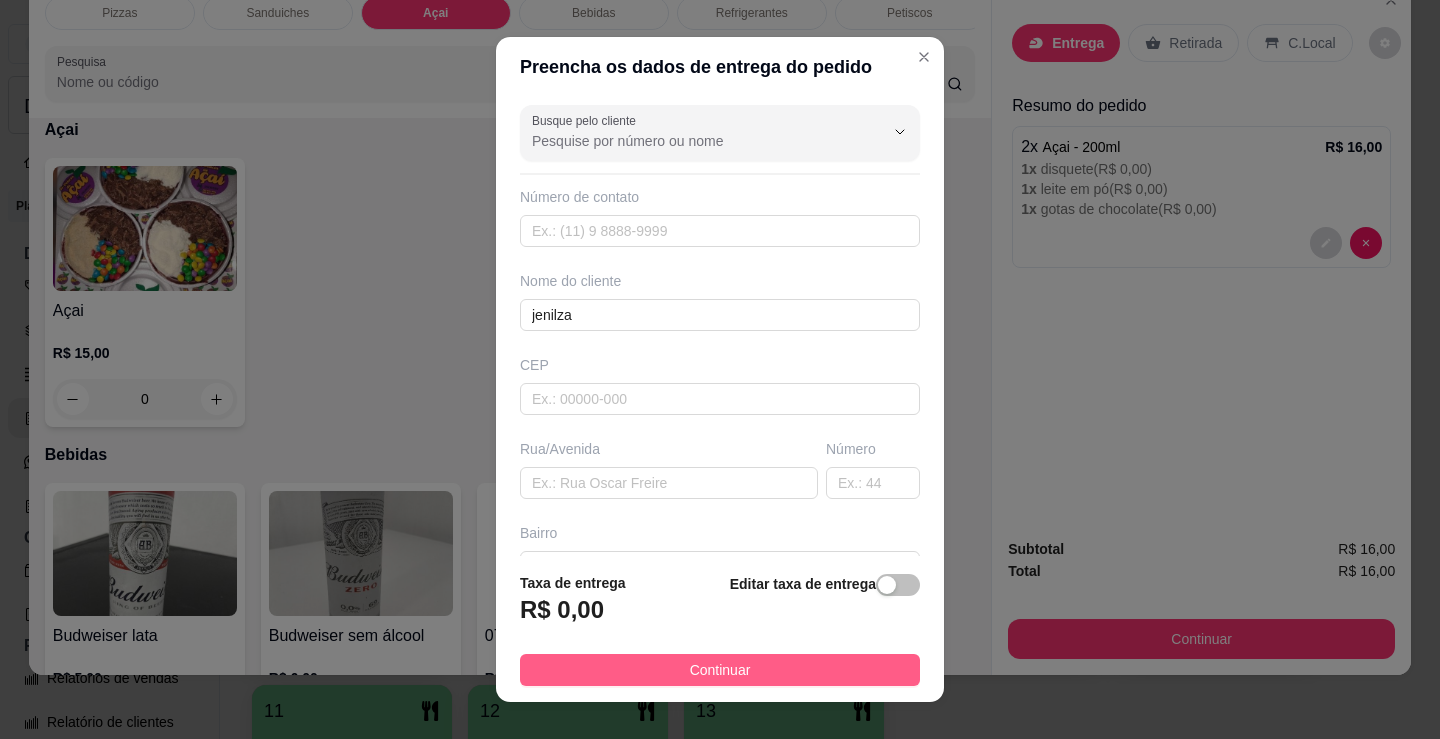 click on "Continuar" at bounding box center [720, 670] 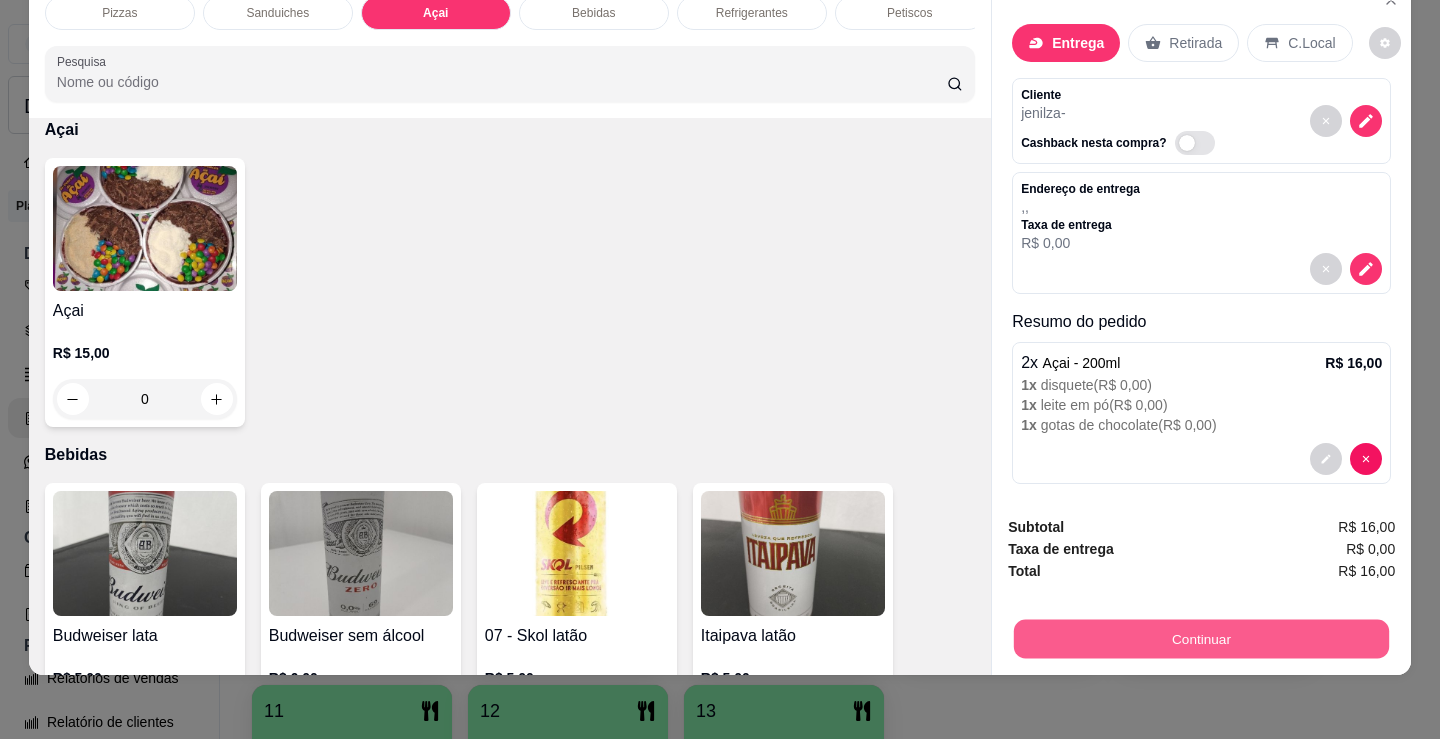 click on "Continuar" at bounding box center (1201, 638) 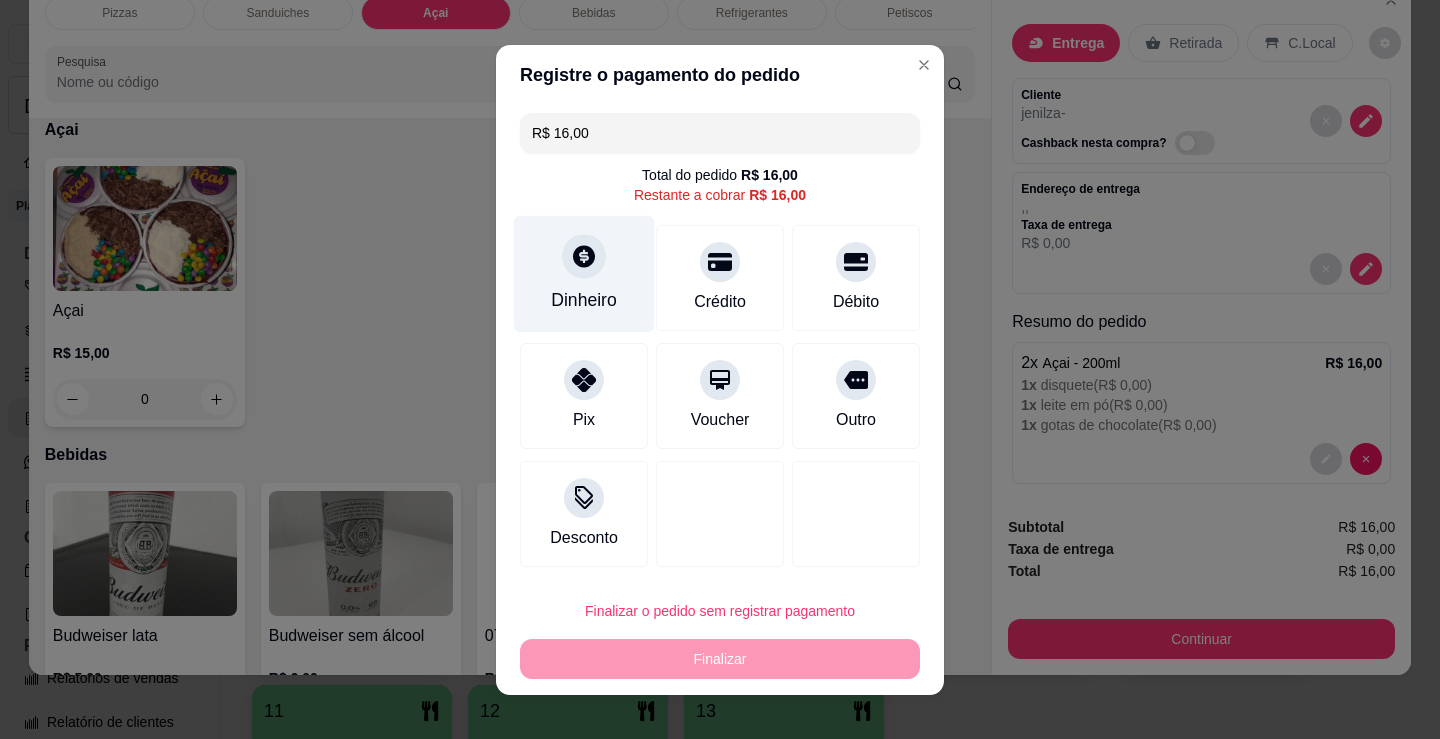 click on "Dinheiro" at bounding box center [584, 273] 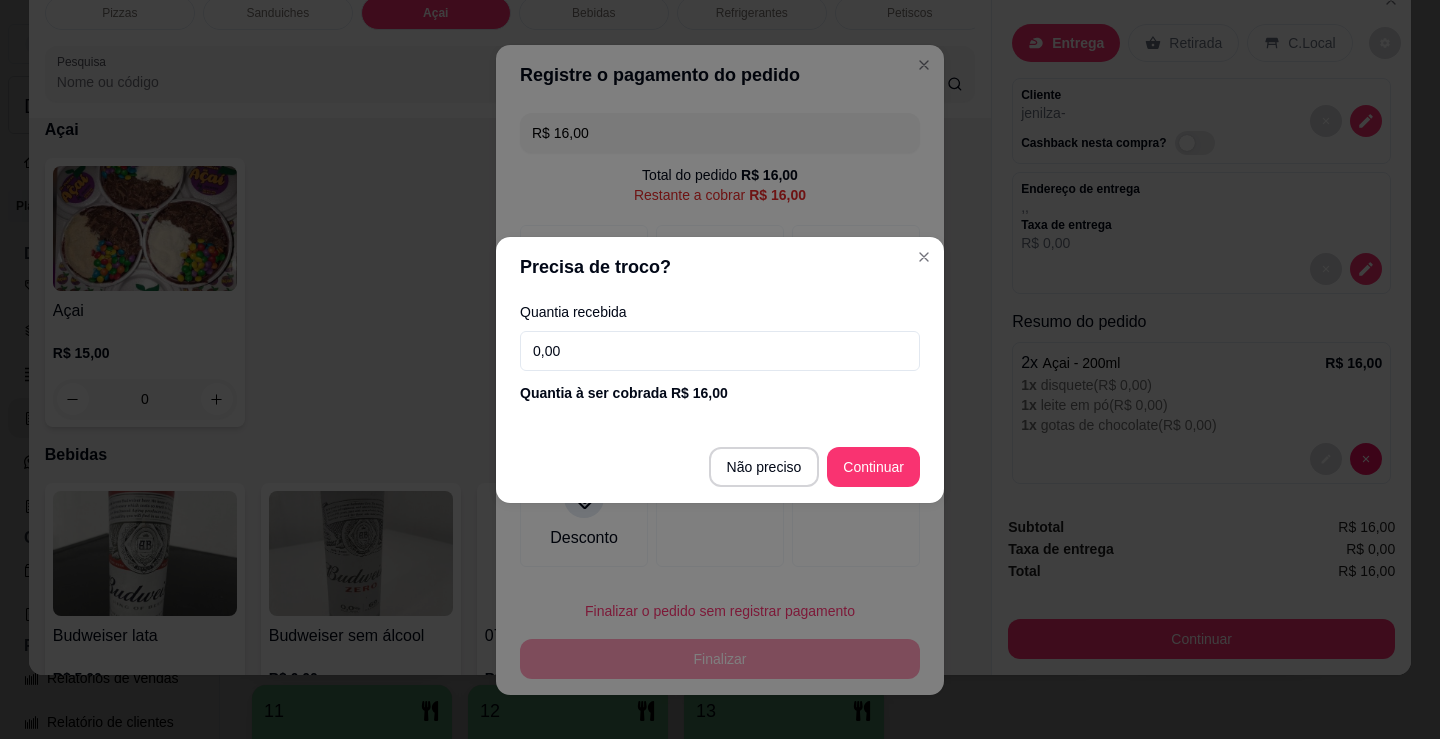 click on "Quantia recebida 0,00 Quantia à ser cobrada   R$ 16,00" at bounding box center (720, 354) 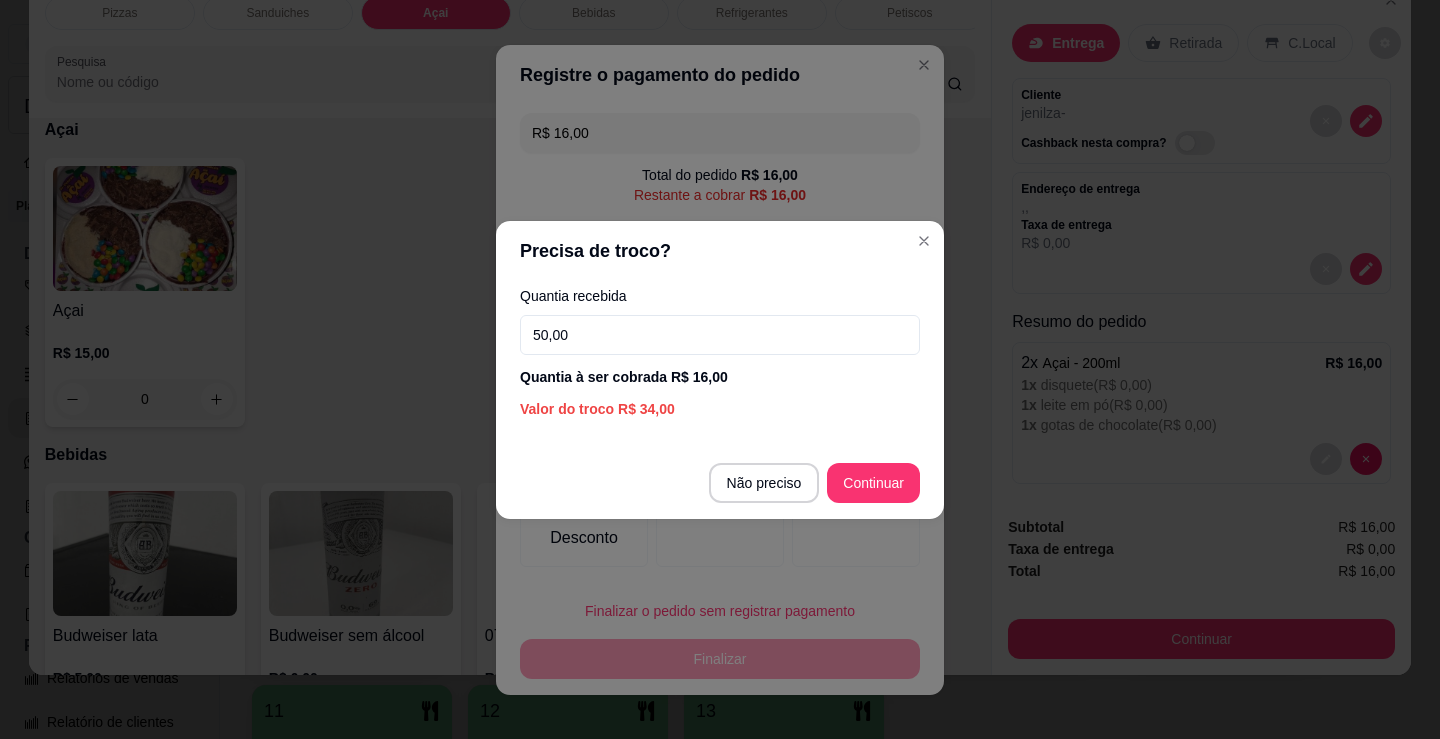 type on "50,00" 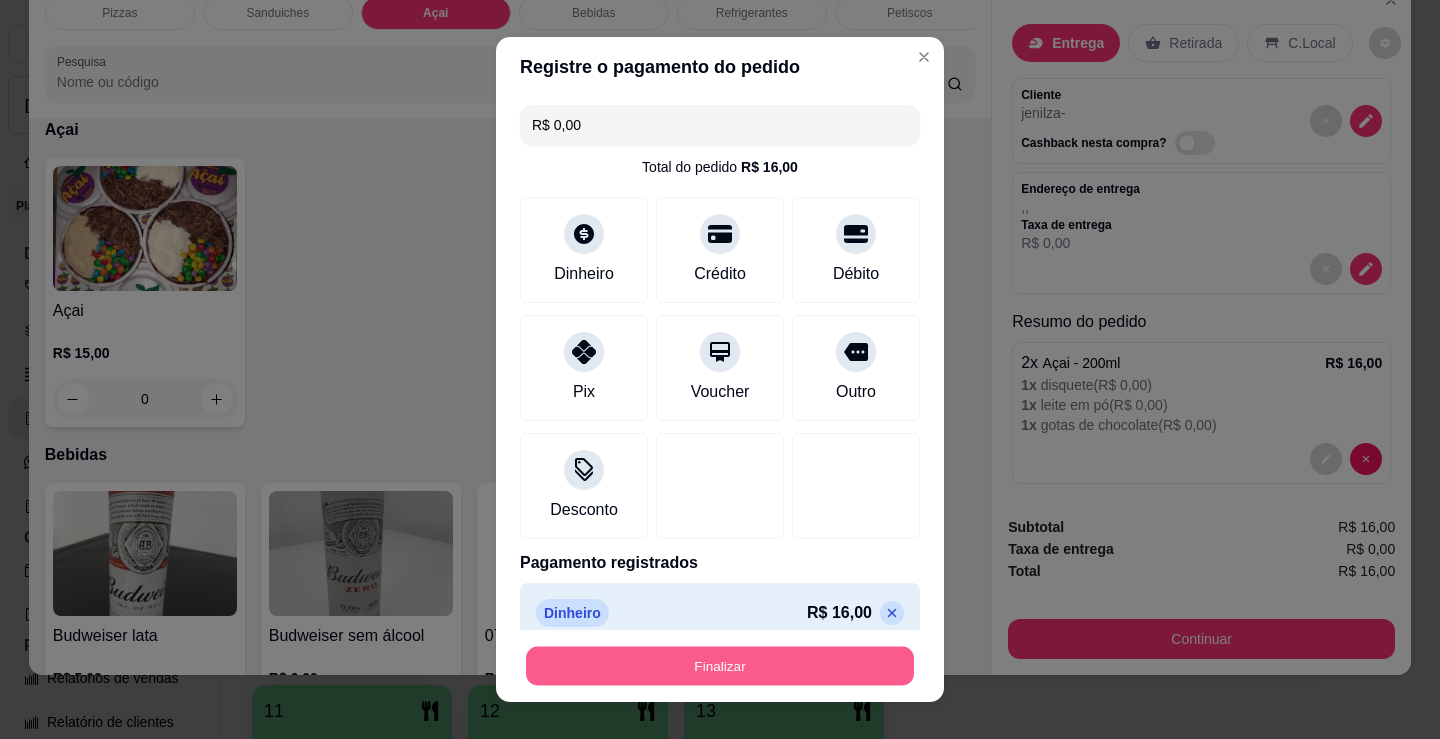 click on "Finalizar" at bounding box center [720, 666] 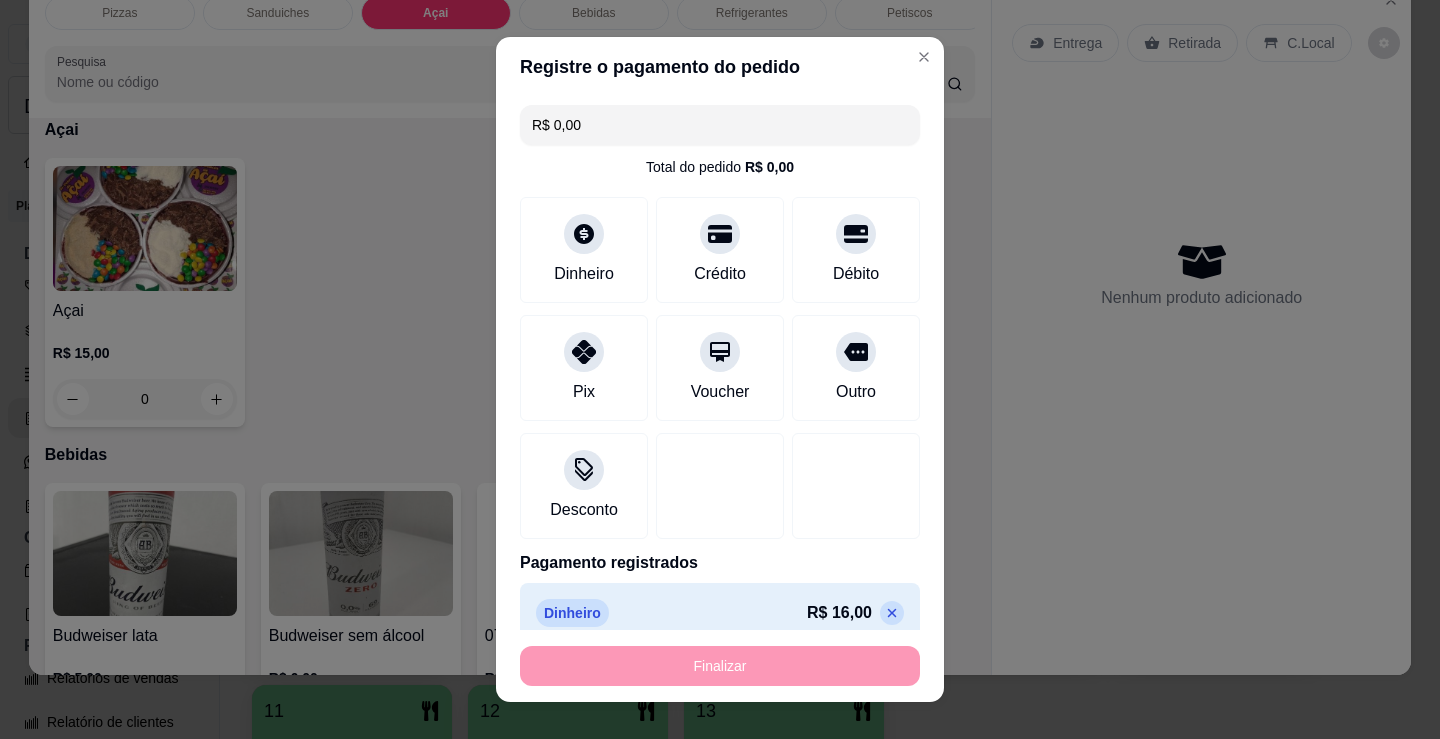 type on "-R$ 16,00" 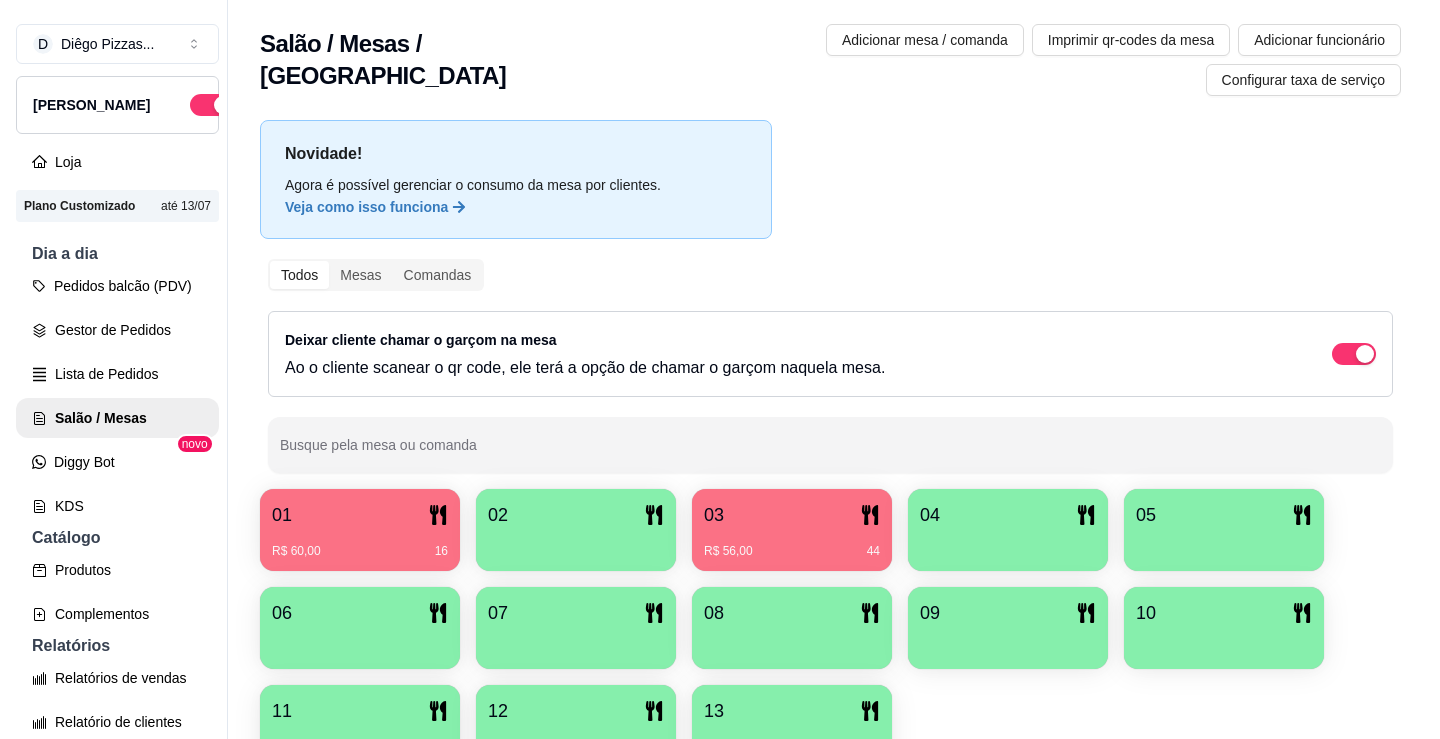 scroll, scrollTop: 1, scrollLeft: 0, axis: vertical 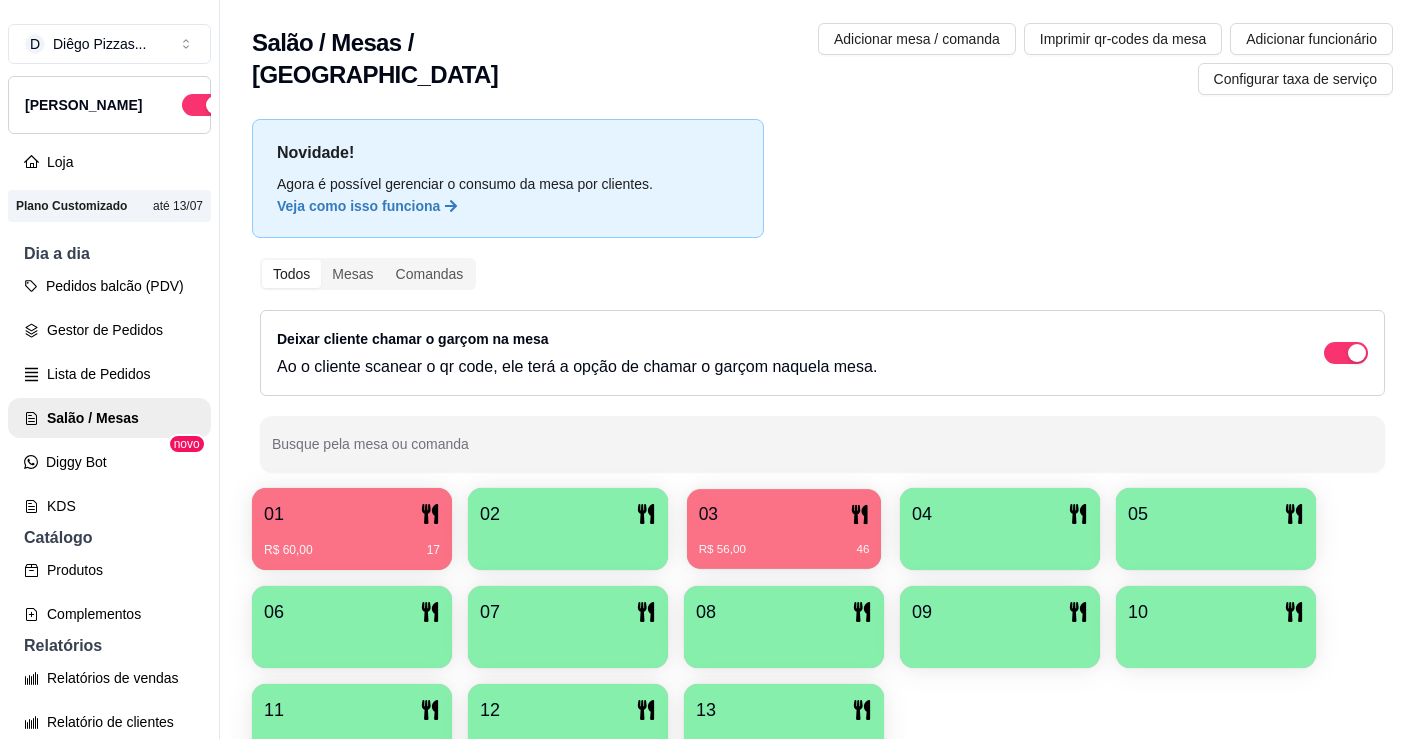 click on "03 R$ 56,00 46" at bounding box center (784, 529) 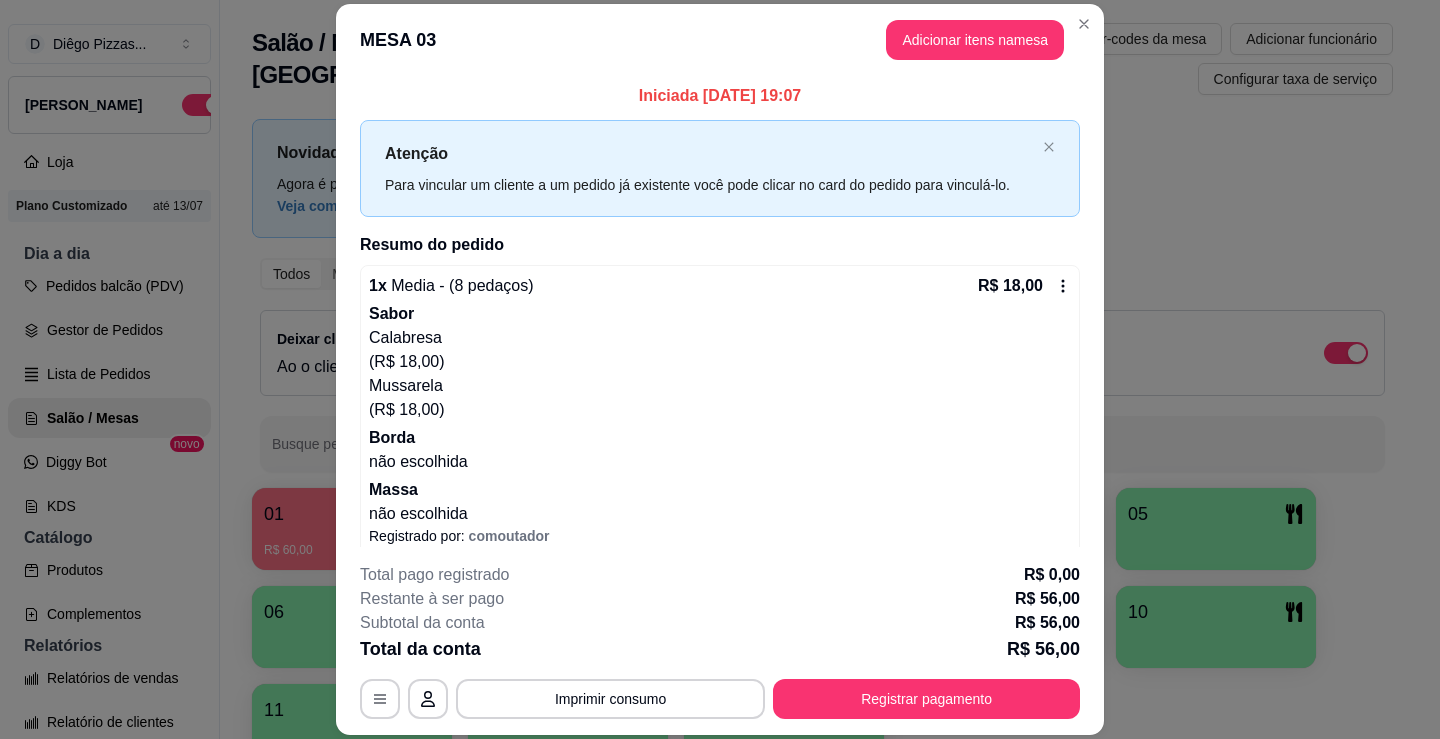 scroll, scrollTop: 97, scrollLeft: 0, axis: vertical 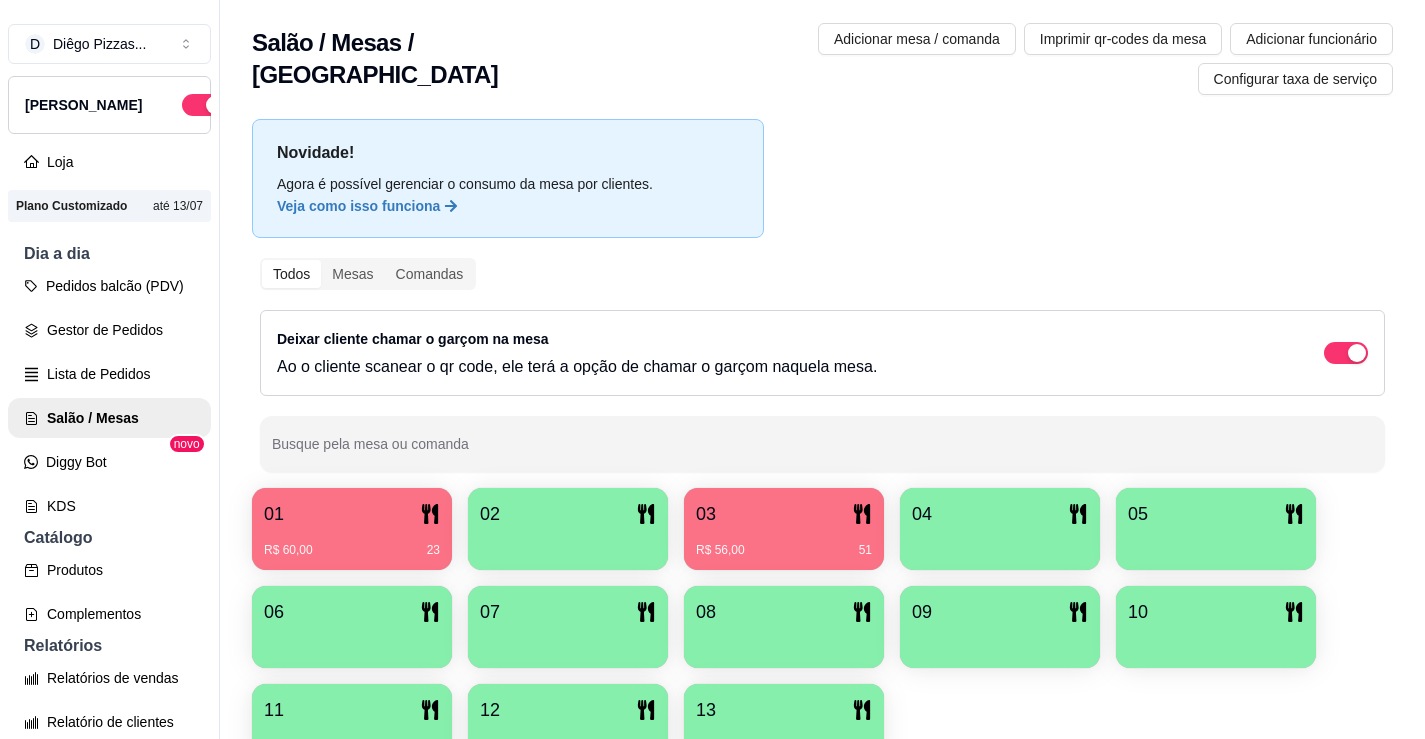 click on "01" at bounding box center (352, 514) 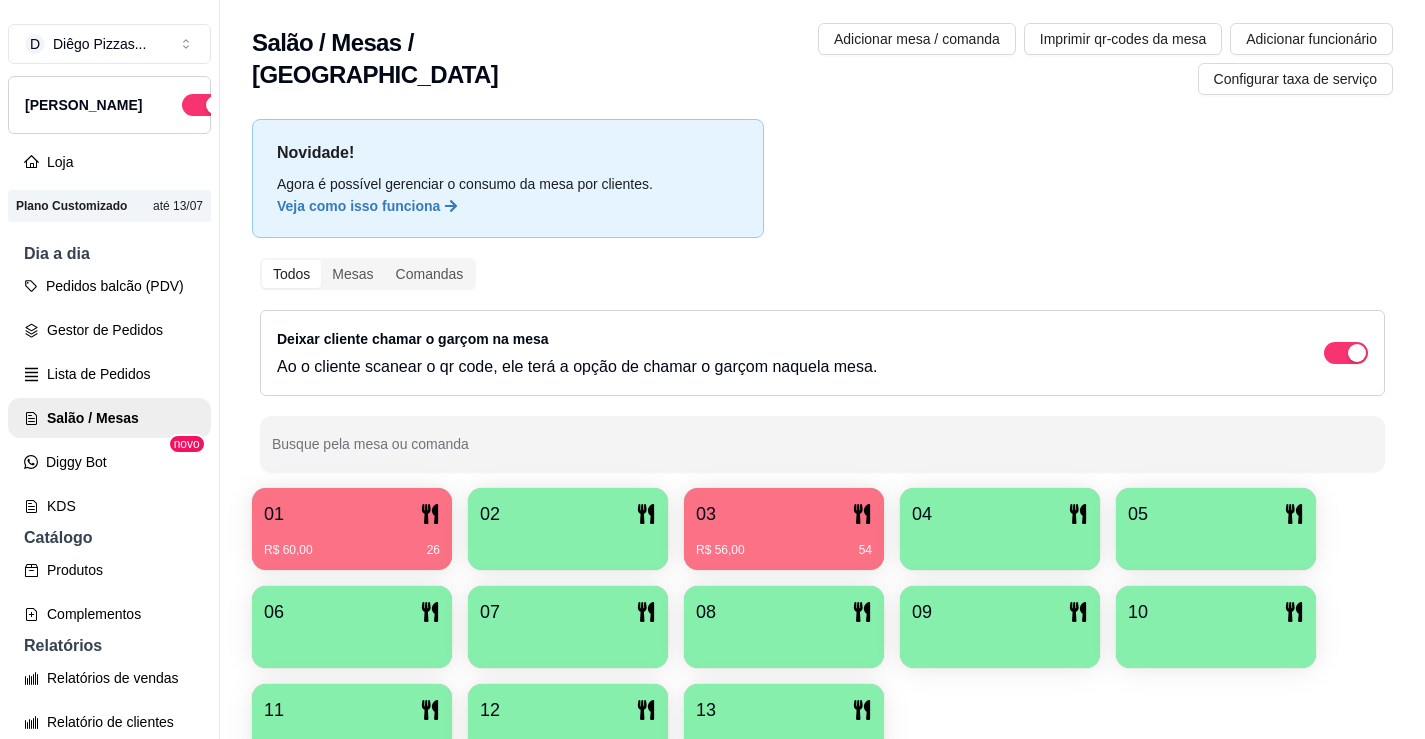 click at bounding box center (568, 543) 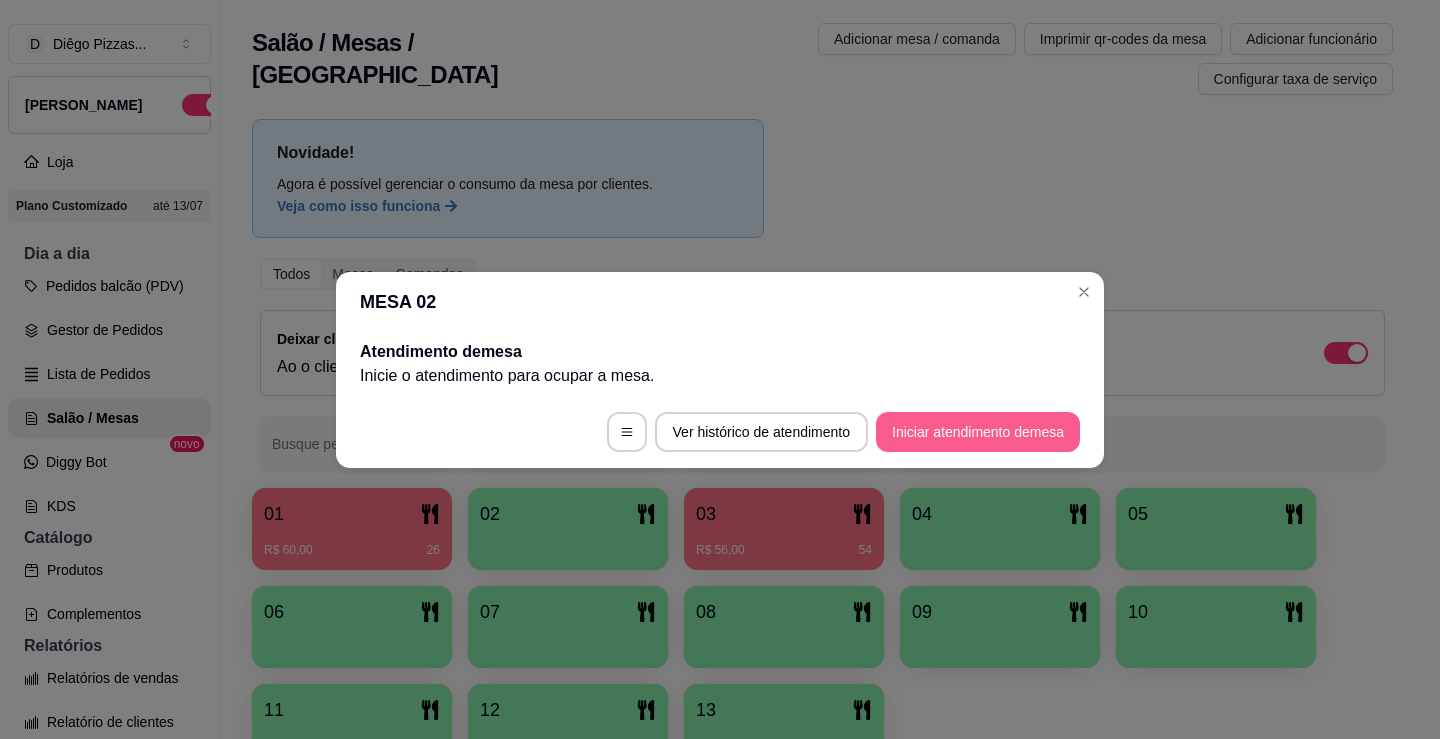 click on "Iniciar atendimento de  mesa" at bounding box center (978, 432) 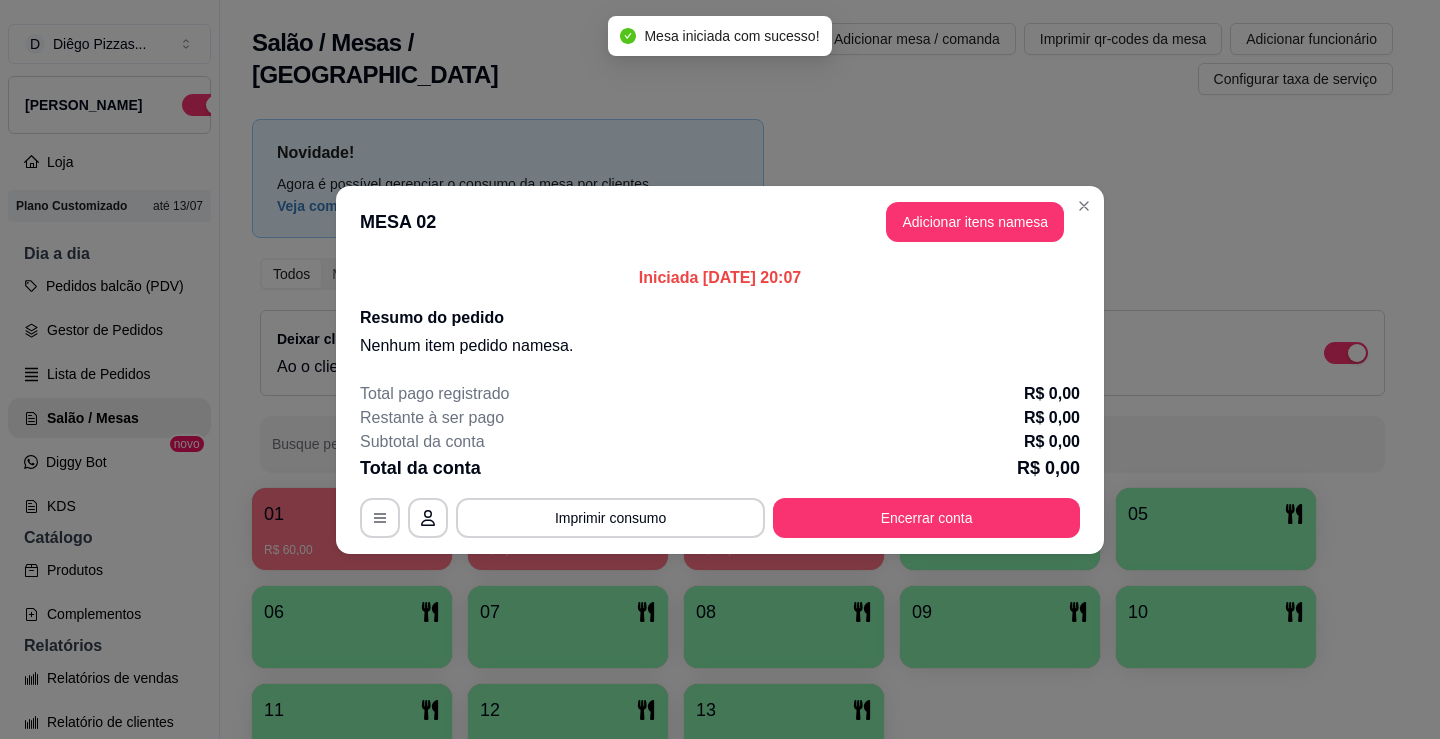 click on "MESA 02 Adicionar itens na  mesa" at bounding box center (720, 222) 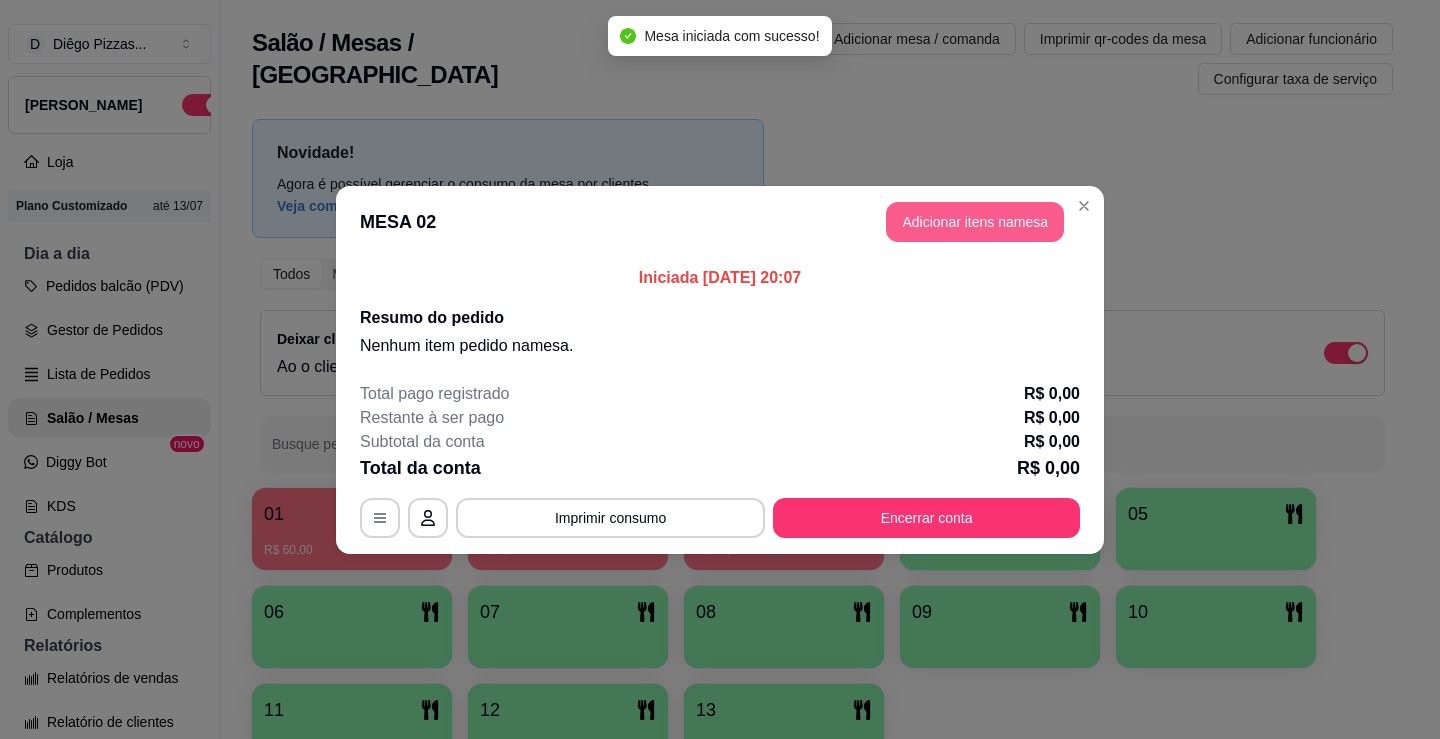 click on "Adicionar itens na  mesa" at bounding box center [975, 222] 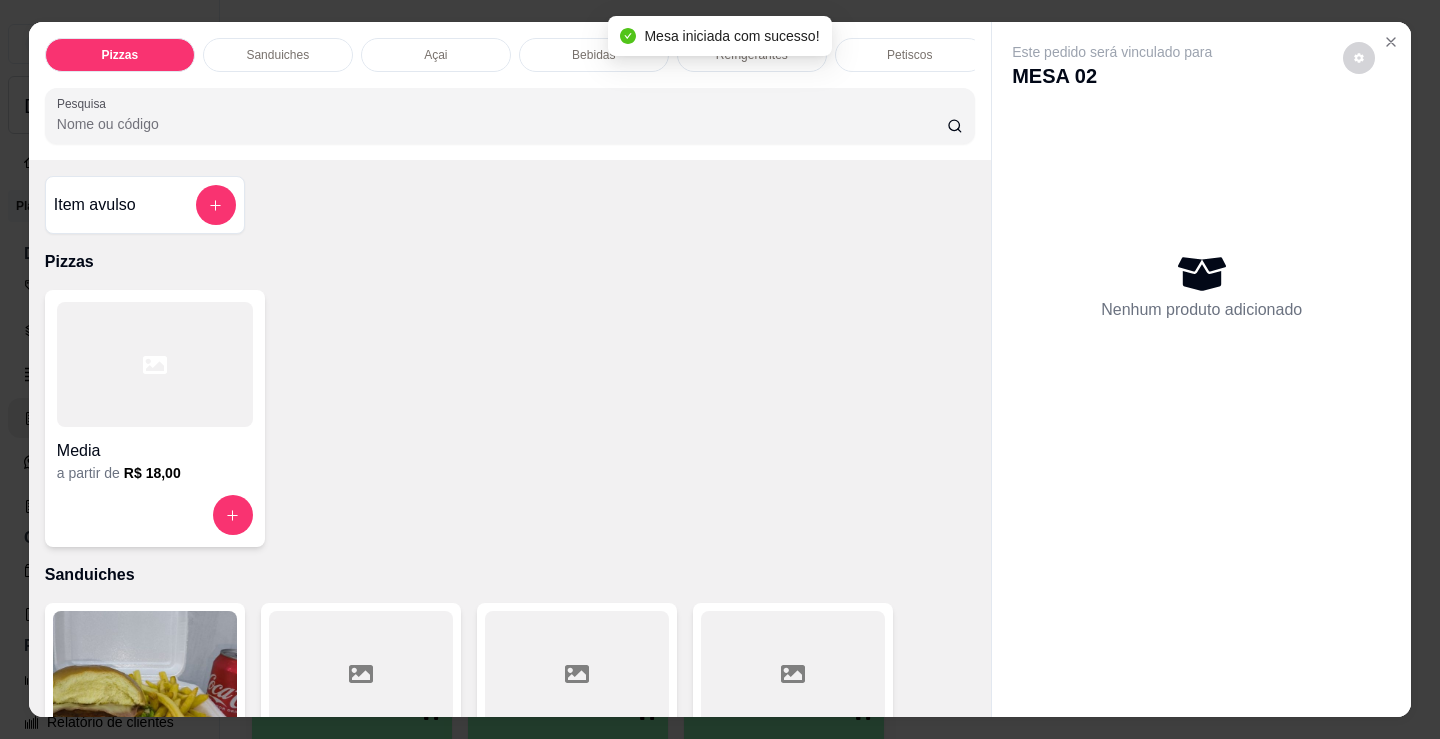 click on "Sanduiches" at bounding box center (278, 55) 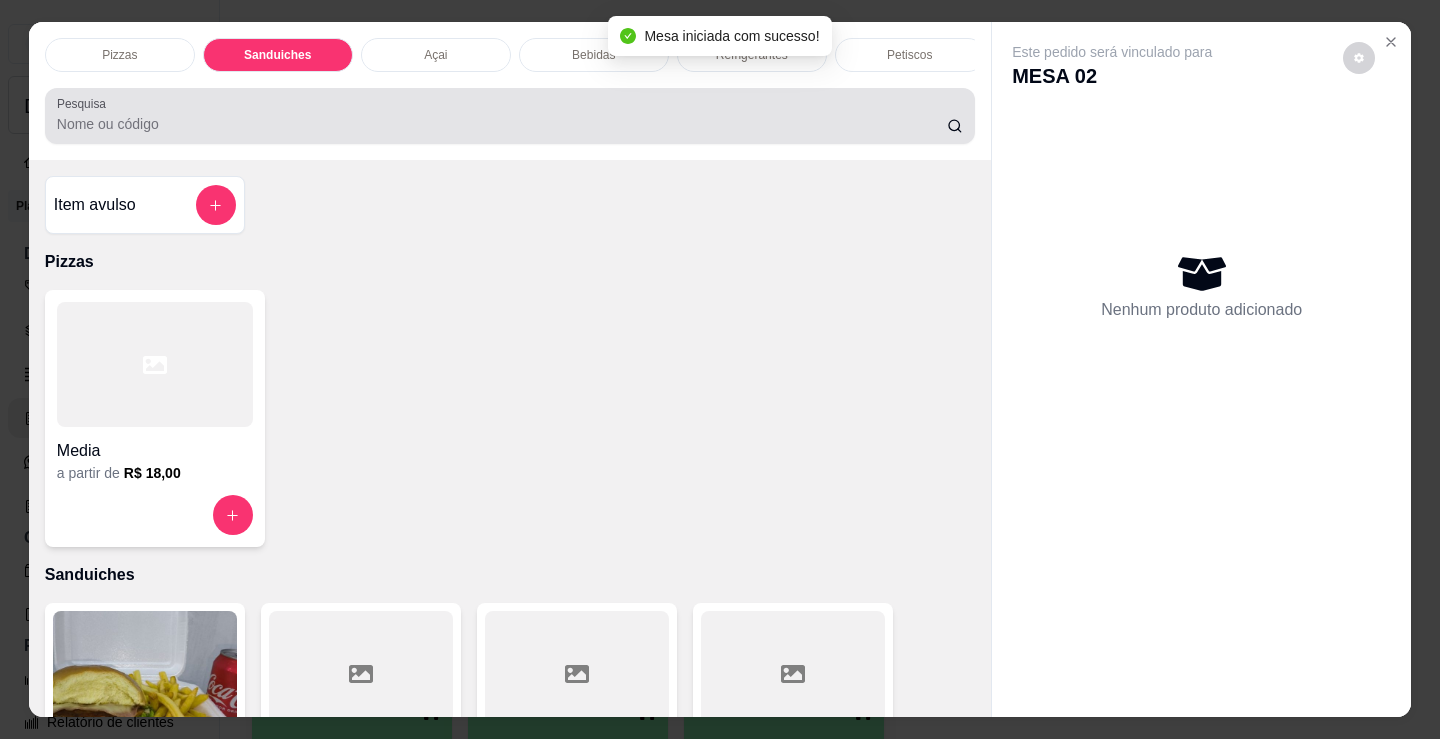 scroll, scrollTop: 403, scrollLeft: 0, axis: vertical 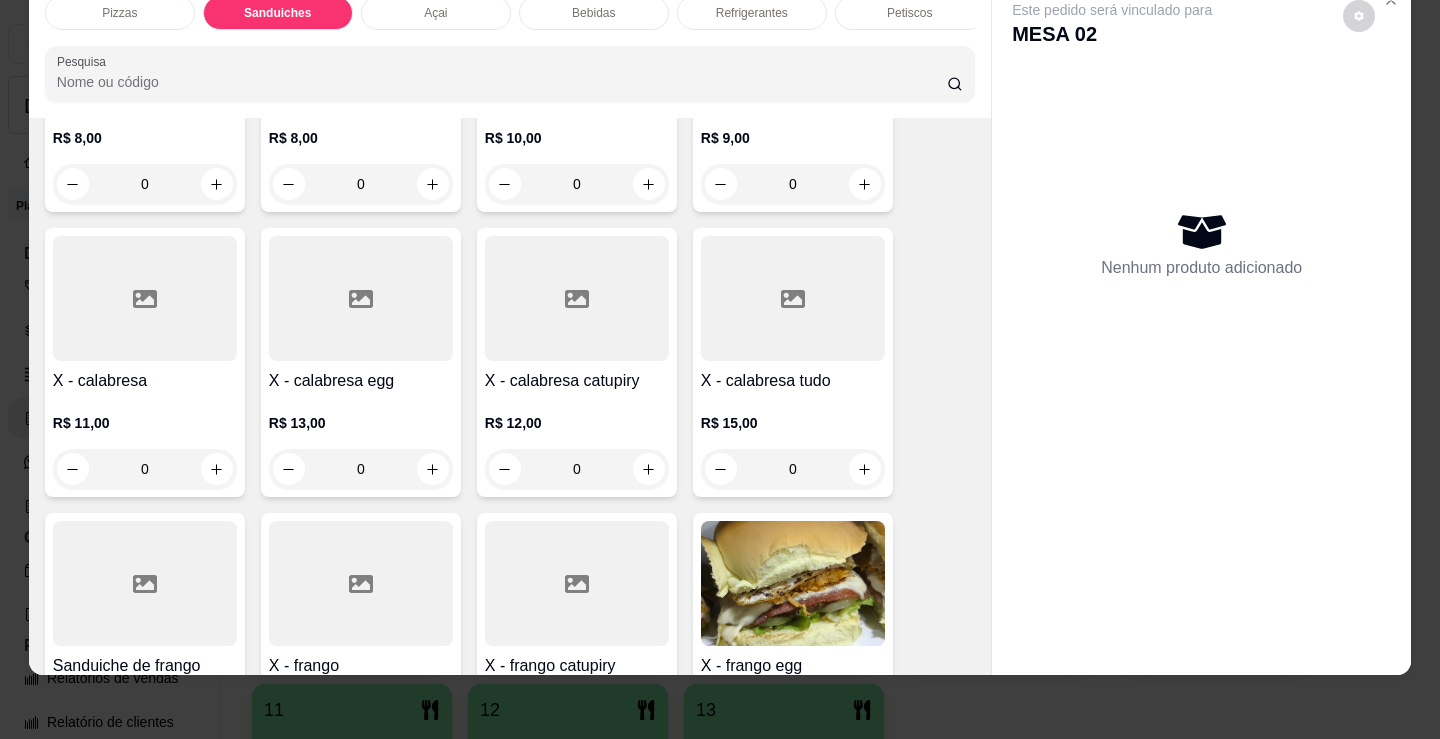 click on "0" at bounding box center (793, 469) 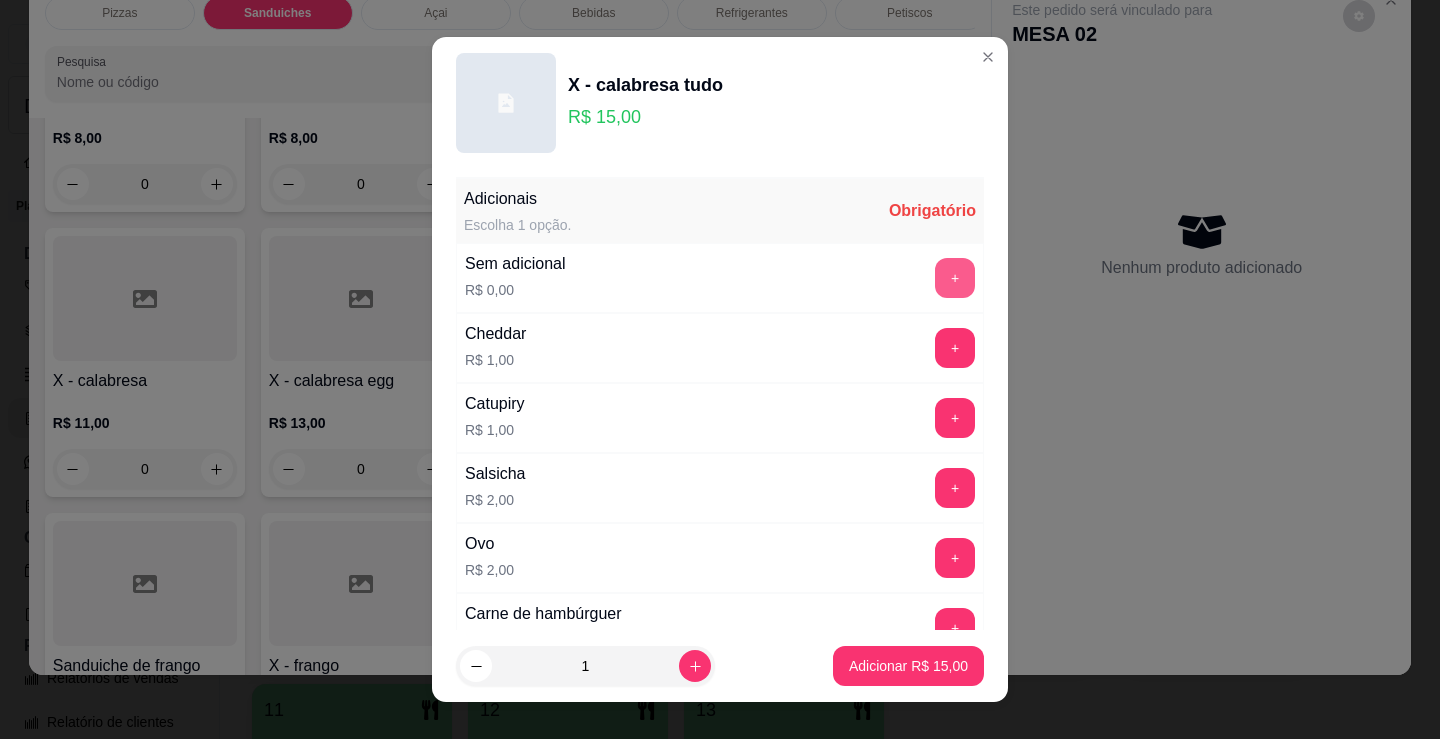 click on "+" at bounding box center [955, 278] 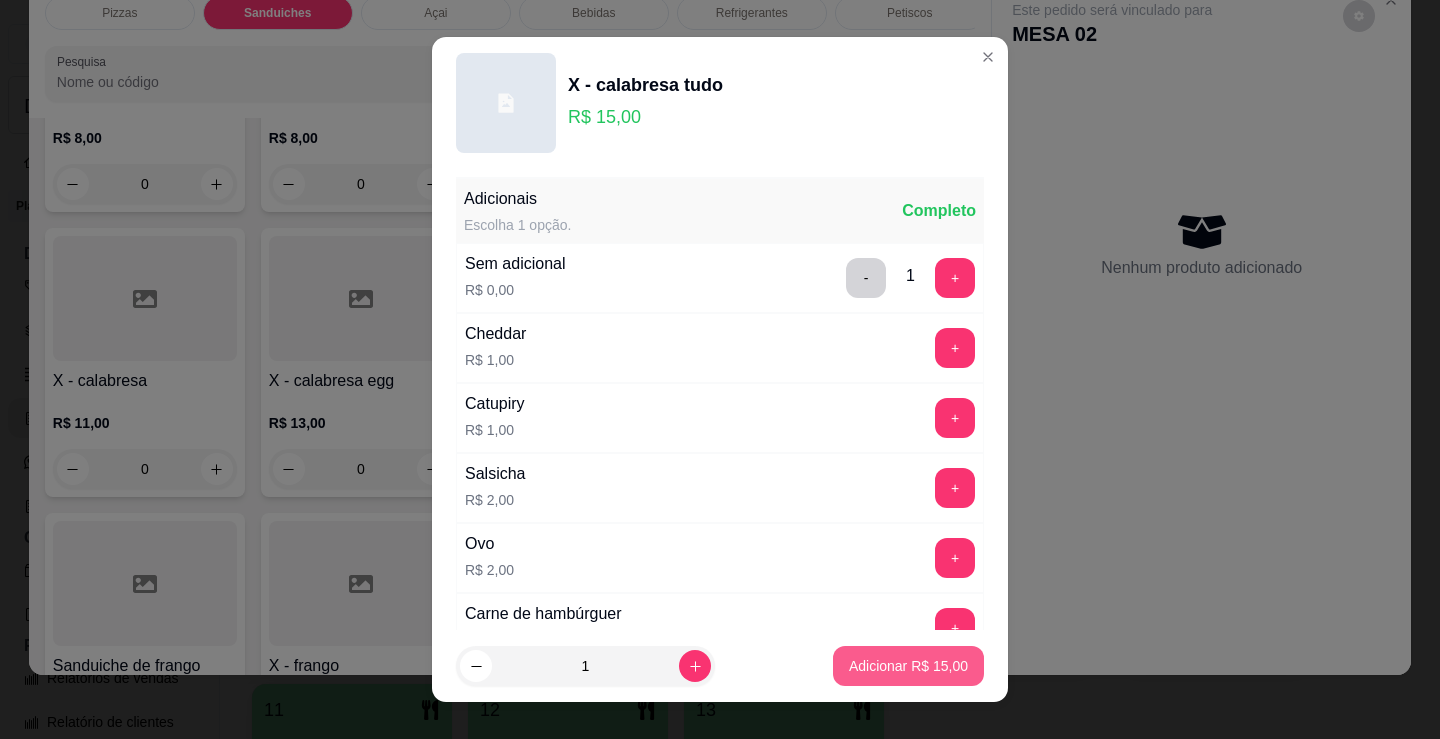 click on "Adicionar   R$ 15,00" at bounding box center (908, 666) 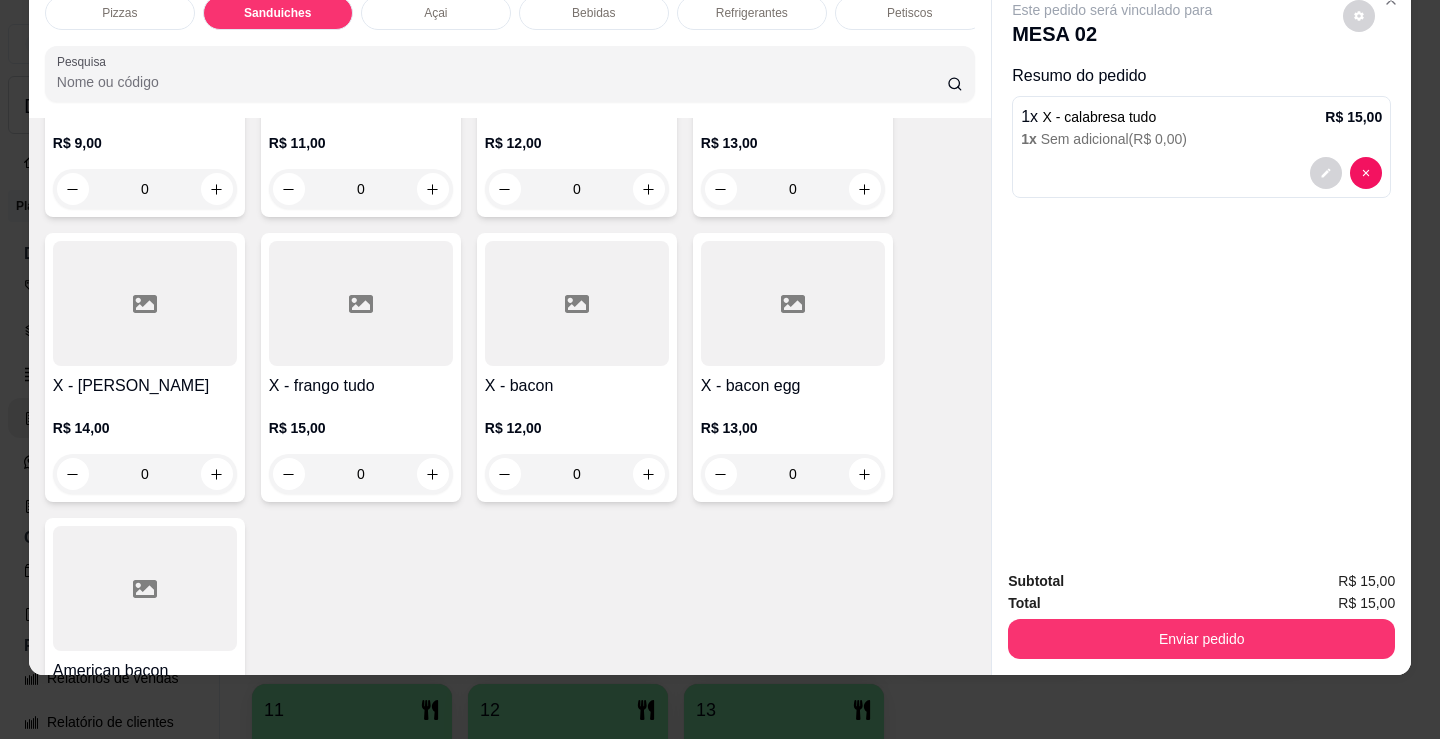 scroll, scrollTop: 1503, scrollLeft: 0, axis: vertical 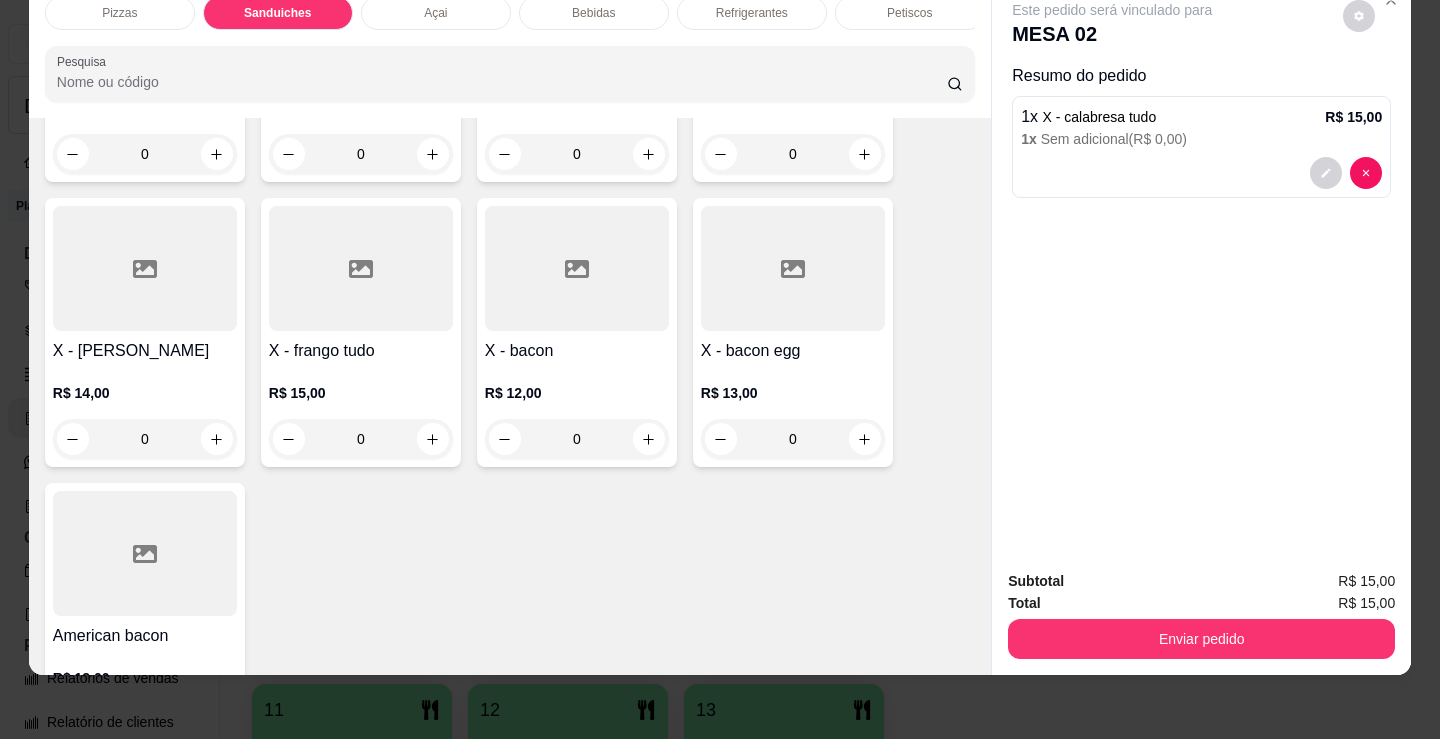 click on "0" at bounding box center [577, 439] 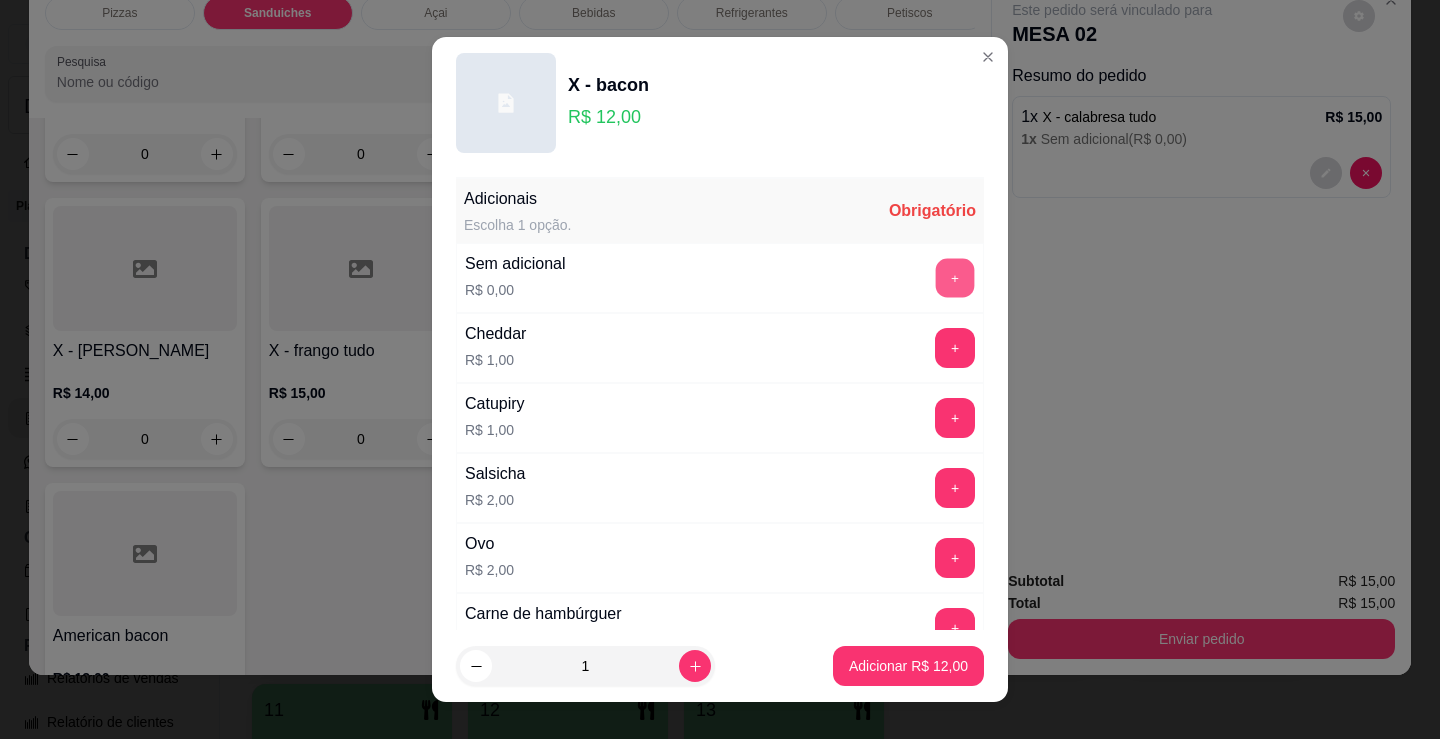 click on "+" at bounding box center (955, 278) 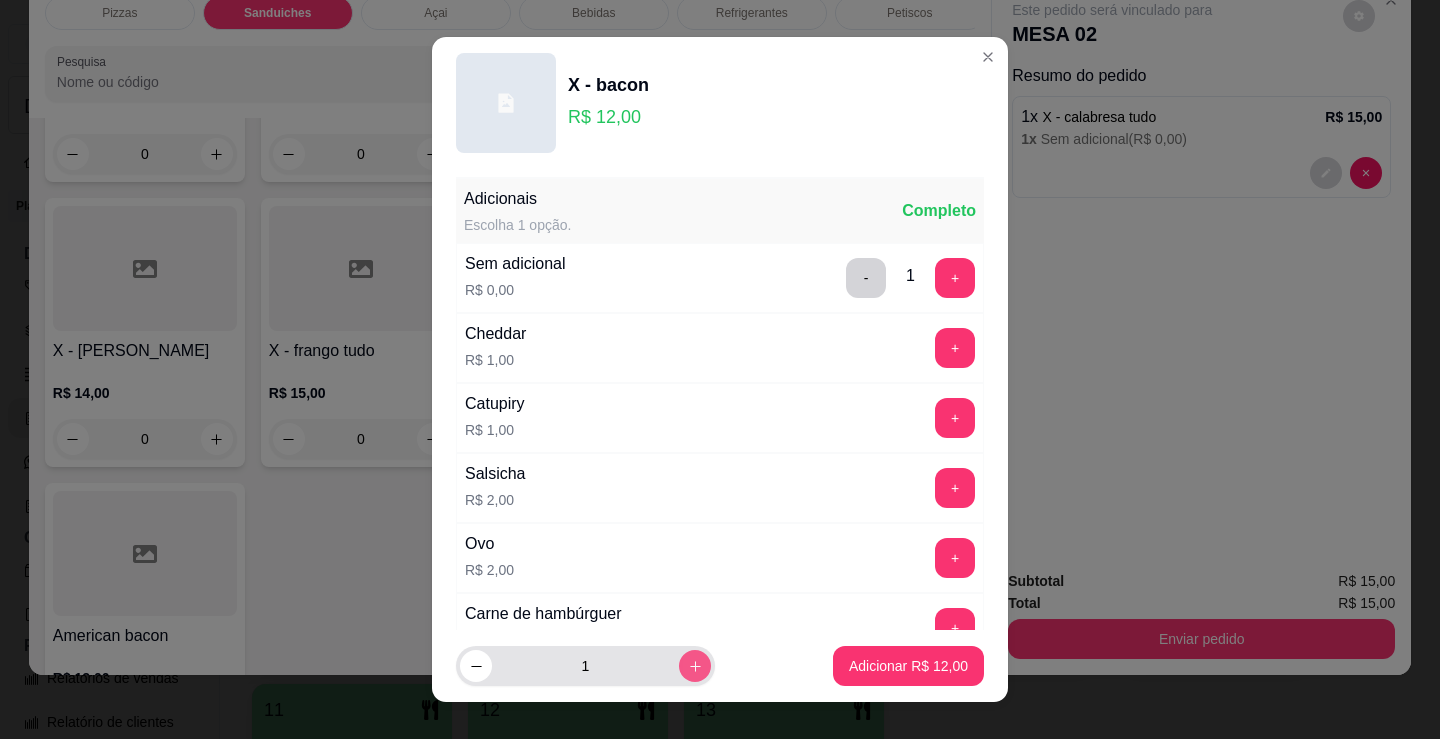 click 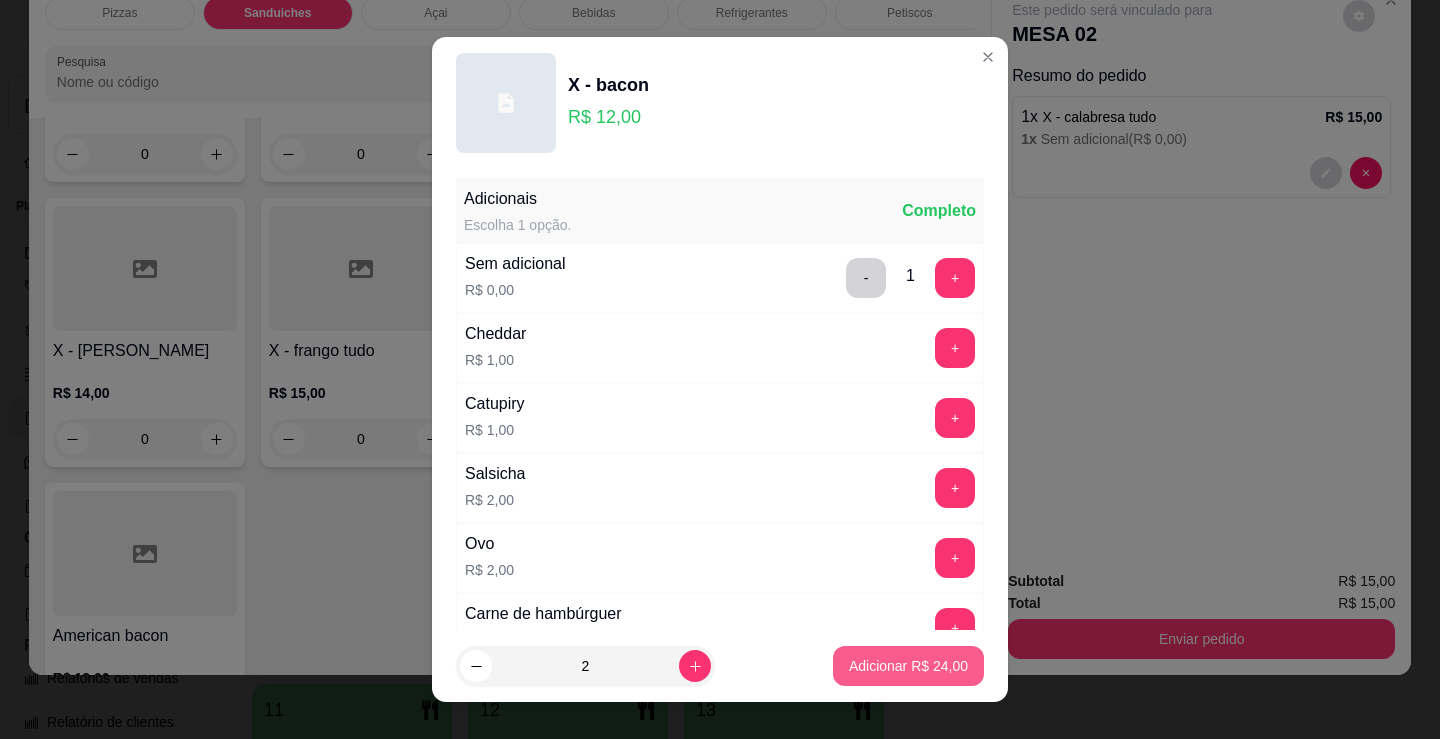 click on "Adicionar   R$ 24,00" at bounding box center [908, 666] 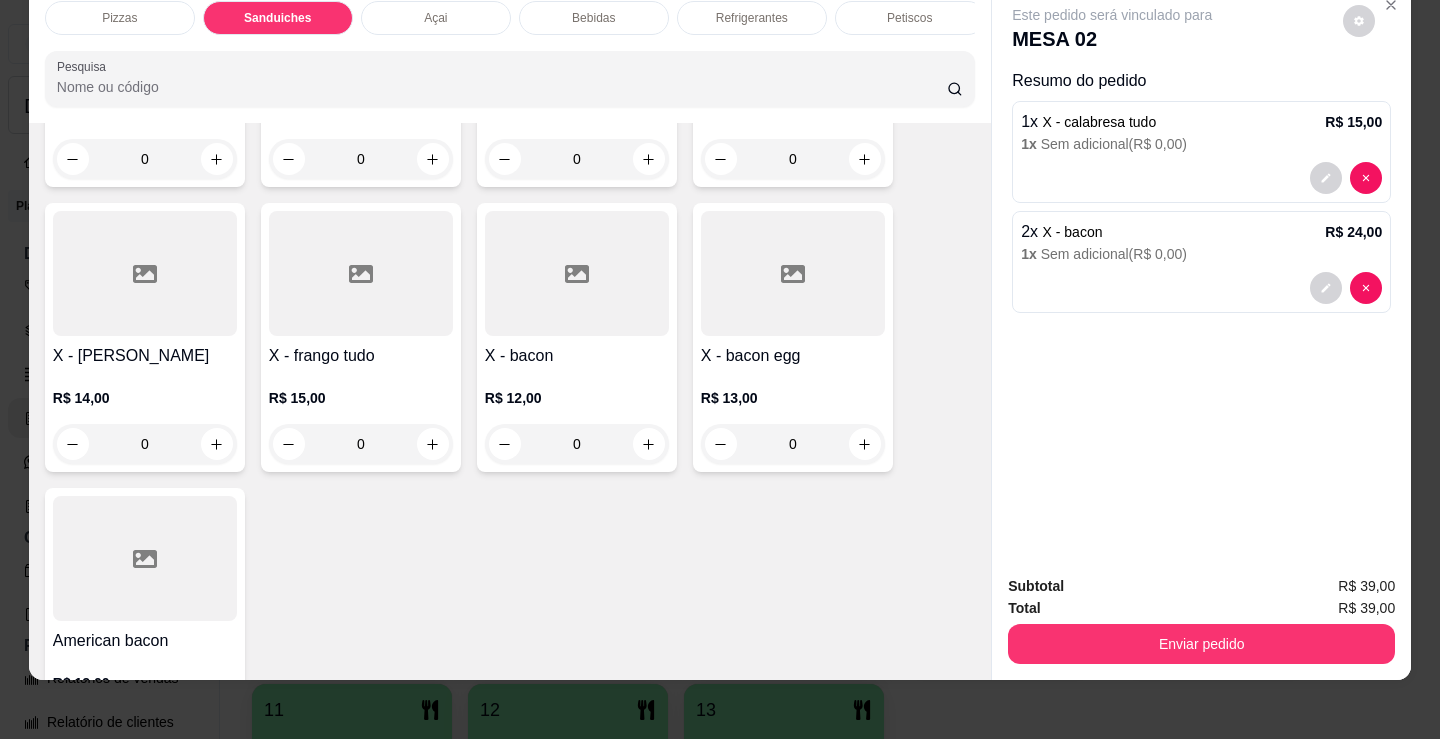 scroll, scrollTop: 0, scrollLeft: 0, axis: both 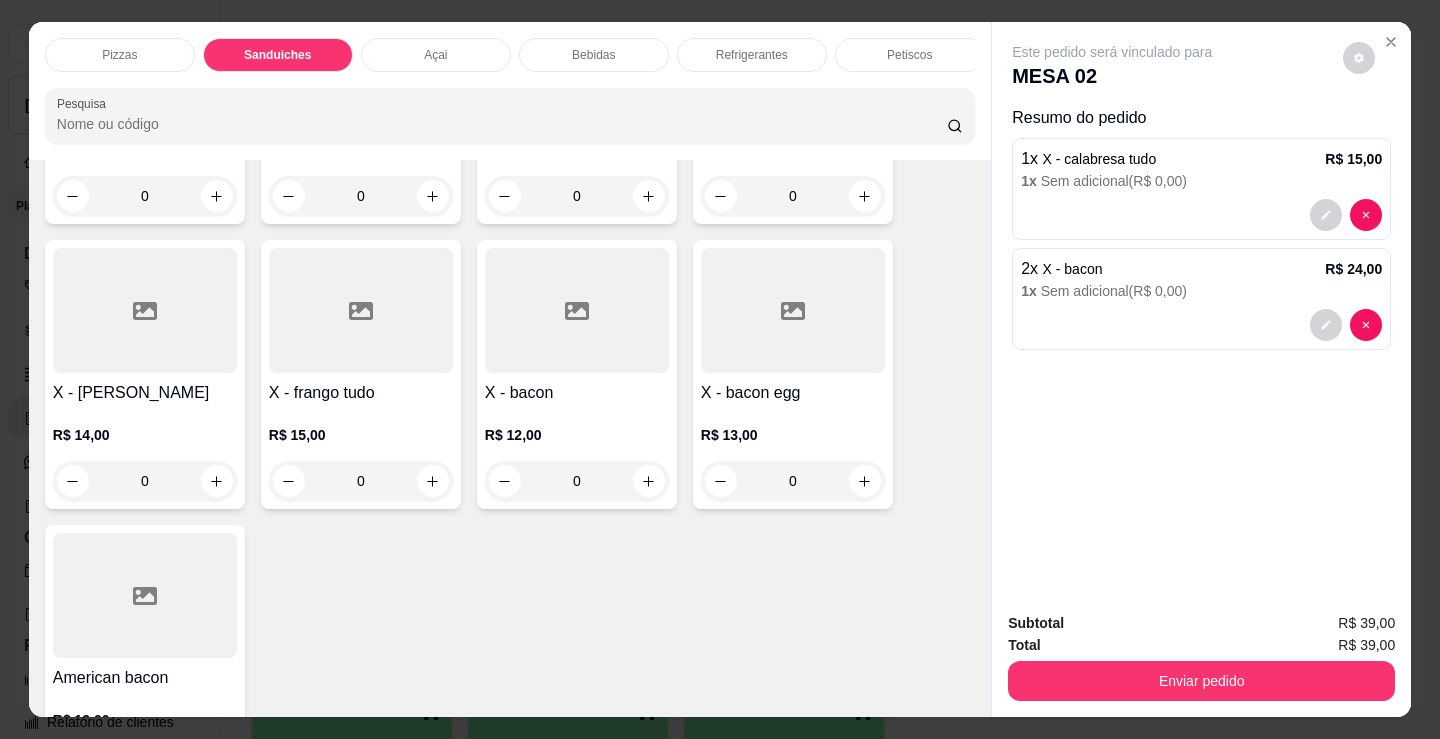 click on "Refrigerantes" at bounding box center [752, 55] 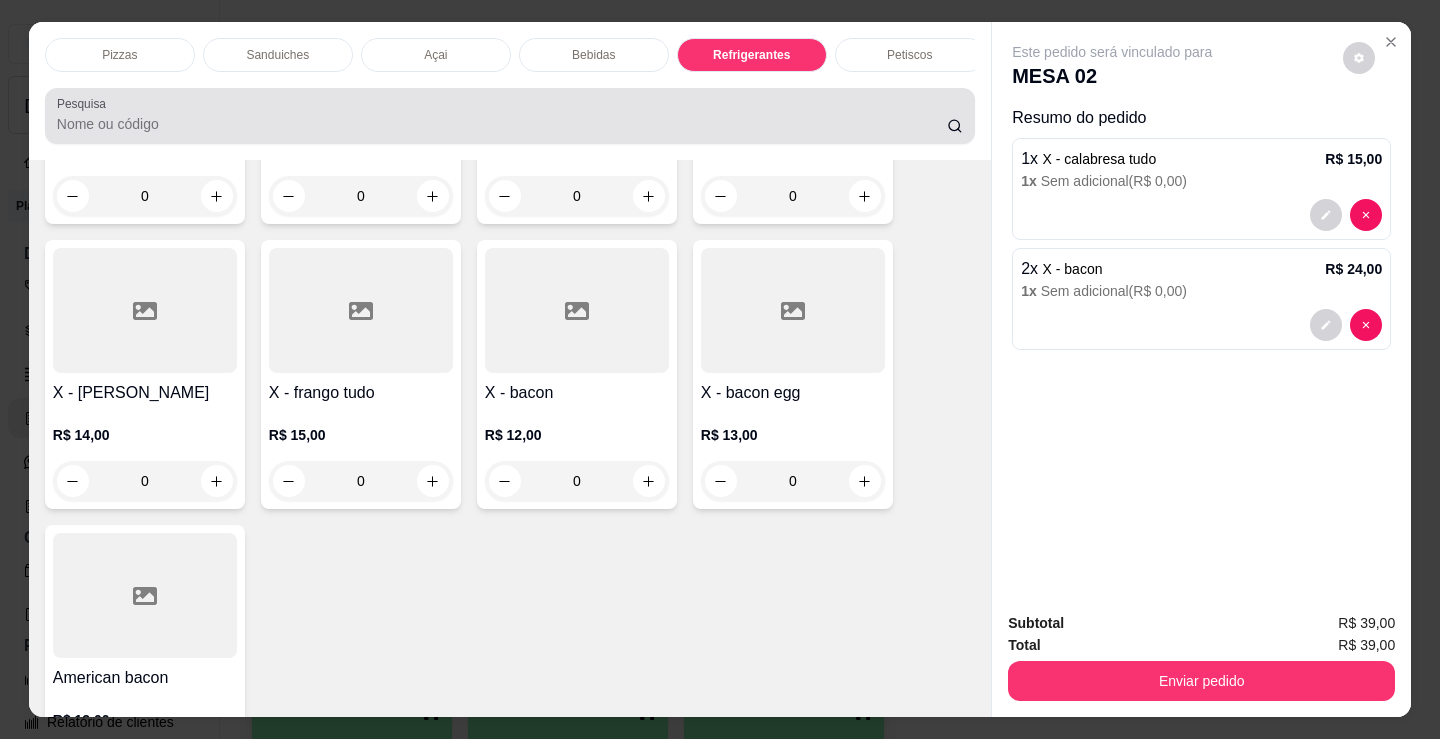 scroll, scrollTop: 4918, scrollLeft: 0, axis: vertical 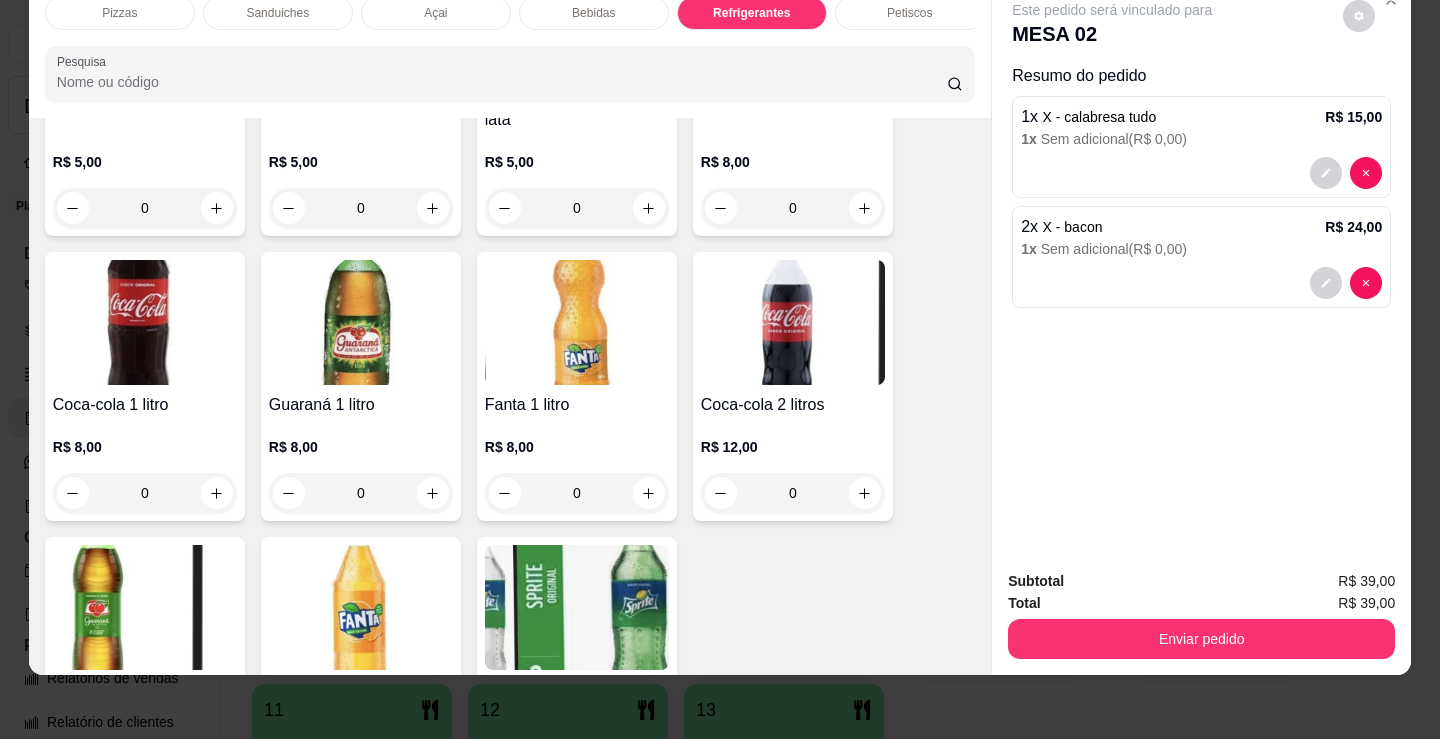 click on "0" at bounding box center (145, 493) 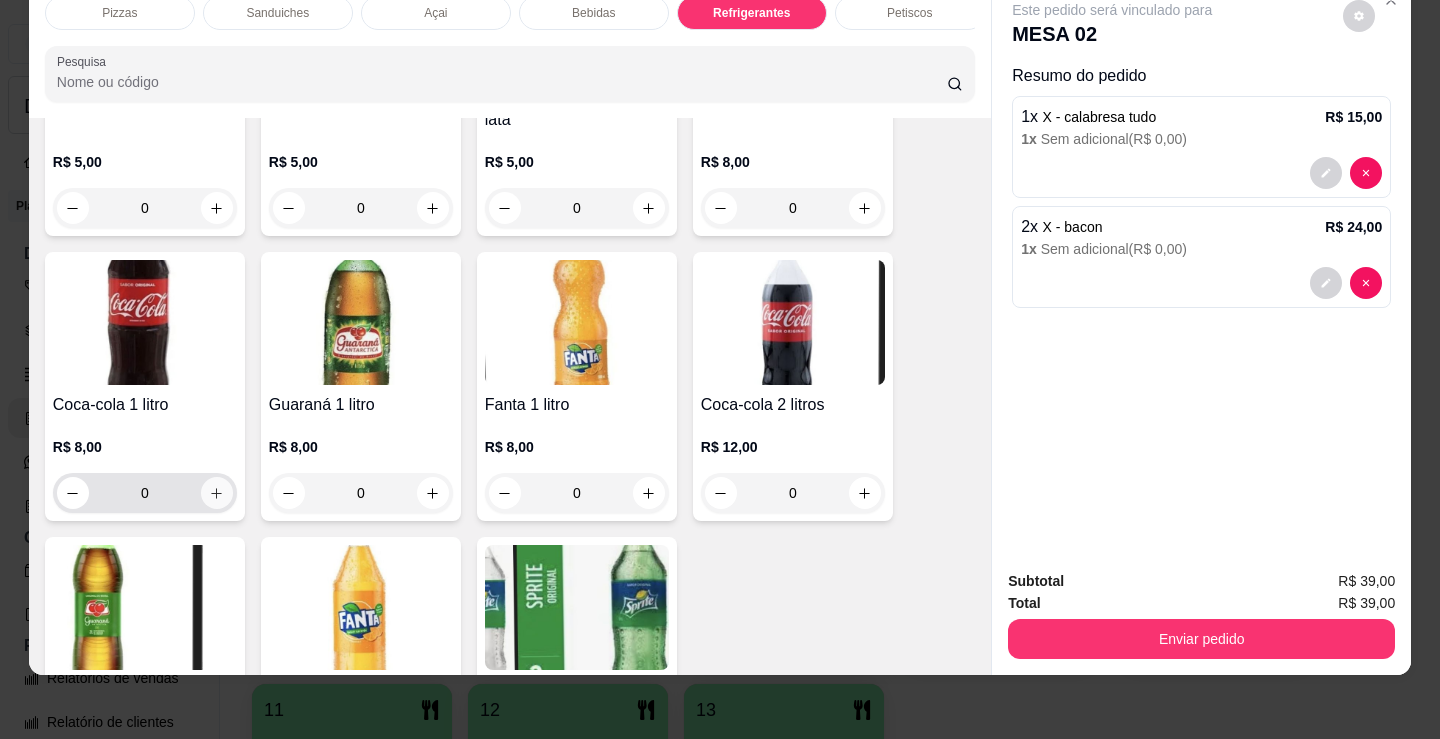 click 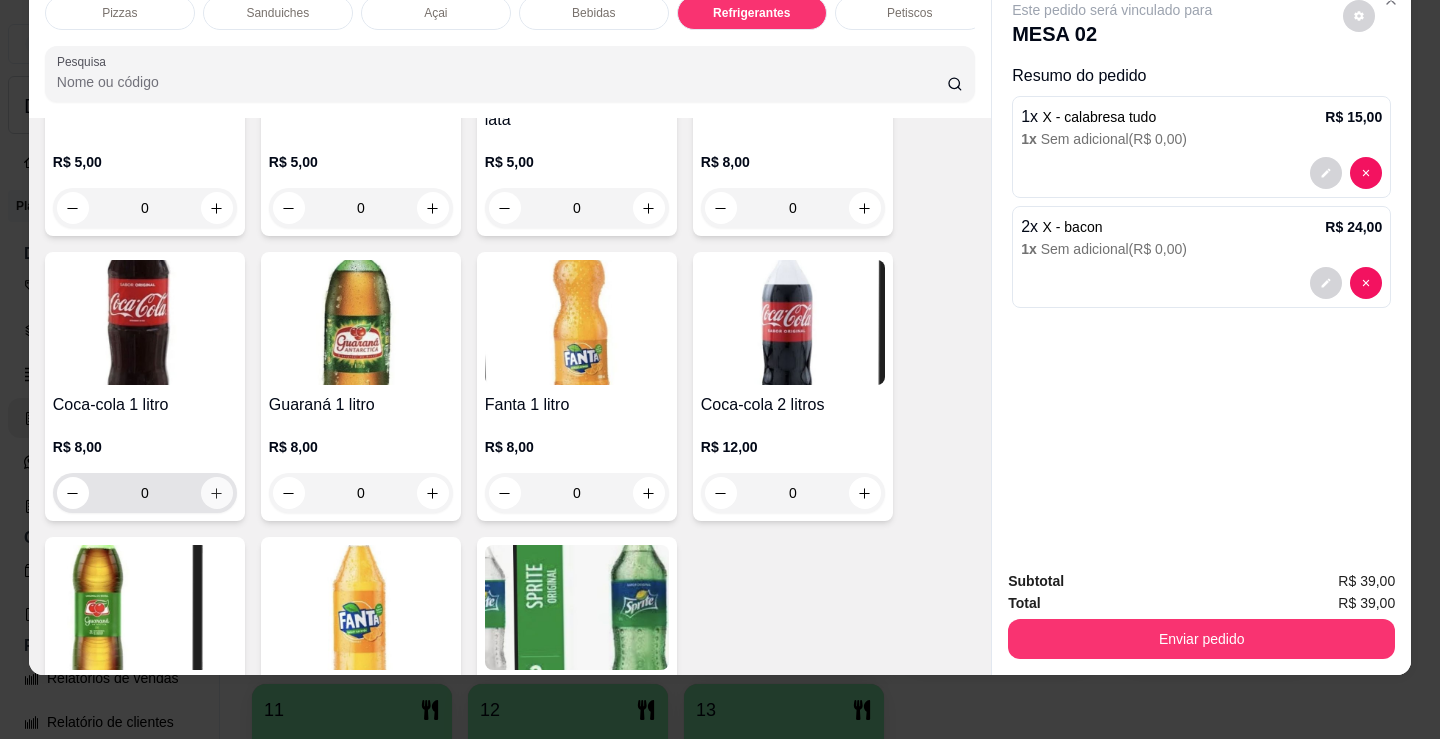 type on "1" 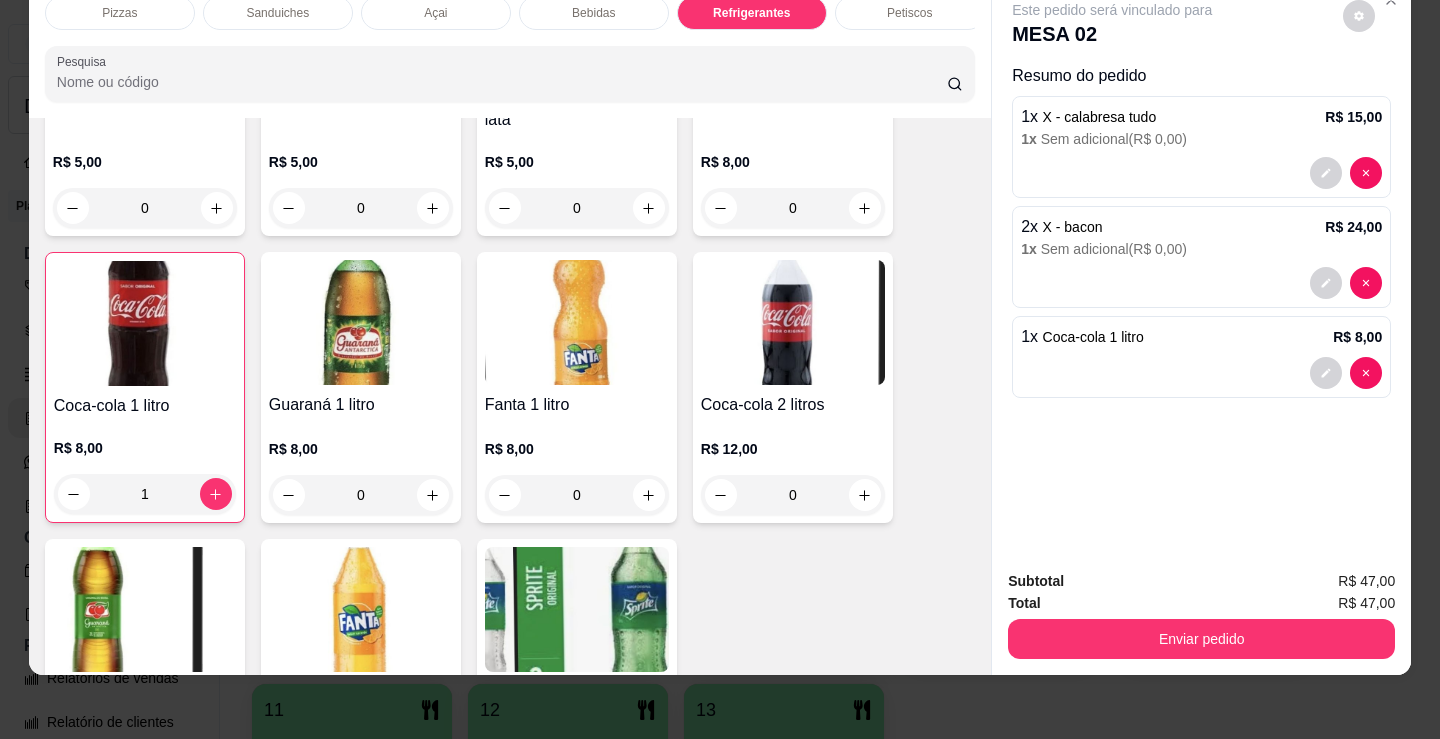 click on "Bebidas" at bounding box center (594, 13) 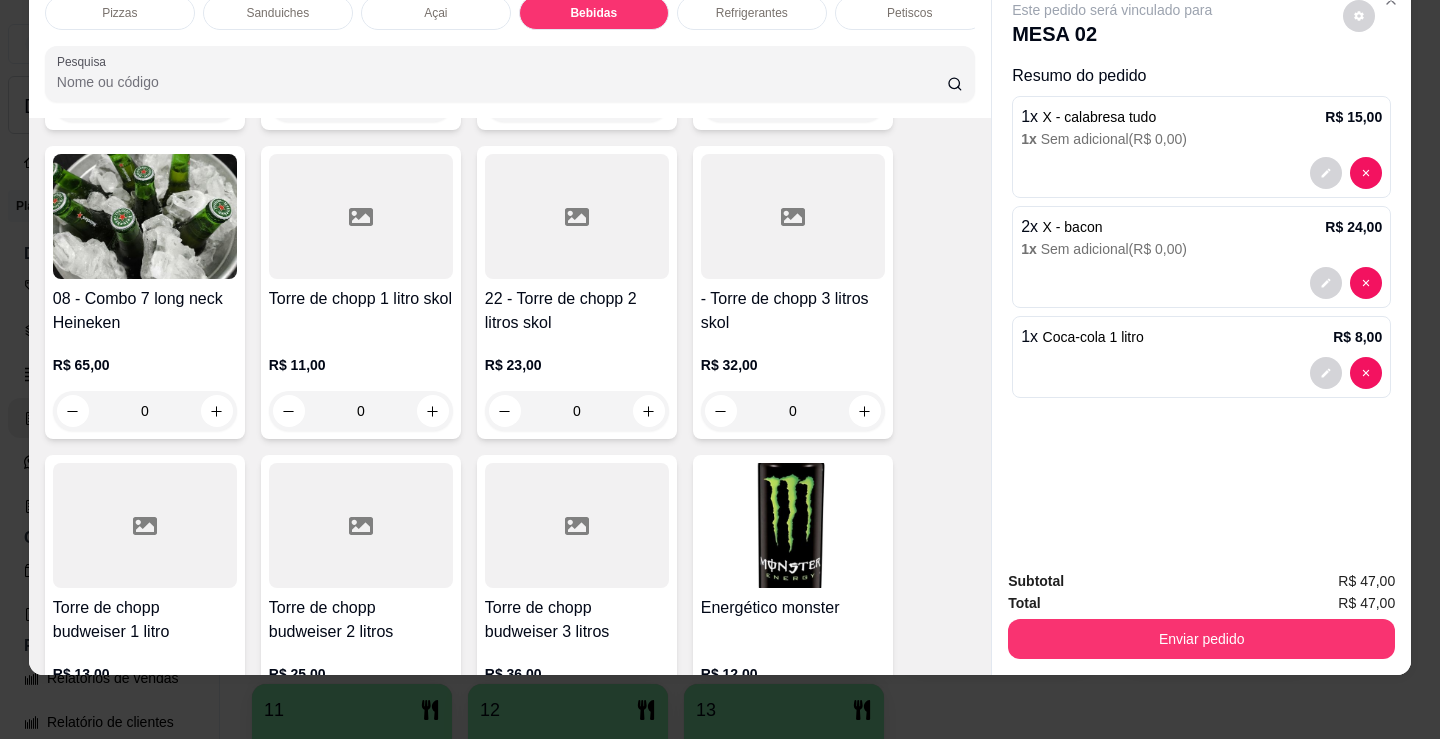 scroll, scrollTop: 3978, scrollLeft: 0, axis: vertical 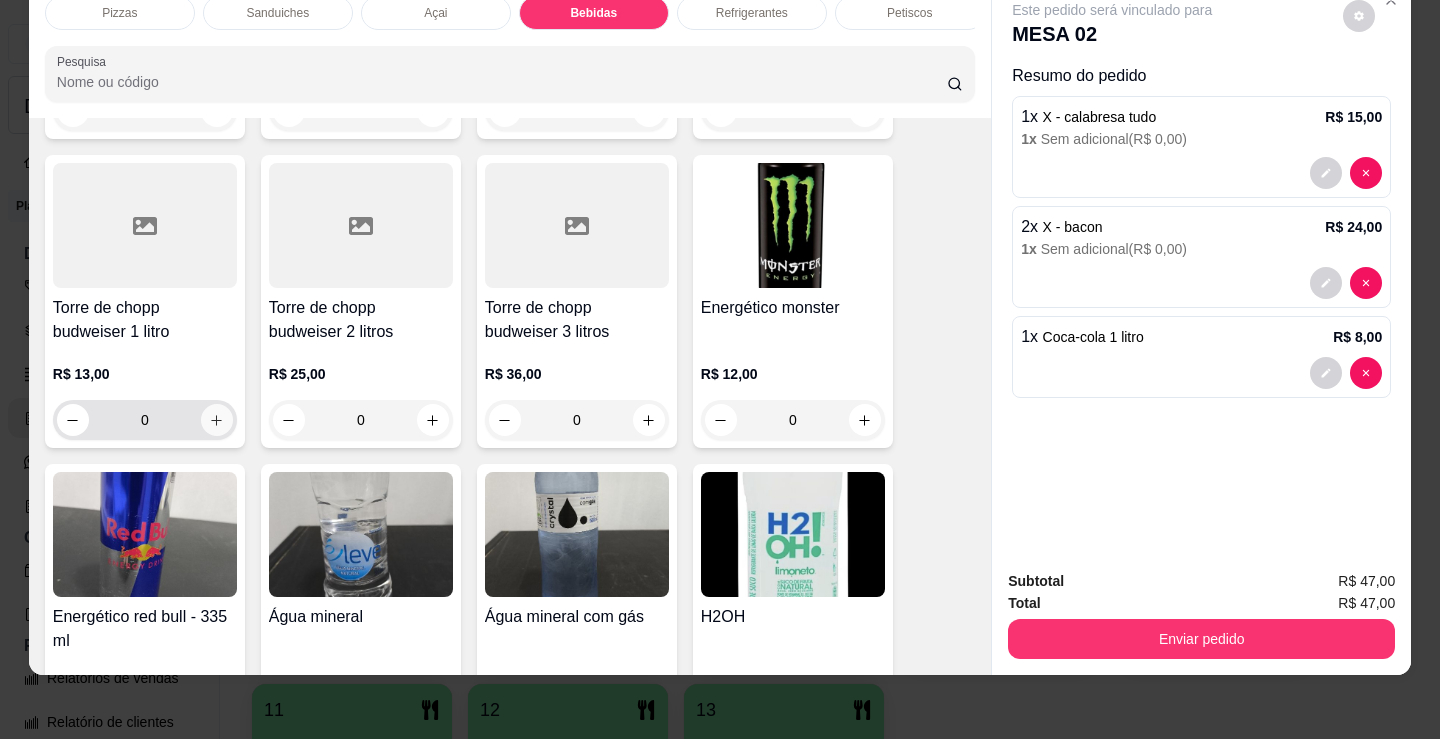 click 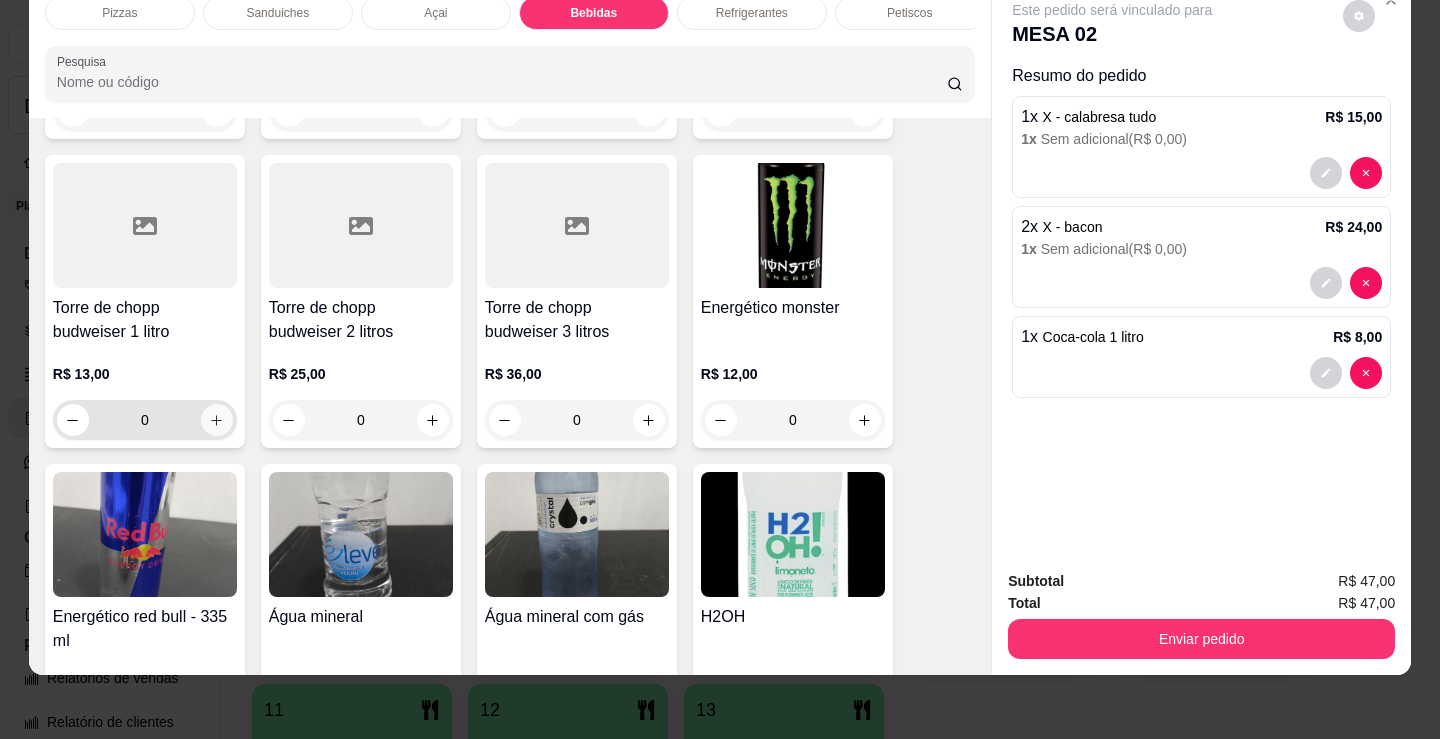 type on "1" 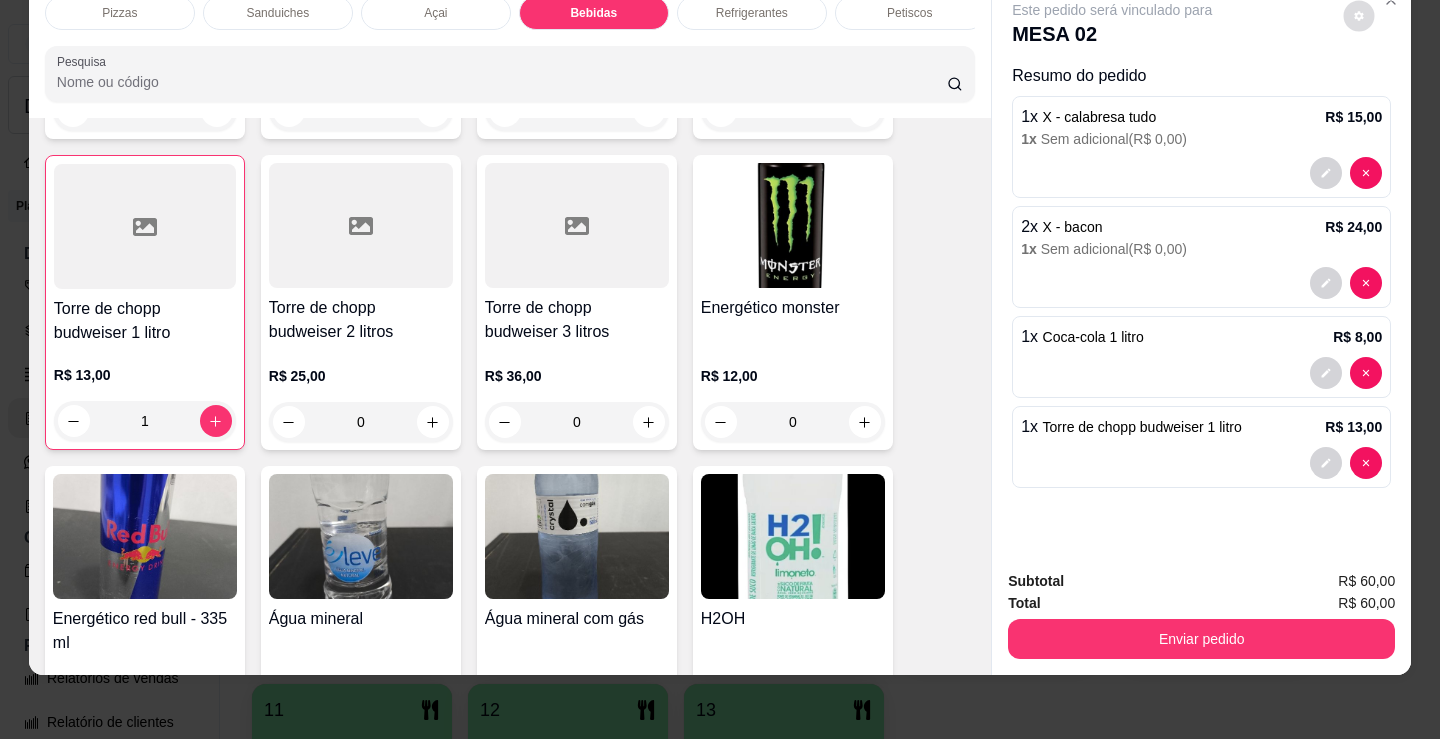 click at bounding box center (1359, 16) 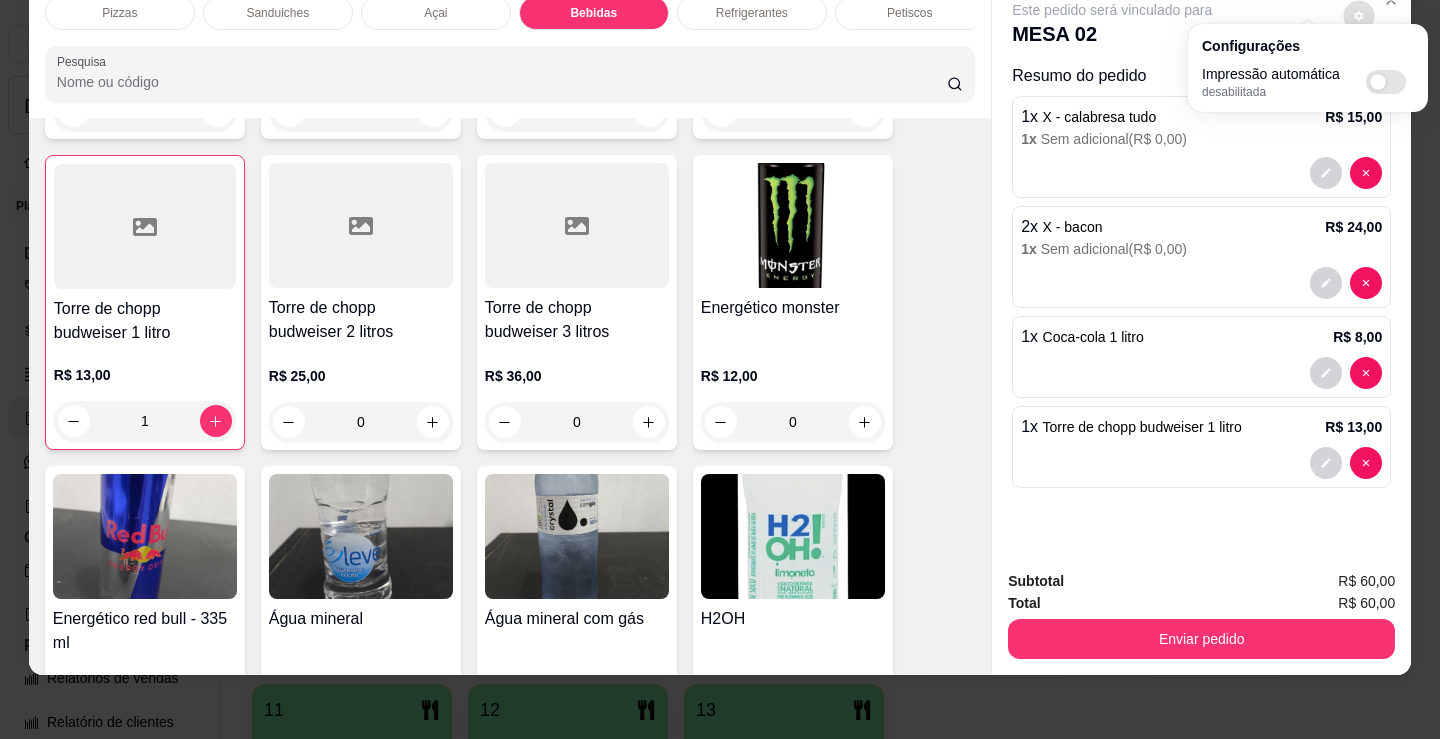 click at bounding box center [1386, 82] 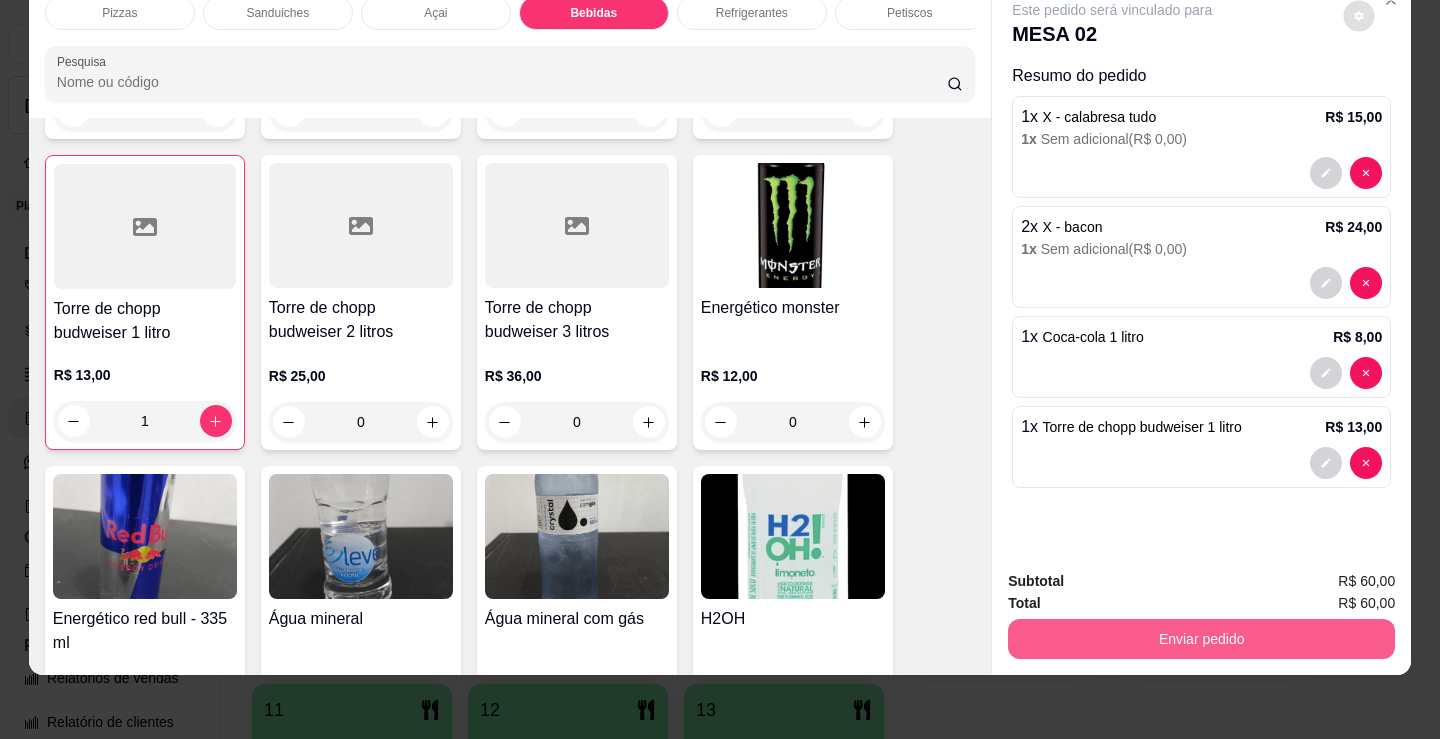 click on "Enviar pedido" at bounding box center [1201, 639] 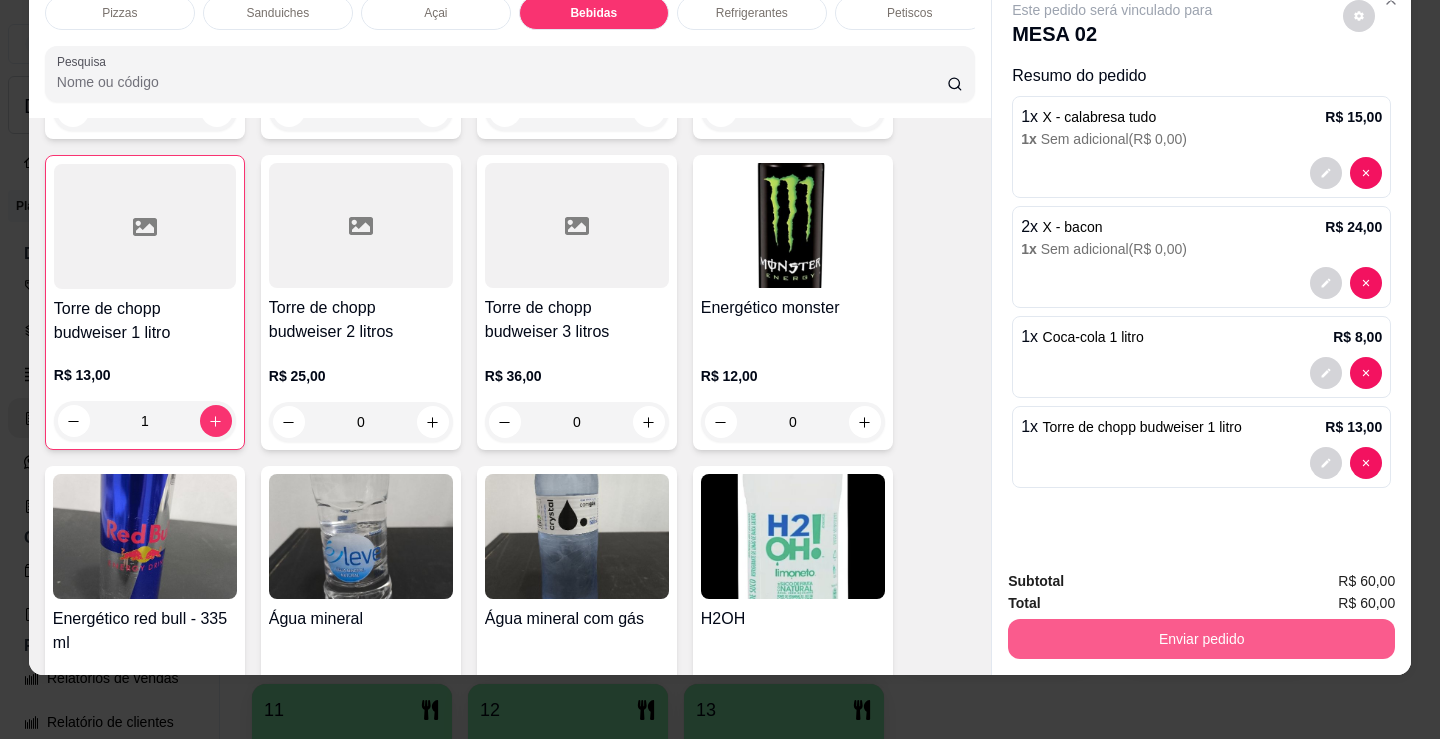 click on "Enviar pedido" at bounding box center [1201, 639] 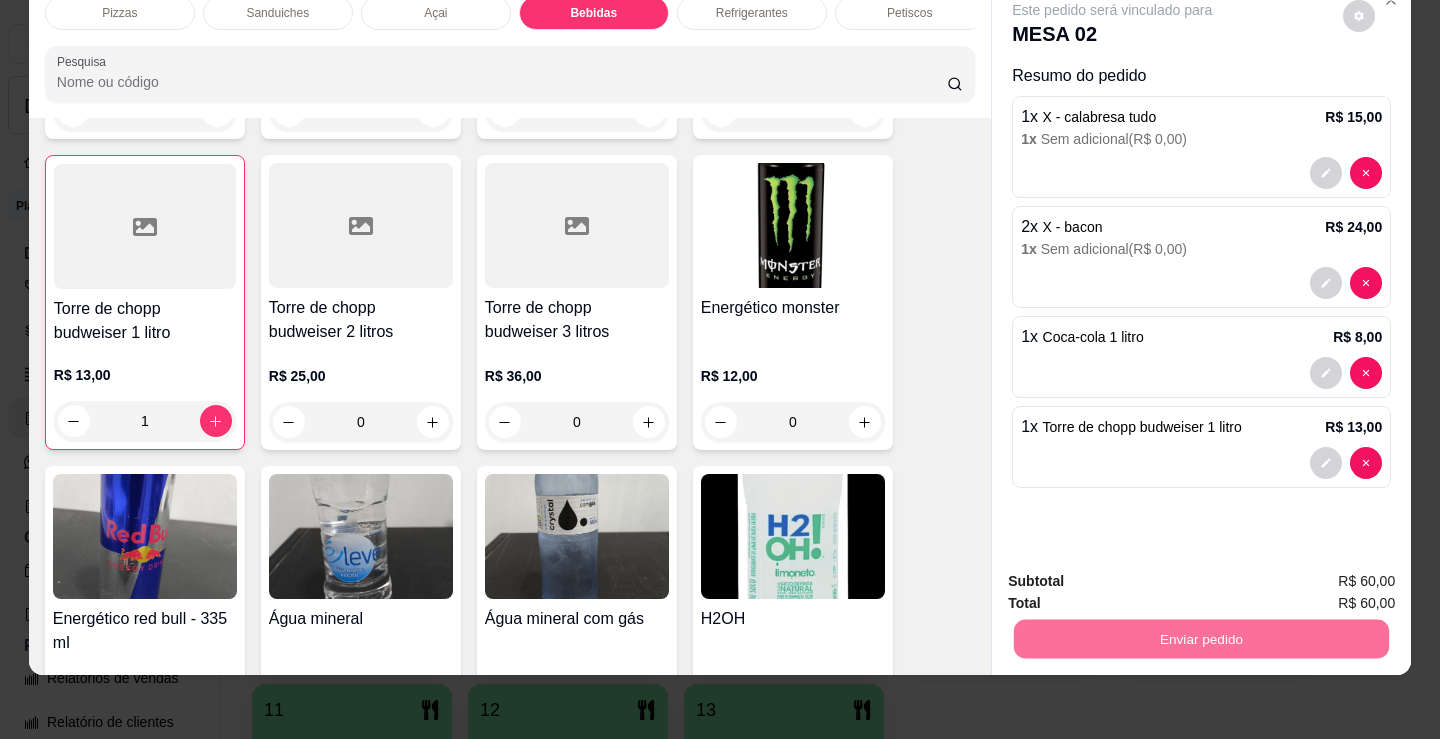 click on "Não registrar e enviar pedido" at bounding box center [1136, 574] 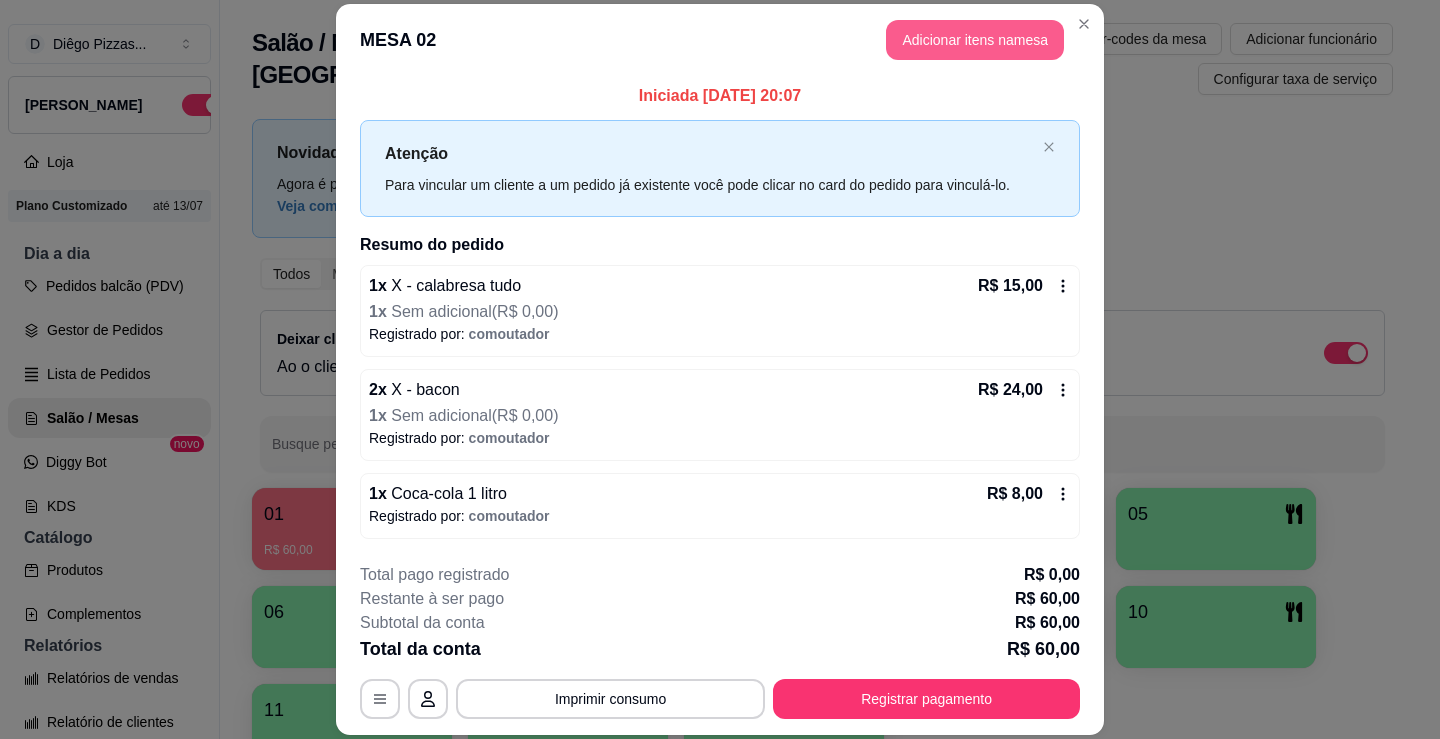 click on "Adicionar itens na  mesa" at bounding box center [975, 40] 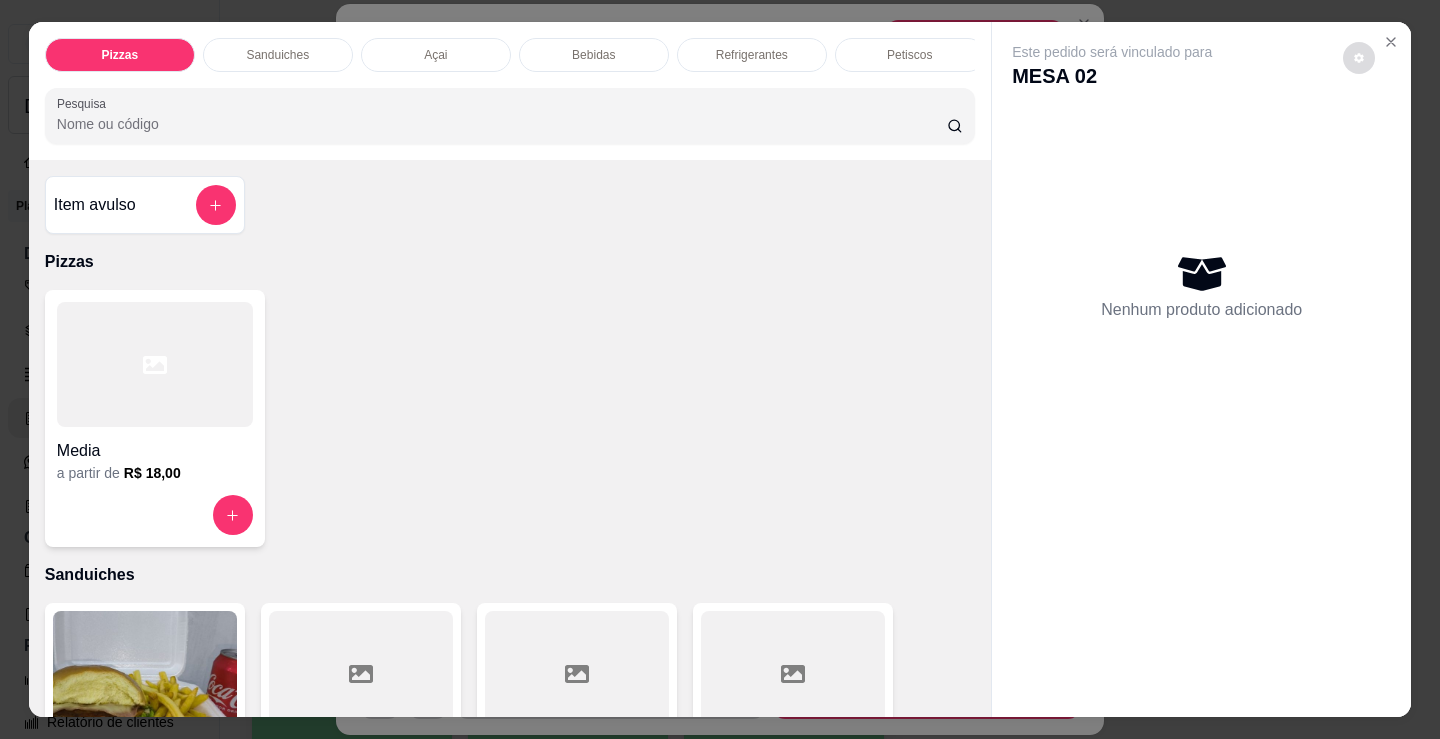click at bounding box center (1359, 58) 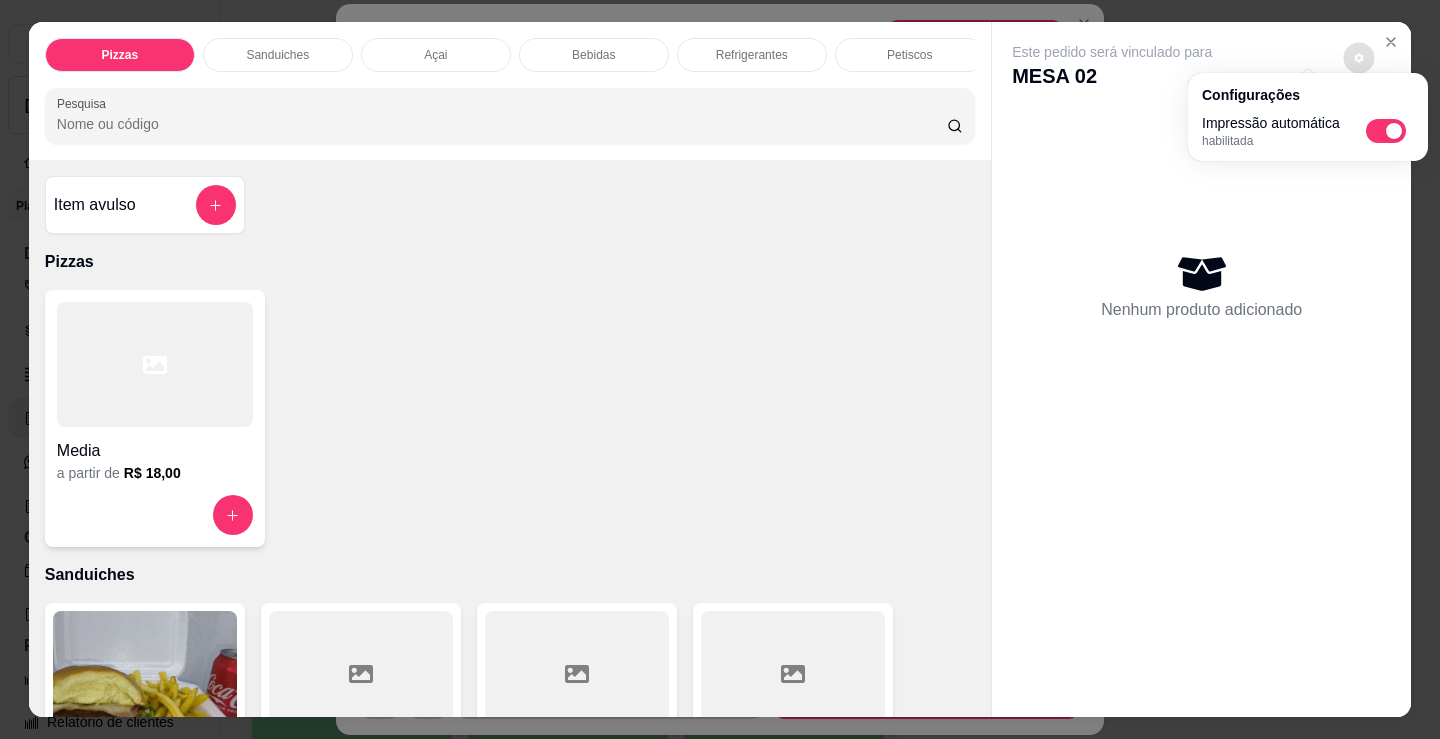 click at bounding box center [1386, 131] 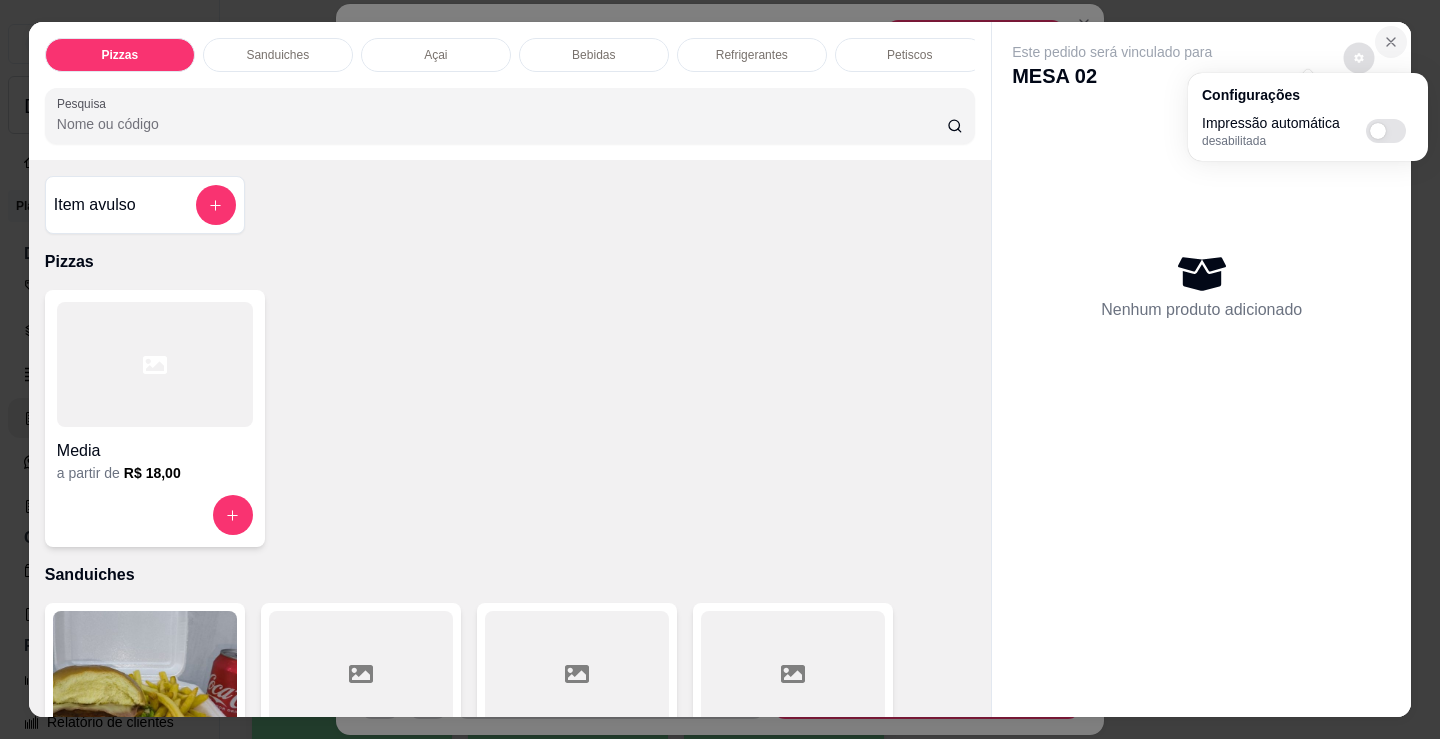 click 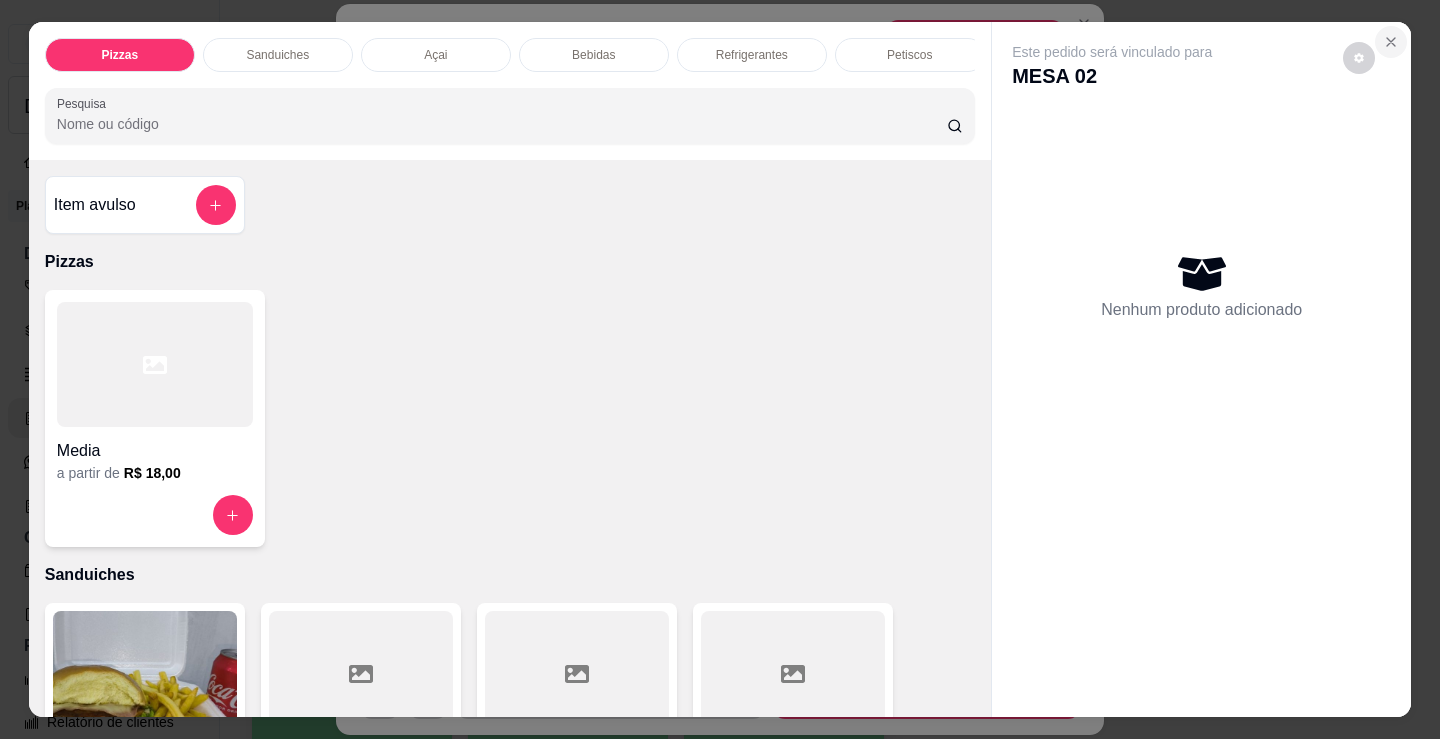 click 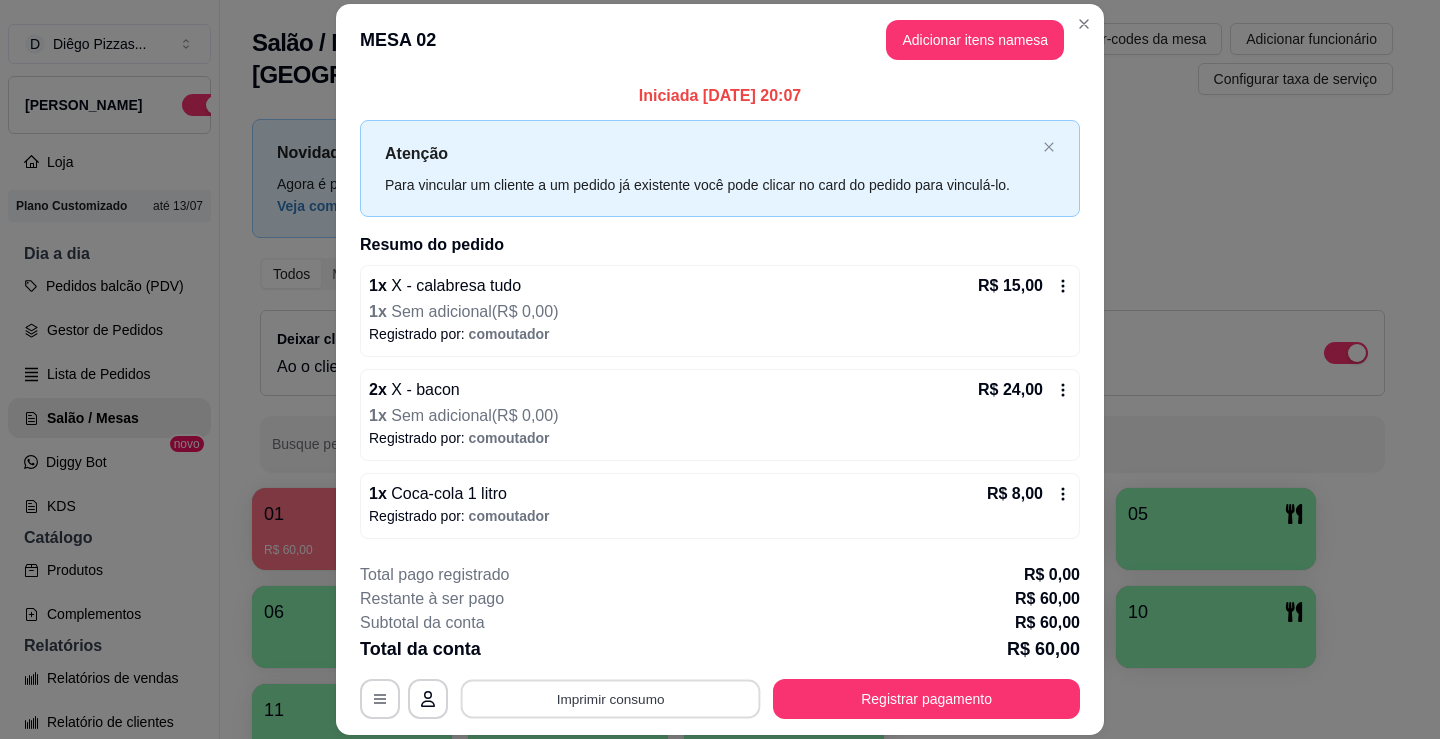 click on "Imprimir consumo" at bounding box center [611, 699] 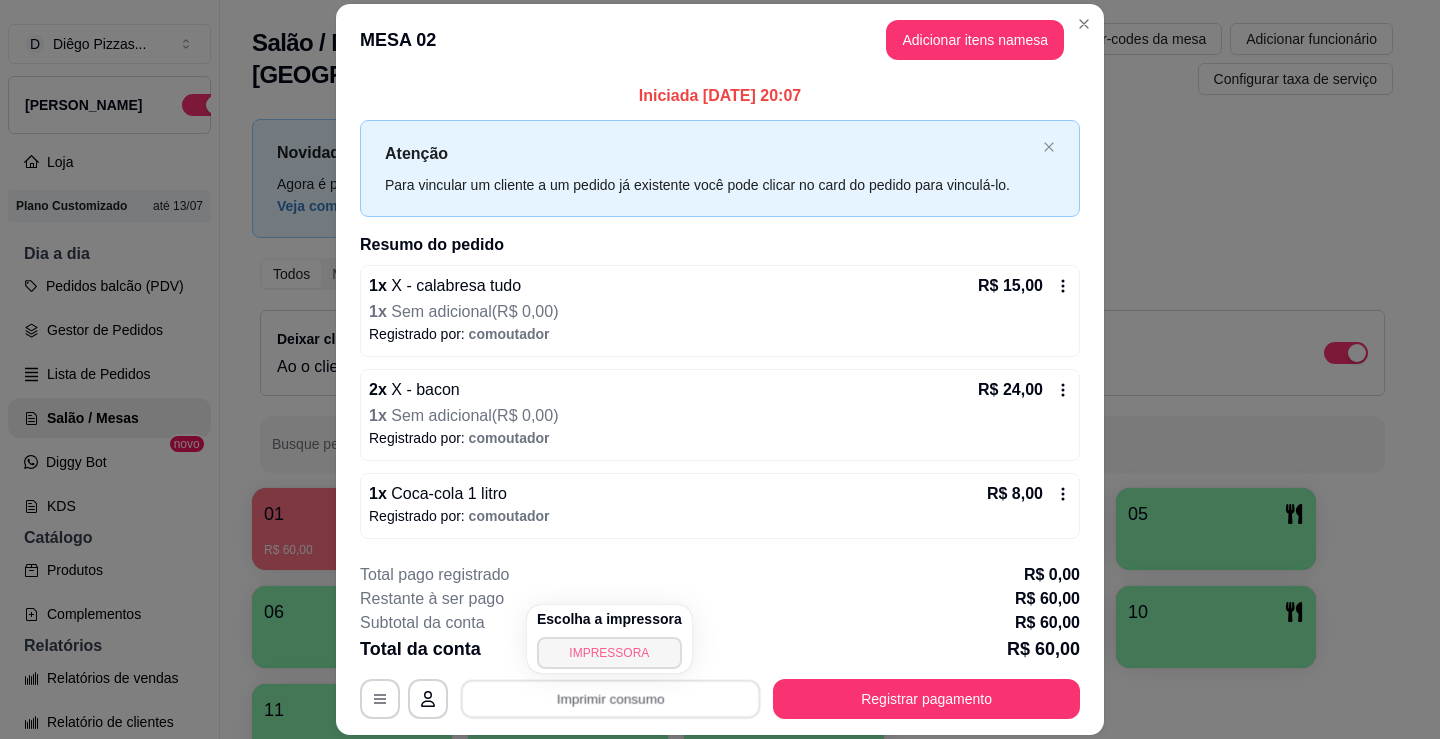 click on "IMPRESSORA" at bounding box center [609, 653] 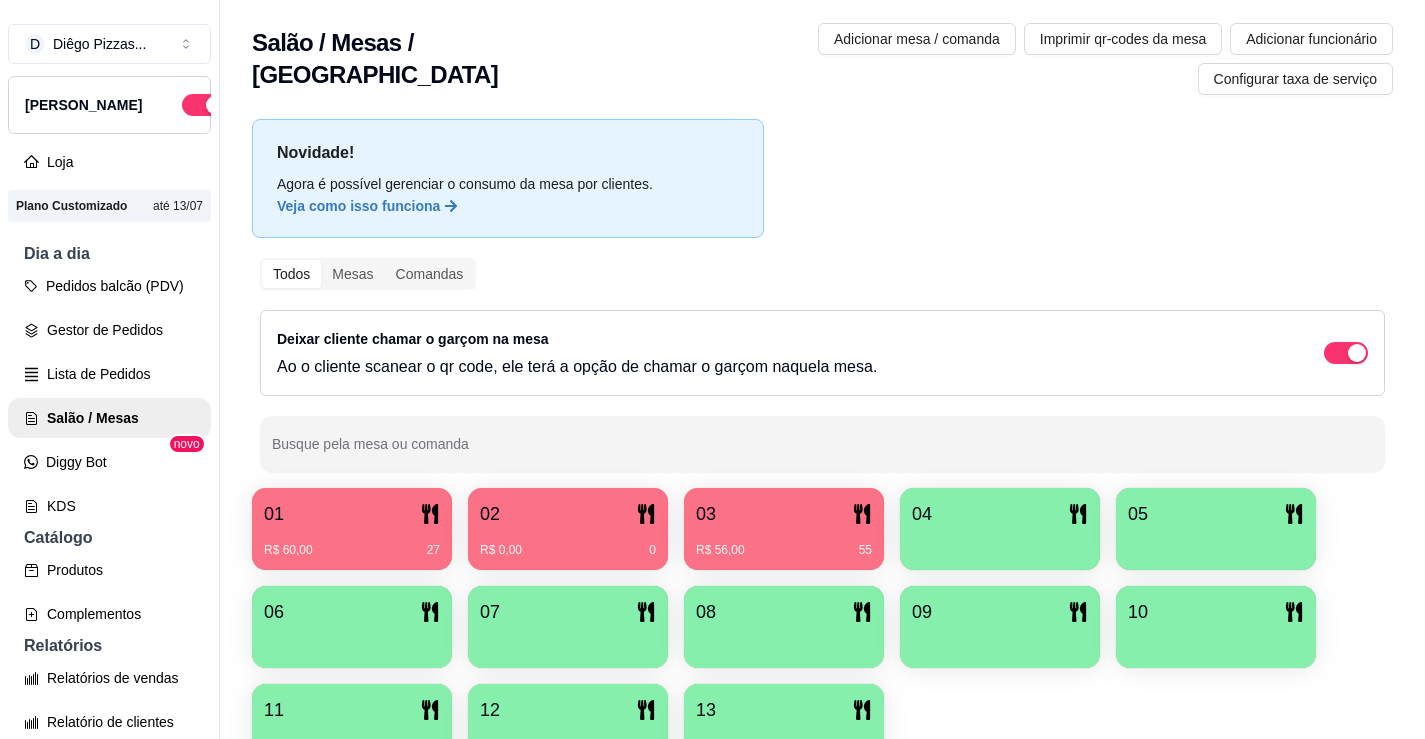 click on "01" at bounding box center (352, 514) 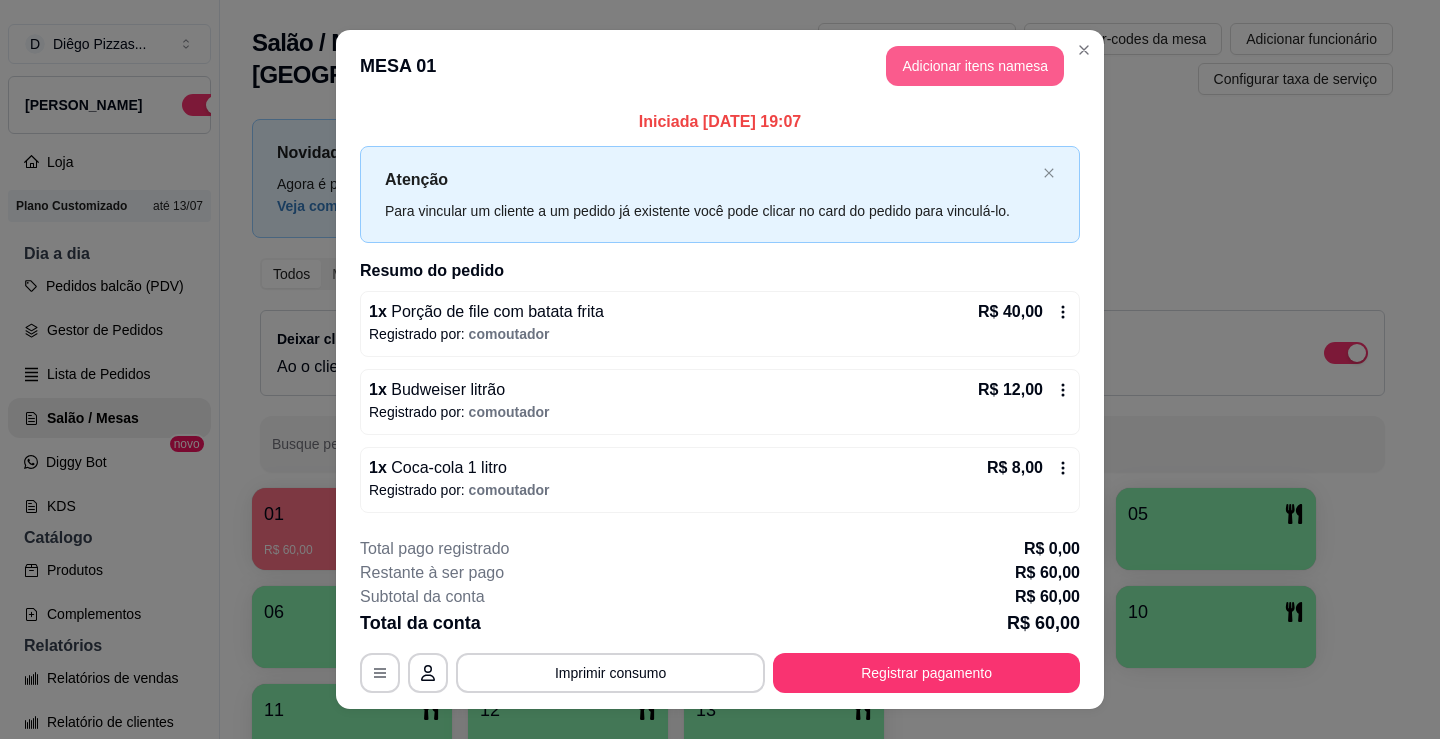 click on "Adicionar itens na  mesa" at bounding box center (975, 66) 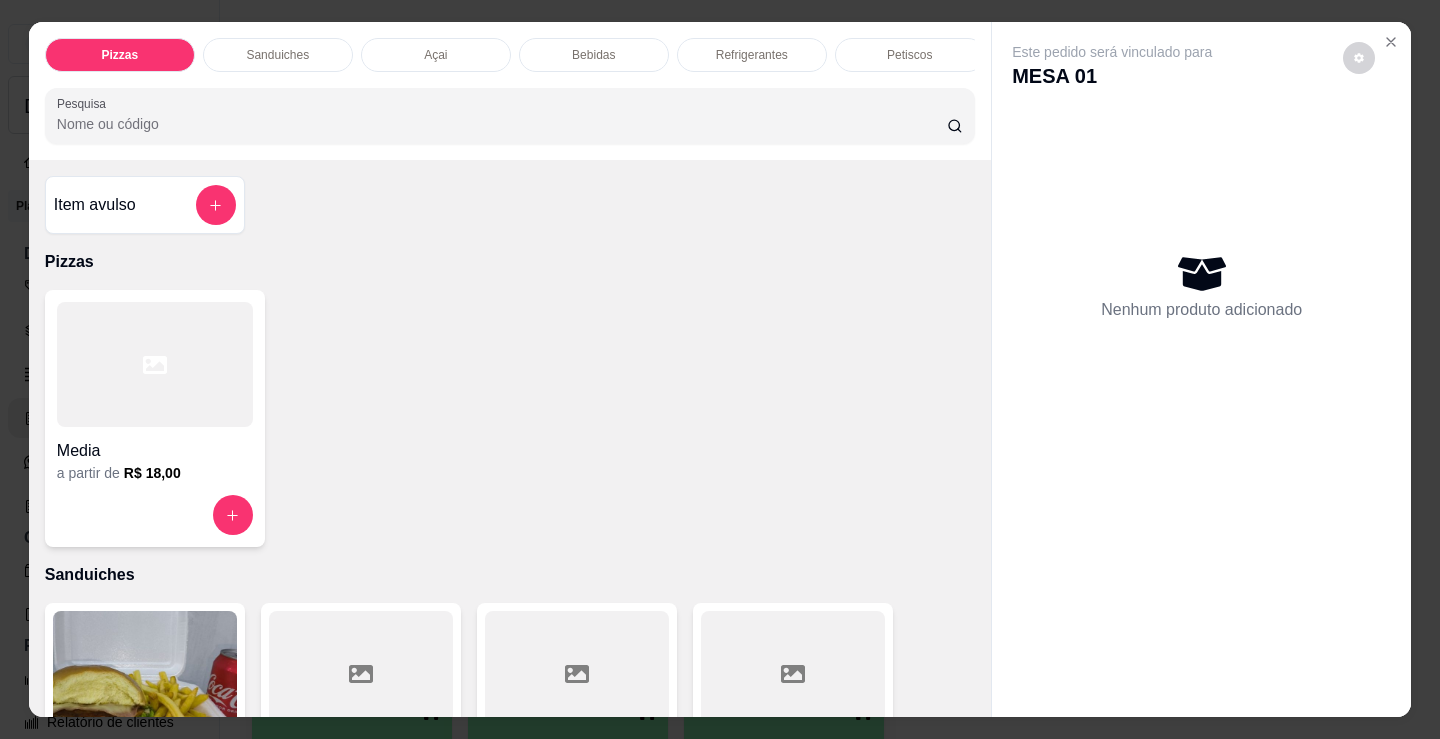 click on "Refrigerantes" at bounding box center (752, 55) 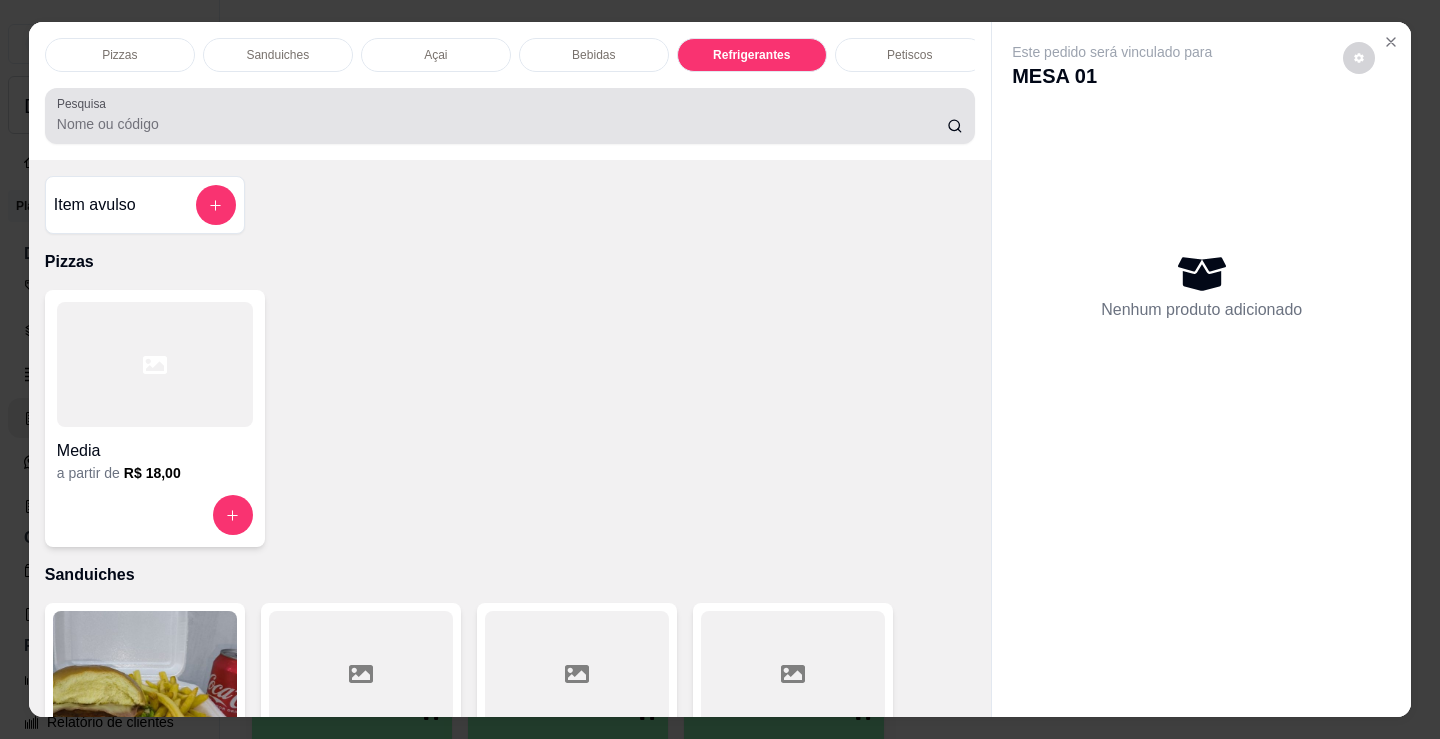 scroll, scrollTop: 4918, scrollLeft: 0, axis: vertical 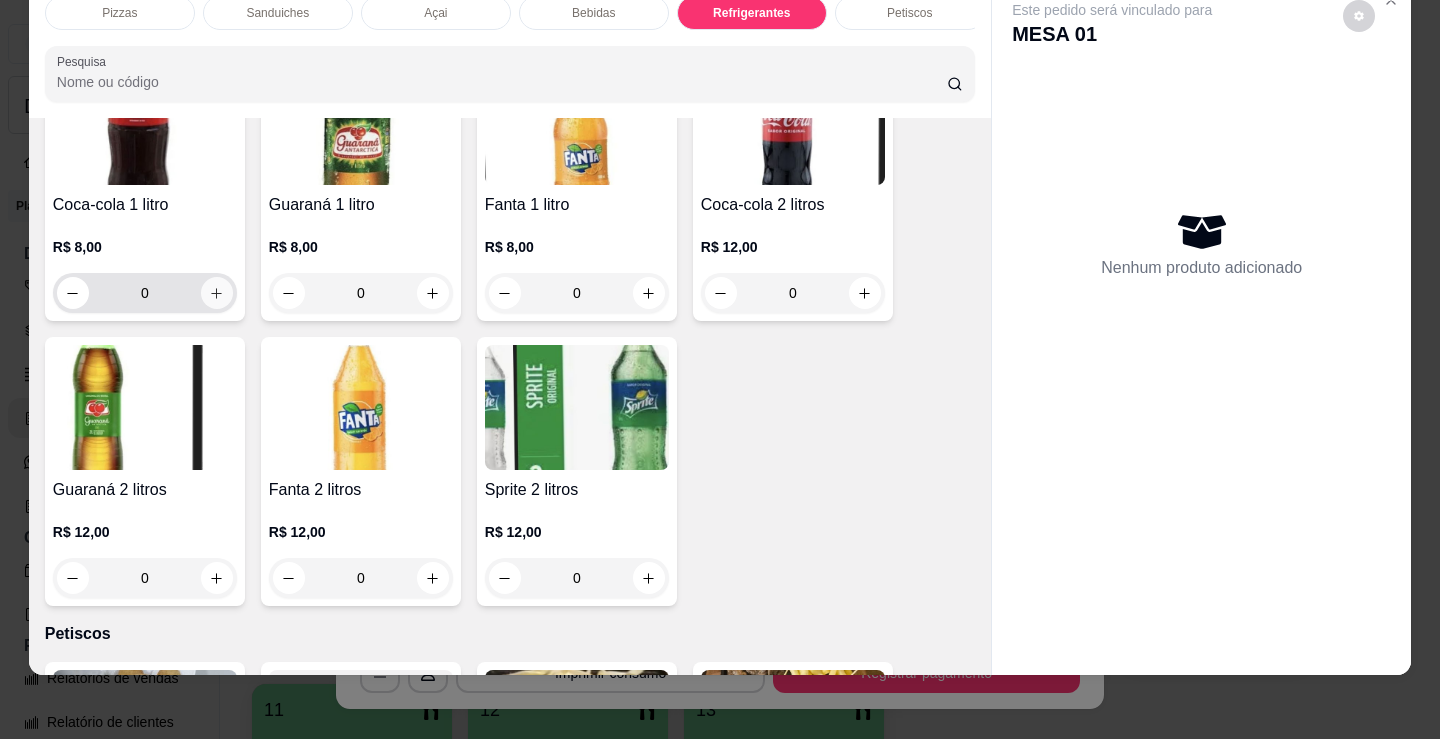 click 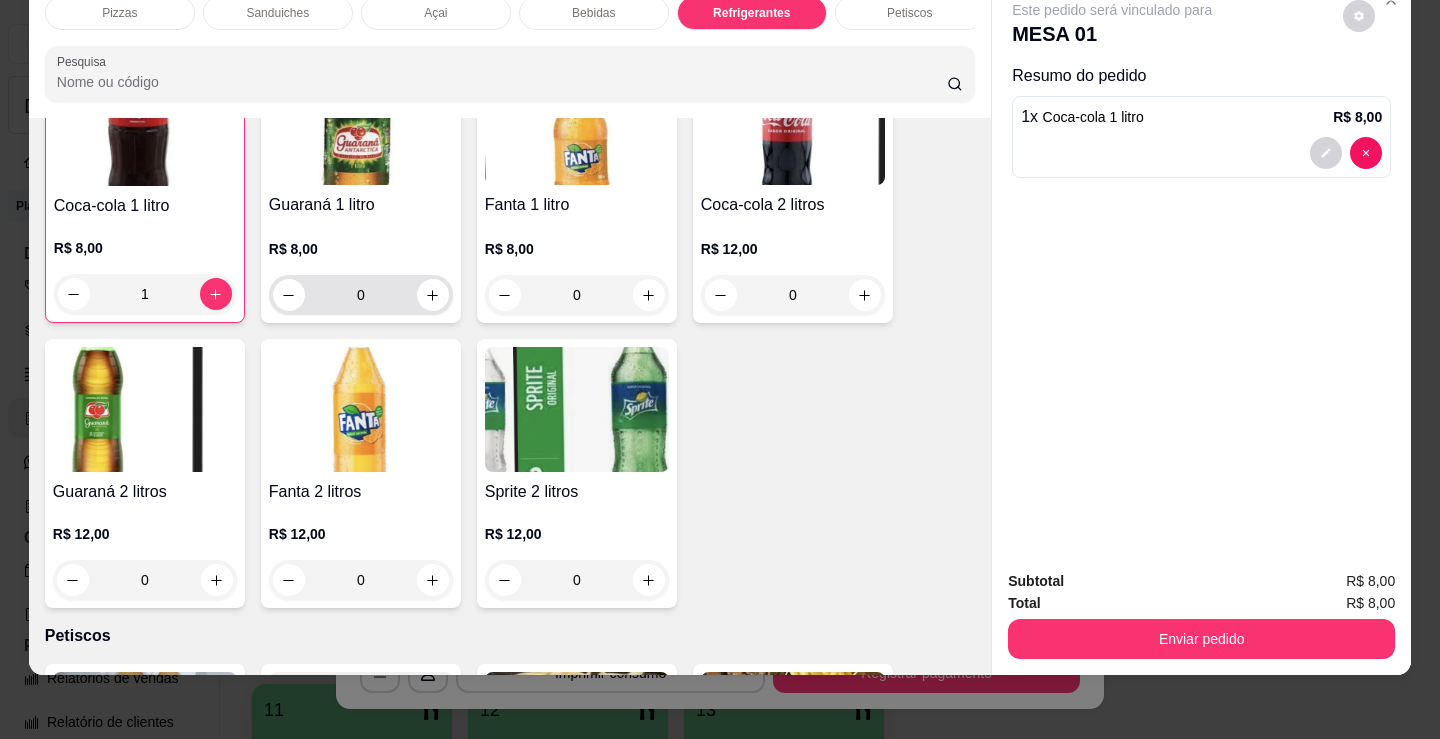scroll, scrollTop: 5619, scrollLeft: 0, axis: vertical 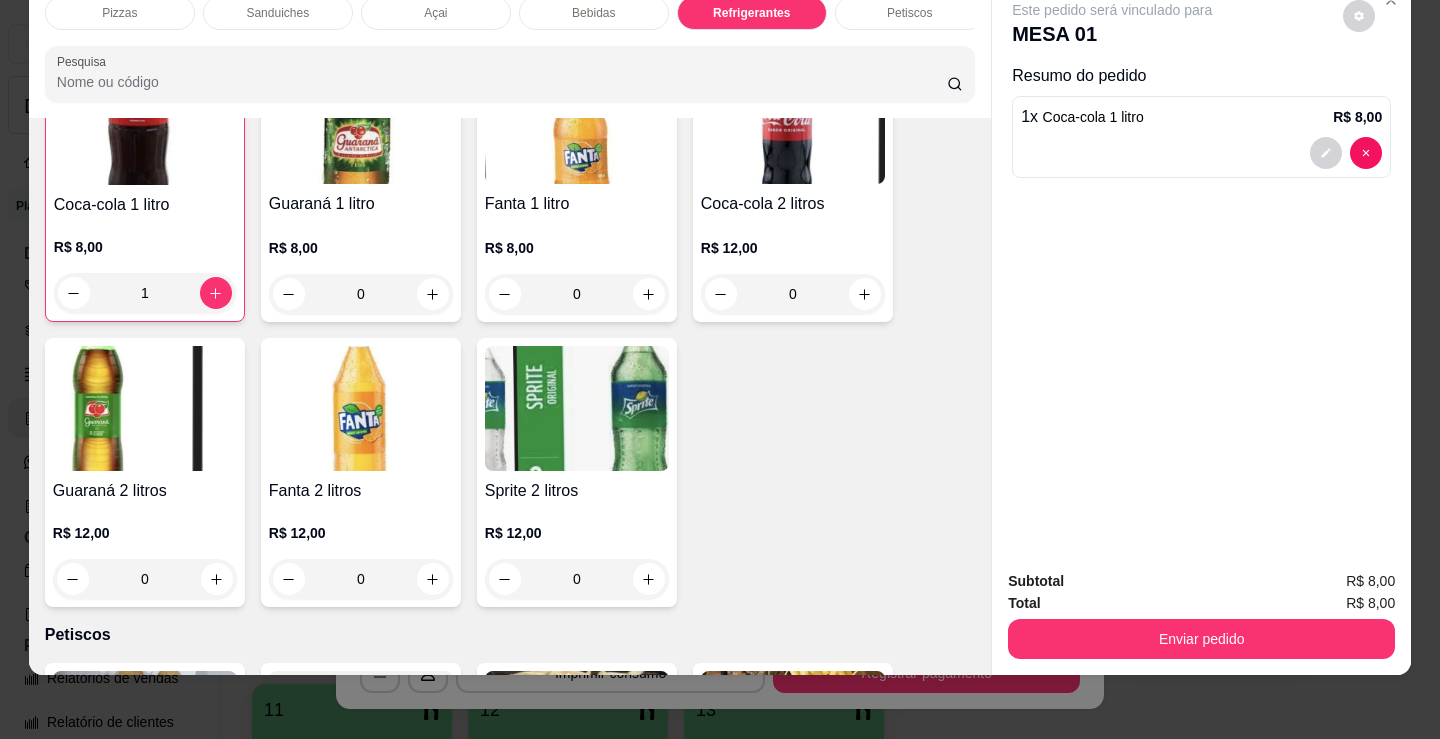 click on "Enviar pedido" at bounding box center (1201, 639) 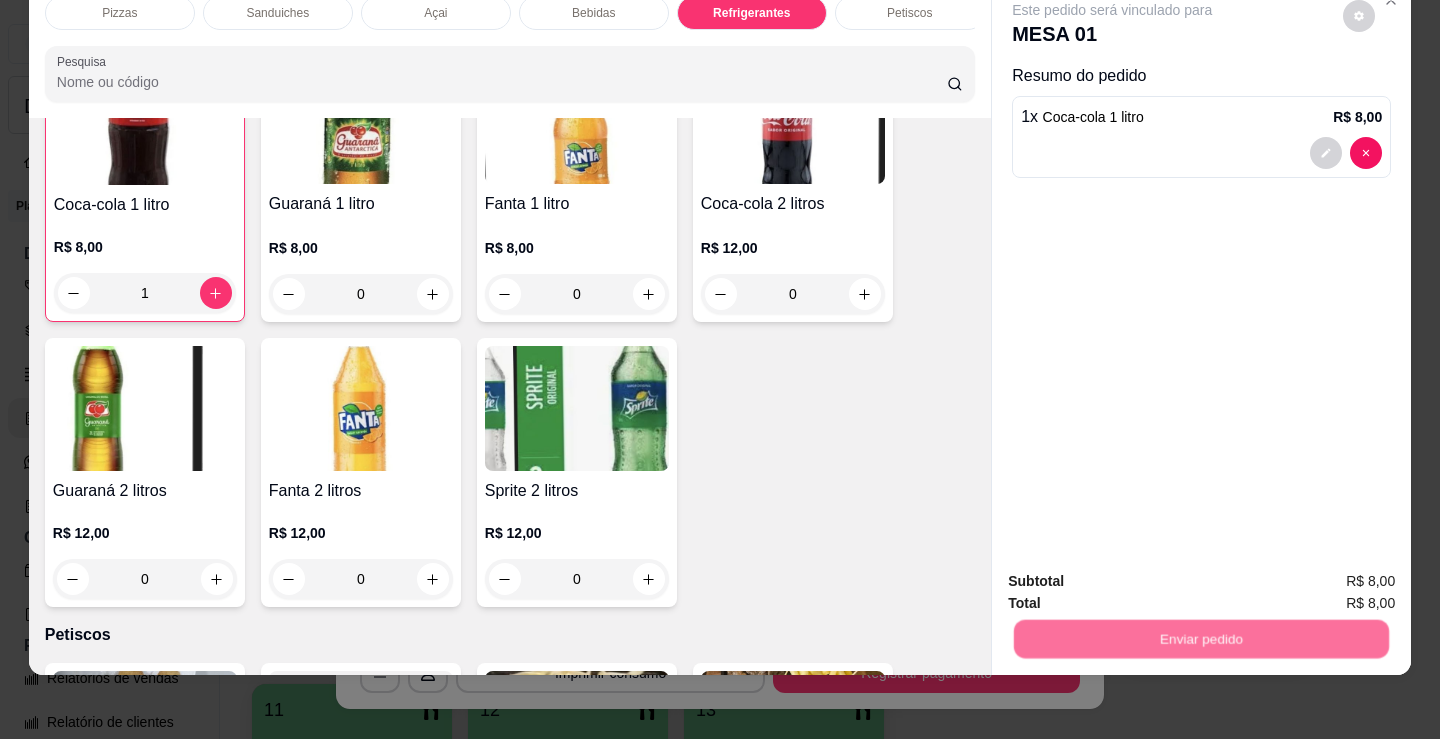 click on "Não registrar e enviar pedido" at bounding box center (1135, 575) 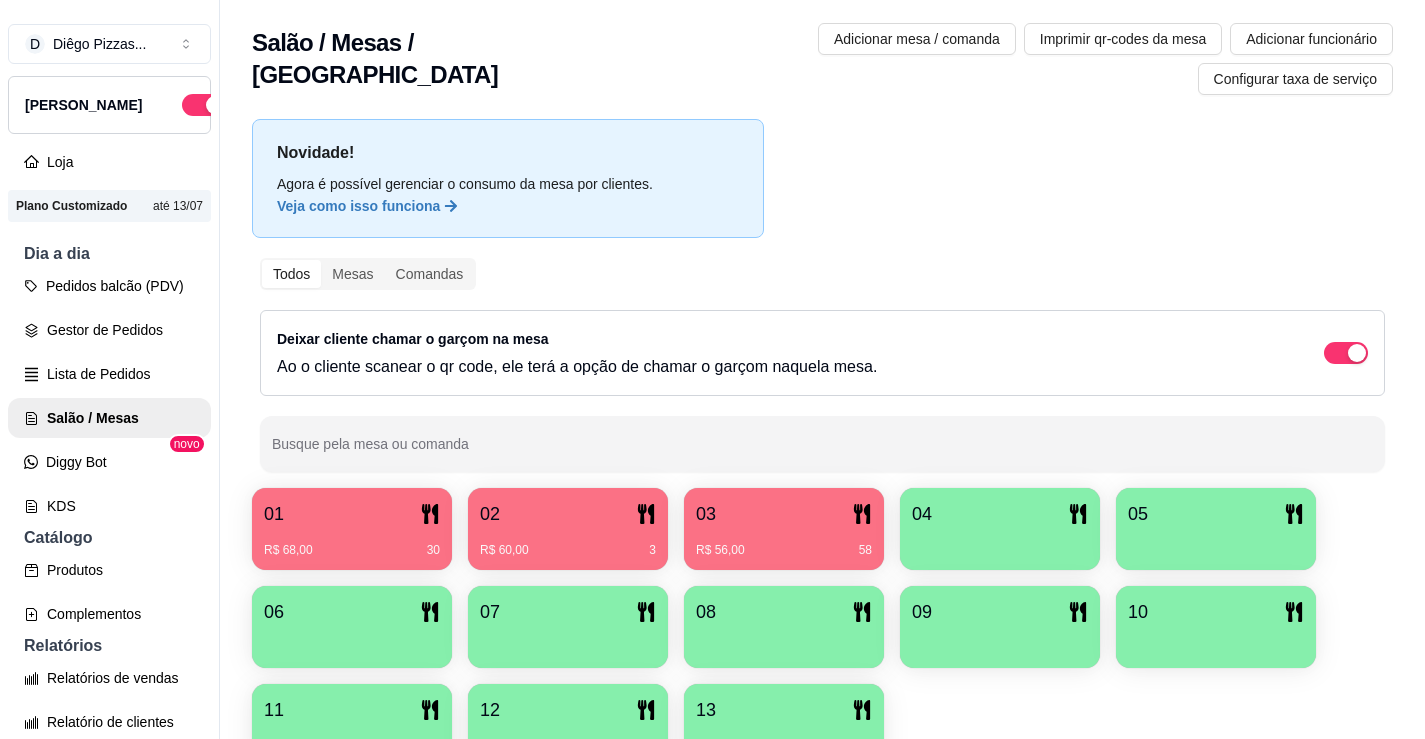 drag, startPoint x: 1053, startPoint y: 680, endPoint x: 991, endPoint y: 665, distance: 63.788715 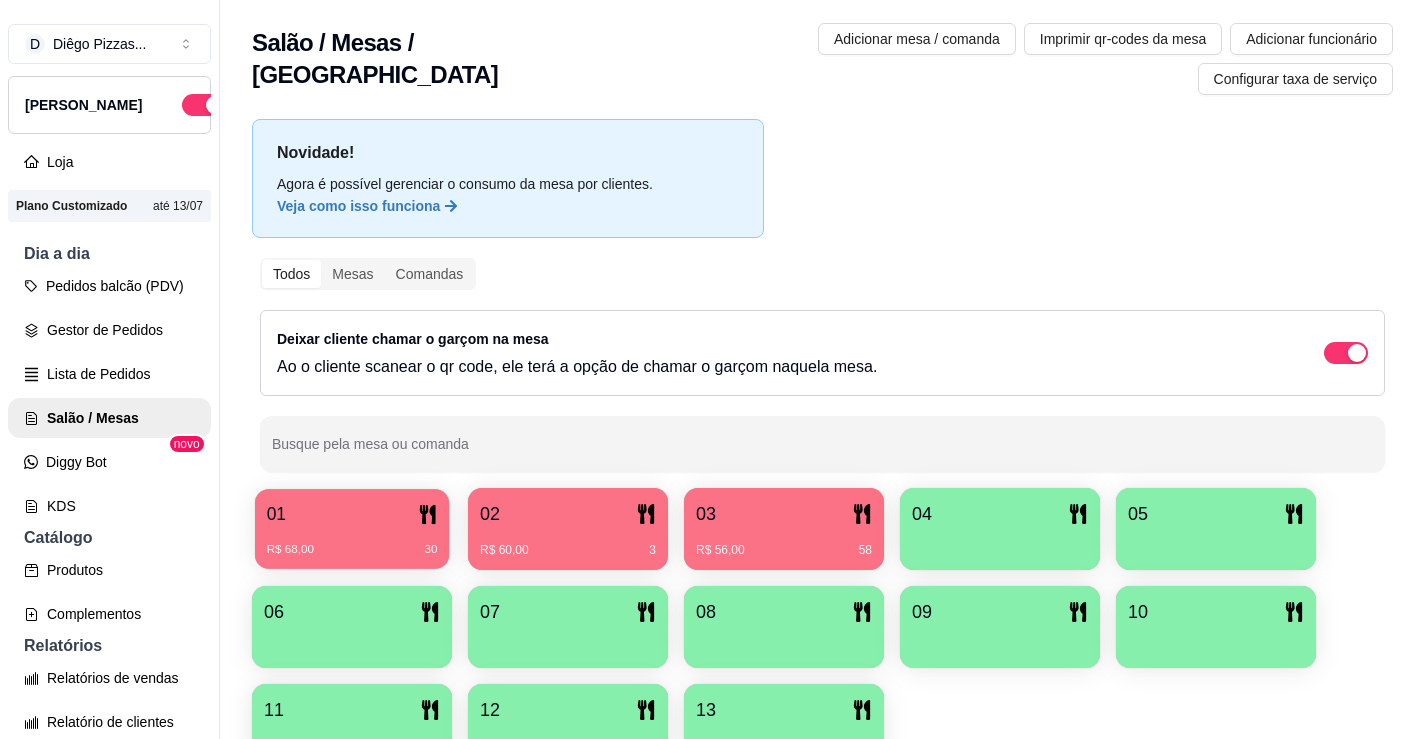 click 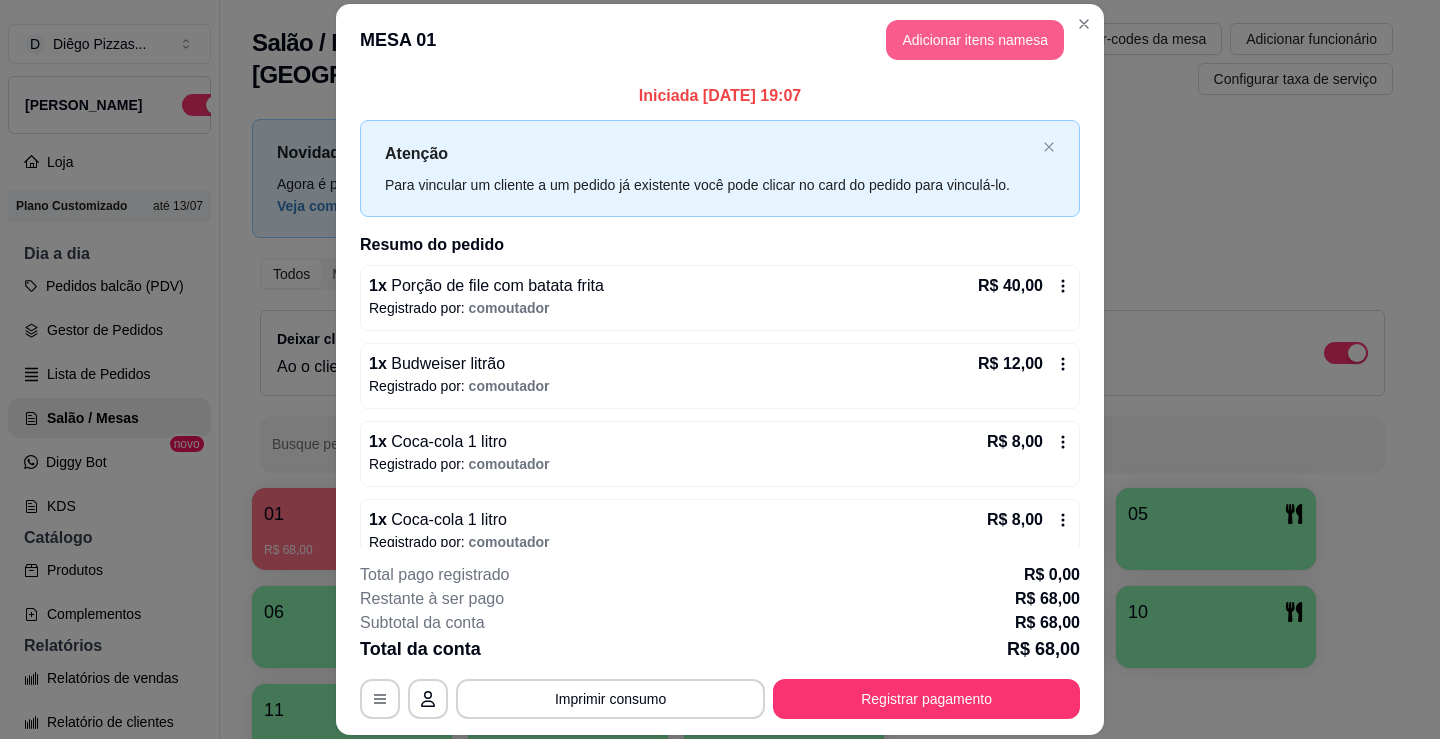 click on "Adicionar itens na  mesa" at bounding box center (975, 40) 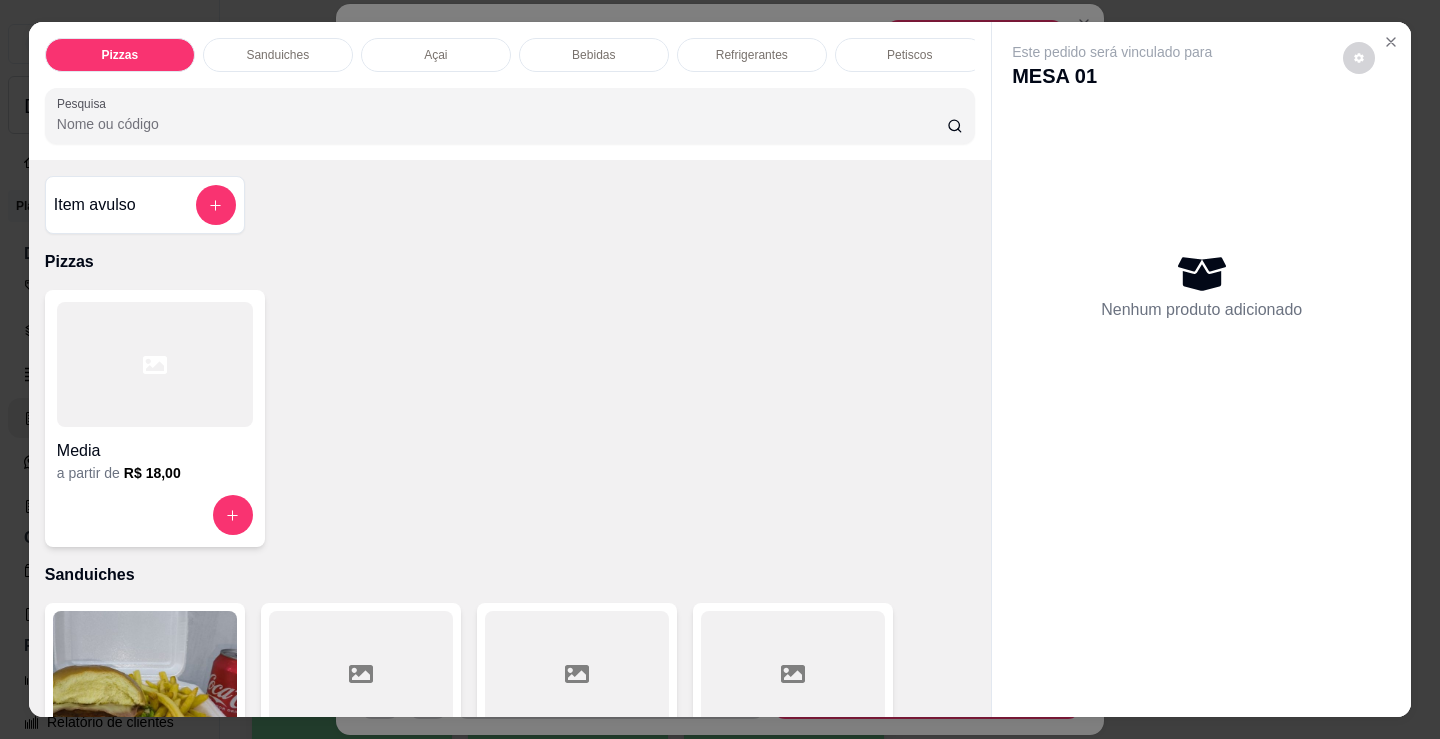 click on "Bebidas" at bounding box center (594, 55) 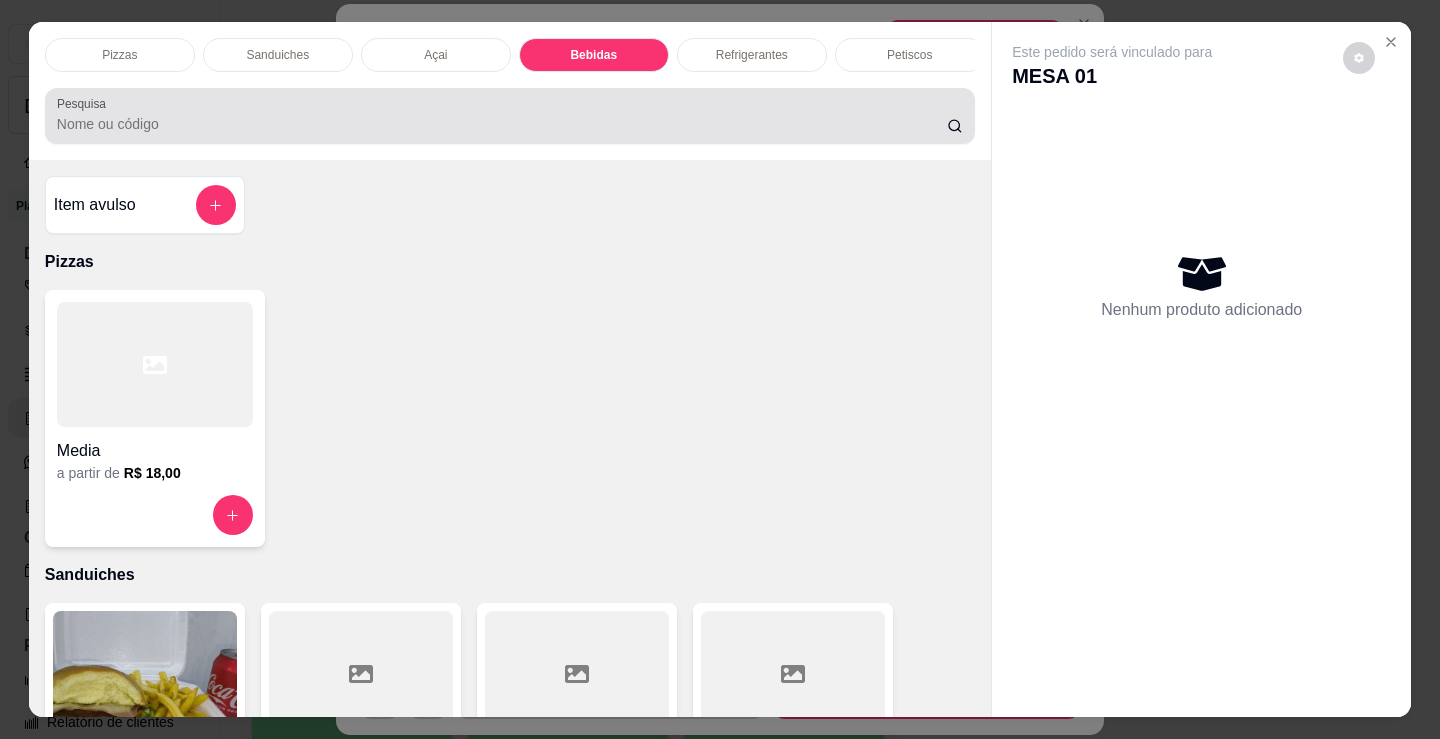 scroll, scrollTop: 2478, scrollLeft: 0, axis: vertical 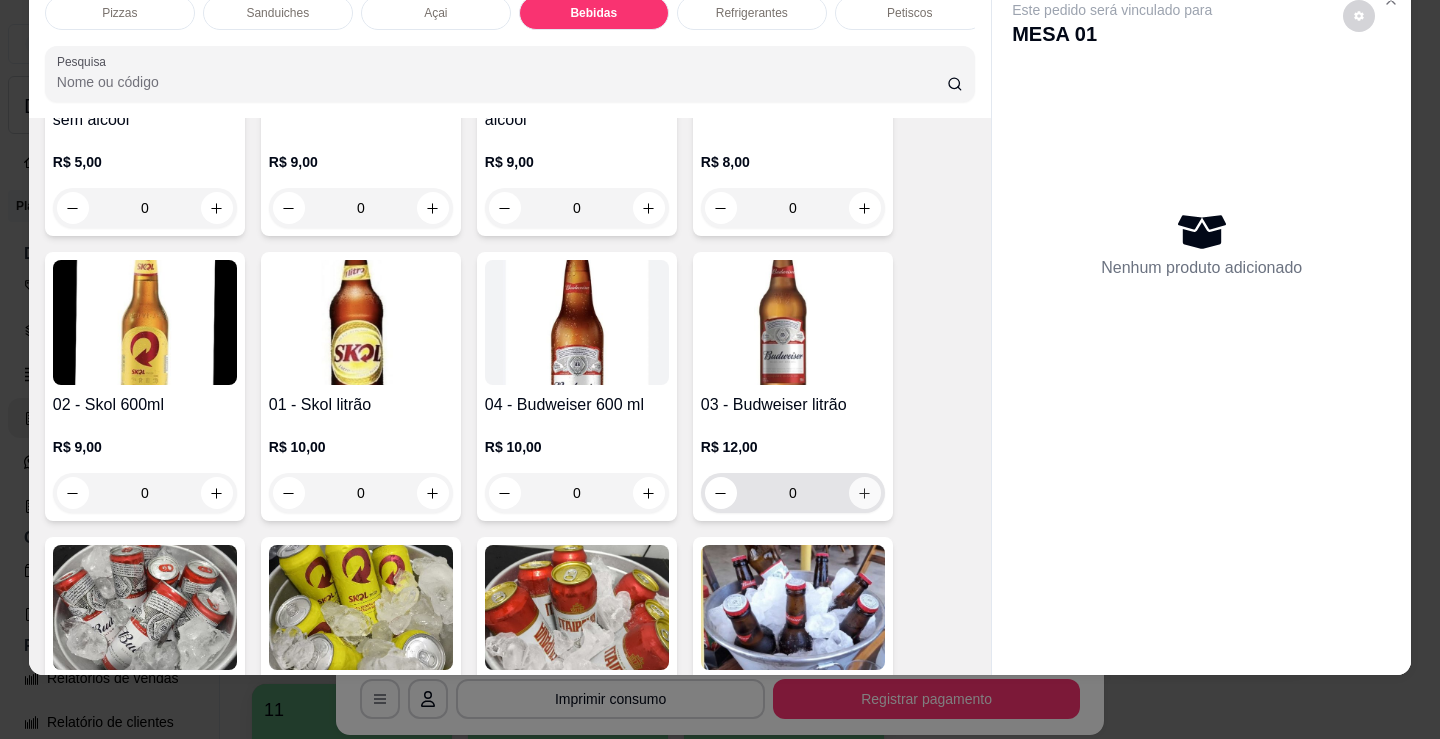 click 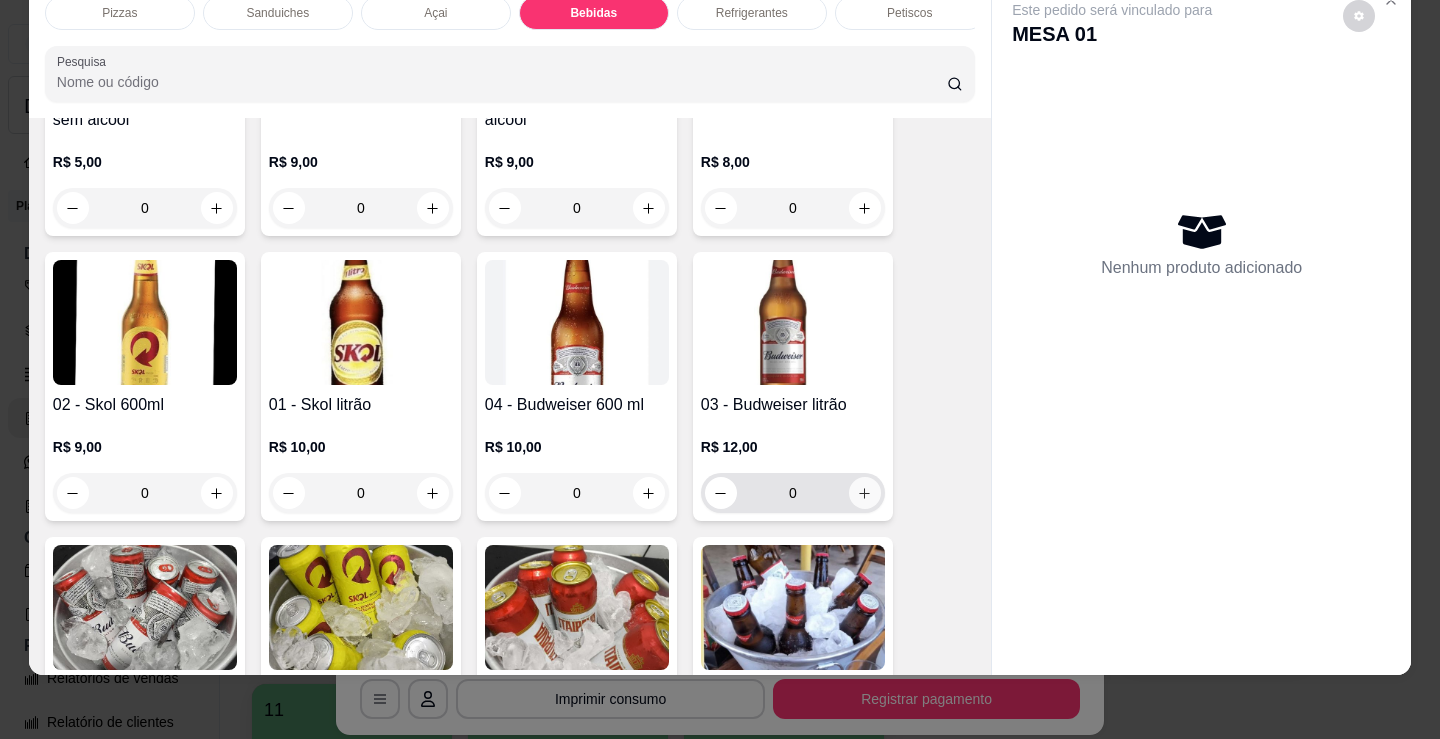 type on "1" 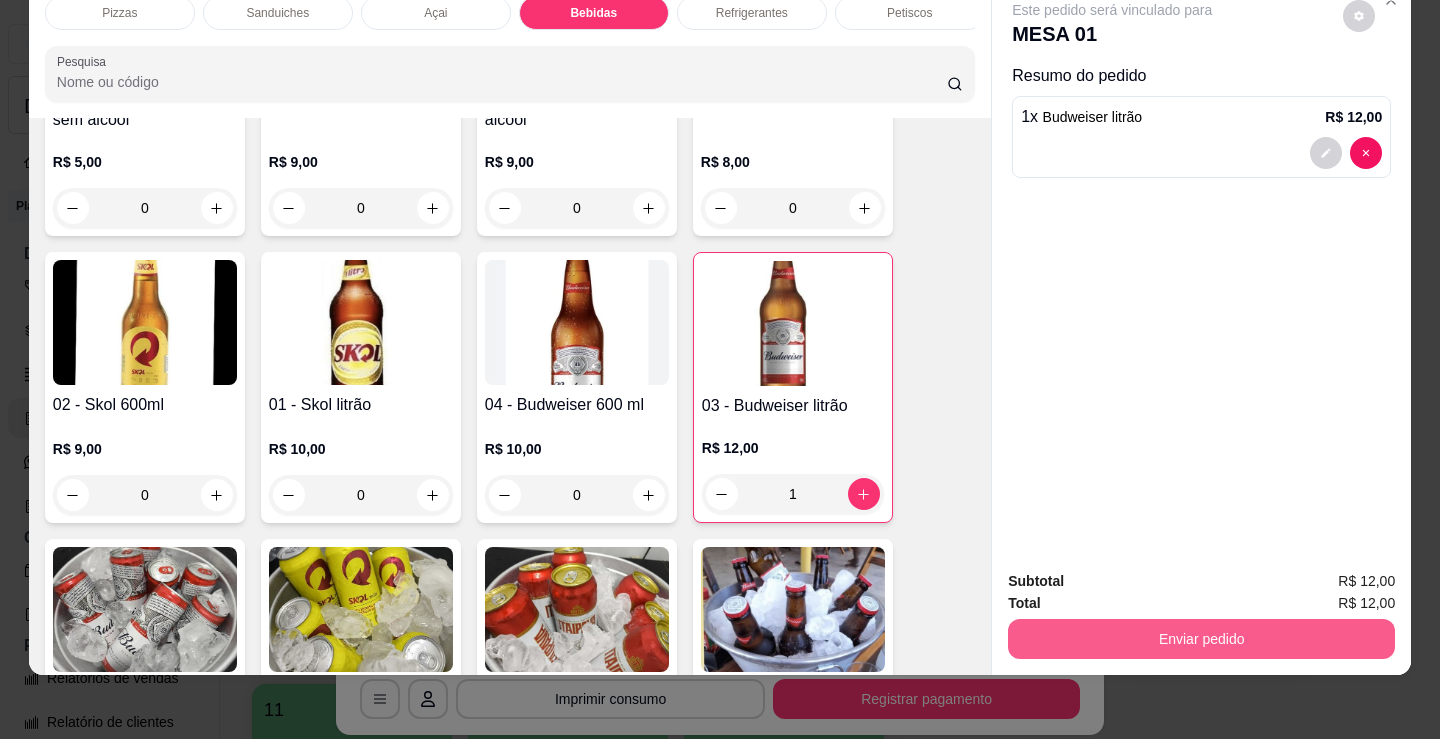 click on "Enviar pedido" at bounding box center [1201, 639] 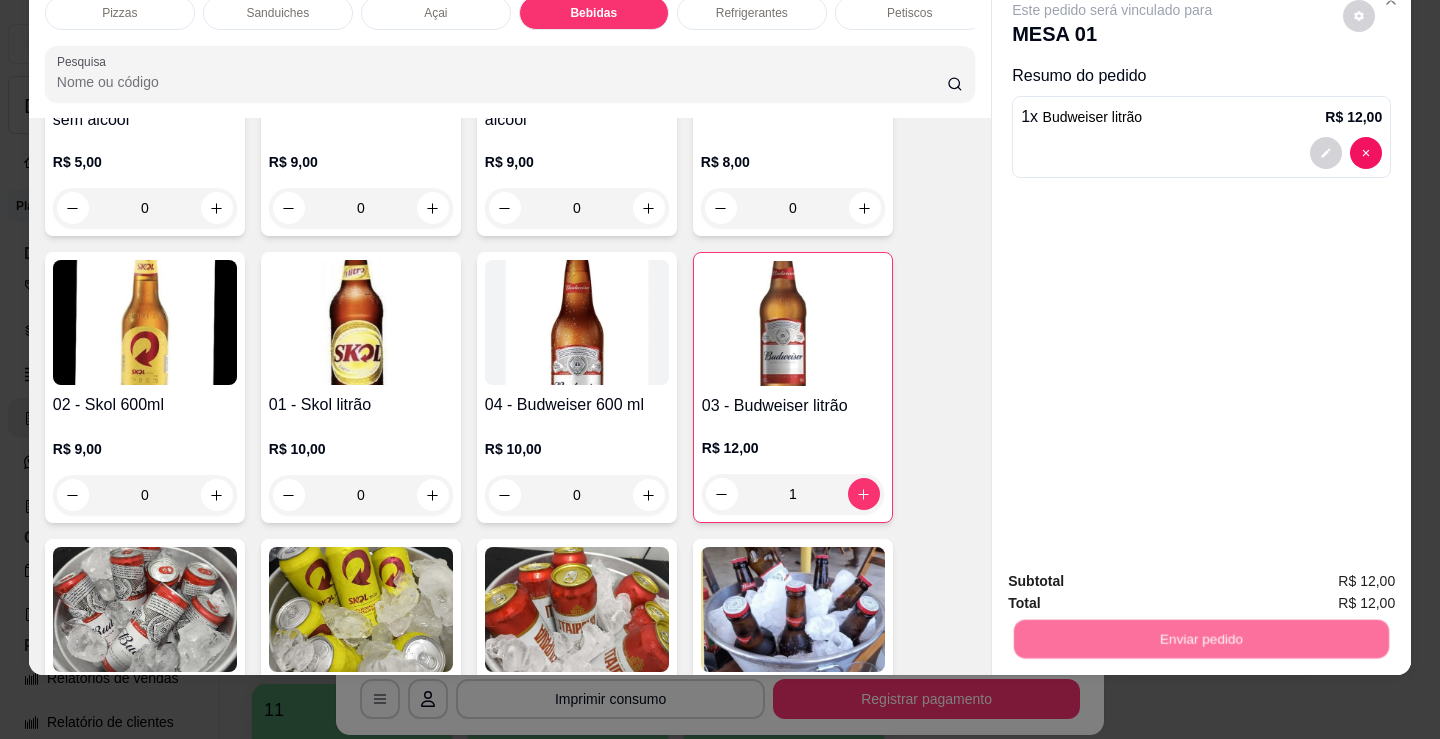 click on "Não registrar e enviar pedido" at bounding box center [1135, 575] 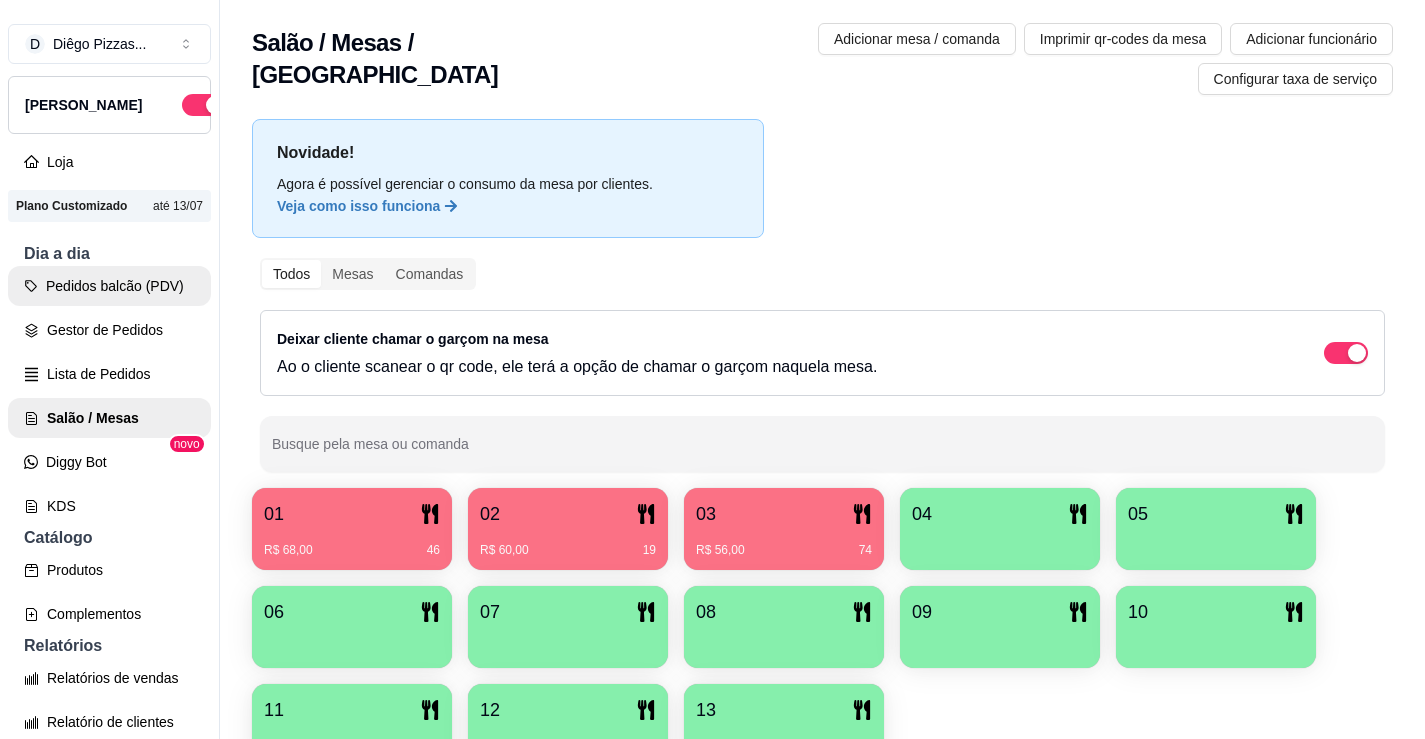 click on "Pedidos balcão (PDV)" at bounding box center [109, 286] 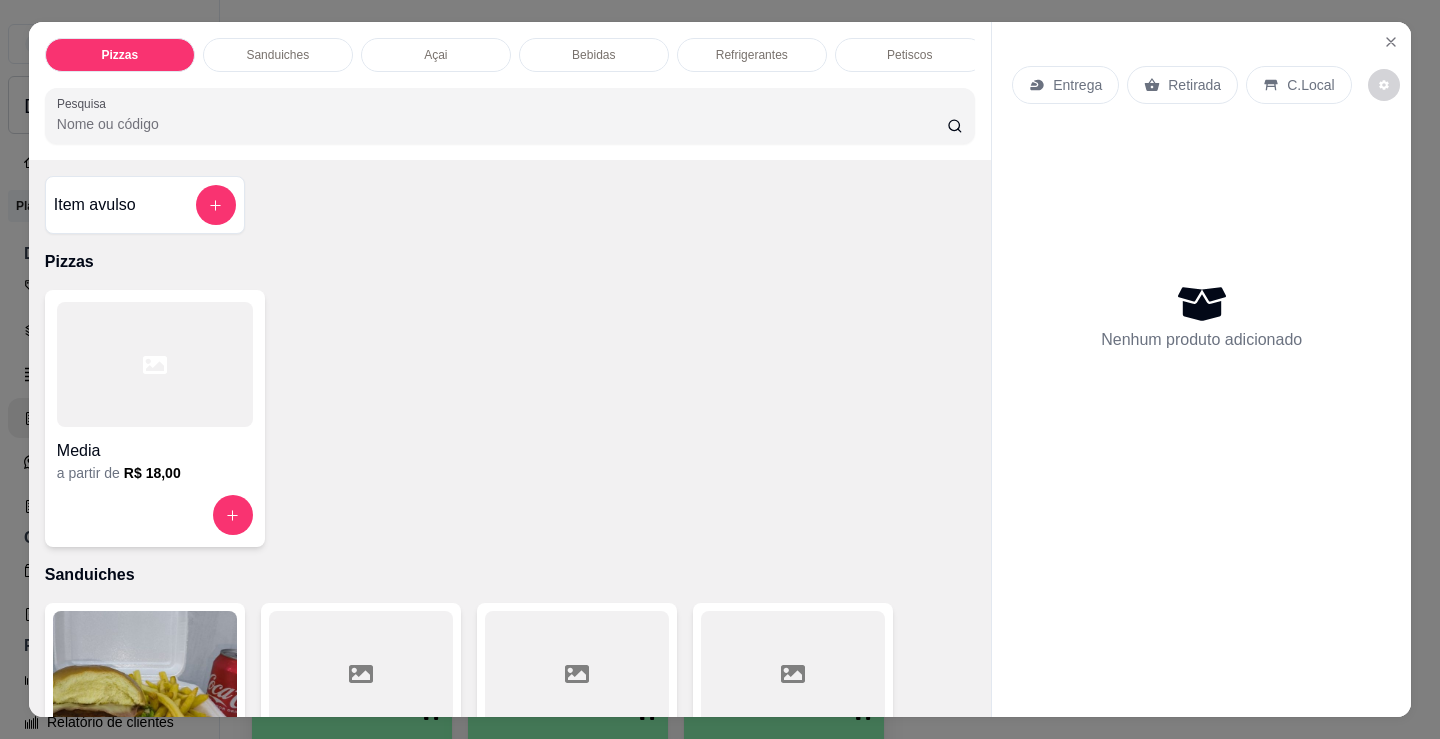 click on "Media" at bounding box center (155, 451) 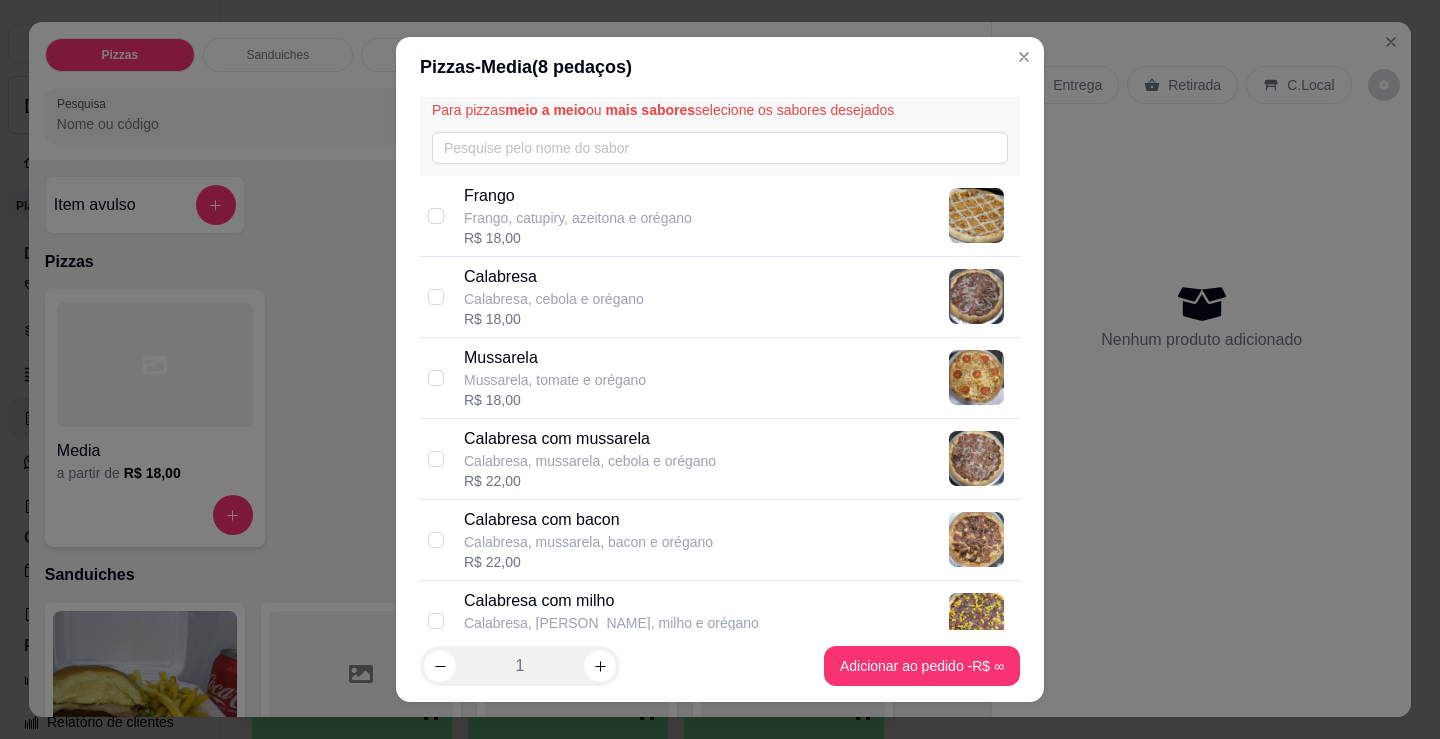 scroll, scrollTop: 200, scrollLeft: 0, axis: vertical 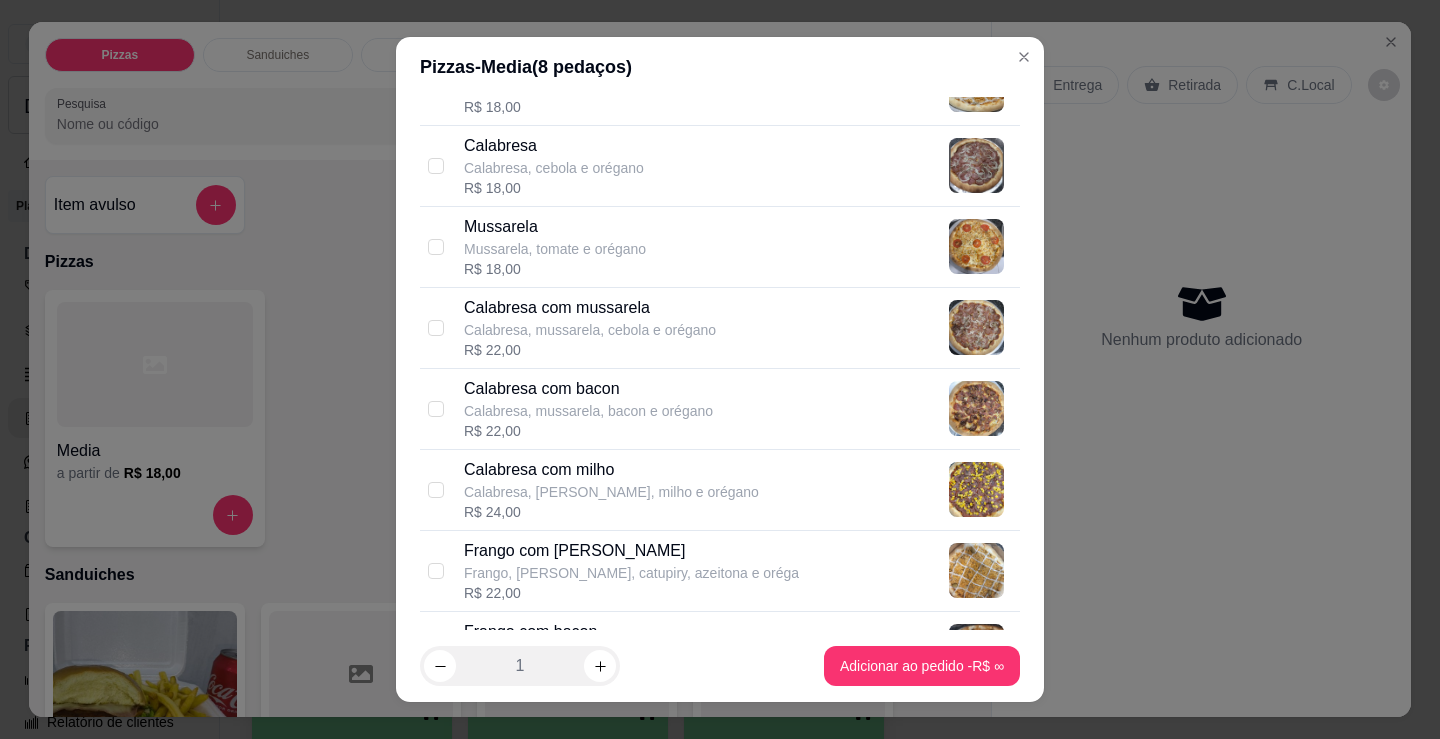 click on "Calabresa, mussarela, bacon e orégano" at bounding box center [588, 411] 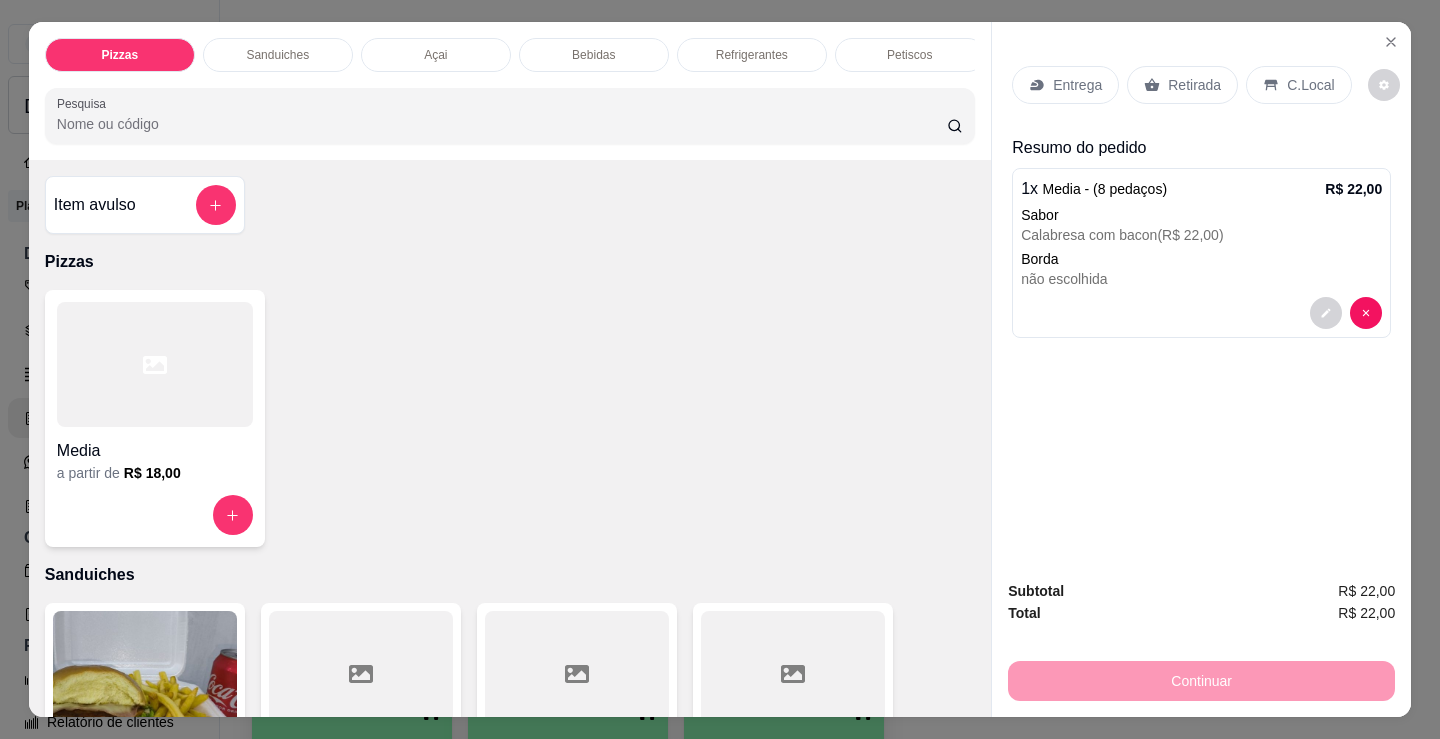 click on "Entrega" at bounding box center [1077, 85] 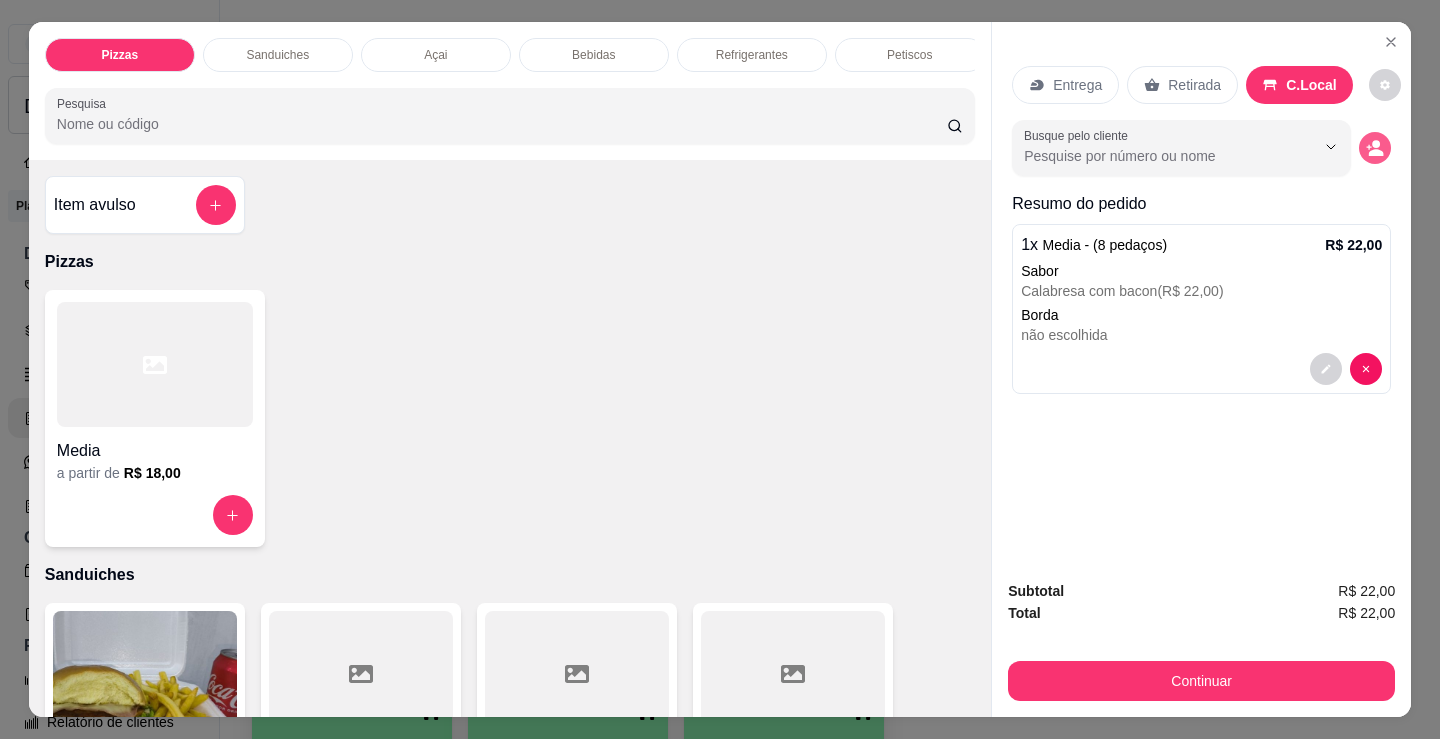 click at bounding box center (1375, 148) 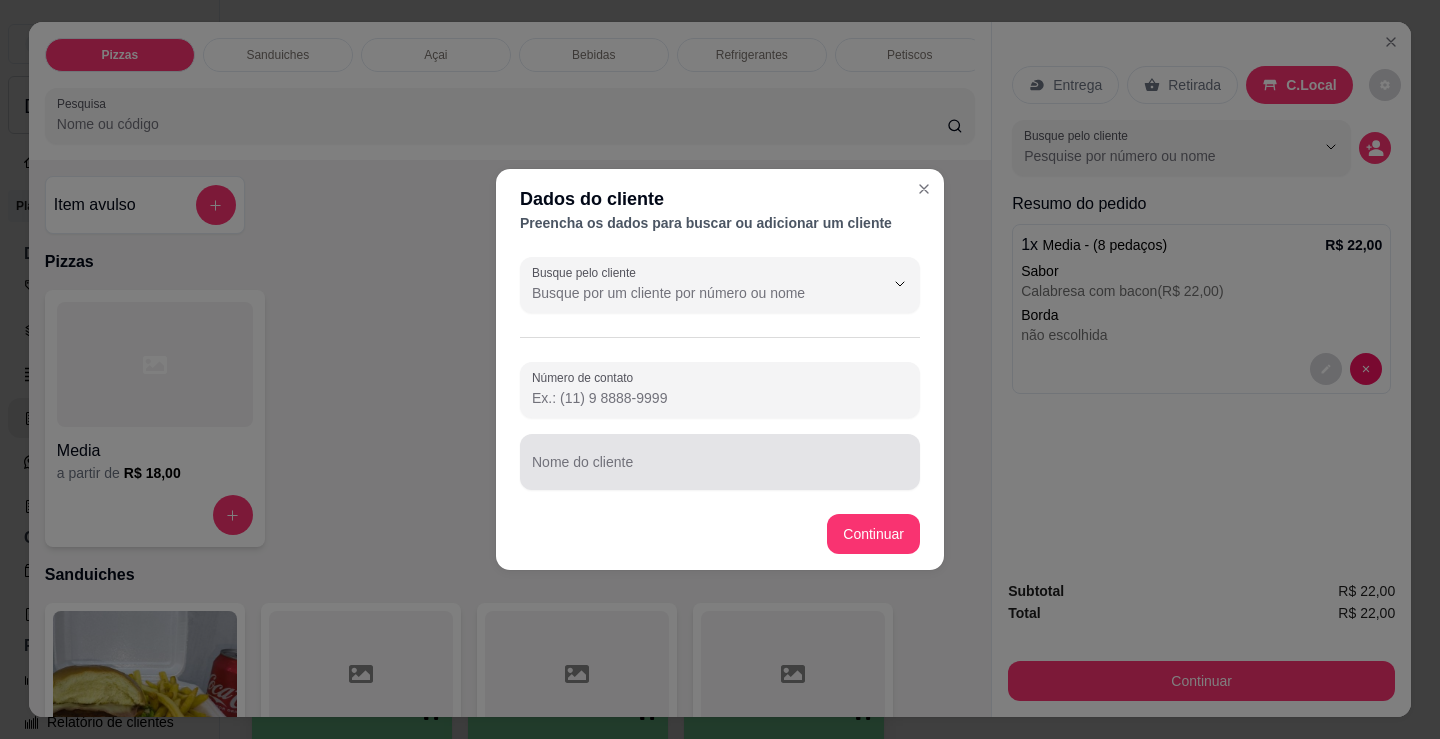 click on "Nome do cliente" at bounding box center (720, 470) 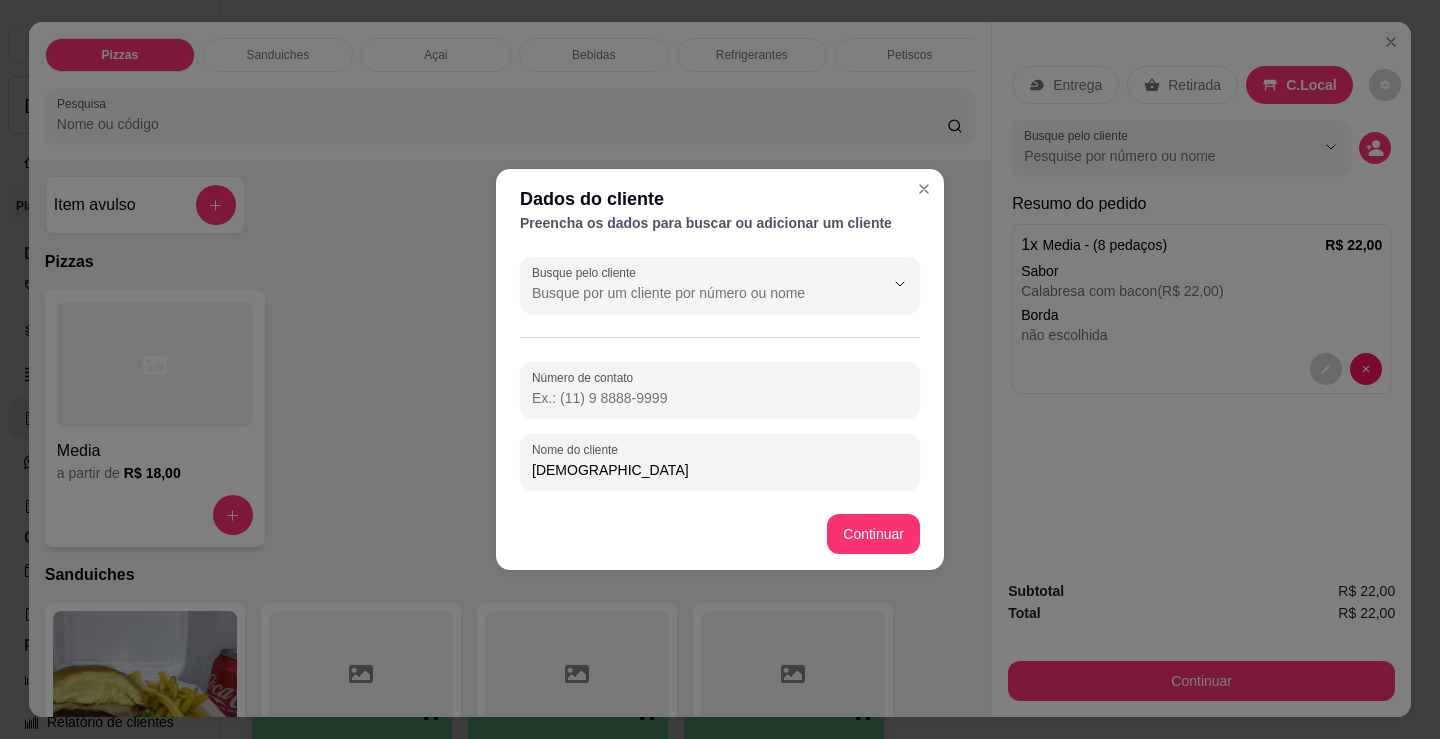 type on "[DEMOGRAPHIC_DATA]" 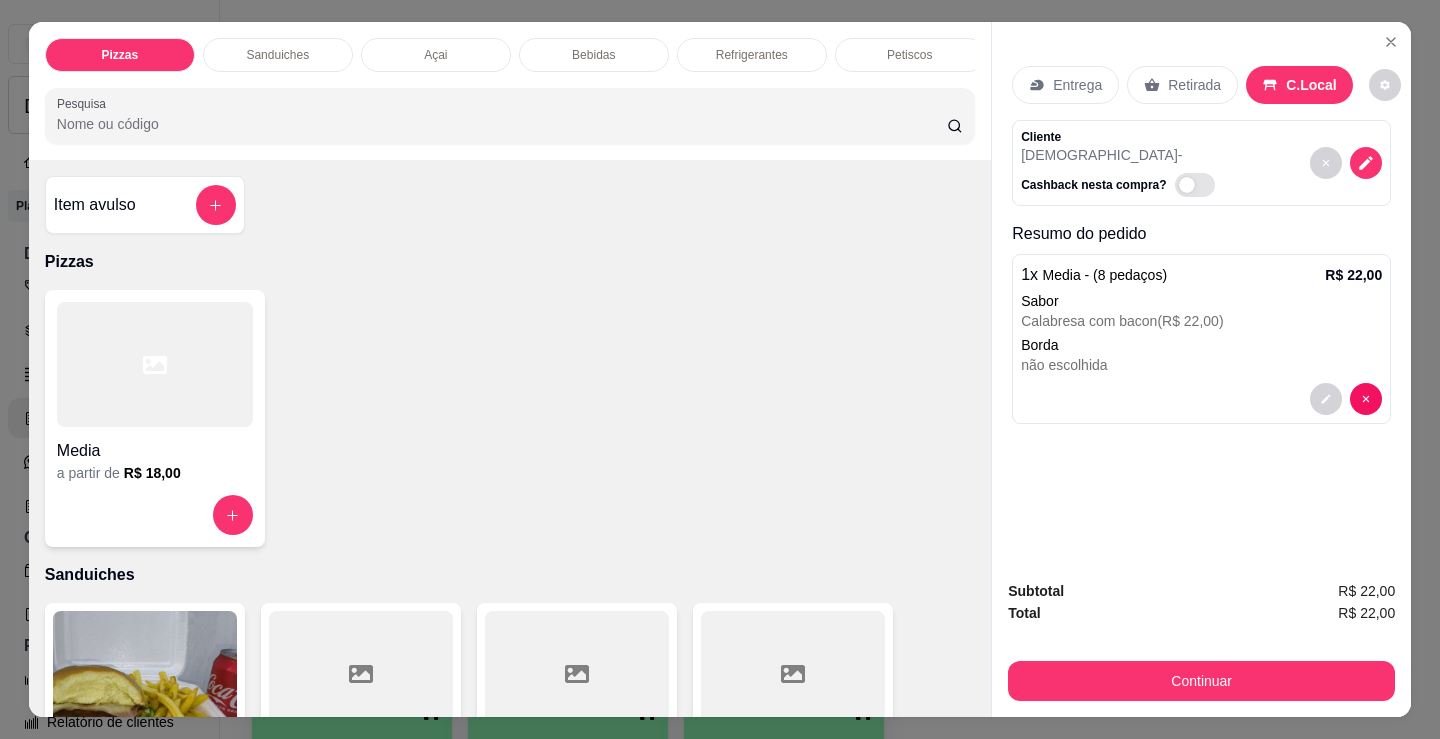 click on "Borda" at bounding box center (1201, 345) 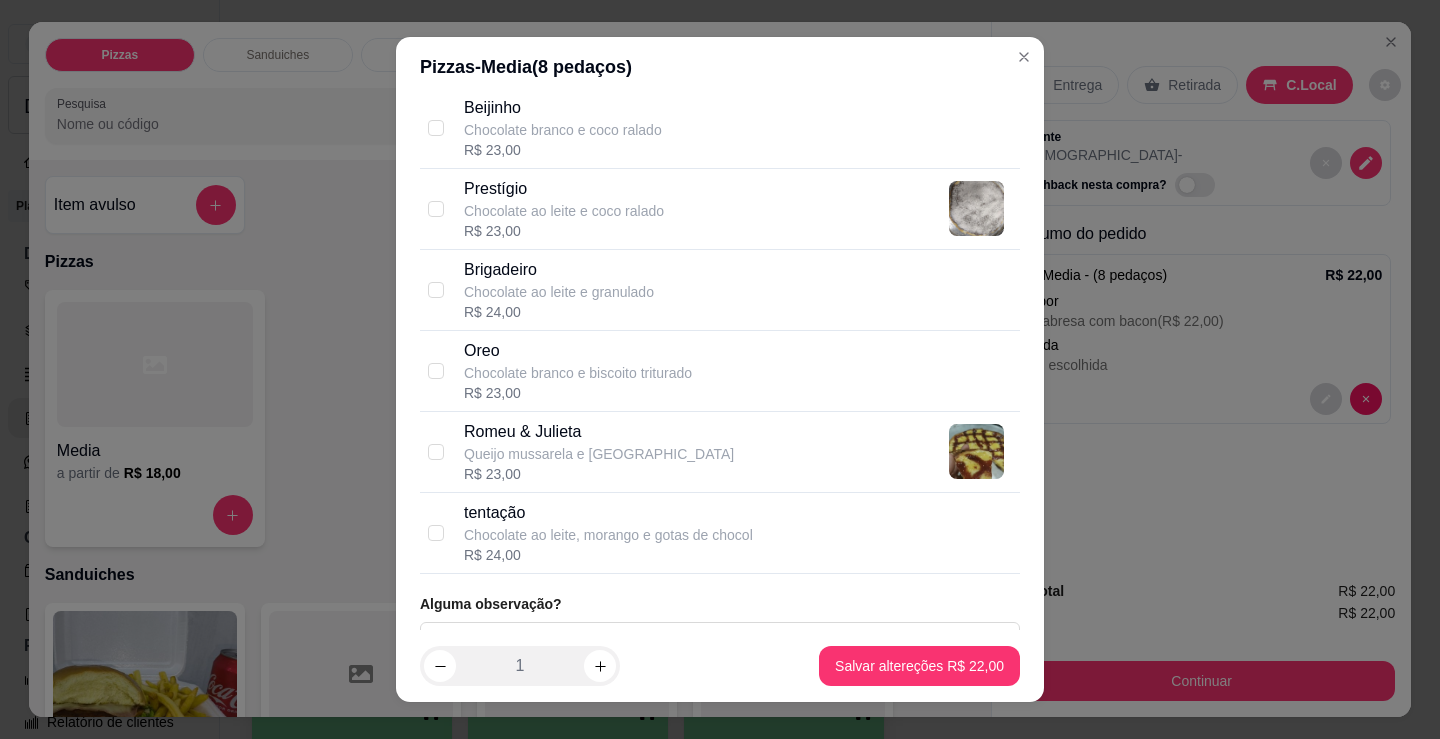 scroll, scrollTop: 1890, scrollLeft: 0, axis: vertical 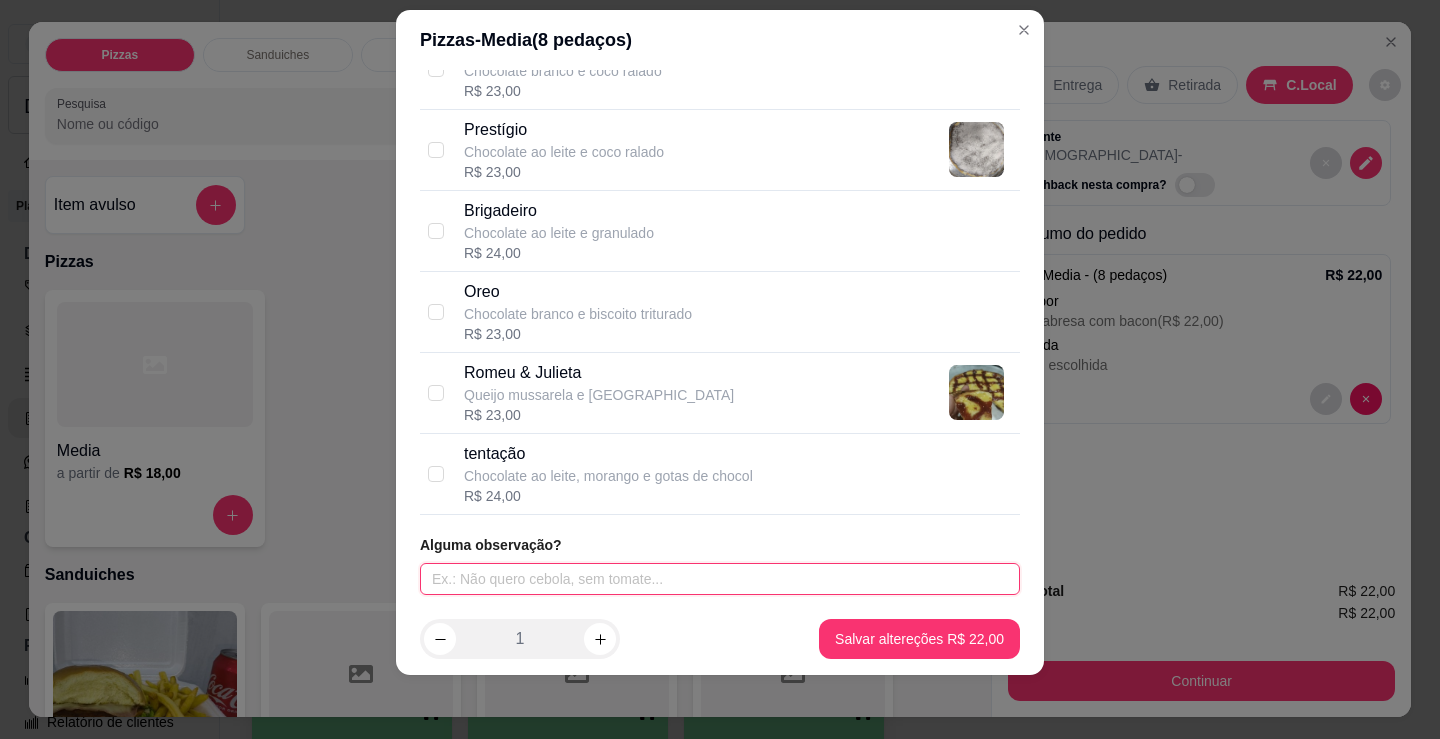 click at bounding box center (720, 579) 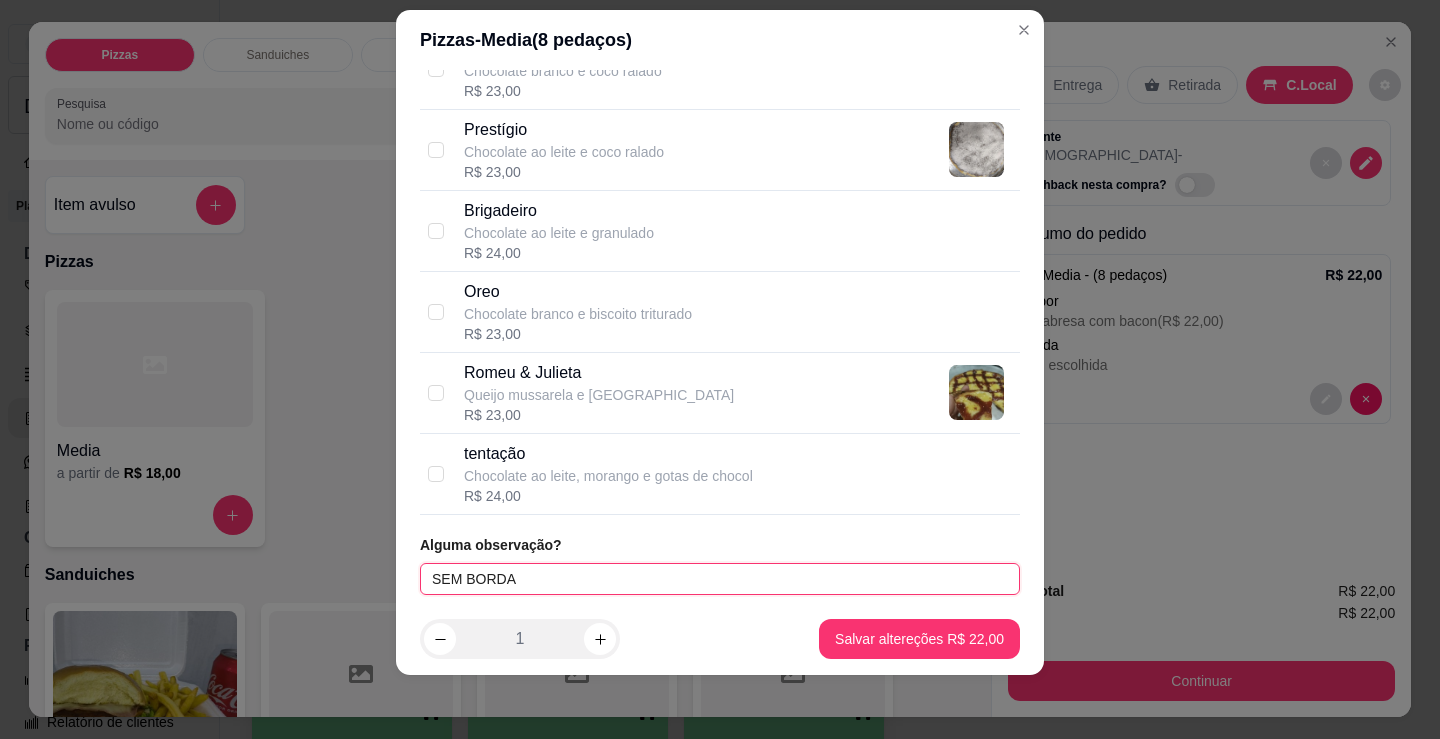 type on "SEM BORDA" 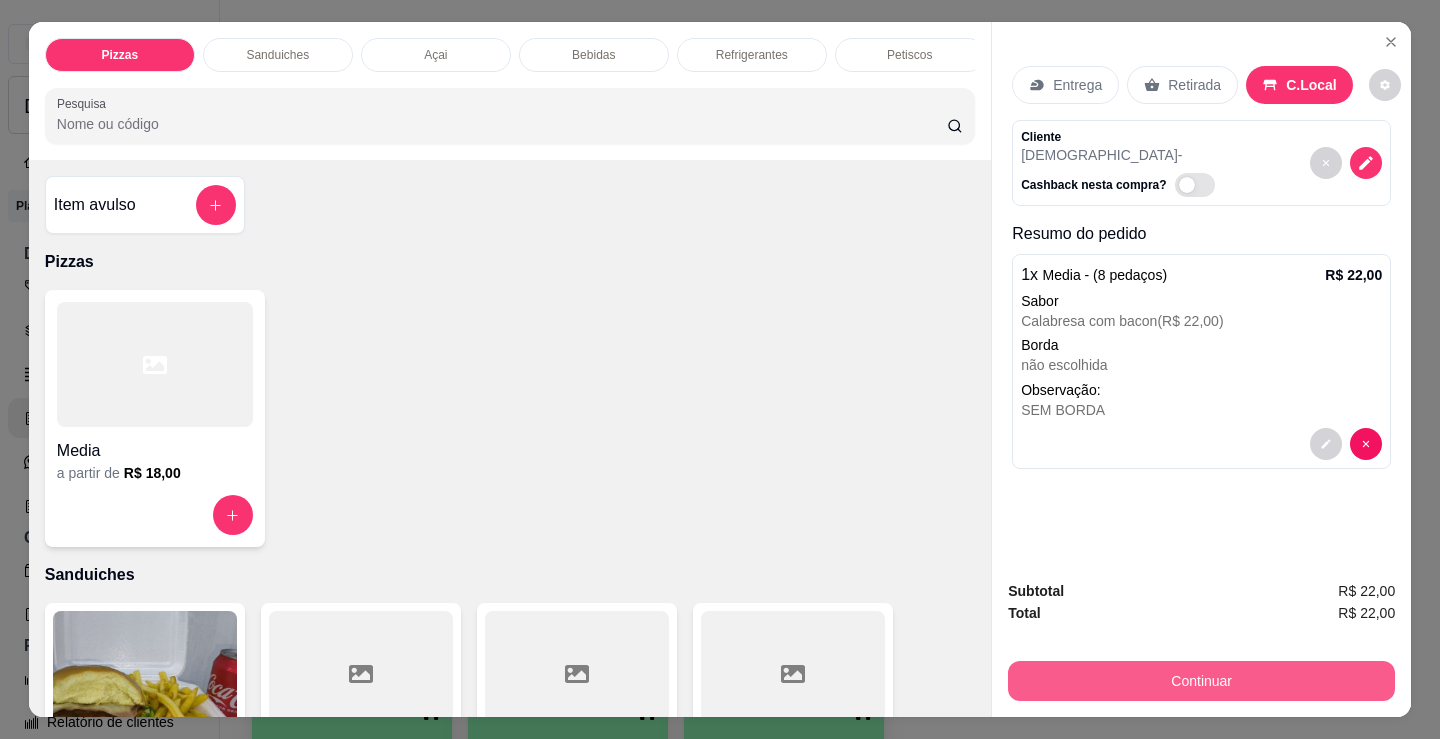 click on "Continuar" at bounding box center [1201, 681] 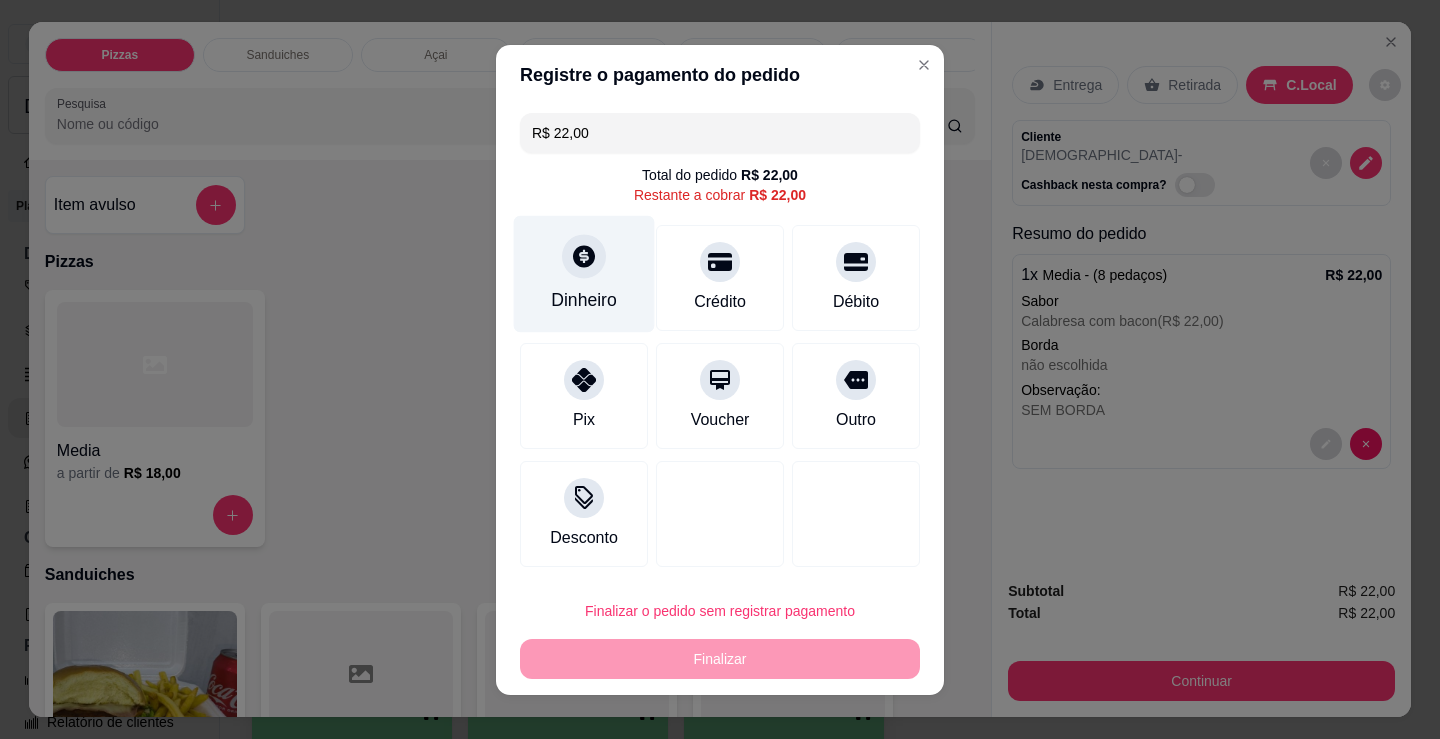 click on "Dinheiro" at bounding box center [584, 273] 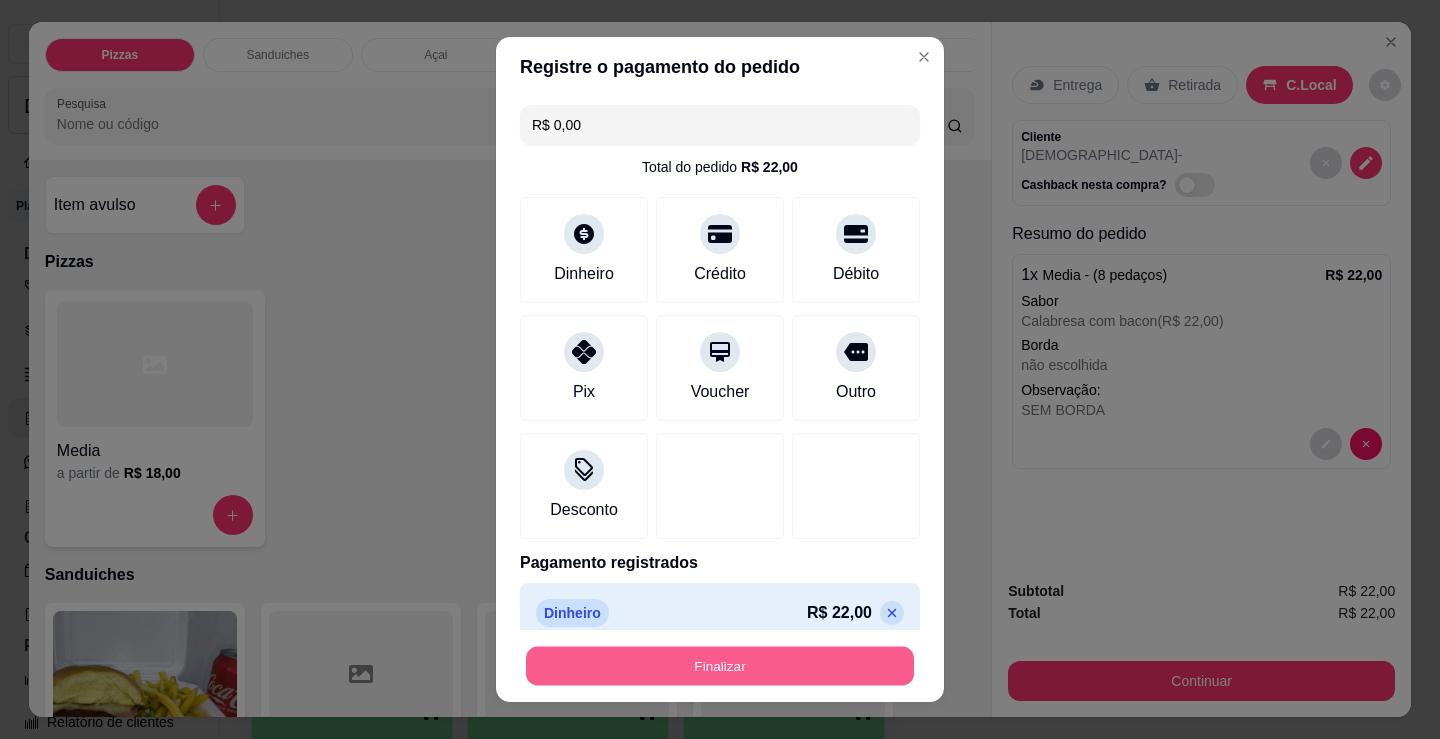 click on "Finalizar" at bounding box center [720, 666] 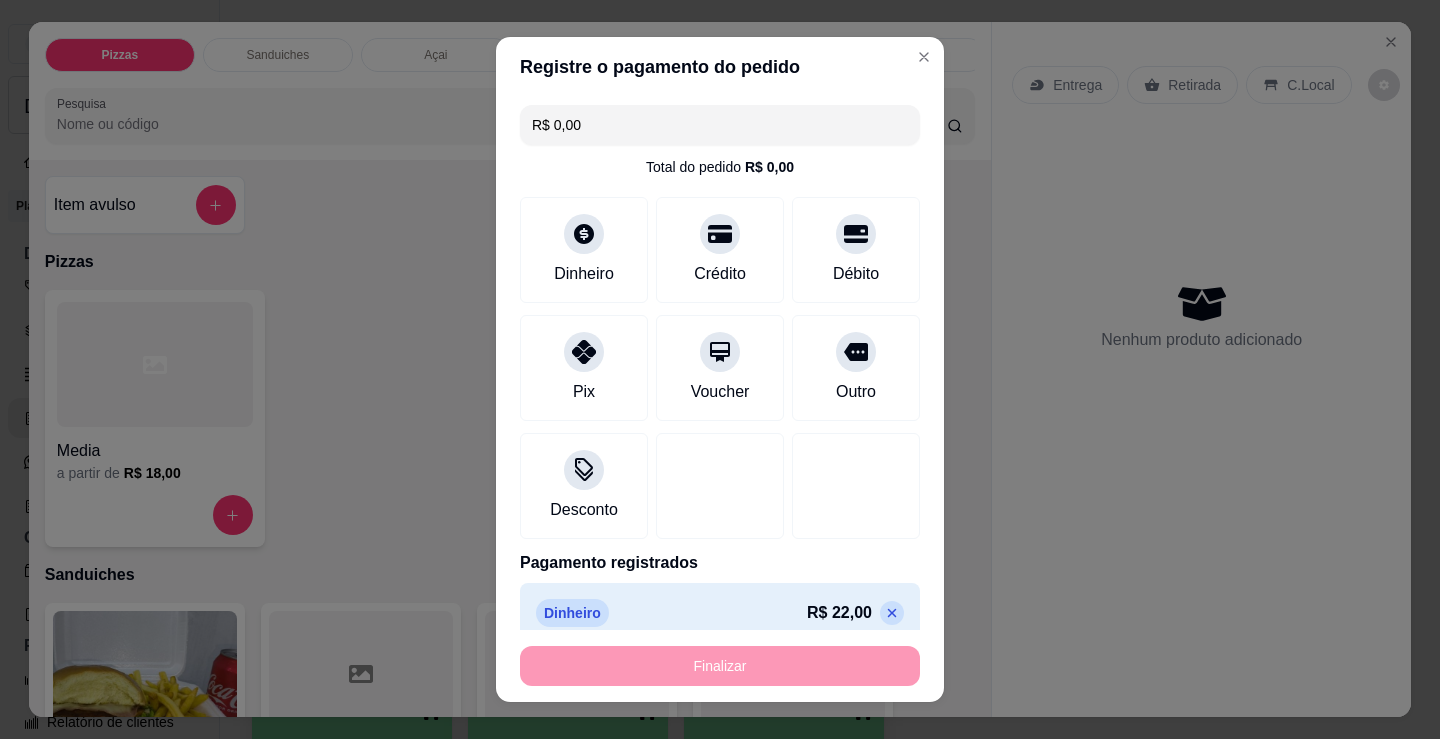 type on "-R$ 22,00" 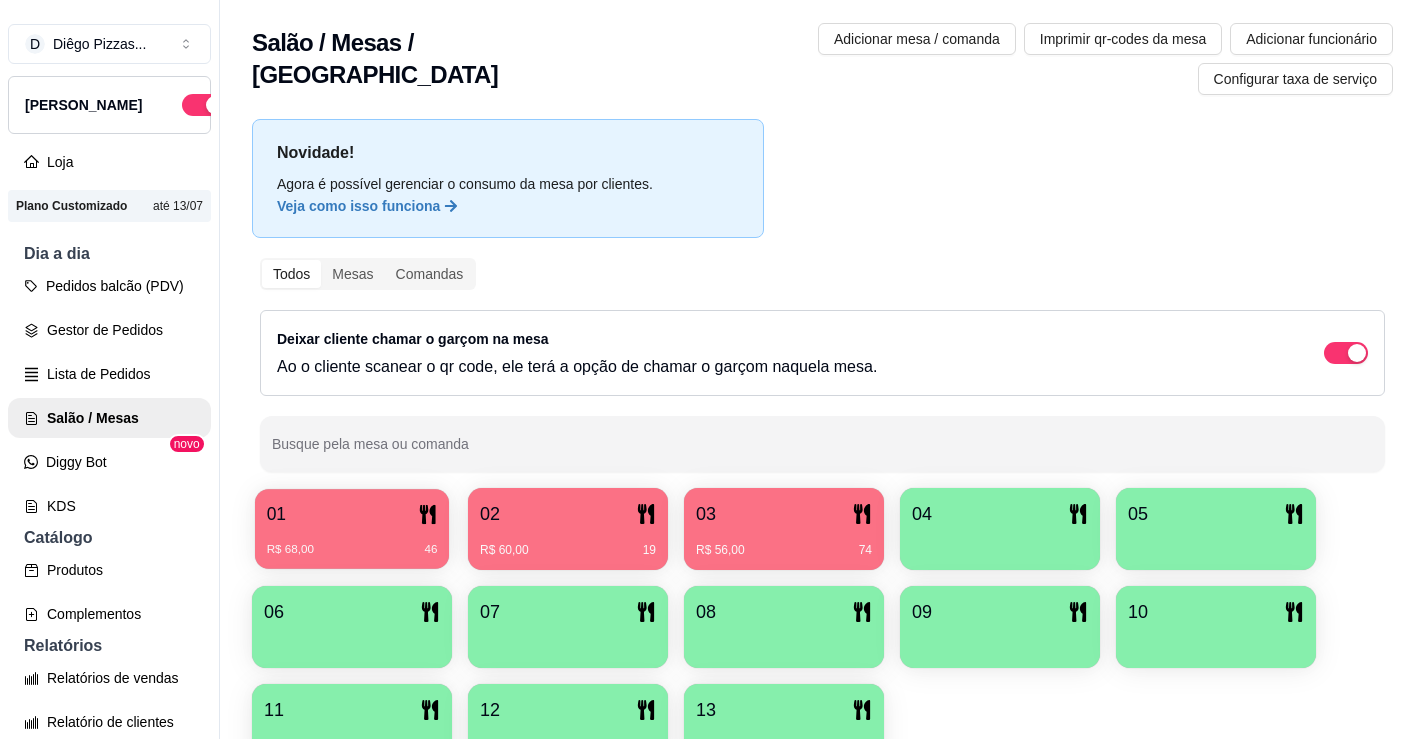 click on "R$ 68,00 46" at bounding box center (352, 542) 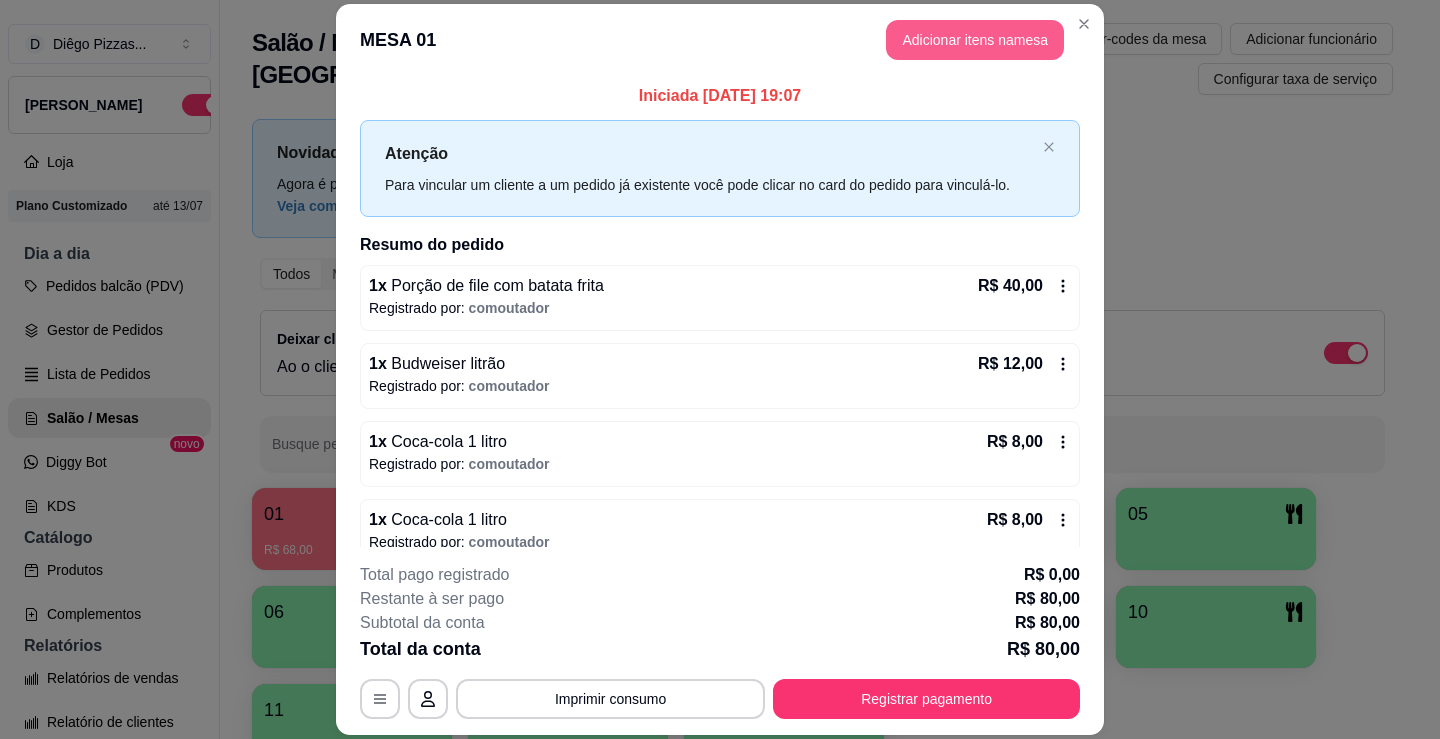 click on "Adicionar itens na  mesa" at bounding box center (975, 40) 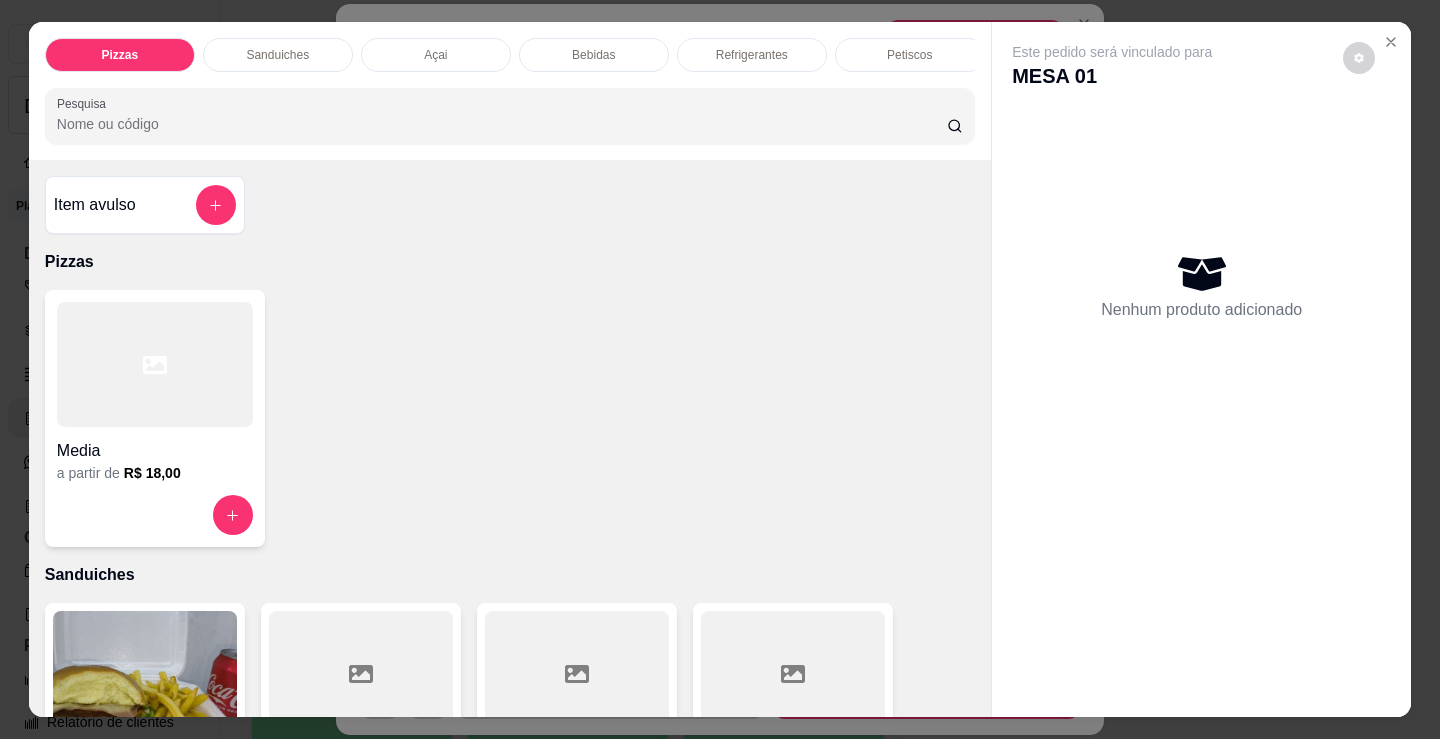 click at bounding box center [155, 364] 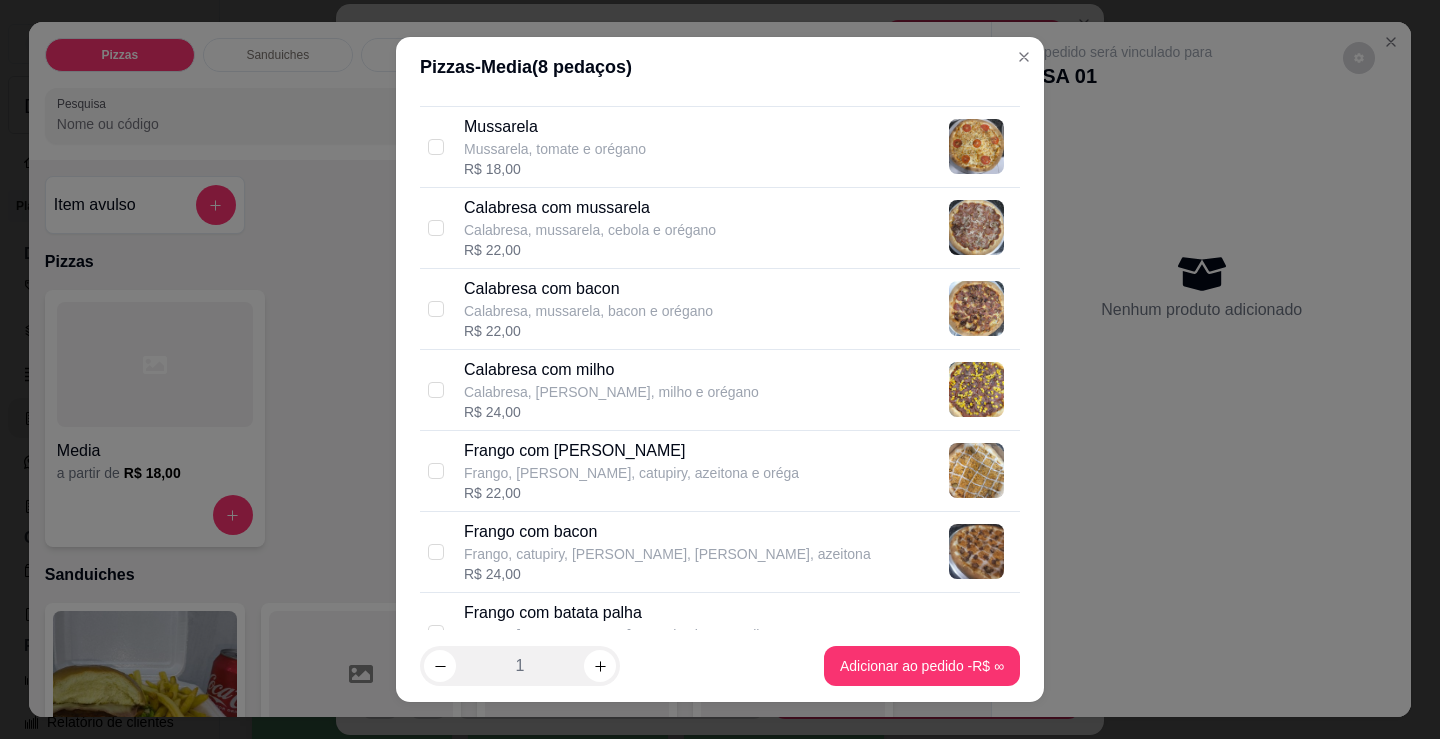 click on "R$ 22,00" at bounding box center (588, 331) 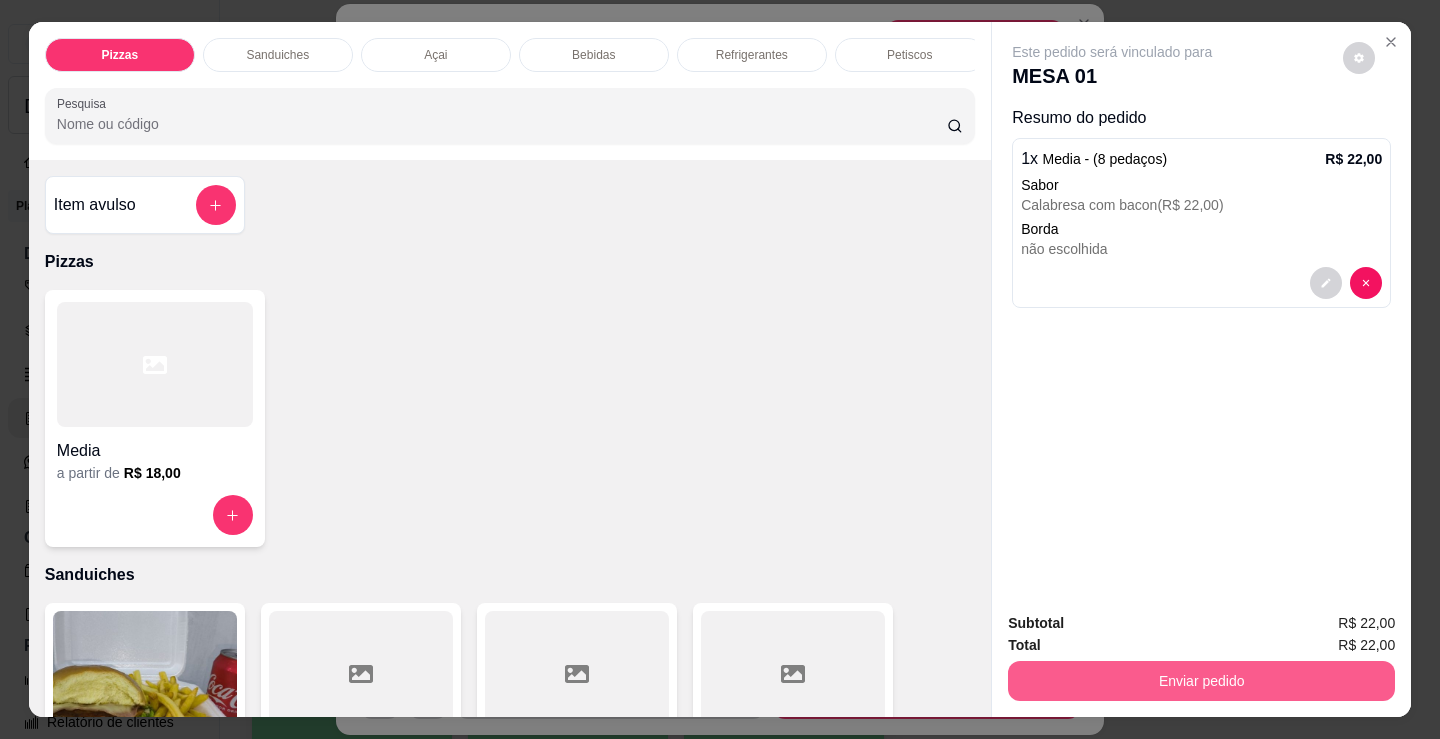 click on "Enviar pedido" at bounding box center [1201, 681] 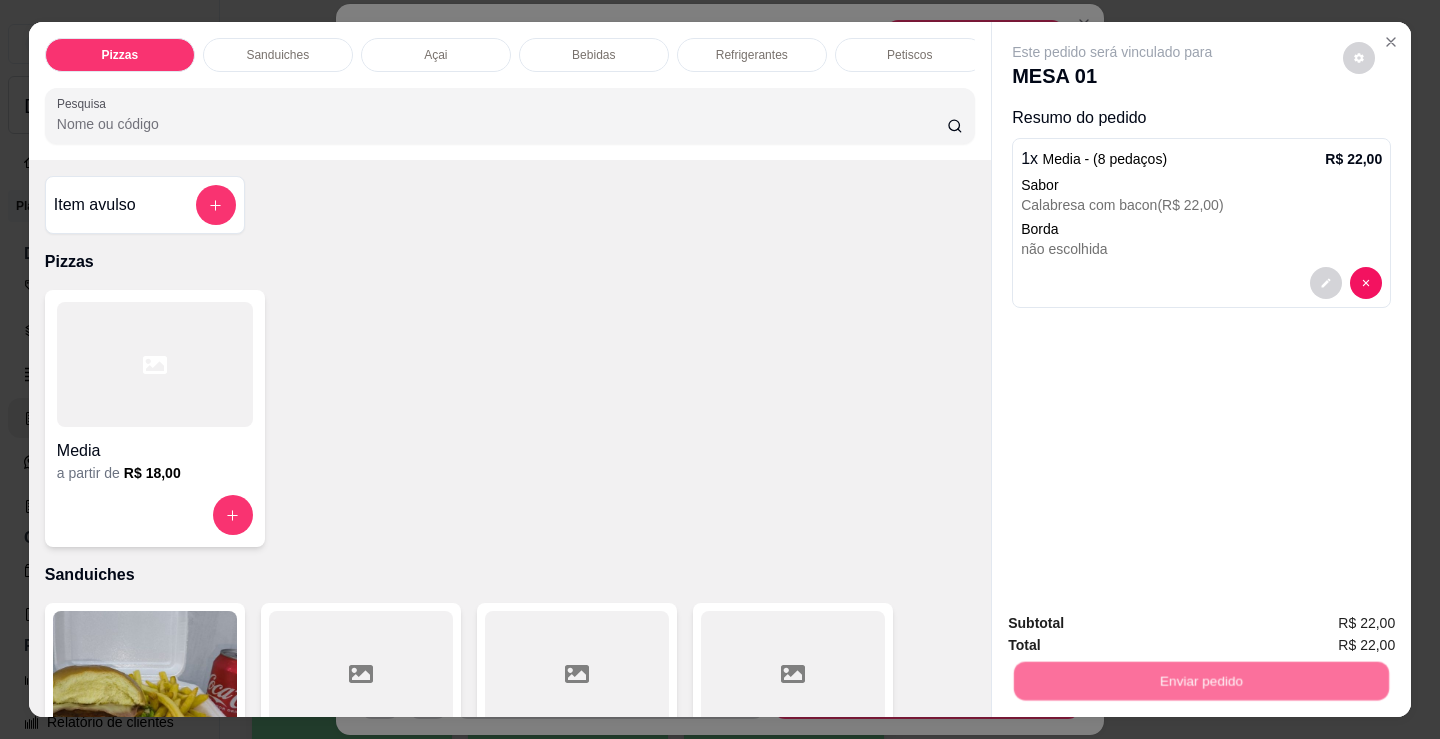 click on "Não registrar e enviar pedido" at bounding box center (1136, 623) 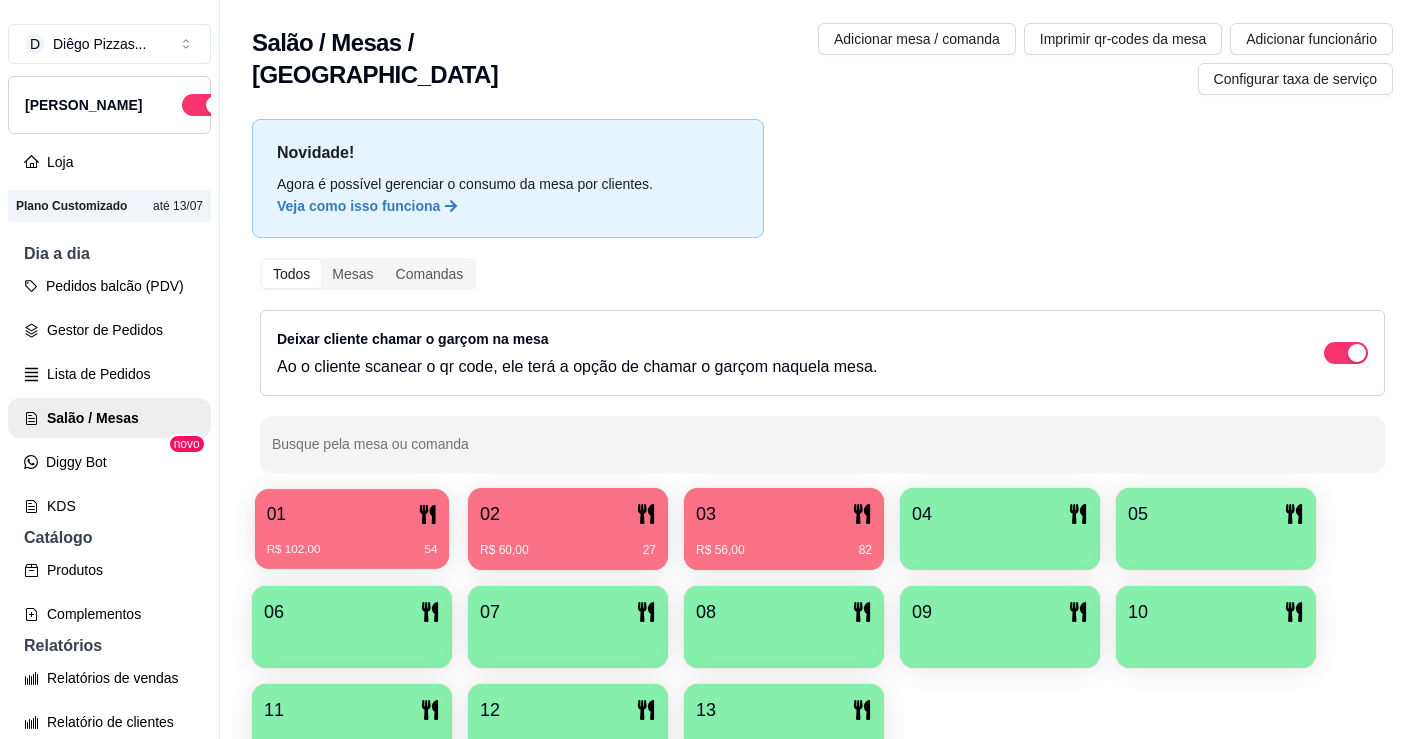 click on "R$ 102,00 54" at bounding box center (352, 550) 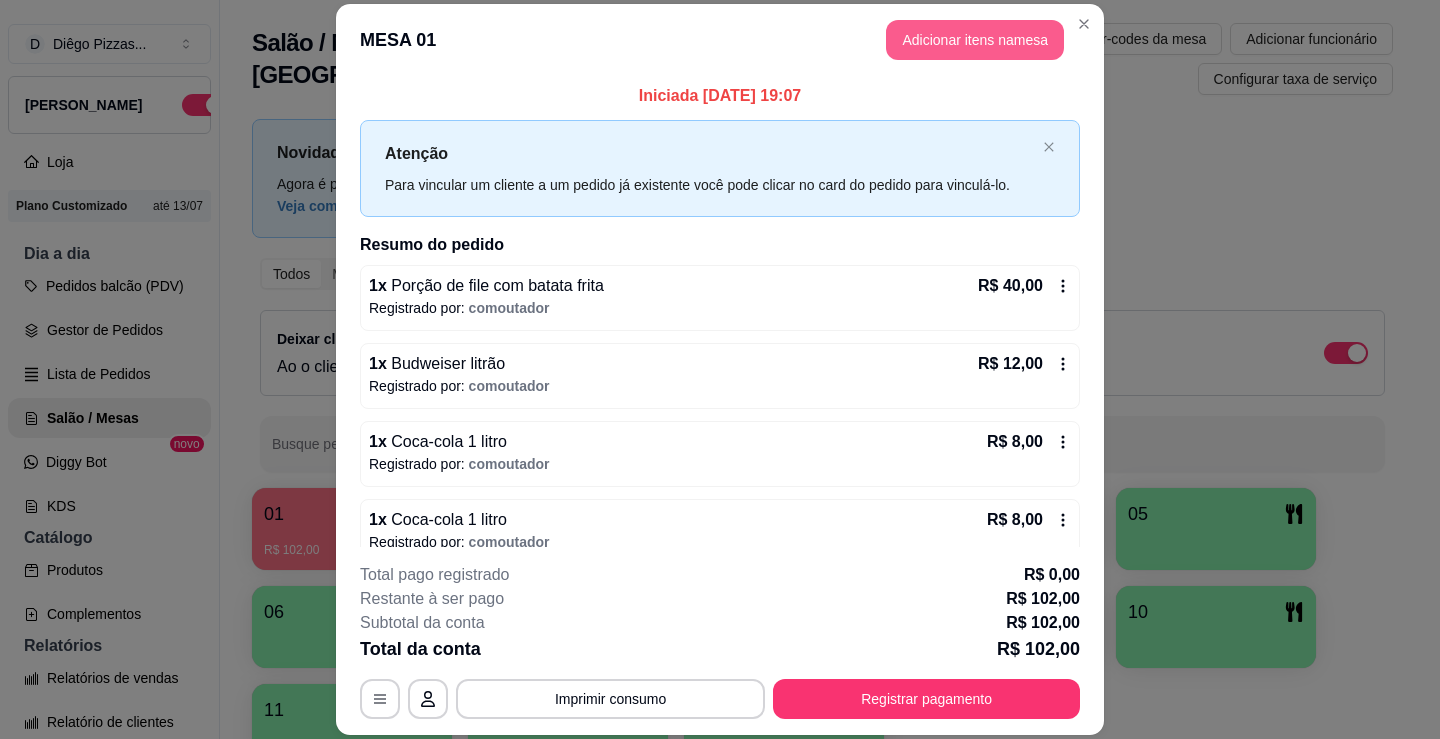 click on "Adicionar itens na  mesa" at bounding box center [975, 40] 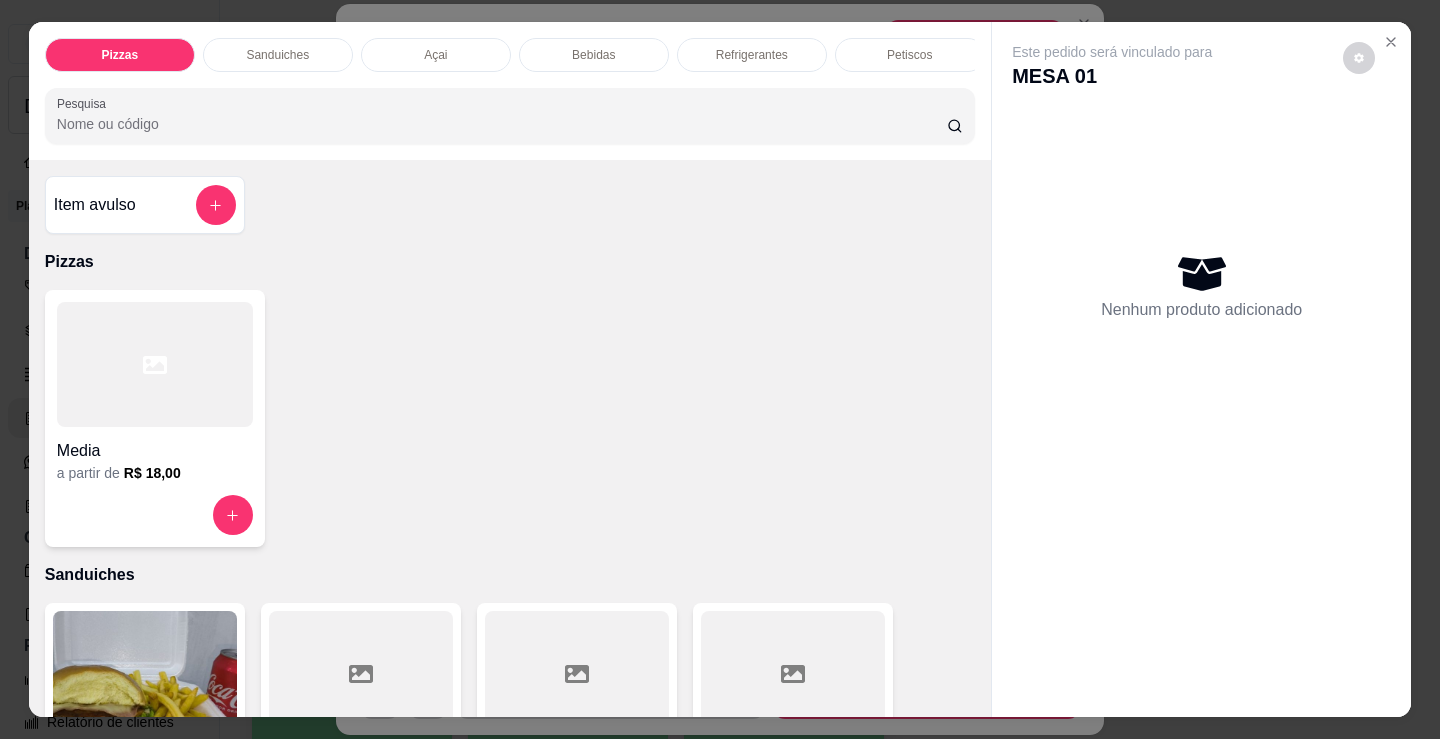 click on "Refrigerantes" at bounding box center (752, 55) 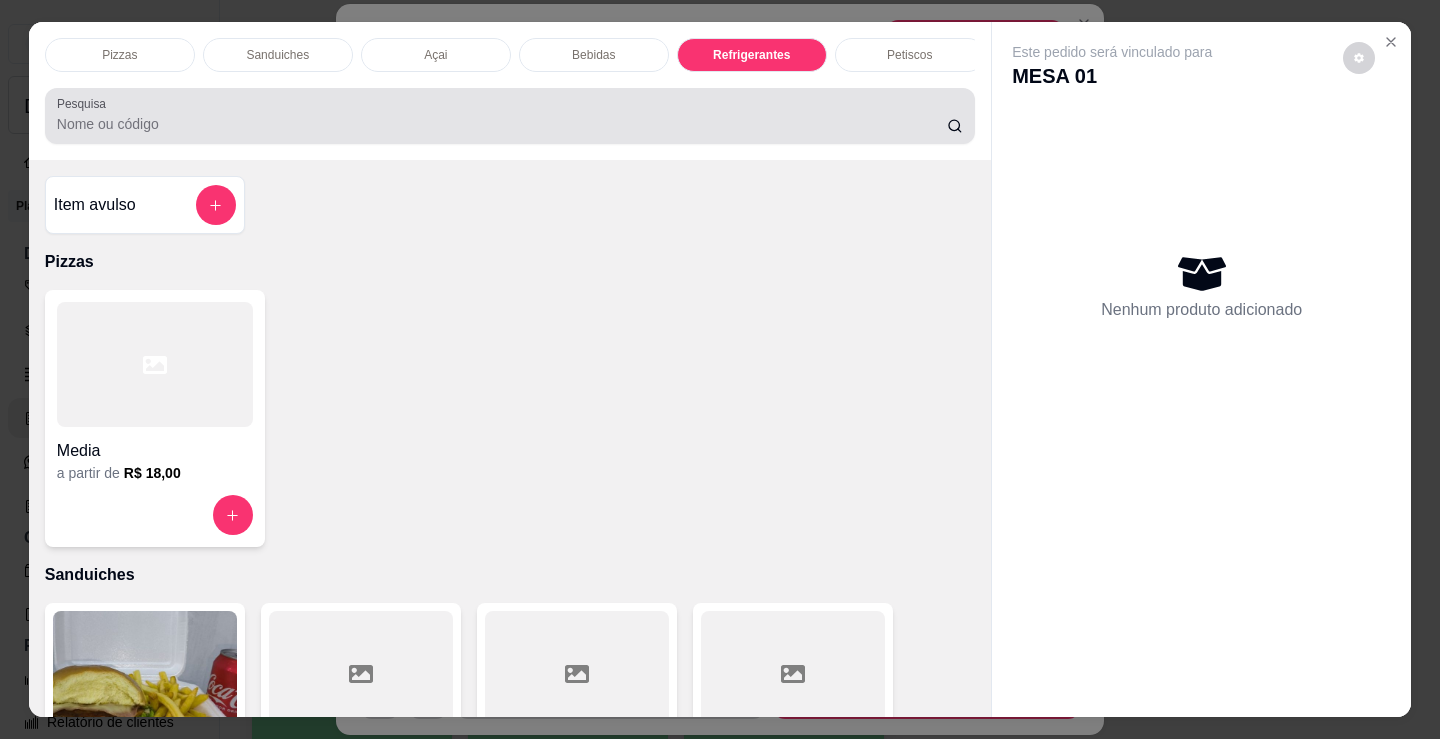 scroll, scrollTop: 4918, scrollLeft: 0, axis: vertical 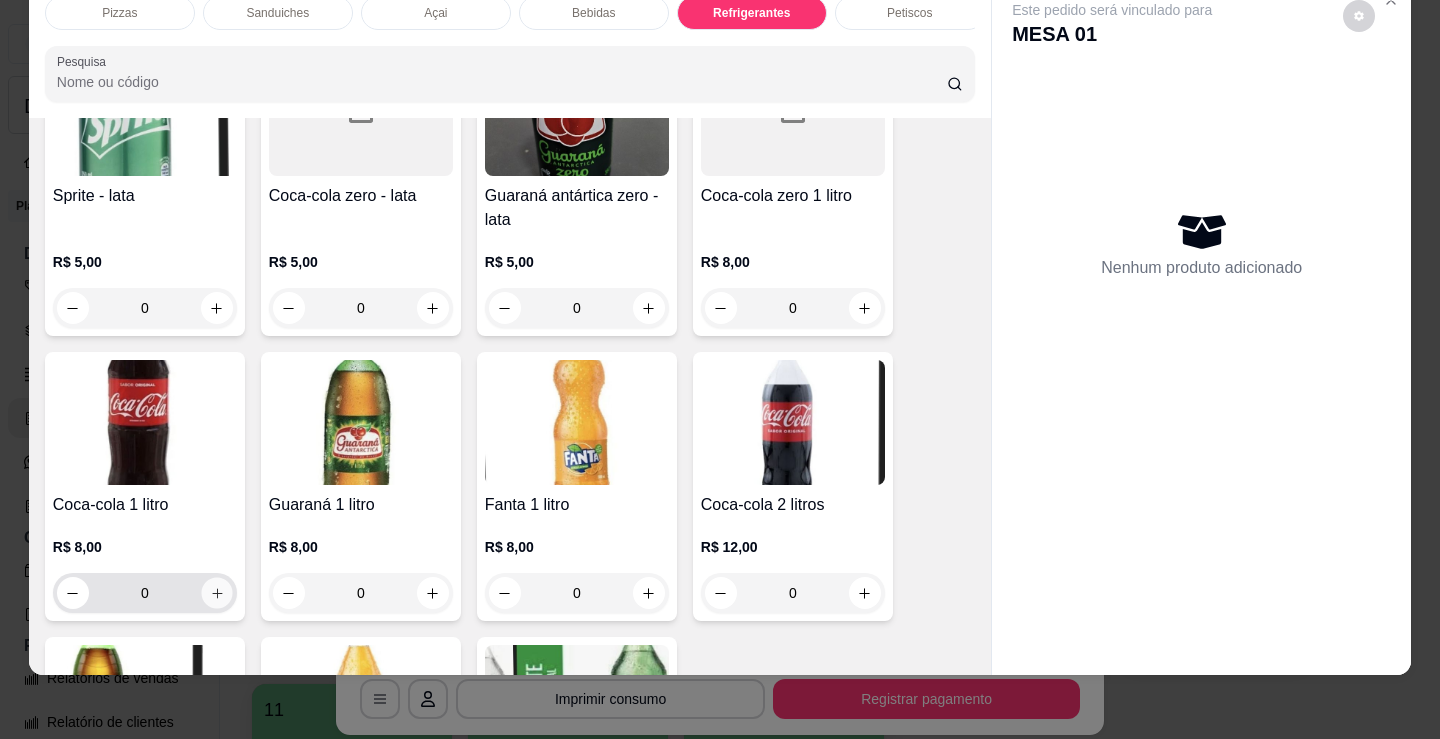 click at bounding box center [216, 593] 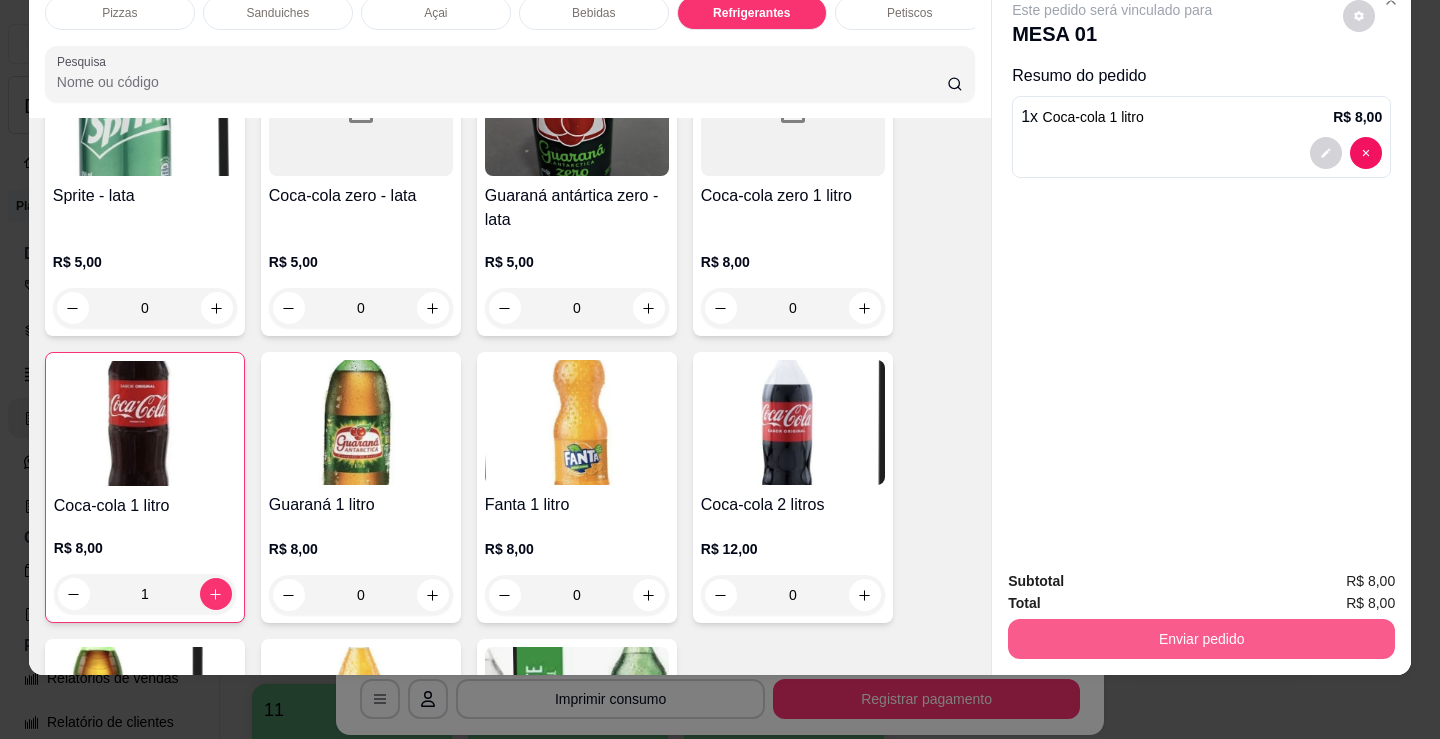 click on "Enviar pedido" at bounding box center (1201, 639) 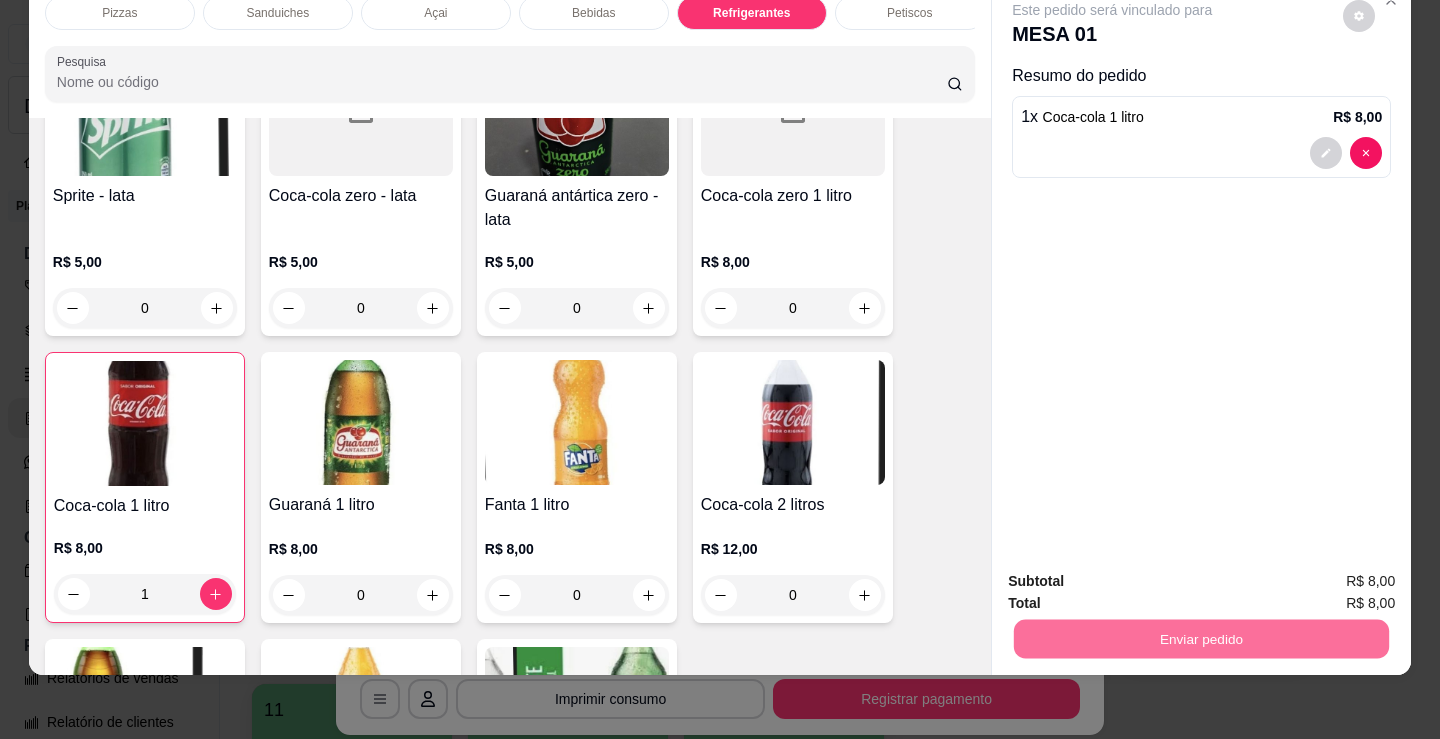 click on "Não registrar e enviar pedido" at bounding box center (1135, 575) 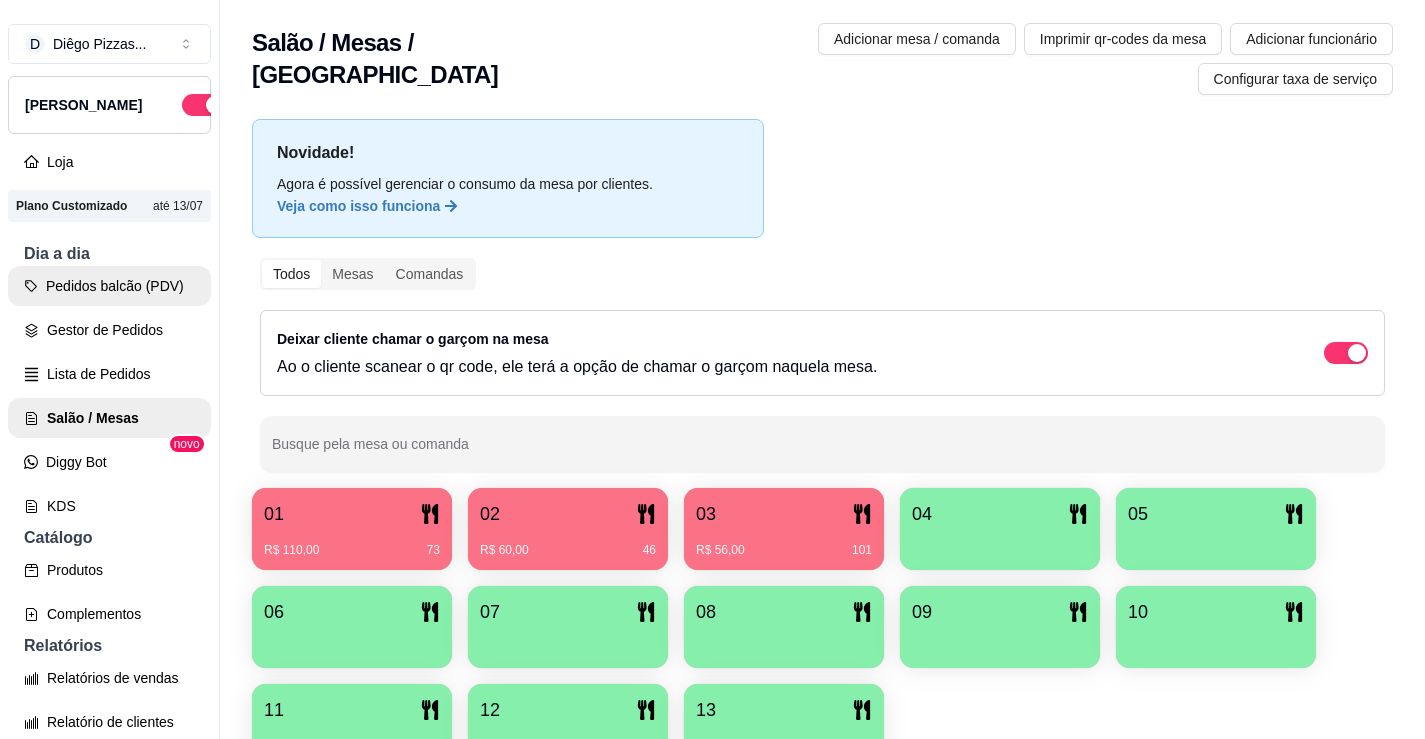 click on "Pedidos balcão (PDV)" at bounding box center (109, 286) 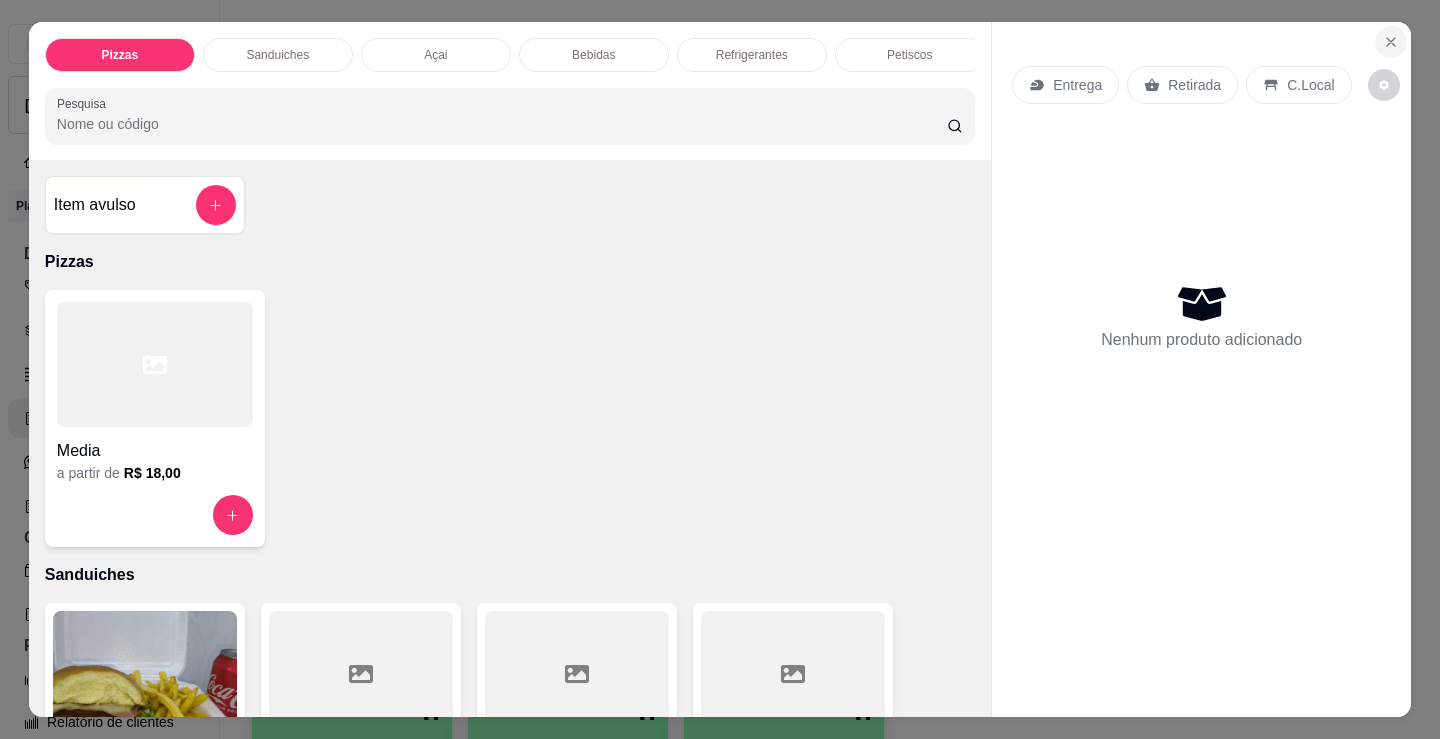 click 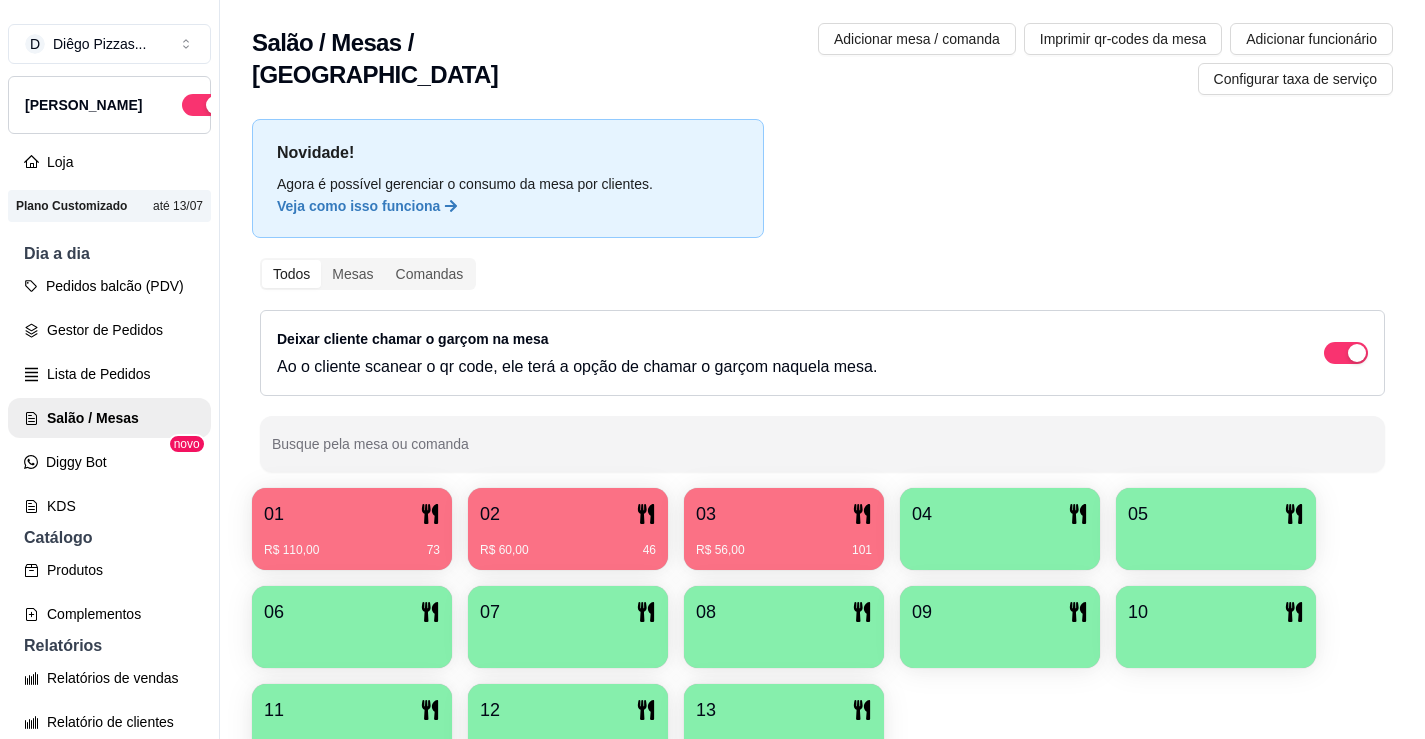click on "03" at bounding box center (784, 514) 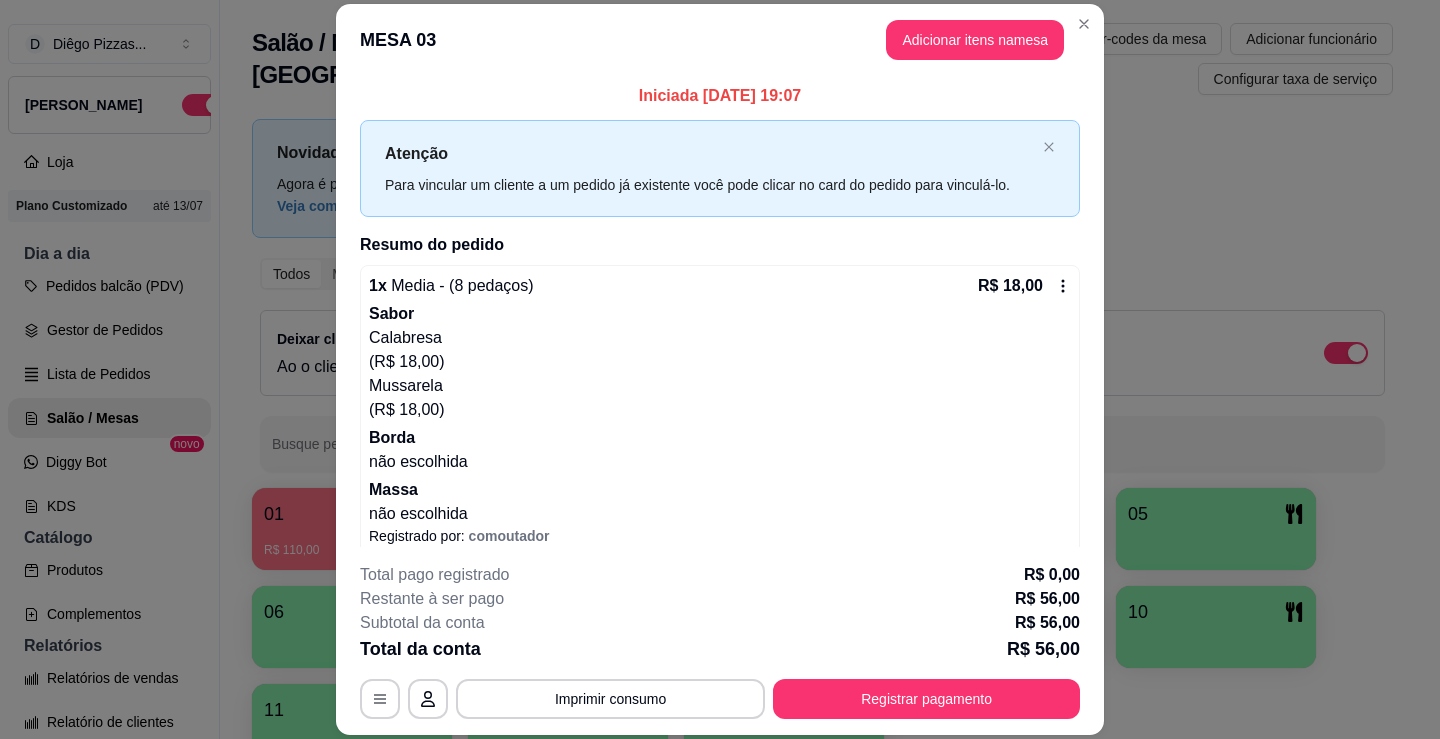 scroll, scrollTop: 97, scrollLeft: 0, axis: vertical 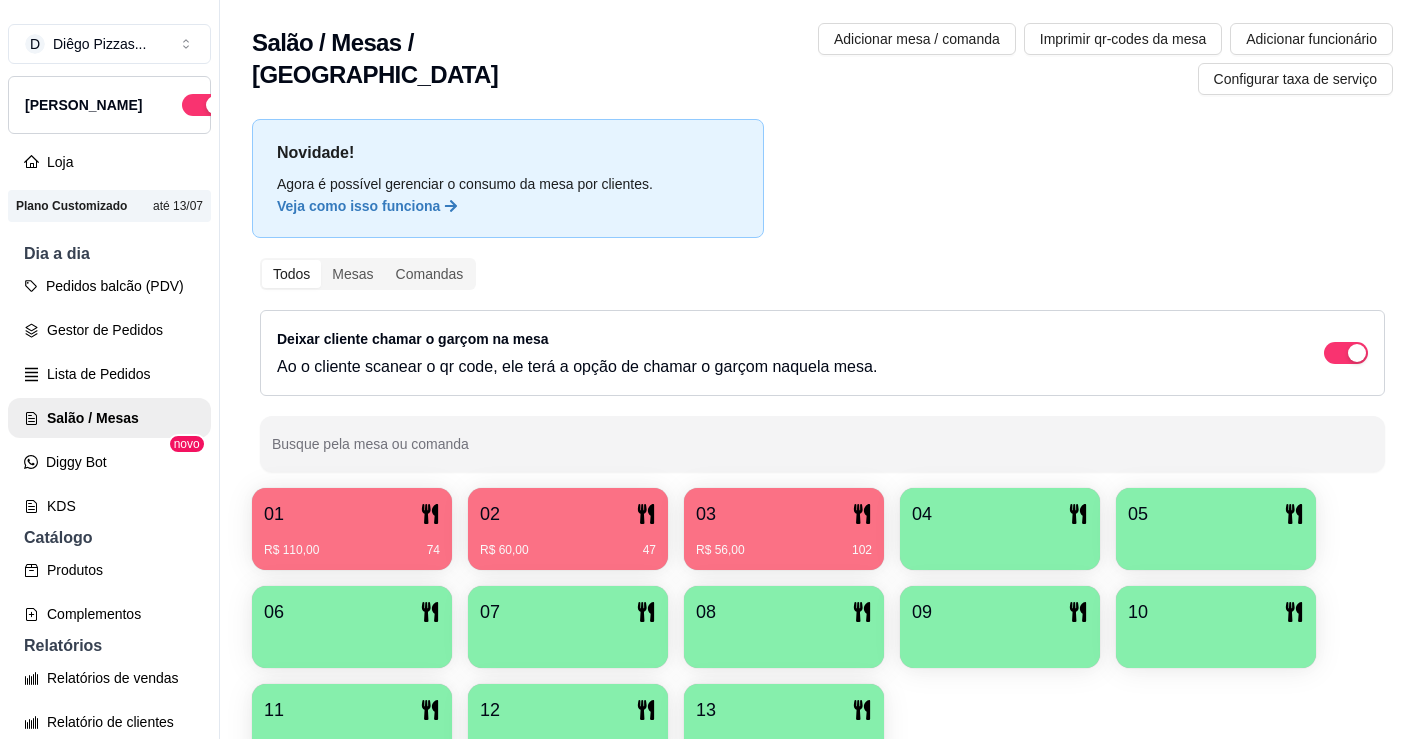 click on "R$ 60,00 47" at bounding box center (568, 543) 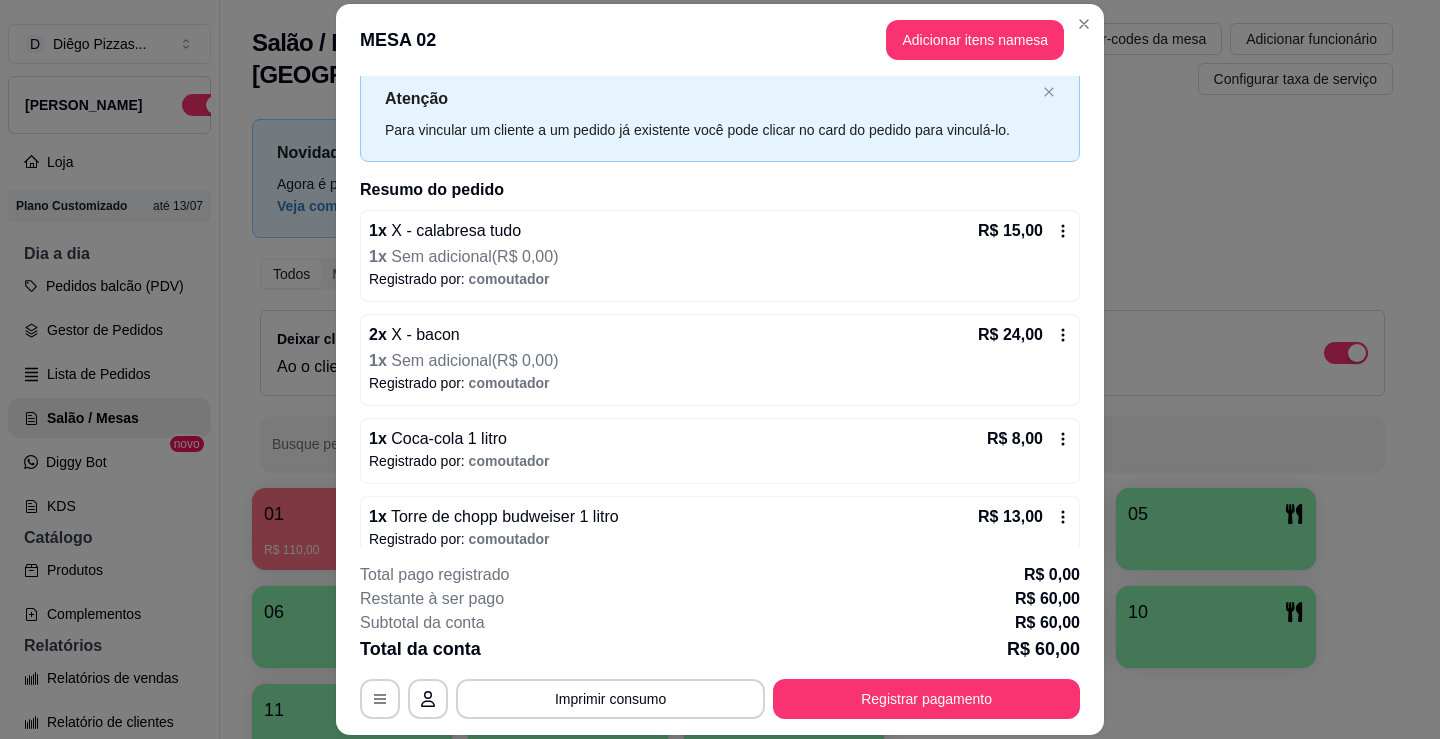 scroll, scrollTop: 77, scrollLeft: 0, axis: vertical 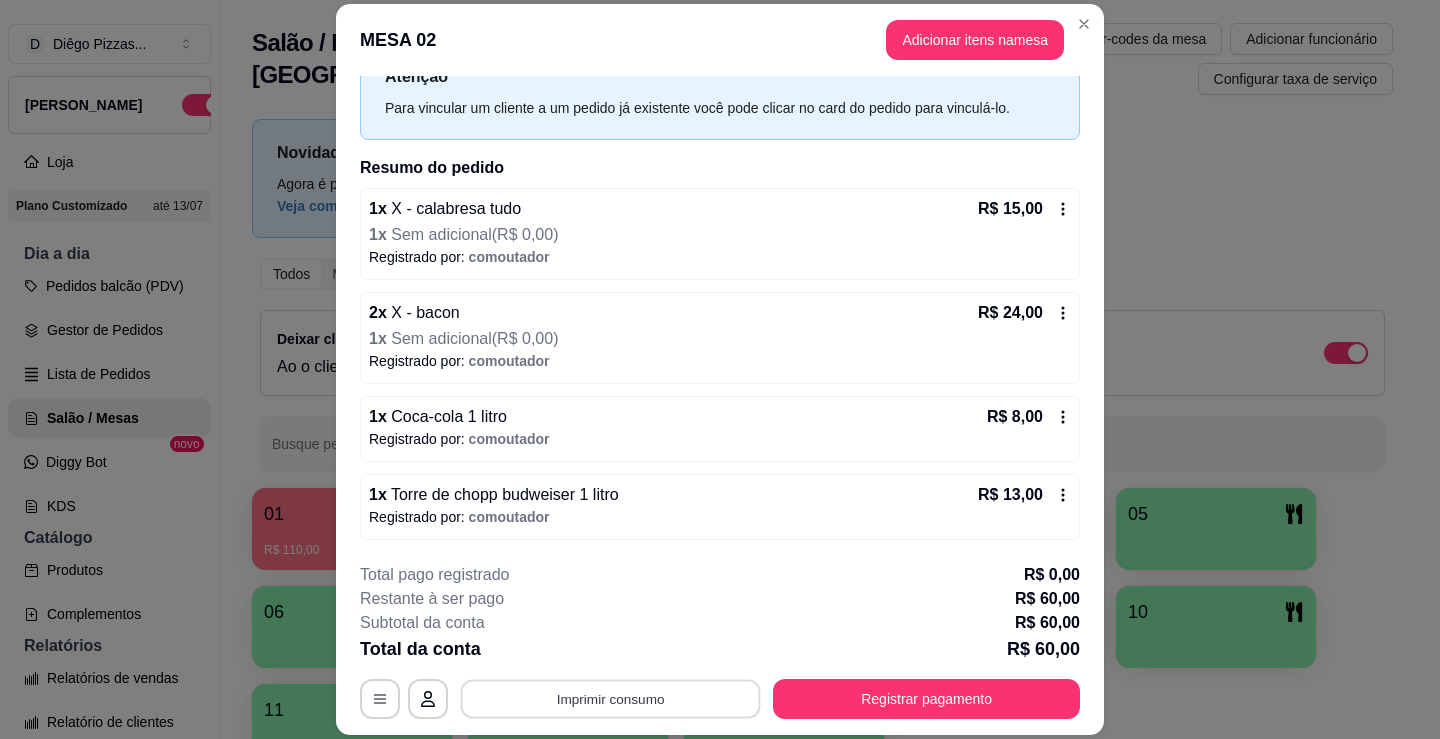 click on "Imprimir consumo" at bounding box center [611, 699] 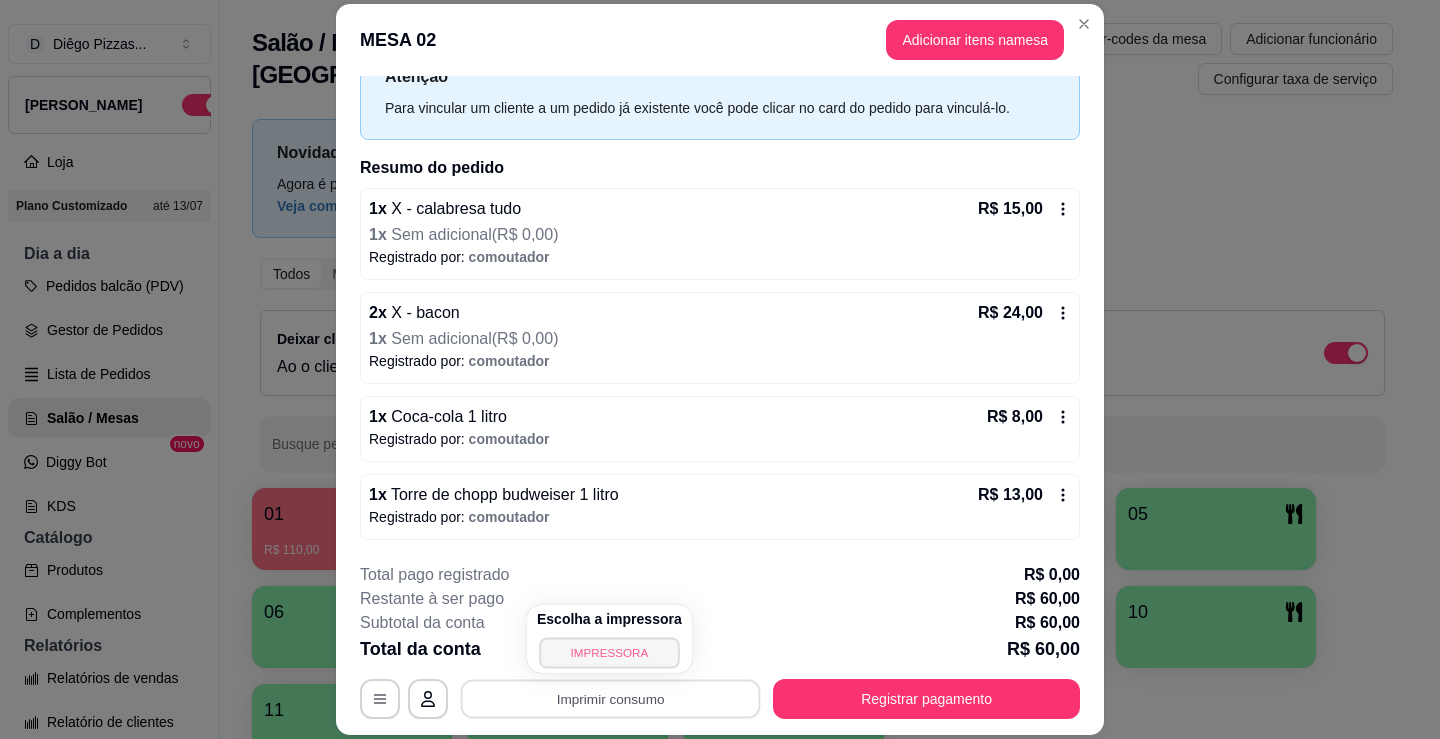 click on "IMPRESSORA" at bounding box center (609, 652) 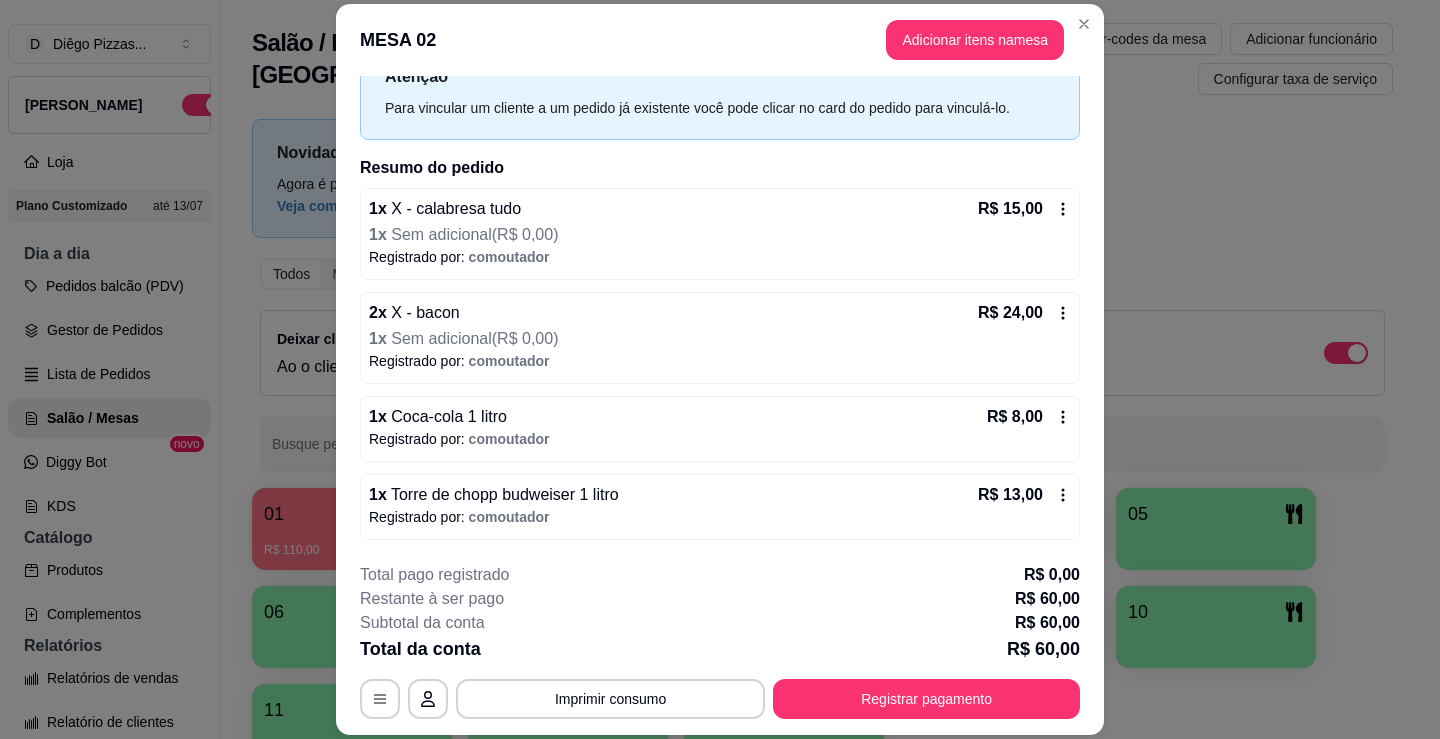 click on "Registrado por:   comoutador" at bounding box center (720, 517) 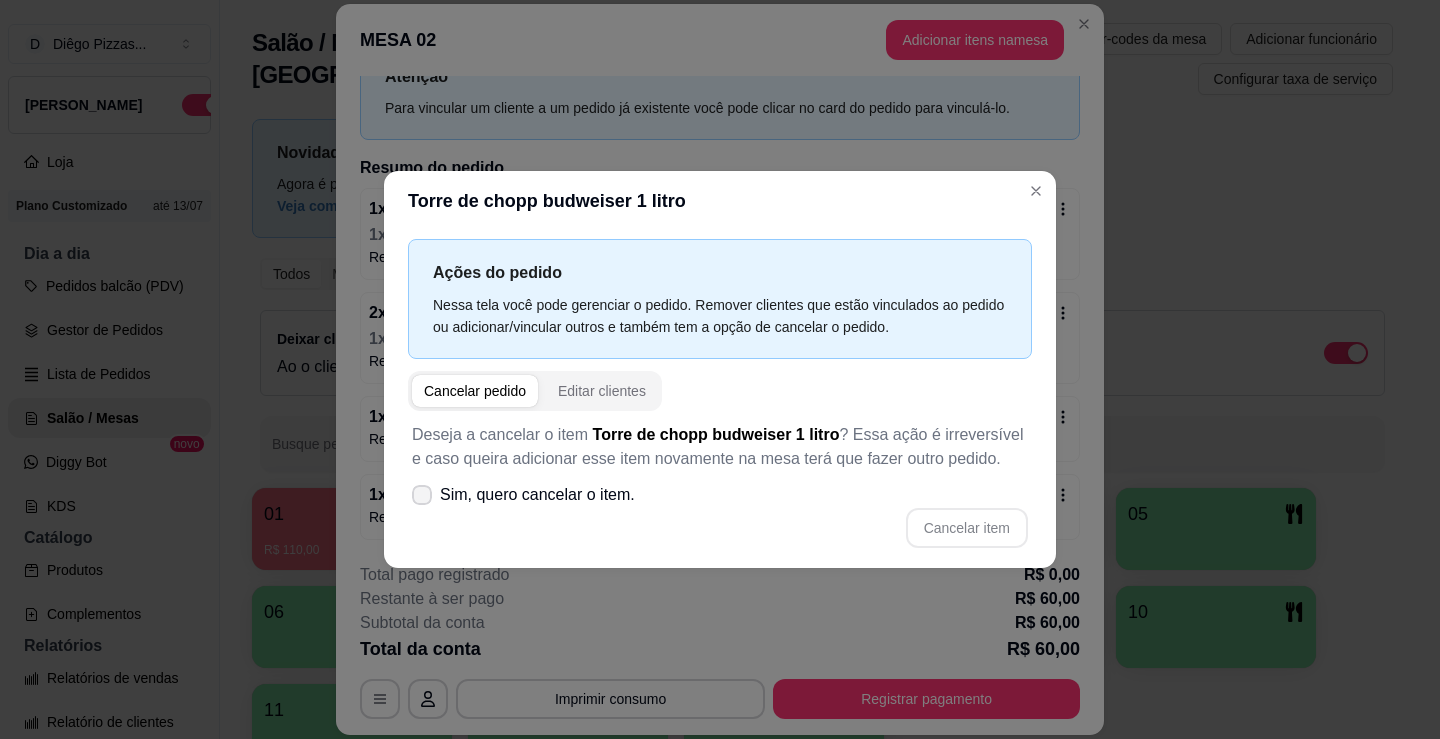 click on "Sim, quero cancelar o item." at bounding box center (537, 495) 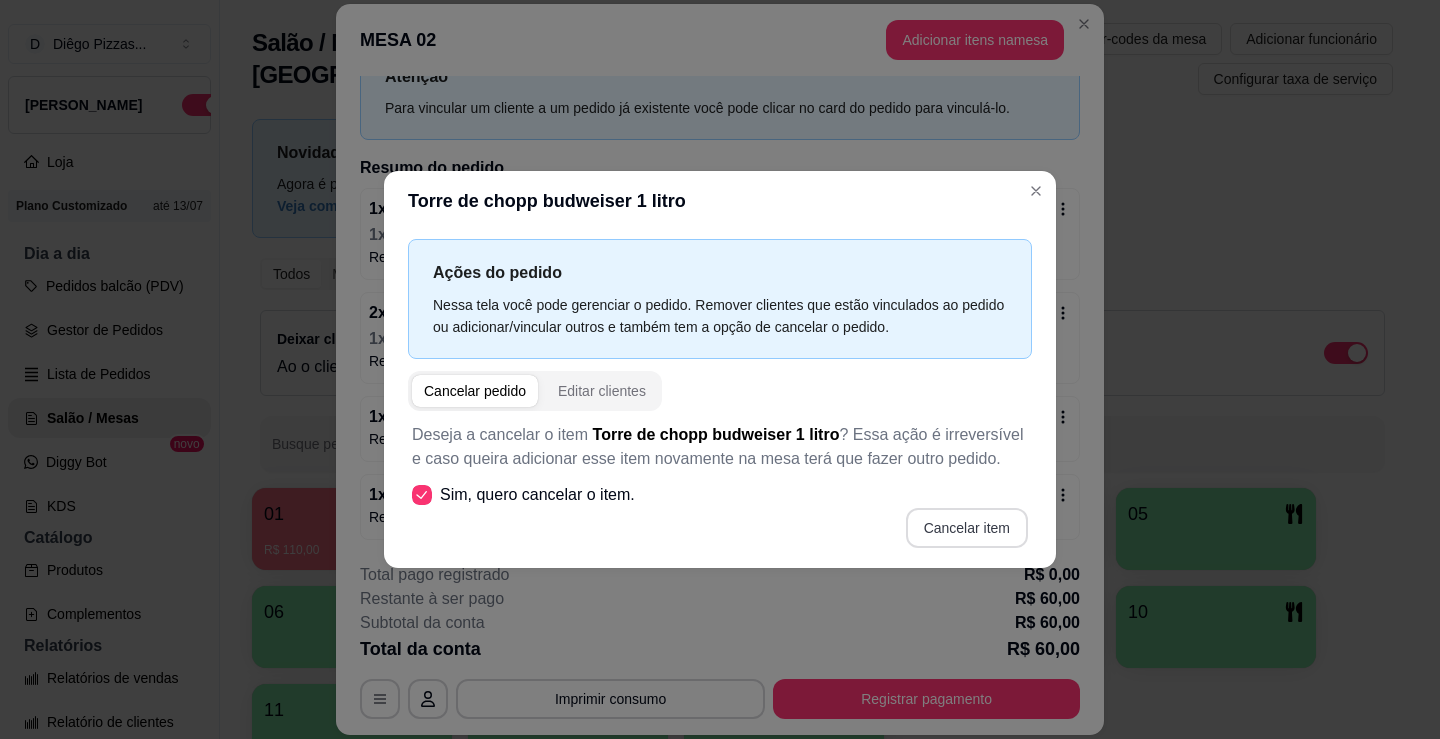 click on "Cancelar item" at bounding box center (967, 528) 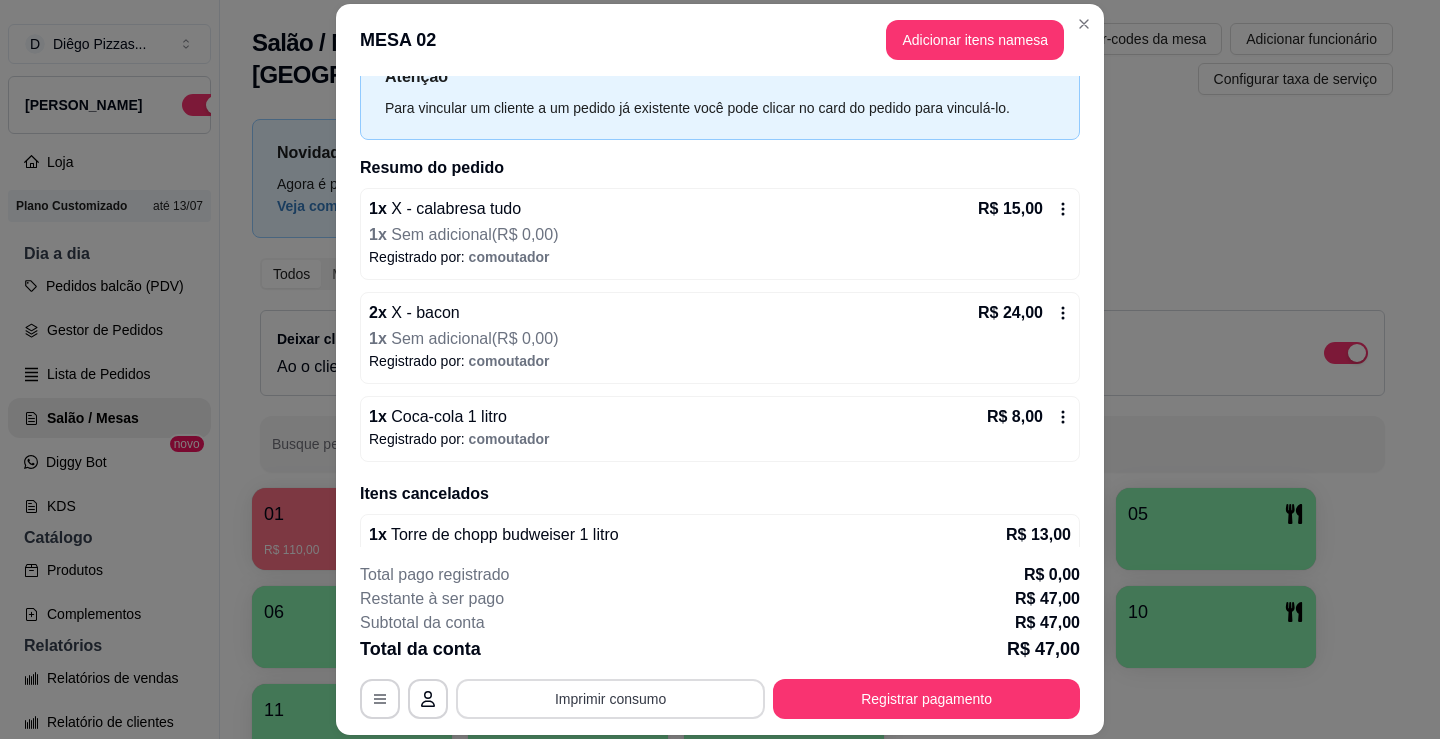 click on "Imprimir consumo" at bounding box center (610, 699) 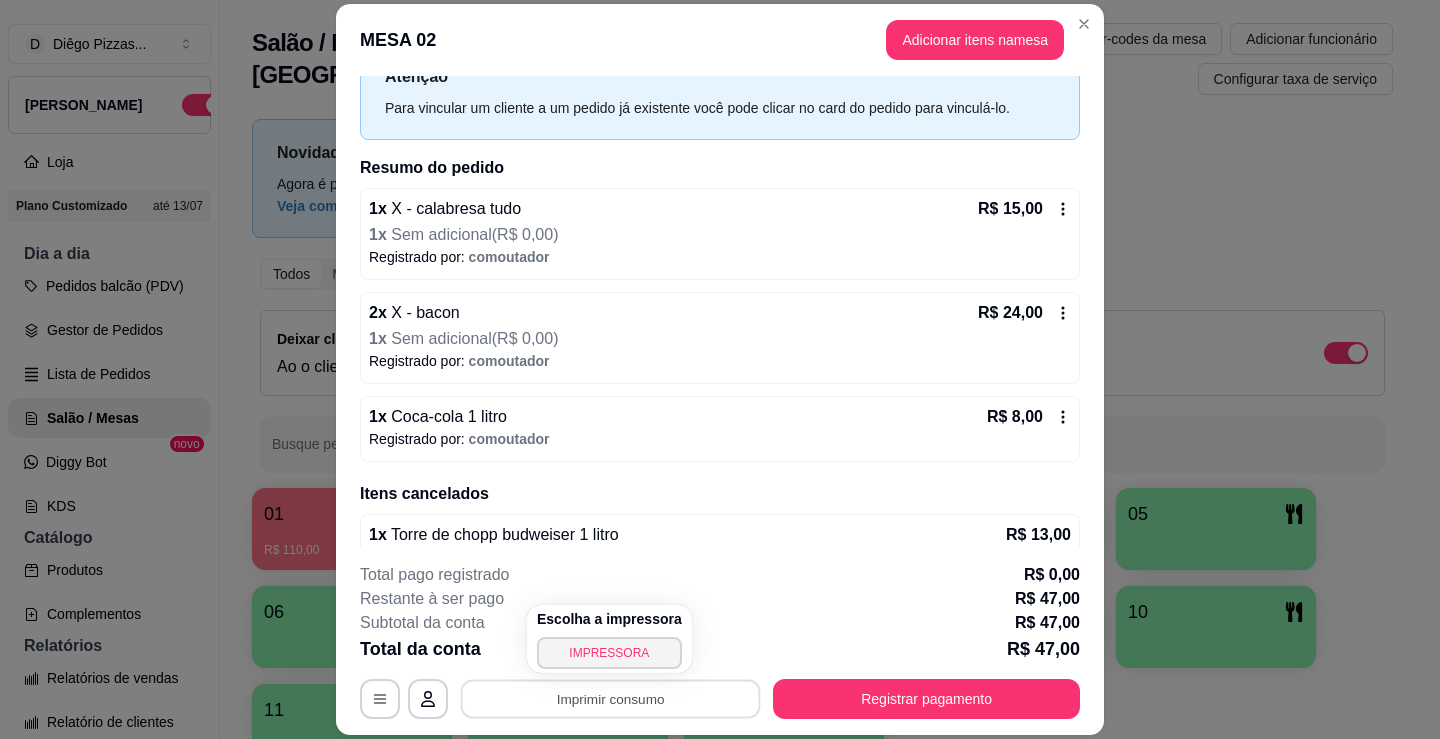 click on "Registrar pagamento" at bounding box center [926, 699] 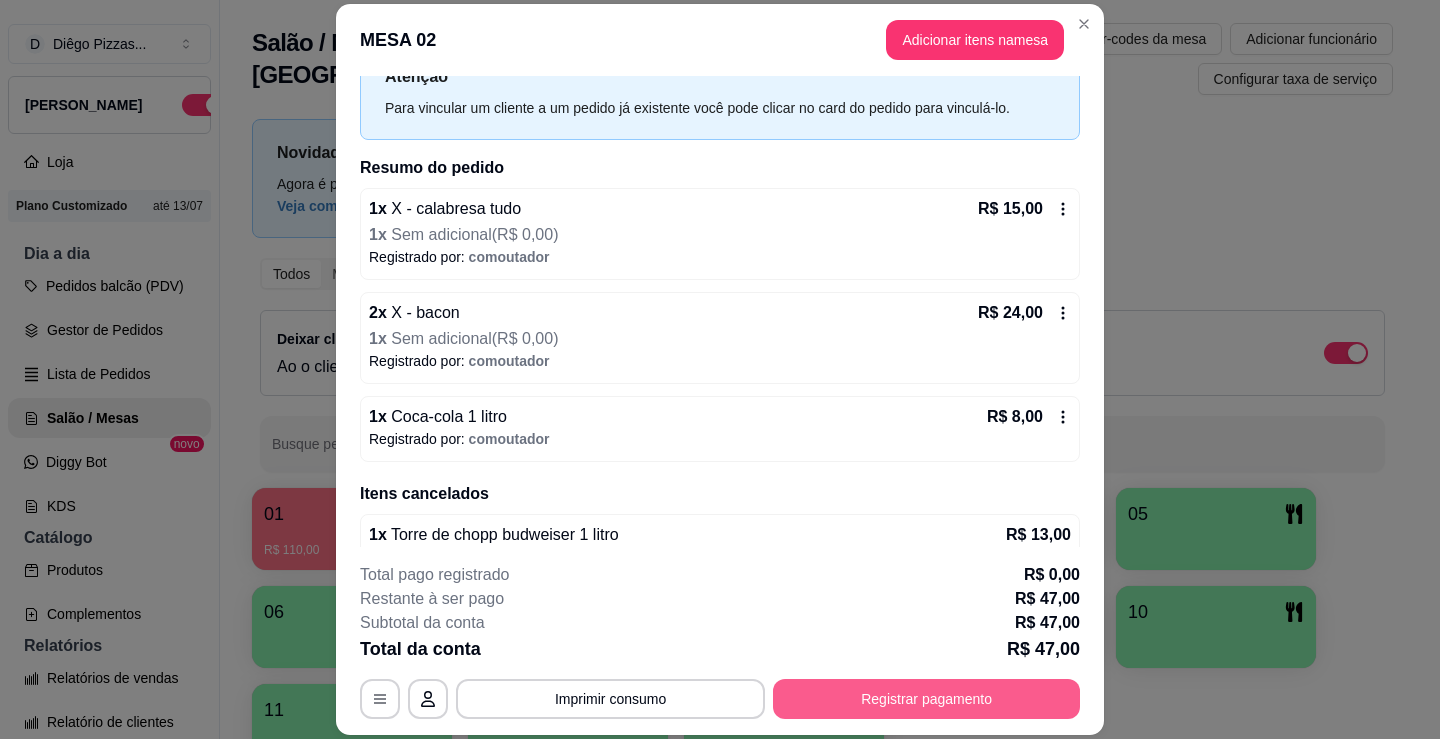 click on "Registrar pagamento" at bounding box center [926, 699] 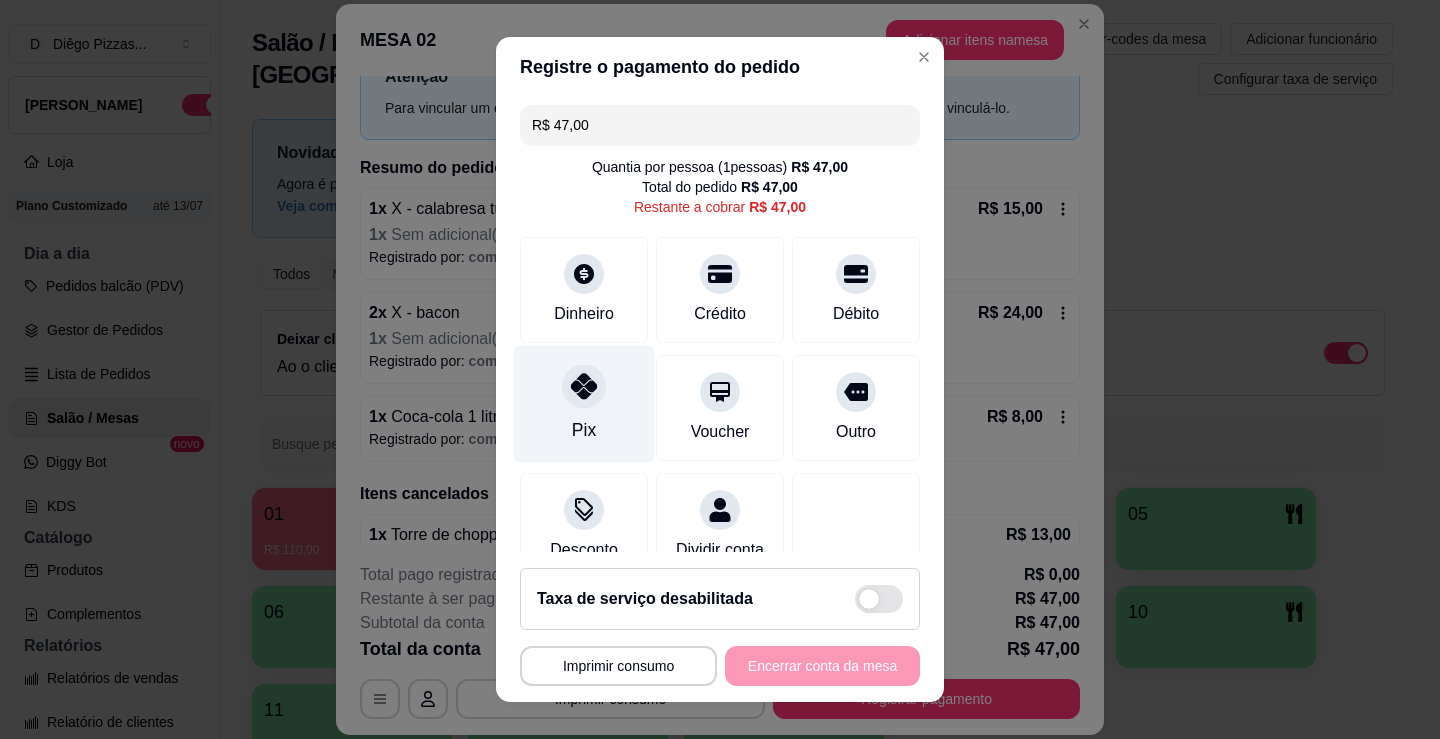 click at bounding box center [584, 386] 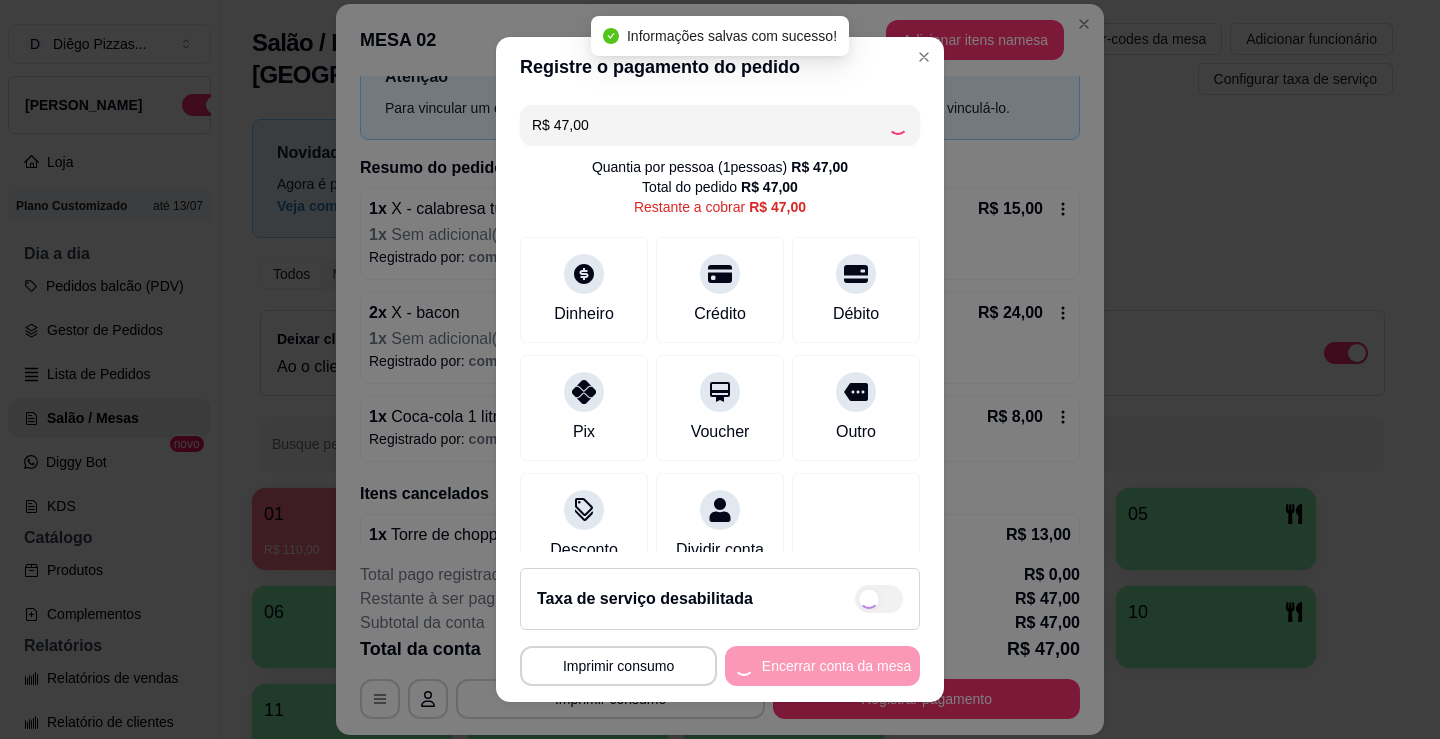 type on "R$ 0,00" 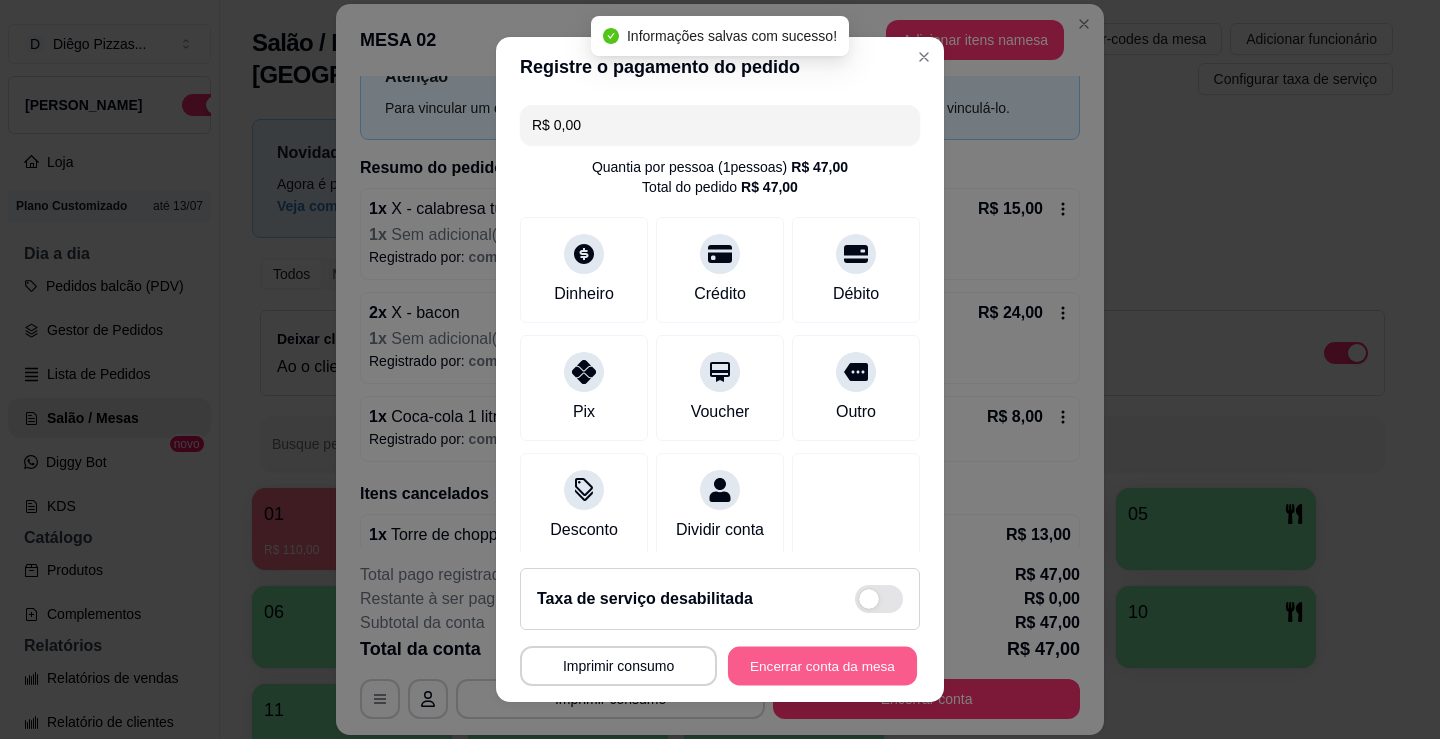 click on "Encerrar conta da mesa" at bounding box center (822, 666) 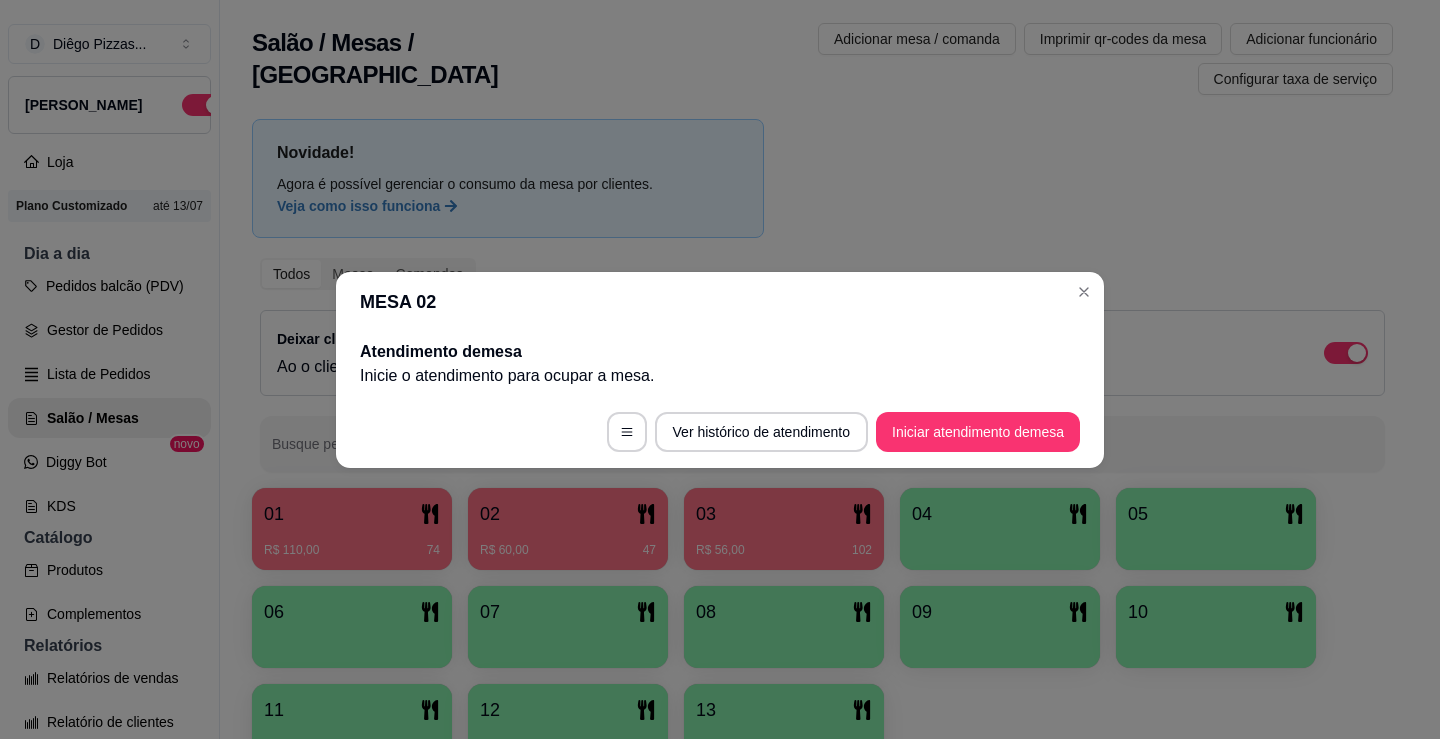 scroll, scrollTop: 0, scrollLeft: 0, axis: both 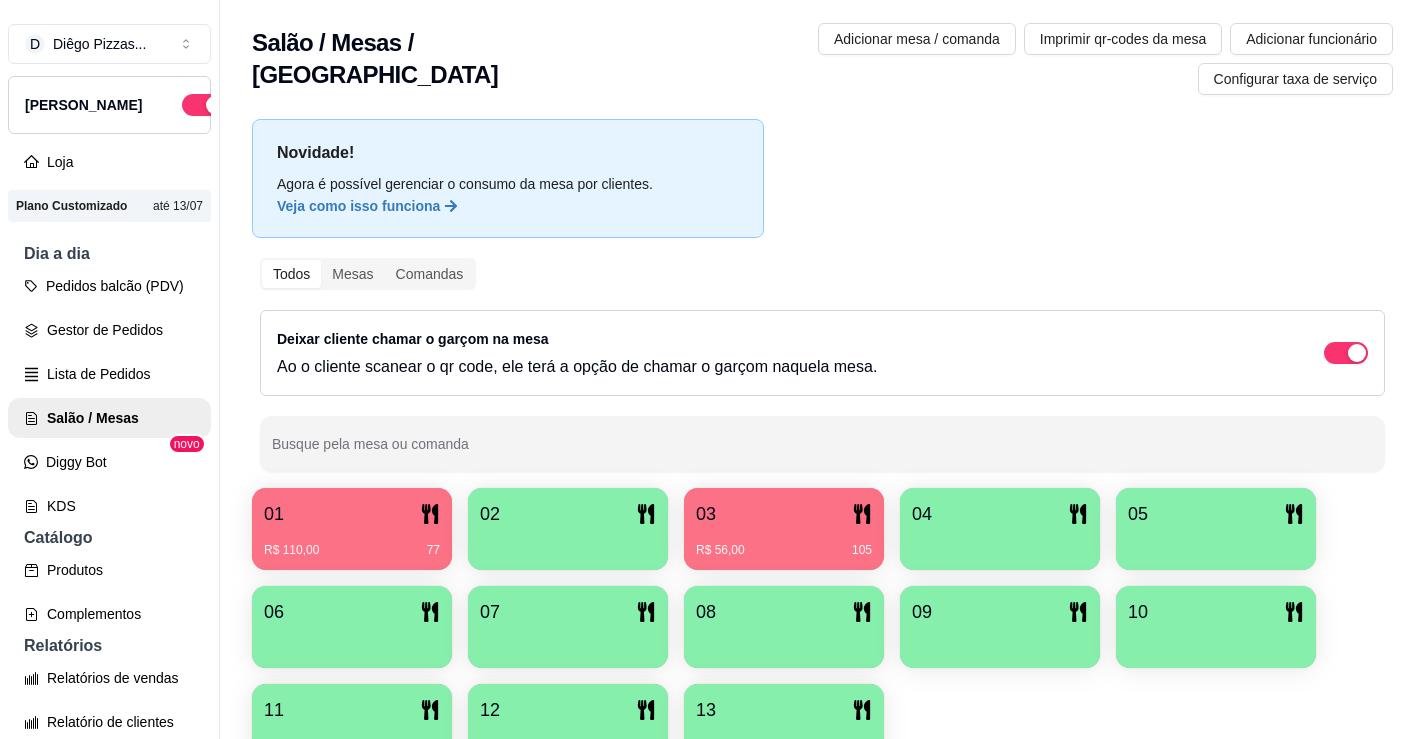 click on "02" at bounding box center (568, 514) 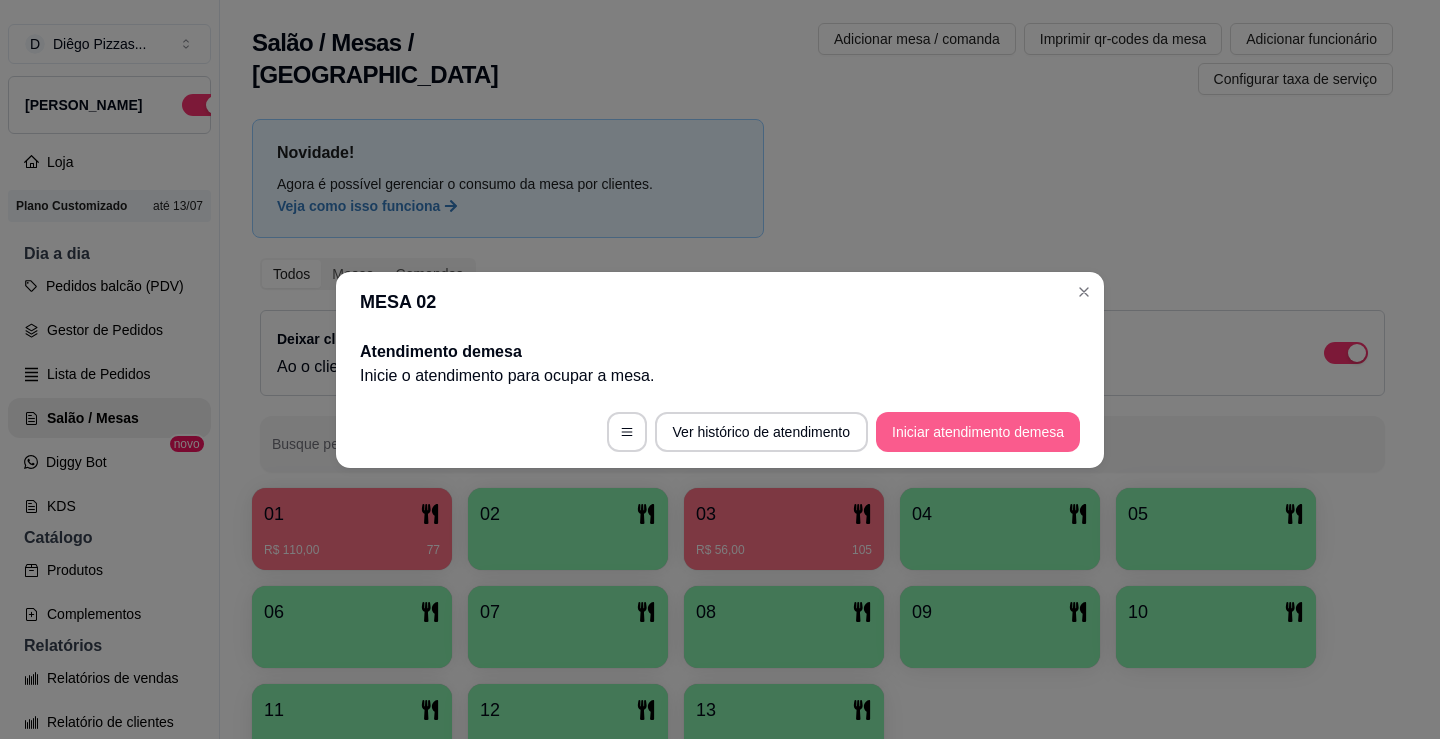 click on "Iniciar atendimento de  mesa" at bounding box center (978, 432) 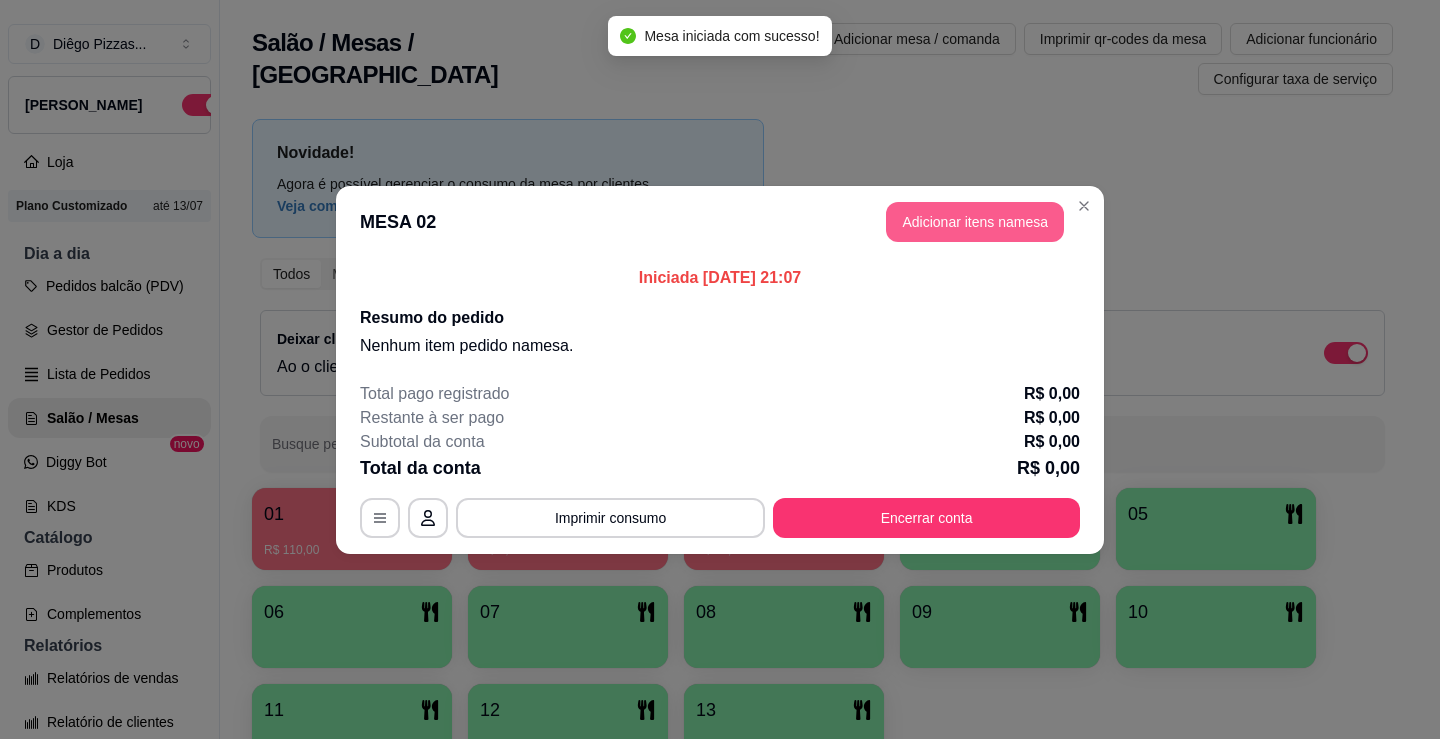 click on "Adicionar itens na  mesa" at bounding box center (975, 222) 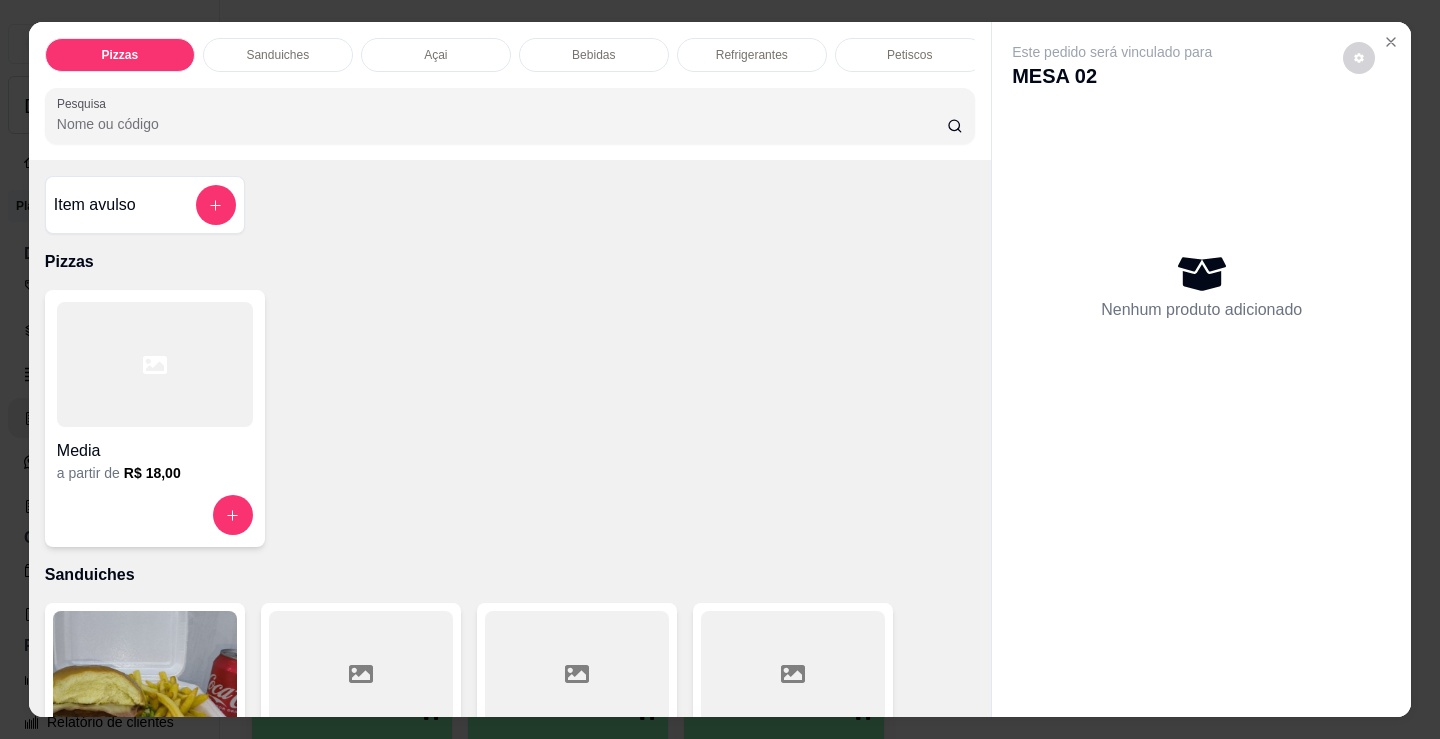 click on "Bebidas" at bounding box center [593, 55] 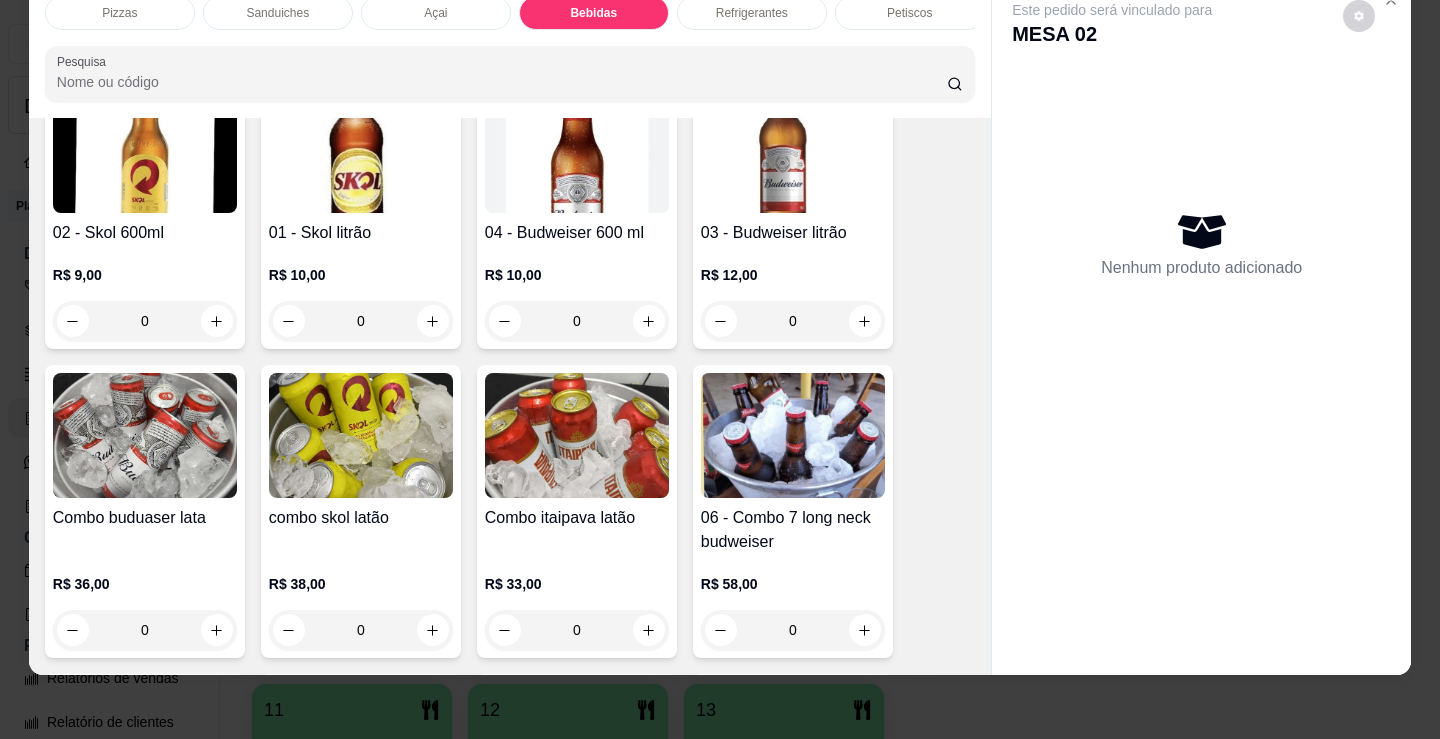 scroll, scrollTop: 3178, scrollLeft: 0, axis: vertical 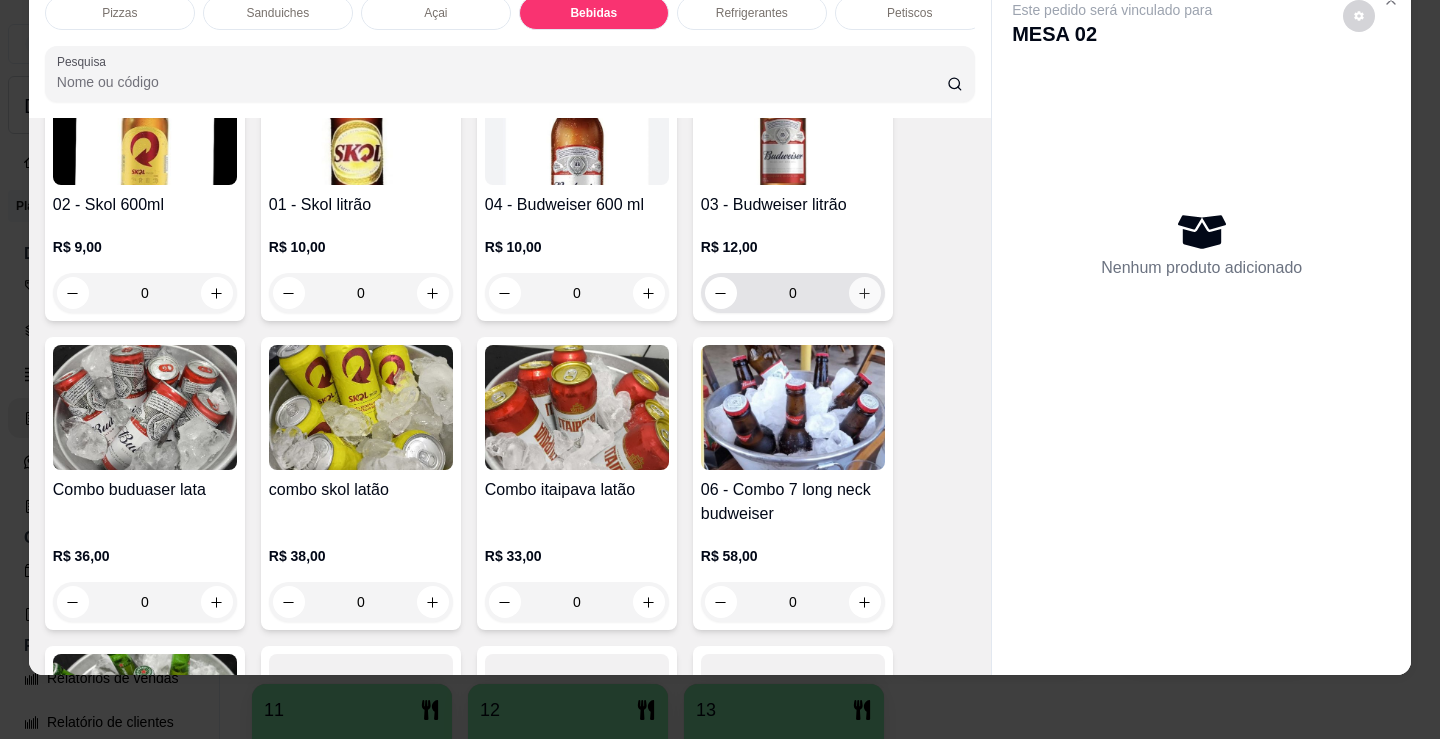 click at bounding box center (865, 293) 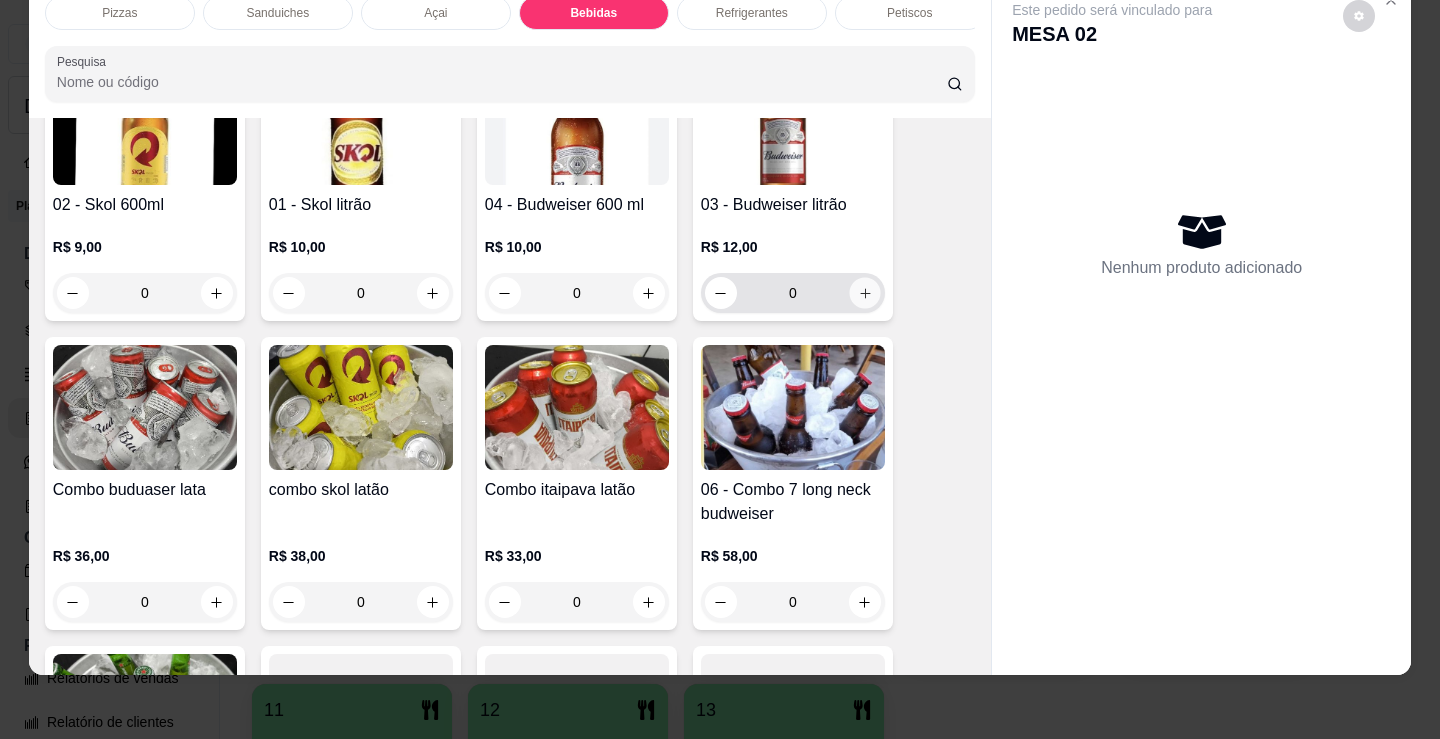 click at bounding box center [864, 293] 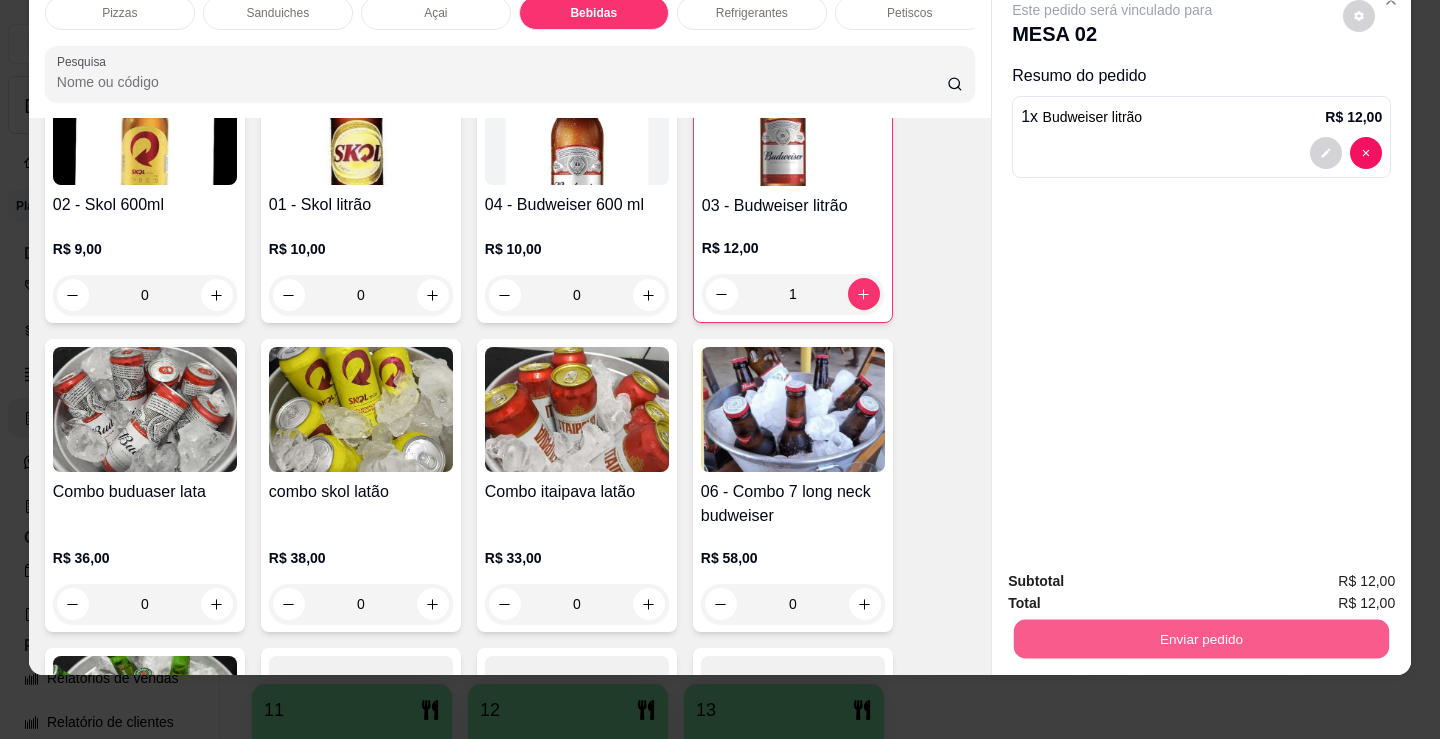 click on "Enviar pedido" at bounding box center (1201, 638) 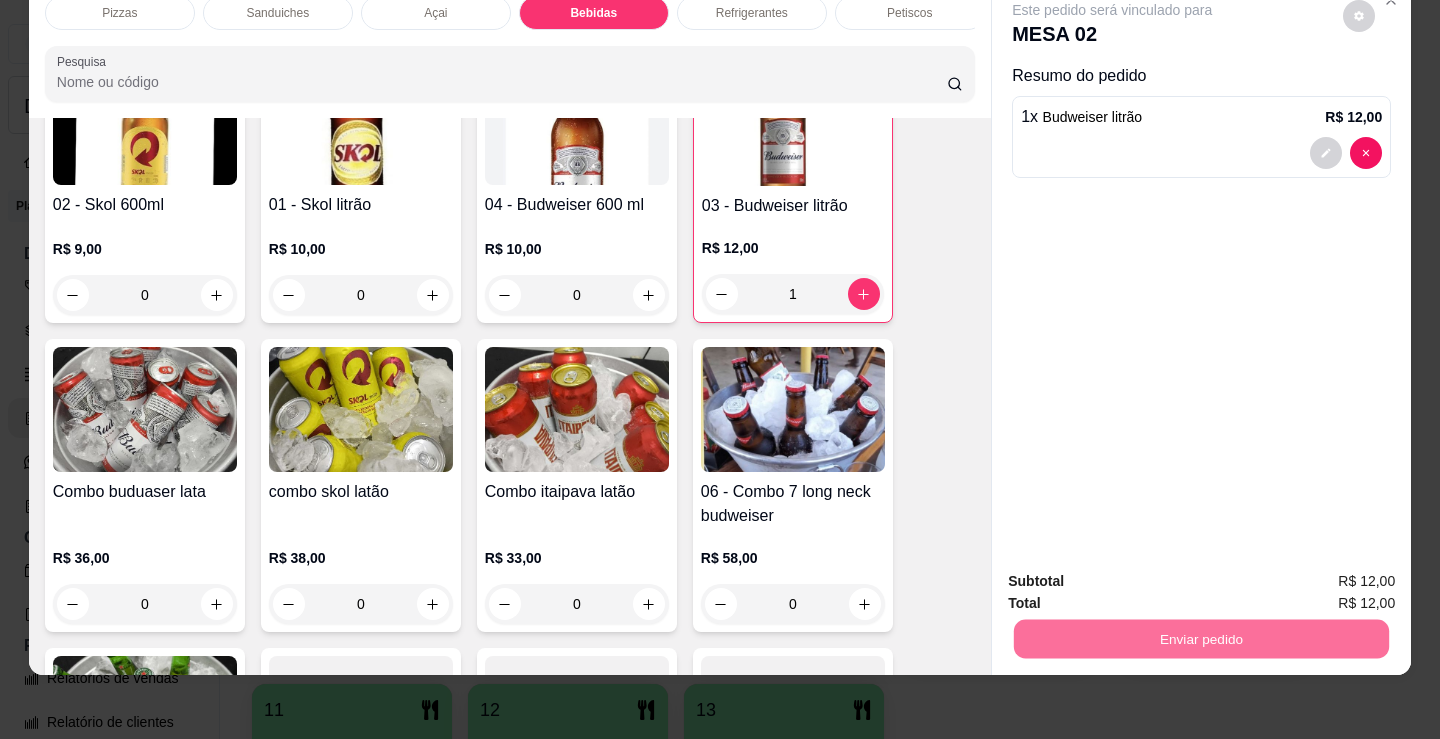 click on "Não registrar e enviar pedido" at bounding box center [1135, 575] 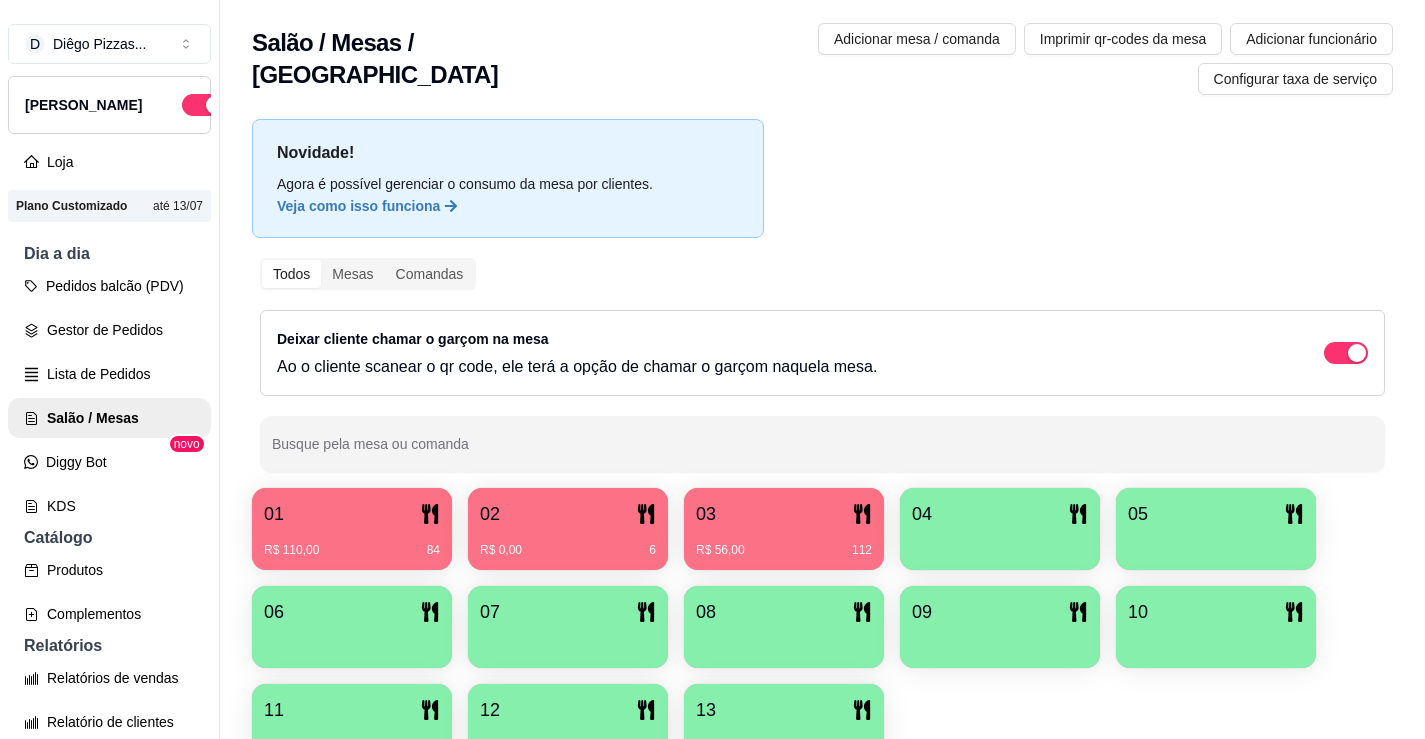 click on "01 R$ 110,00 84" at bounding box center (352, 529) 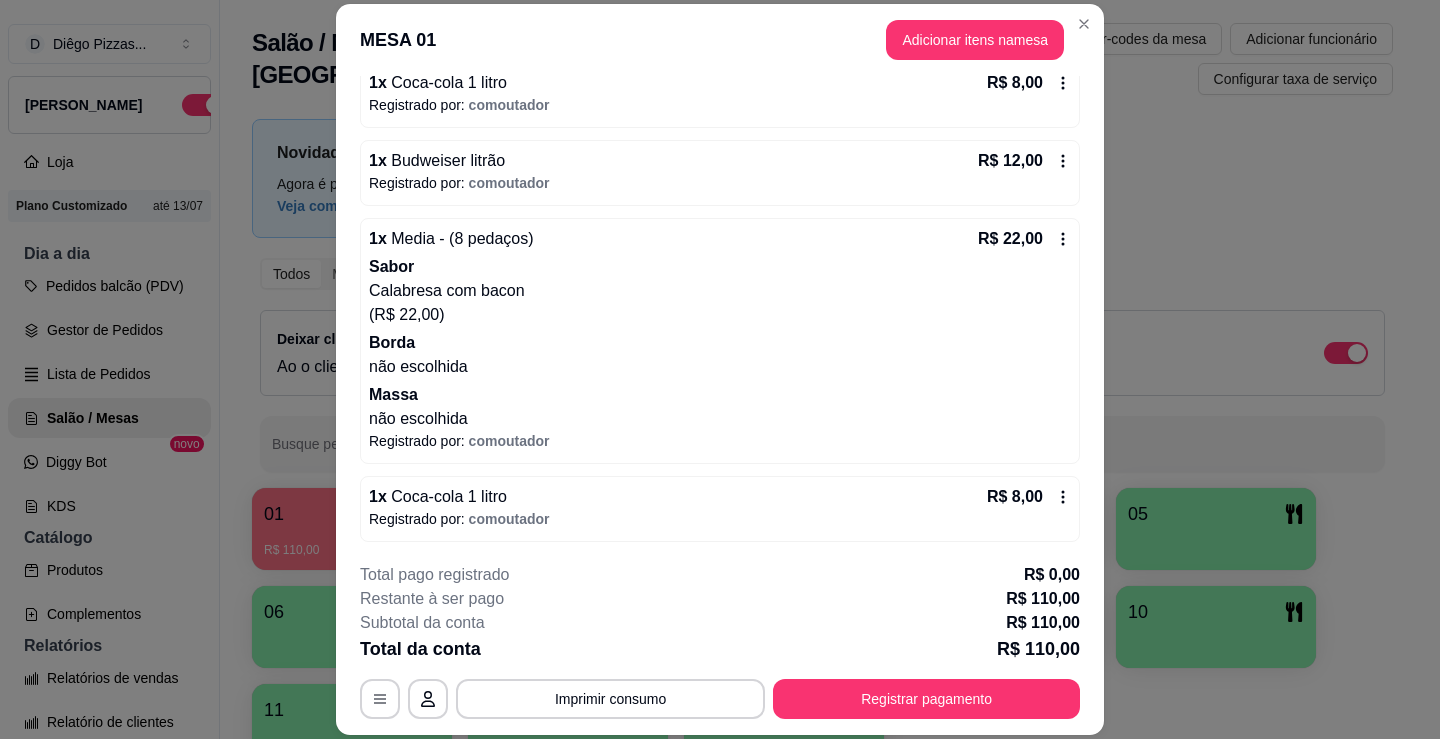 scroll, scrollTop: 439, scrollLeft: 0, axis: vertical 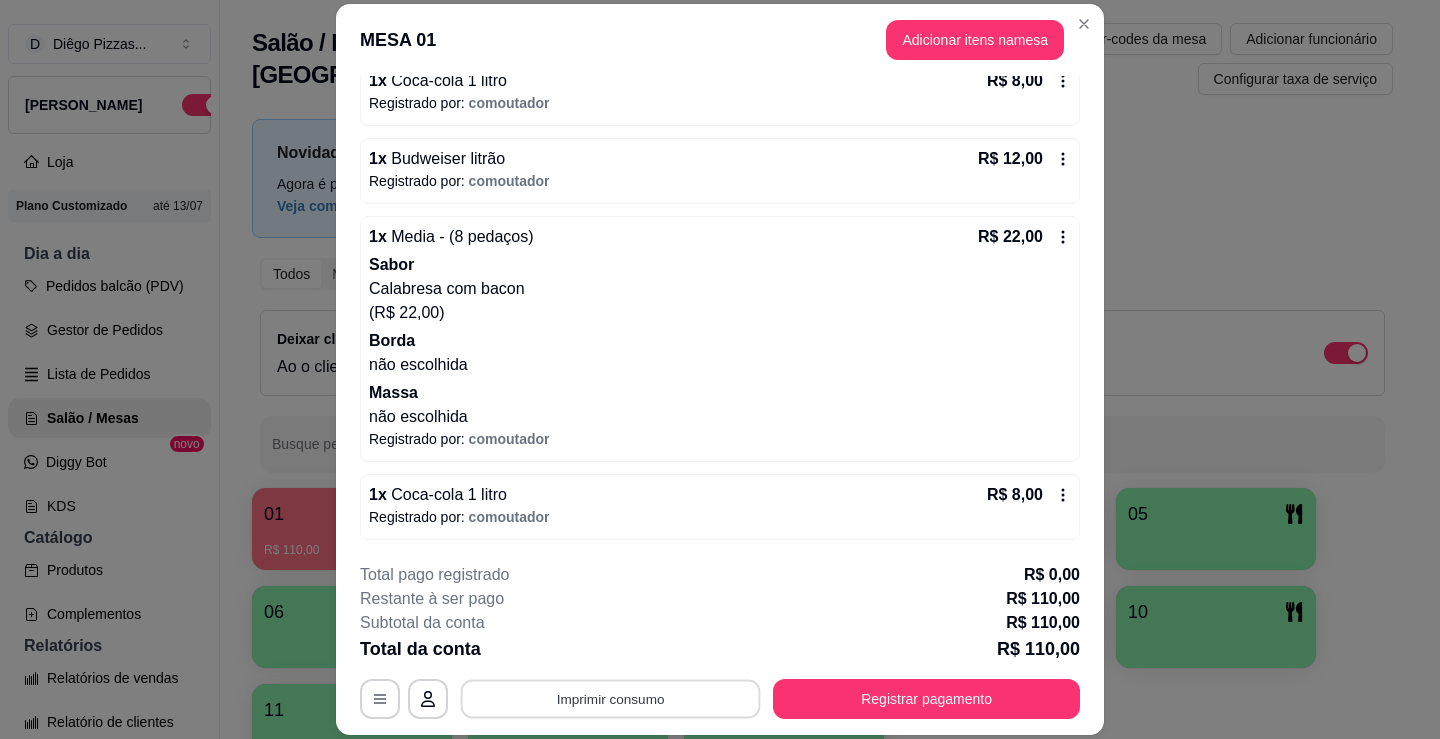 click on "Imprimir consumo" at bounding box center (611, 699) 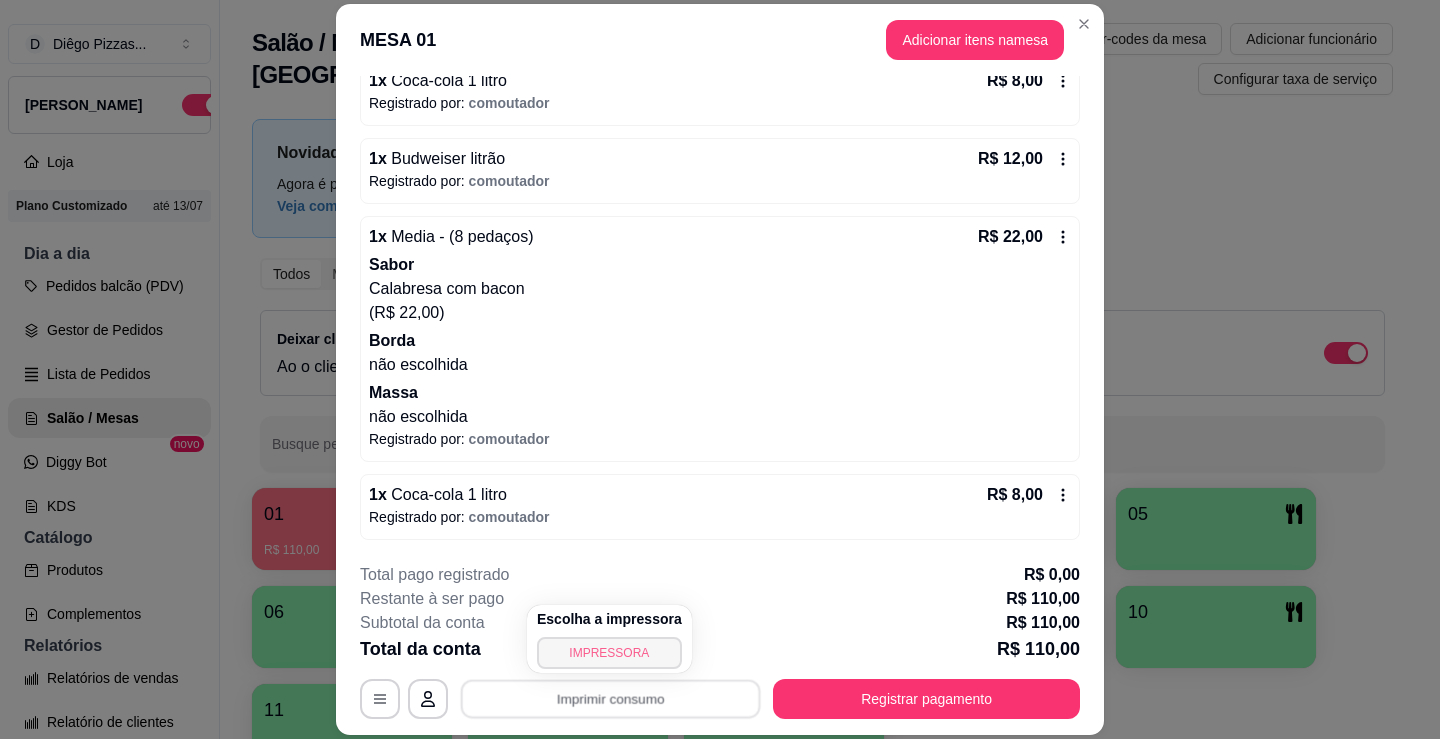 click on "IMPRESSORA" at bounding box center (609, 653) 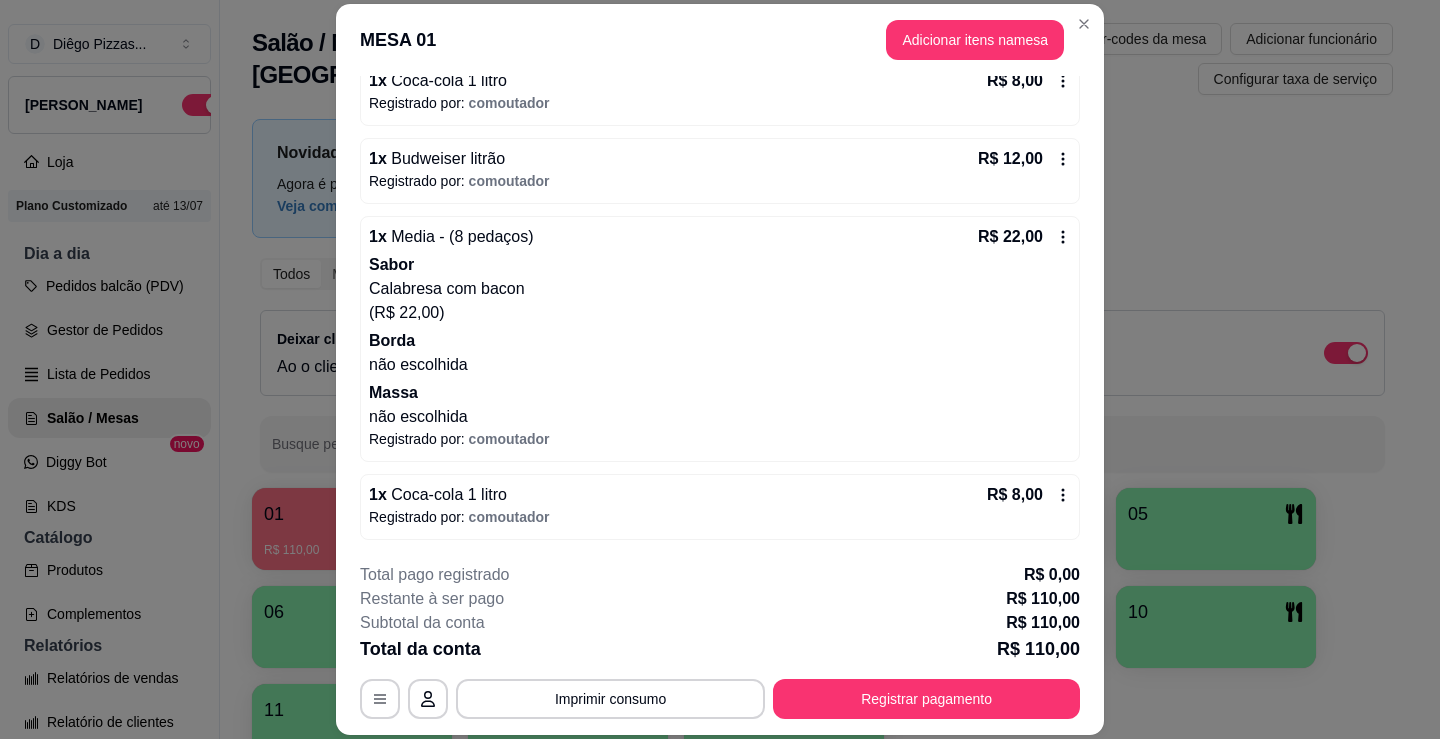 click on "1 x   Porção de file com batata frita  R$ 40,00 Registrado por:   comoutador 1 x   Budweiser litrão  R$ 12,00 Registrado por:   comoutador 1 x   Coca-cola 1 litro  R$ 8,00 Registrado por:   comoutador 1 x   Coca-cola 1 litro  R$ 8,00 Registrado por:   comoutador 1 x   Budweiser litrão  R$ 12,00 Registrado por:   comoutador 1 x   Media - (8 pedaços) R$ 22,00 Sabor Calabresa com bacon     (R$ 22,00) Borda não escolhida Massa não escolhida Registrado por:   comoutador 1 x   Coca-cola 1 litro  R$ 8,00 Registrado por:   comoutador" at bounding box center [720, 183] 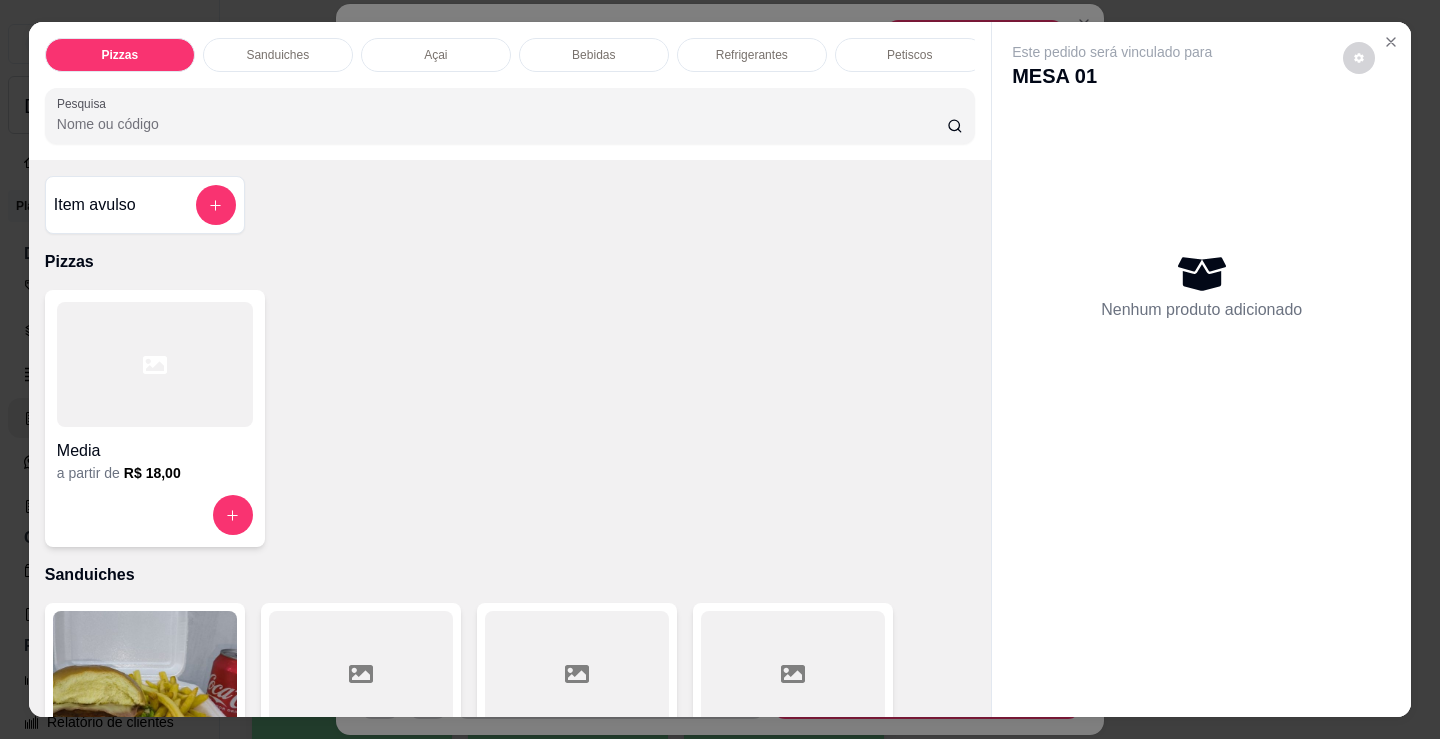 scroll, scrollTop: 0, scrollLeft: 483, axis: horizontal 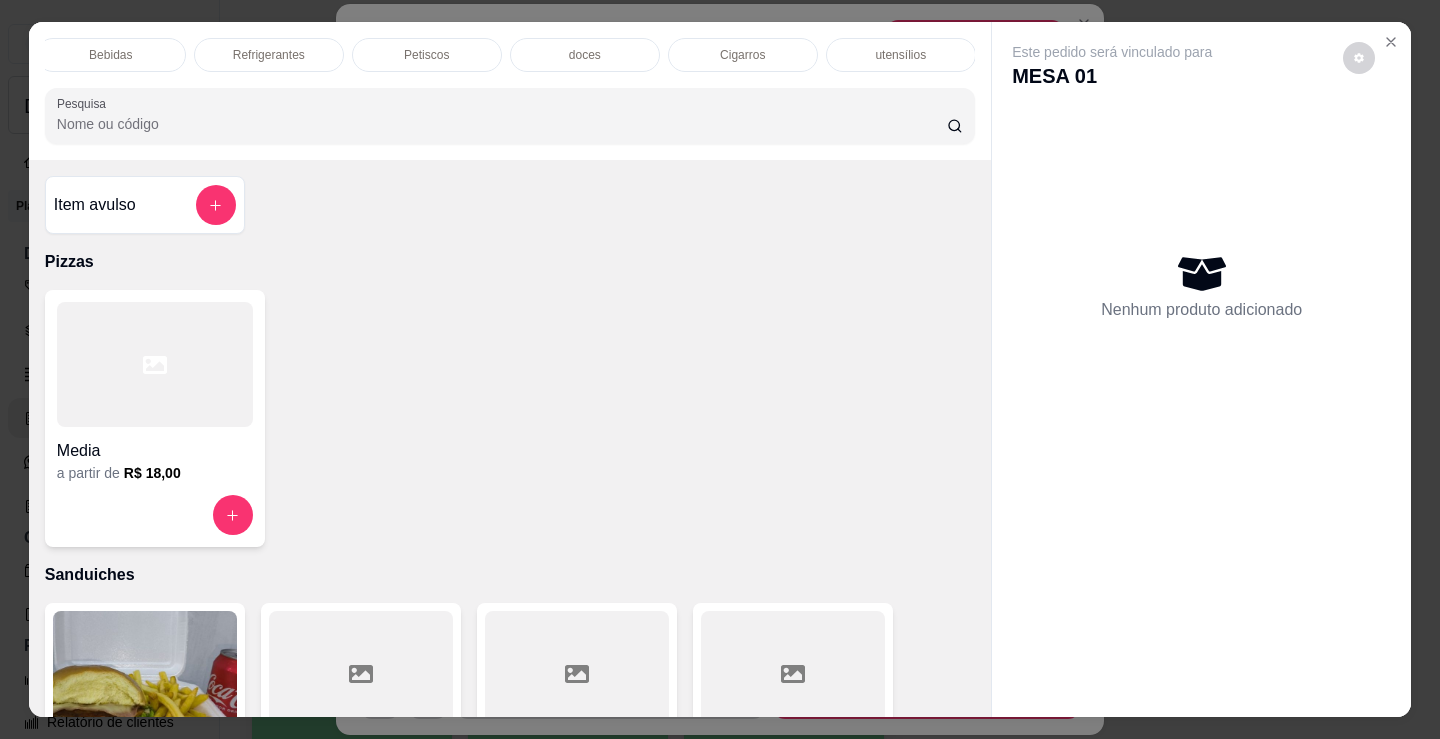 click on "Cigarros" at bounding box center (742, 55) 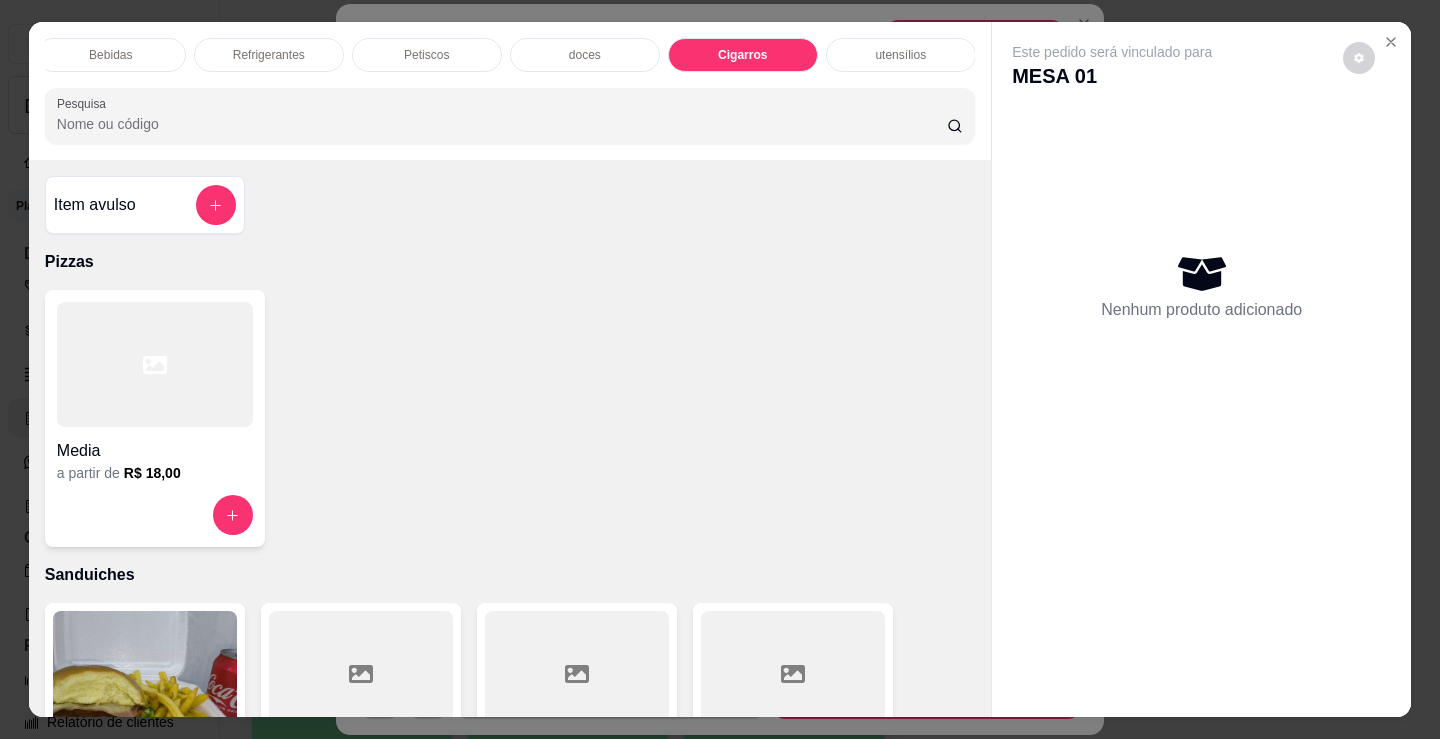 scroll, scrollTop: 7390, scrollLeft: 0, axis: vertical 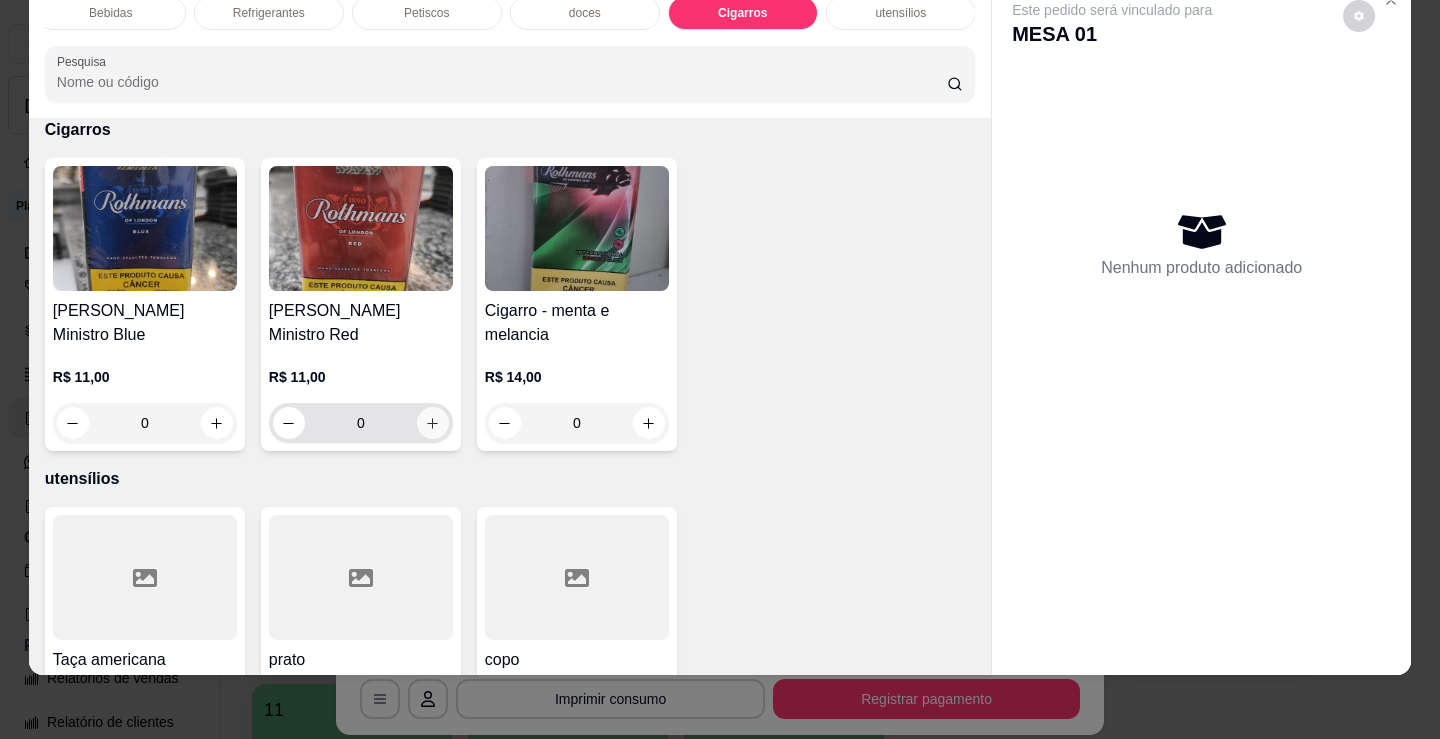 click 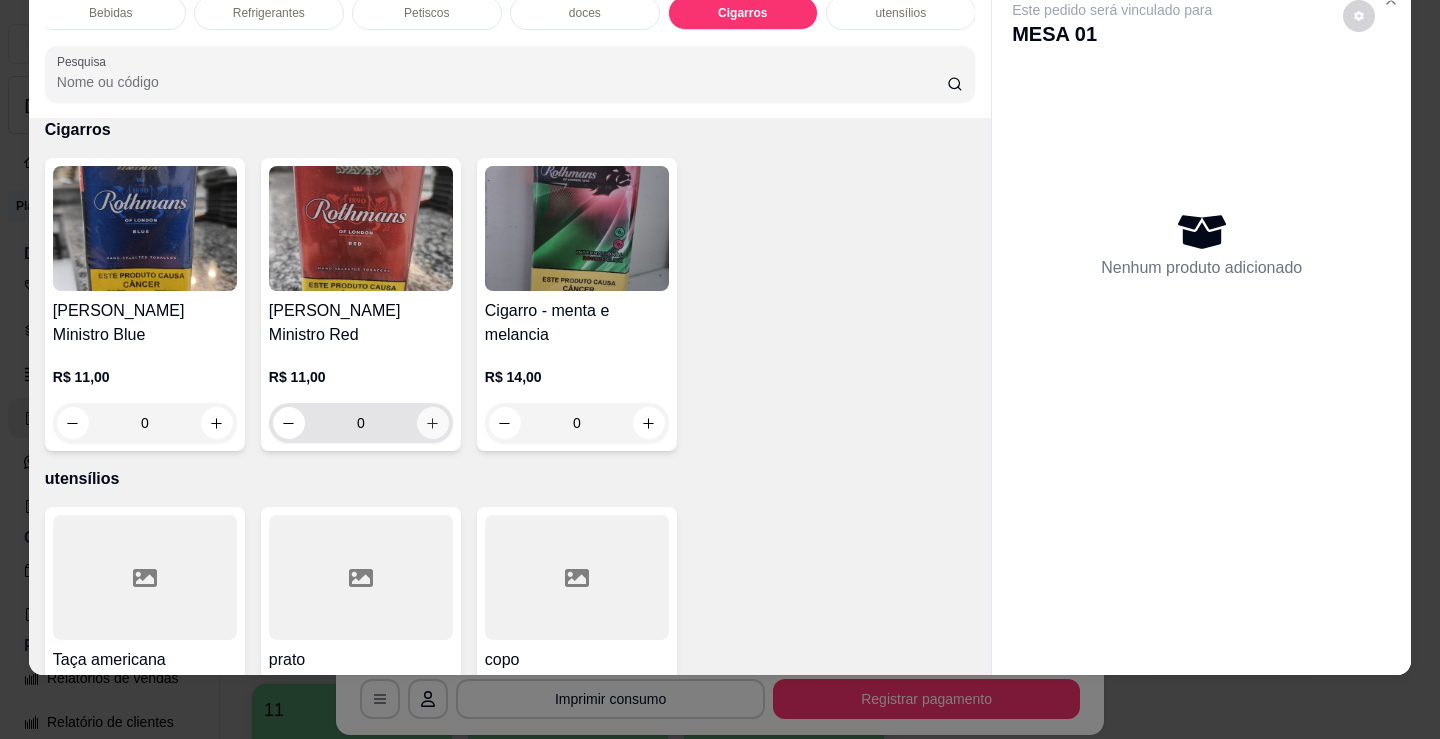 type on "1" 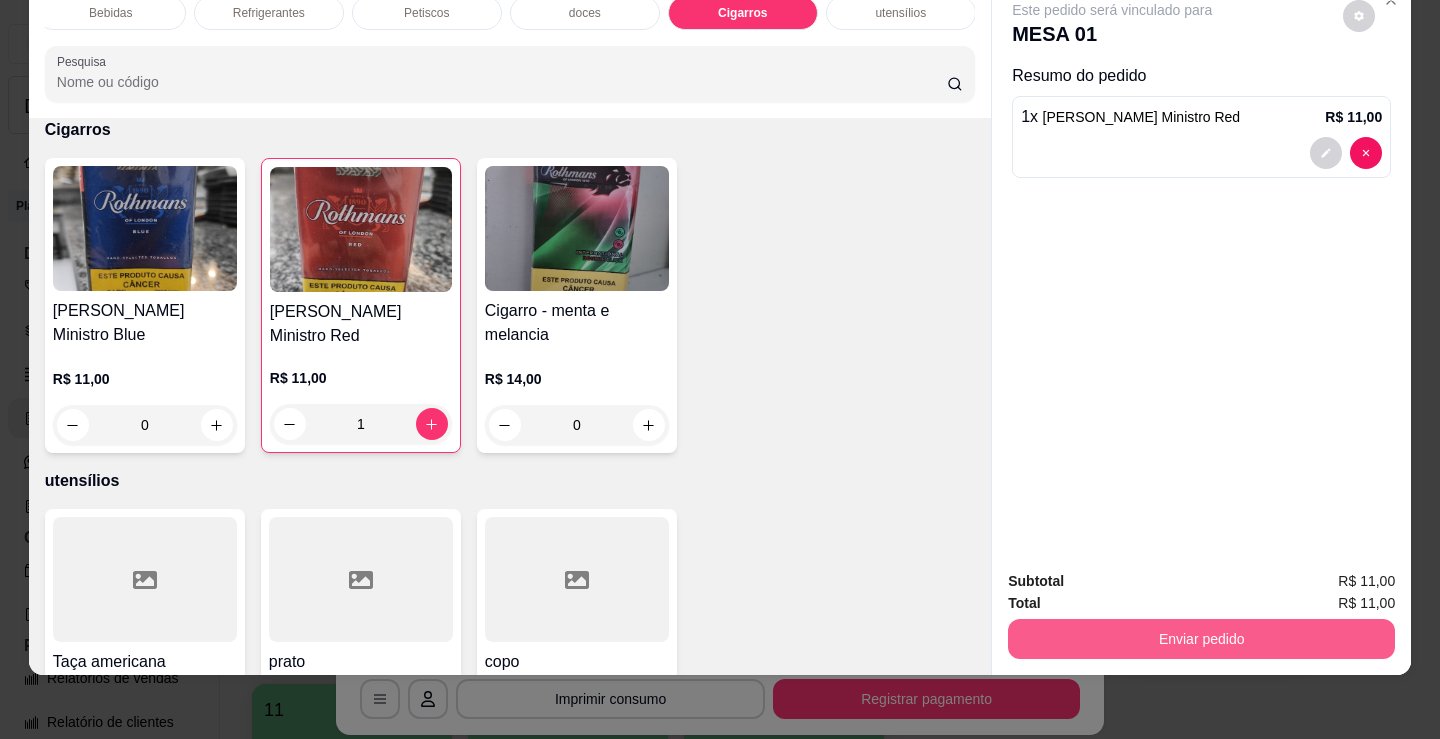 click on "Enviar pedido" at bounding box center (1201, 639) 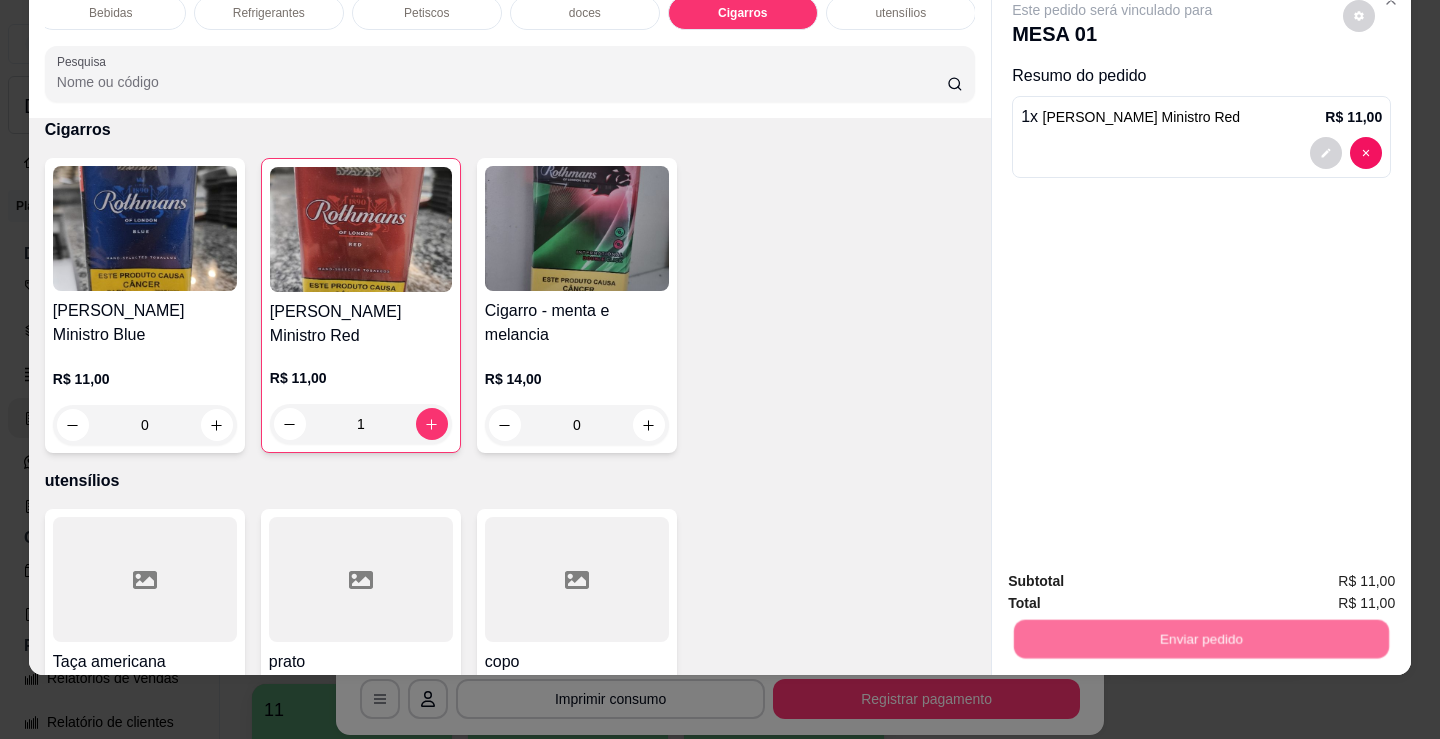 click on "Não registrar e enviar pedido" at bounding box center [1136, 574] 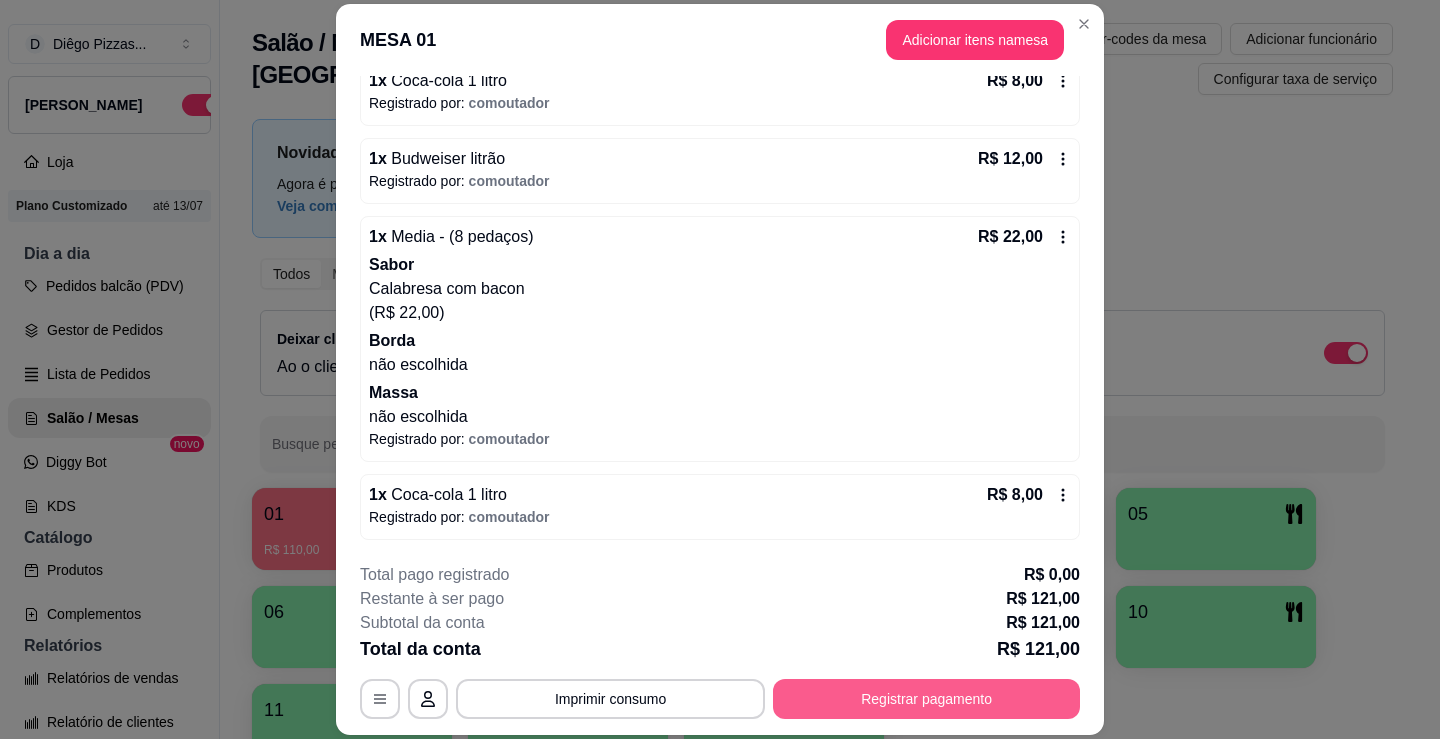 click on "Registrar pagamento" at bounding box center (926, 699) 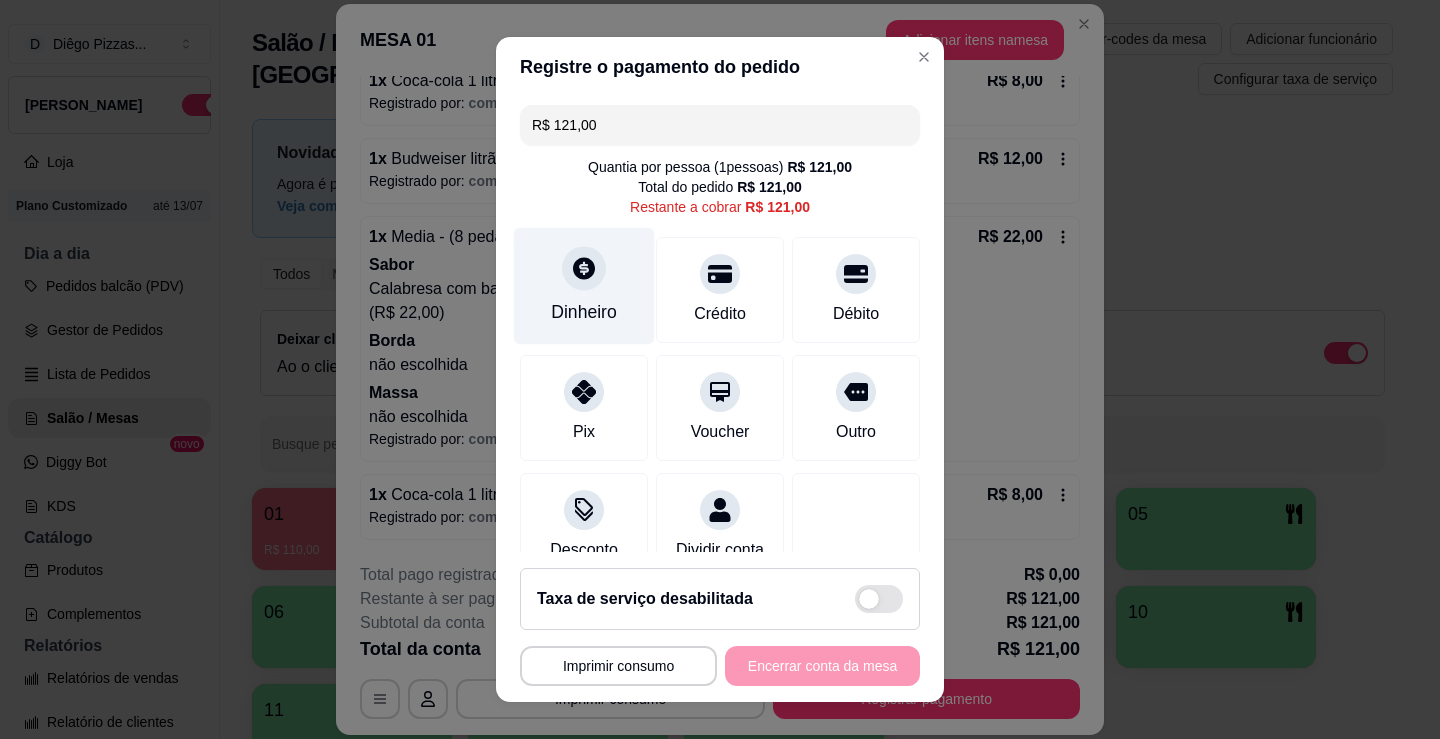 click at bounding box center (584, 268) 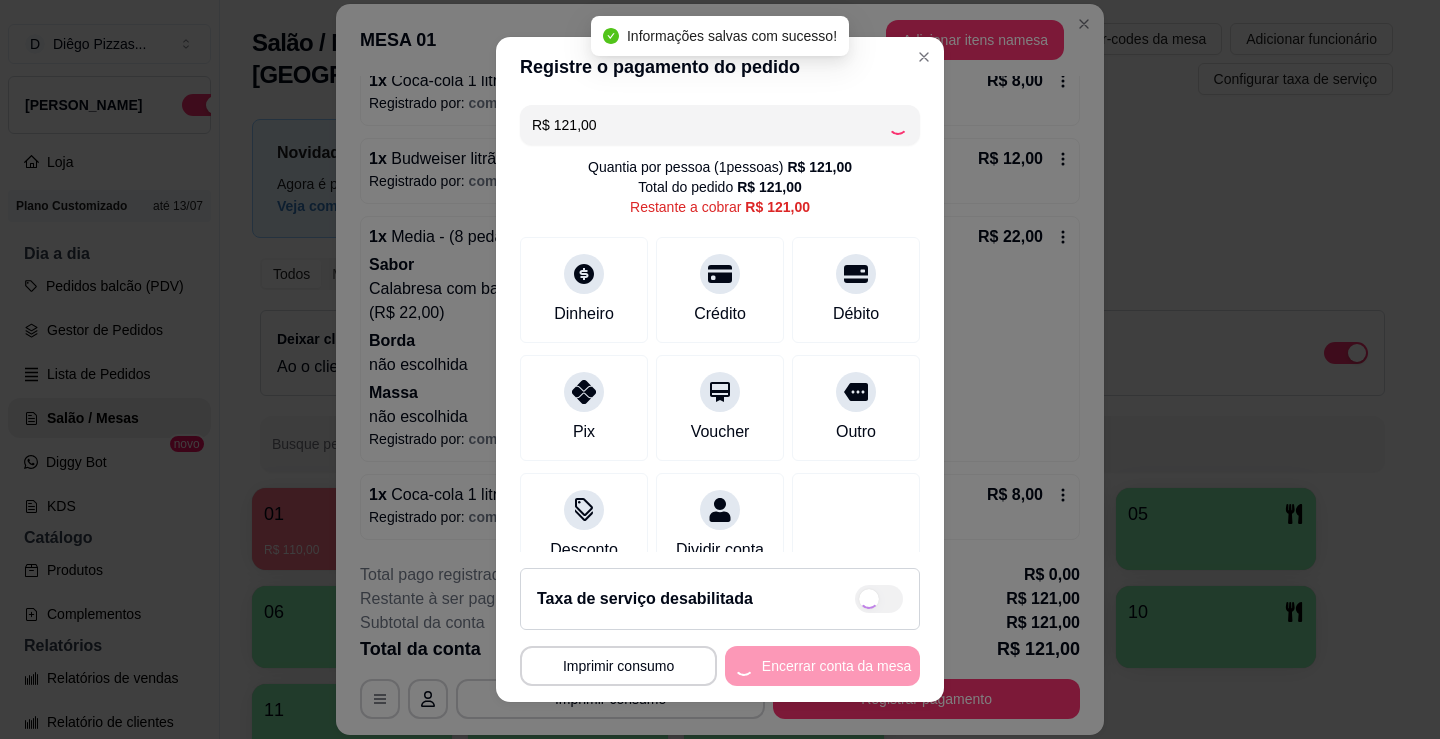 type on "R$ 0,00" 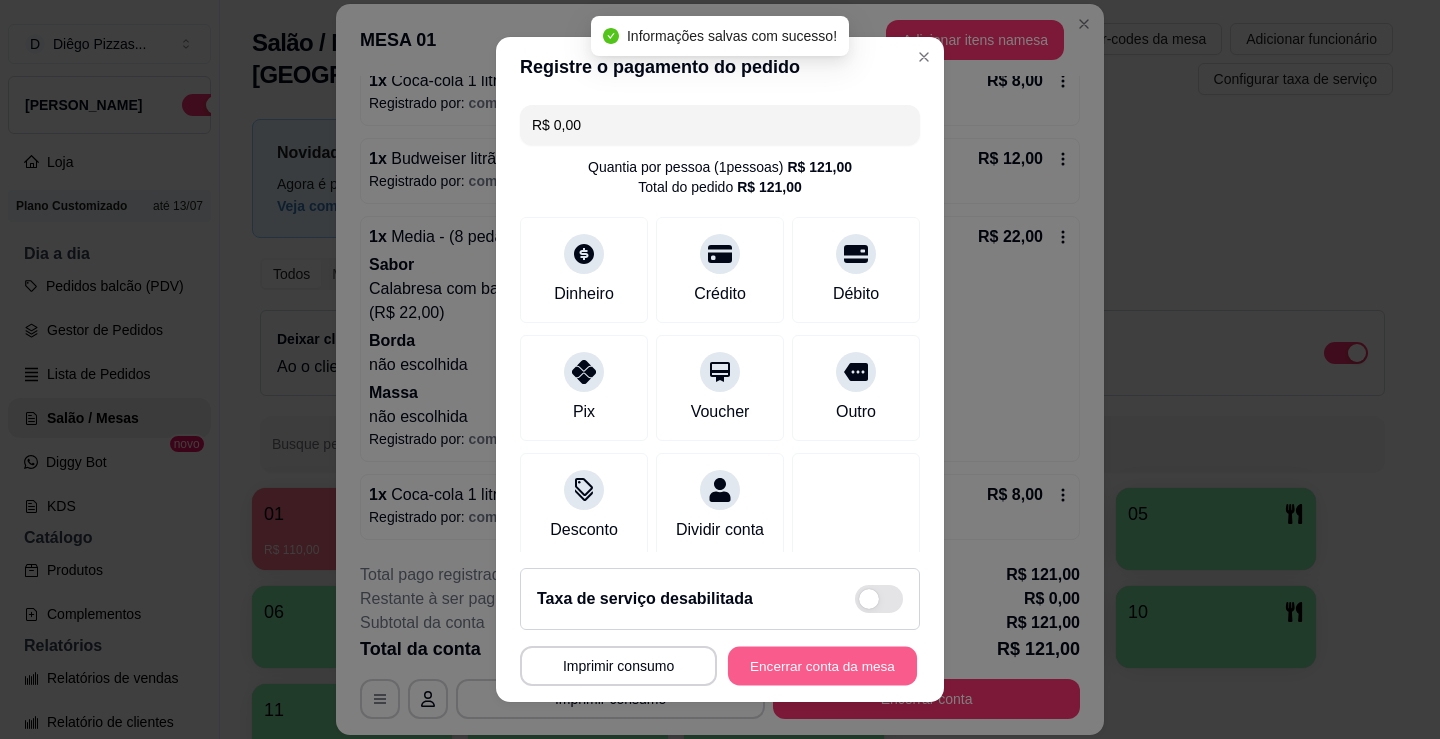 click on "Encerrar conta da mesa" at bounding box center [822, 666] 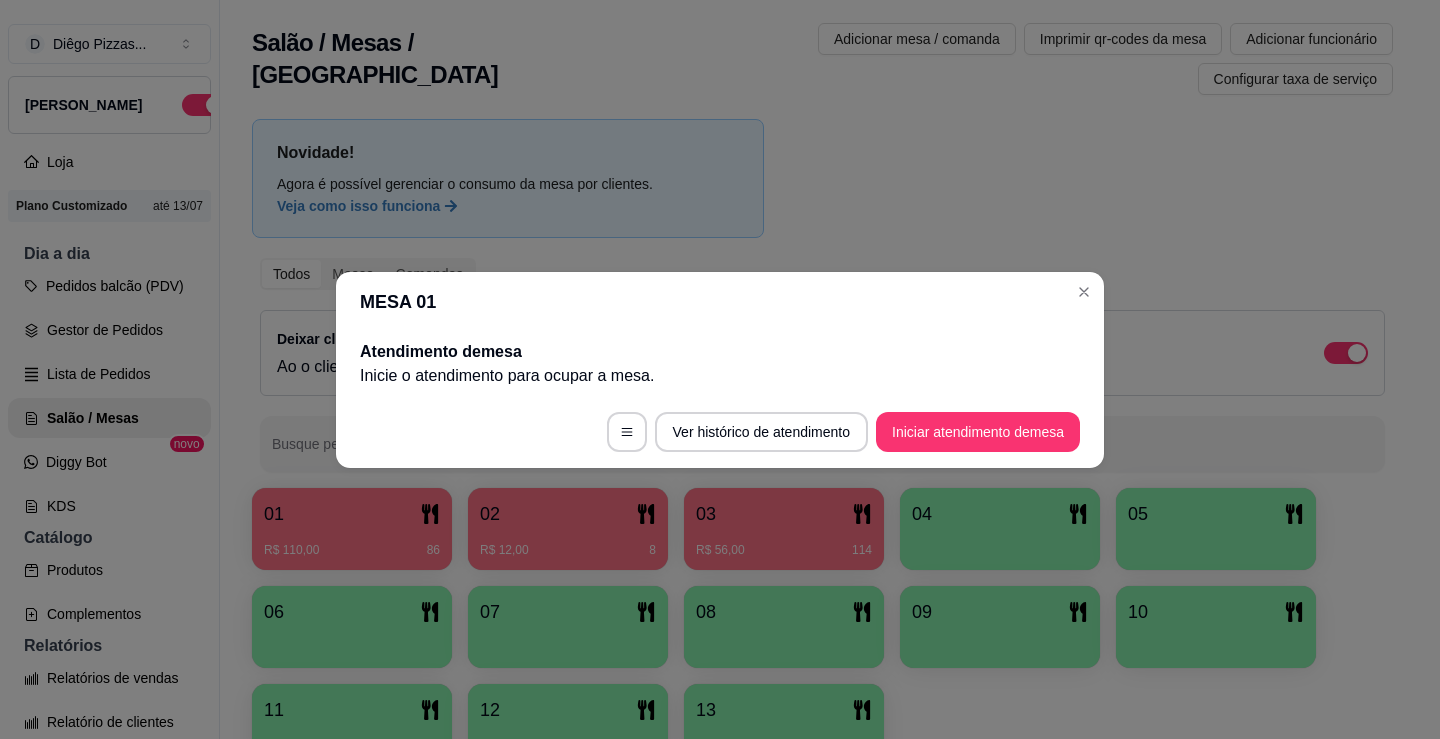 scroll, scrollTop: 0, scrollLeft: 0, axis: both 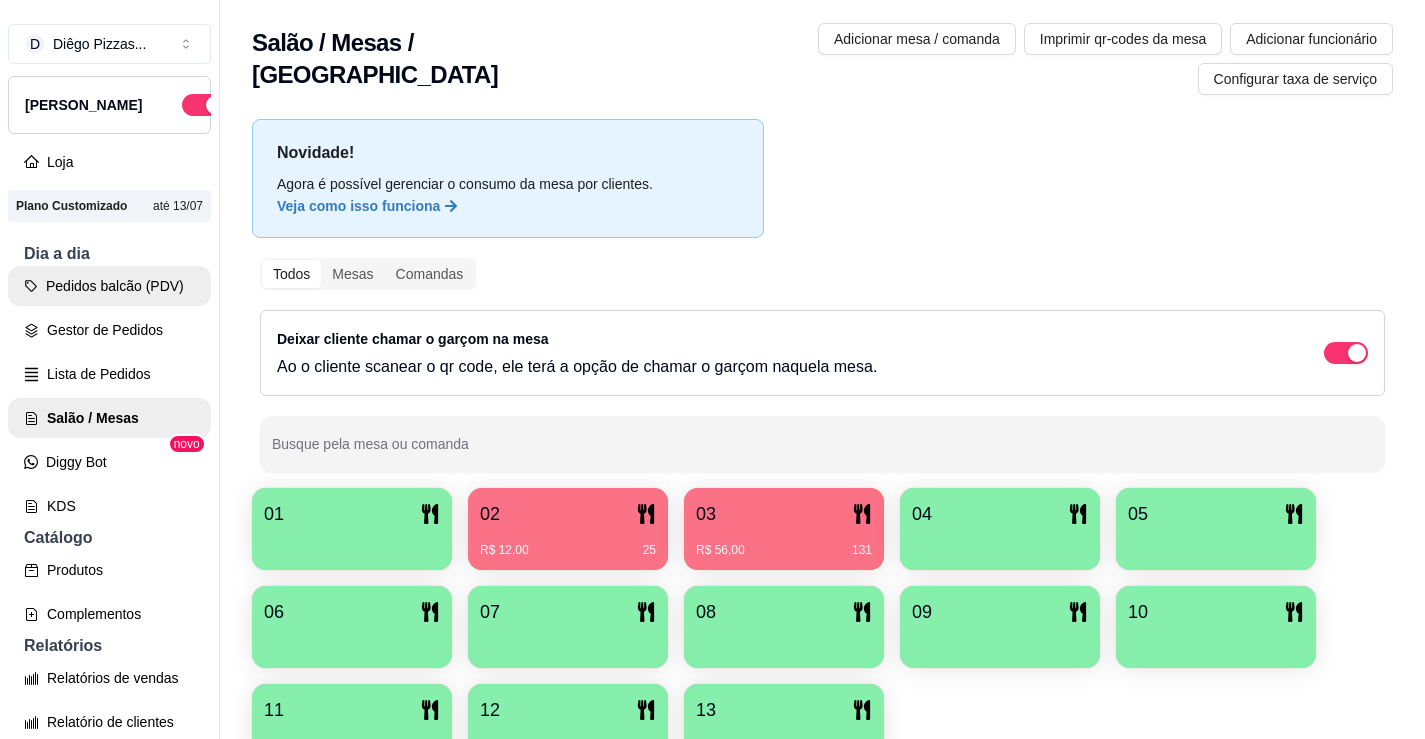 click on "Pedidos balcão (PDV)" at bounding box center [109, 286] 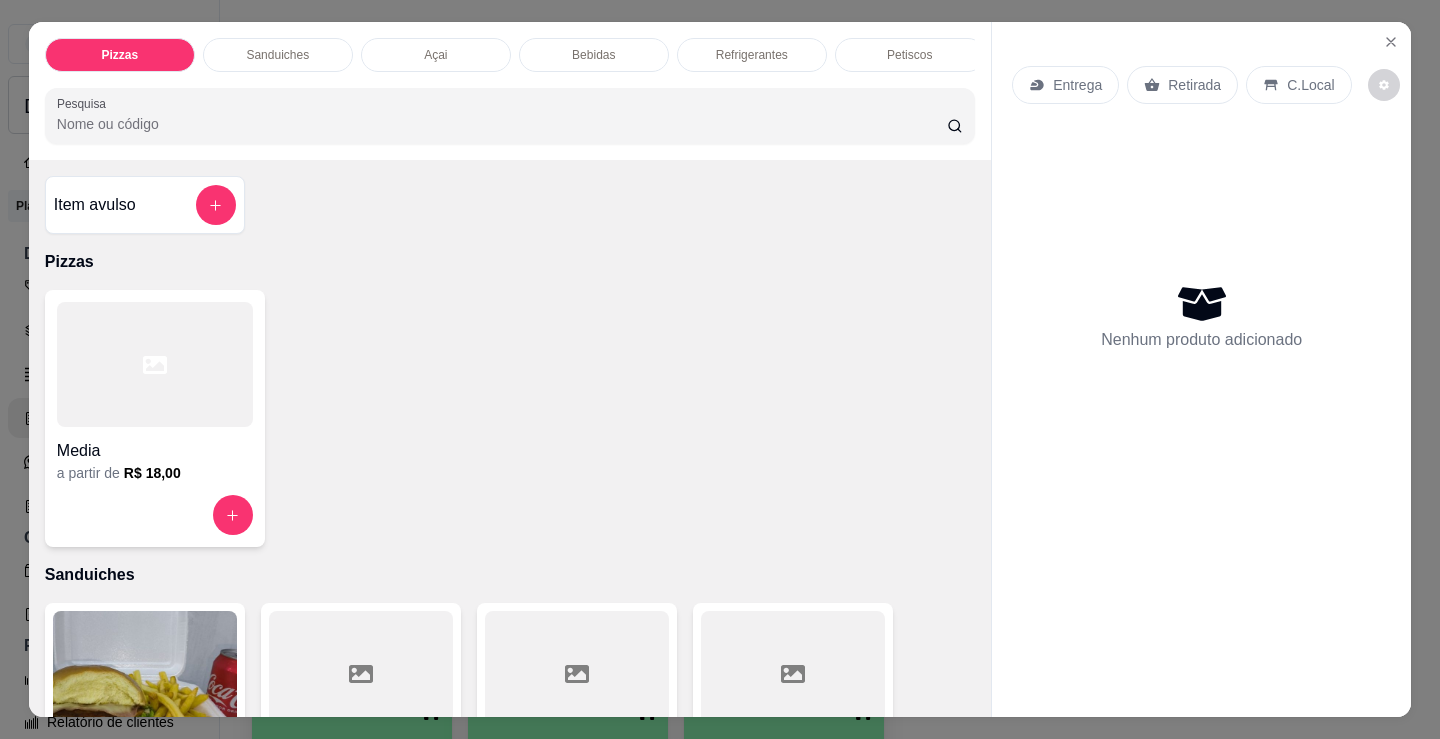 click on "Item avulso Pizzas  Media a partir de     R$ 18,00 Sanduiches  Combo de X-burguer    R$ 22,00 0 Misto    R$ 5,00 0 Hambúrguer    R$ 5,00 0 Bauru   R$ 6,00 0 Americano   R$ 8,00 0 X - burguer    R$ 8,00 0 Minuano    R$ 10,00 0 Sanduíche de calabresa    R$ 9,00 0 X - calabresa    R$ 11,00 0 X - calabresa egg   R$ 13,00 0 X - calabresa catupiry    R$ 12,00 0 X - calabresa tudo    R$ 15,00 0 Sanduiche de frango   R$ 9,00 0 X - frango    R$ 11,00 0 X - frango catupiry    R$ 12,00 0 X - frango egg   R$ 13,00 0 X - frango bacon   R$ 14,00 0 X - frango tudo   R$ 15,00 0 X - bacon    R$ 12,00 0 X - bacon egg   R$ 13,00 0 American bacon    R$ 12,00 0 Açai  Açai    R$ 15,00 0 Bebidas  Budweiser lata   R$ 5,00 0 Budweiser sem álcool    R$ 6,00 0 07 - Skol latão    R$ 5,00 0 Itaipava latão   R$ 5,00 0 Brahma sem álcool    R$ 5,00 0 09 - Heineken long neck   R$ 9,00 0 Heineken long neck sem álcool    R$ 9,00 0 05 - Budweiser long neck   R$ 8,00 0 02 - Skol 600ml   R$ 9,00 0   0   0" at bounding box center (510, 438) 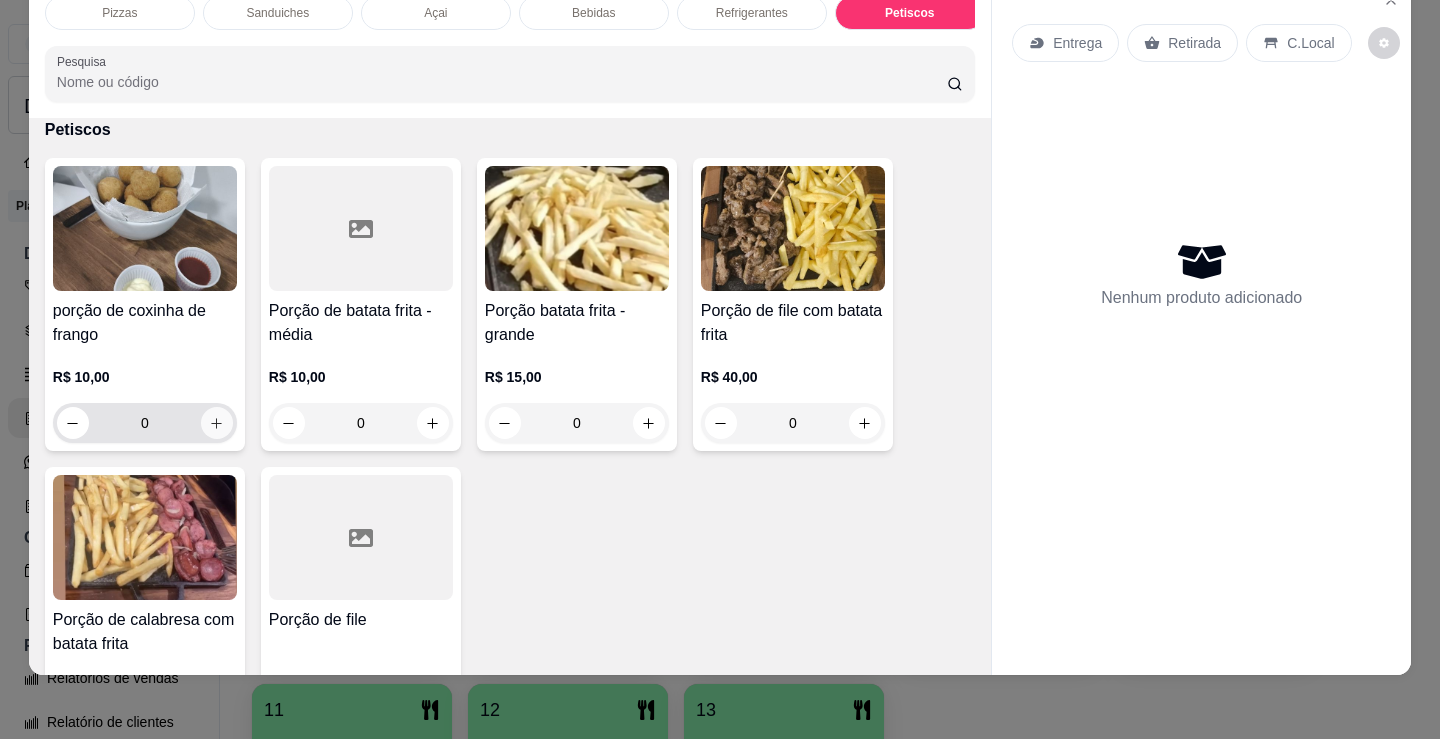click at bounding box center (217, 423) 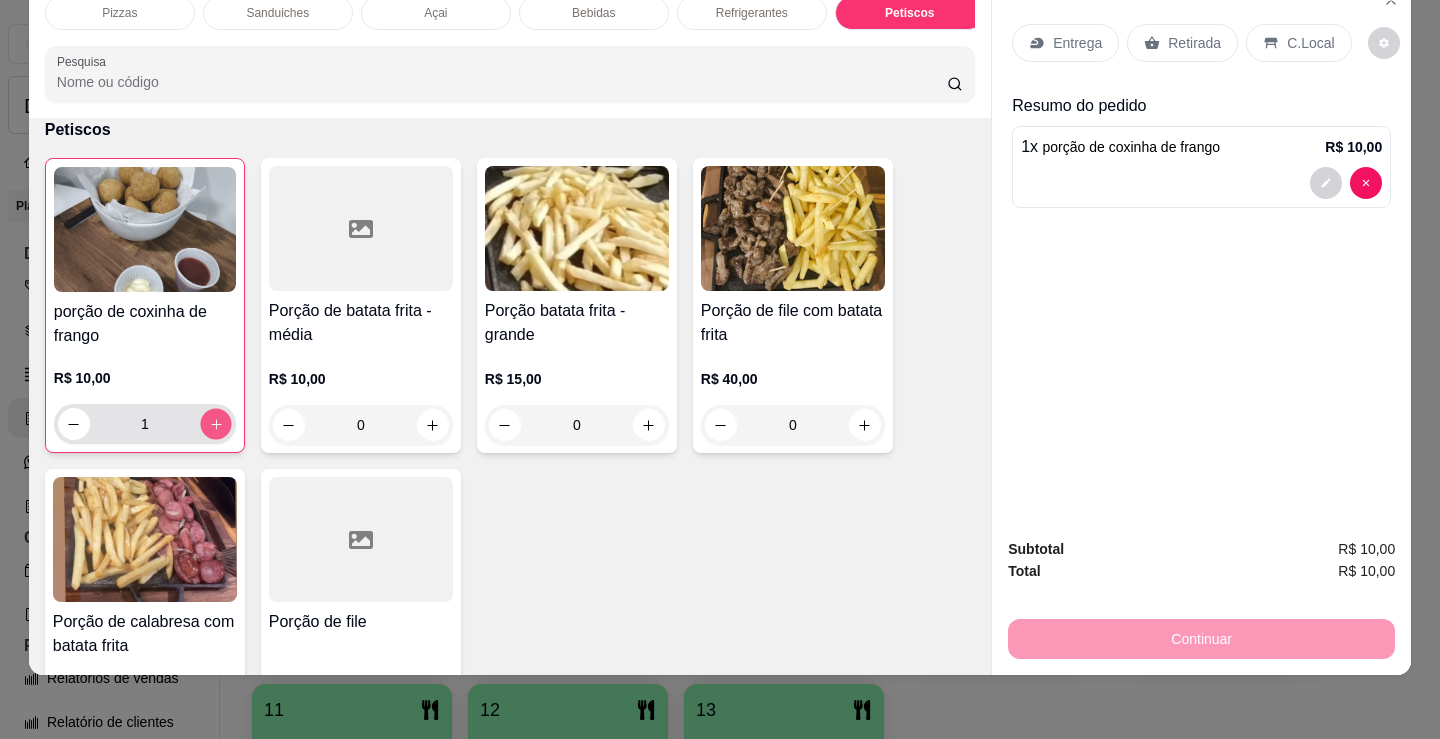 click at bounding box center (215, 424) 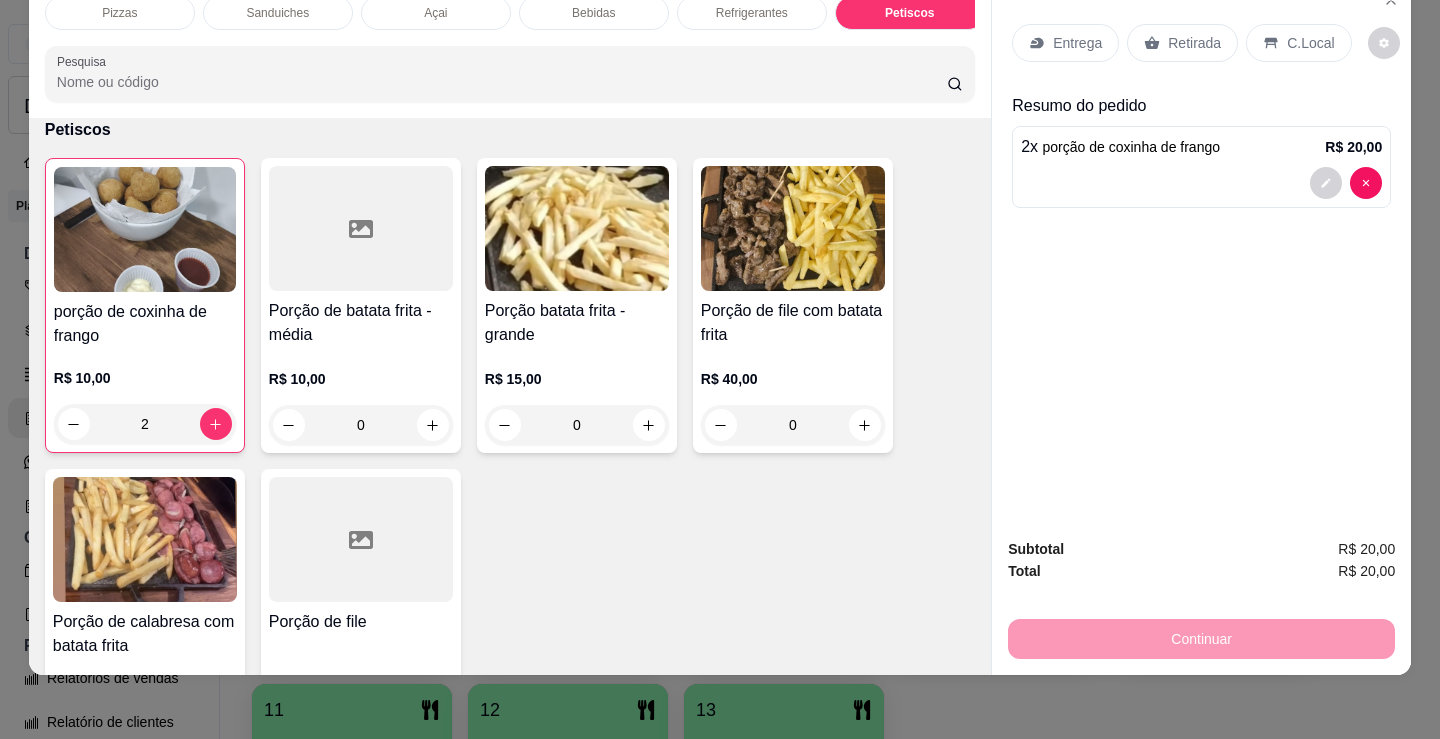 click on "Retirada" at bounding box center [1182, 43] 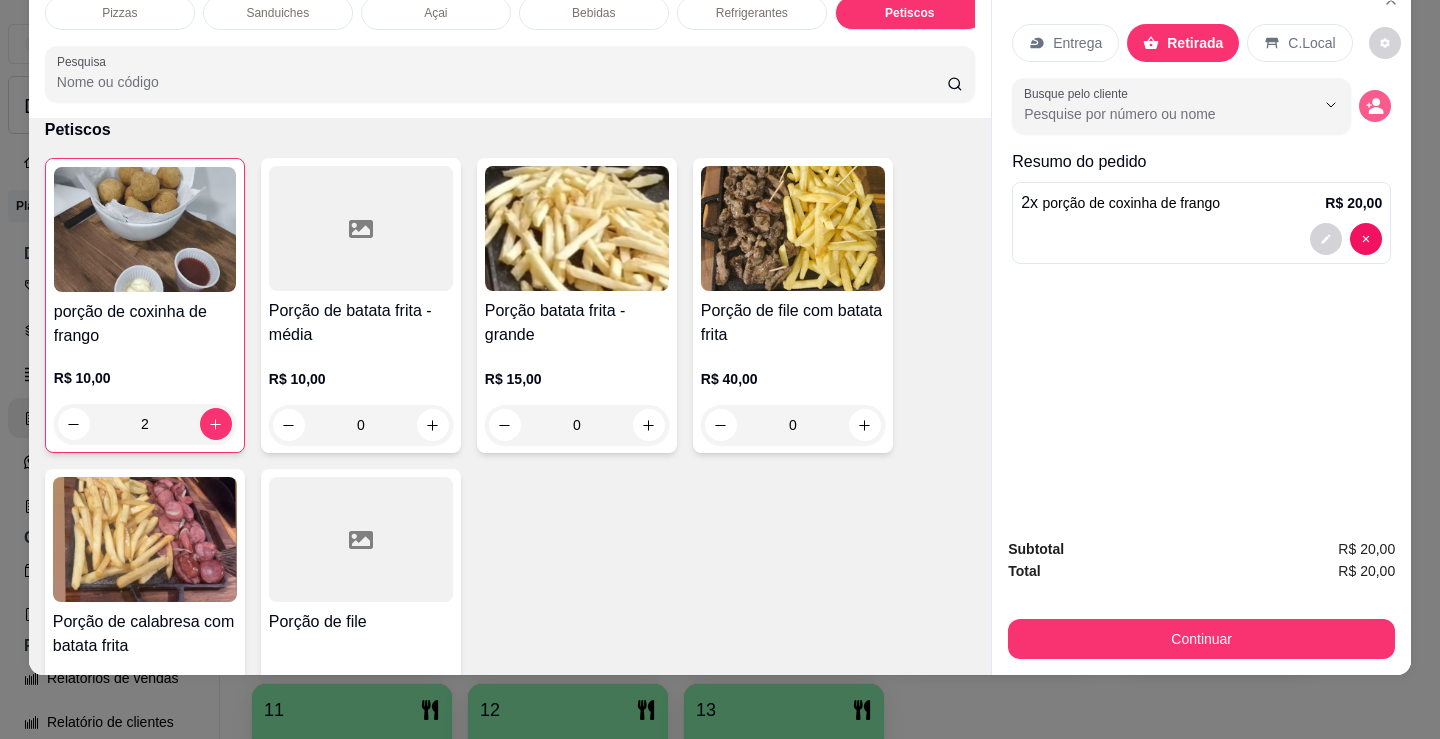 click at bounding box center (1375, 106) 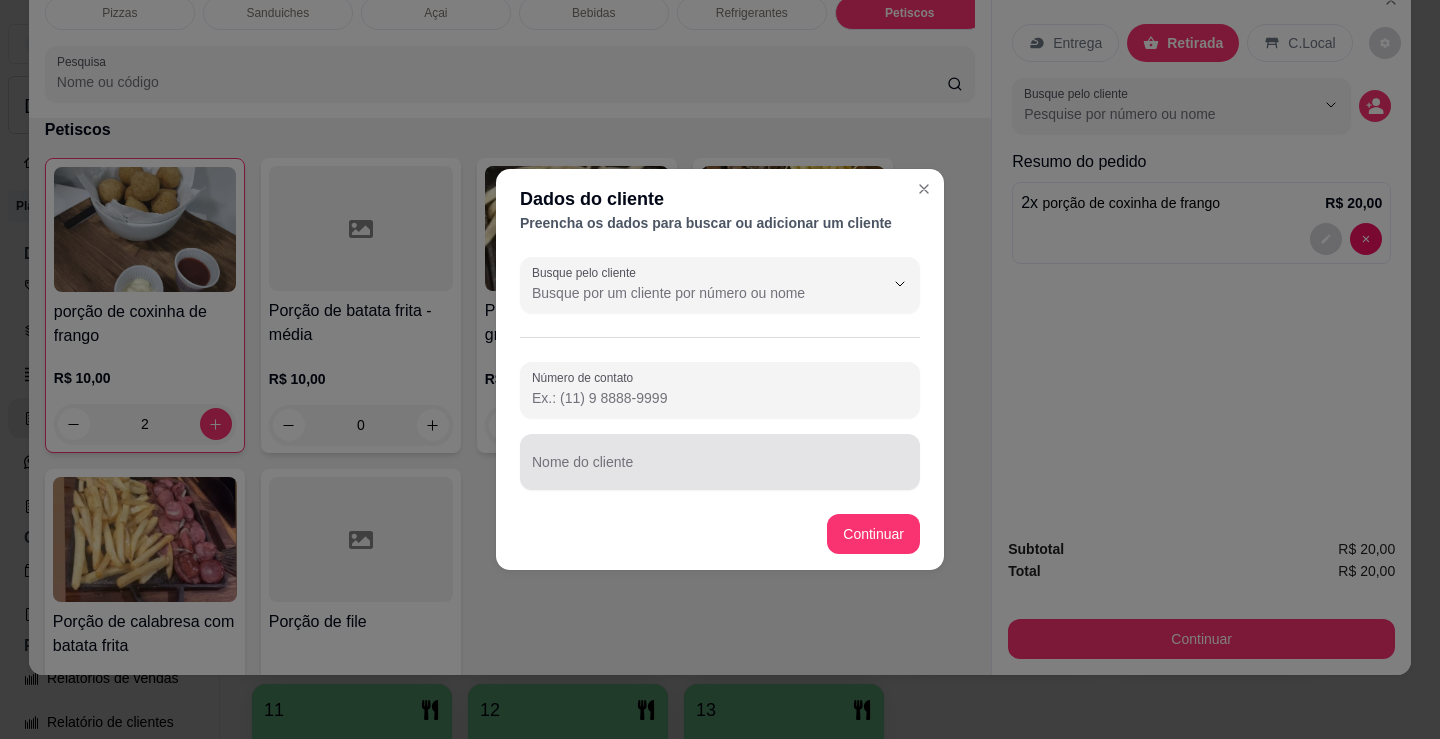 click on "Nome do cliente" at bounding box center [720, 462] 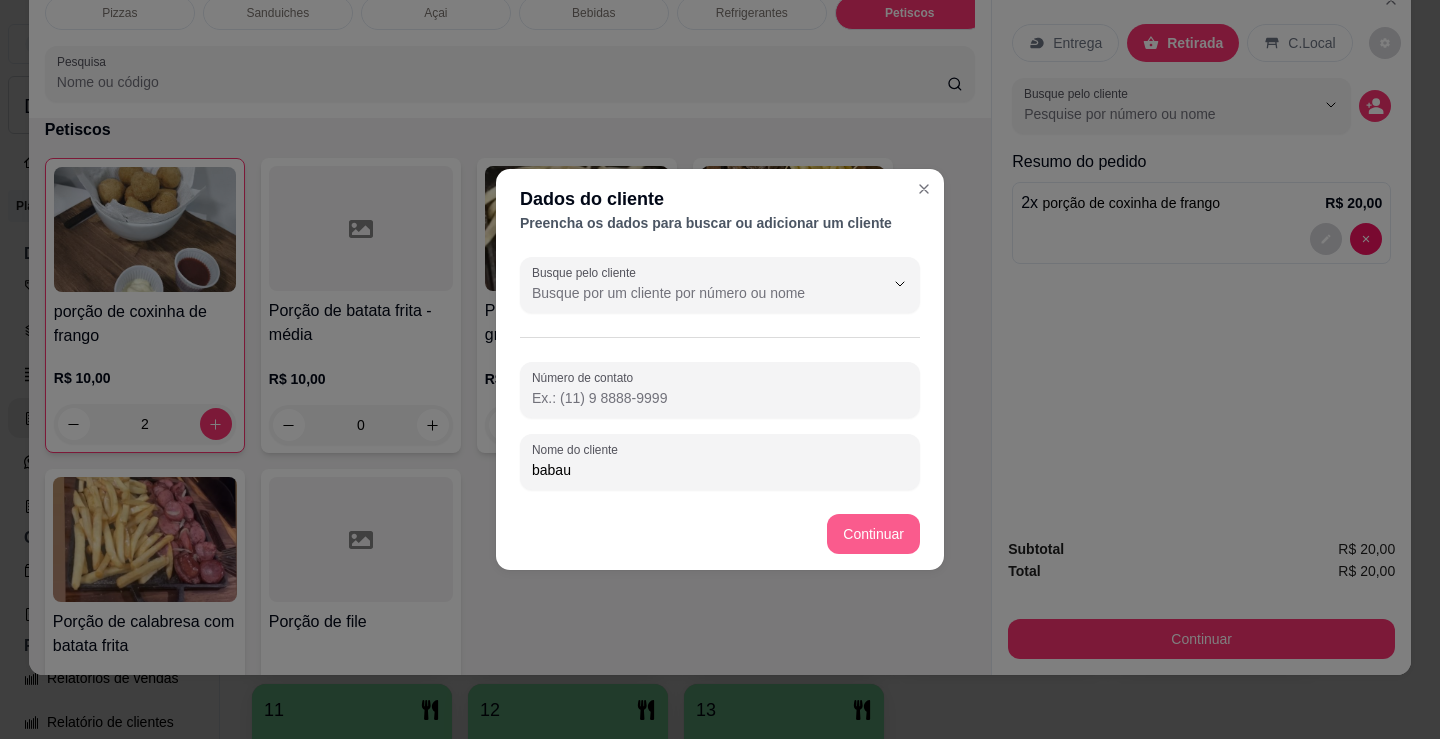 type on "babau" 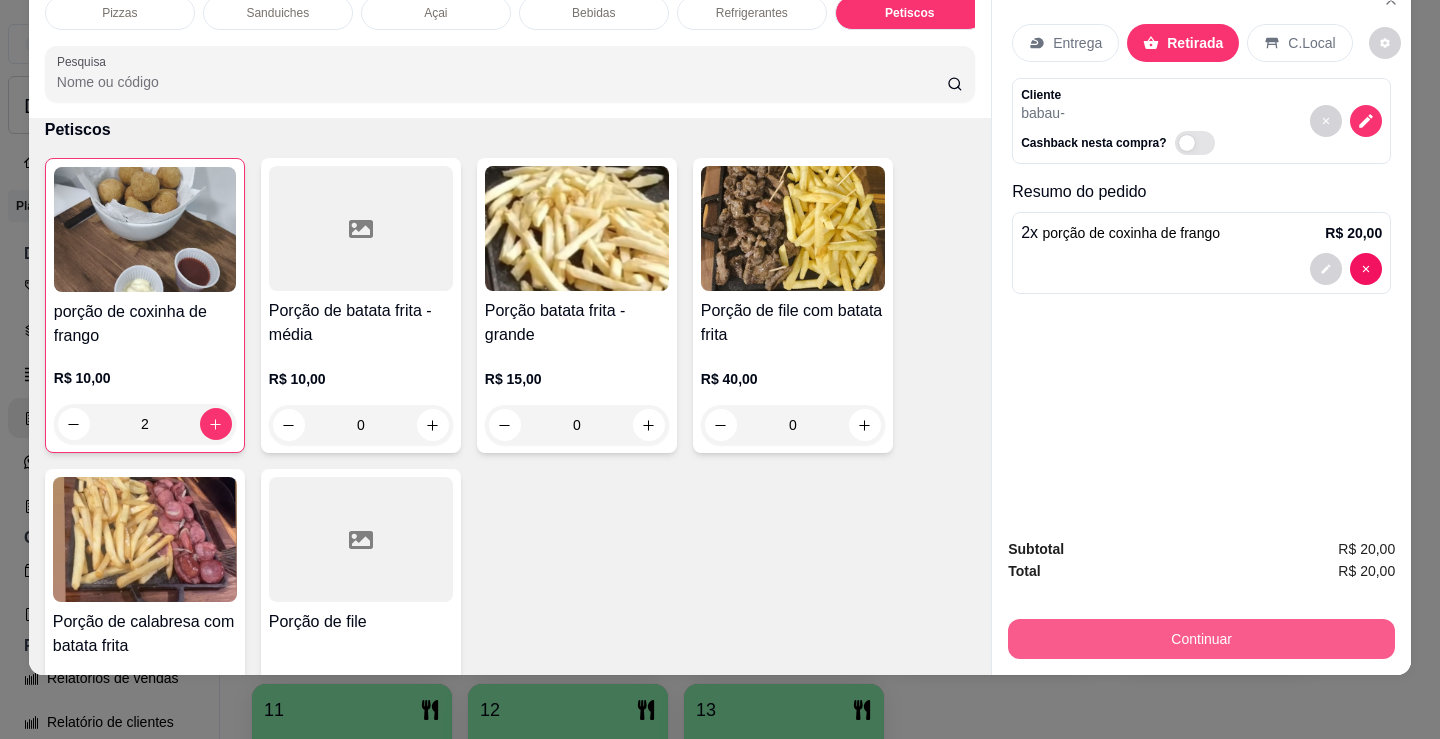 click on "Subtotal R$ 20,00 Total R$ 20,00 Continuar" at bounding box center [1201, 598] 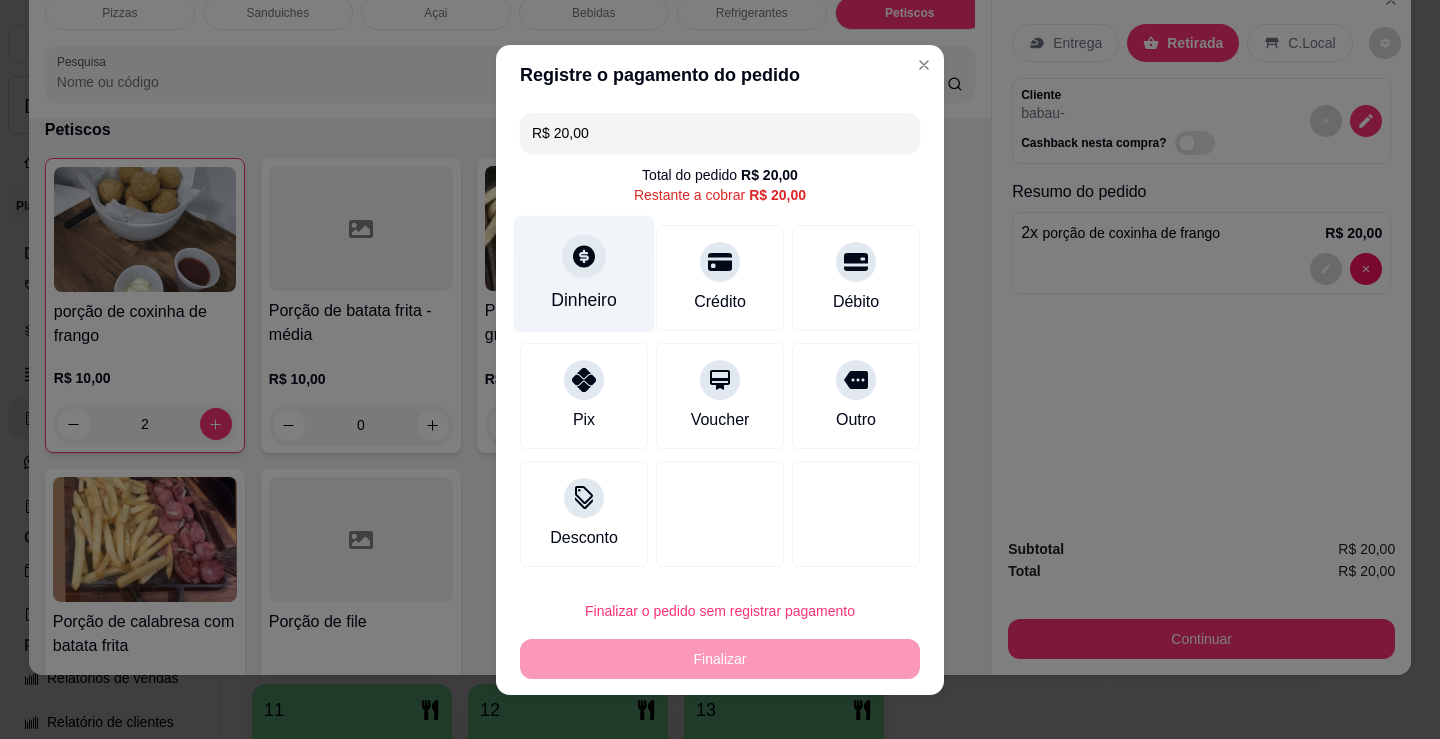 click on "Dinheiro" at bounding box center [584, 300] 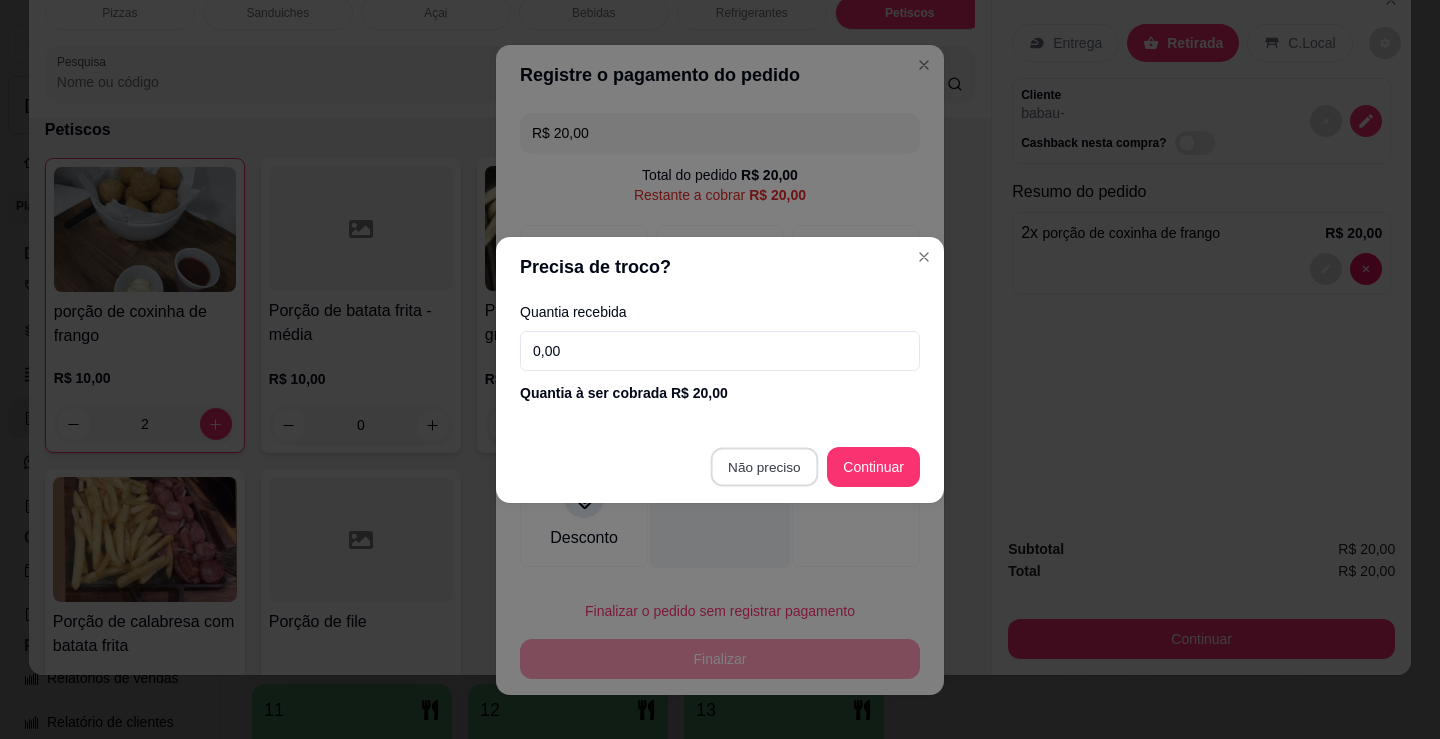 type on "R$ 0,00" 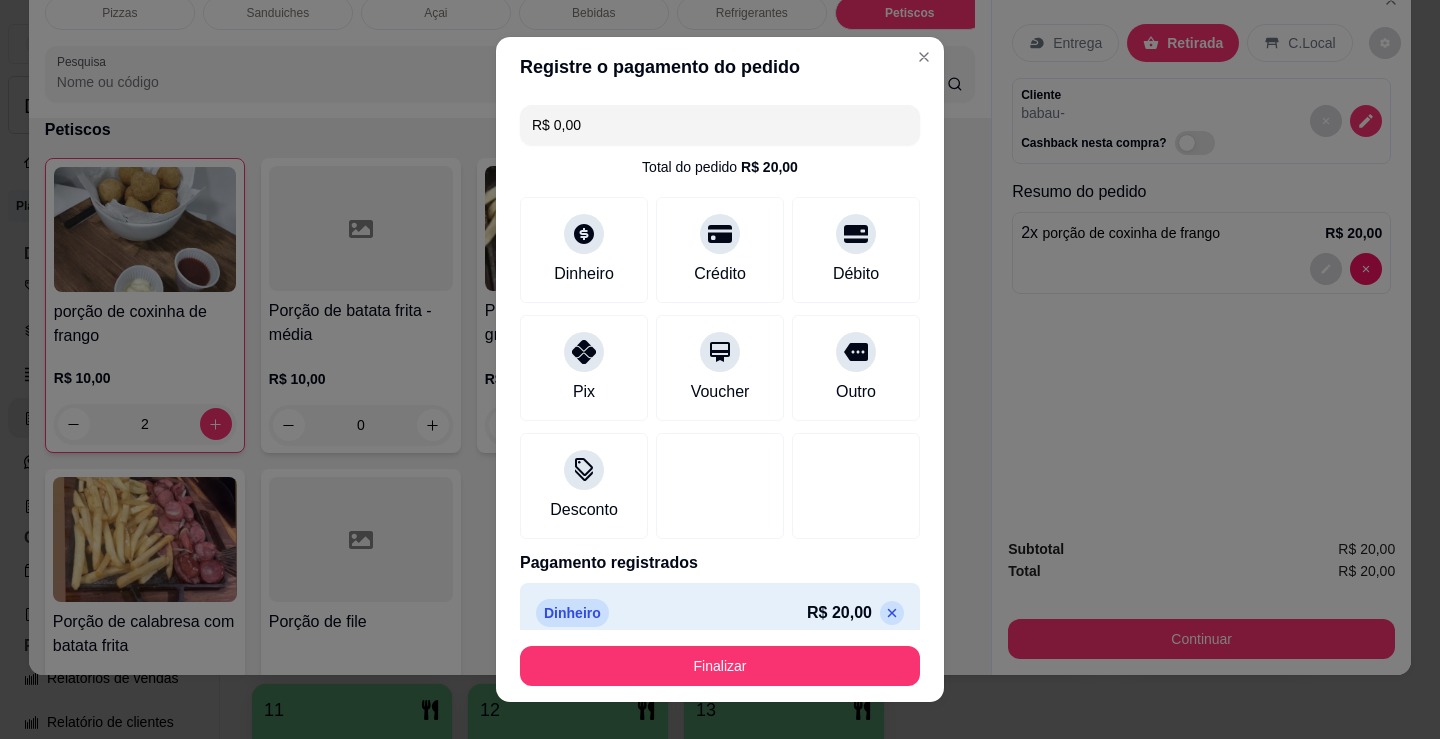 click on "Finalizar" at bounding box center (720, 666) 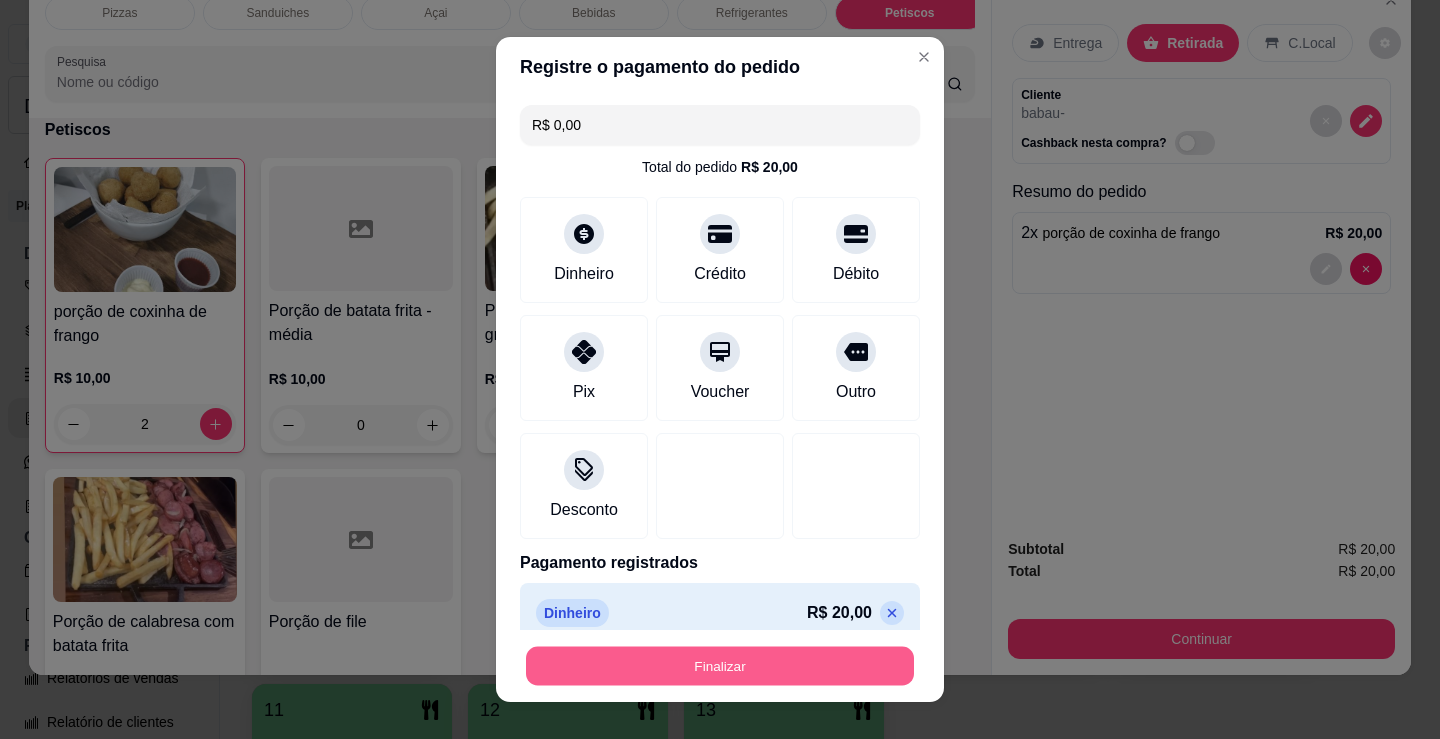 click on "Finalizar" at bounding box center (720, 666) 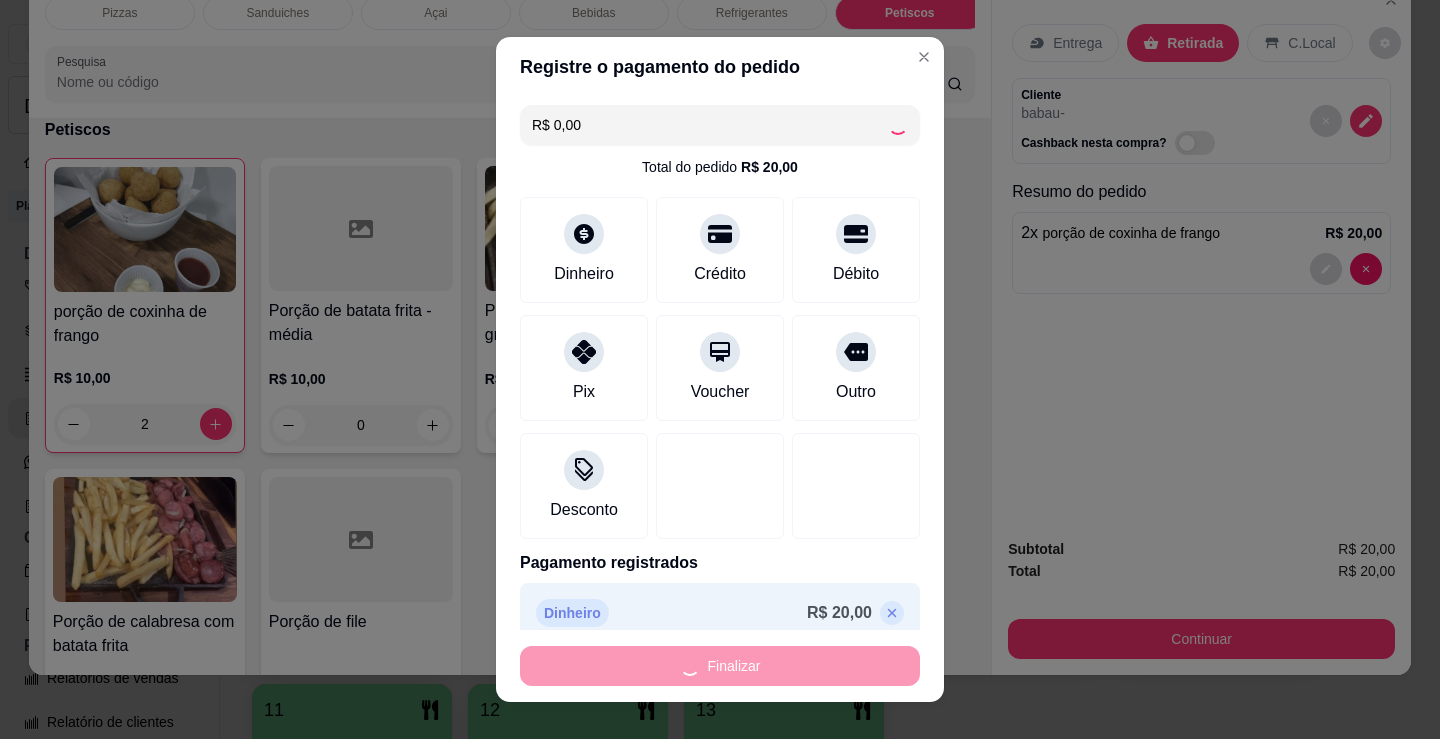 type on "0" 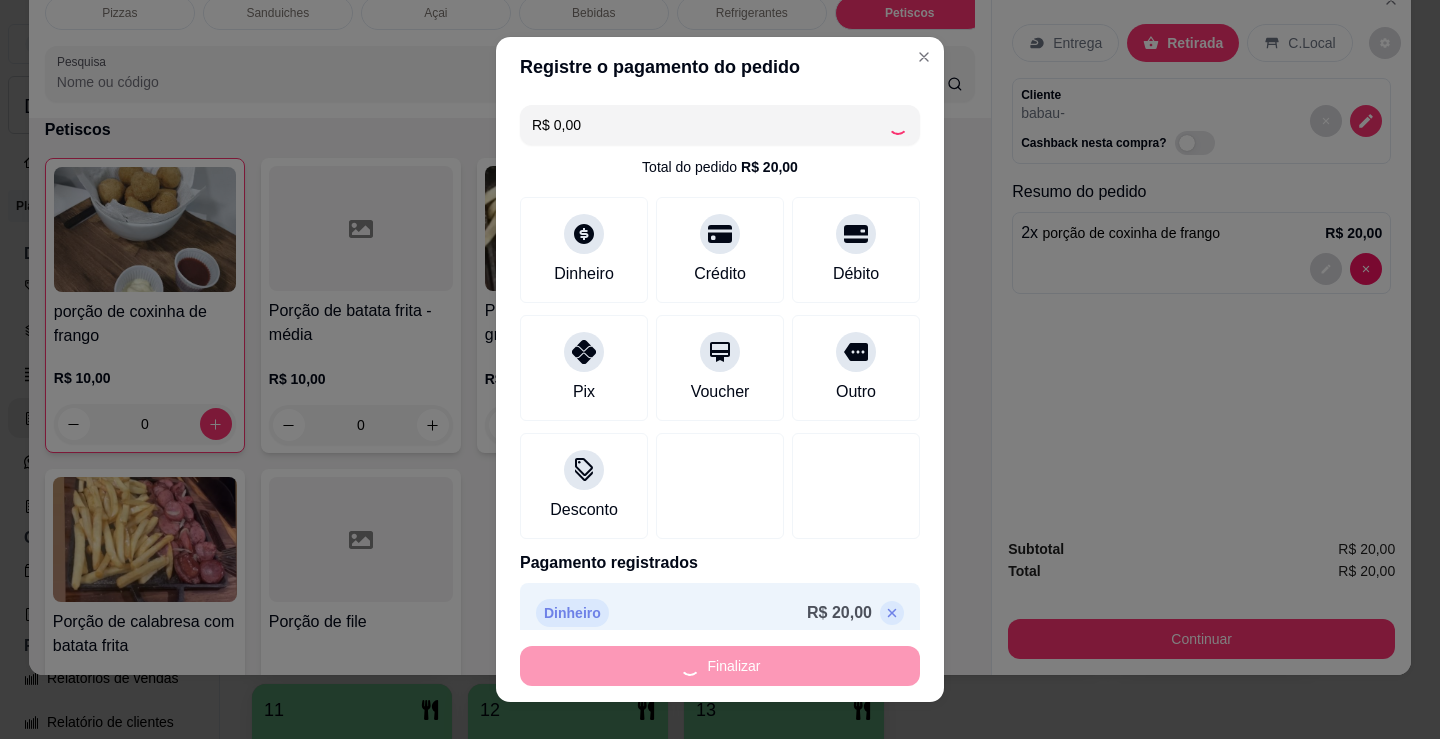 type on "-R$ 20,00" 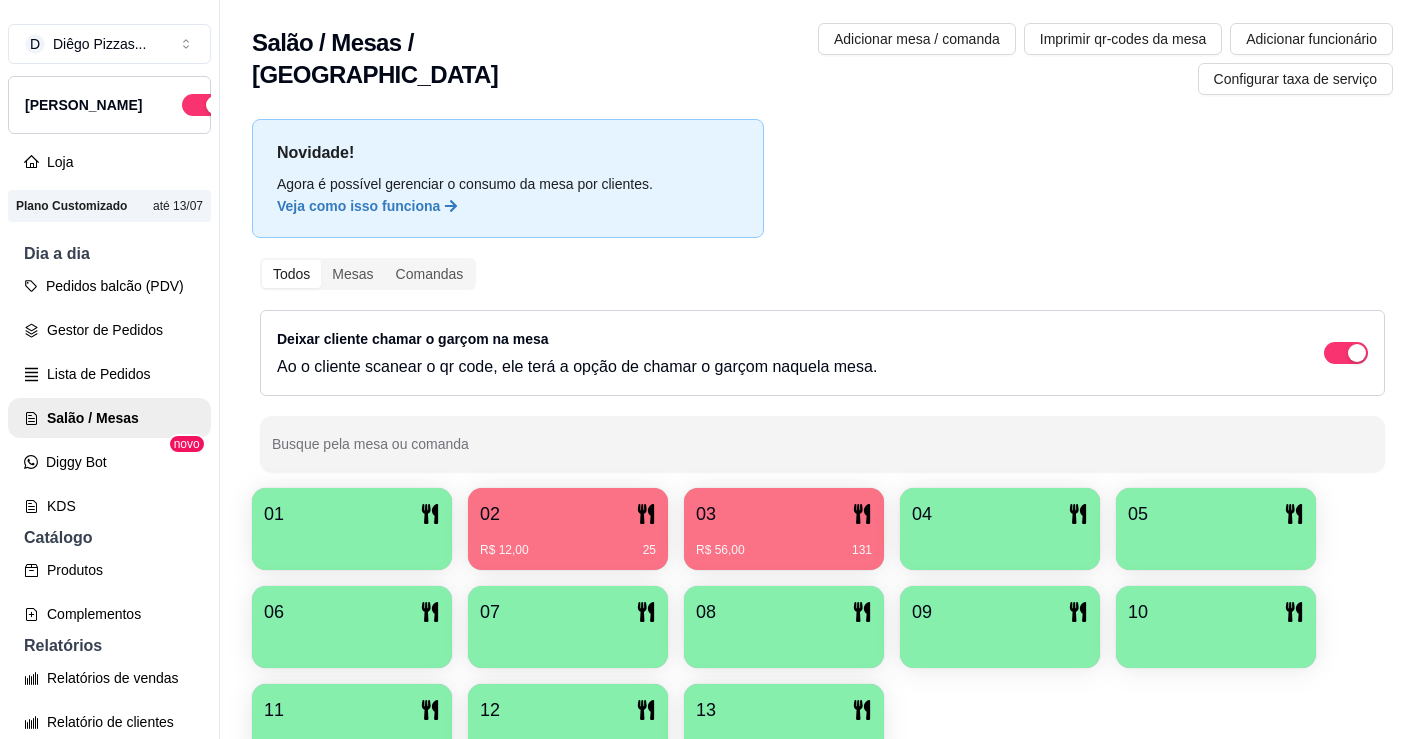 click on "R$ 12,00 25" at bounding box center [568, 543] 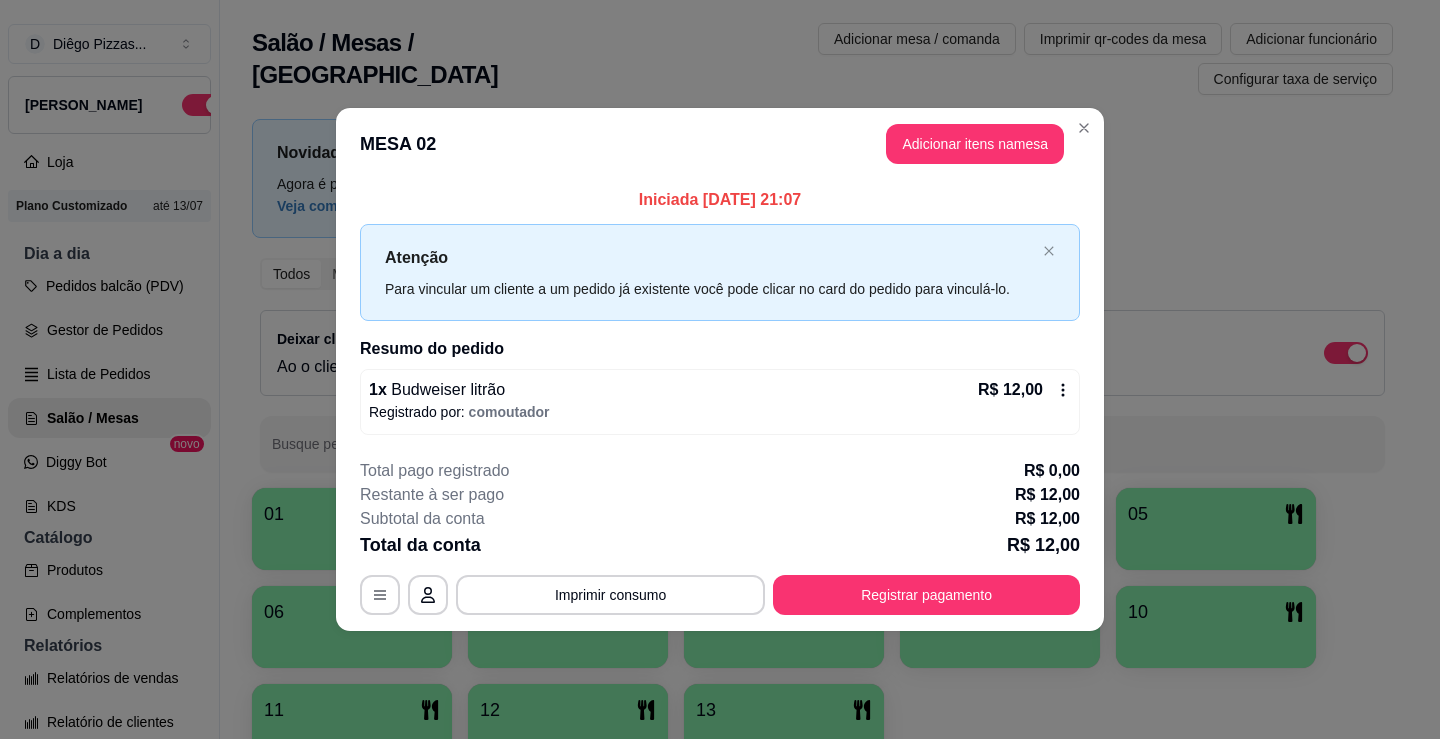 click on "Adicionar itens na  mesa" at bounding box center [975, 144] 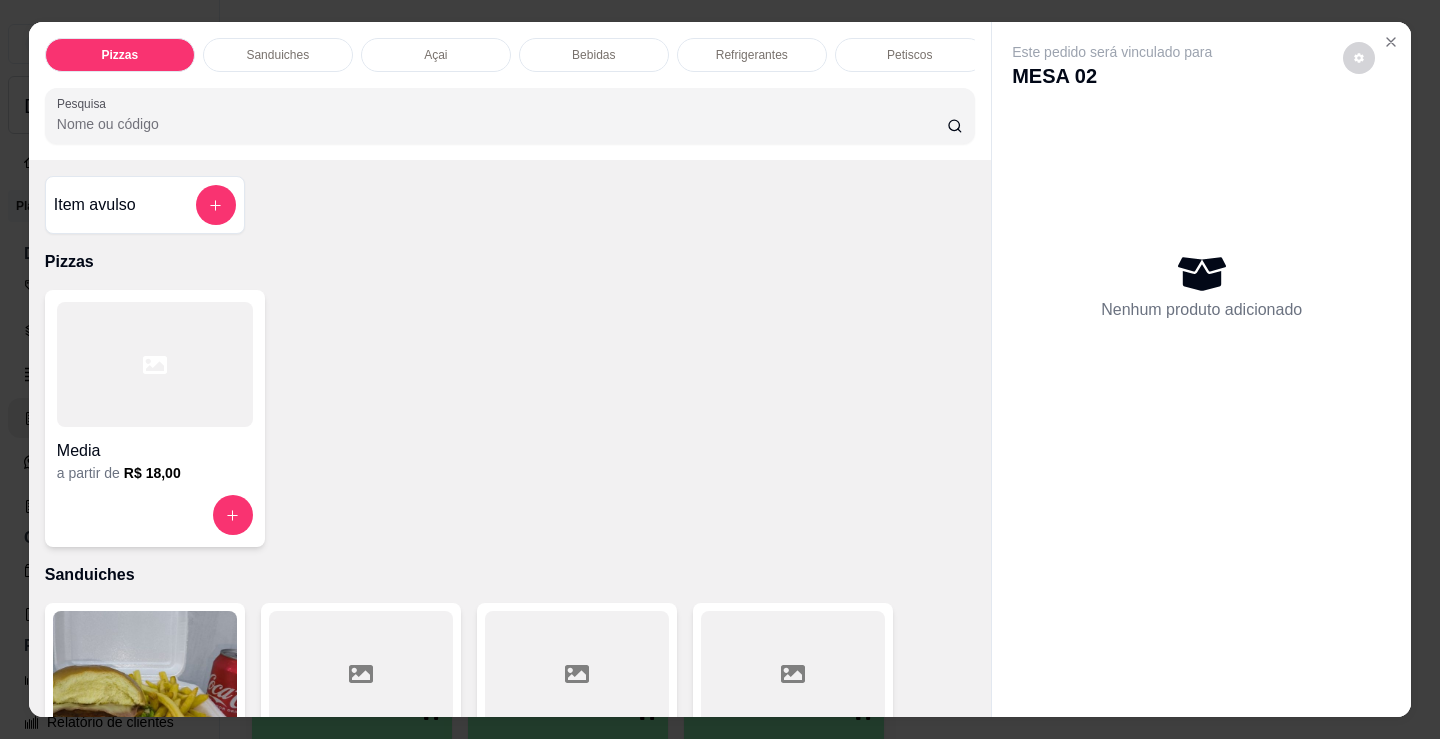 click on "Bebidas" at bounding box center [593, 55] 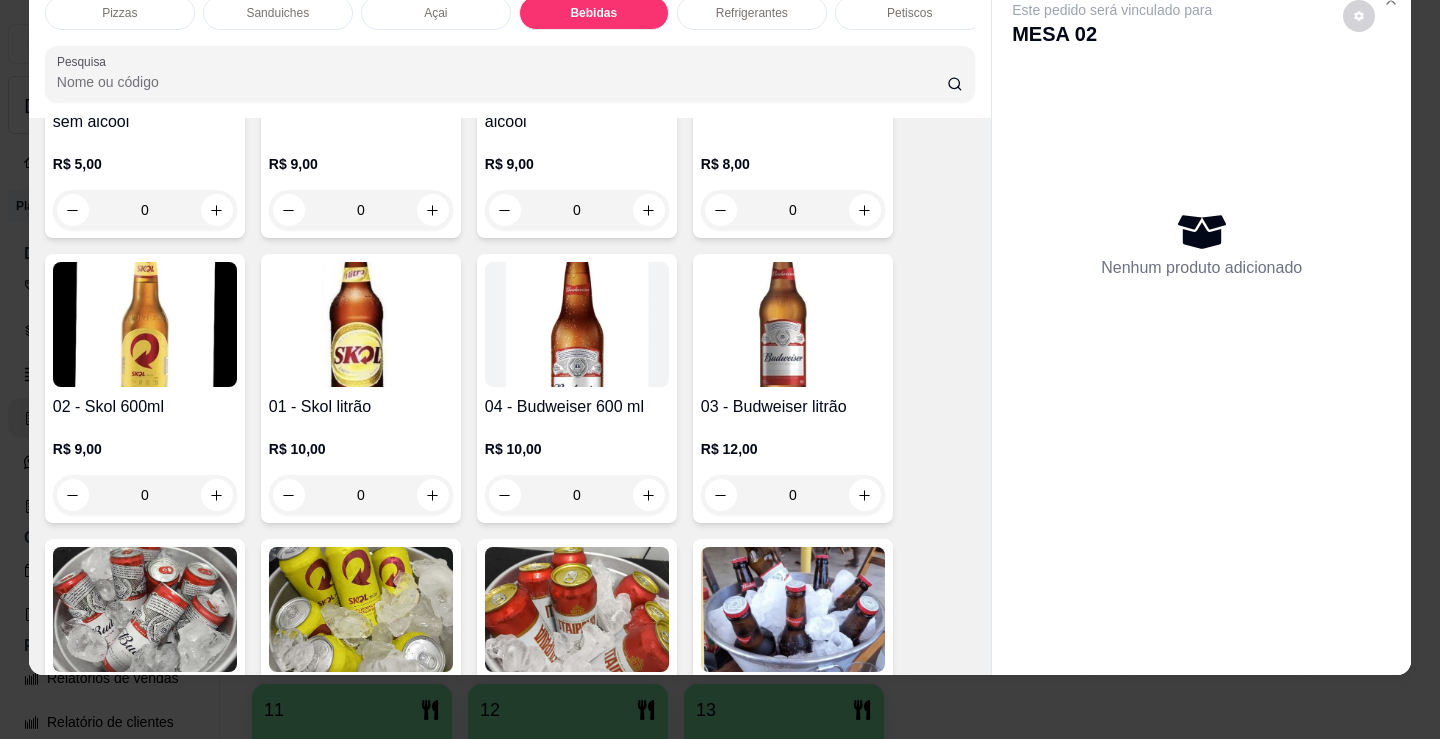 scroll, scrollTop: 2978, scrollLeft: 0, axis: vertical 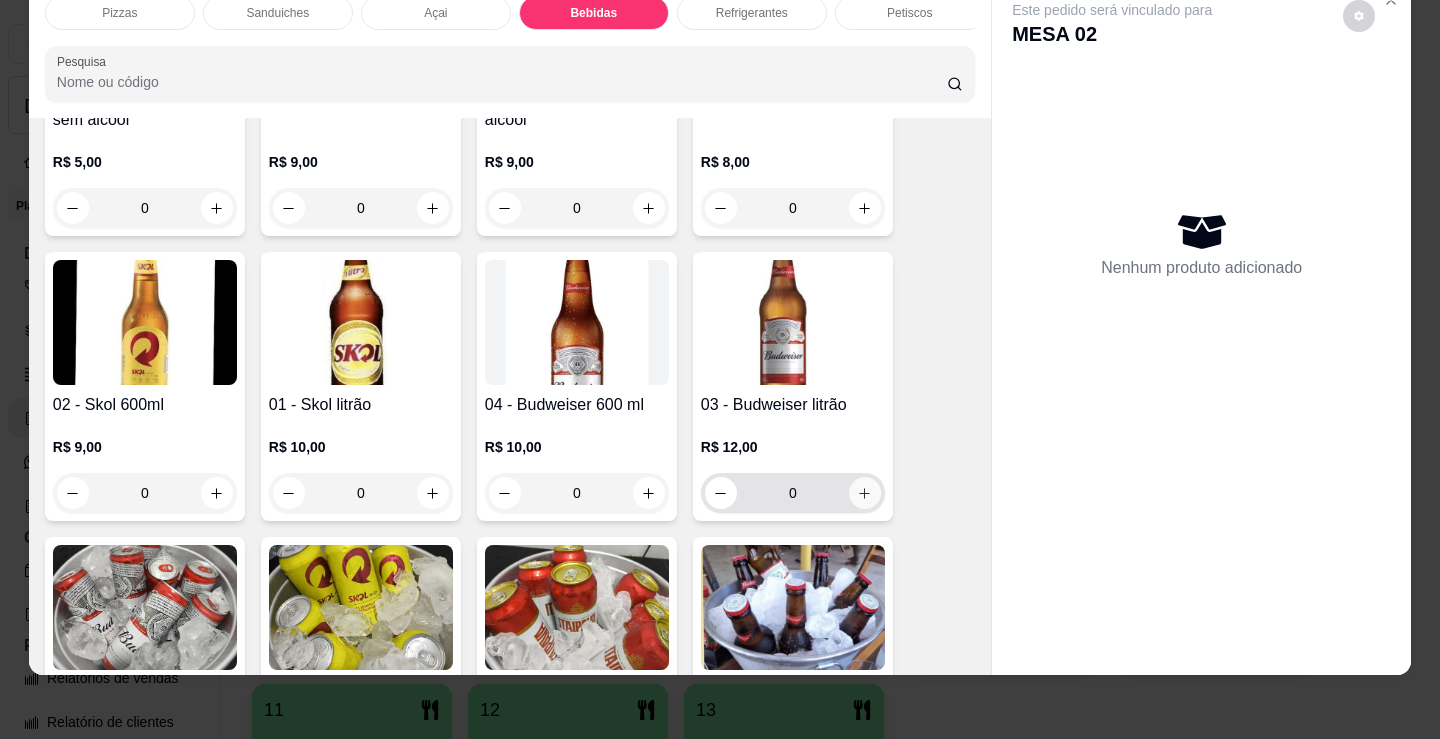click 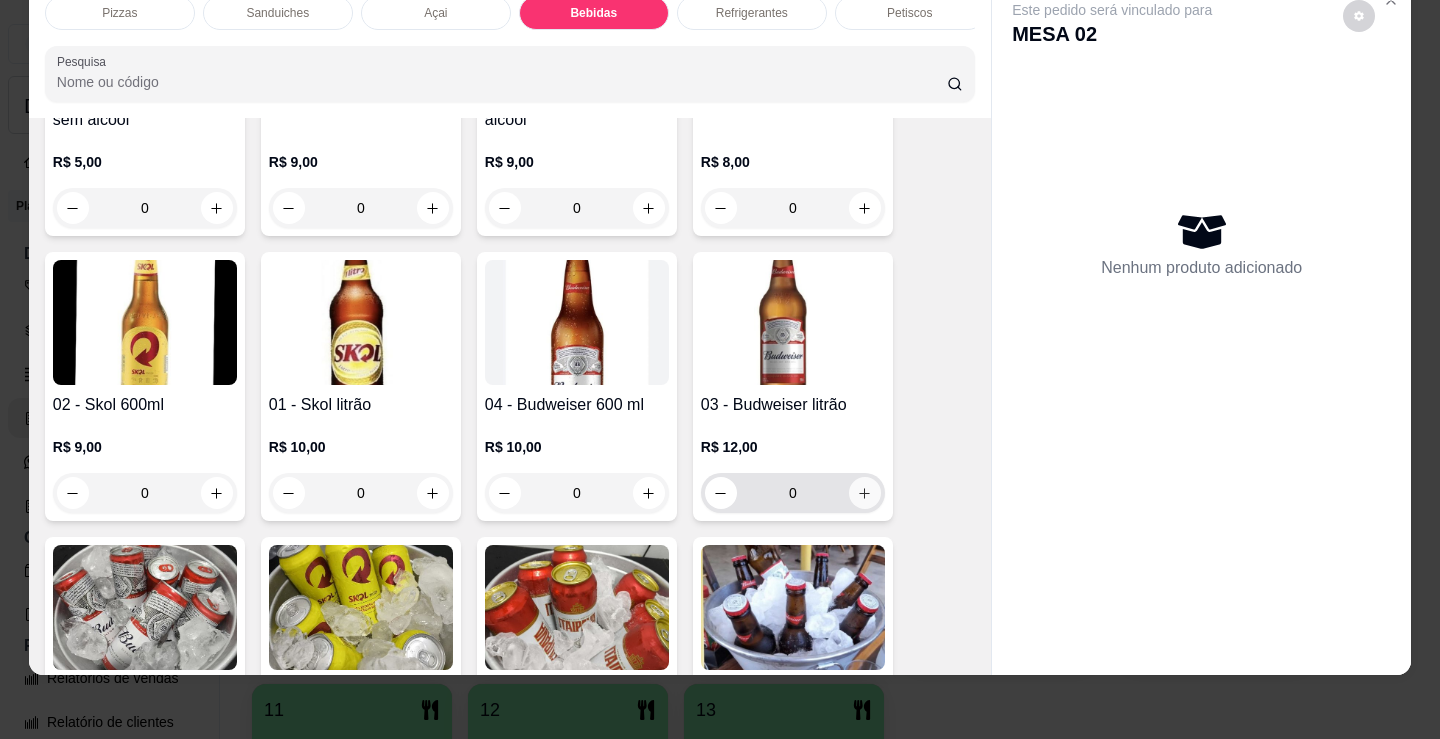 type on "1" 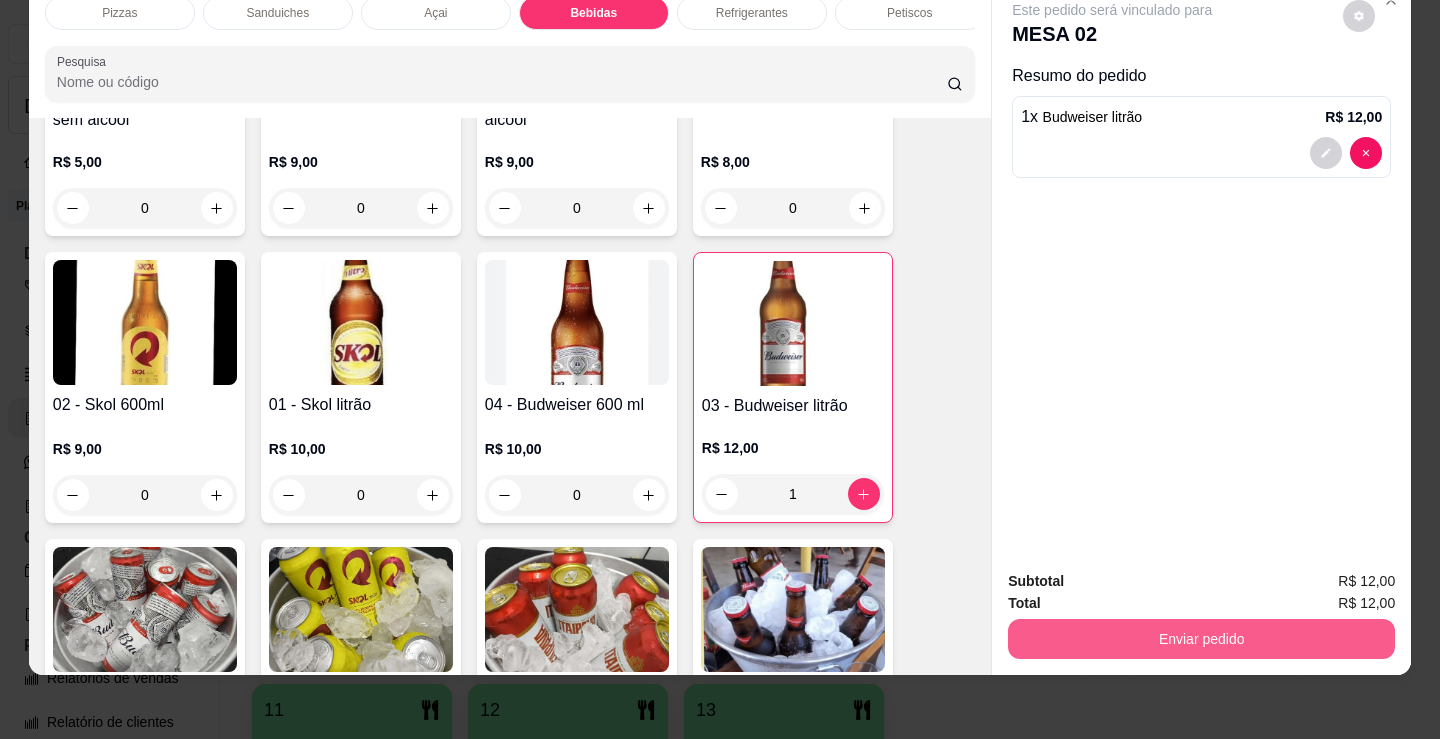click on "Enviar pedido" at bounding box center [1201, 639] 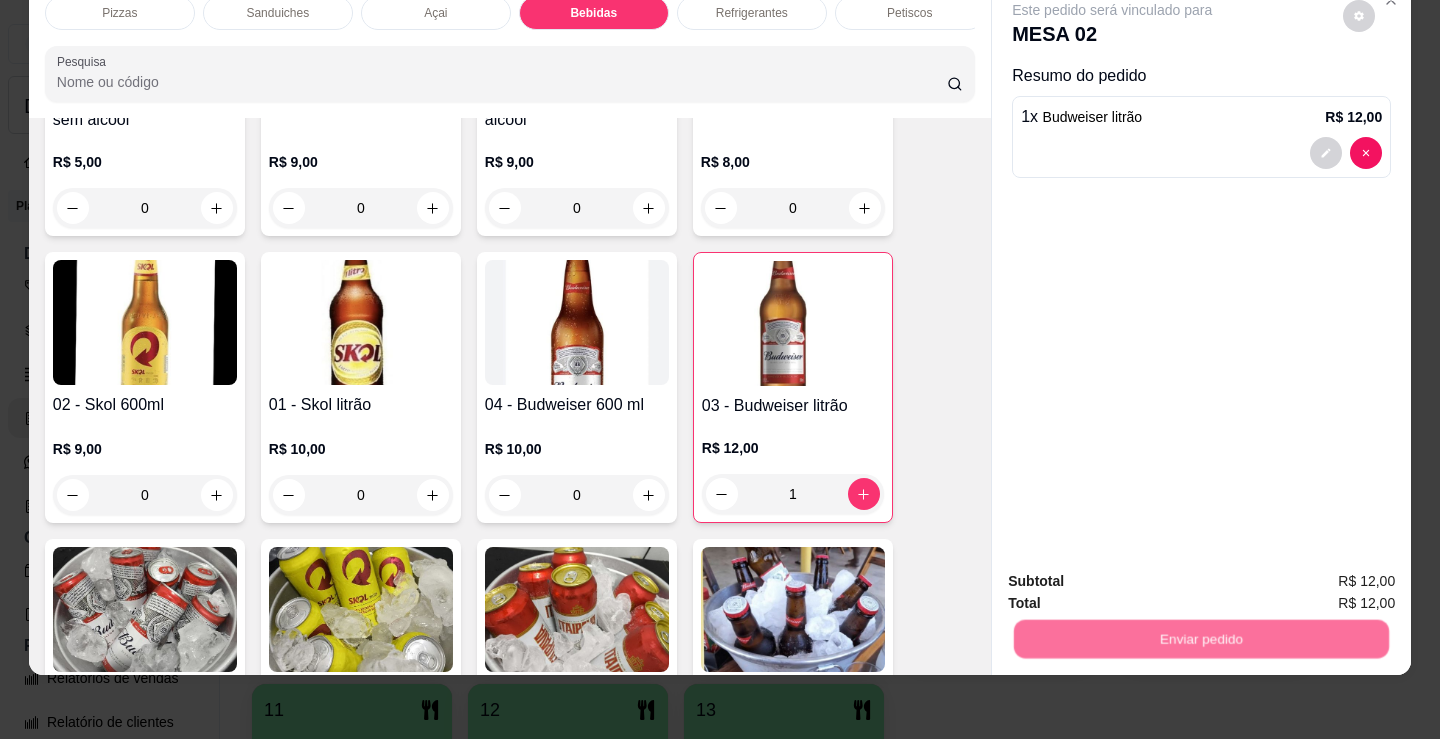 click on "Não registrar e enviar pedido" at bounding box center [1135, 575] 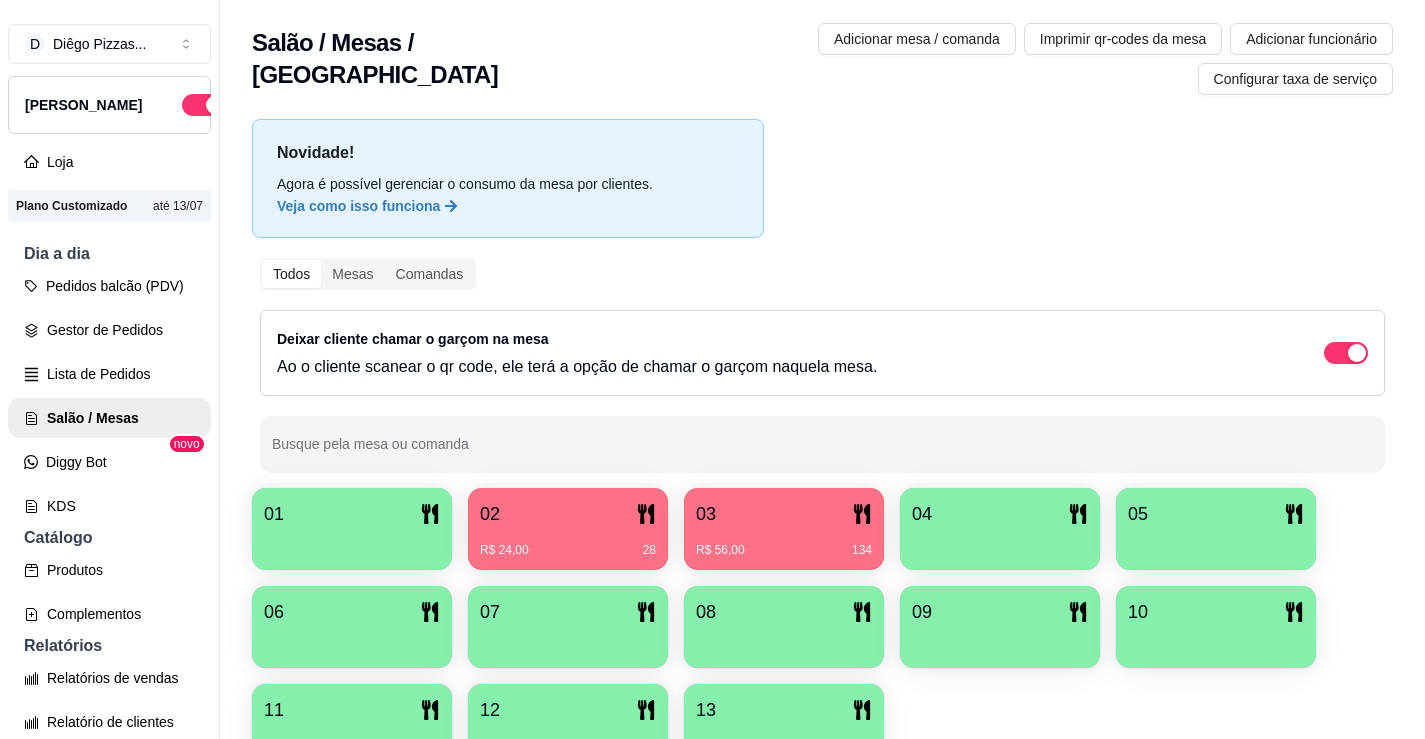 click on "R$ 56,00 134" at bounding box center (784, 543) 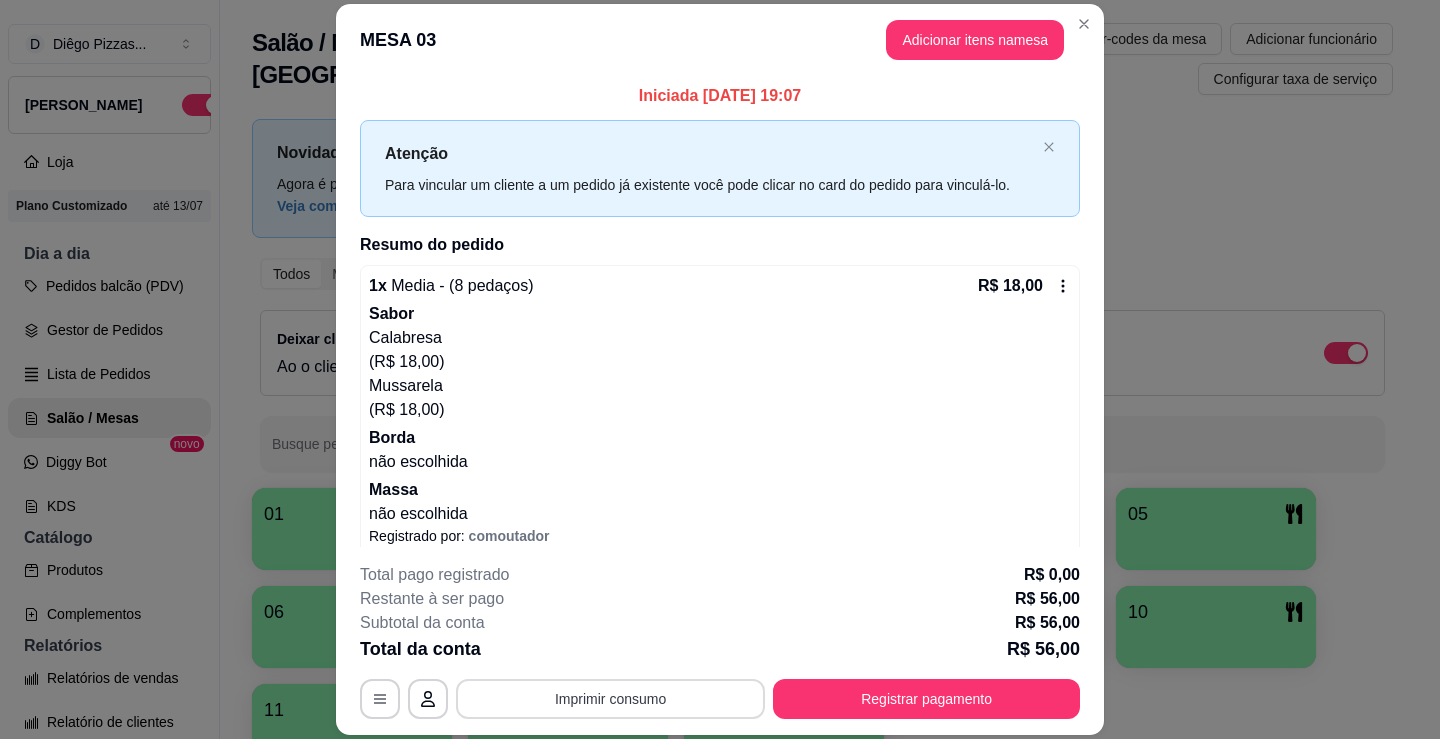 click on "Imprimir consumo" at bounding box center (610, 699) 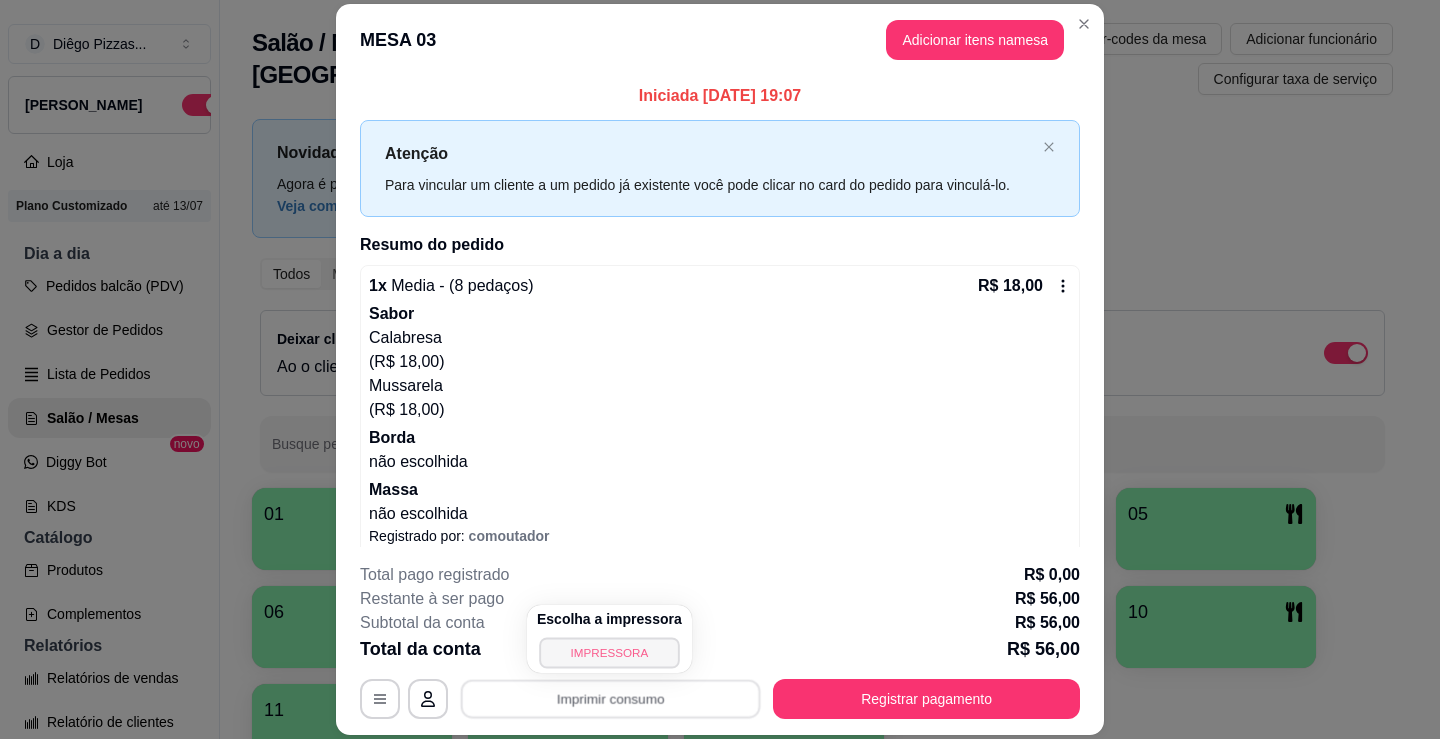 click on "IMPRESSORA" at bounding box center (609, 652) 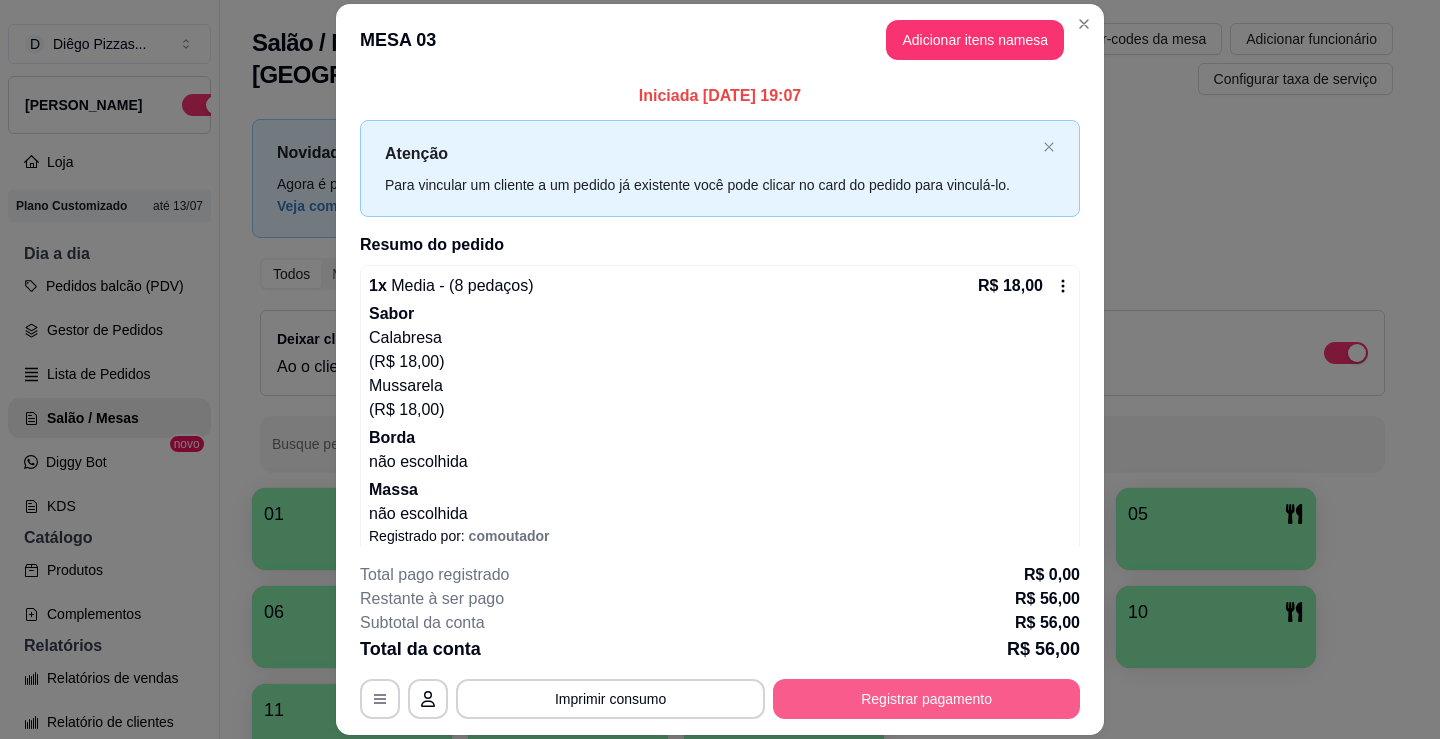 click on "Registrar pagamento" at bounding box center [926, 699] 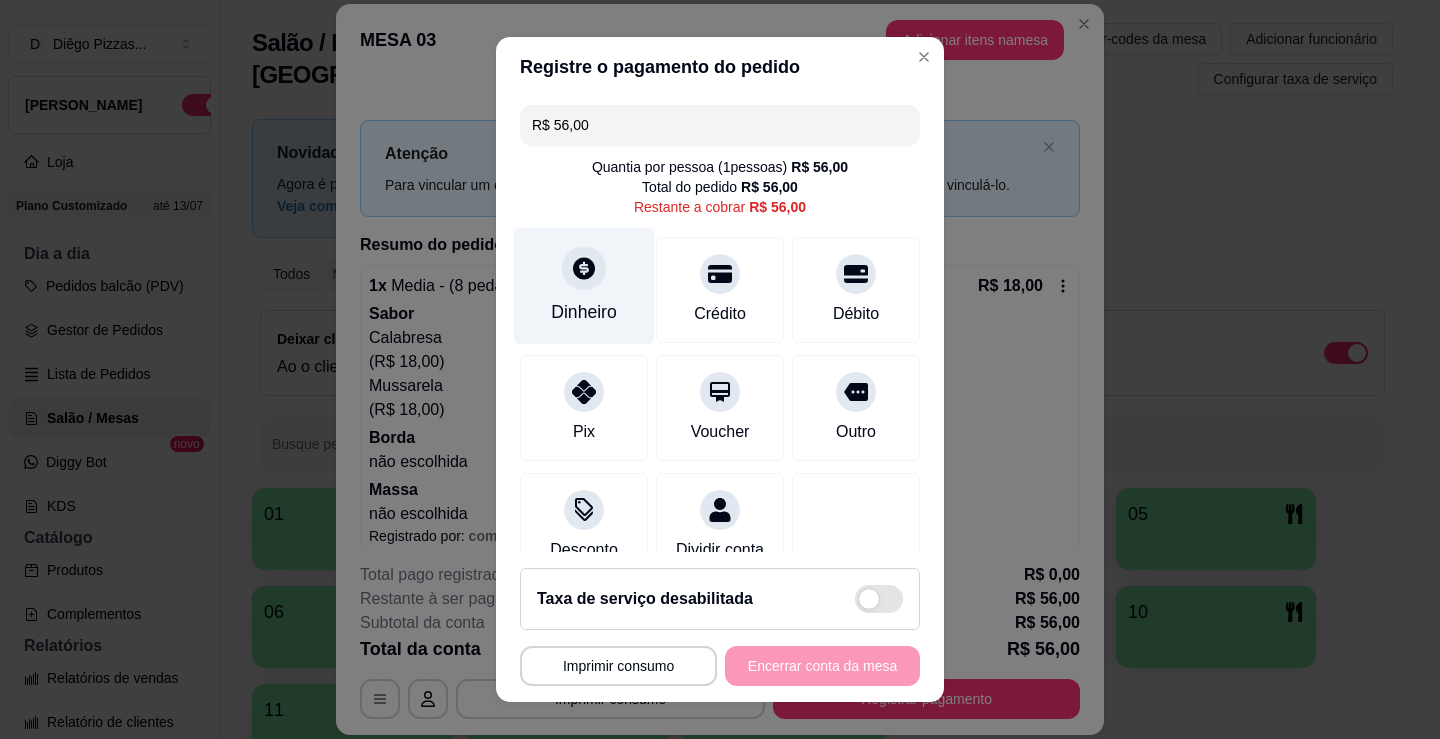 click on "Dinheiro" at bounding box center (584, 286) 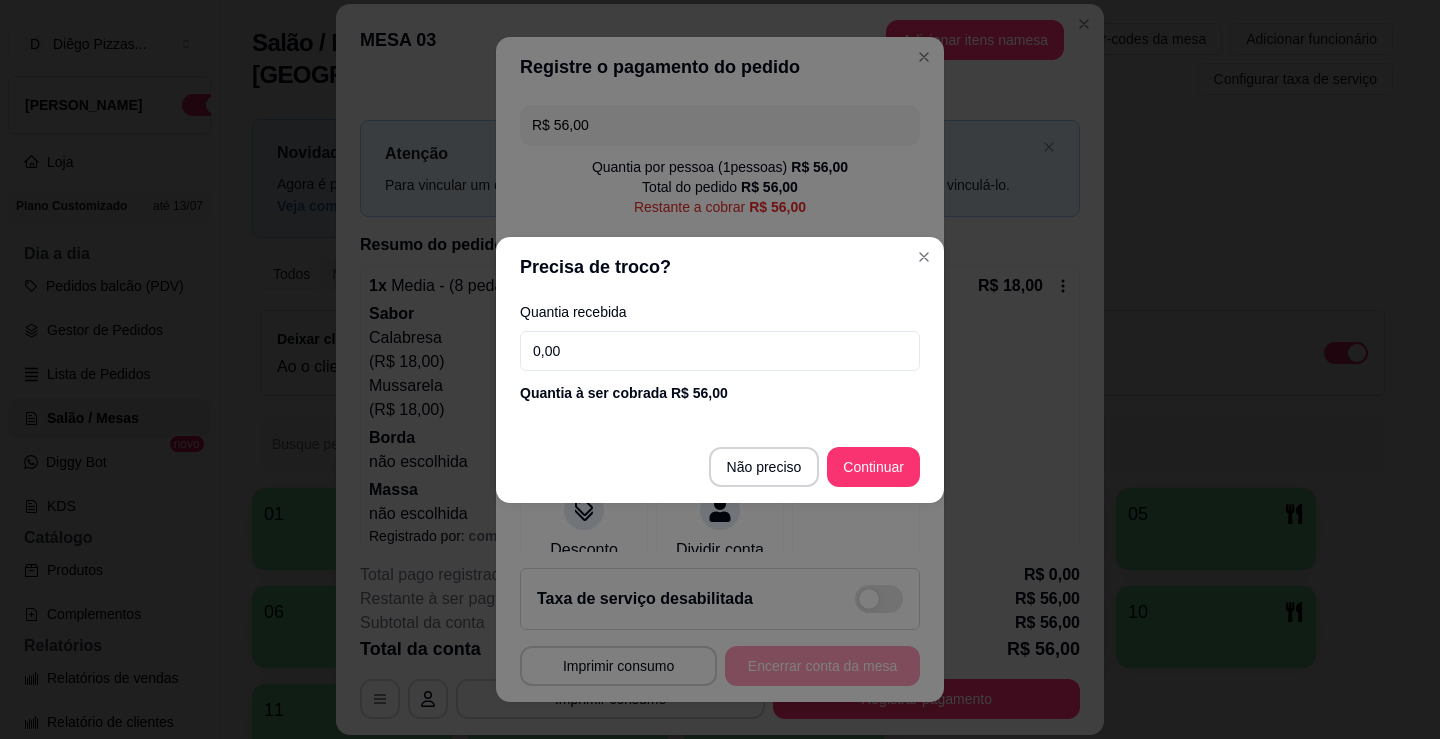 click on "0,00" at bounding box center (720, 351) 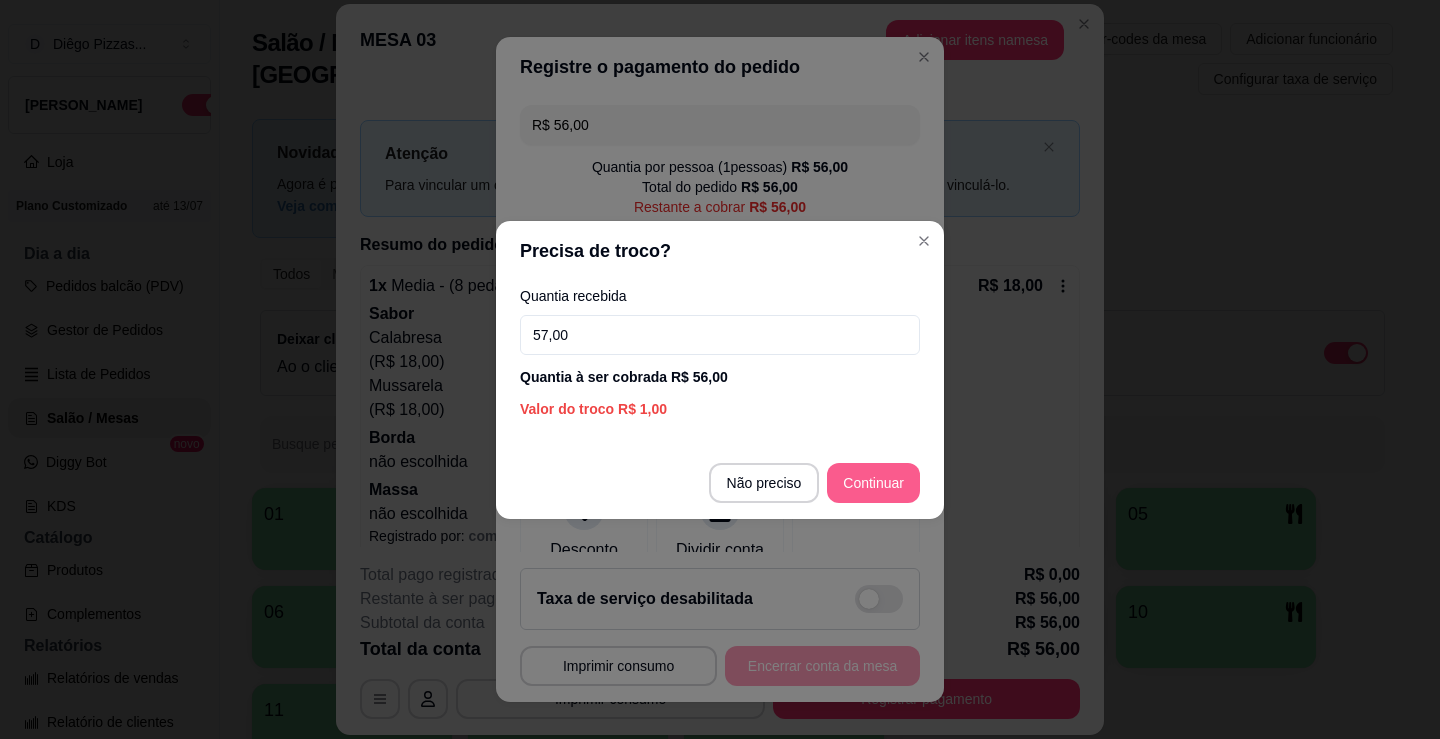 type on "57,00" 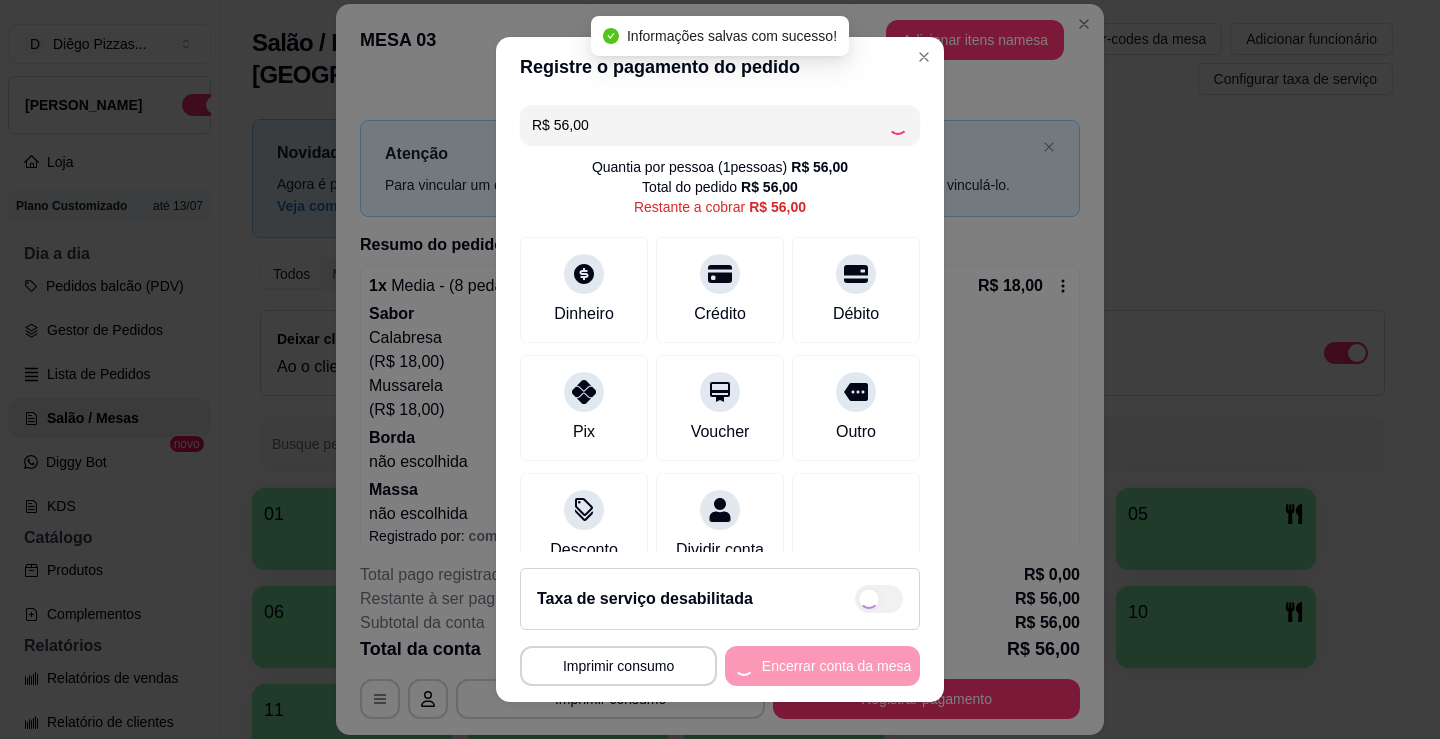 type on "R$ 0,00" 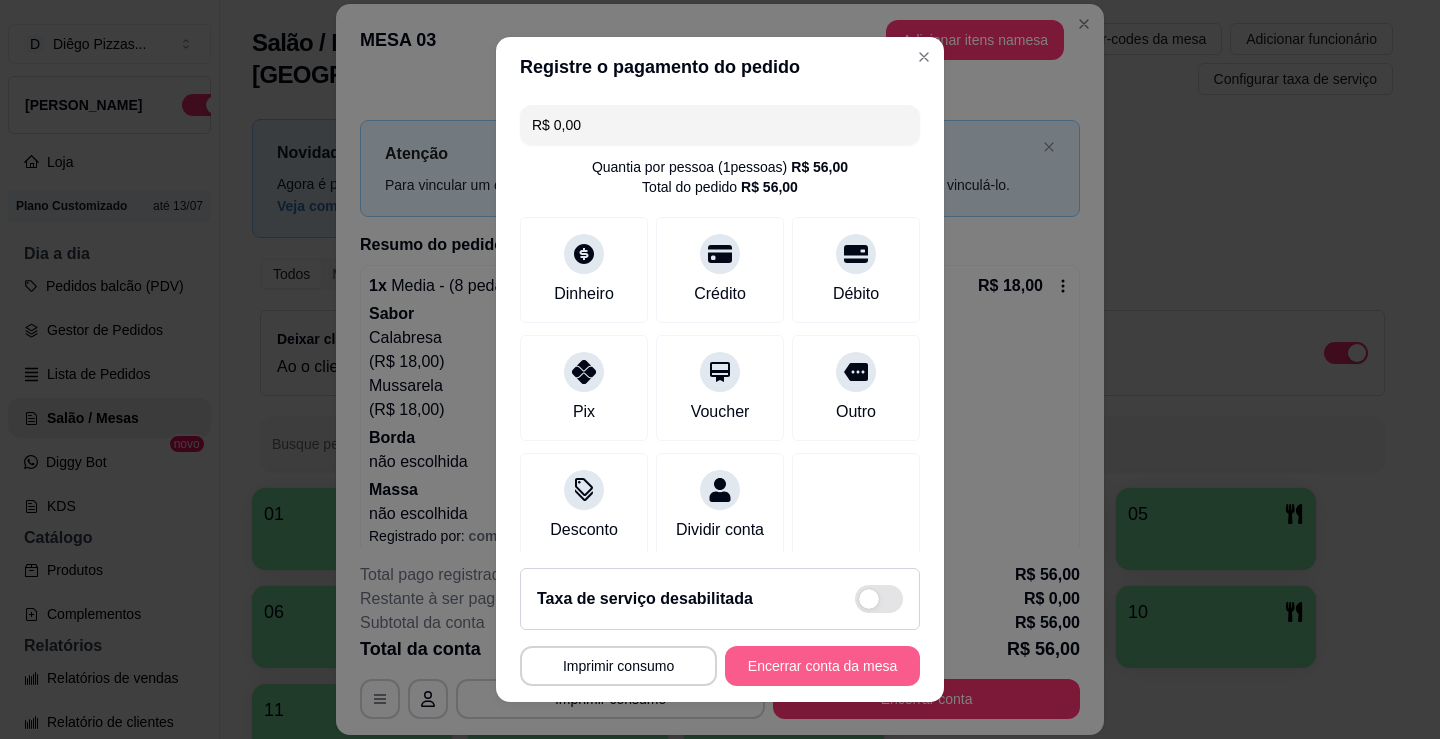 click on "Encerrar conta da mesa" at bounding box center (822, 666) 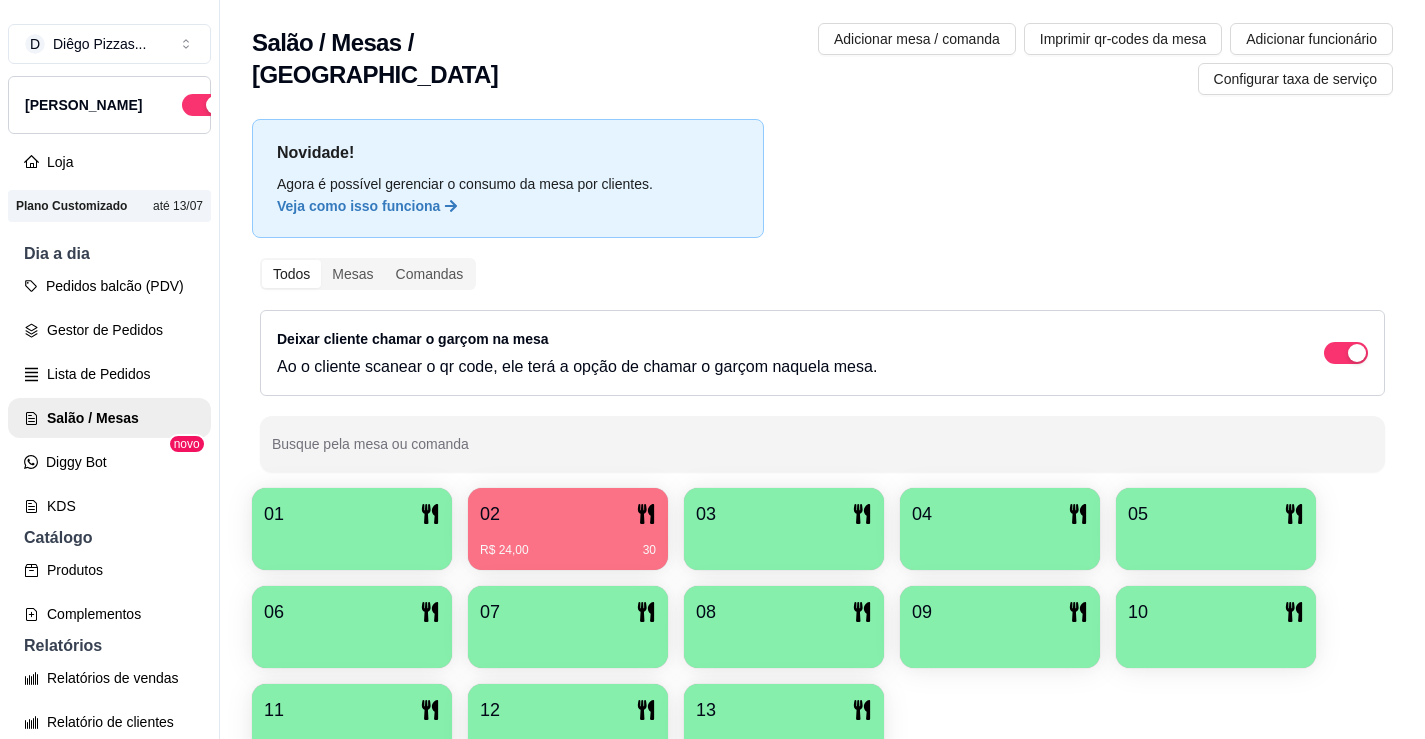 click on "01" at bounding box center [352, 514] 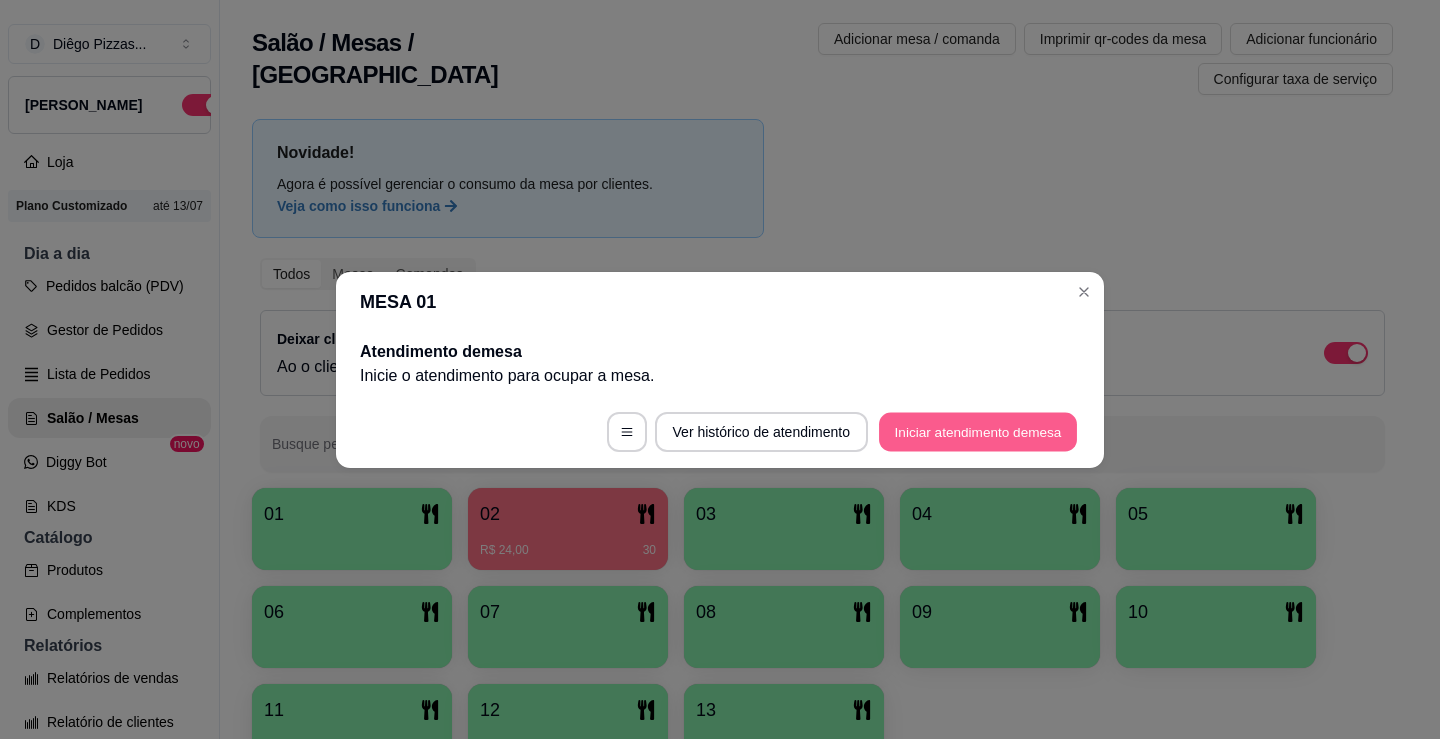 click on "Iniciar atendimento de  mesa" at bounding box center (978, 431) 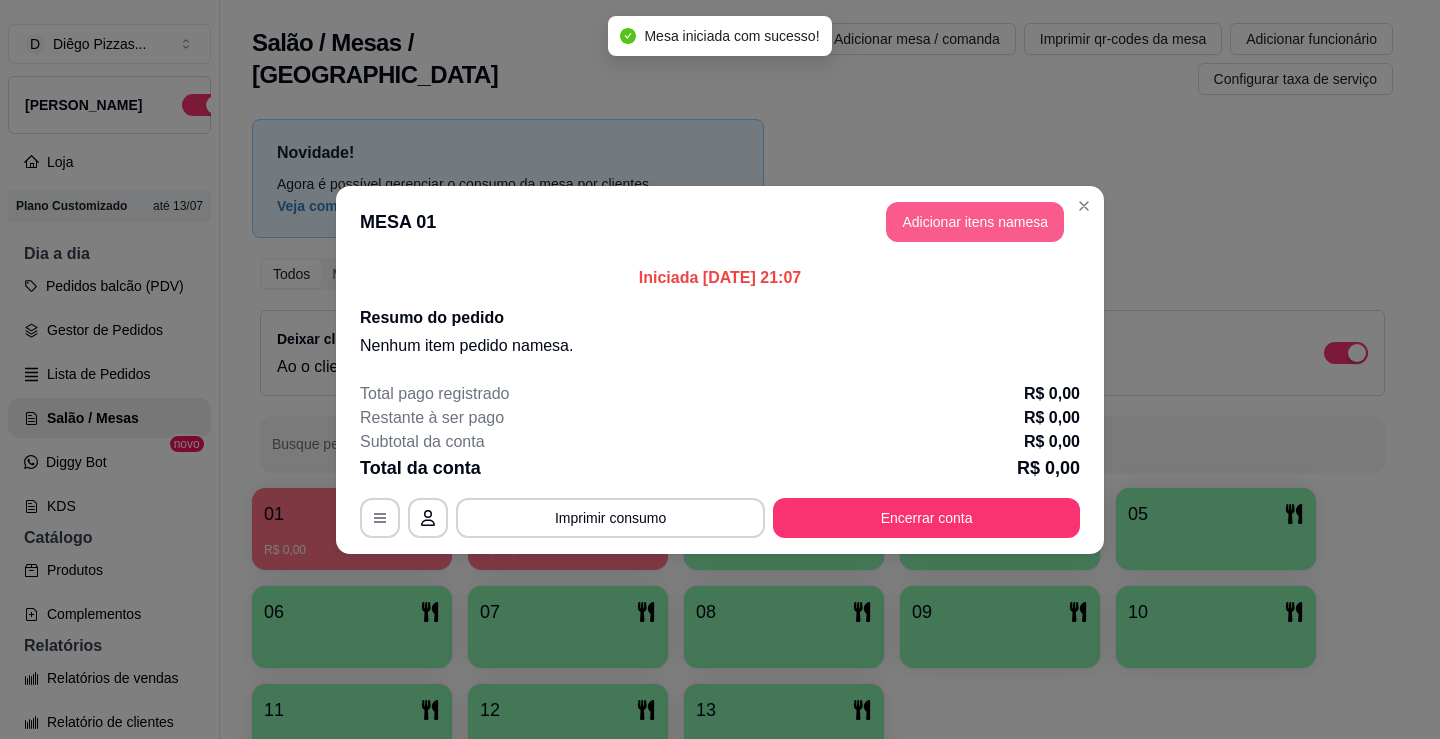 click on "Adicionar itens na  mesa" at bounding box center [975, 222] 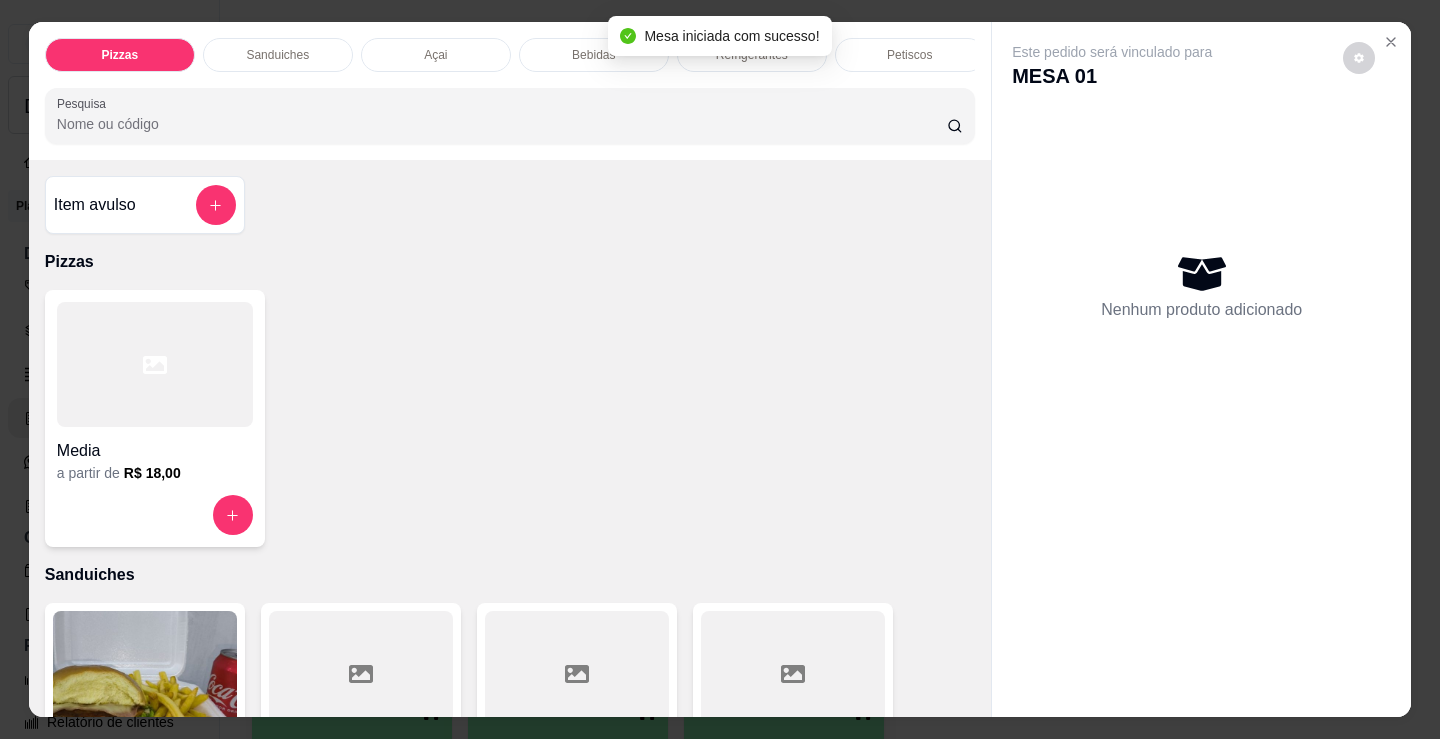 click on "Bebidas" at bounding box center (593, 55) 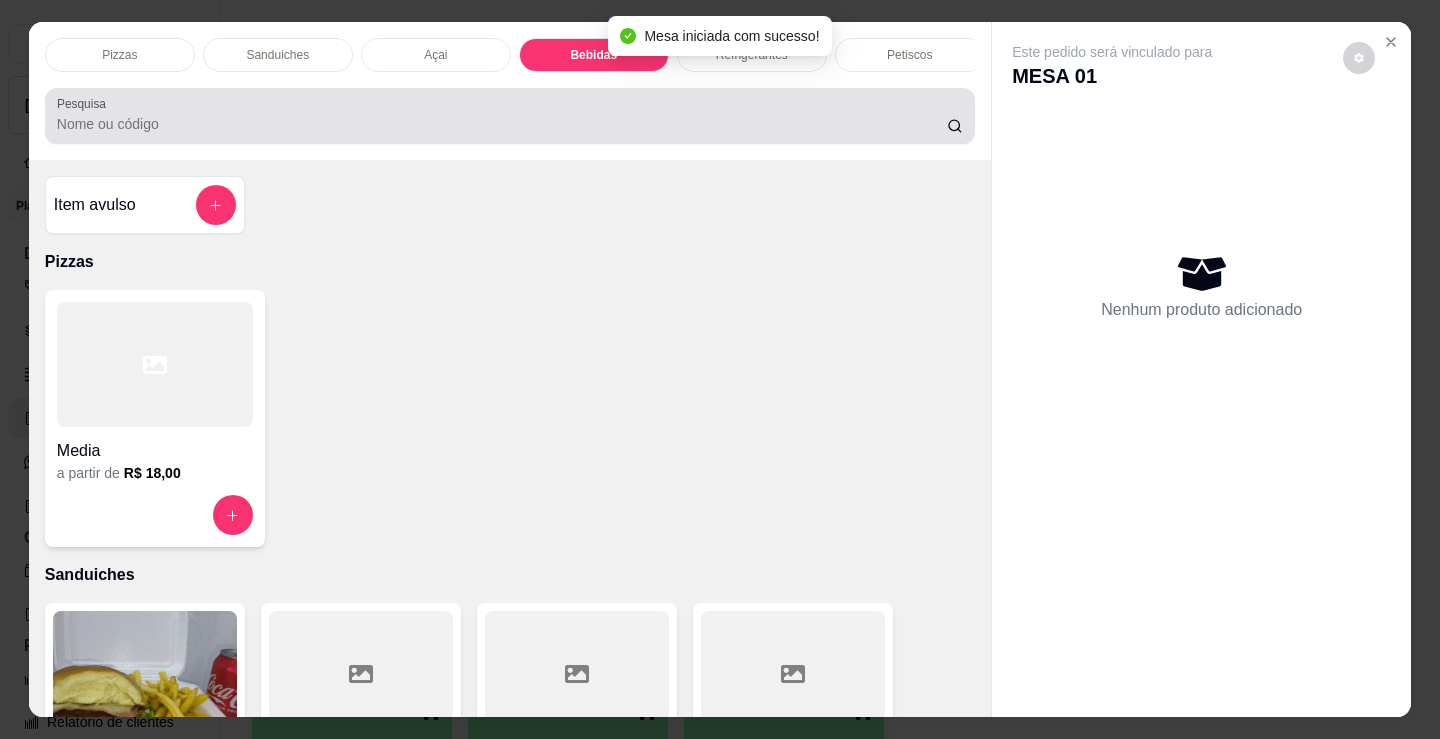 scroll, scrollTop: 2478, scrollLeft: 0, axis: vertical 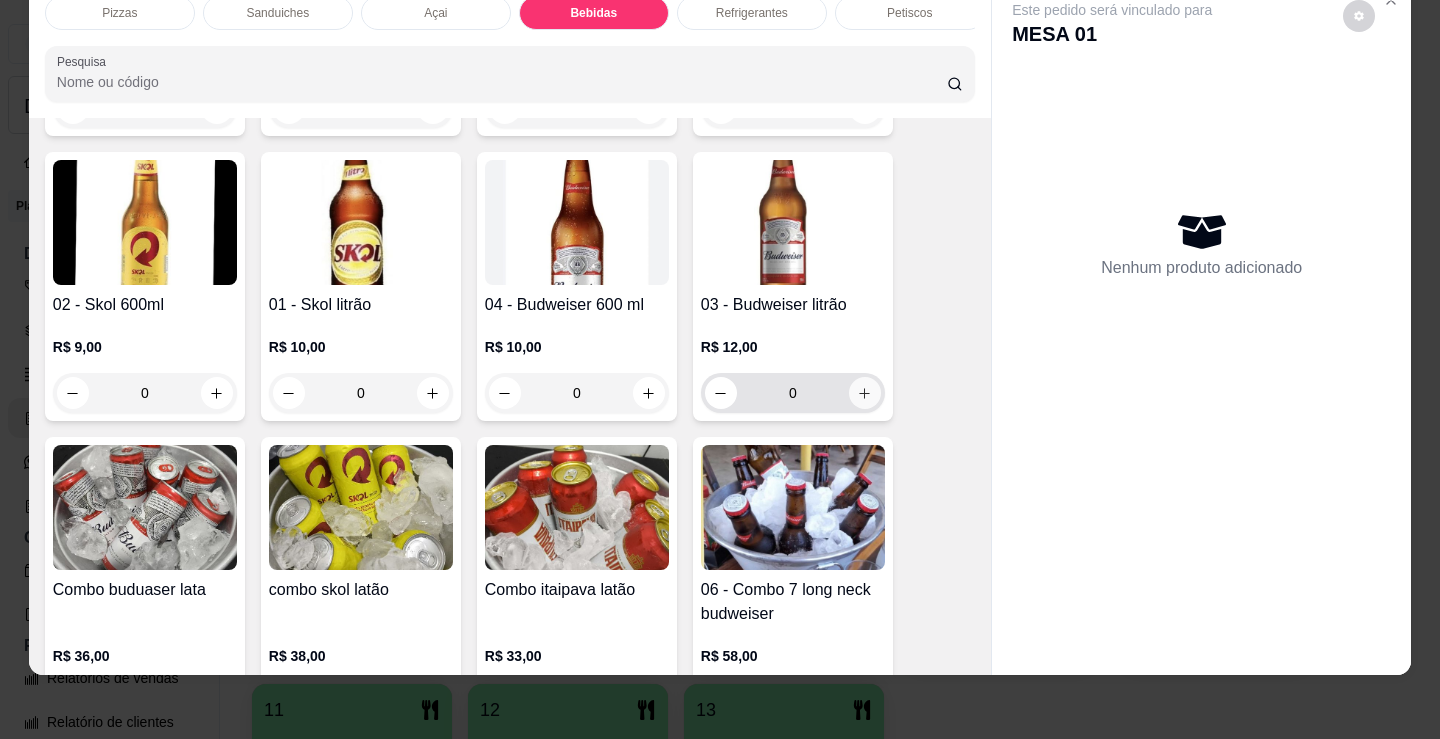 click at bounding box center [865, 393] 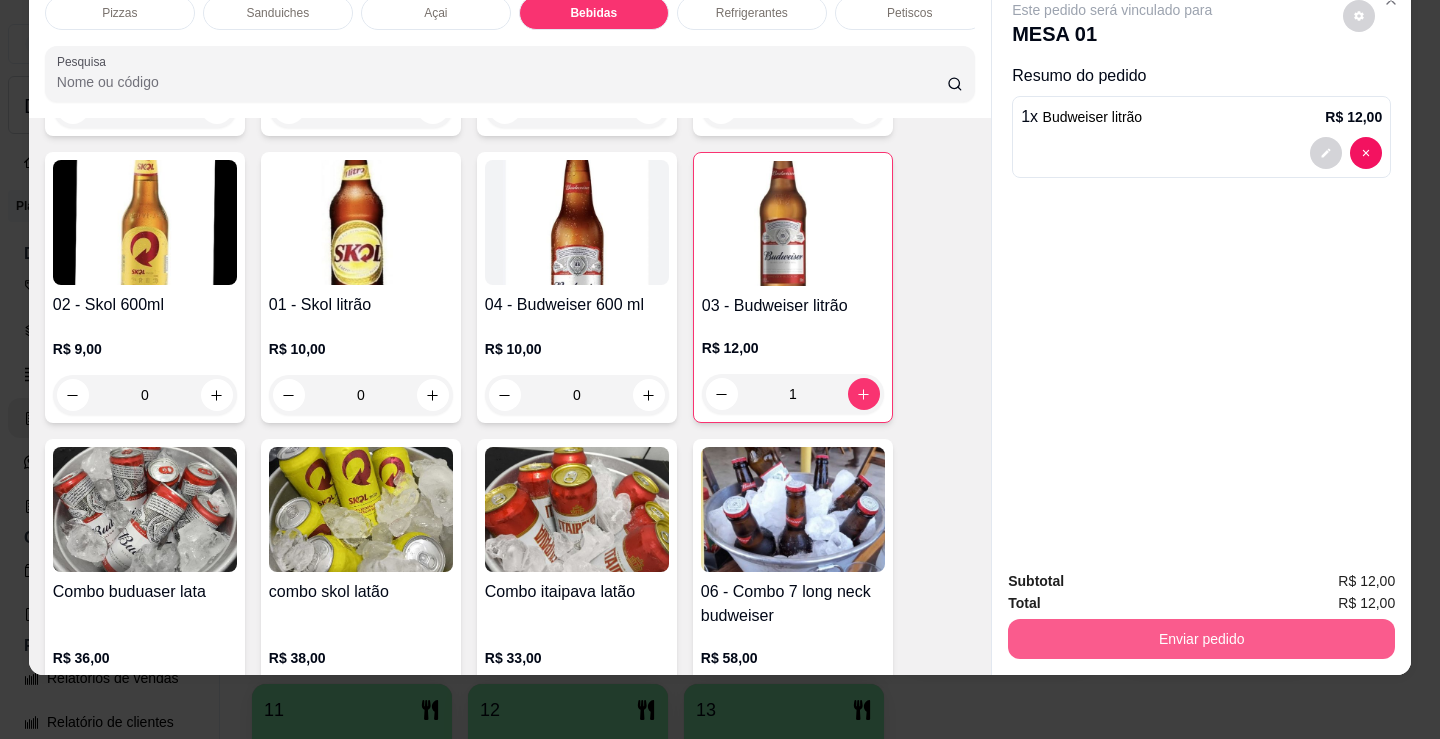 click on "Enviar pedido" at bounding box center [1201, 639] 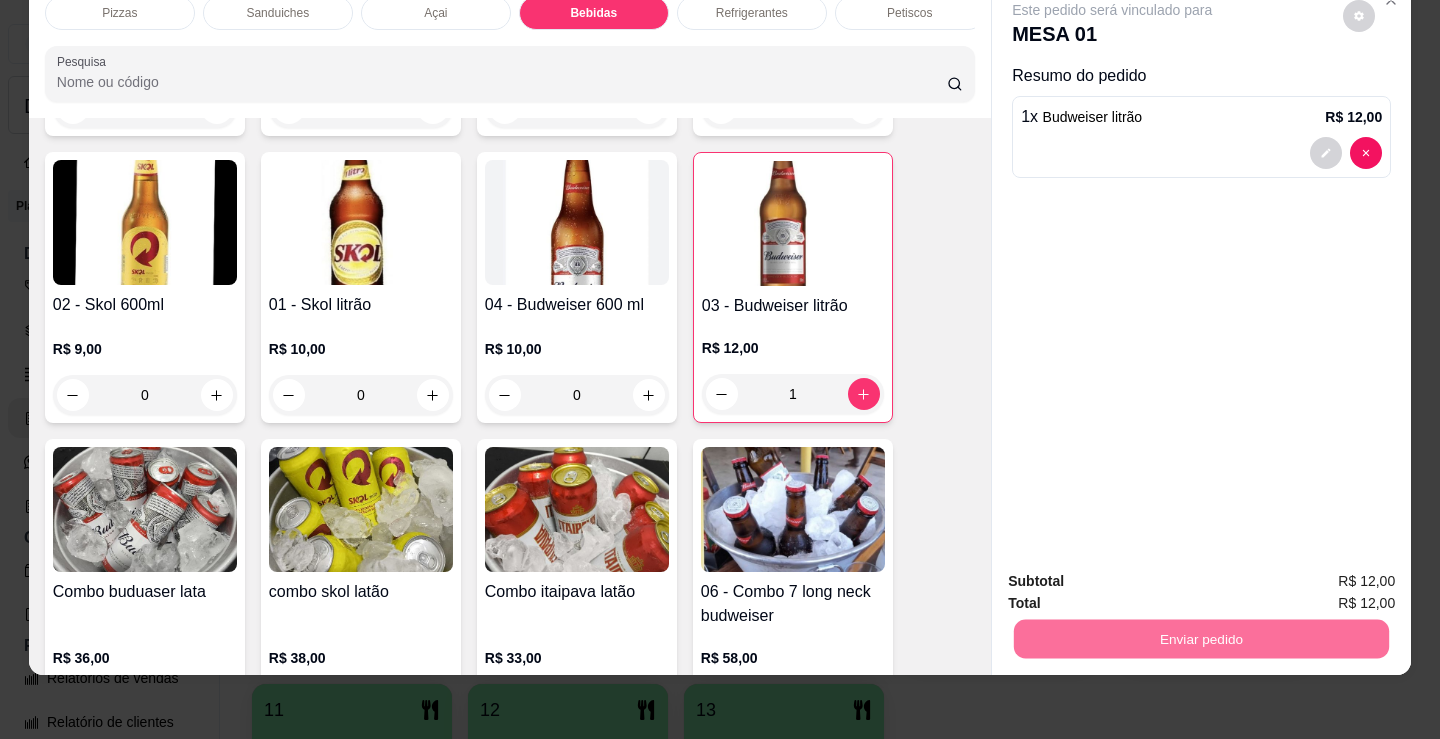click on "Não registrar e enviar pedido" at bounding box center (1135, 575) 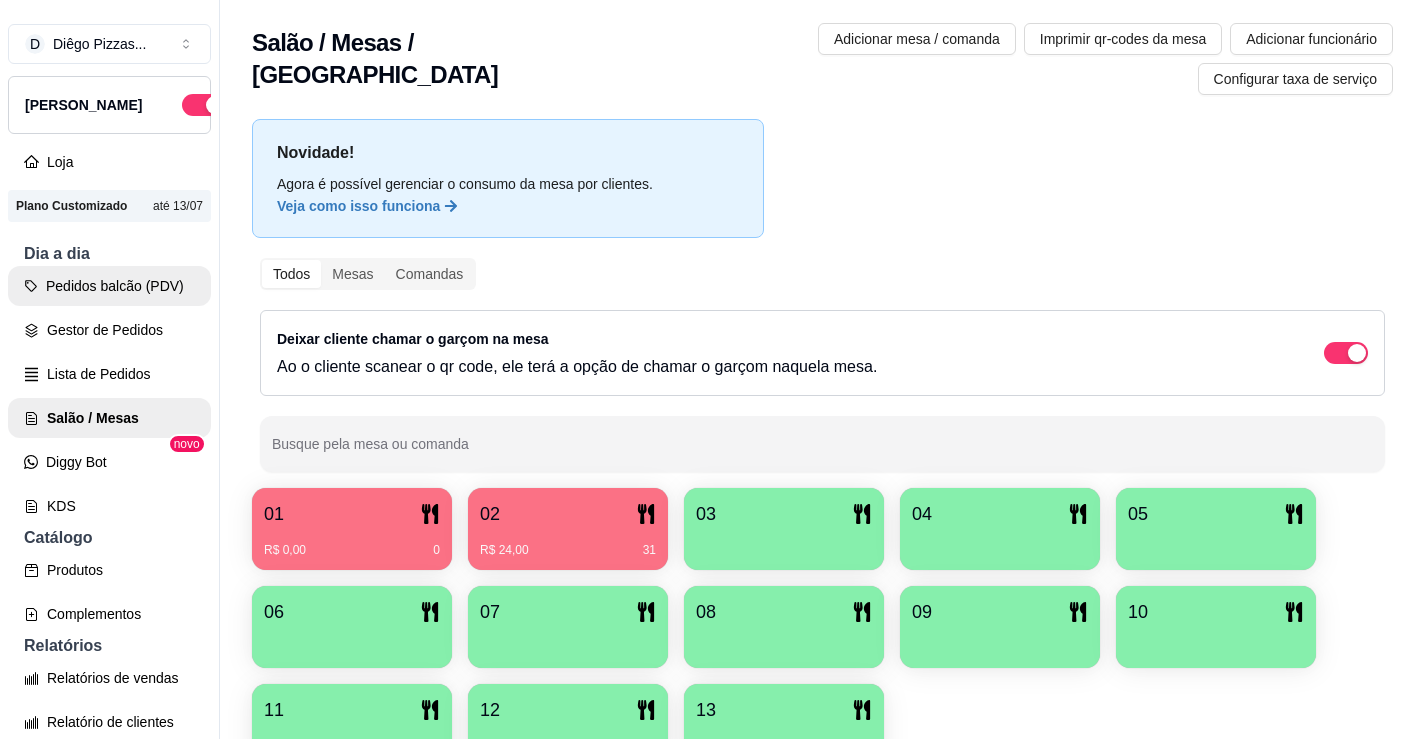 click on "Pedidos balcão (PDV)" at bounding box center [109, 286] 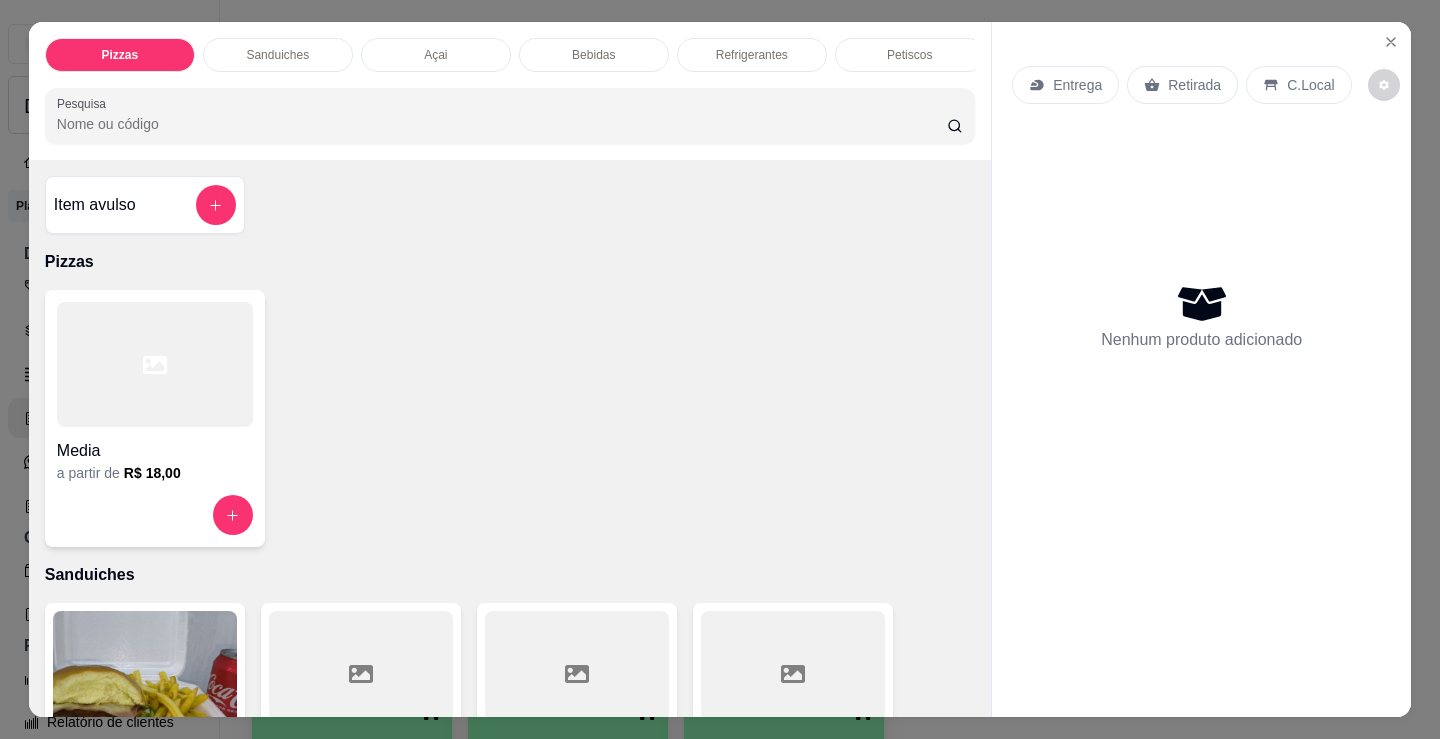 click at bounding box center (155, 364) 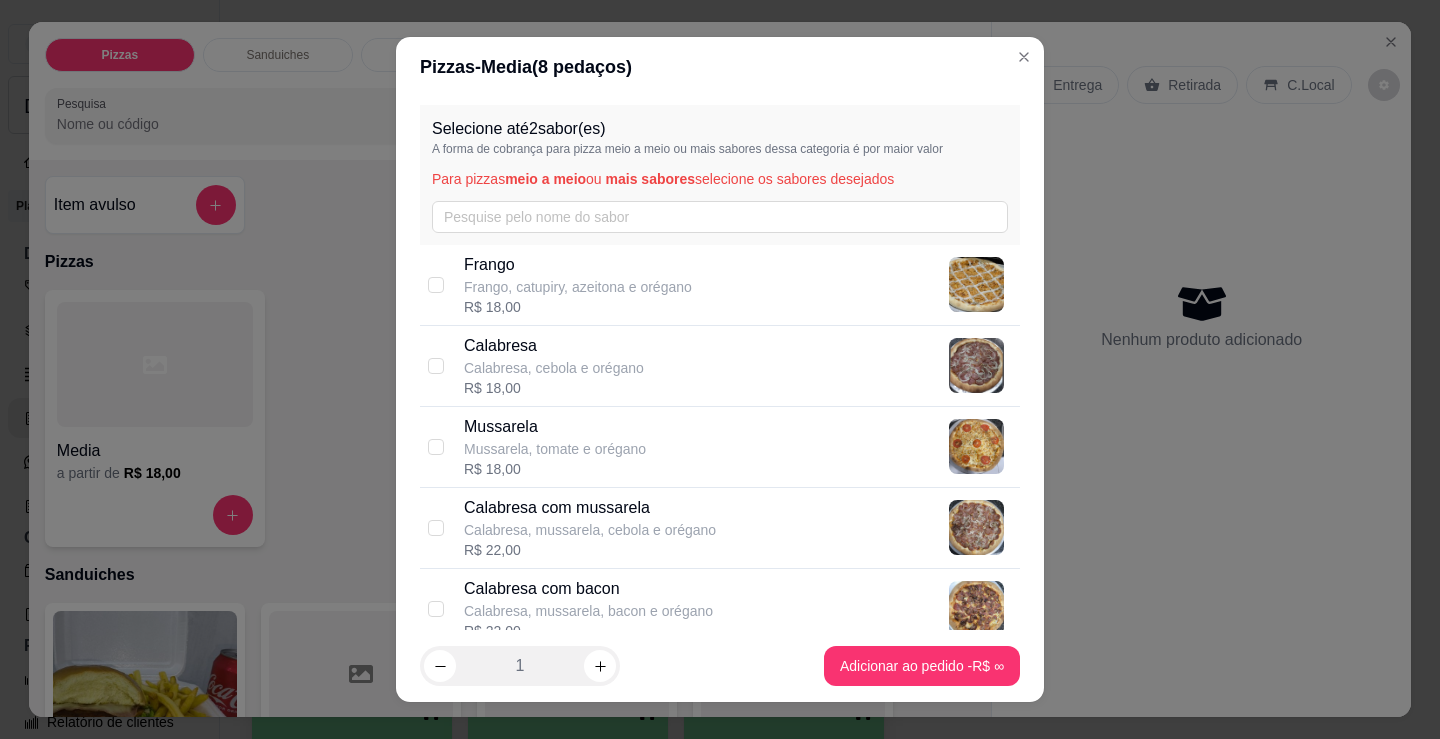 click on "Calabresa com mussarela" at bounding box center [590, 508] 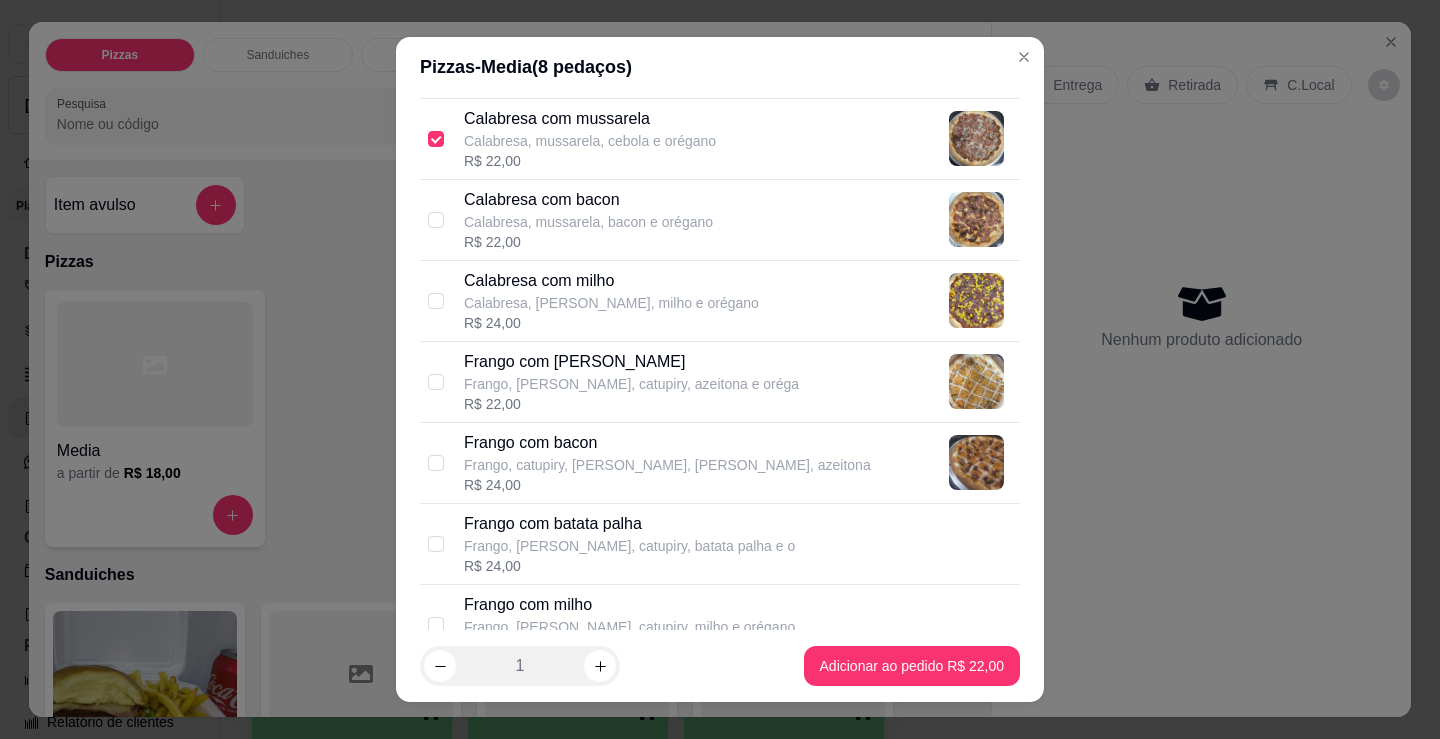 scroll, scrollTop: 400, scrollLeft: 0, axis: vertical 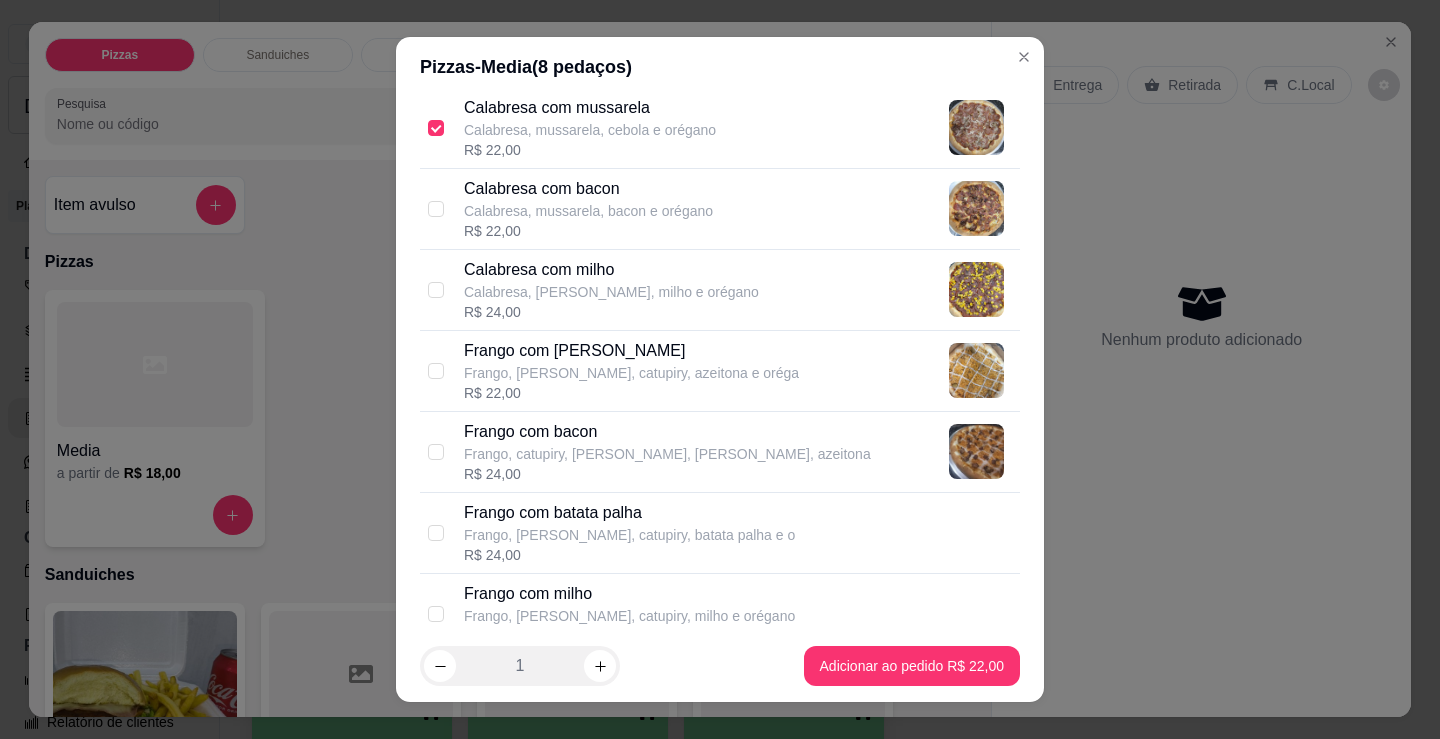 click on "Calabresa com milho  Calabresa, mussarela, milho e orégano  R$ 24,00" at bounding box center [720, 290] 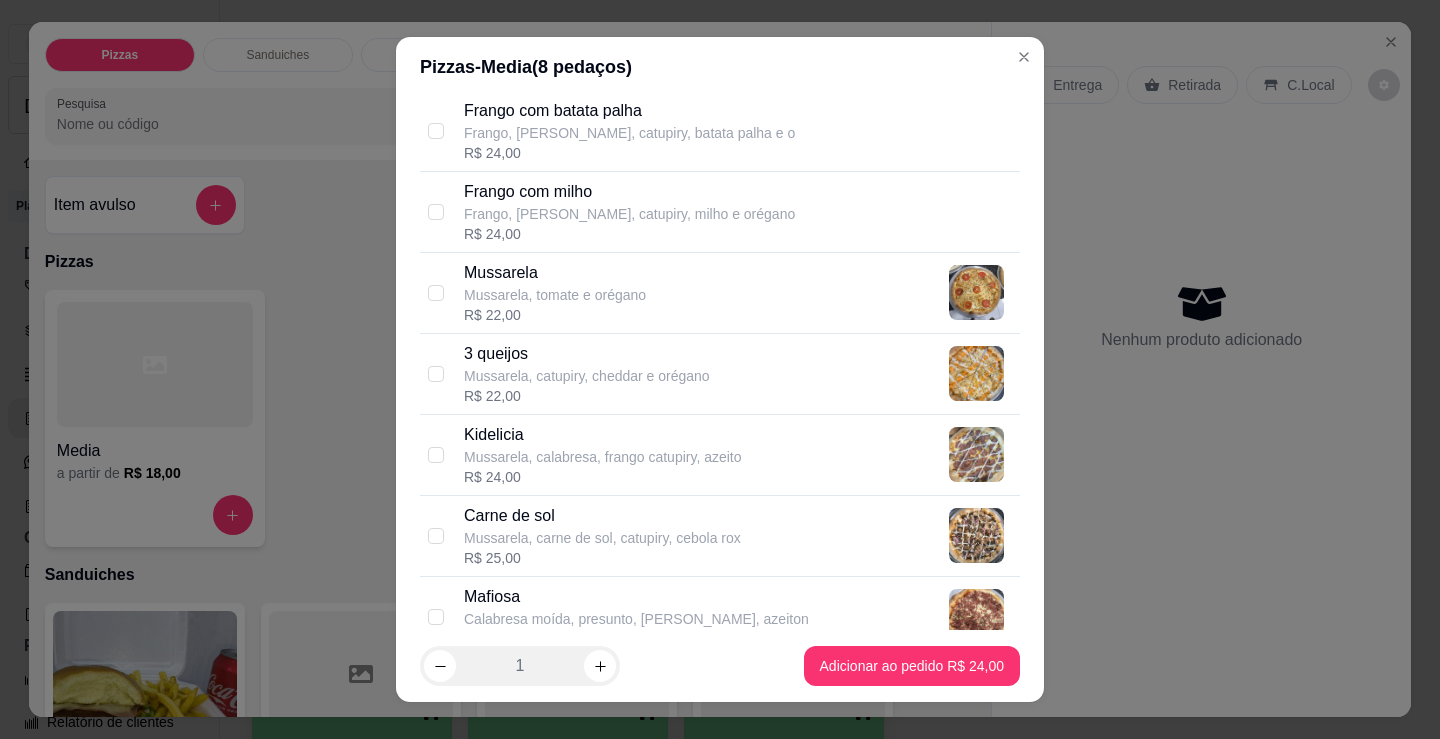 scroll, scrollTop: 900, scrollLeft: 0, axis: vertical 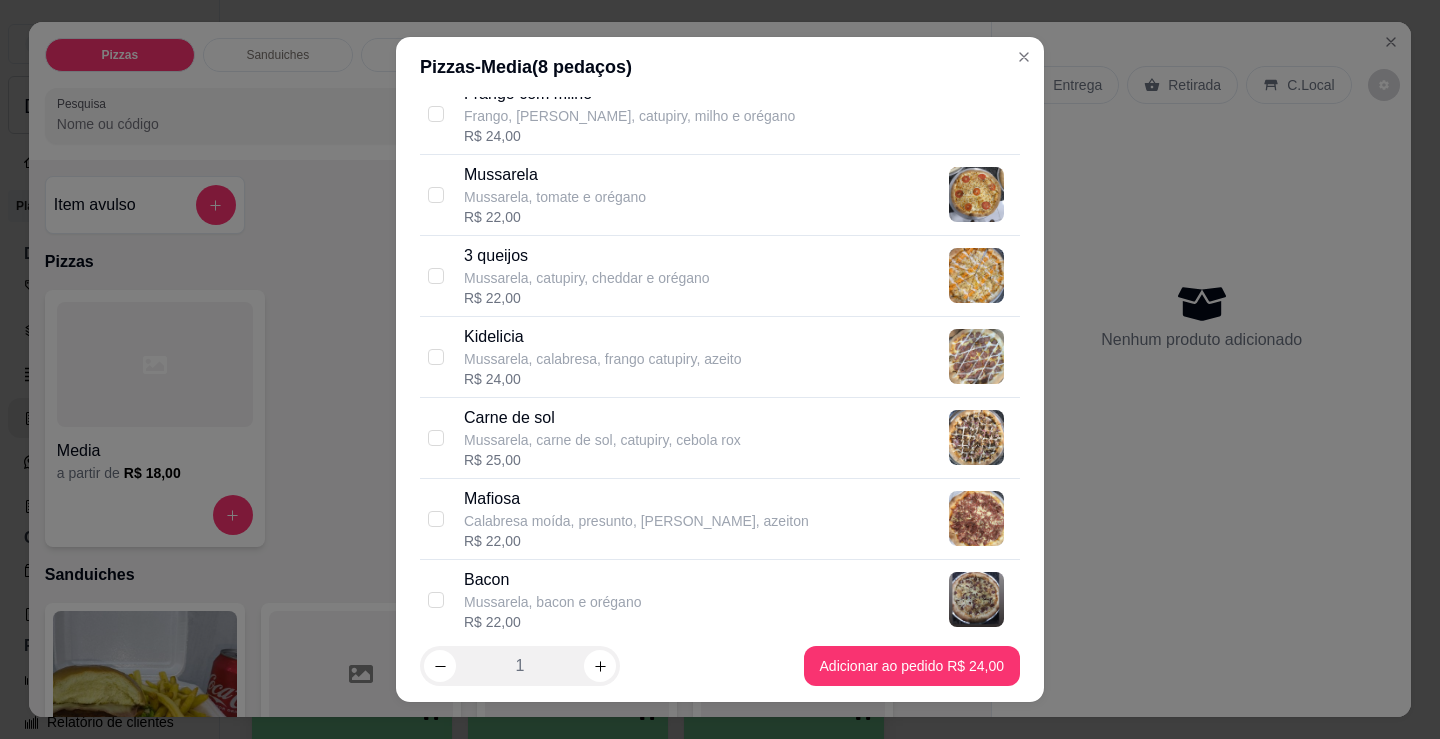click on "Mussarela, bacon e orégano" at bounding box center [552, 602] 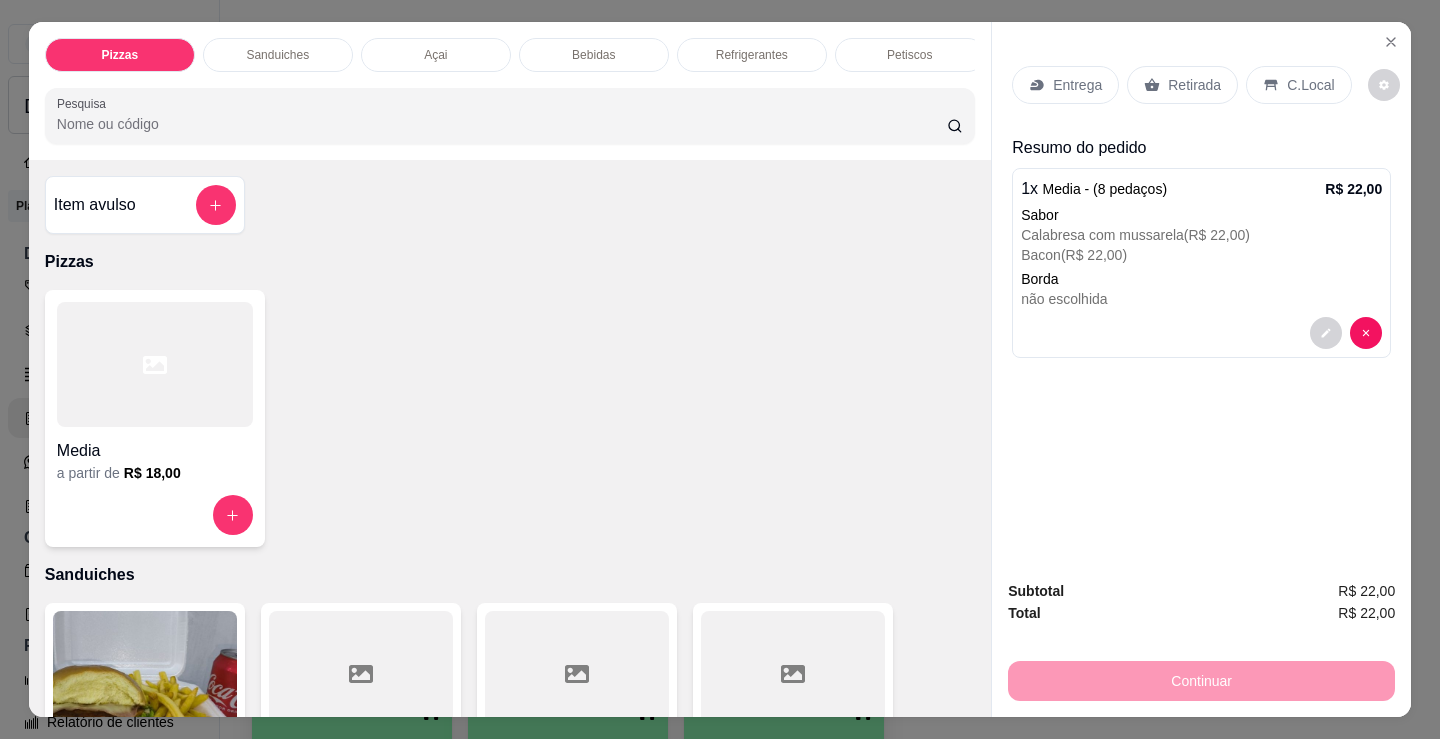 click on "Retirada" at bounding box center [1194, 85] 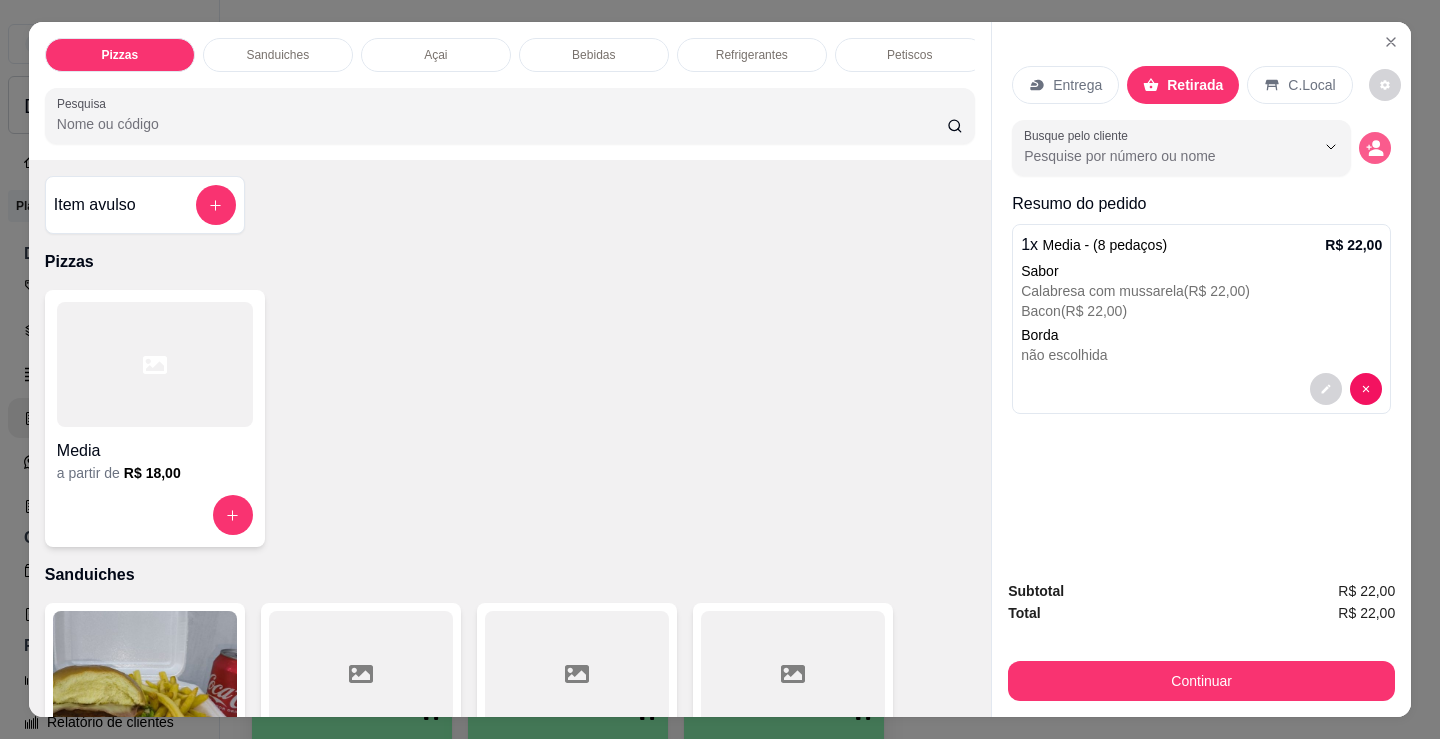 click 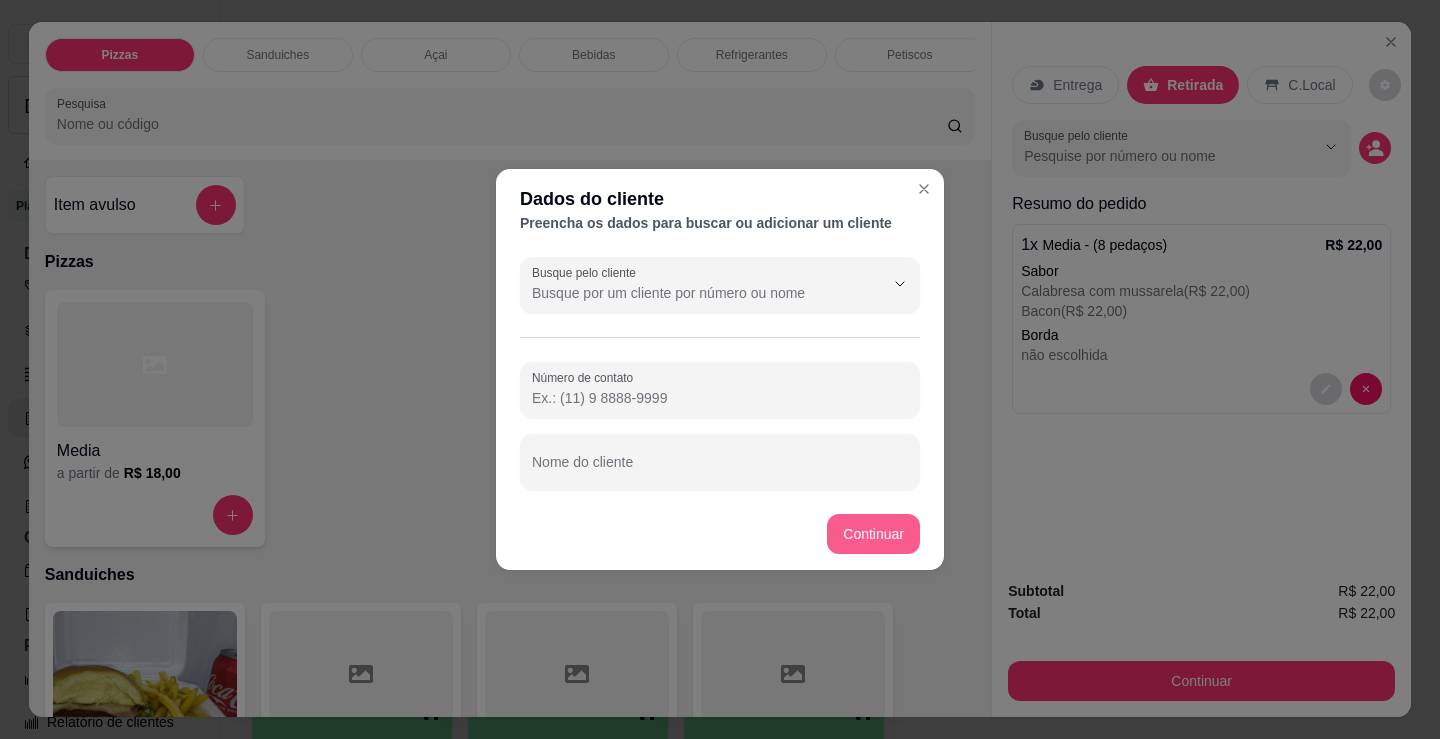 click on "Continuar" at bounding box center (873, 534) 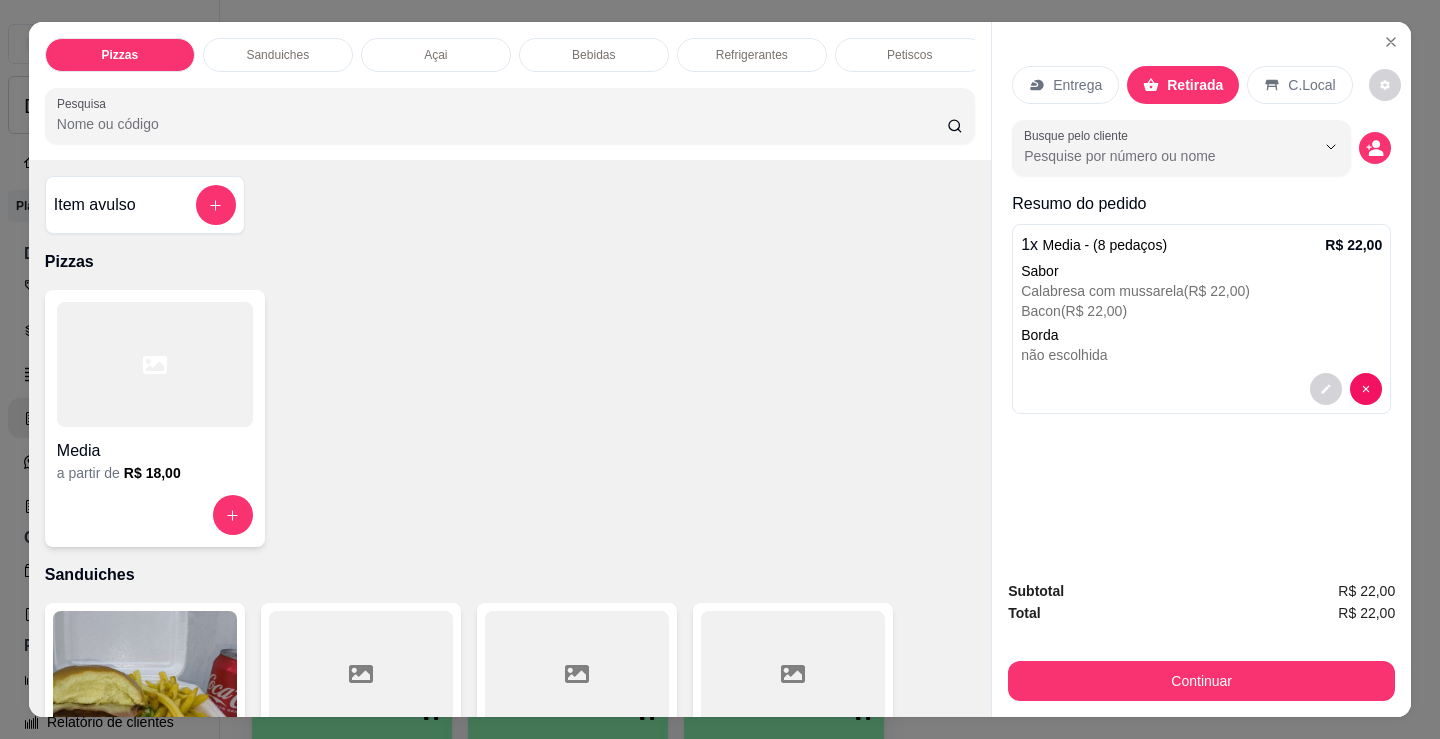 click on "Refrigerantes" at bounding box center [752, 55] 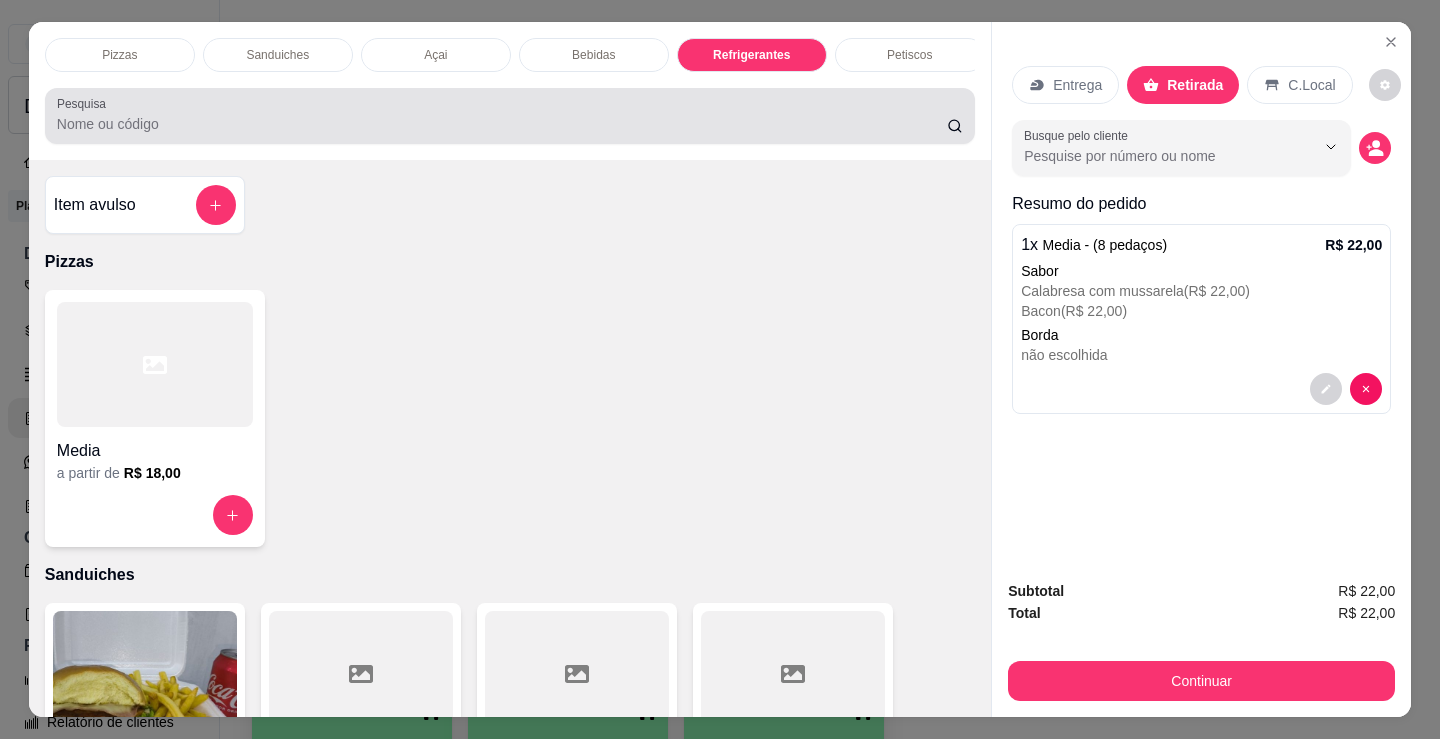 scroll, scrollTop: 4918, scrollLeft: 0, axis: vertical 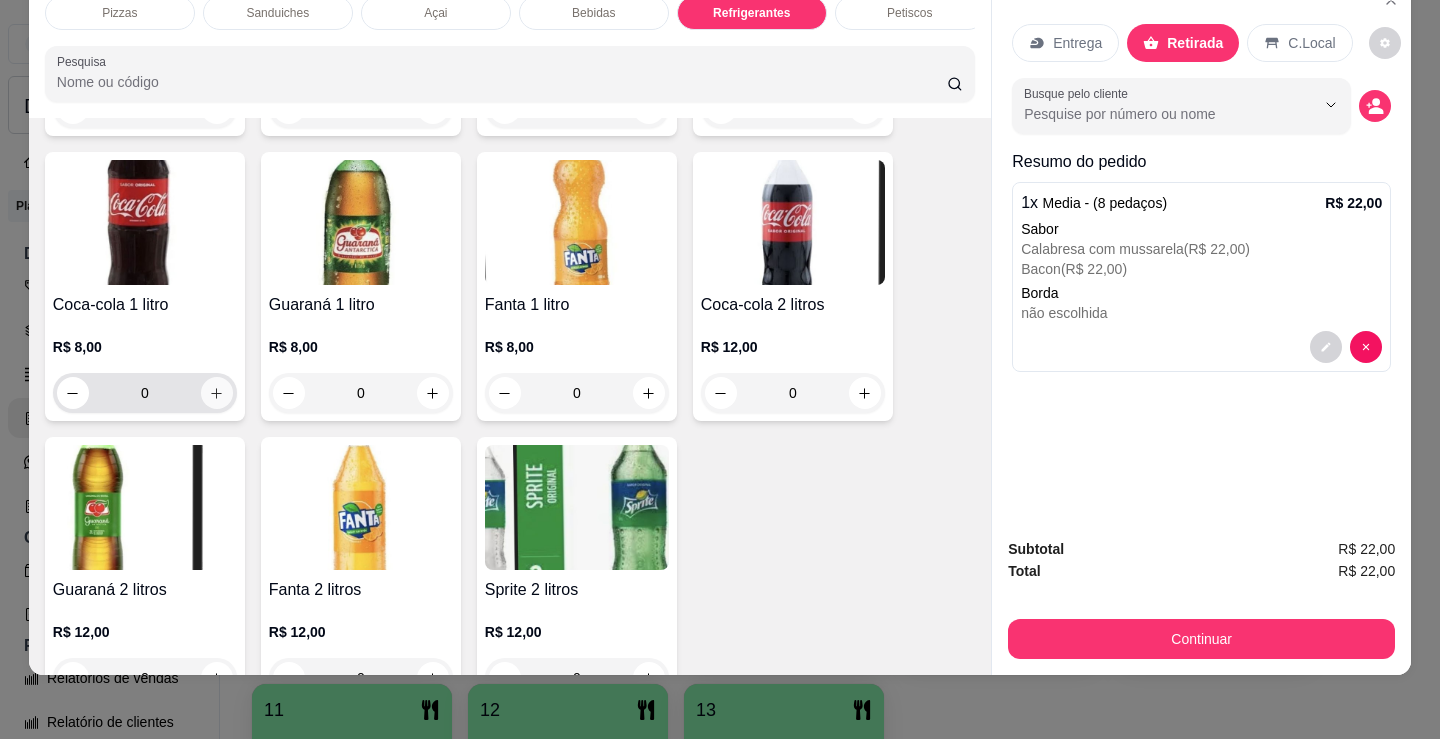 click 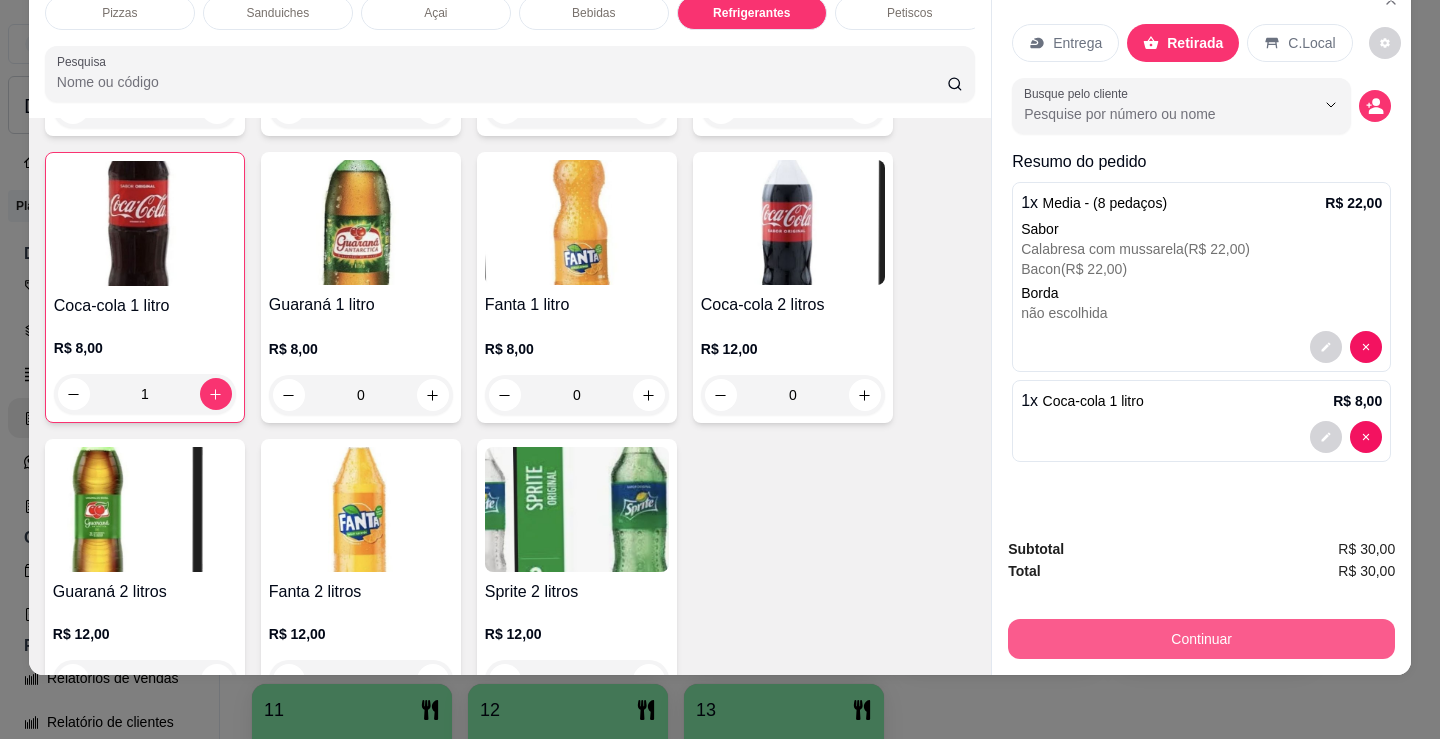 click on "Continuar" at bounding box center [1201, 639] 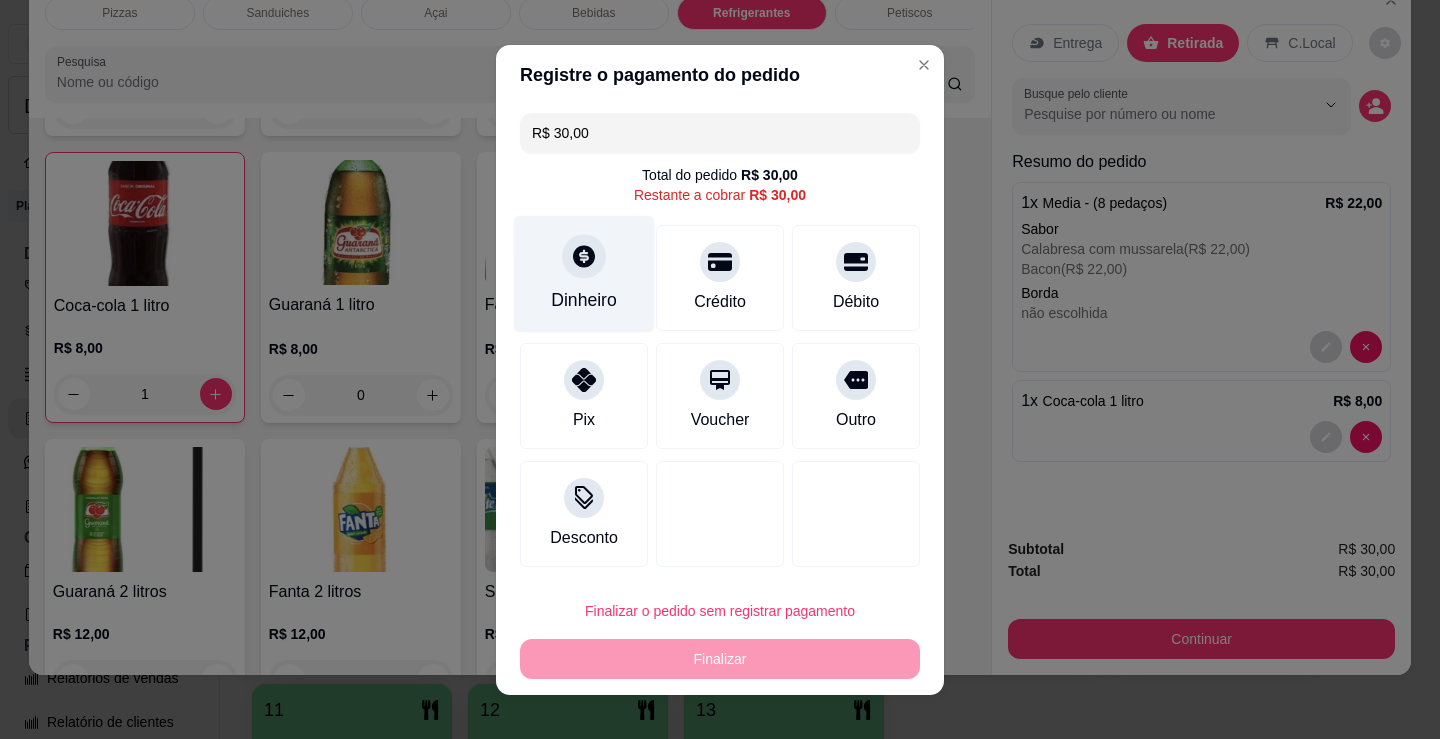 click on "Dinheiro" at bounding box center [584, 300] 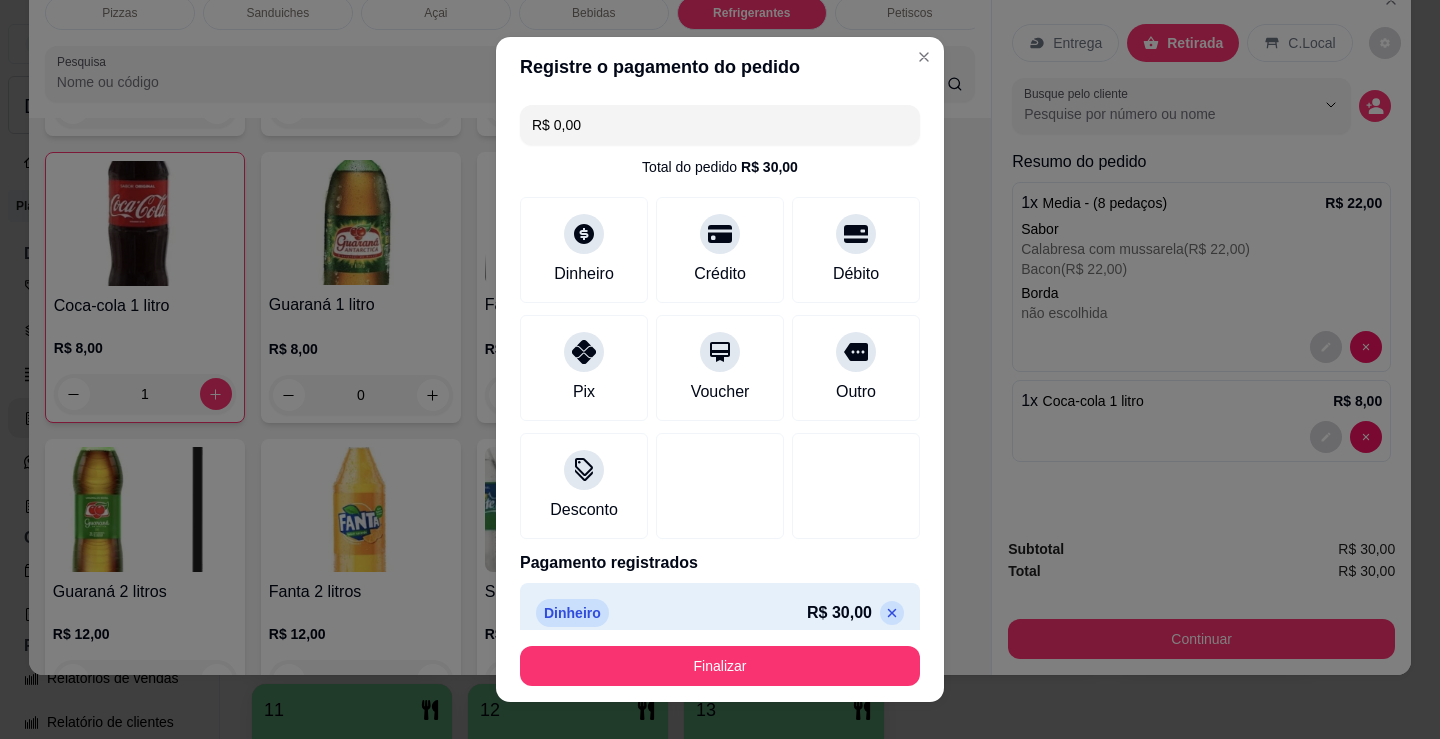 type on "R$ 0,00" 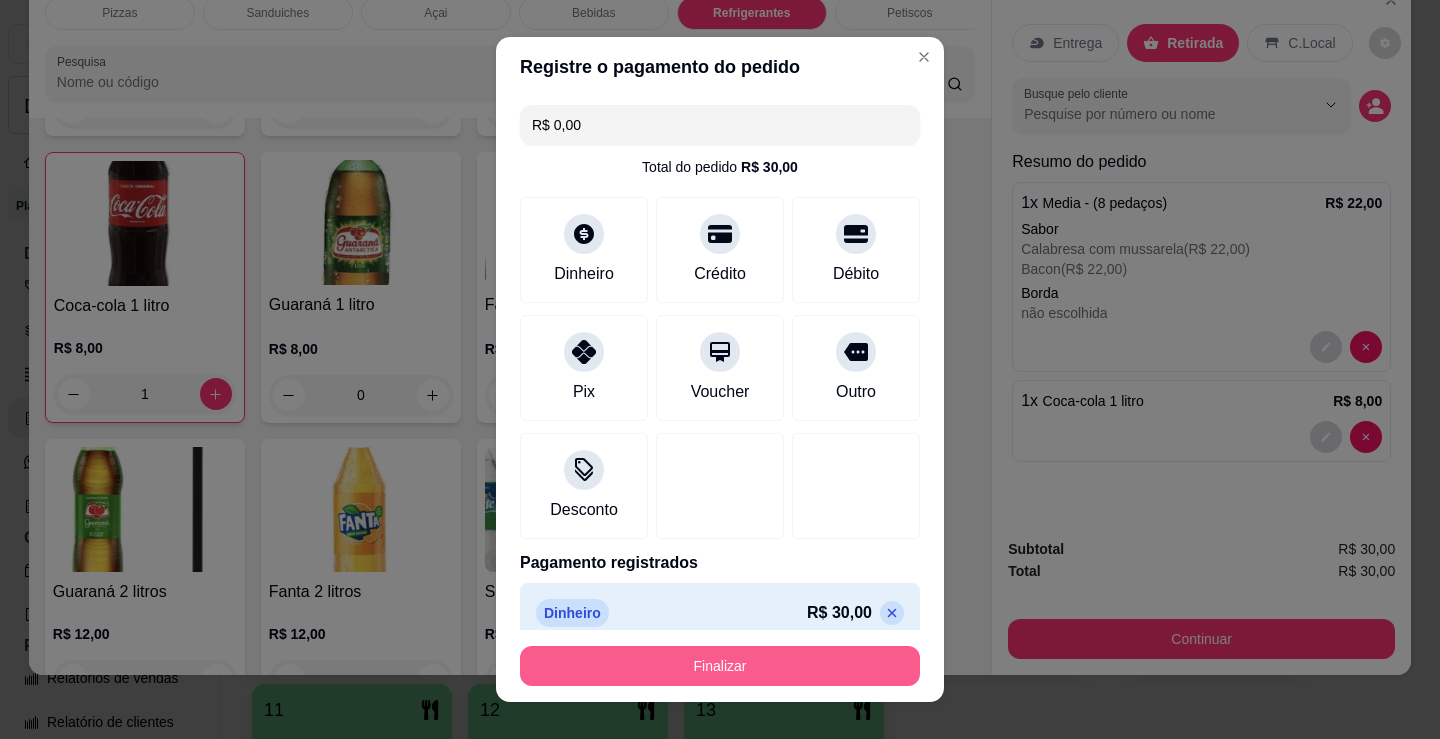 click on "Finalizar" at bounding box center (720, 666) 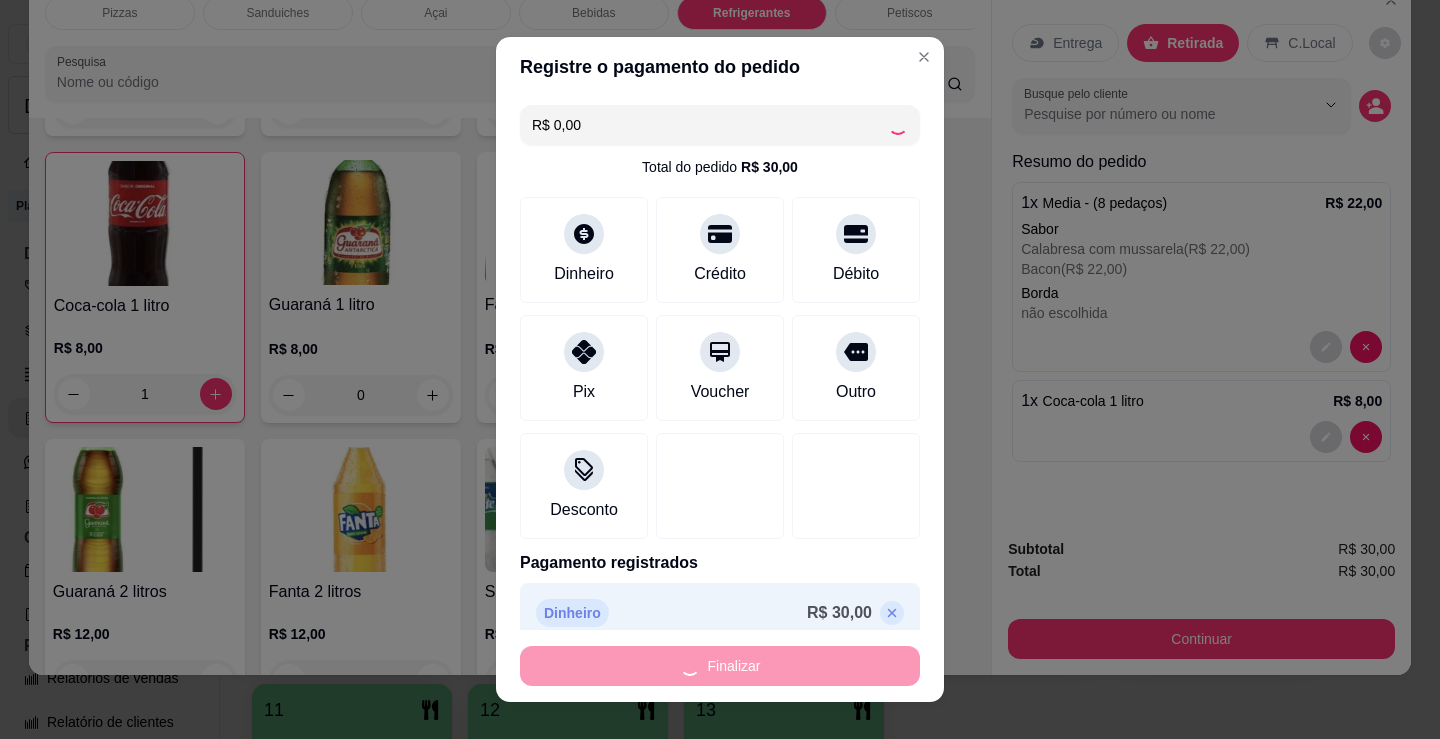 type on "0" 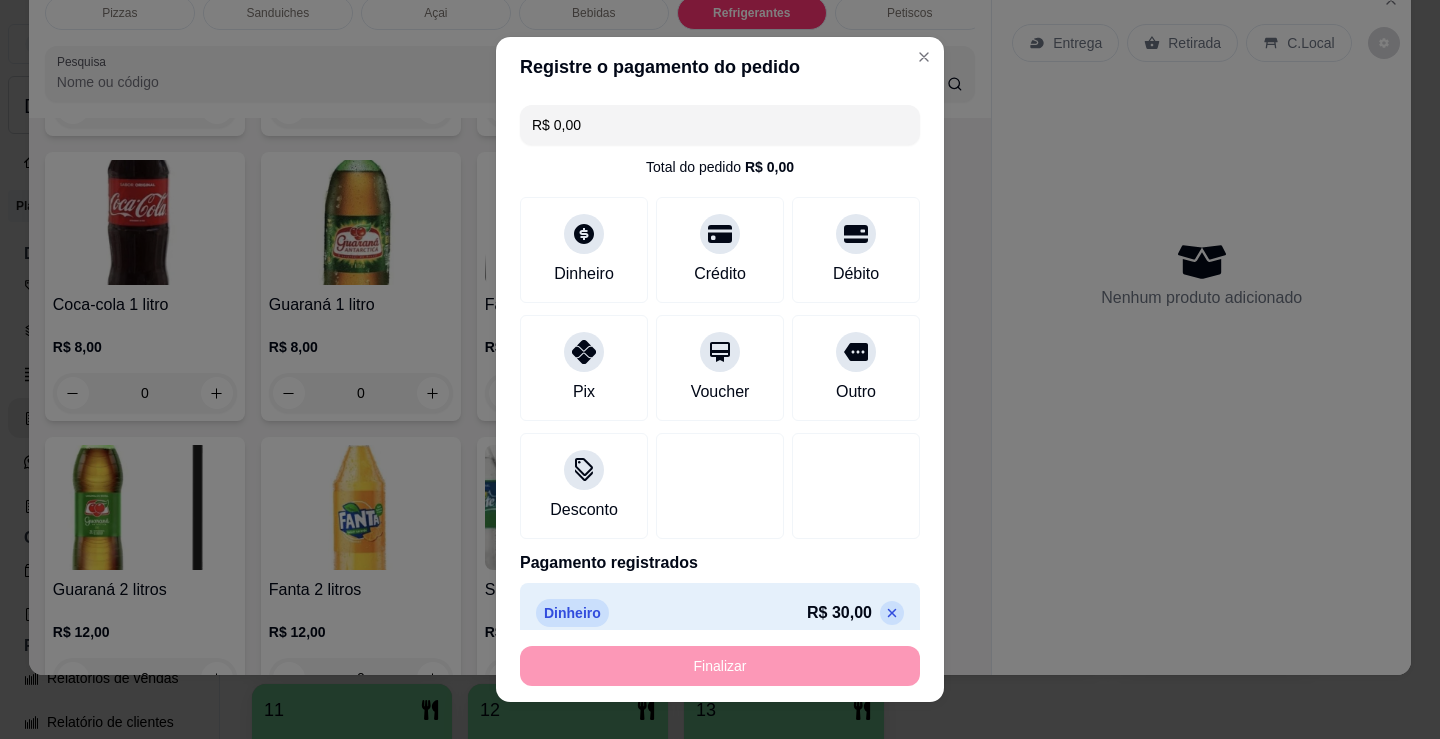 type on "-R$ 30,00" 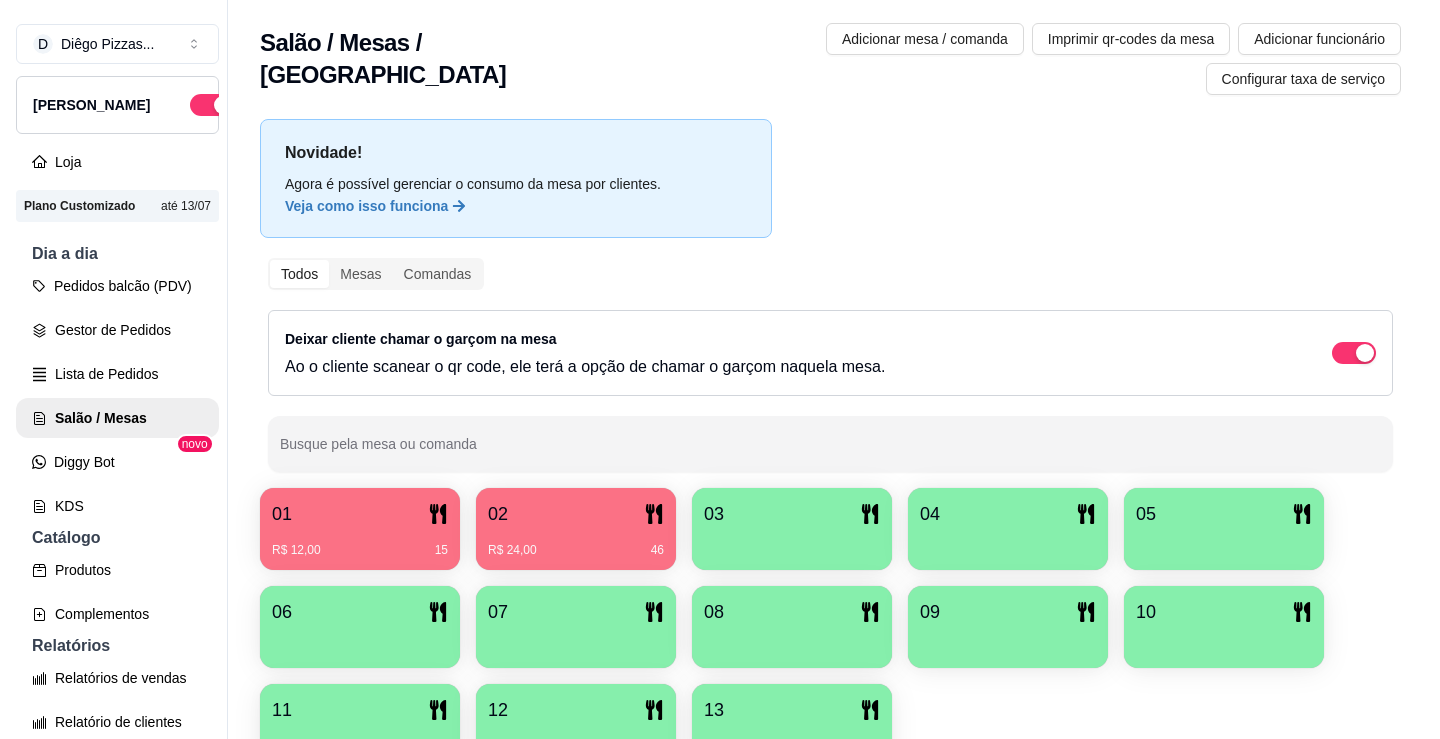 scroll, scrollTop: 32, scrollLeft: 0, axis: vertical 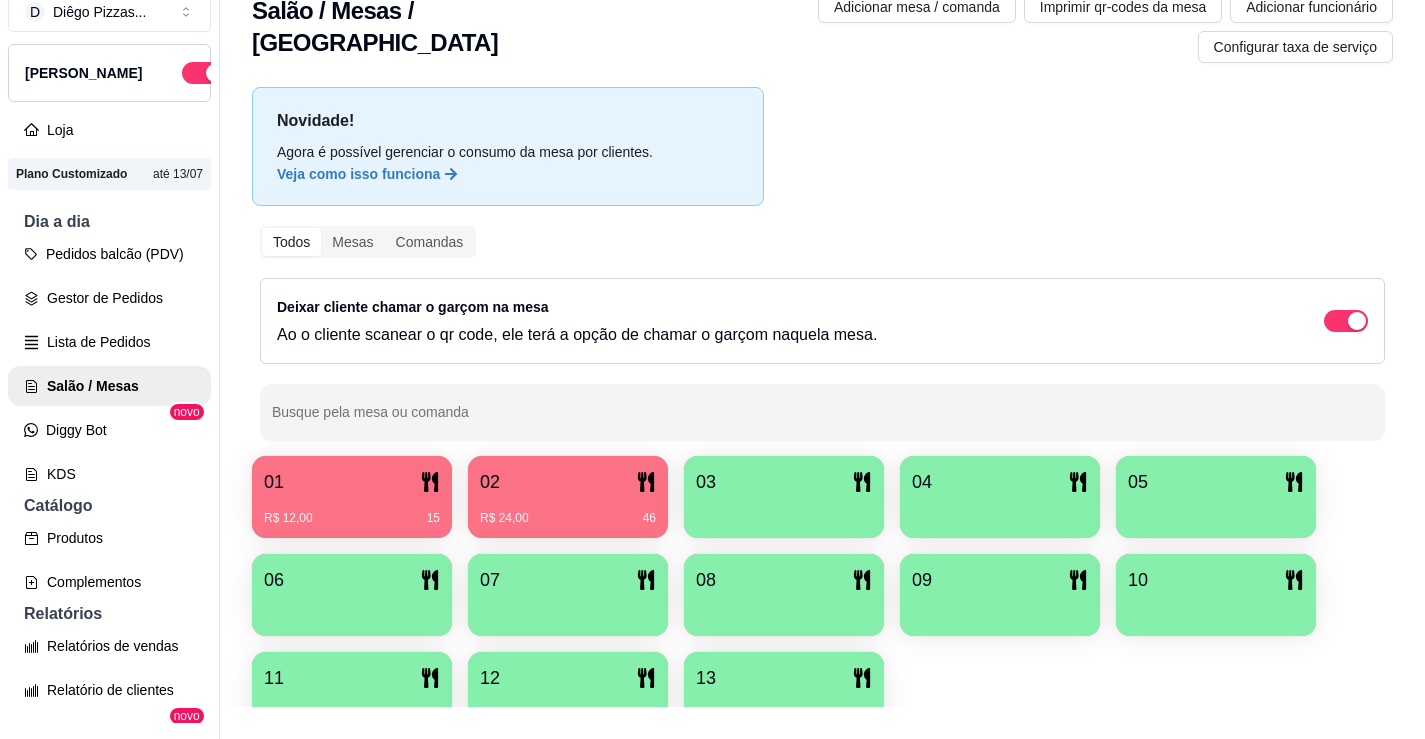 click on "R$ 12,00 15" at bounding box center [352, 511] 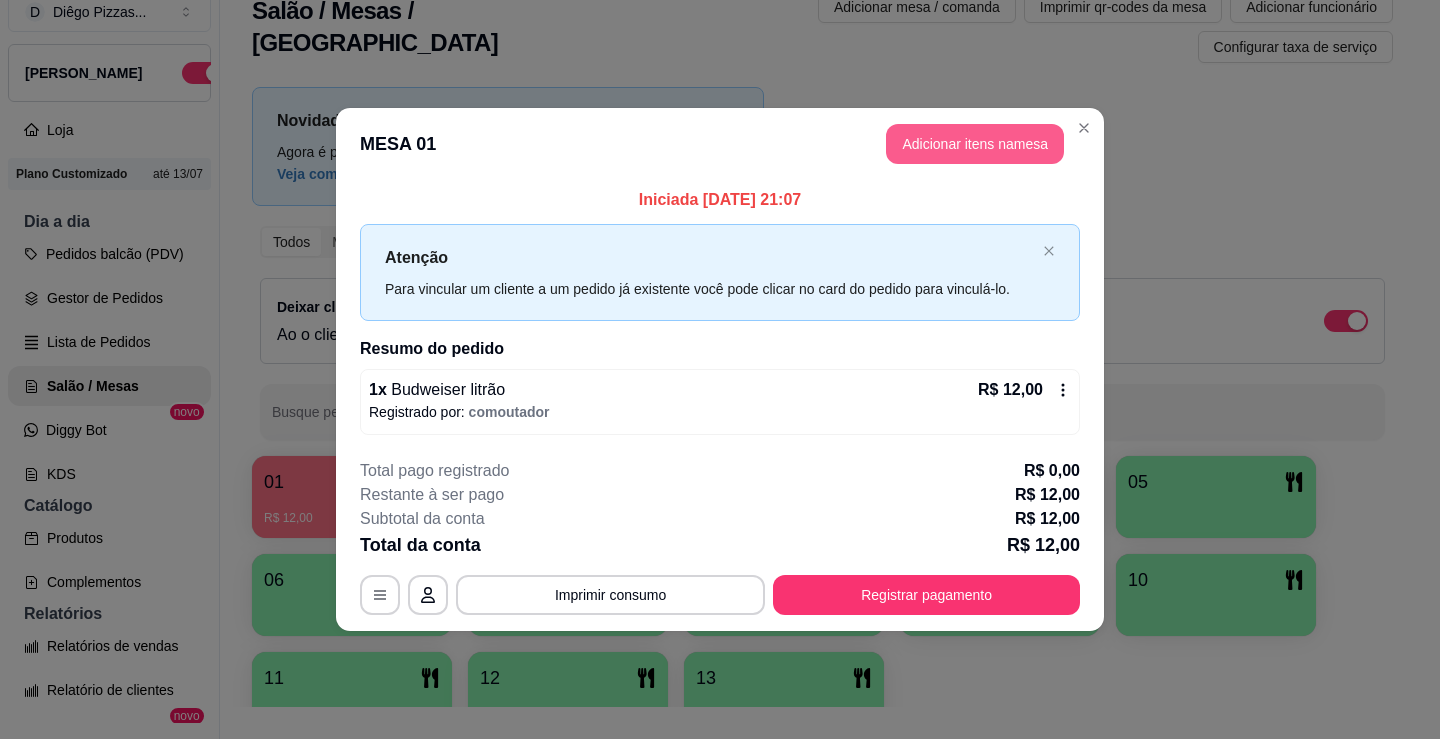 click on "Adicionar itens na  mesa" at bounding box center [975, 144] 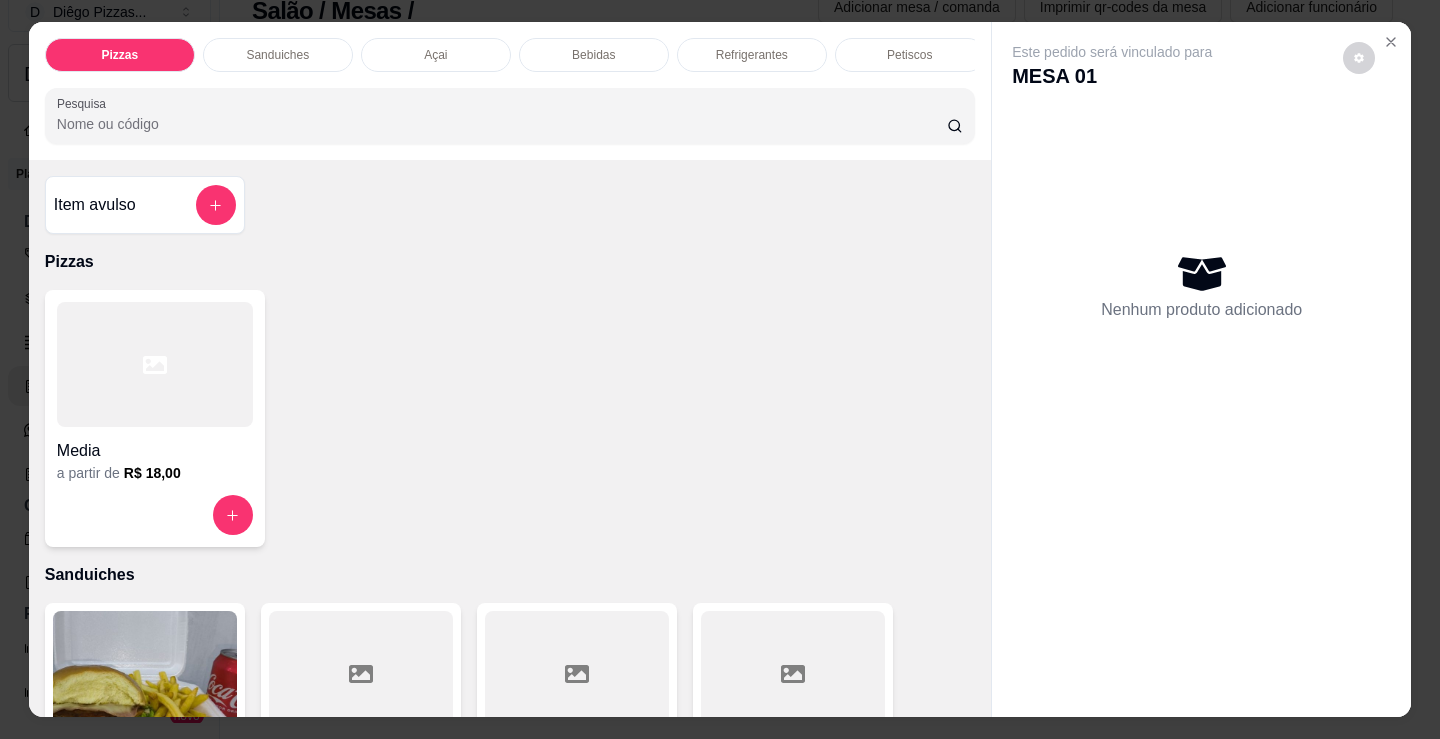 click on "Bebidas" at bounding box center (593, 55) 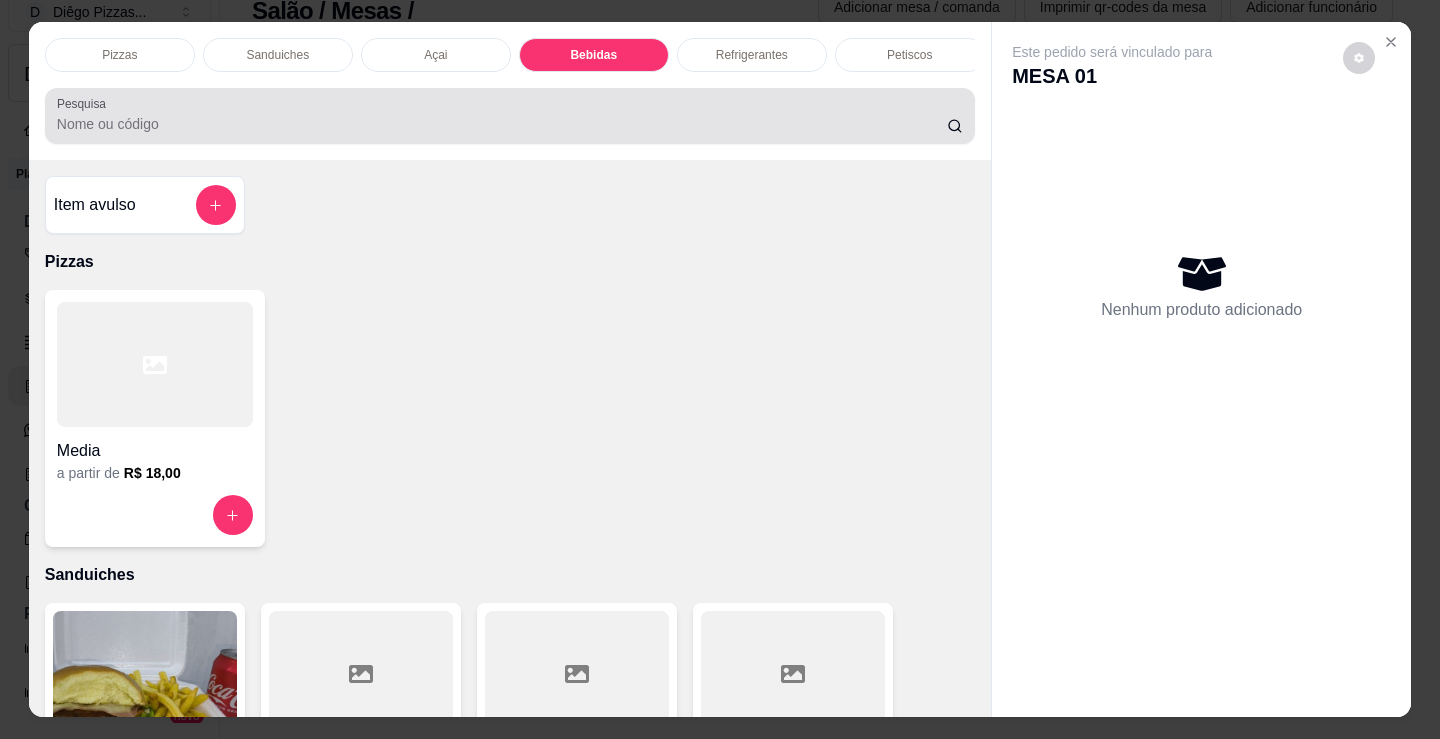 scroll, scrollTop: 2478, scrollLeft: 0, axis: vertical 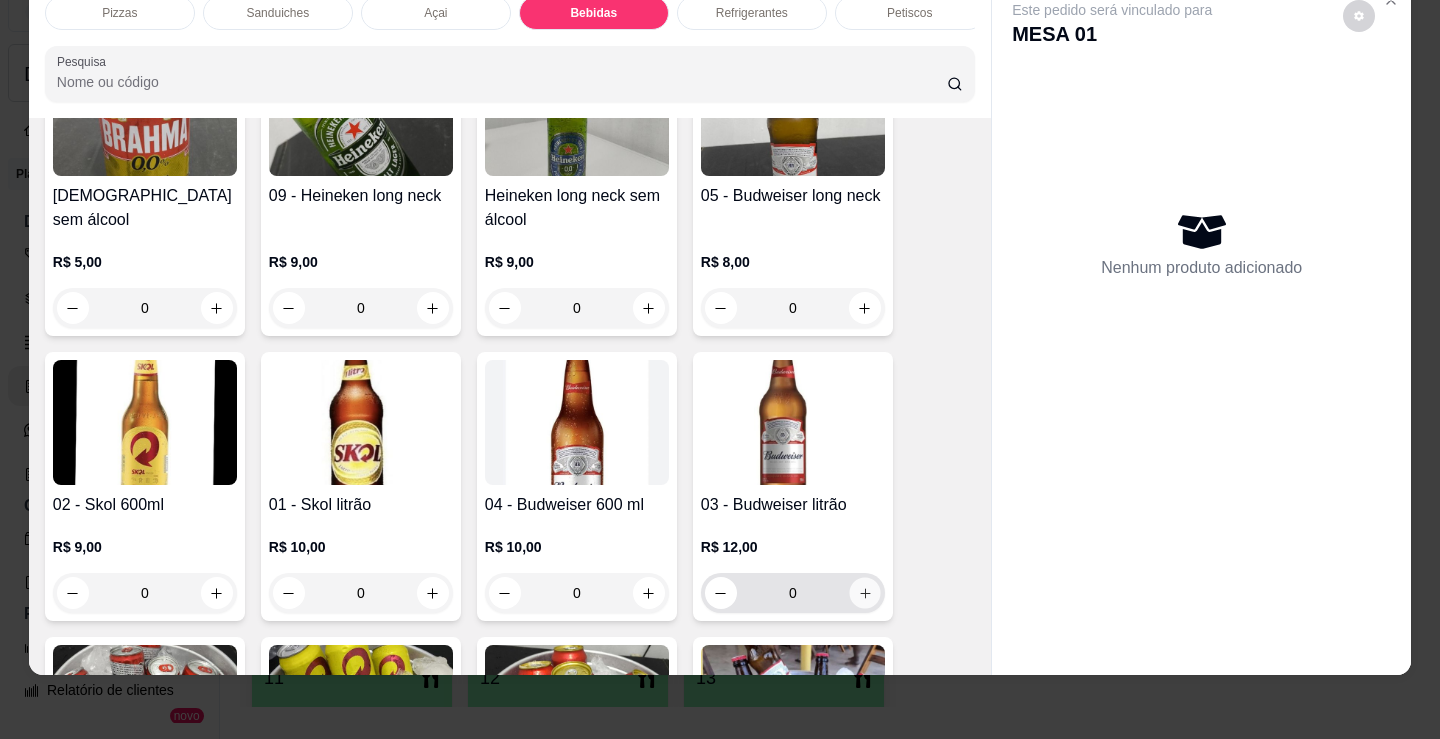 click 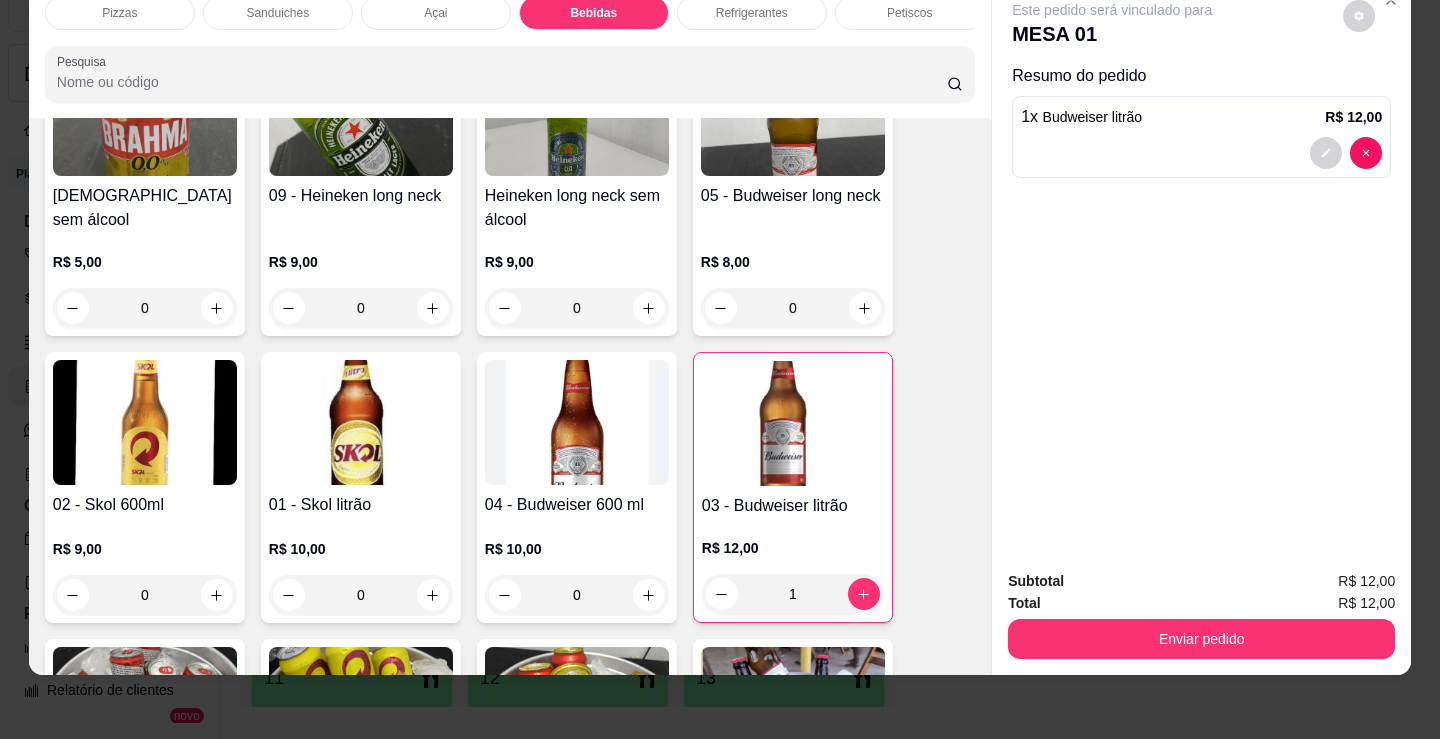click on "Petiscos" at bounding box center [909, 13] 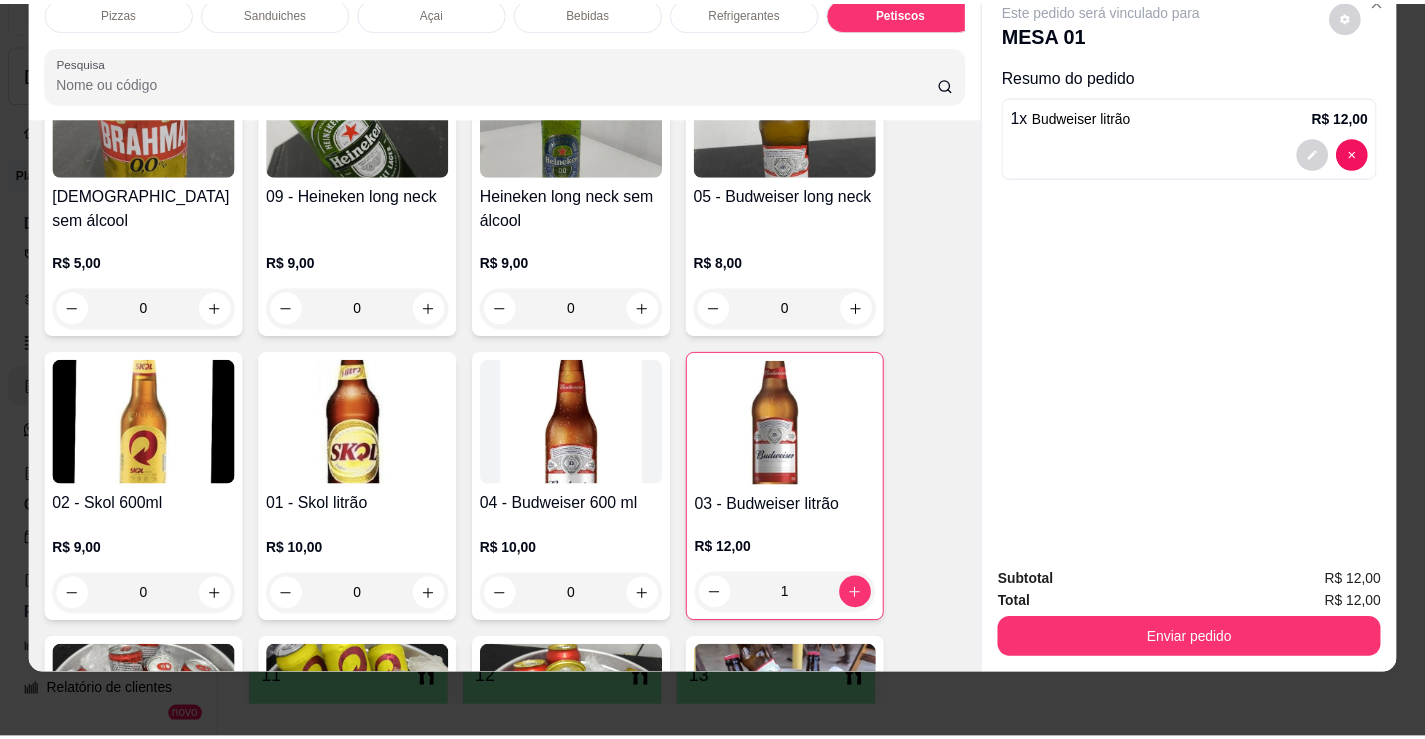 scroll, scrollTop: 6124, scrollLeft: 0, axis: vertical 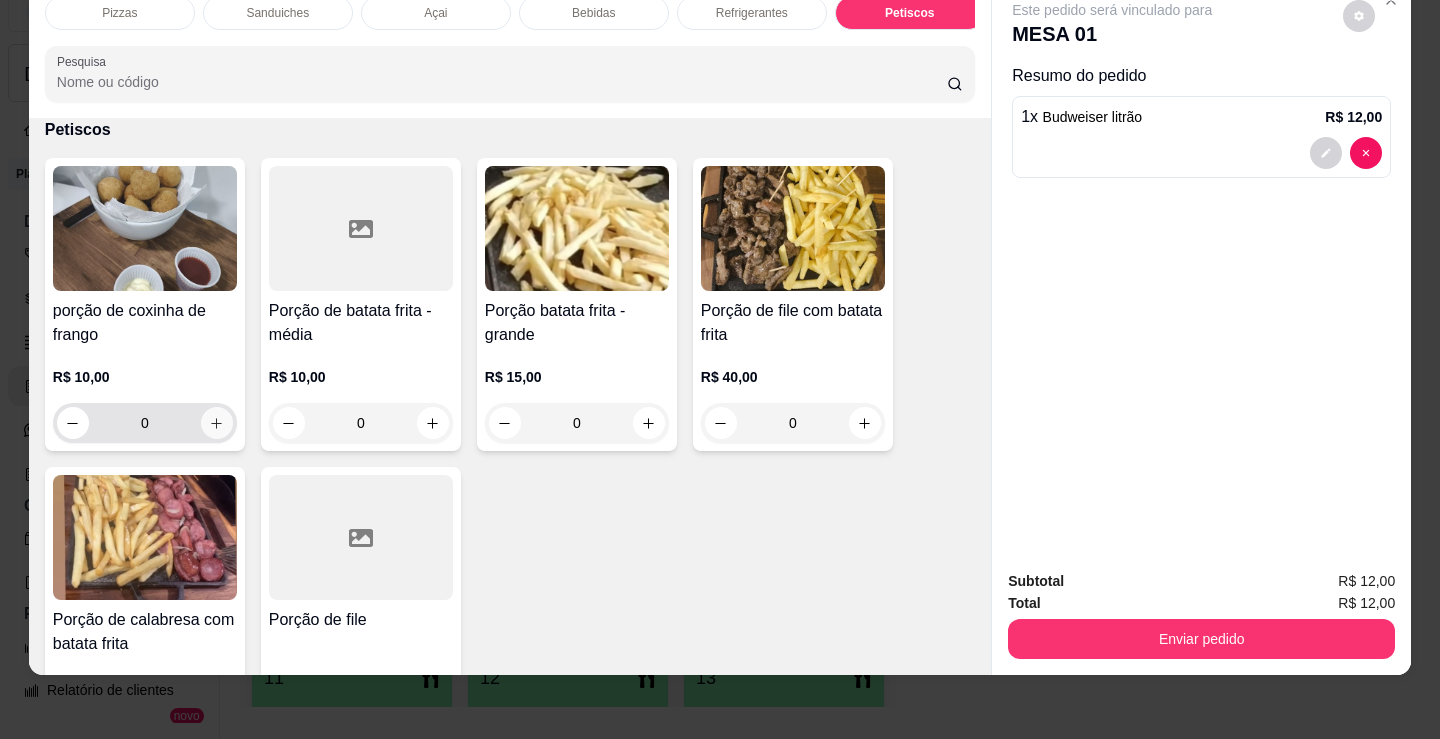 click 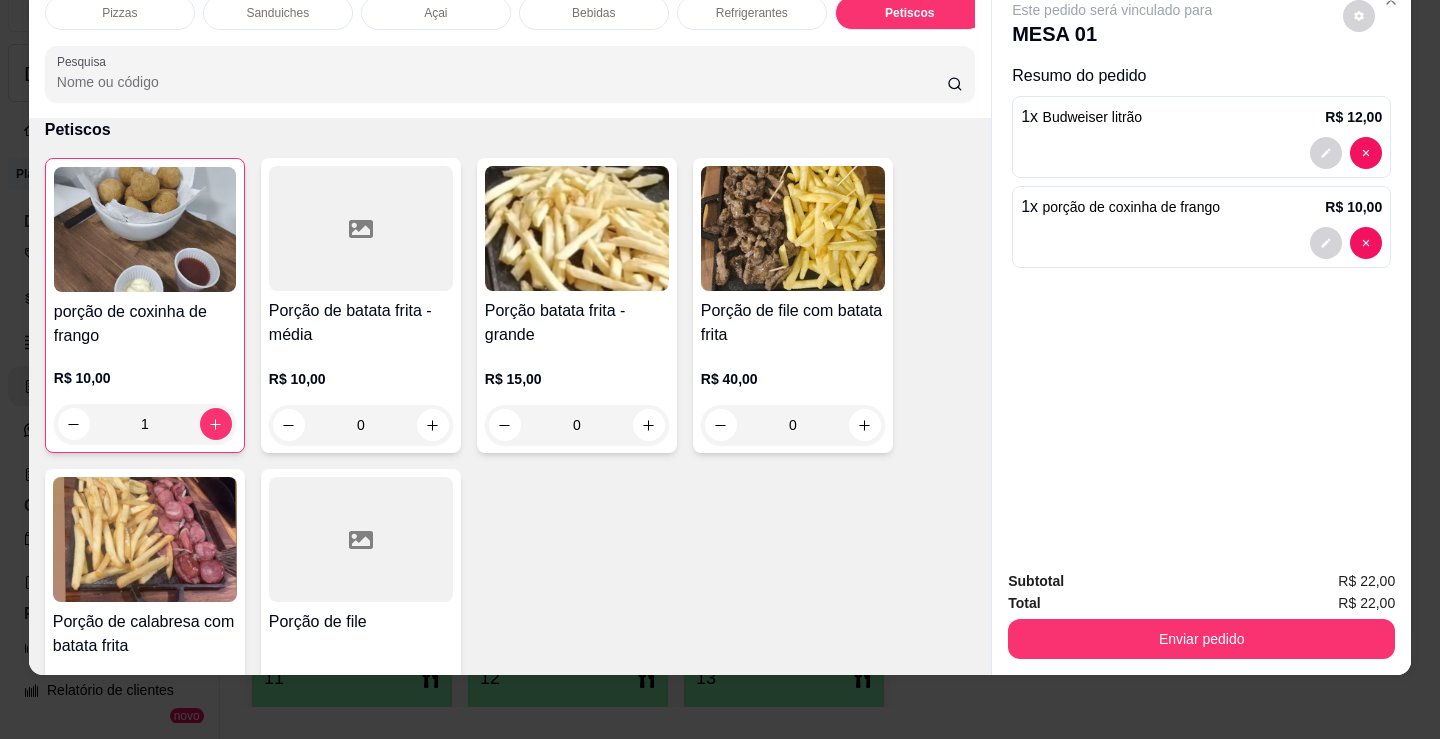 click on "Enviar pedido" at bounding box center (1201, 639) 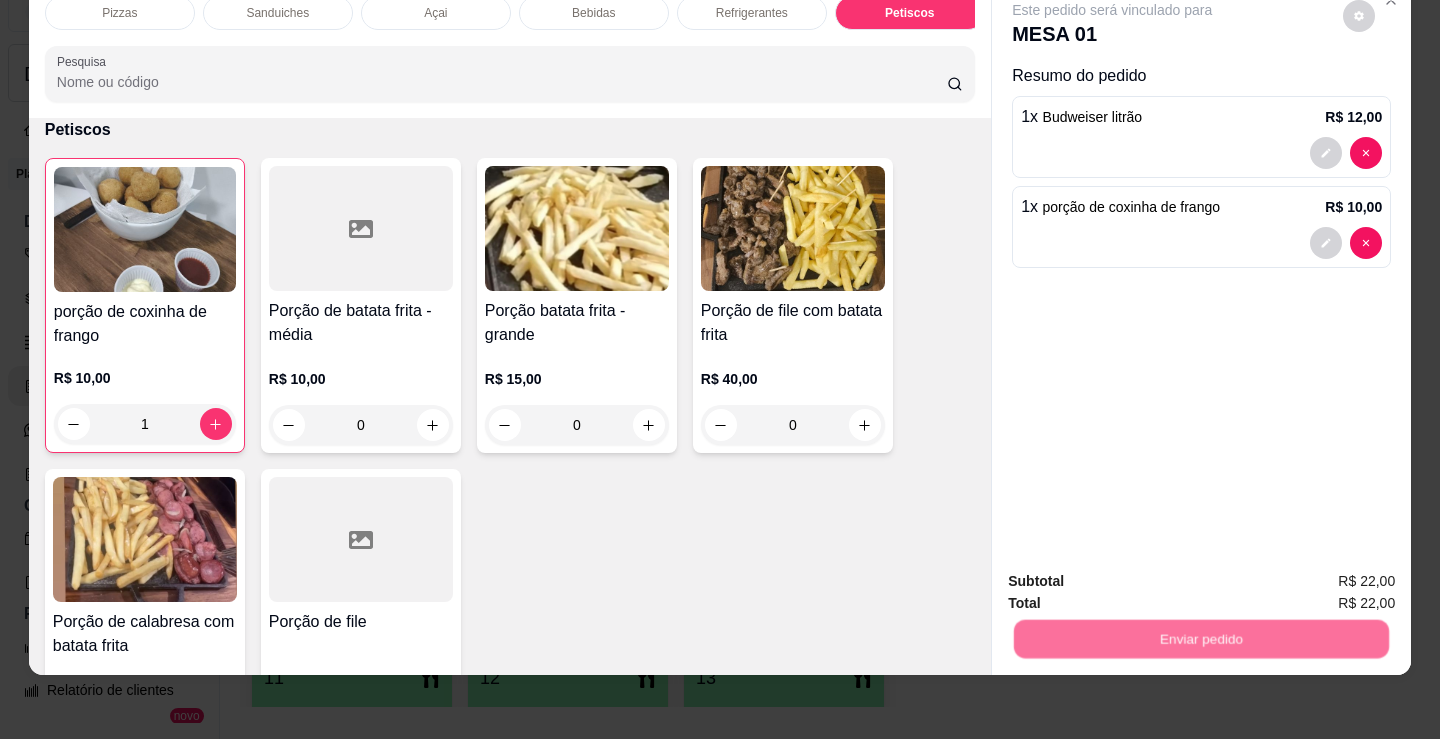 click on "Não registrar e enviar pedido" at bounding box center (1135, 575) 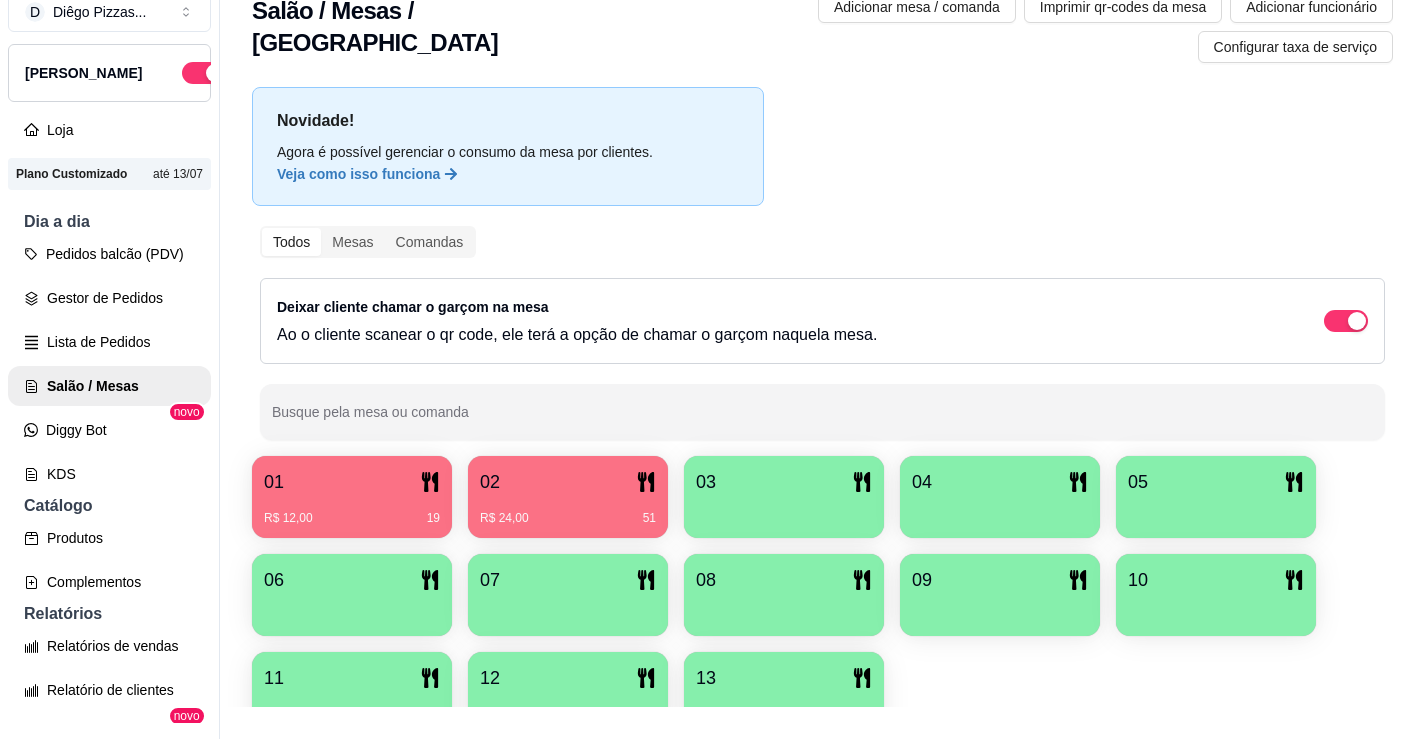 type 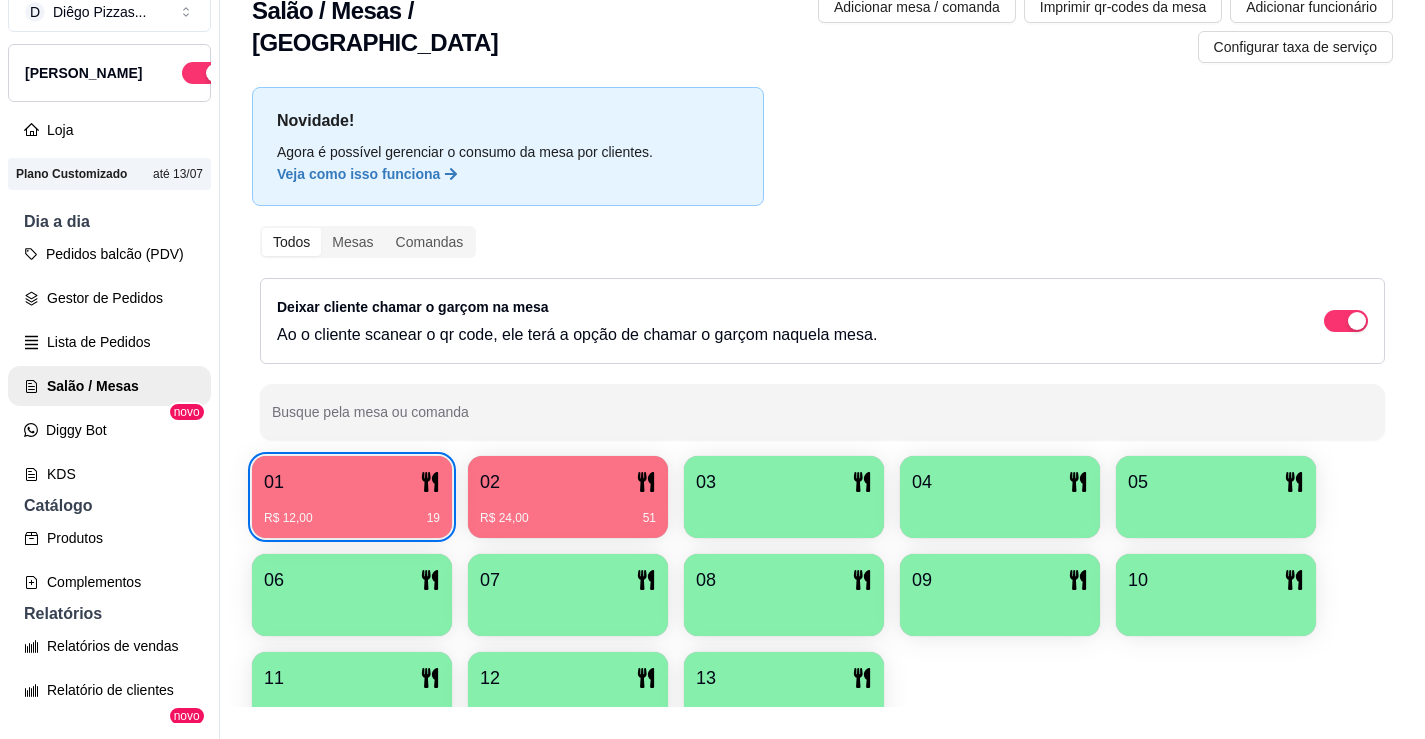 scroll, scrollTop: 41, scrollLeft: 0, axis: vertical 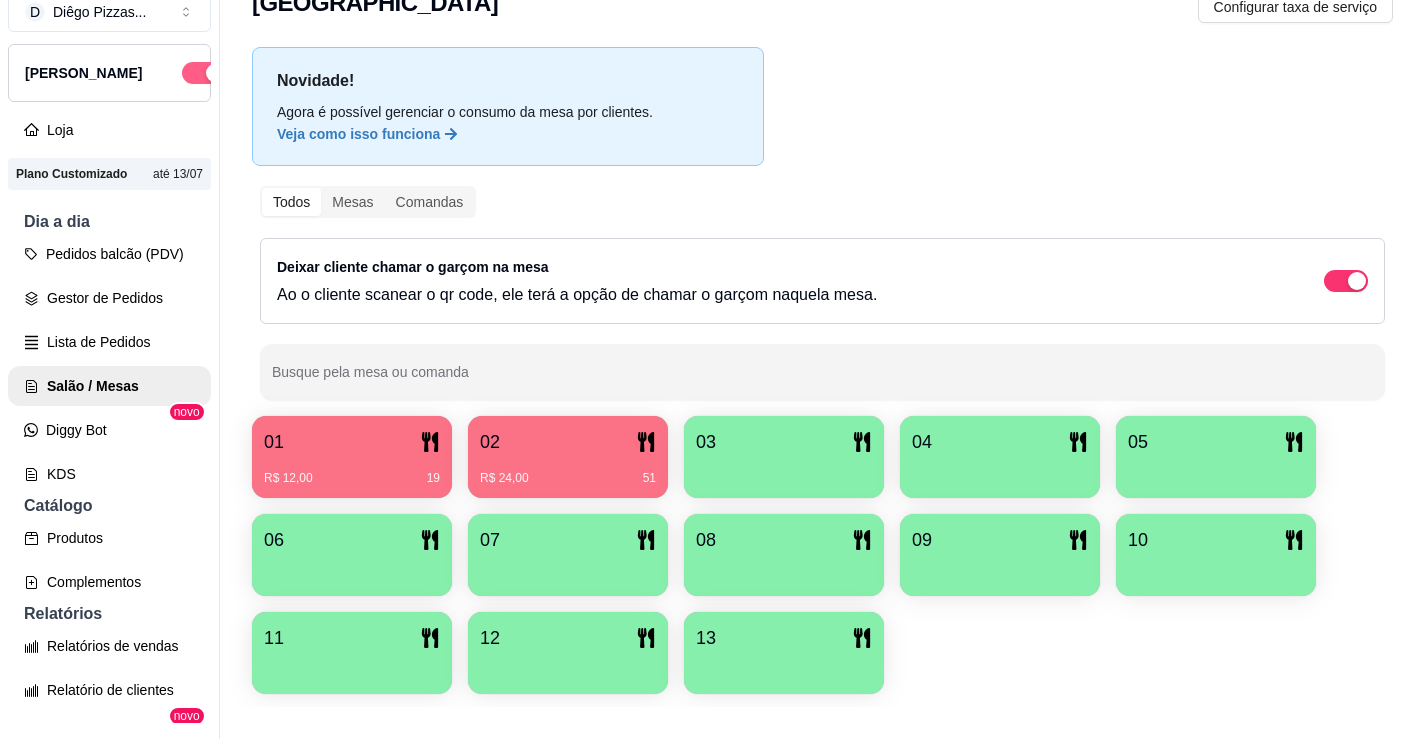 click at bounding box center [204, 73] 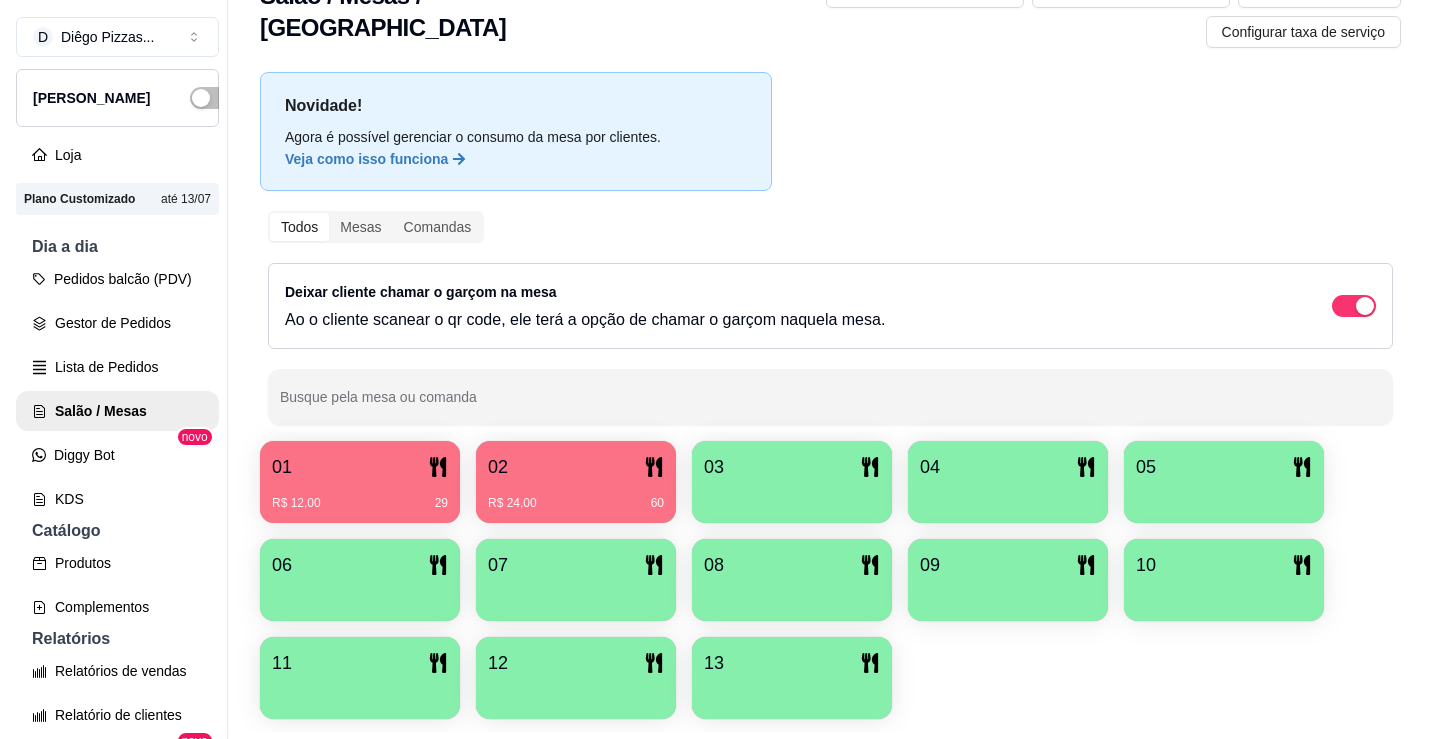 scroll, scrollTop: 0, scrollLeft: 0, axis: both 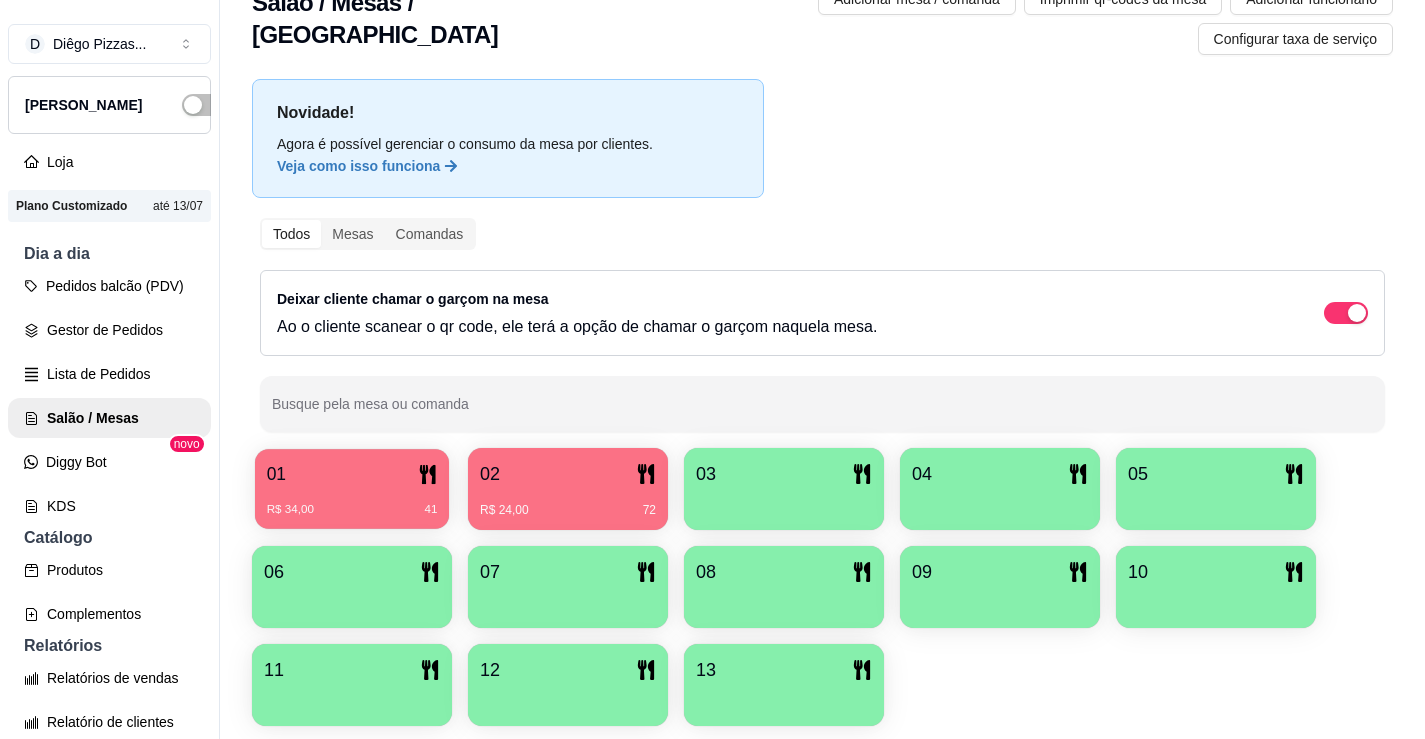 click on "01" at bounding box center (352, 474) 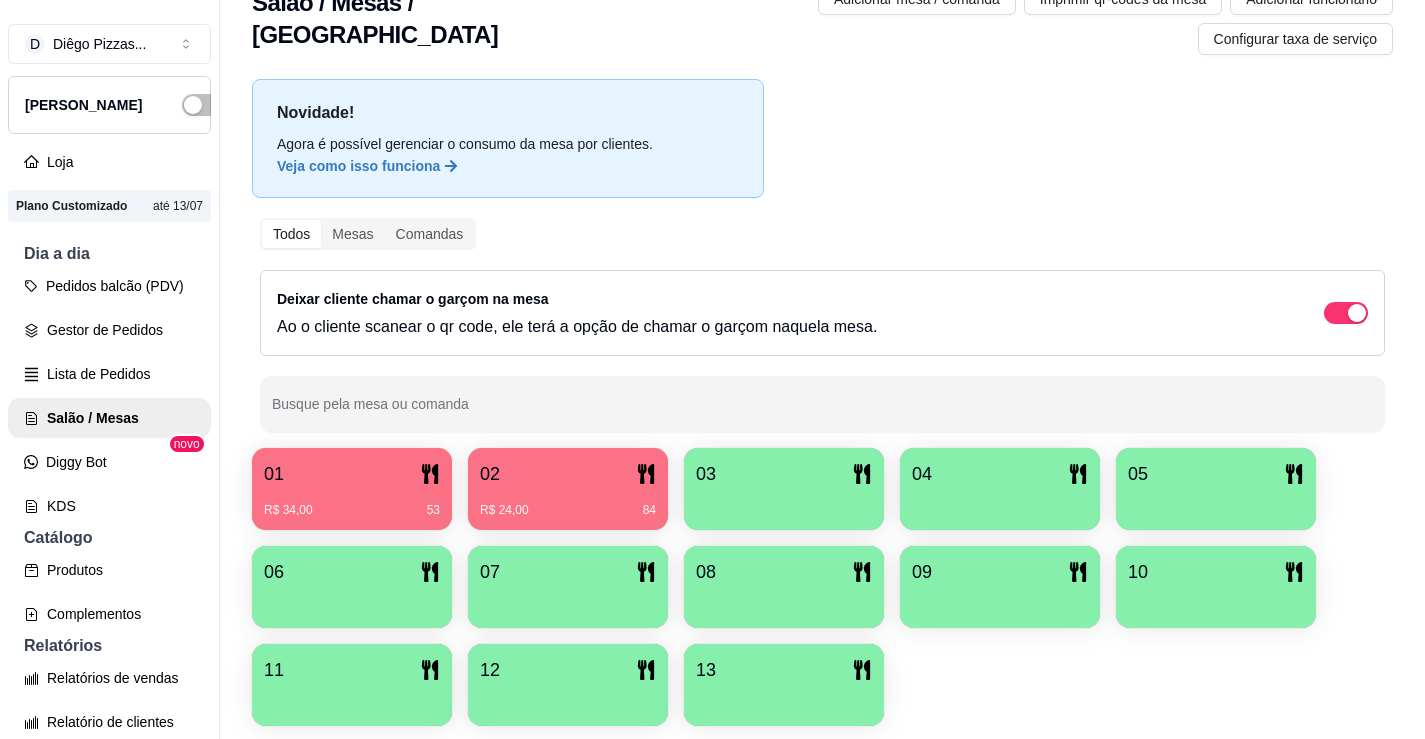 click on "R$ 34,00 53" at bounding box center [352, 503] 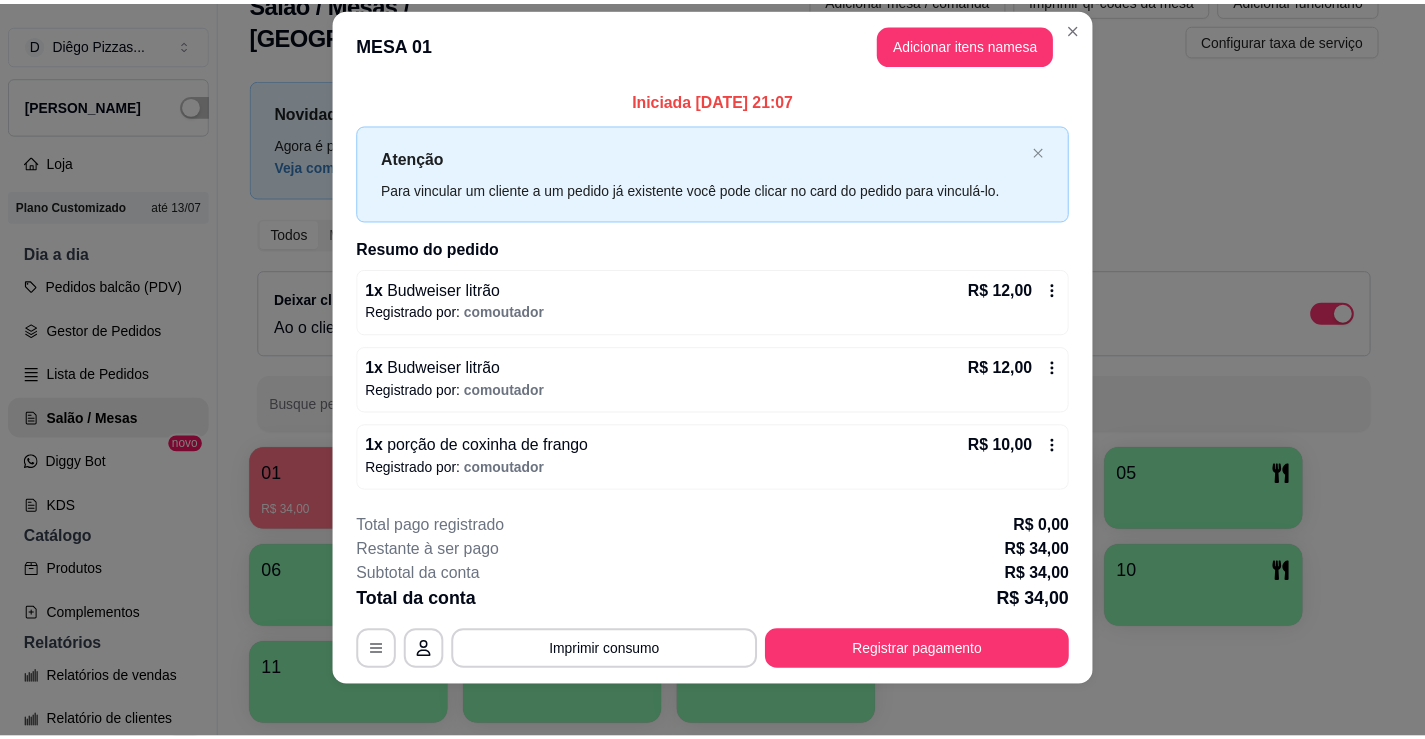 scroll, scrollTop: 34, scrollLeft: 0, axis: vertical 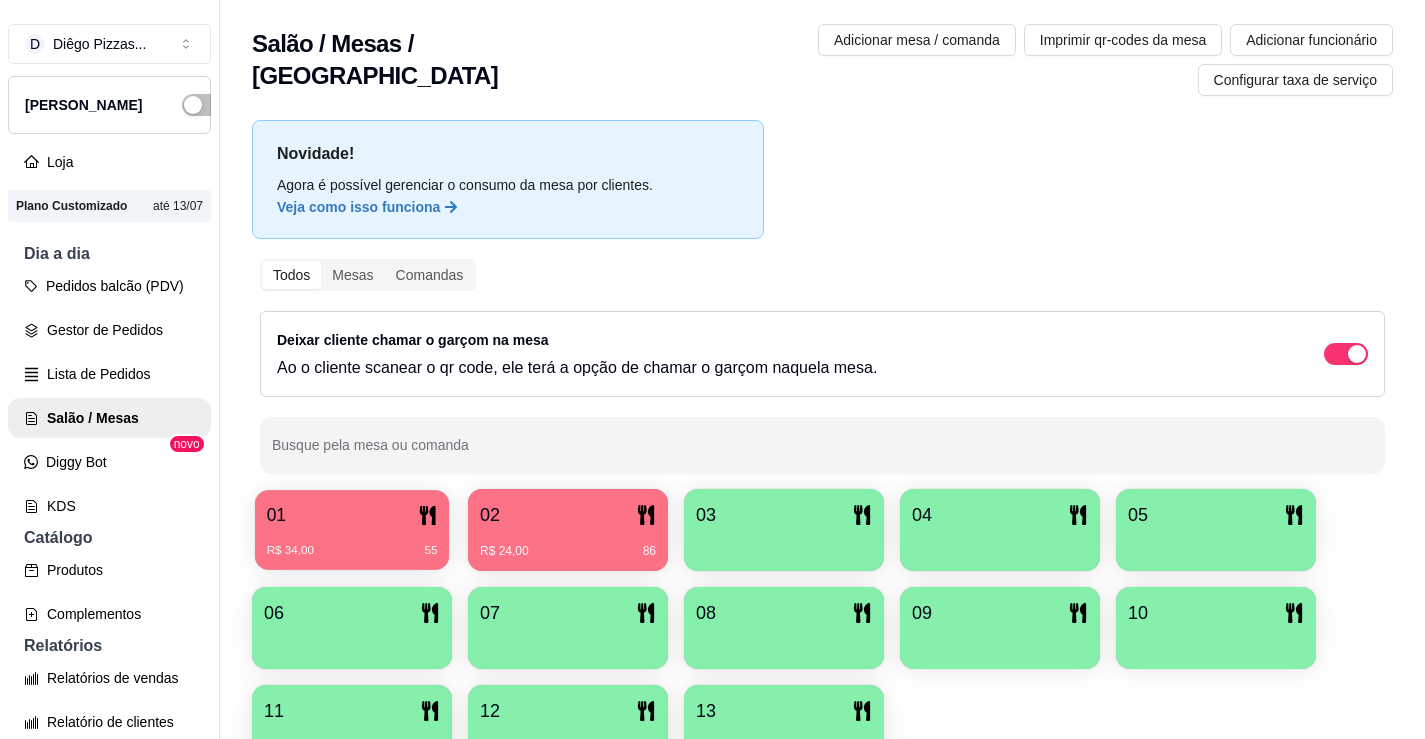 click on "R$ 34,00 55" at bounding box center (352, 543) 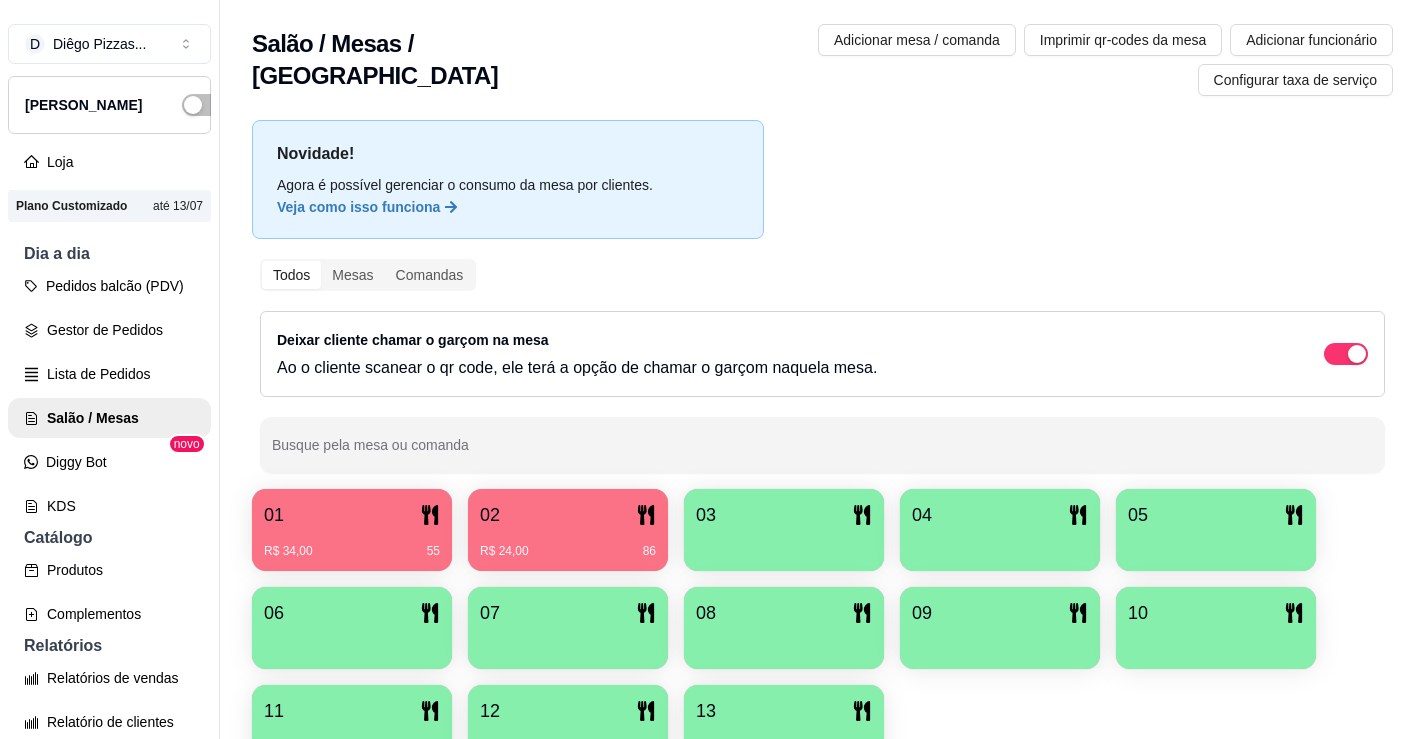click on "01" at bounding box center (352, 515) 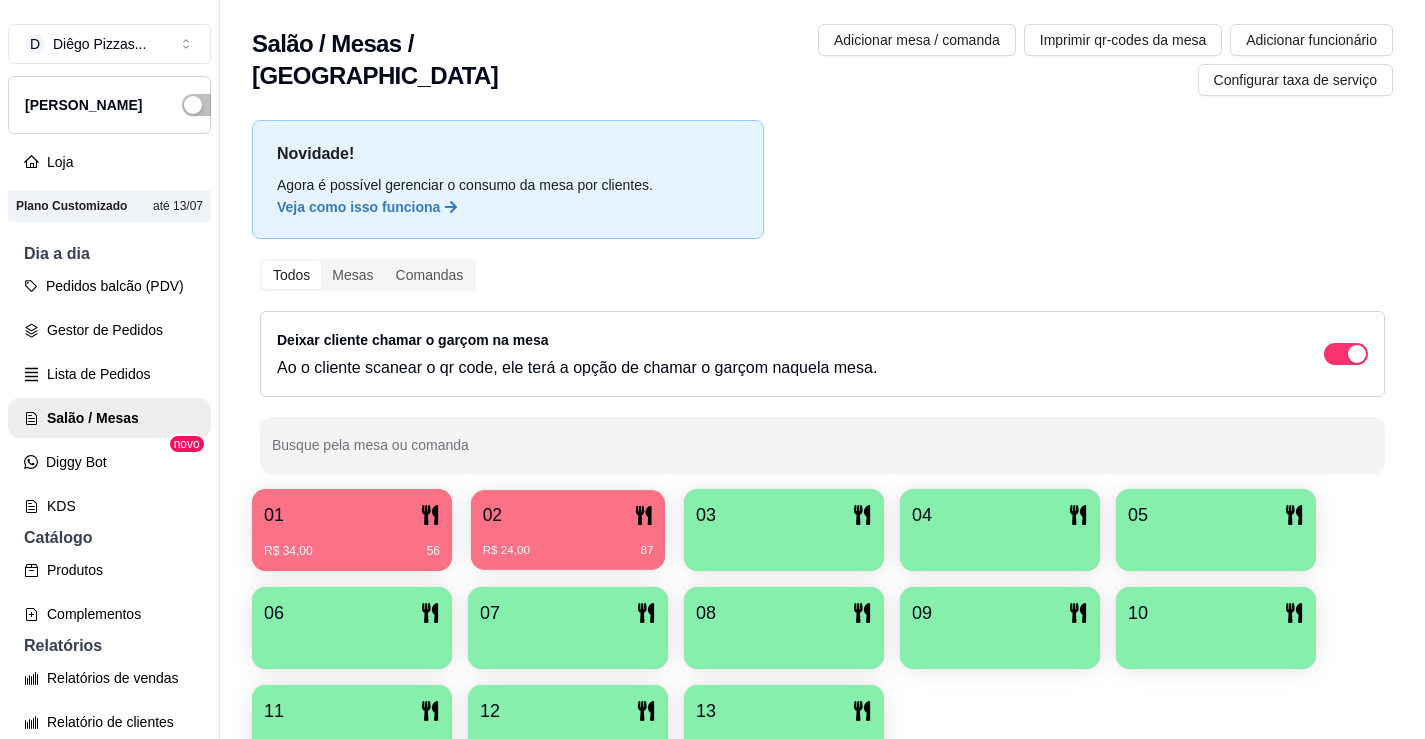 click on "R$ 24,00 87" at bounding box center [568, 543] 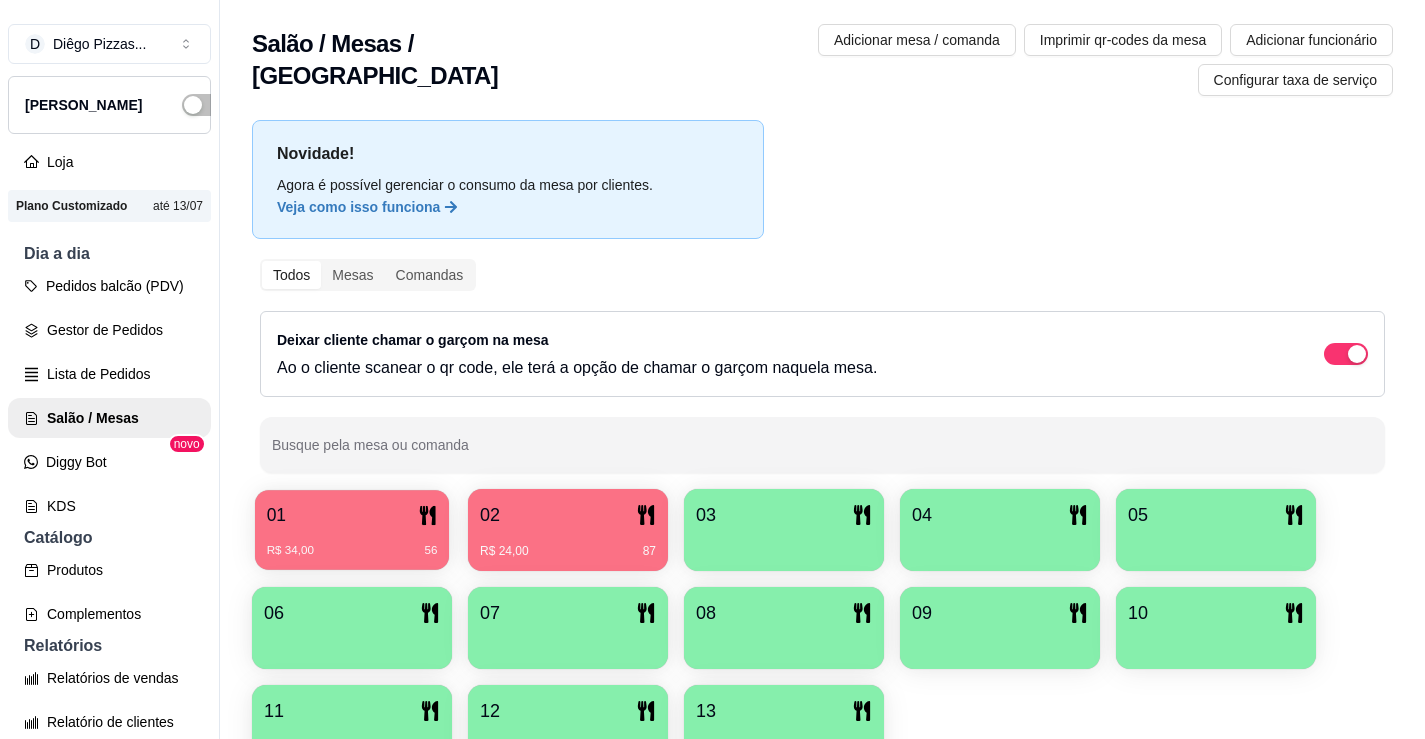 click on "R$ 34,00 56" at bounding box center [352, 543] 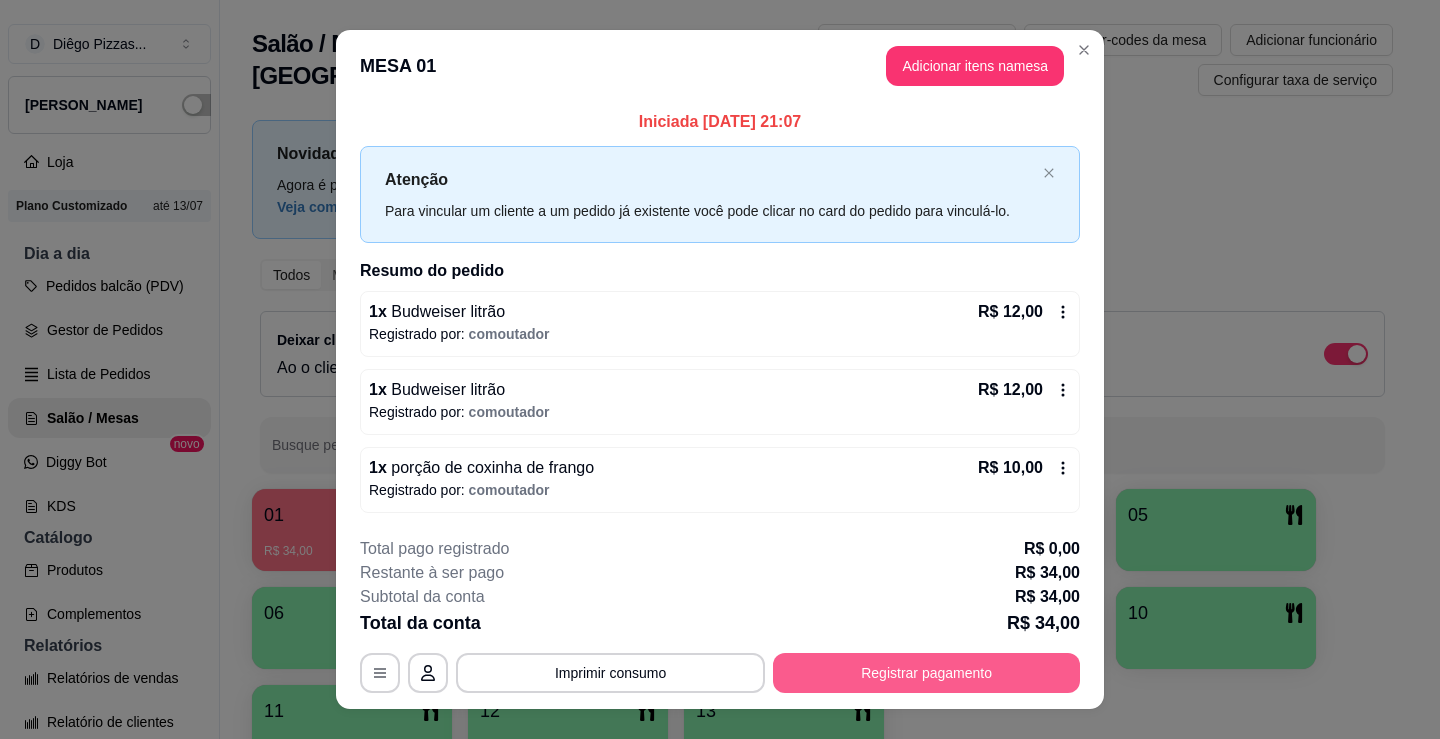 click on "Registrar pagamento" at bounding box center (926, 673) 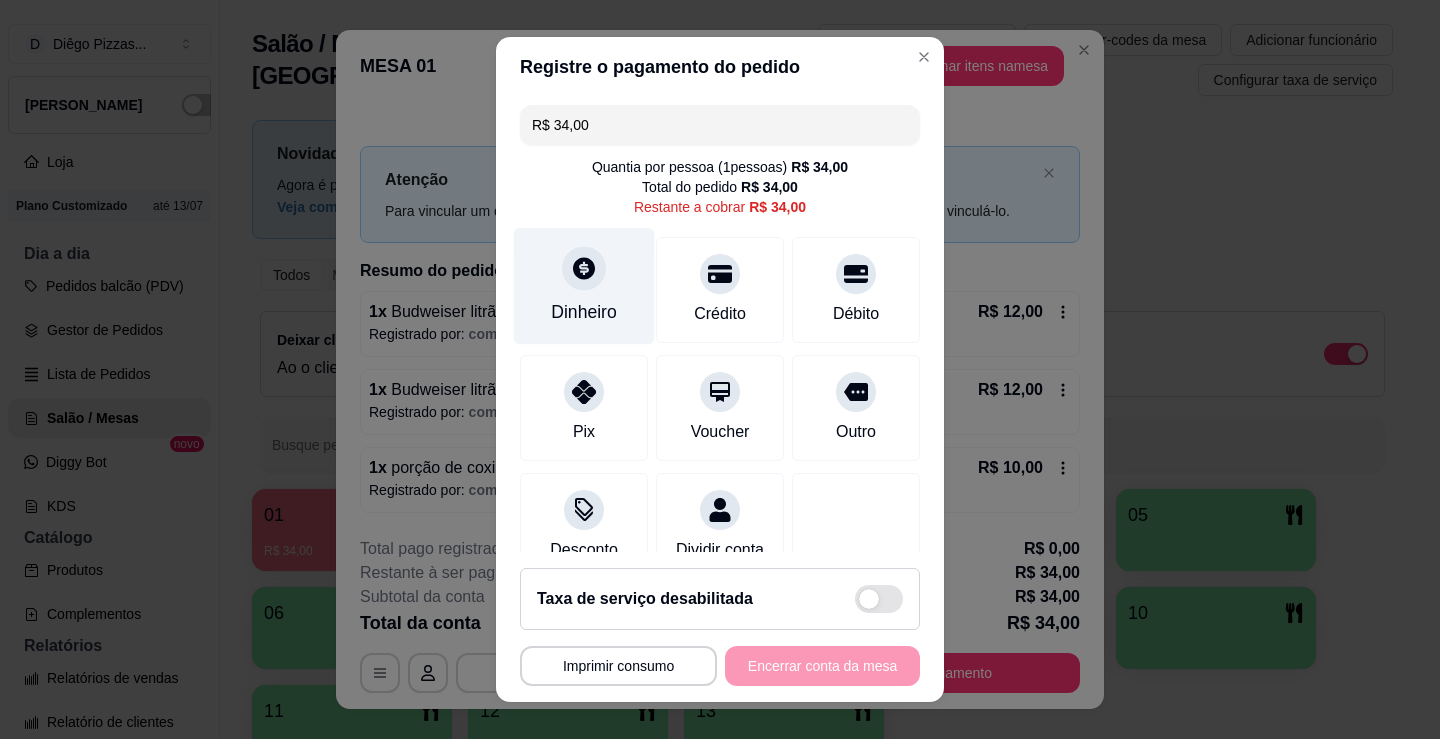 click at bounding box center [584, 268] 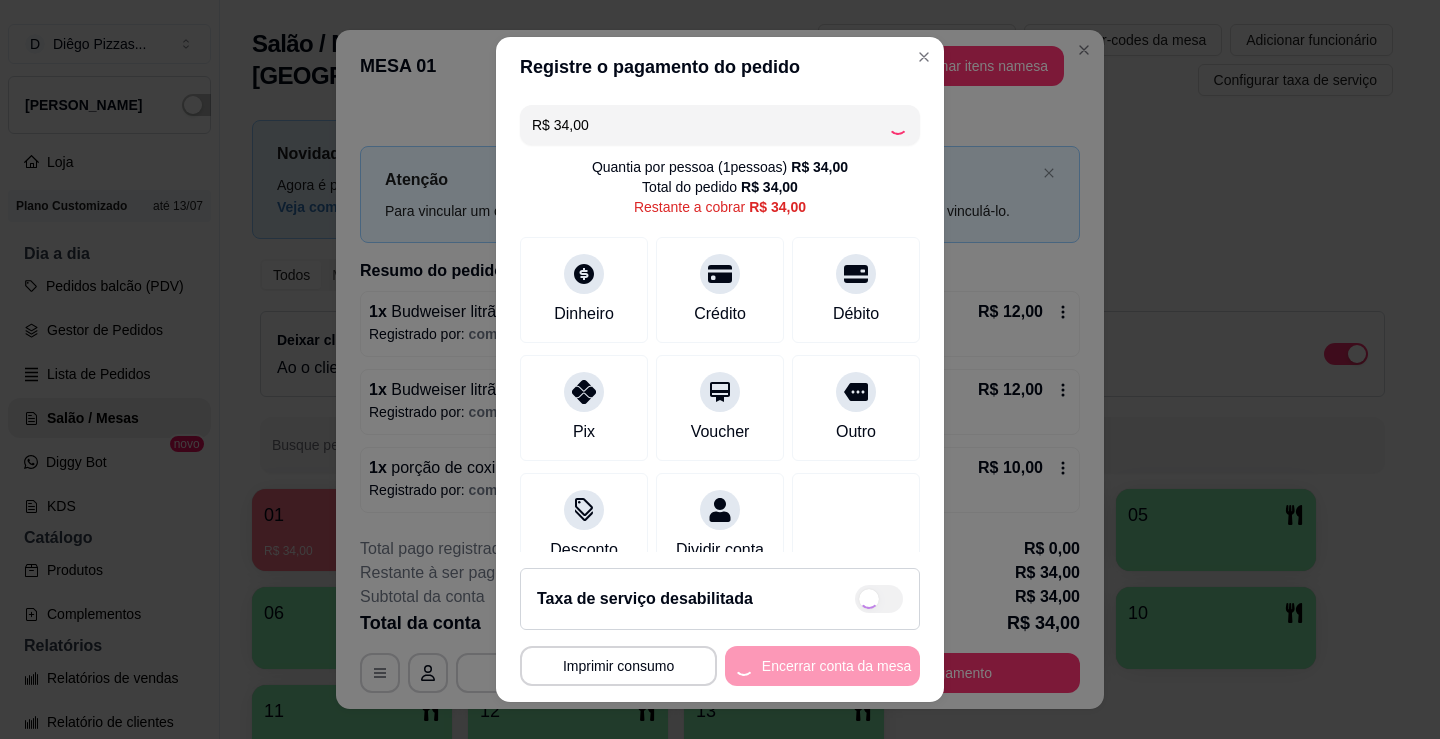 type on "R$ 0,00" 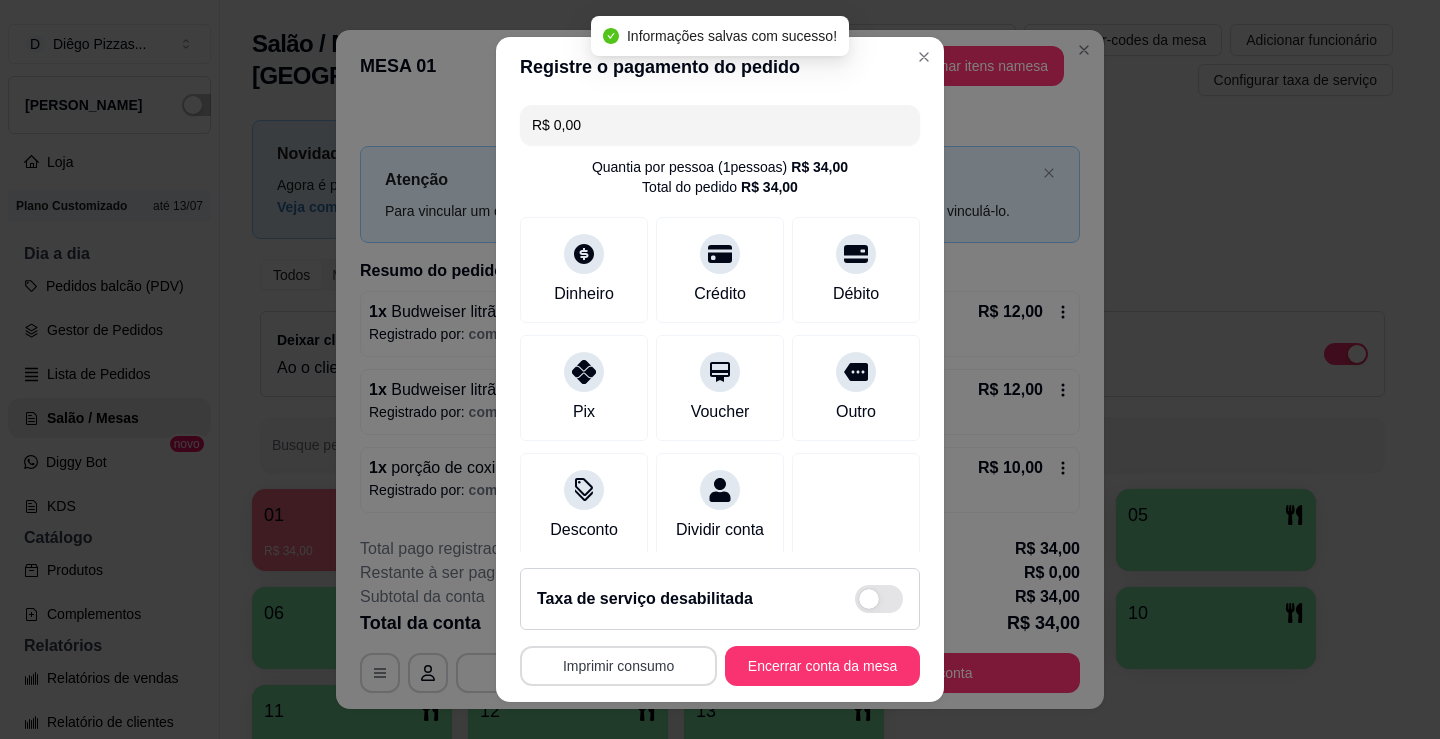click on "Imprimir consumo" at bounding box center (618, 666) 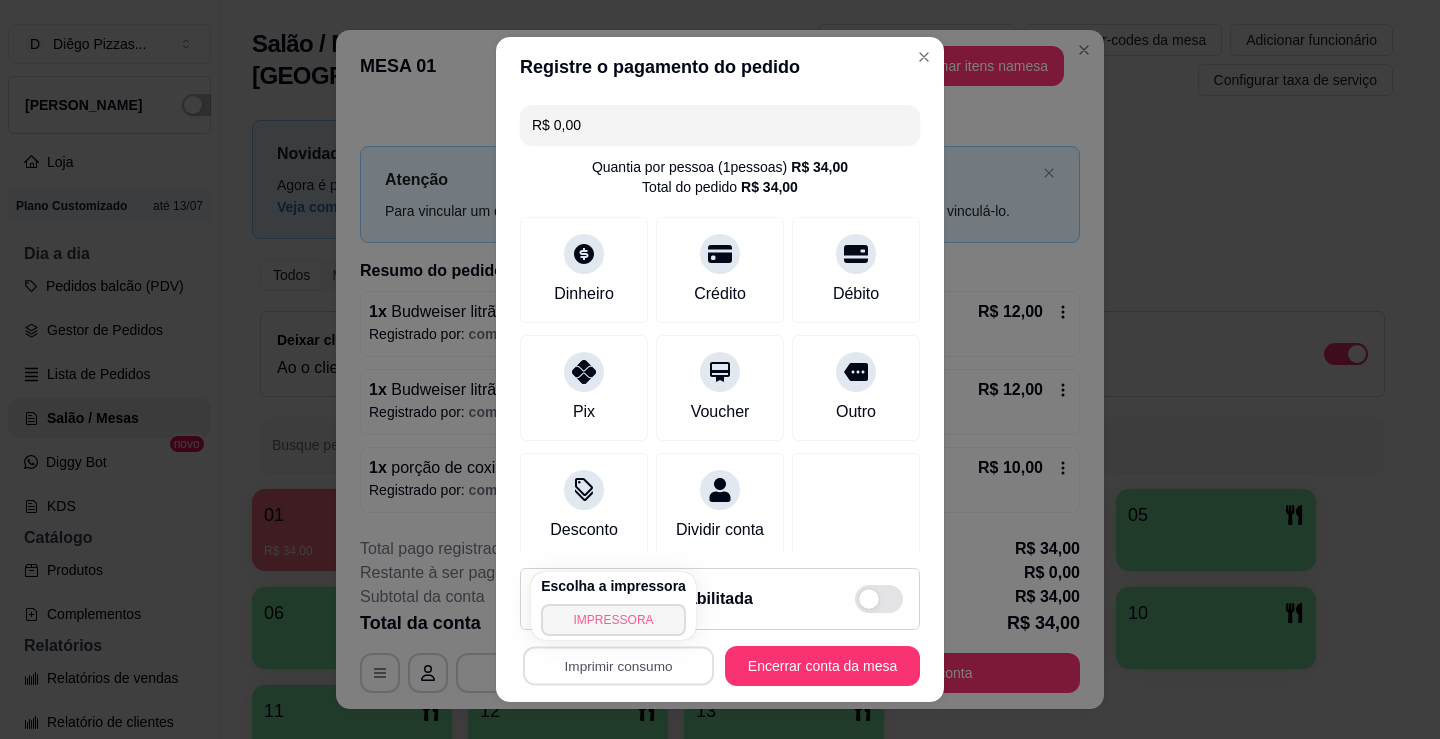 click on "IMPRESSORA" at bounding box center (613, 620) 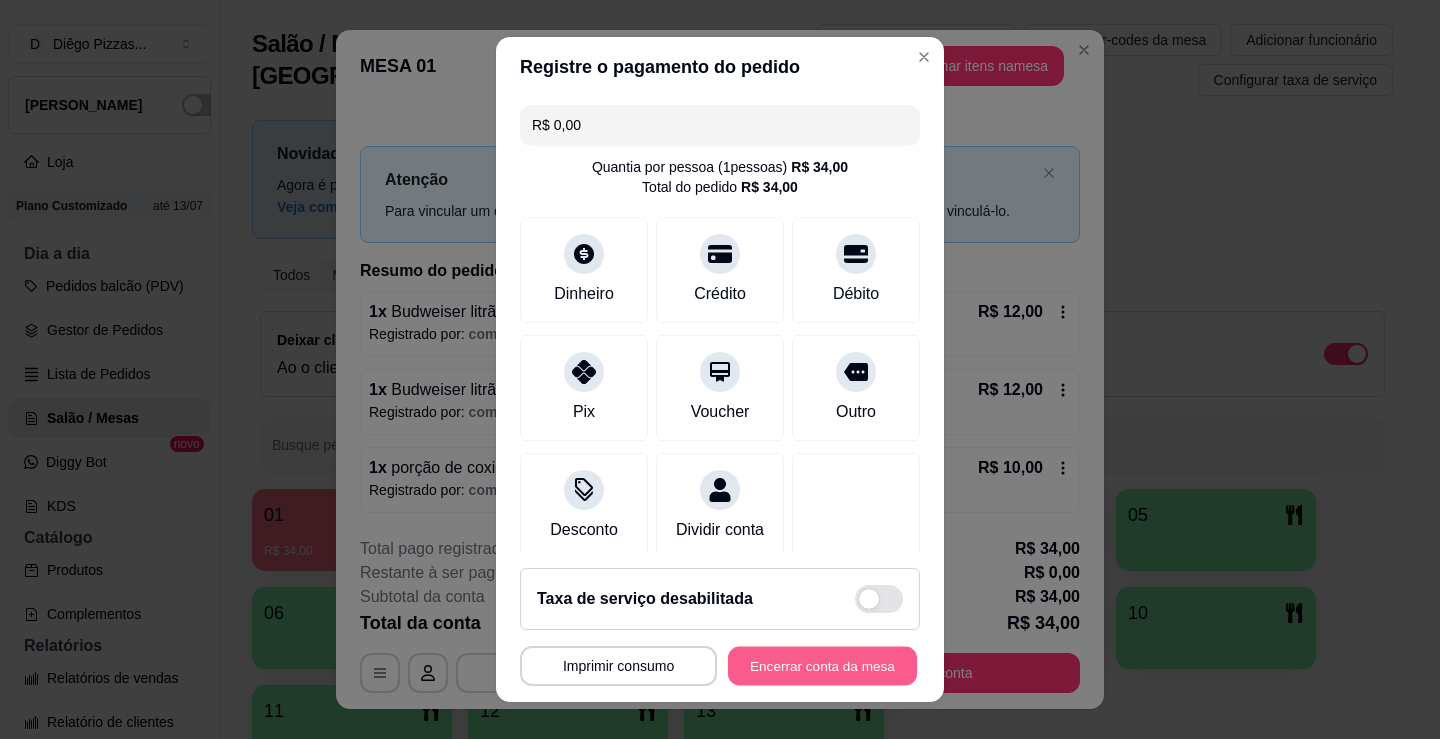 click on "Encerrar conta da mesa" at bounding box center [822, 666] 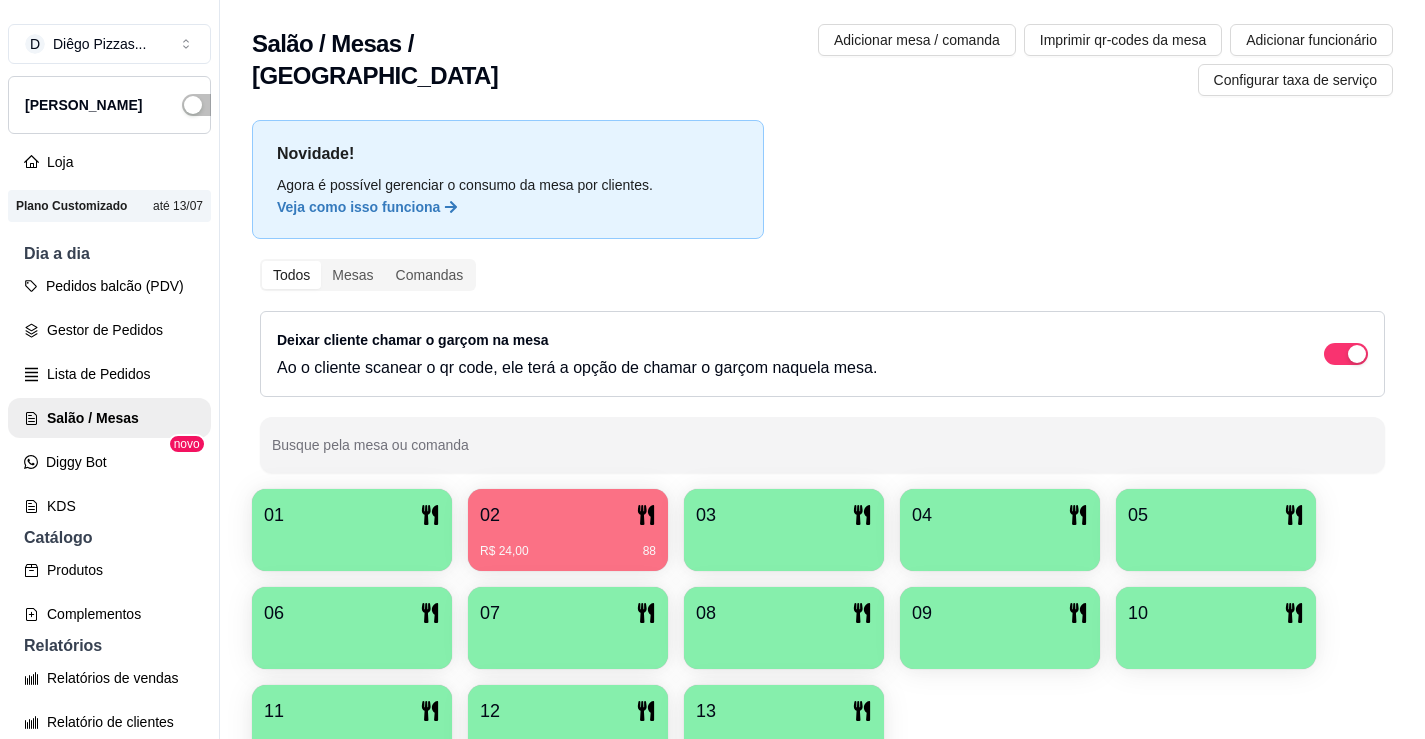 click on "02" at bounding box center [568, 515] 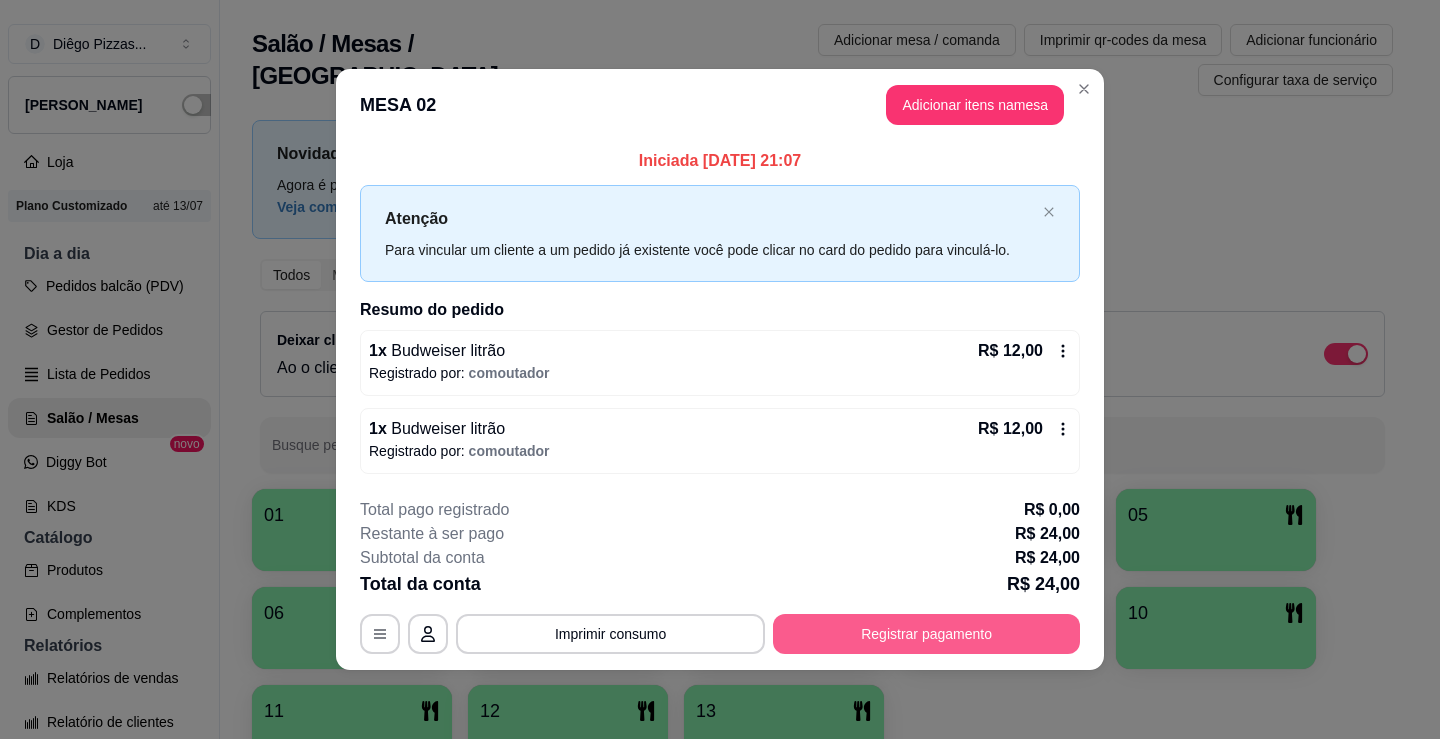 click on "Registrar pagamento" at bounding box center [926, 634] 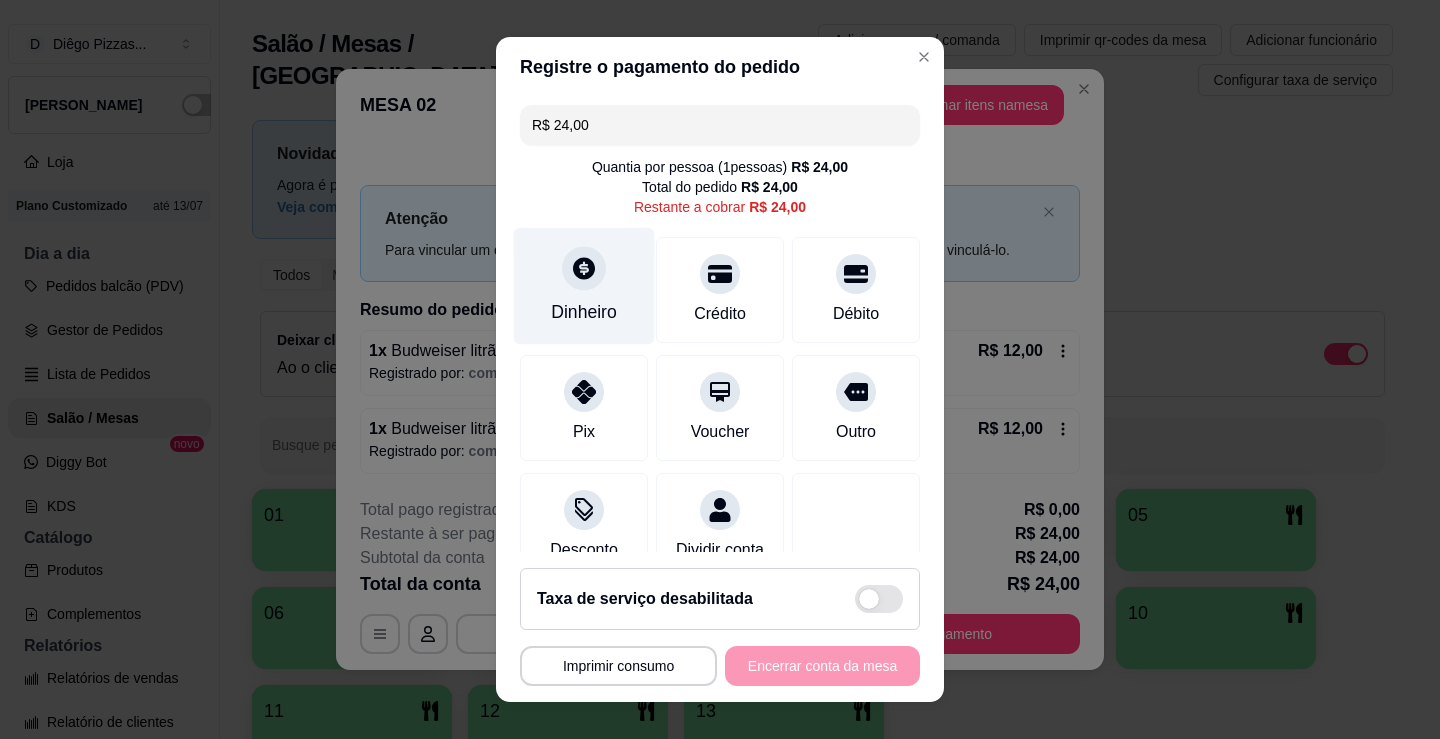 click at bounding box center (584, 268) 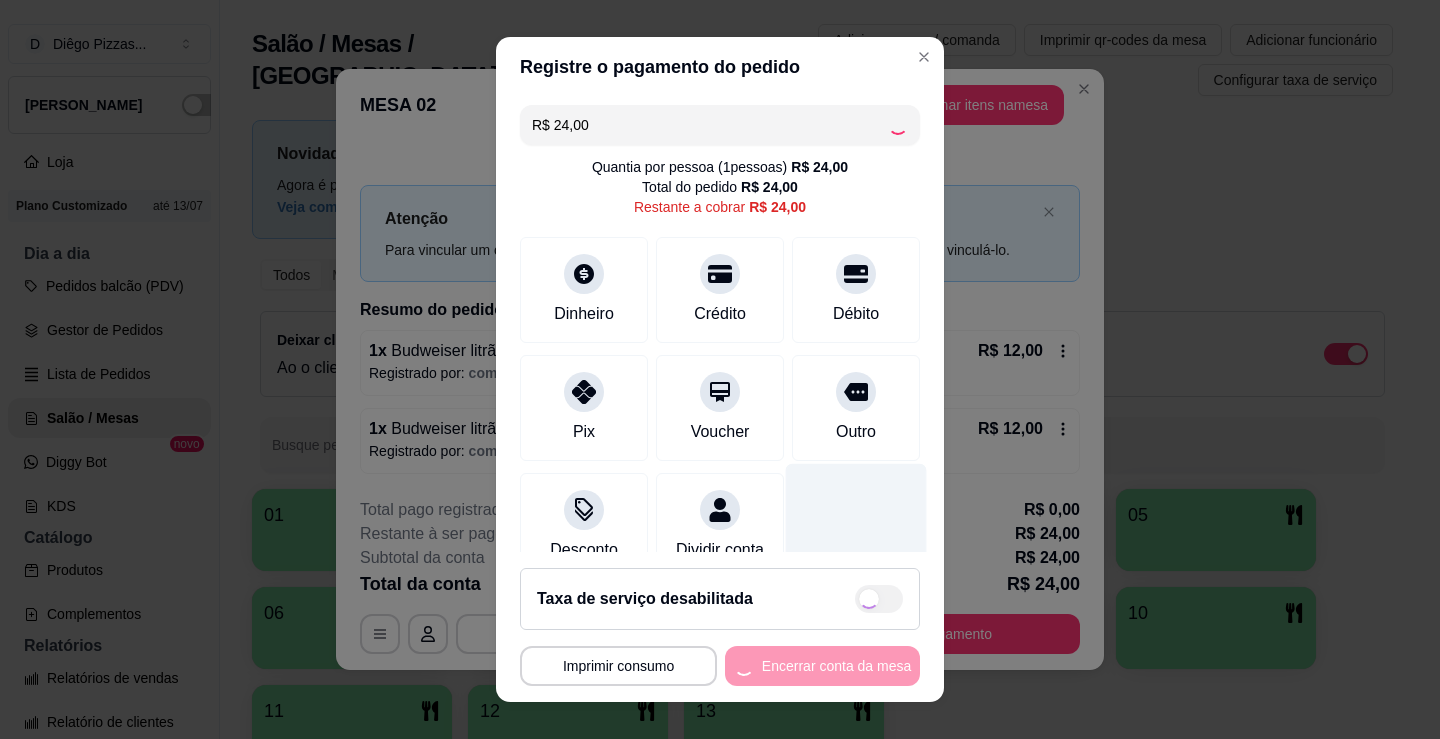 type on "R$ 0,00" 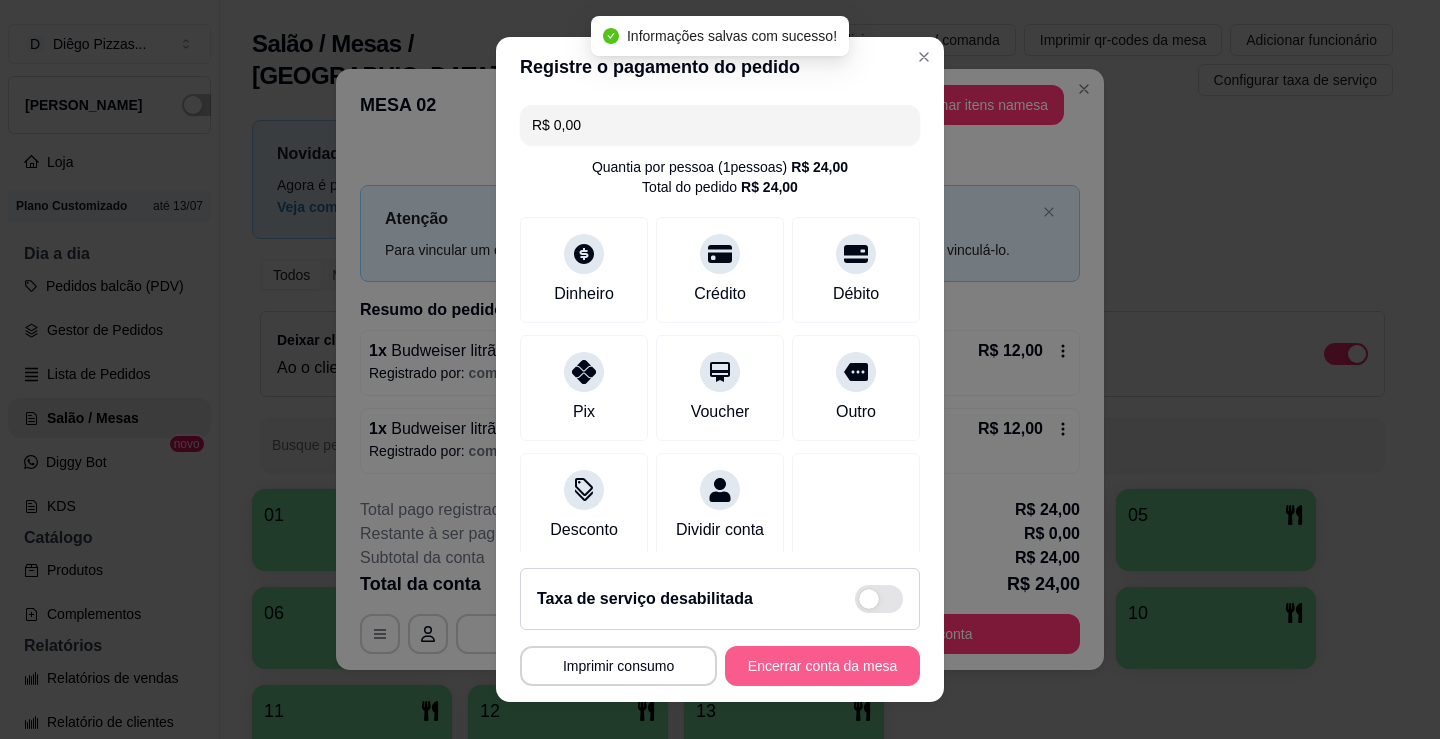 click on "Encerrar conta da mesa" at bounding box center [822, 666] 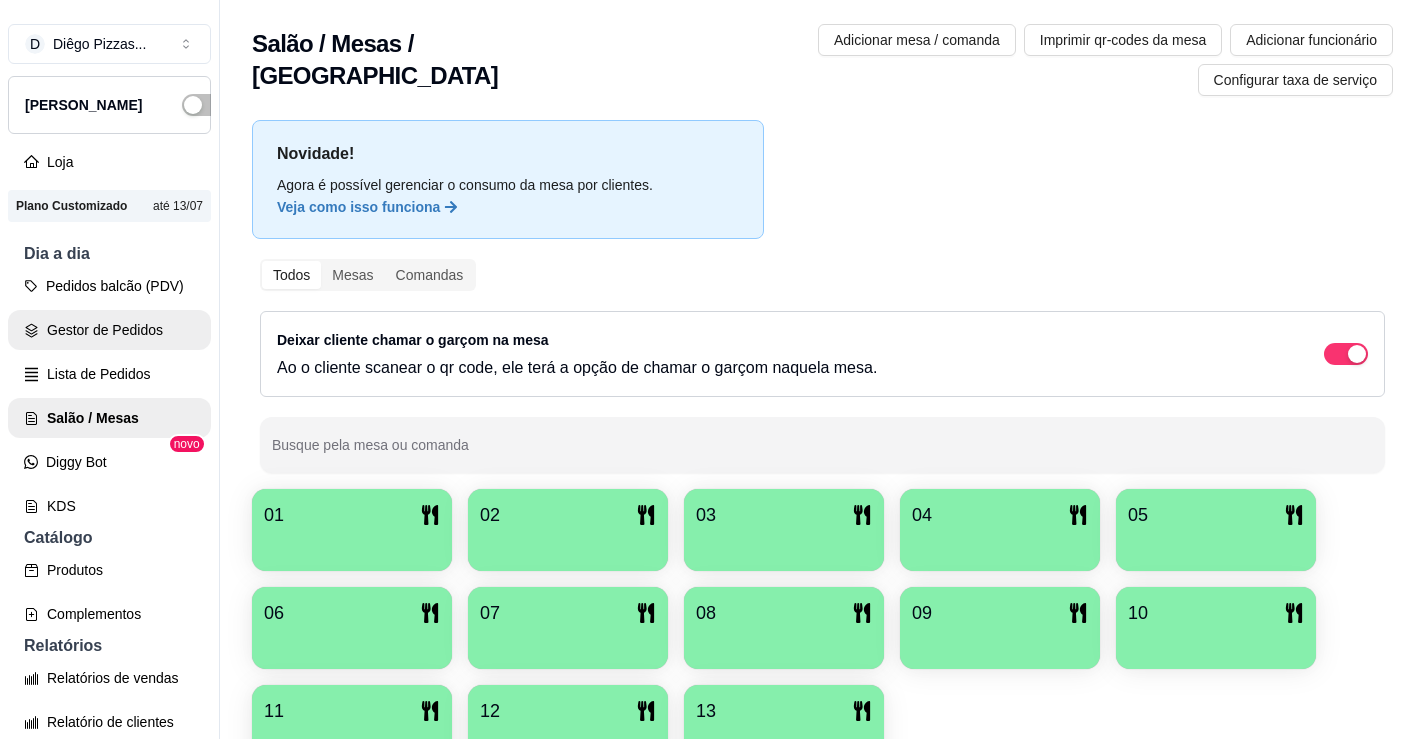 click on "Gestor de Pedidos" at bounding box center [109, 330] 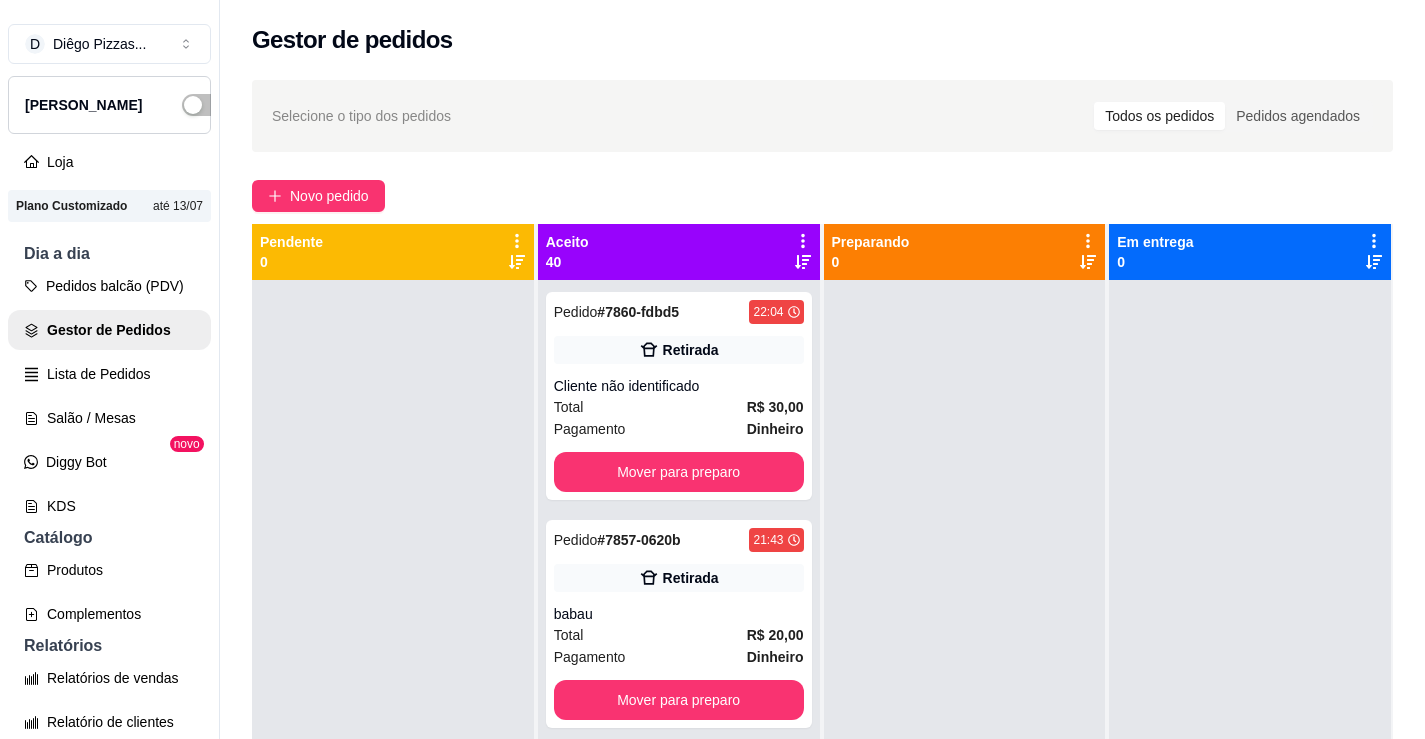 click 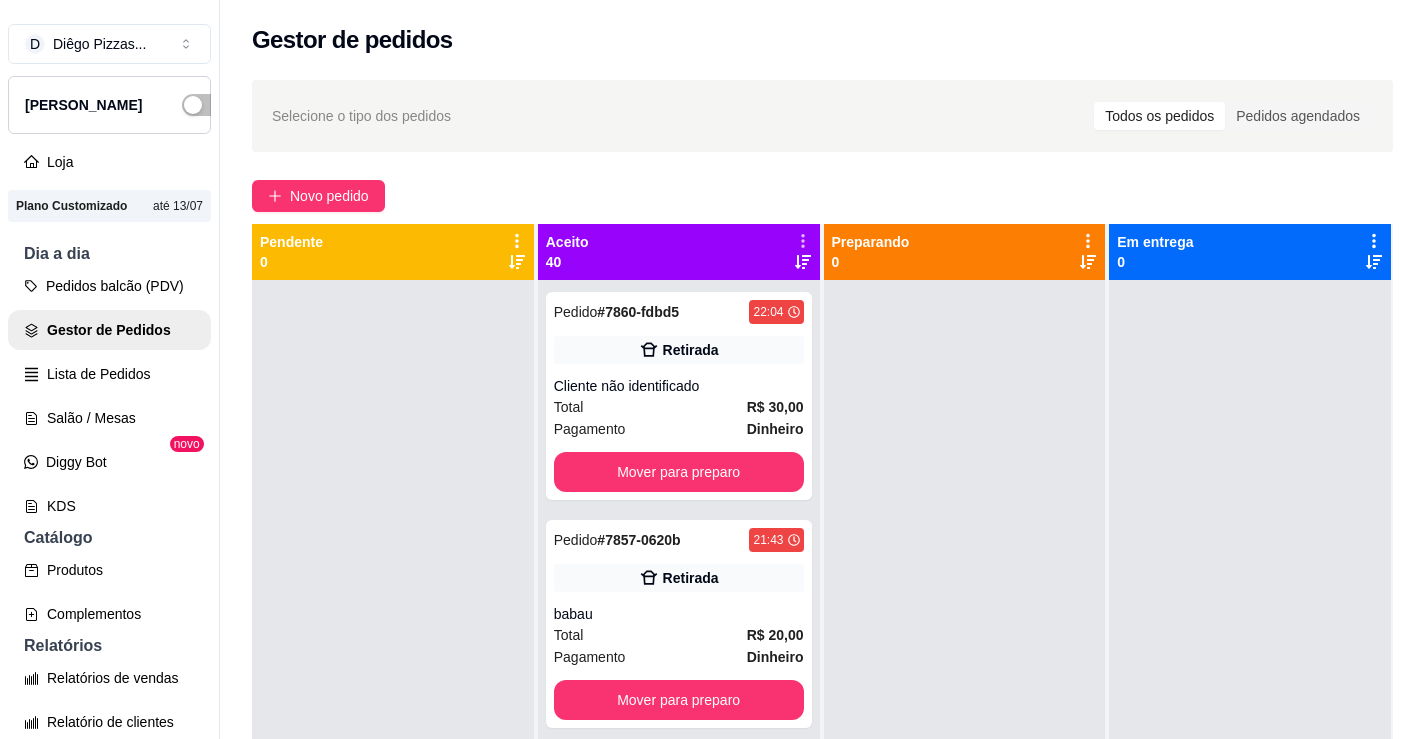 click on "Com essa opção você tem a opção de mover todos os pedidos que estão em uma etapa para outra de forma rápida e fácil." at bounding box center (665, 302) 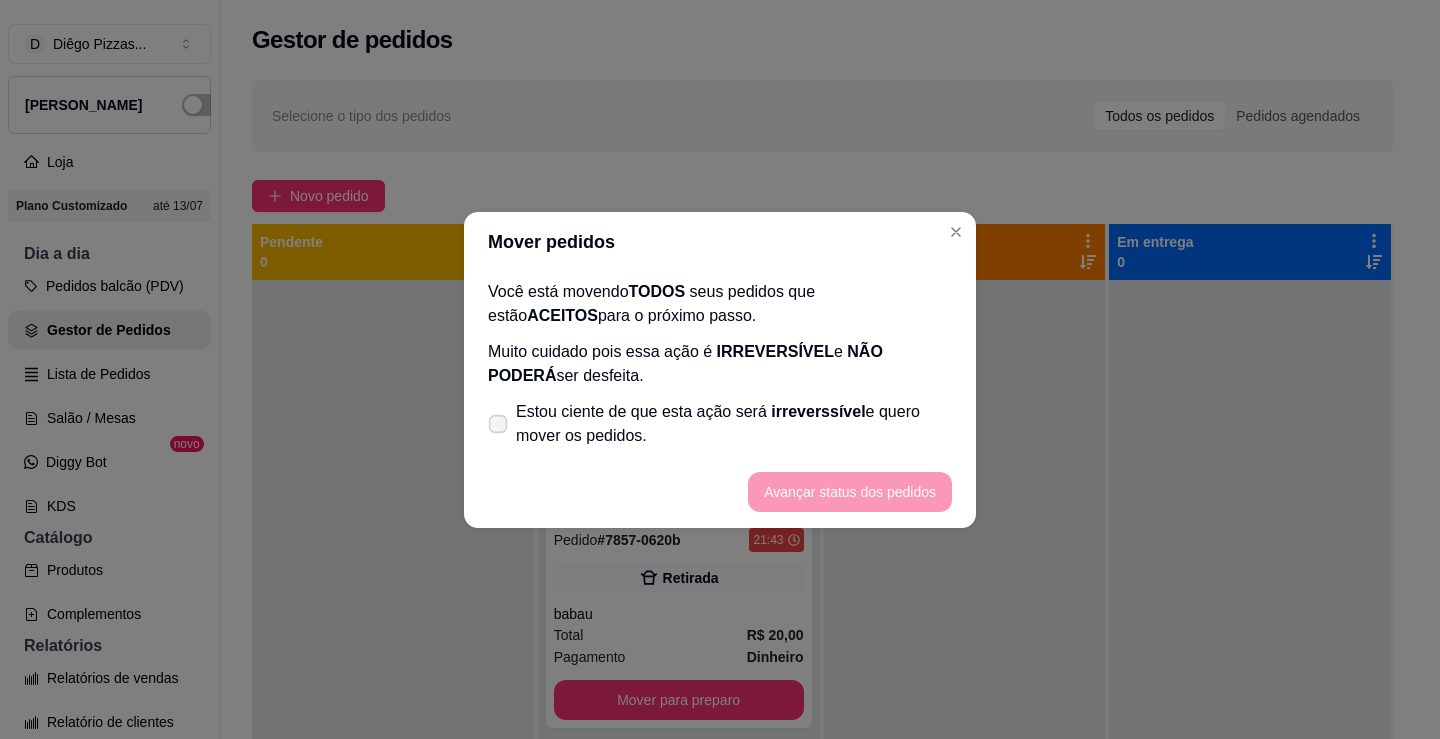 click on "Estou ciente de que esta ação será   irreverssível  e quero mover os pedidos." at bounding box center [734, 424] 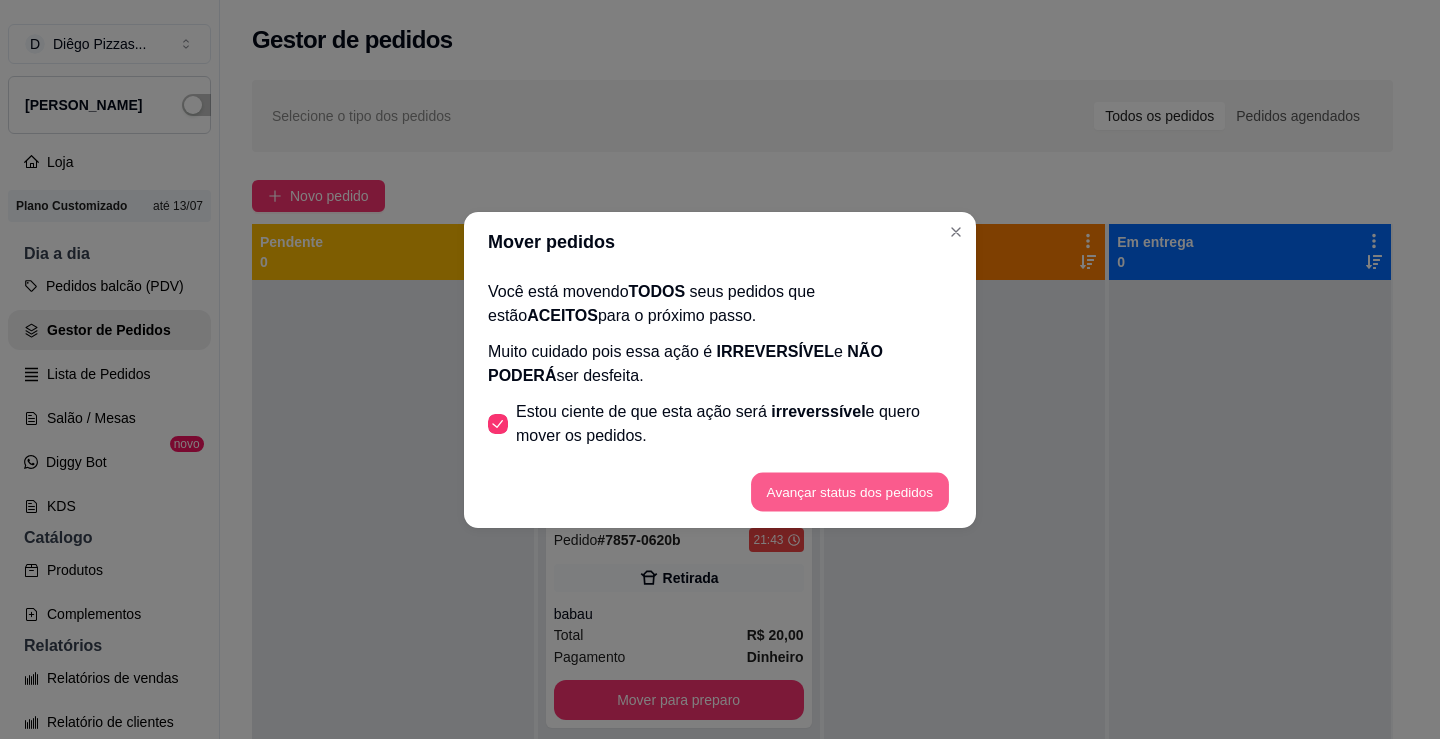 click on "Avançar status dos pedidos" at bounding box center (850, 491) 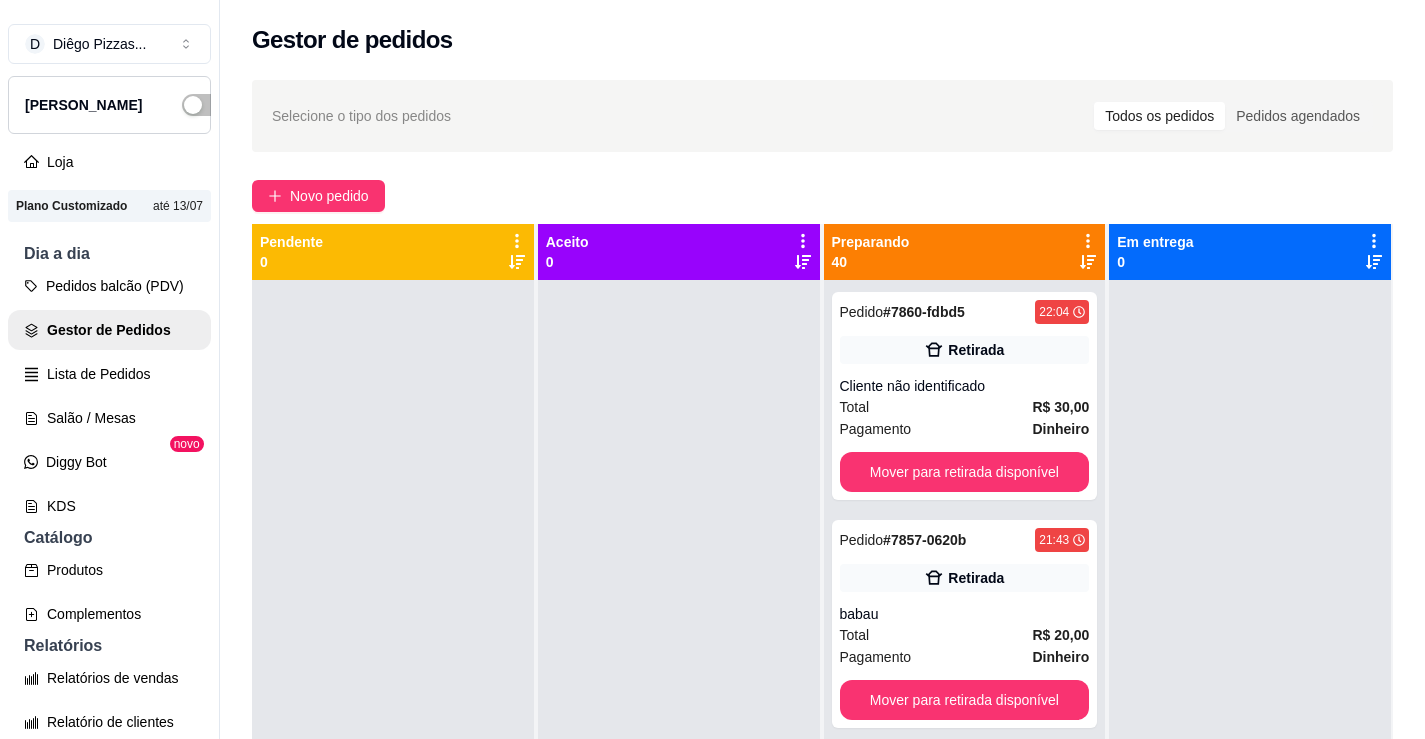 click on "Preparando 40 Pedido  # 7860-fdbd5 22:04 Retirada Cliente não identificado Total R$ 30,00 Pagamento Dinheiro Mover para retirada disponível Pedido  # 7857-0620b 21:43 Retirada babau Total R$ 20,00 Pagamento Dinheiro Mover para retirada disponível Pedido  # 7856-30cae60b 21:32 Entrega [PERSON_NAME]  [PHONE_NUMBER] Total R$ 8,00 Pagamento Dinheiro Mover para entrega Pedido  # 7855-2a95dbda 21:26 [GEOGRAPHIC_DATA]  [PHONE_NUMBER] Total R$ 24,00 Pagamento Transferência Pix Mover para entrega Pedido  # 7853-ff86c803 21:23 Entrega Janiele  [PHONE_NUMBER] Total R$ 31,00 Pagamento Dinheiro Mover para entrega Pedido  # 7850-c110a05b 21:00 Entrega Wiglis [PHONE_NUMBER] Total R$ 22,00 Pagamento Transferência Pix Mover para entrega Pedido  # 7848-526c3 20:45 Comer no local prea Total R$ 22,00 Pagamento Dinheiro Mover para retirada disponível Pedido  # 7846-84bc93bf 20:34 Entrega Joycy melo [PHONE_NUMBER] Total R$ 40,00 Pagamento Cartão de crédito Mover para entrega Pedido  # 7845-23cba80d 20:32 Retirada" at bounding box center (966, 621) 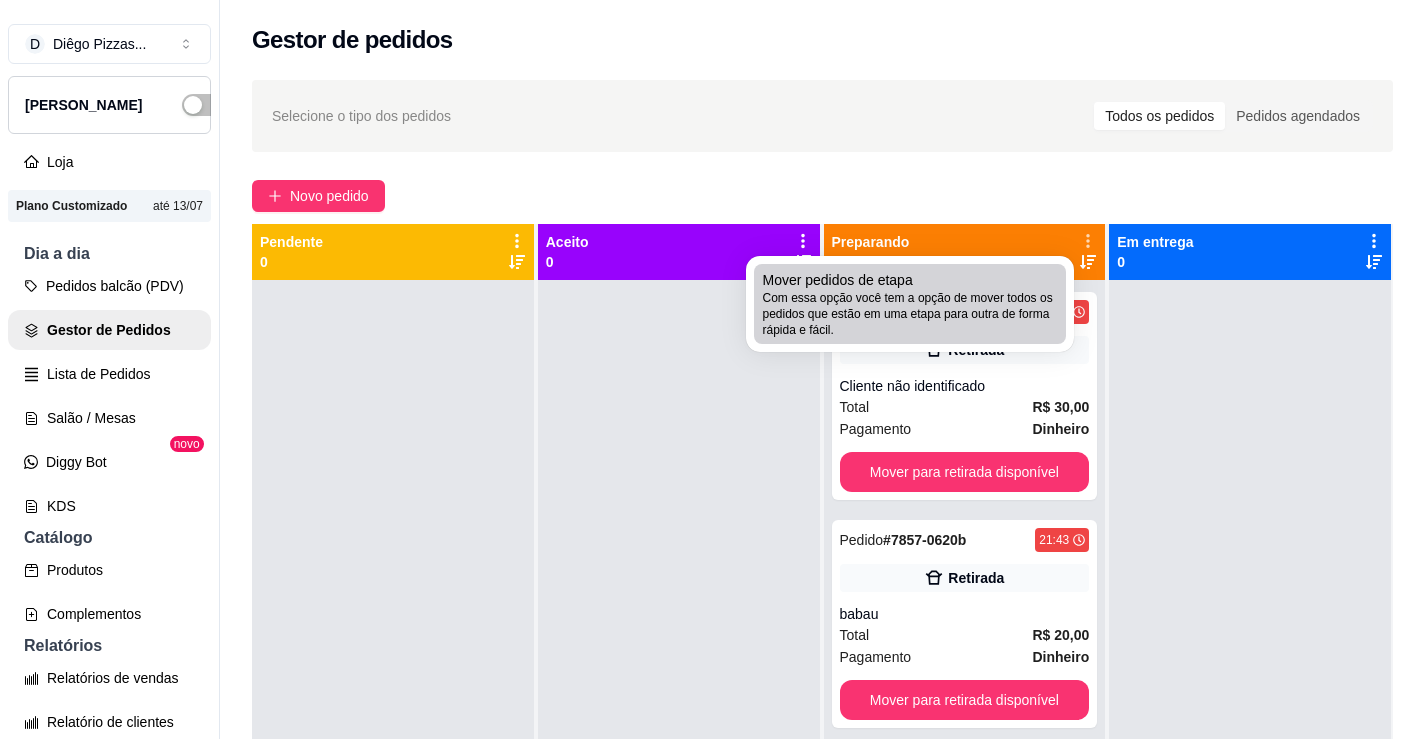 click on "Com essa opção você tem a opção de mover todos os pedidos que estão em uma etapa para outra de forma rápida e fácil." at bounding box center [910, 314] 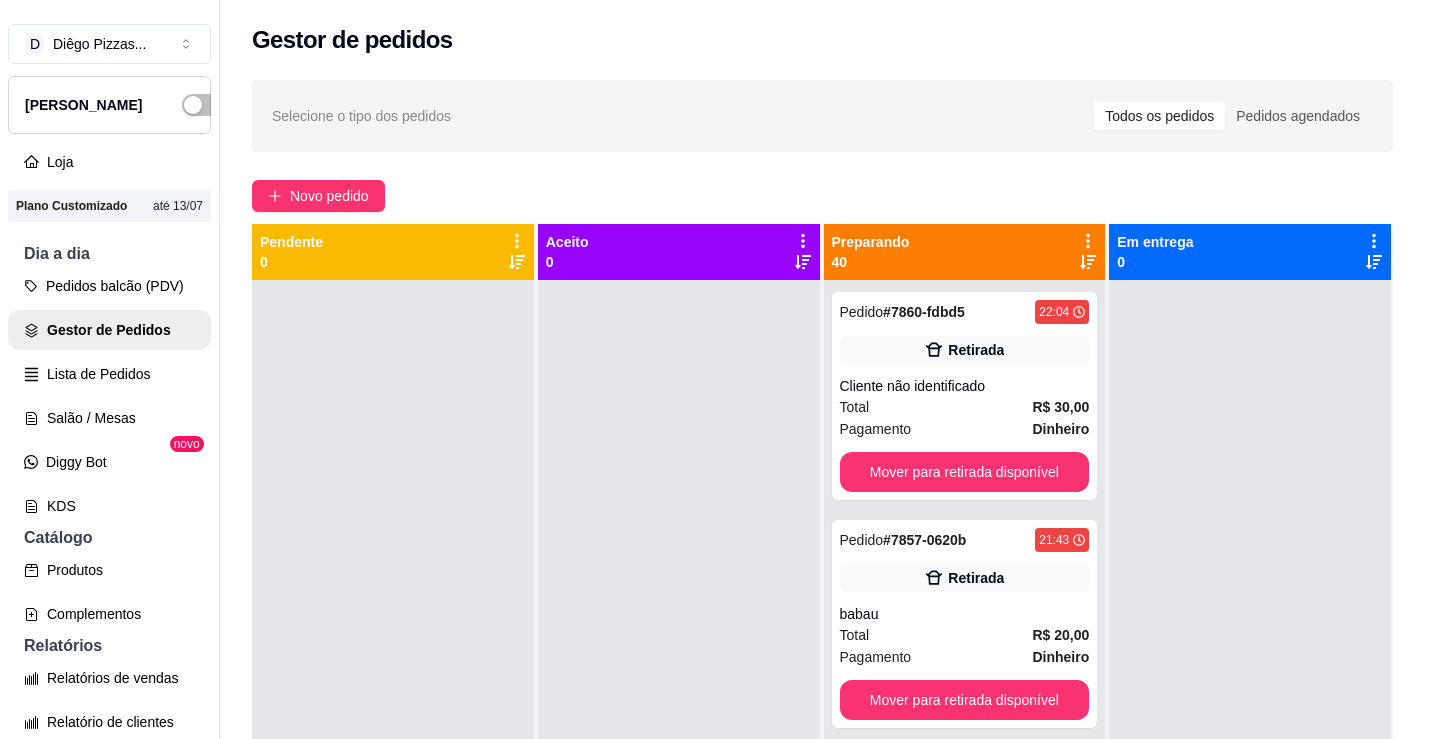 click on "Estou ciente de que esta ação será   irreverssível  e quero mover os pedidos." at bounding box center (720, 424) 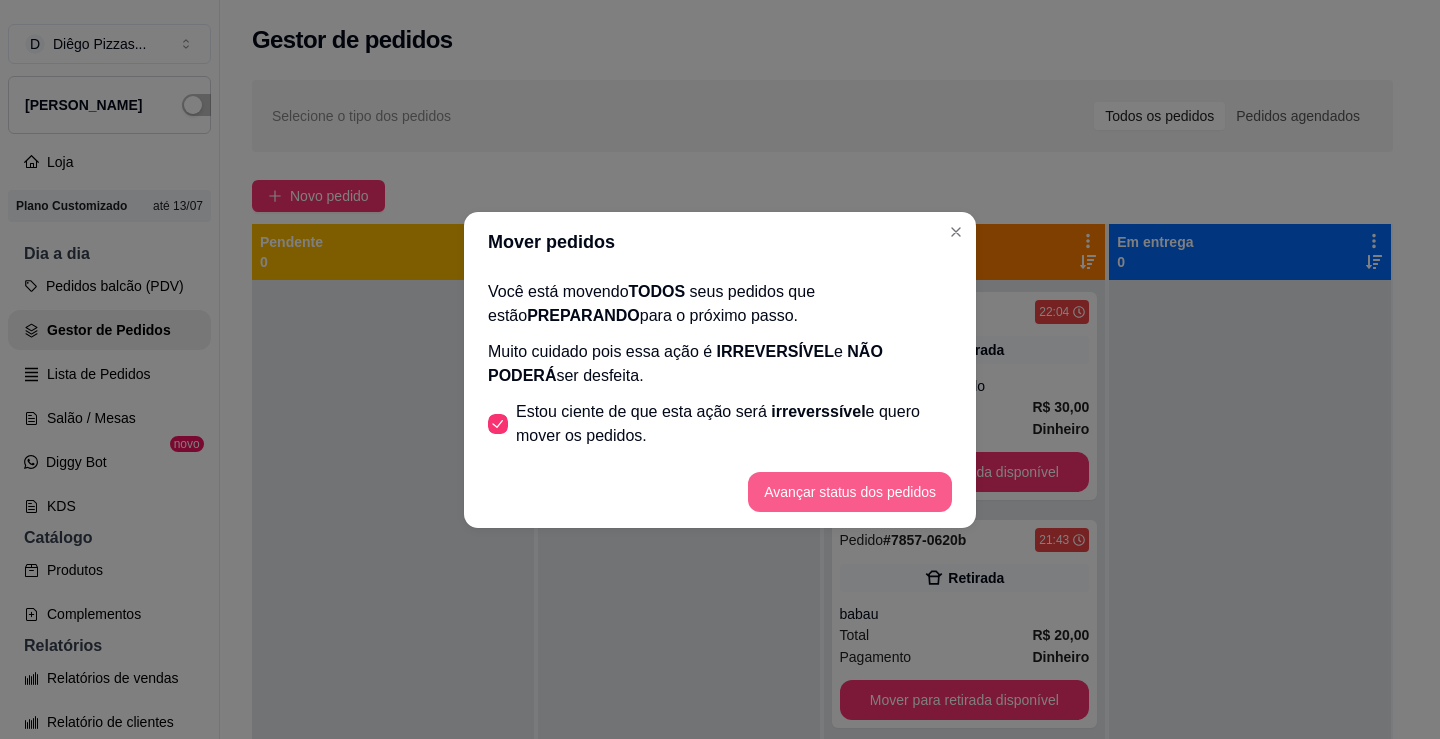 click on "Avançar status dos pedidos" at bounding box center [850, 492] 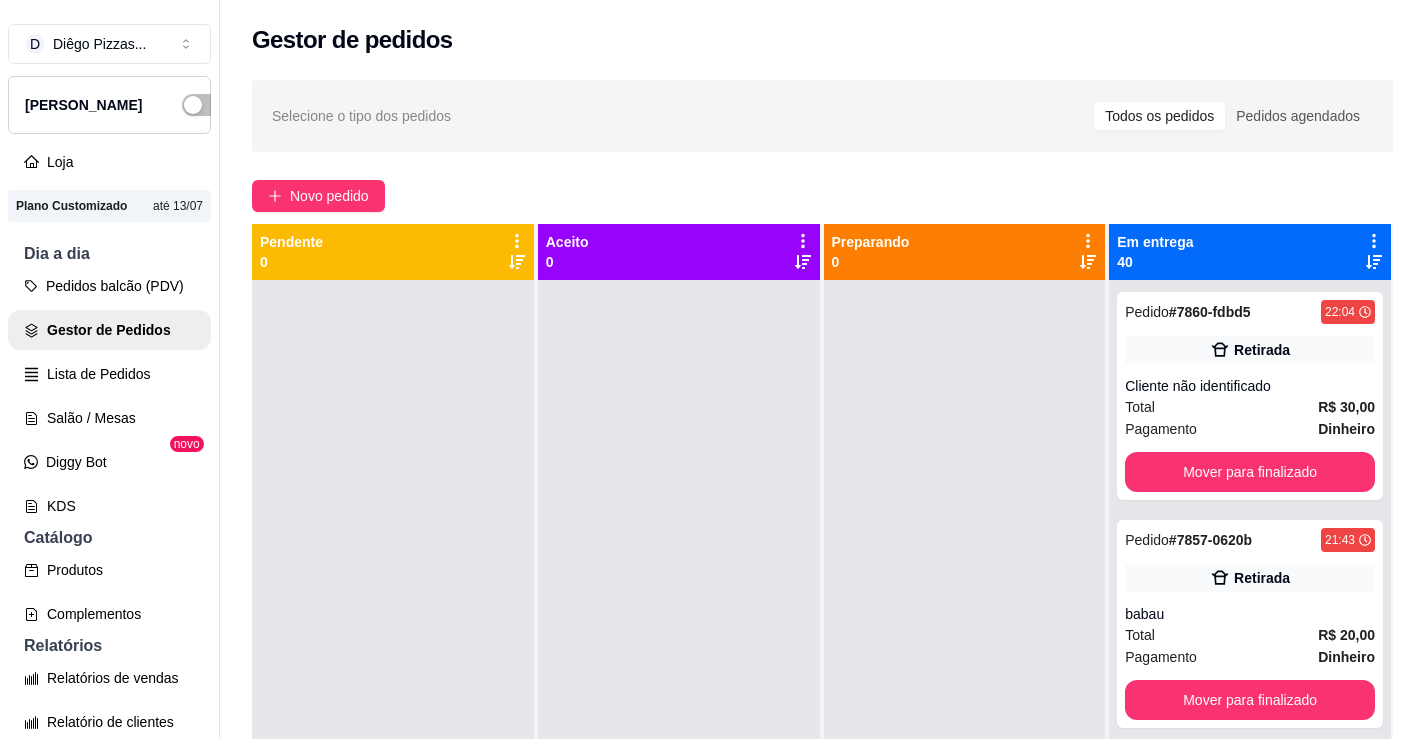 click 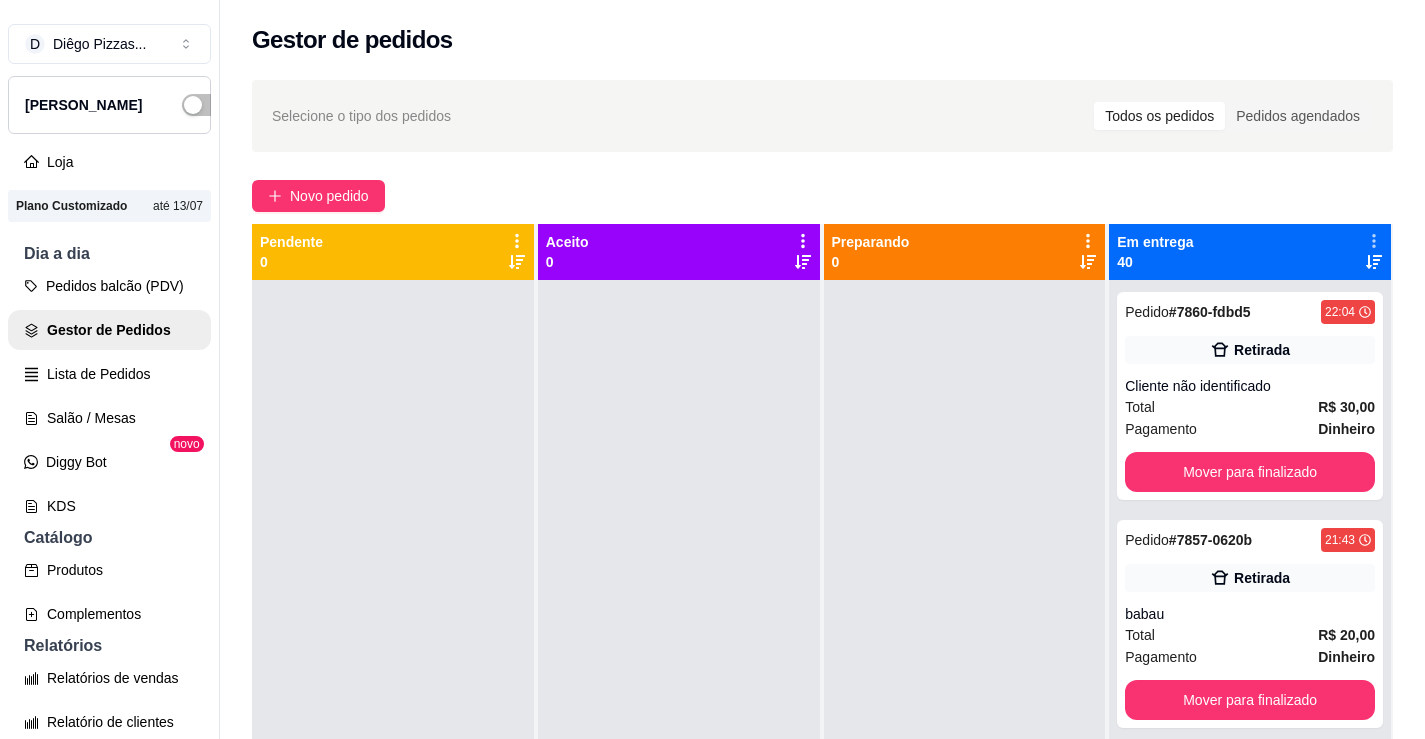 click on "Com essa opção você tem a opção de mover todos os pedidos que estão em uma etapa para outra de forma rápida e fácil." at bounding box center (1221, 302) 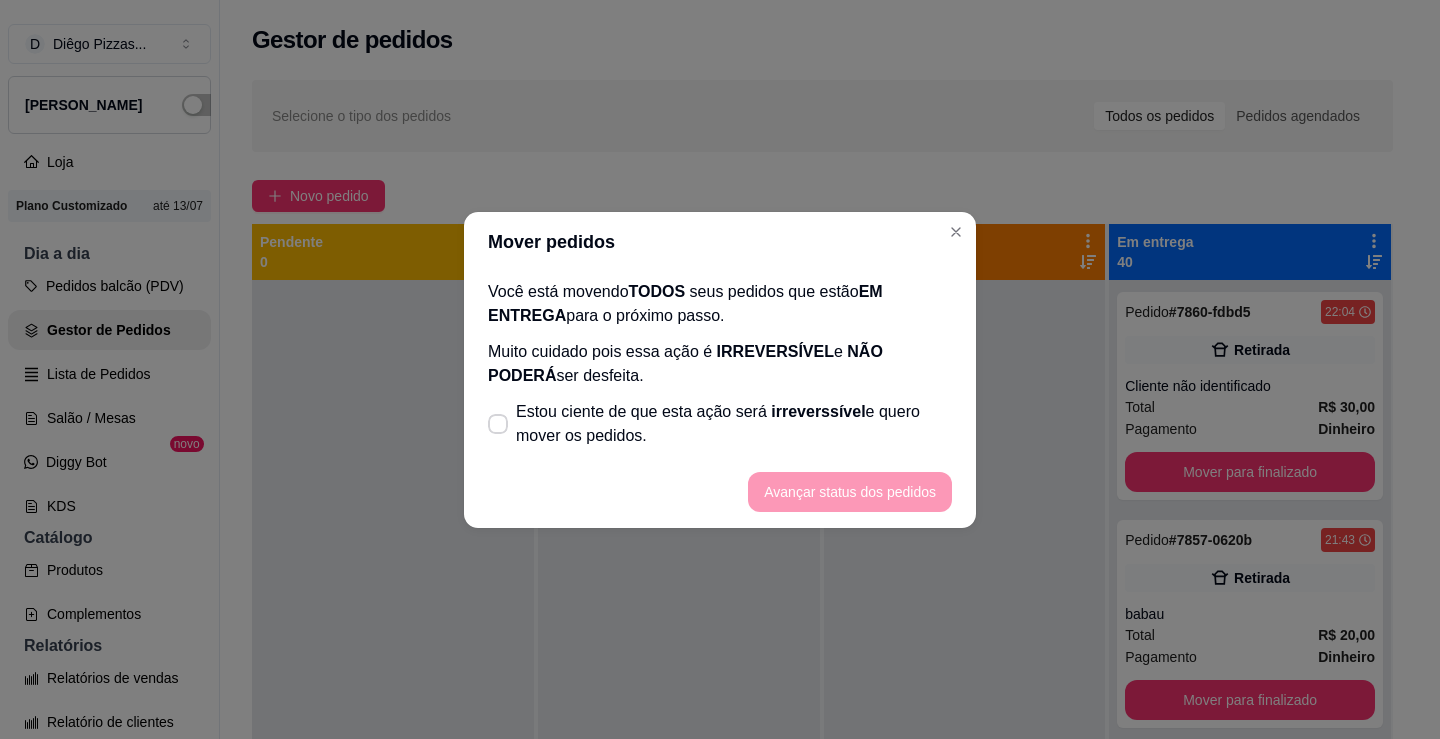 click on "Avançar status dos pedidos" at bounding box center [720, 492] 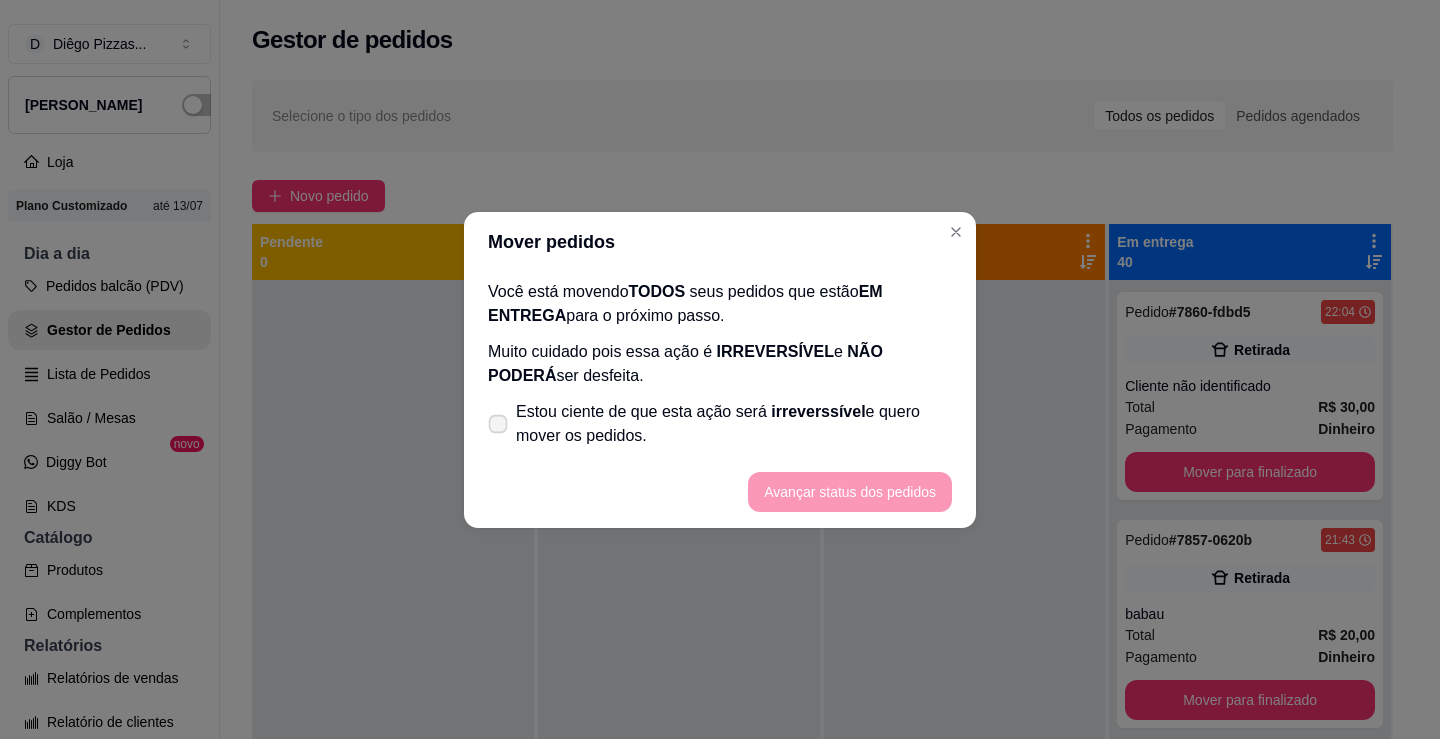 click on "irreverssível" at bounding box center (818, 411) 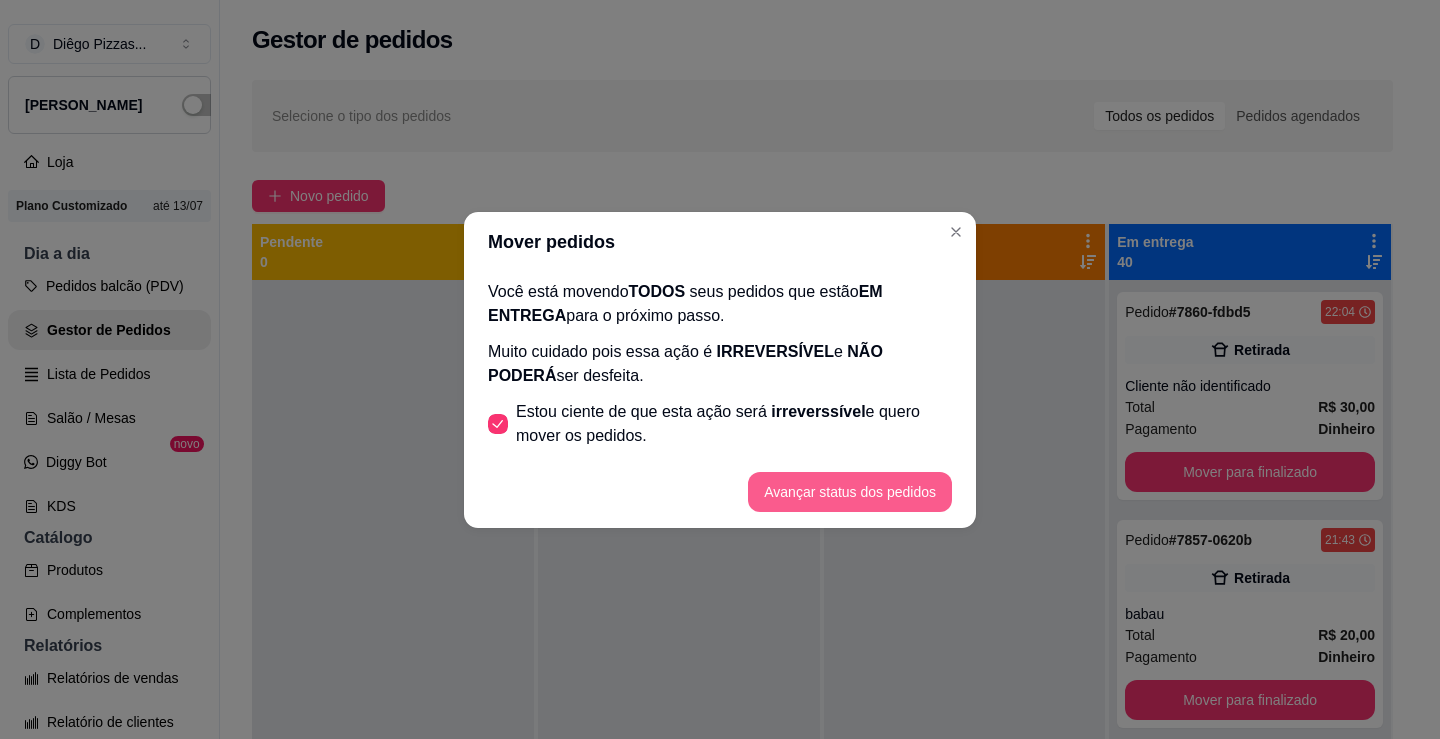 click on "Avançar status dos pedidos" at bounding box center (850, 492) 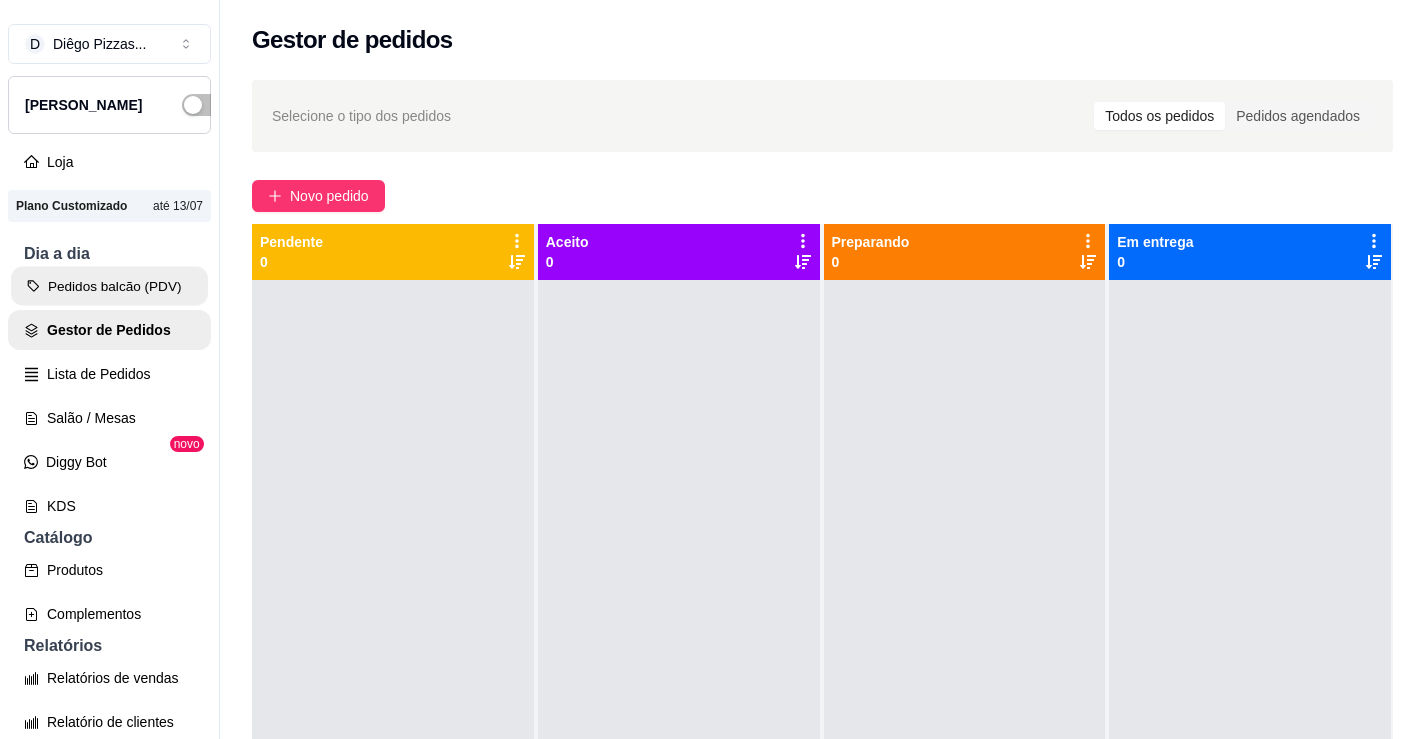 click on "Pedidos balcão (PDV)" at bounding box center (109, 286) 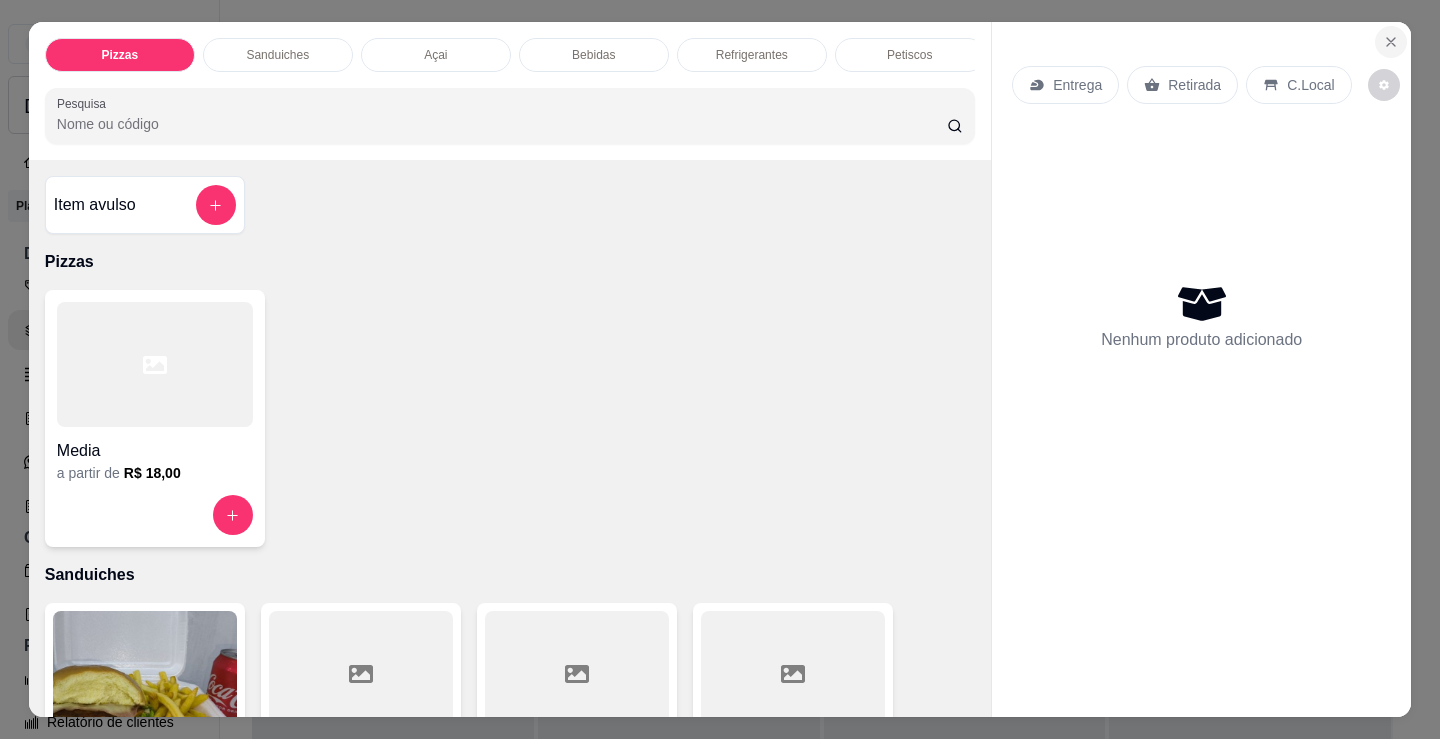 click at bounding box center (1391, 42) 